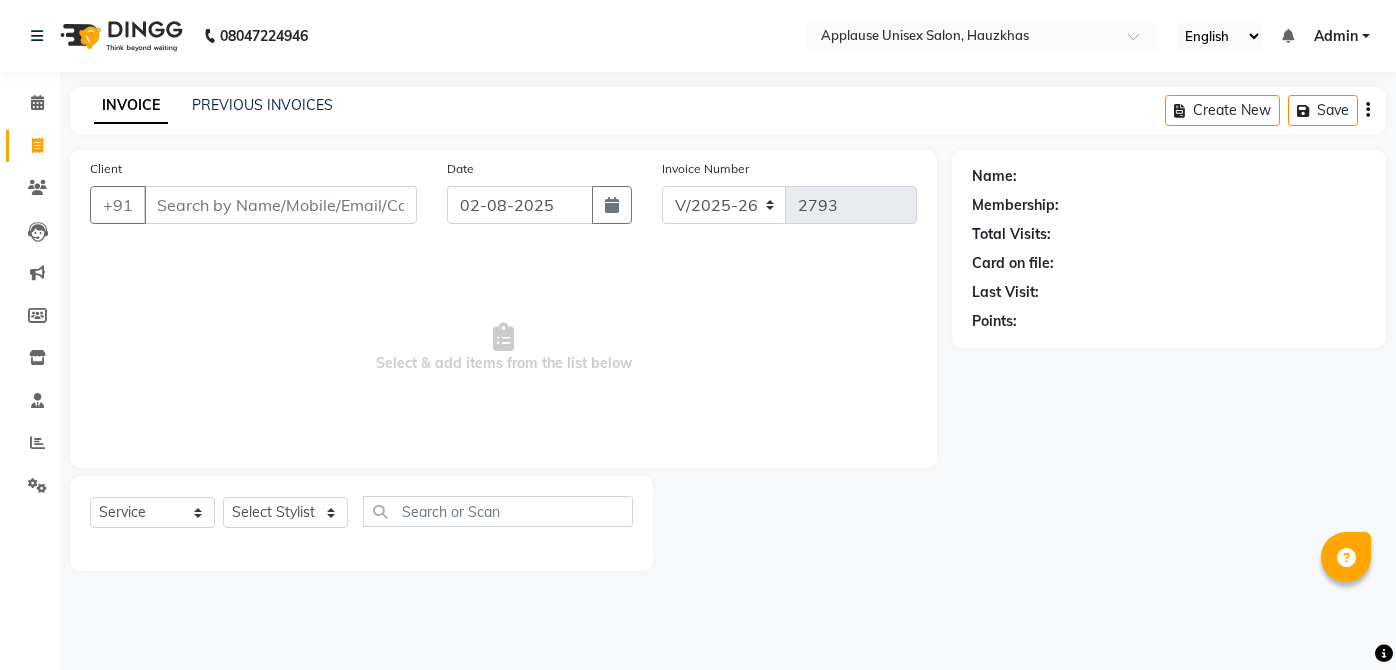 select on "5082" 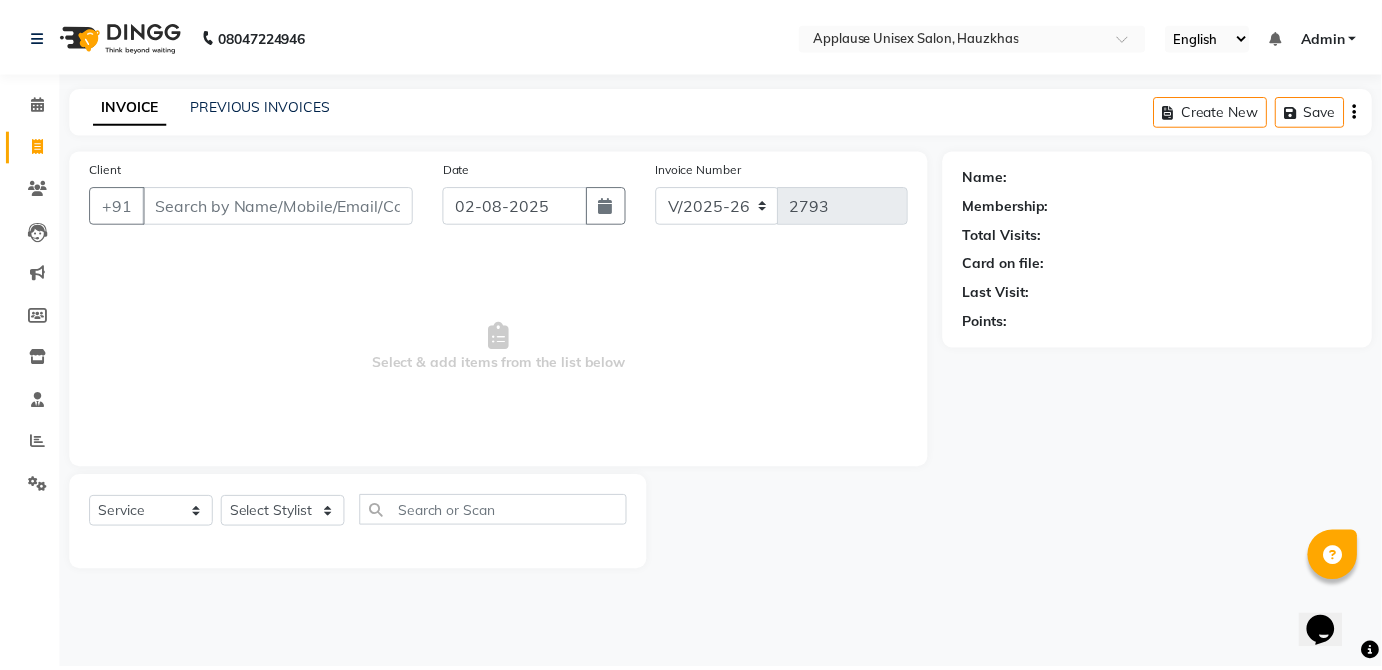 scroll, scrollTop: 0, scrollLeft: 0, axis: both 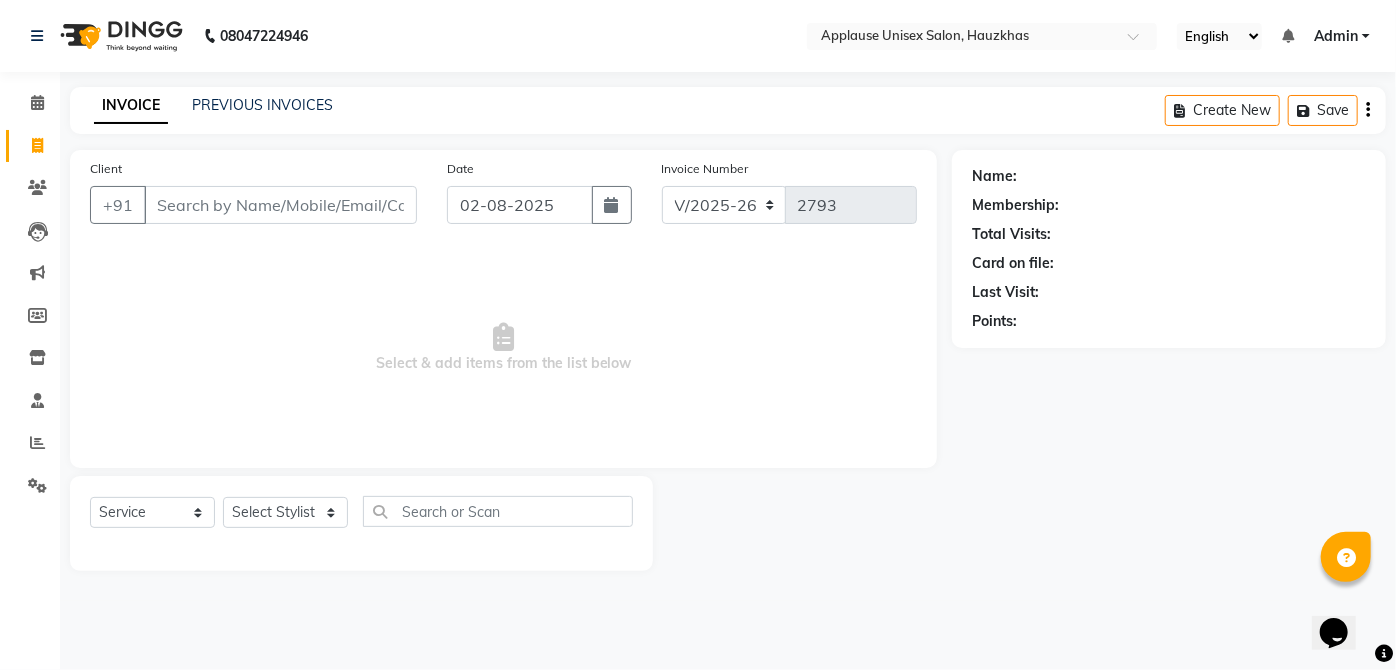 select on "32127" 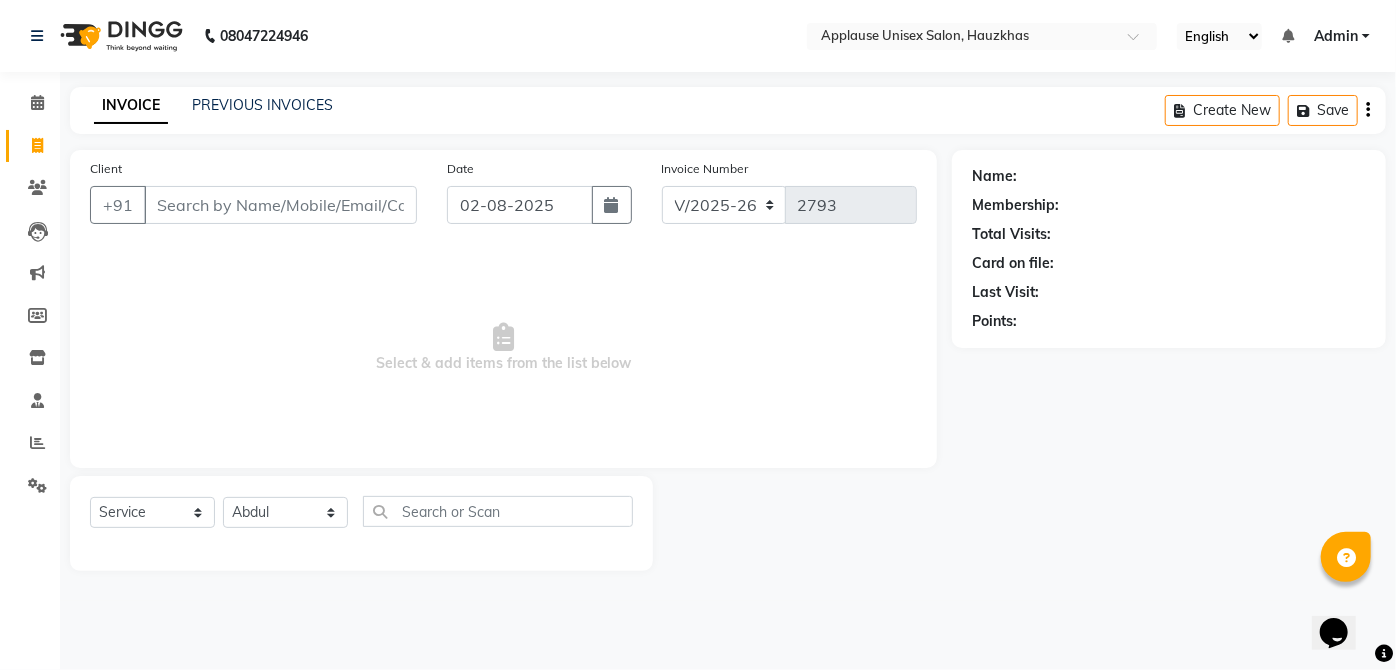 click on "Select Stylist  [FIRST][FIRST][FIRST][FIRST][FIRST][FIRST][FIRST]  [FIRST] [FIRST] [FIRST] [FIRST] [FIRST] [FIRST] [FIRST] [FIRST] [FIRST] [FIRST] [FIRST] [FIRST] [FIRST] [FIRST] [FIRST] [FIRST] [FIRST] [FIRST] [FIRST] [FIRST] [FIRST] [FIRST] [FIRST] [FIRST] Hair - Shampoo  Hair - Shampoo Conditioner (Together)  Hair - Shampoo Conditioner (Application)  Hair - Blow Dry  Hair - Full Head Roller Set  Hair - Ironing  Hair - Smoothening  Hair - Rebonding  Hair - Keratin Treatment  Hair - Perming  Hair - Hair Do  Hair - Iron Curls  Hair - Blow Dry + Ironing Touch Up  Hair -Botox  Olaplex Shampoo & Conditioner  Flat Brush  GK Hair Shampoo  Olaplex Treatment  Majirel hair color  Foot Massage  shoulder massage  Cut & Finish - Trim Ladies One Length  Cut & Finish - Hair Cut Ladies  Cut & Finish - Hair Cut Gents  Cut & Finish - Change Of Style Gents  Cut & Finish - Hair Cut Boy  Cut & Finish - Hair Cut Girl  Cut & Finish - Fringe Trim  Cut & Finish - Split Ends  Cut & Finish - Shave Reg.  Cut & Finish - Shave Deluxe  D Tan" 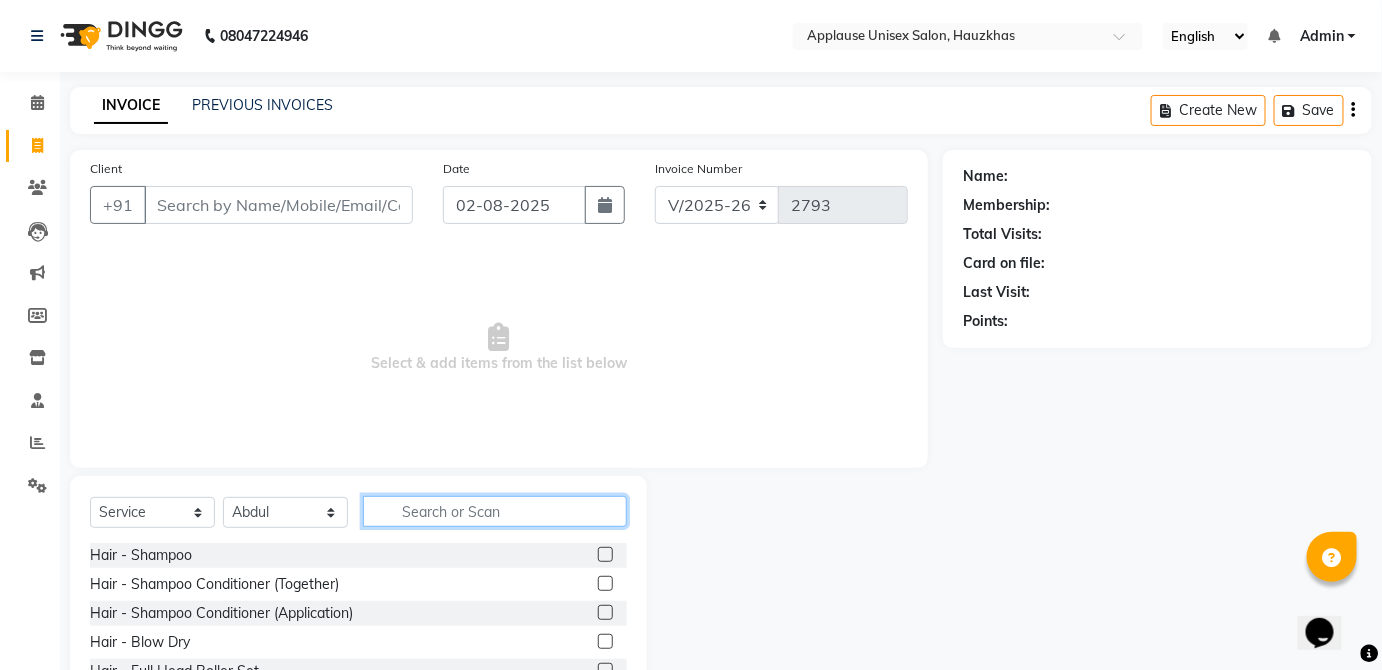 click 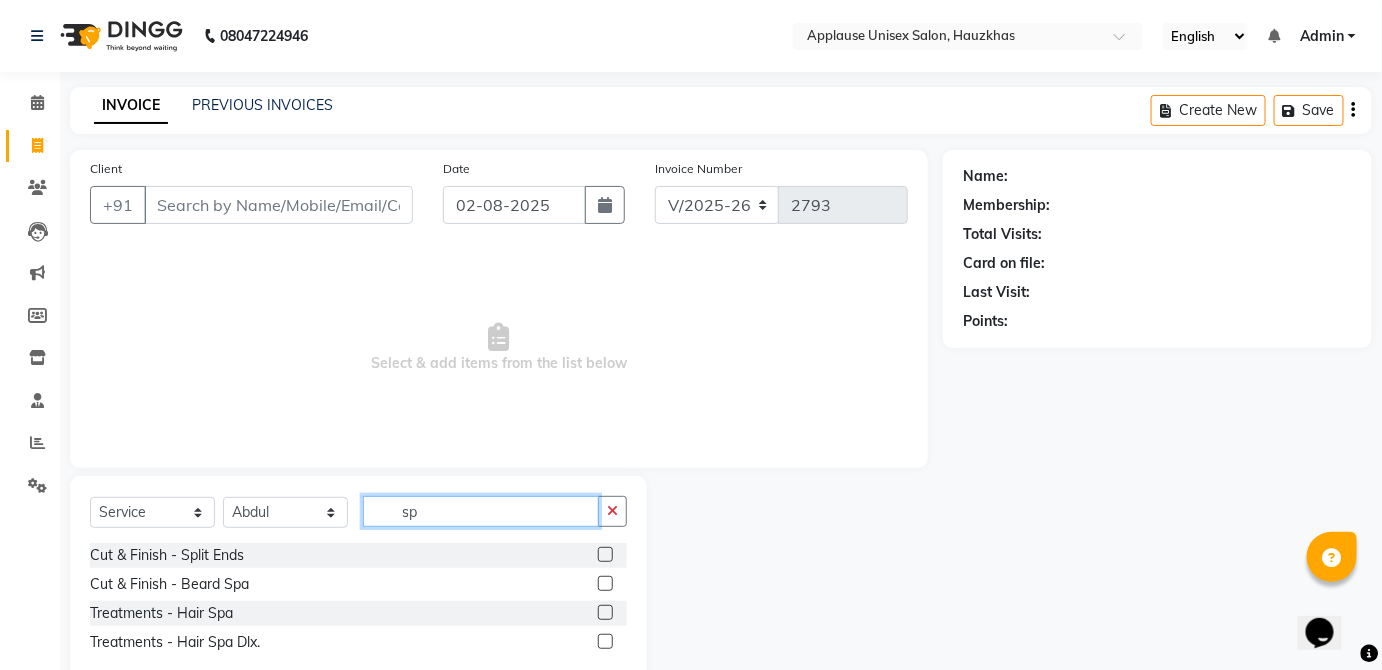 scroll, scrollTop: 4, scrollLeft: 0, axis: vertical 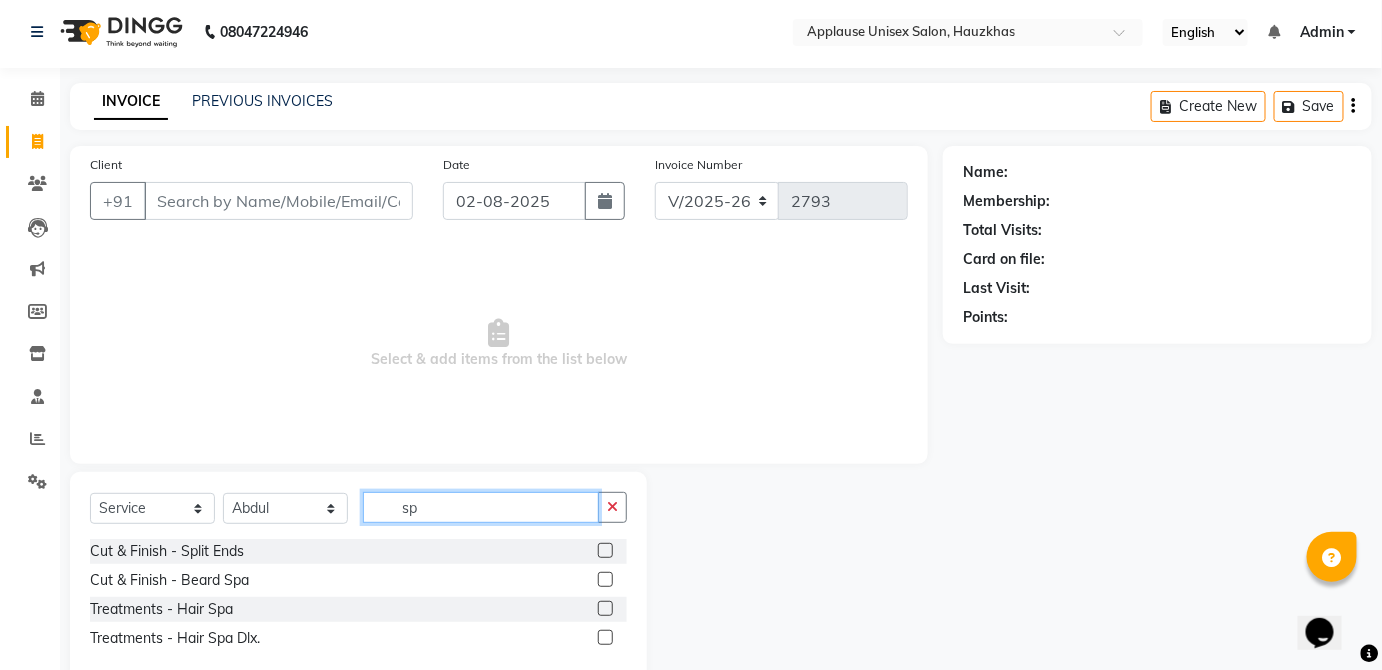 type on "sp" 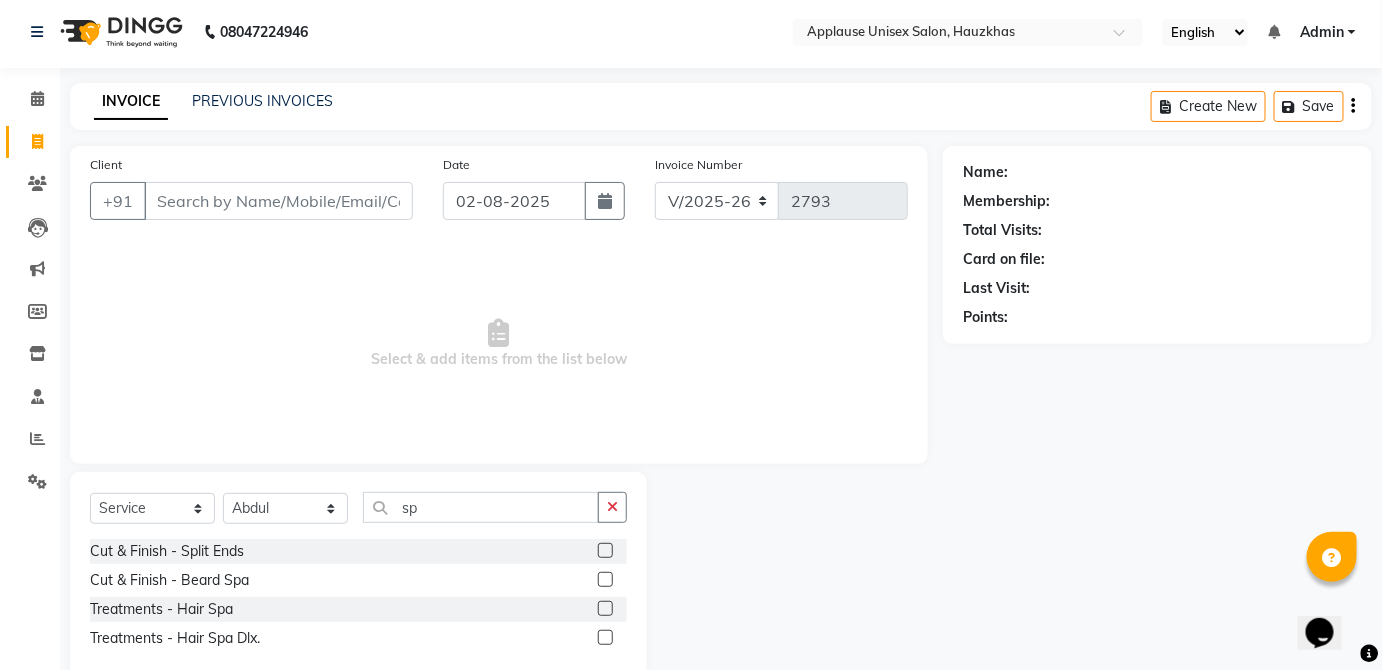 click 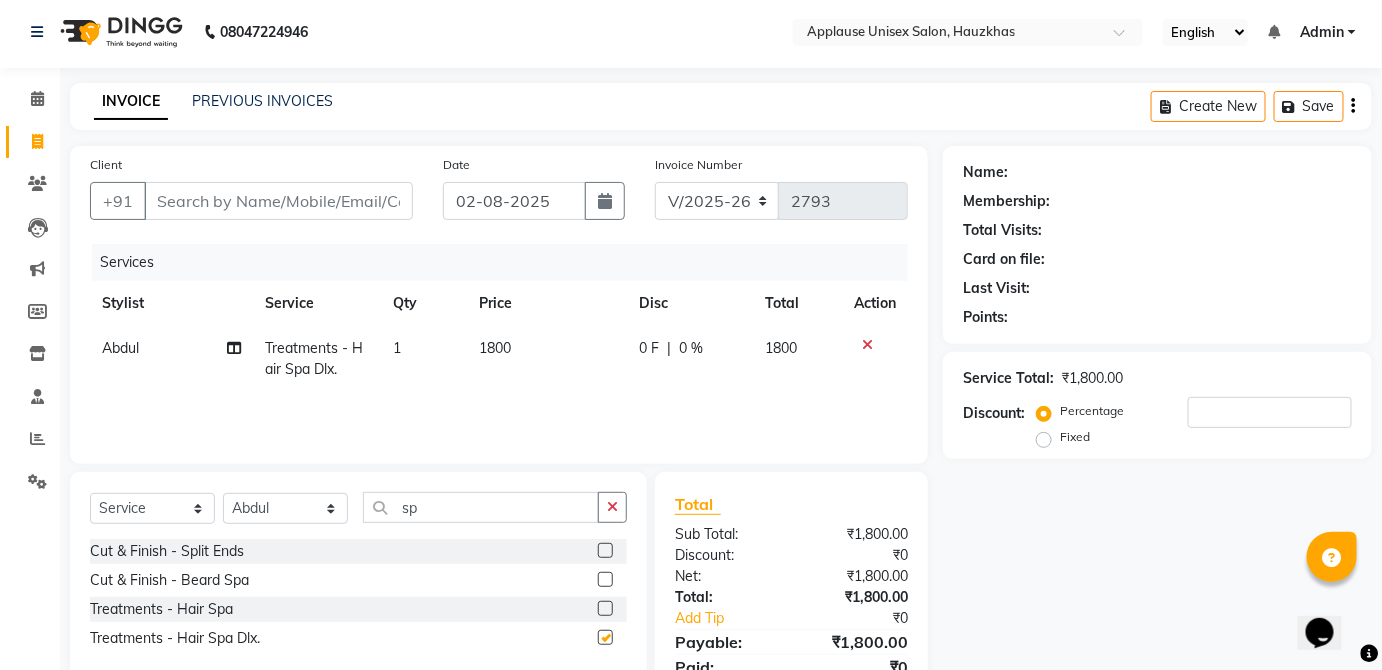 click on "1800" 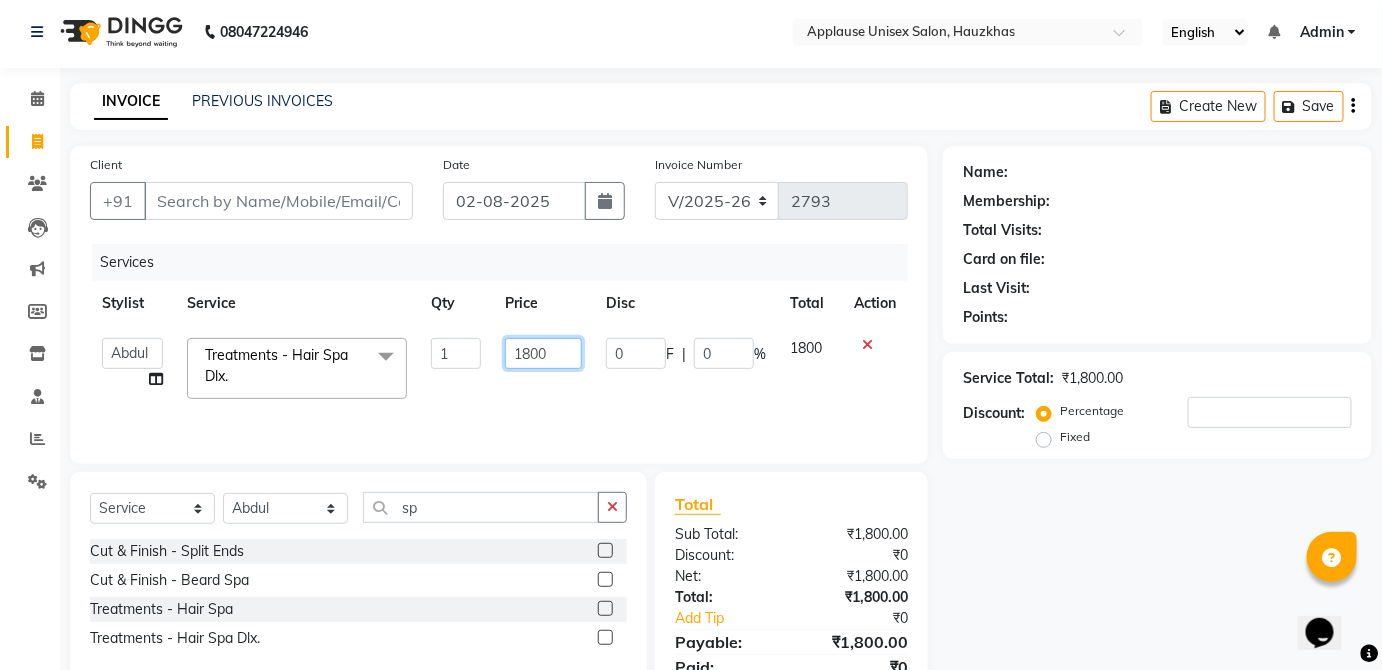 click on "1800" 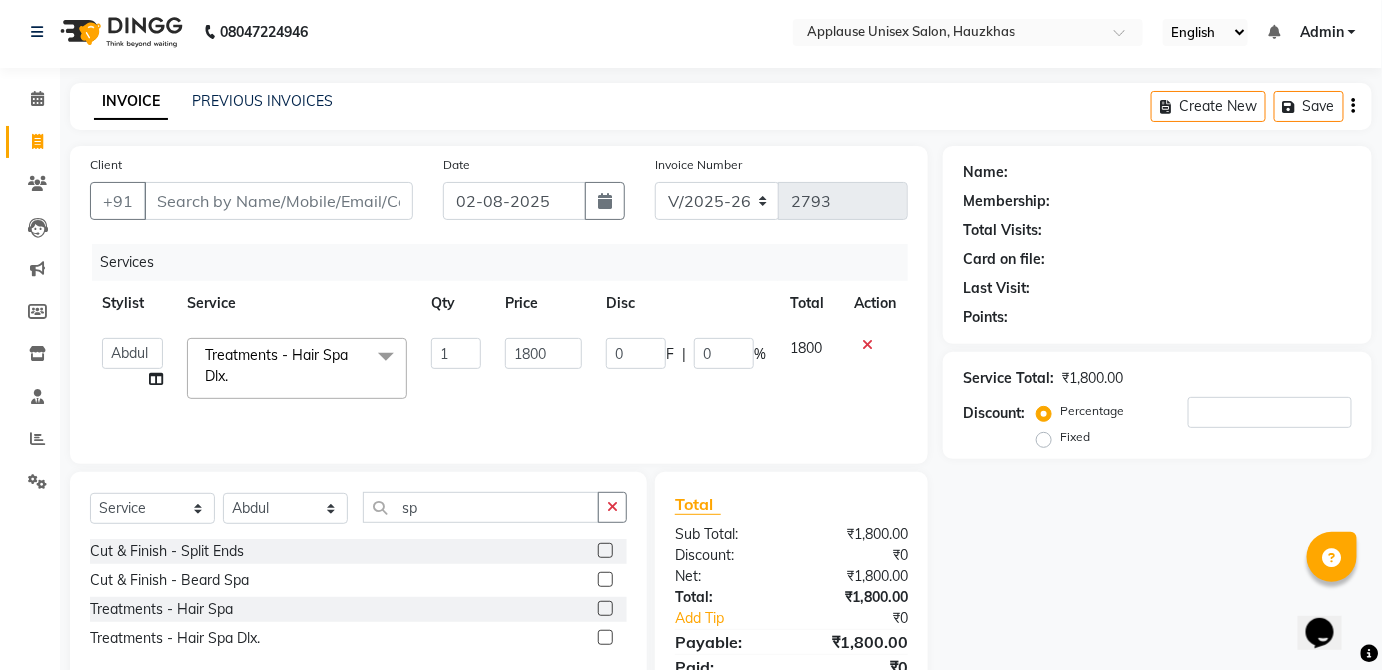 click on "1800" 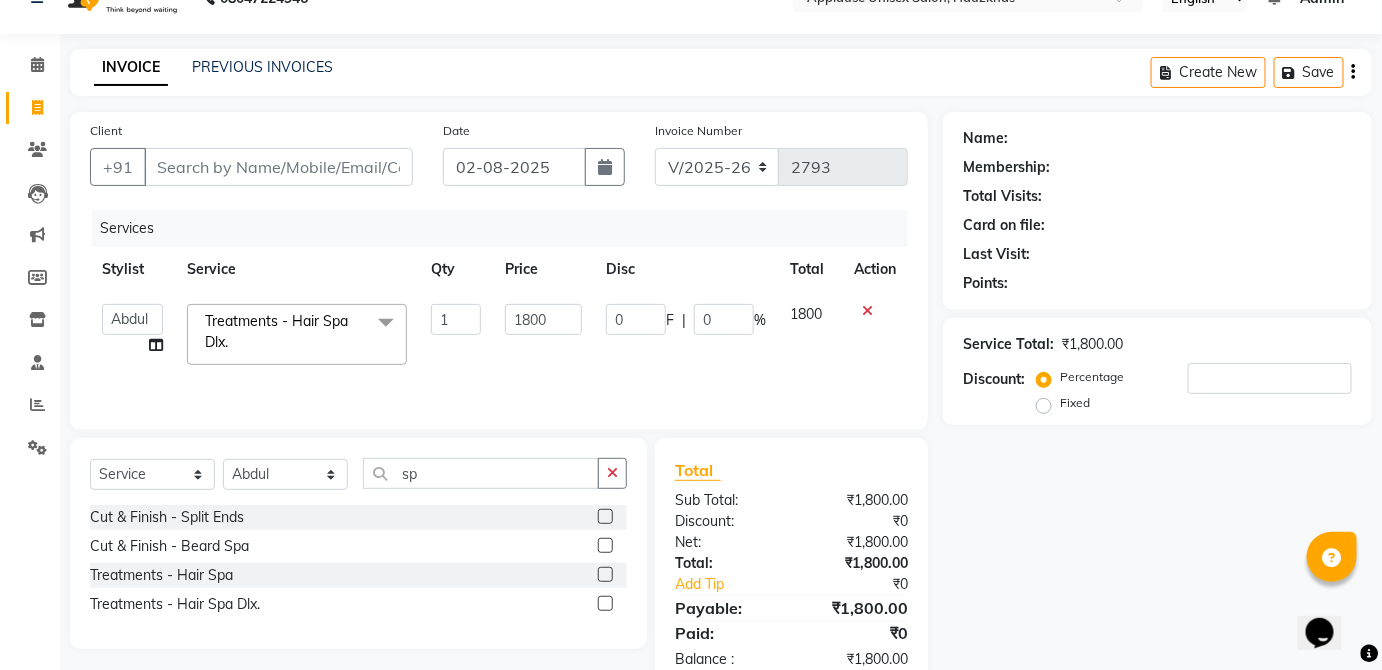 scroll, scrollTop: 44, scrollLeft: 0, axis: vertical 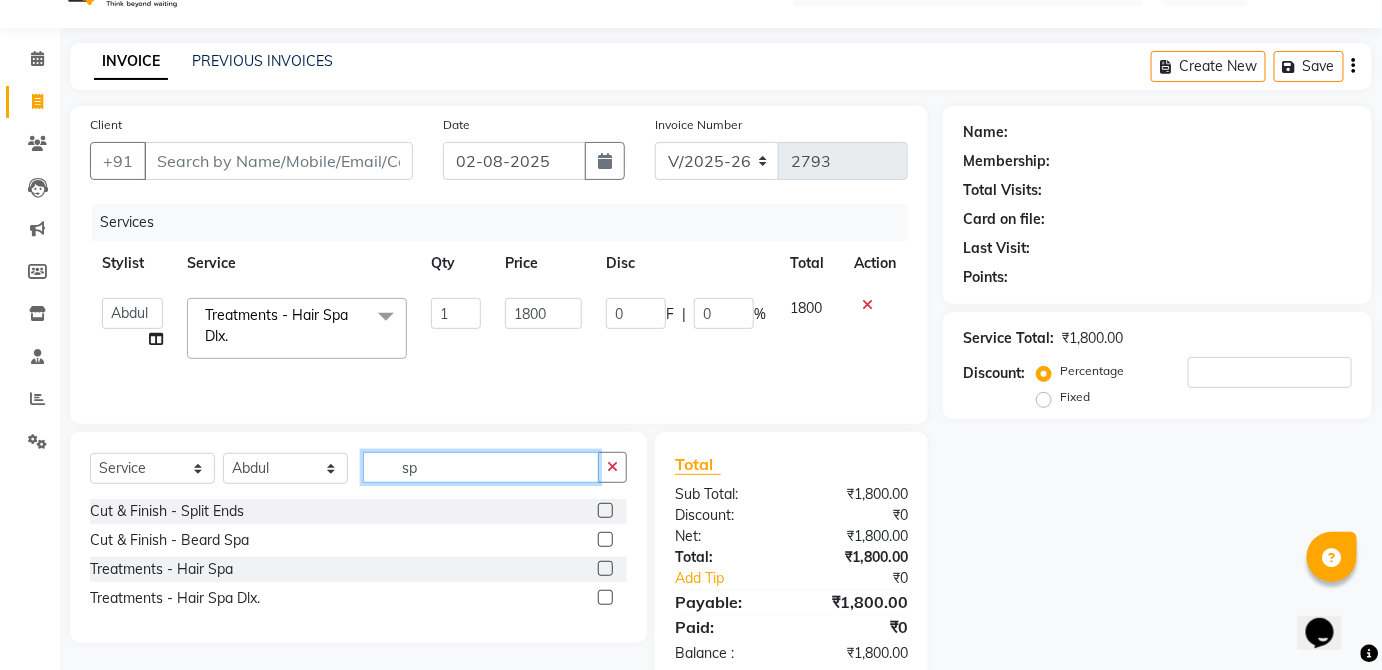 click on "sp" 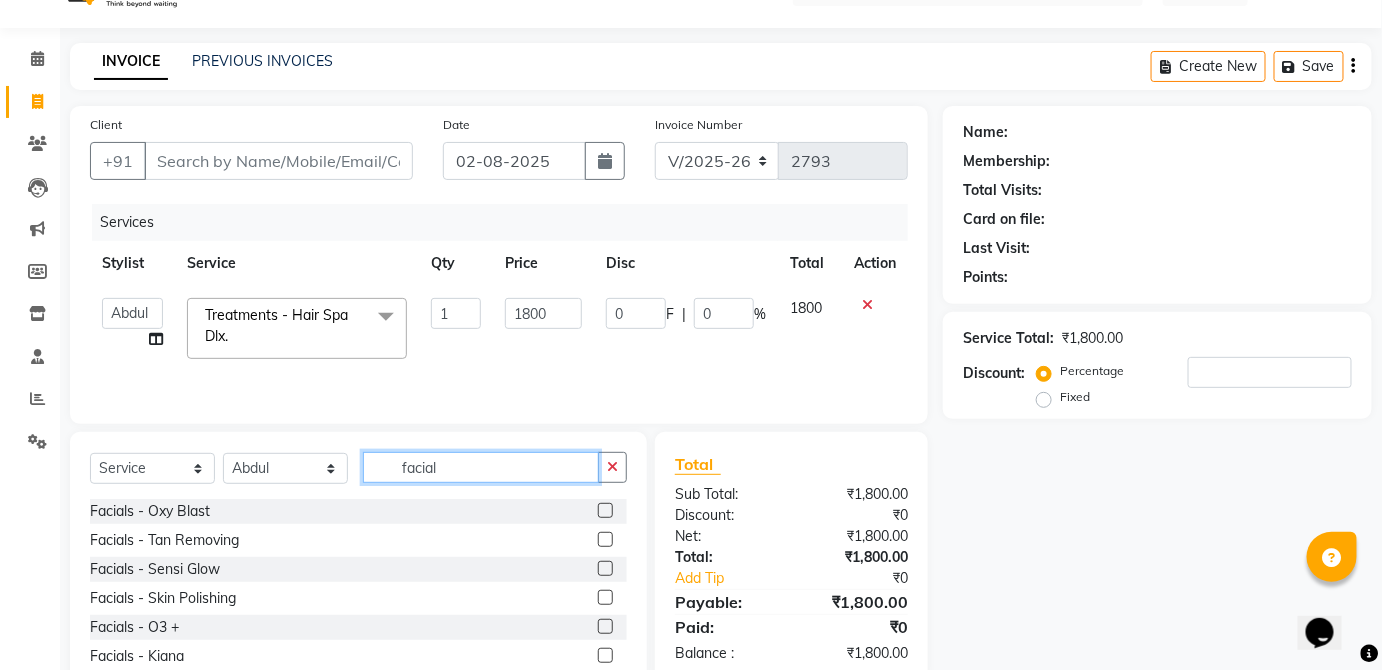 scroll, scrollTop: 66, scrollLeft: 0, axis: vertical 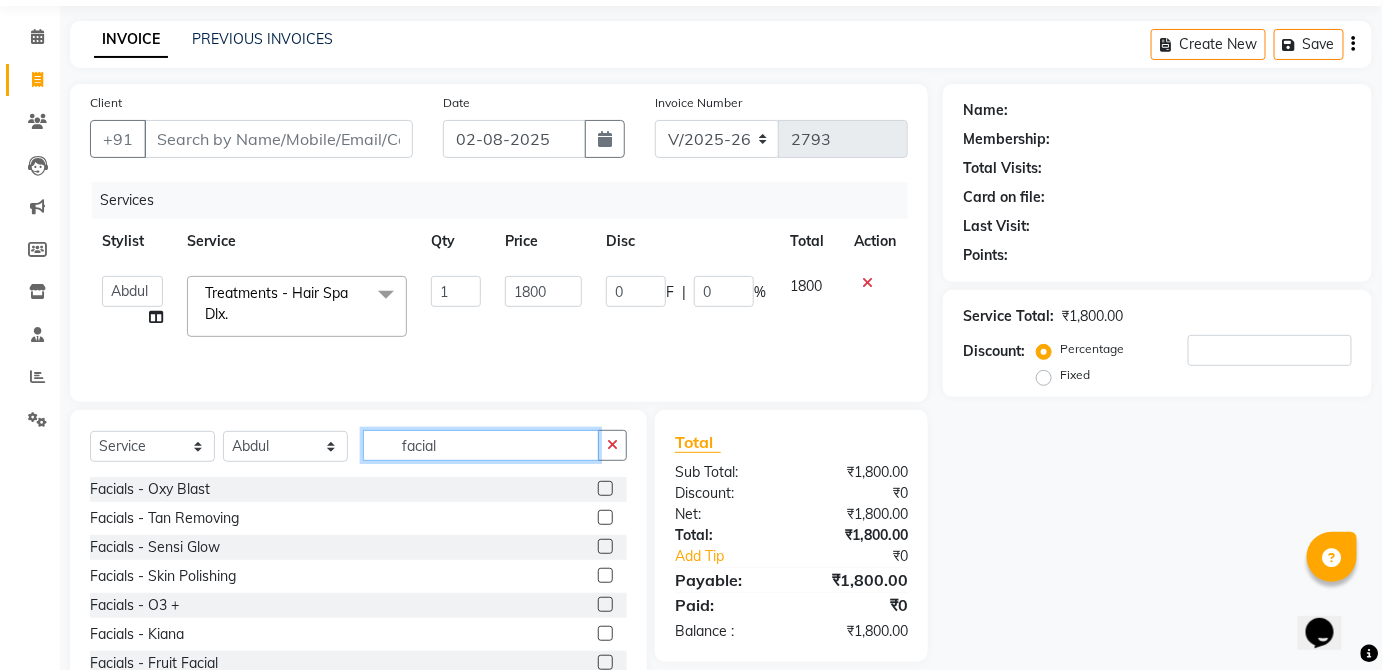type on "facial" 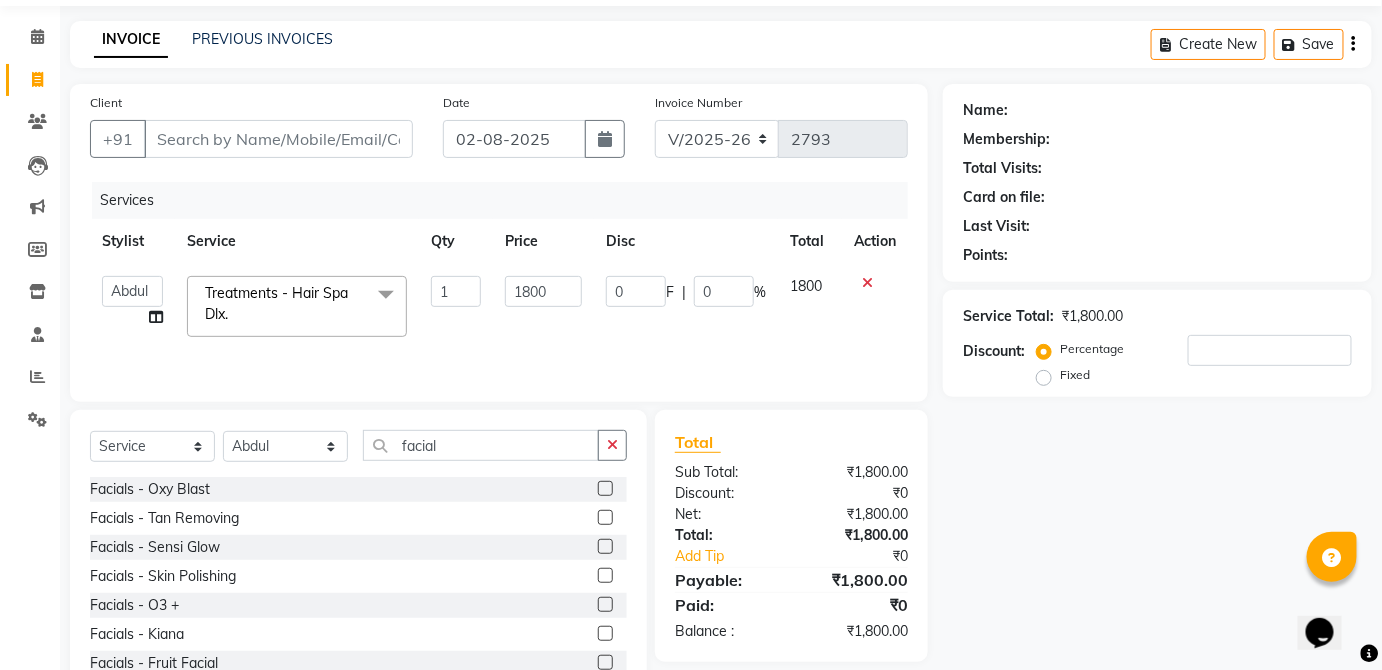 click 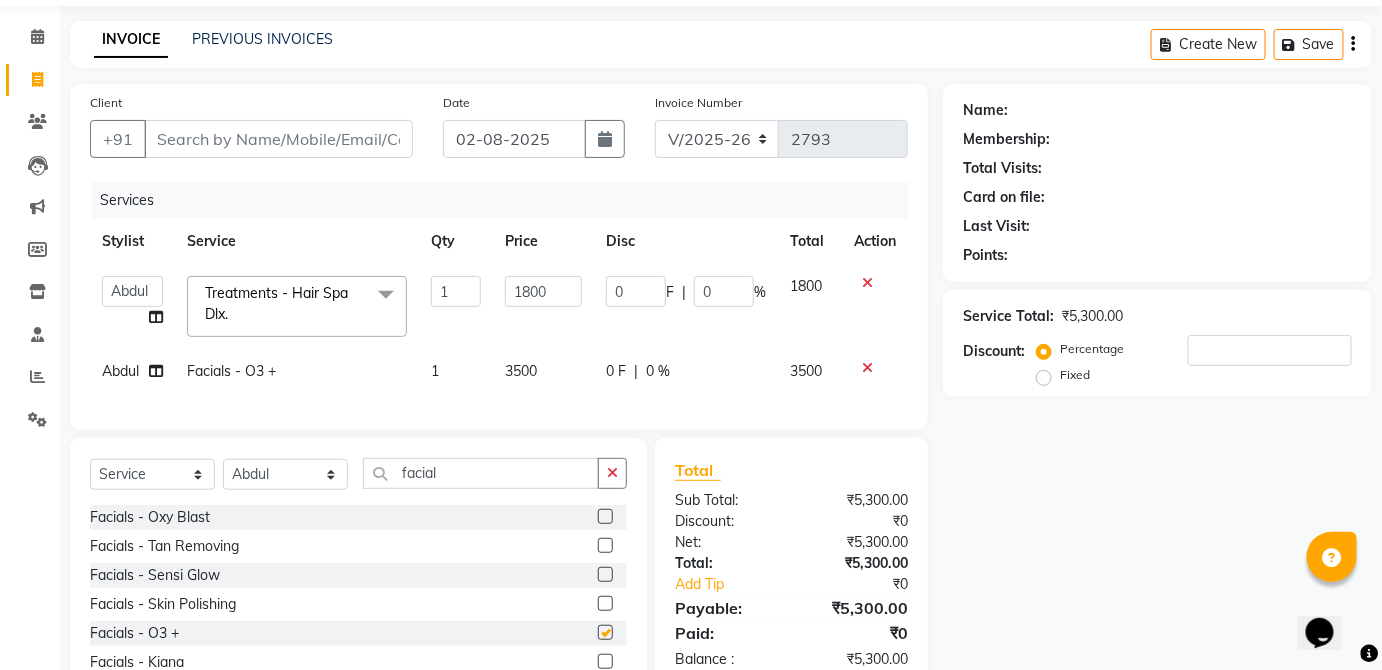 click on "3500" 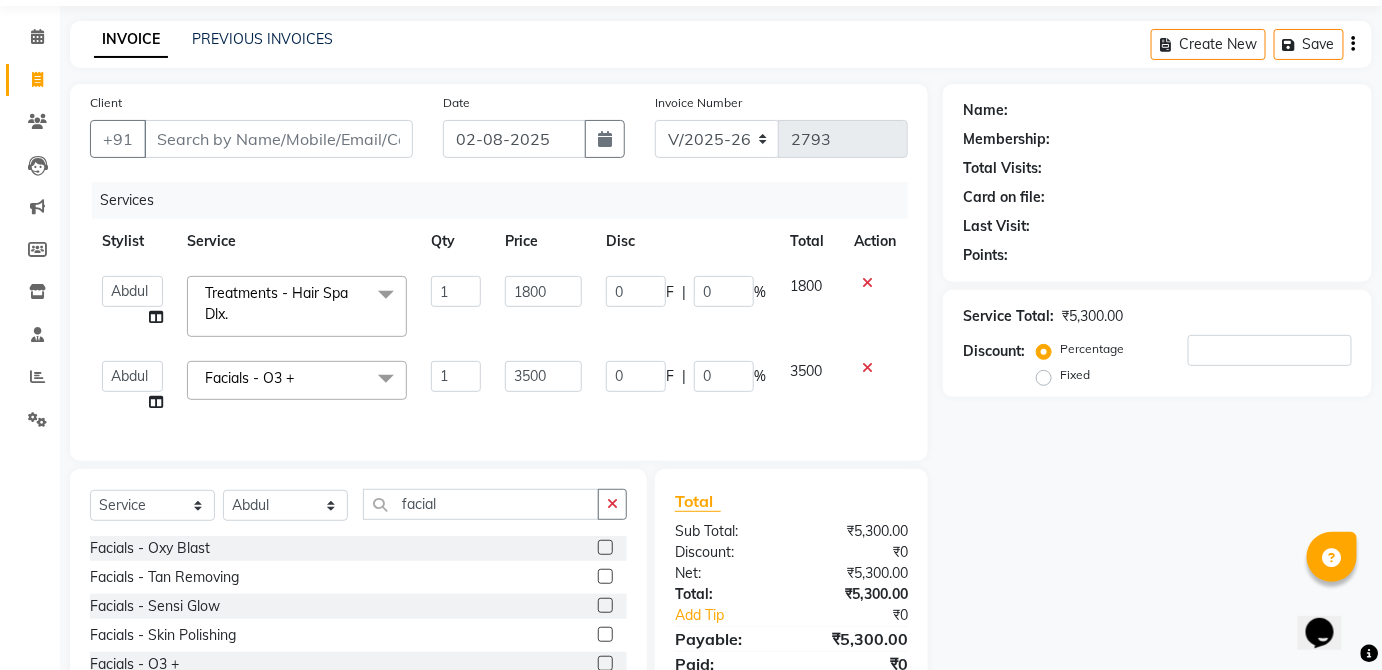 checkbox on "false" 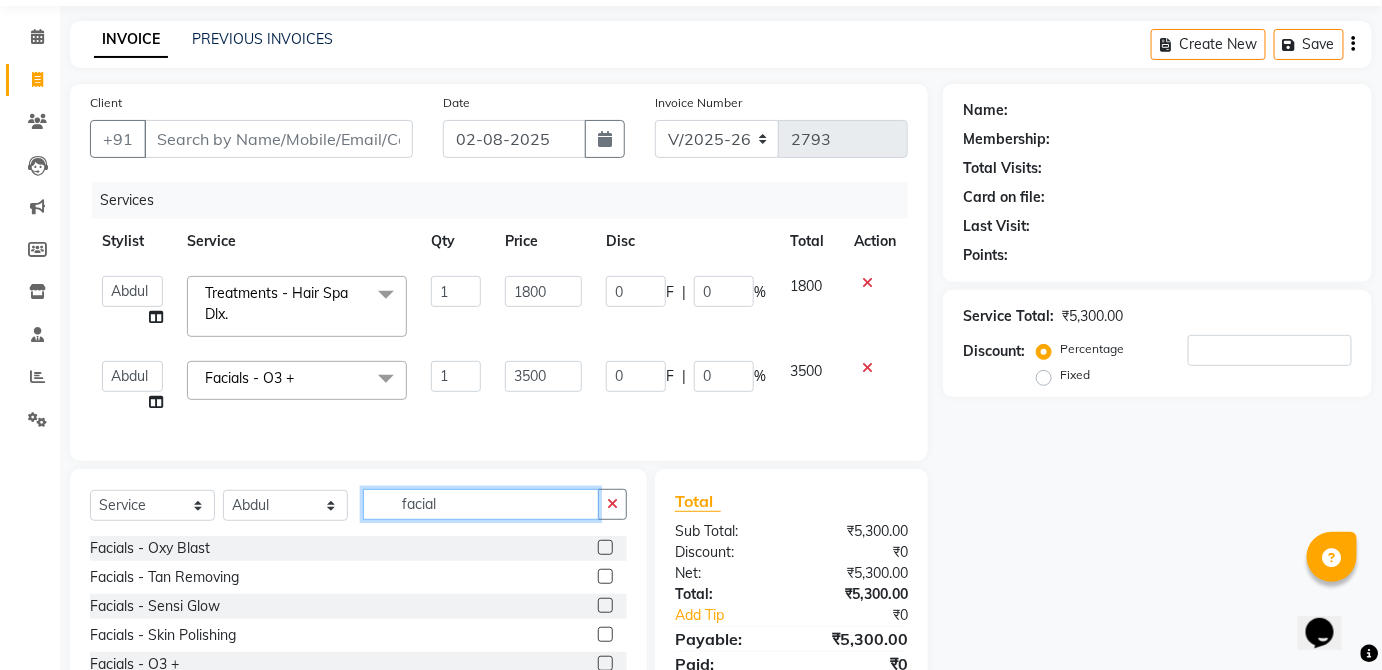 click on "facial" 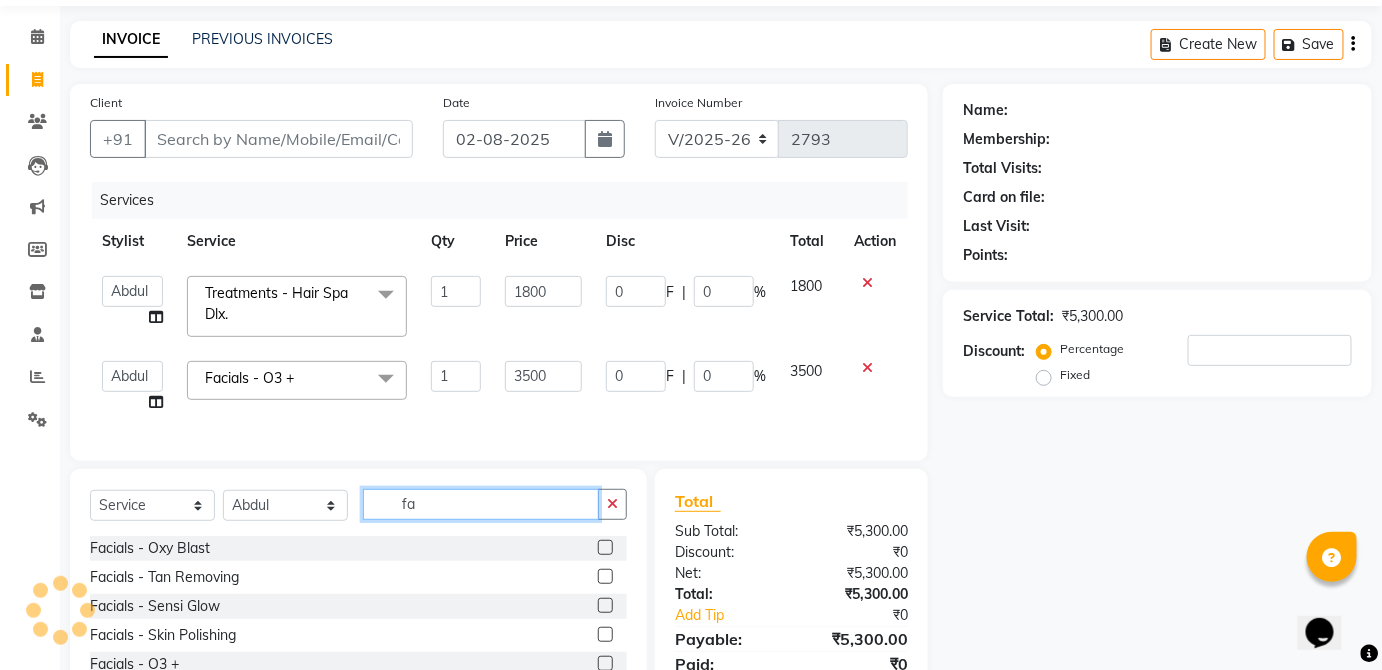 type on "f" 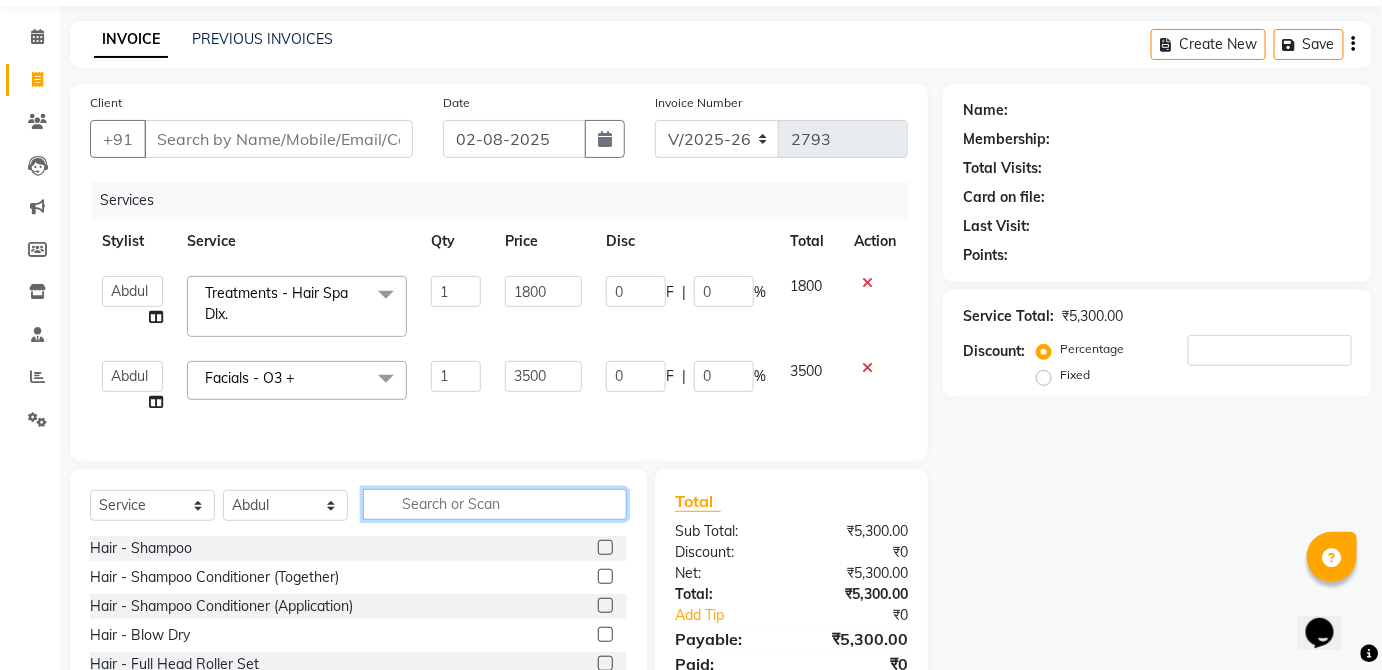 type 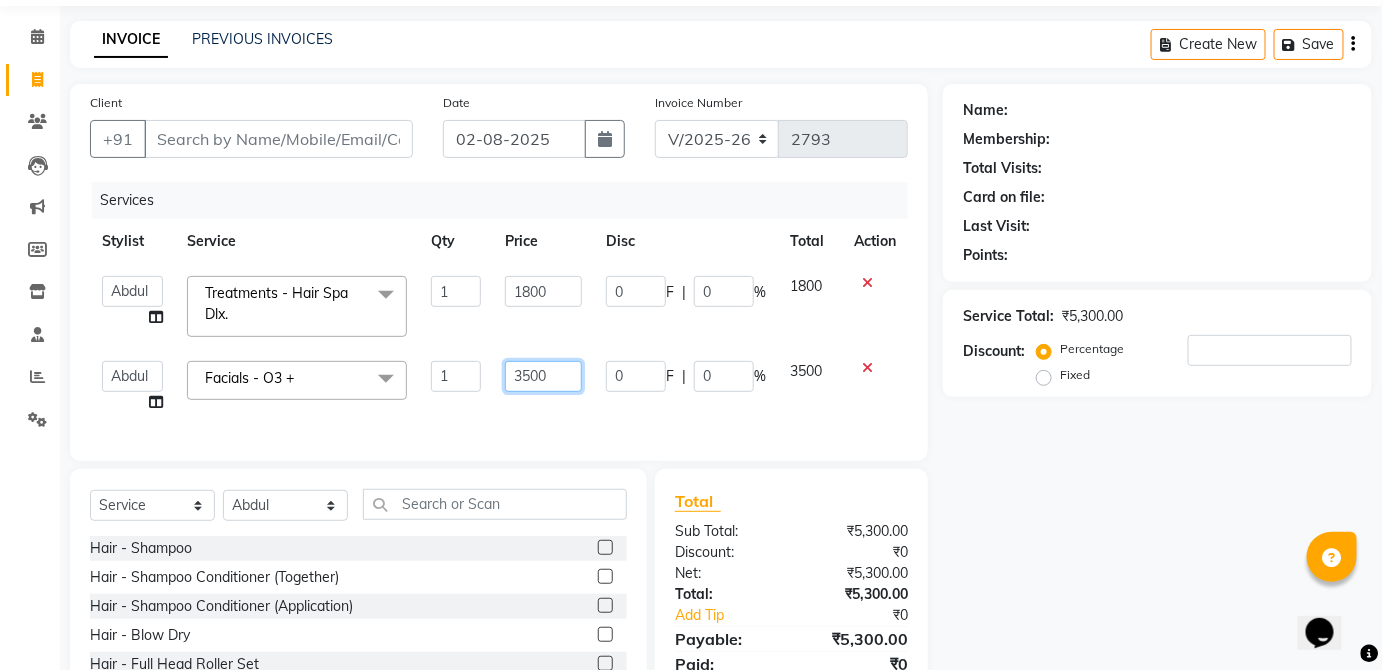click on "3500" 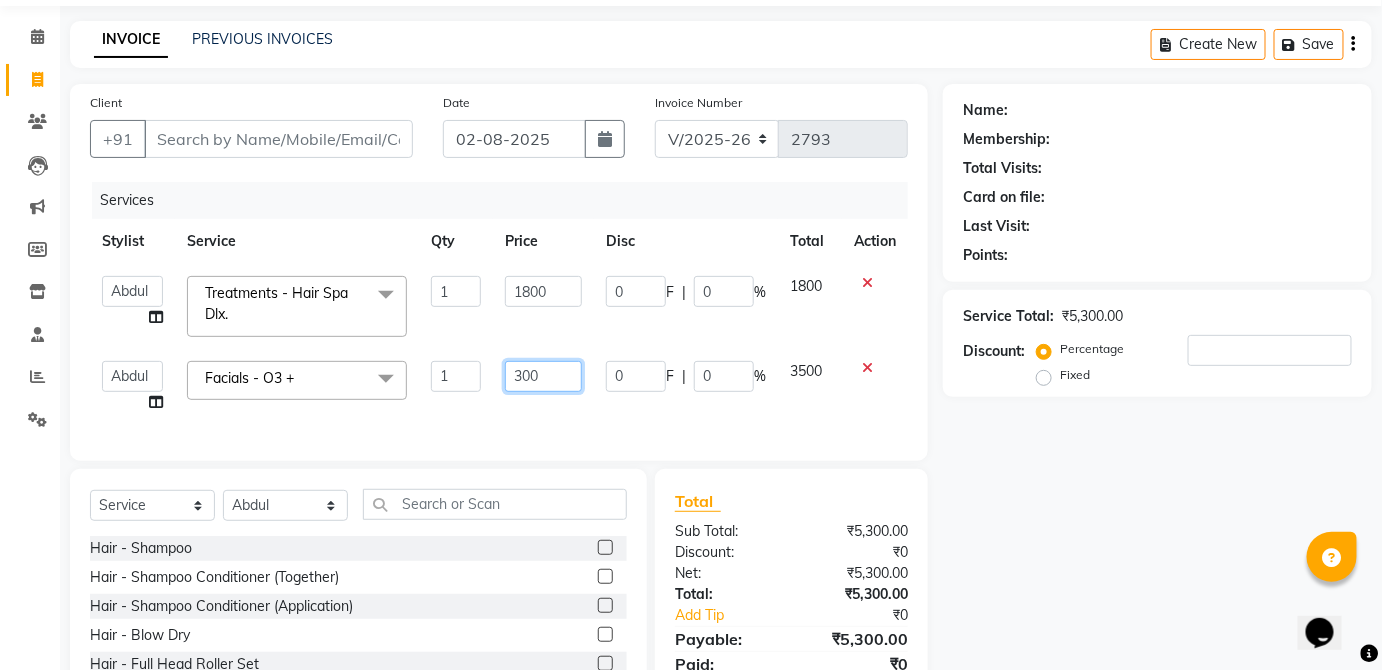 type on "3000" 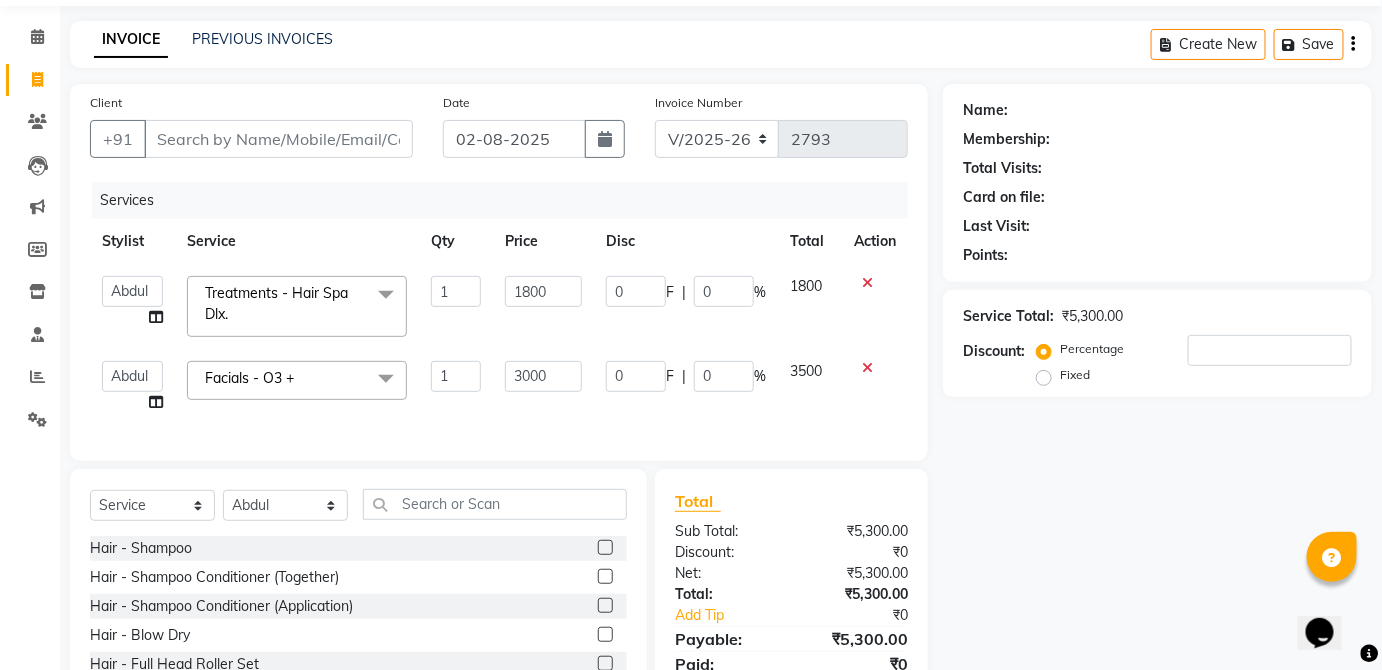 click on "3500" 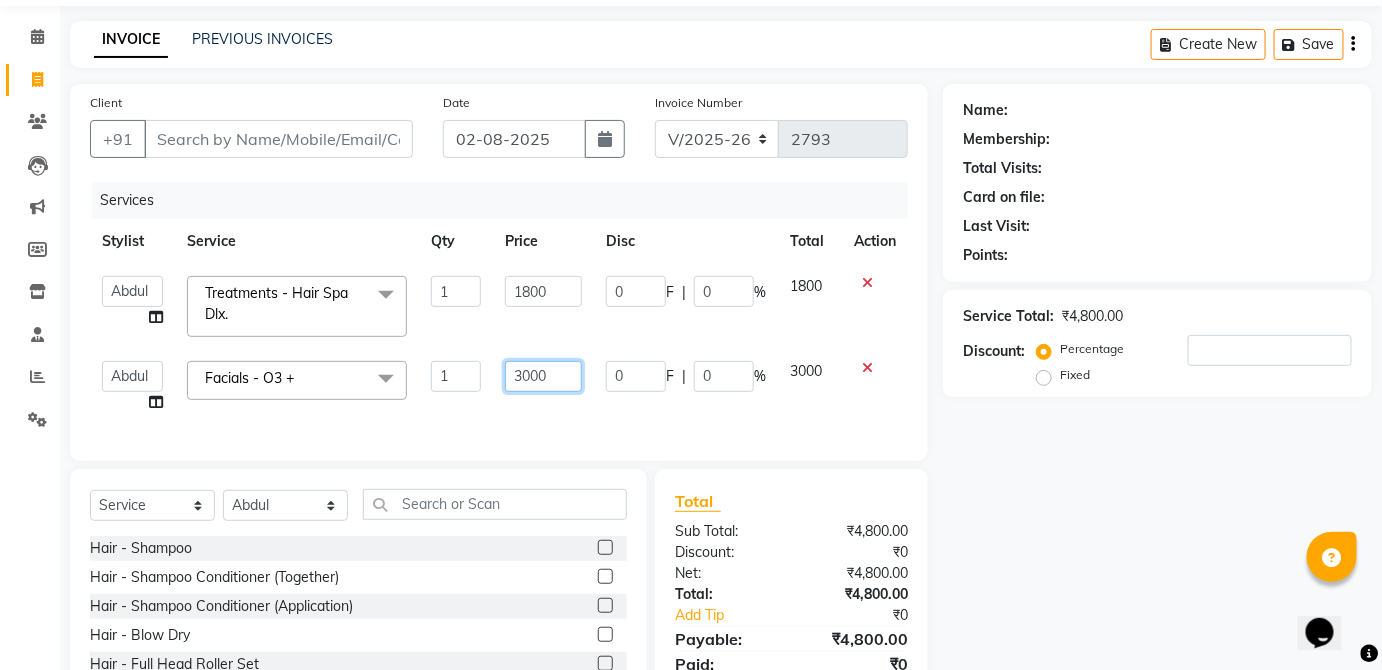 click on "3000" 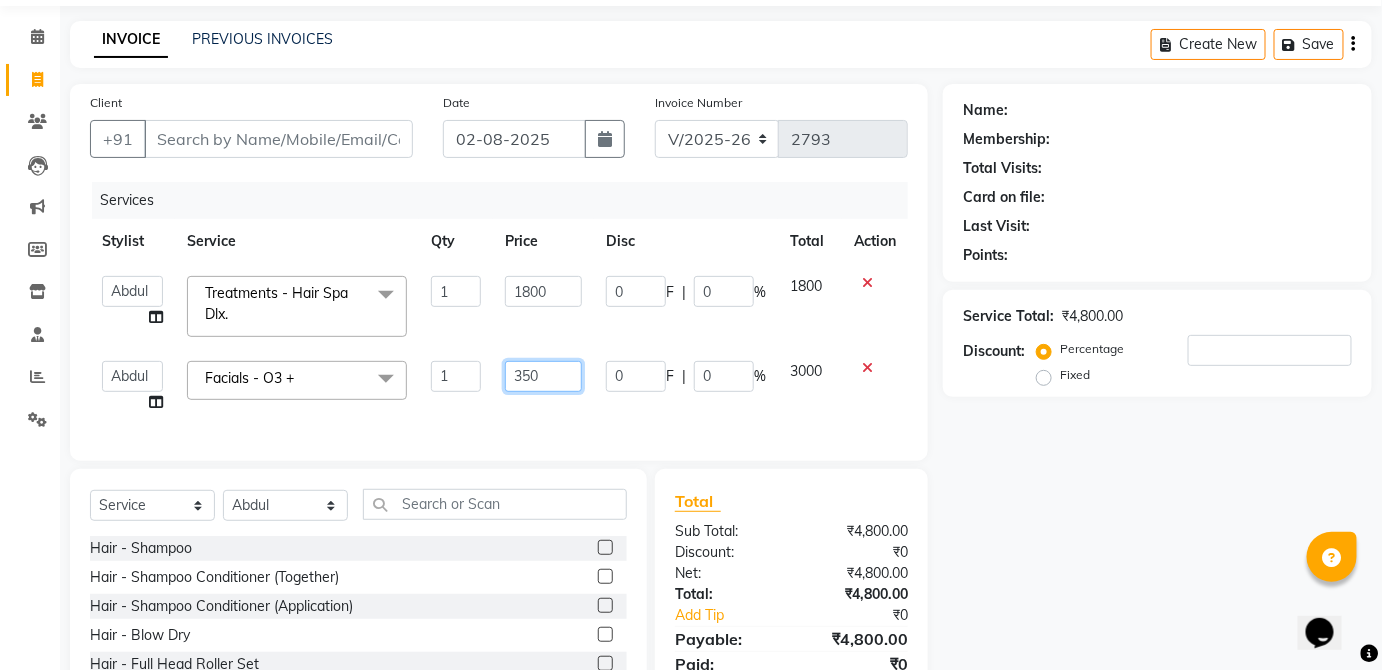type on "3500" 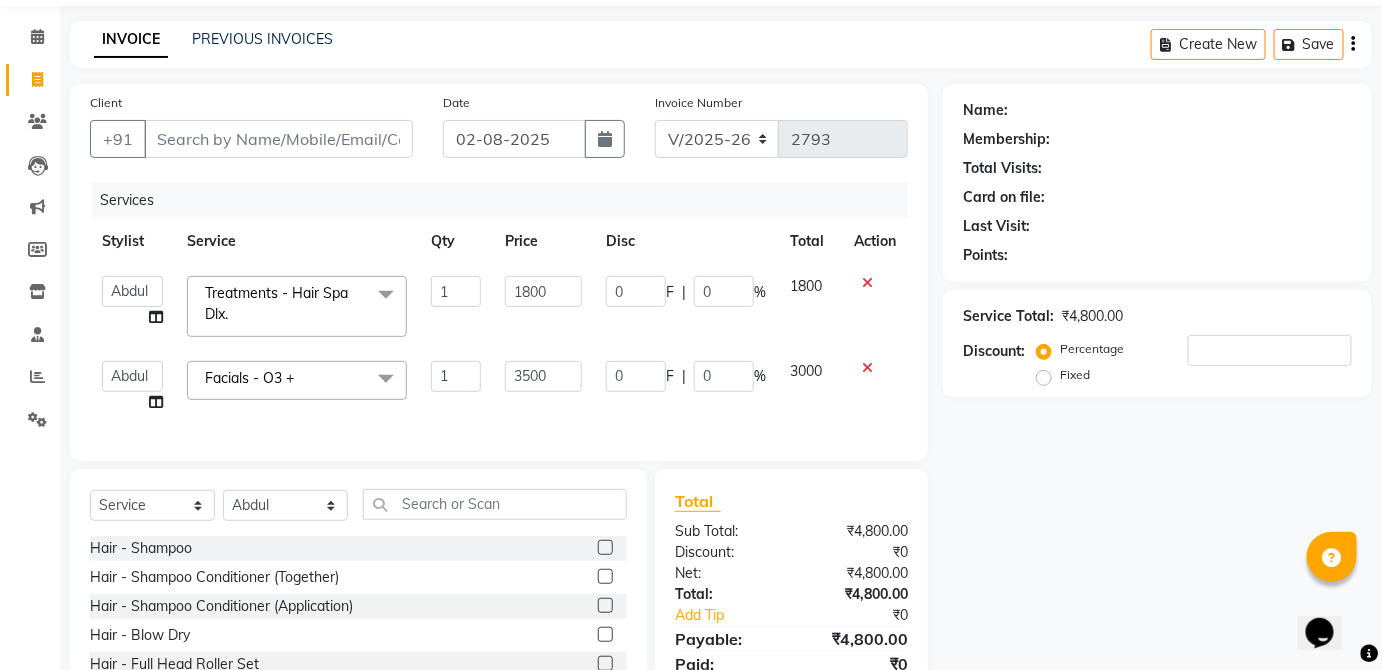 click on "3000" 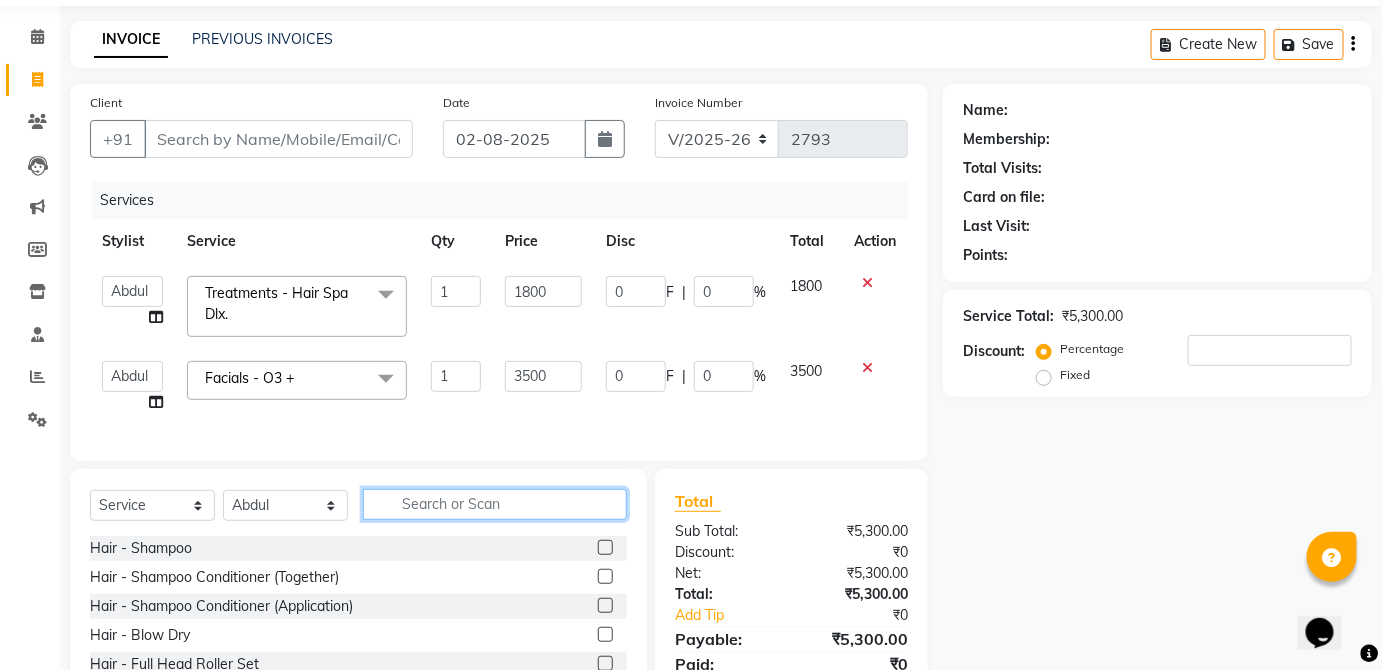 click 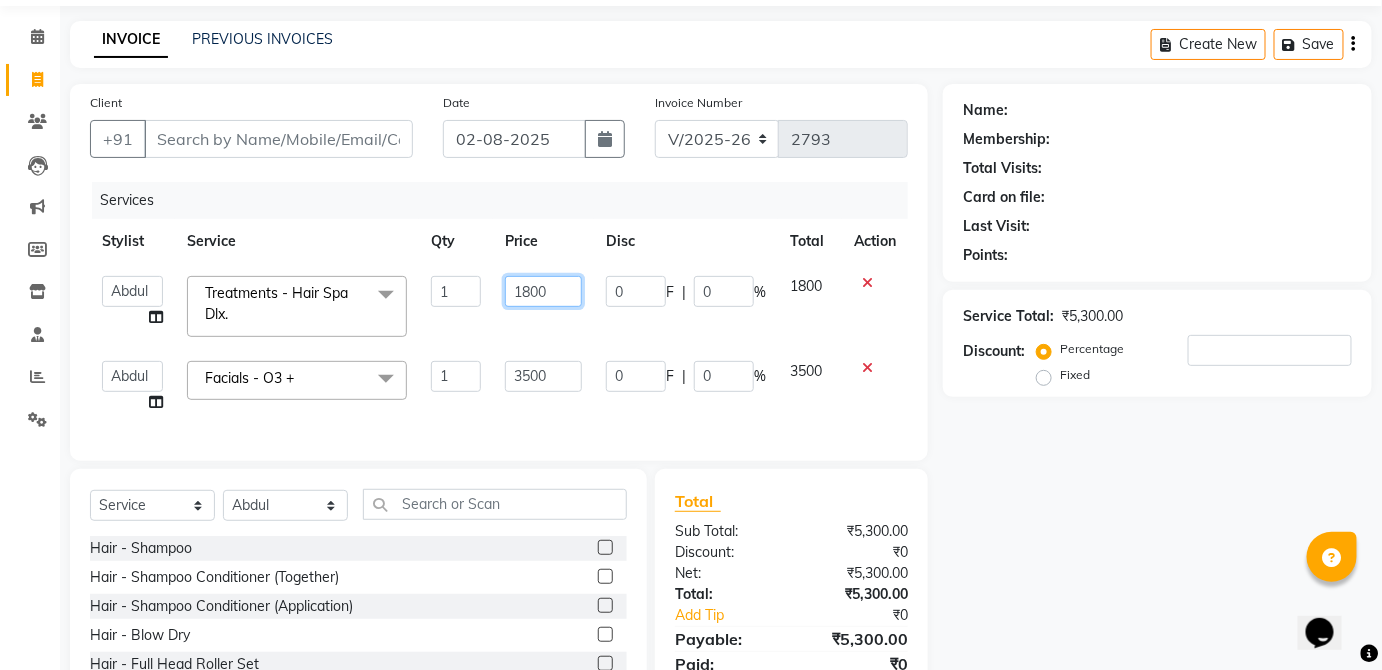 click on "1800" 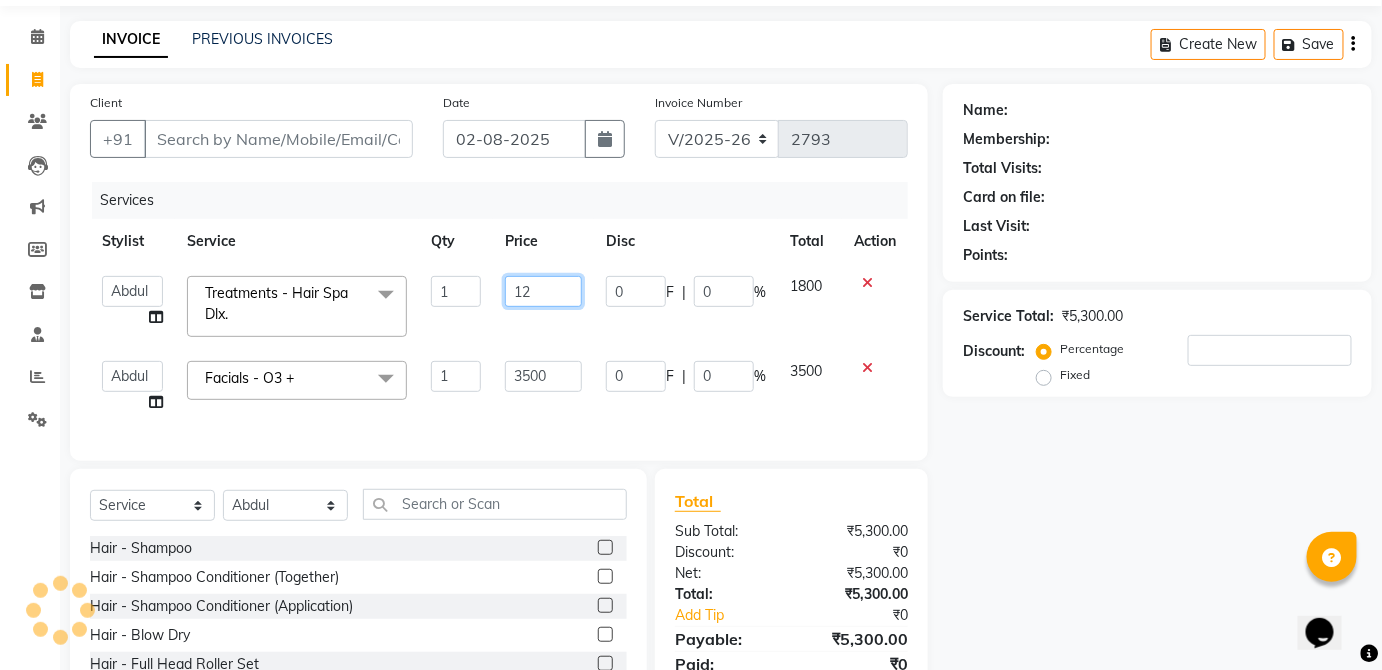 type on "1" 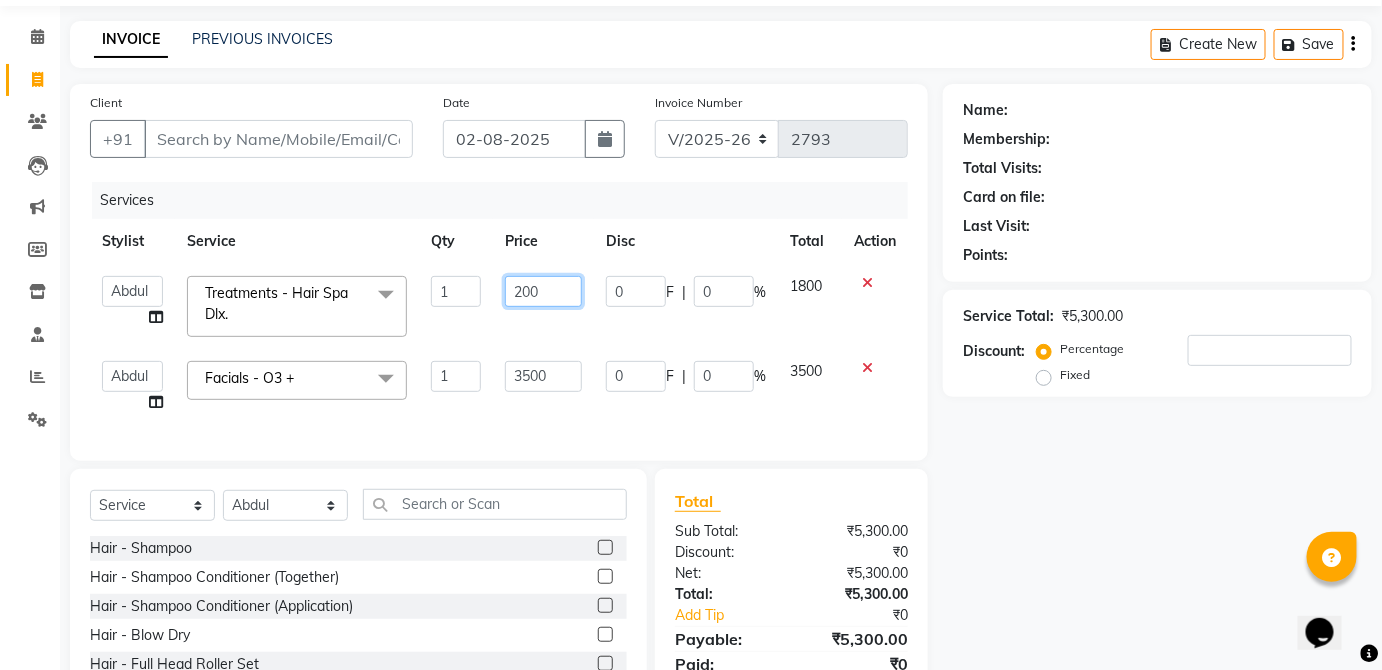 type on "2000" 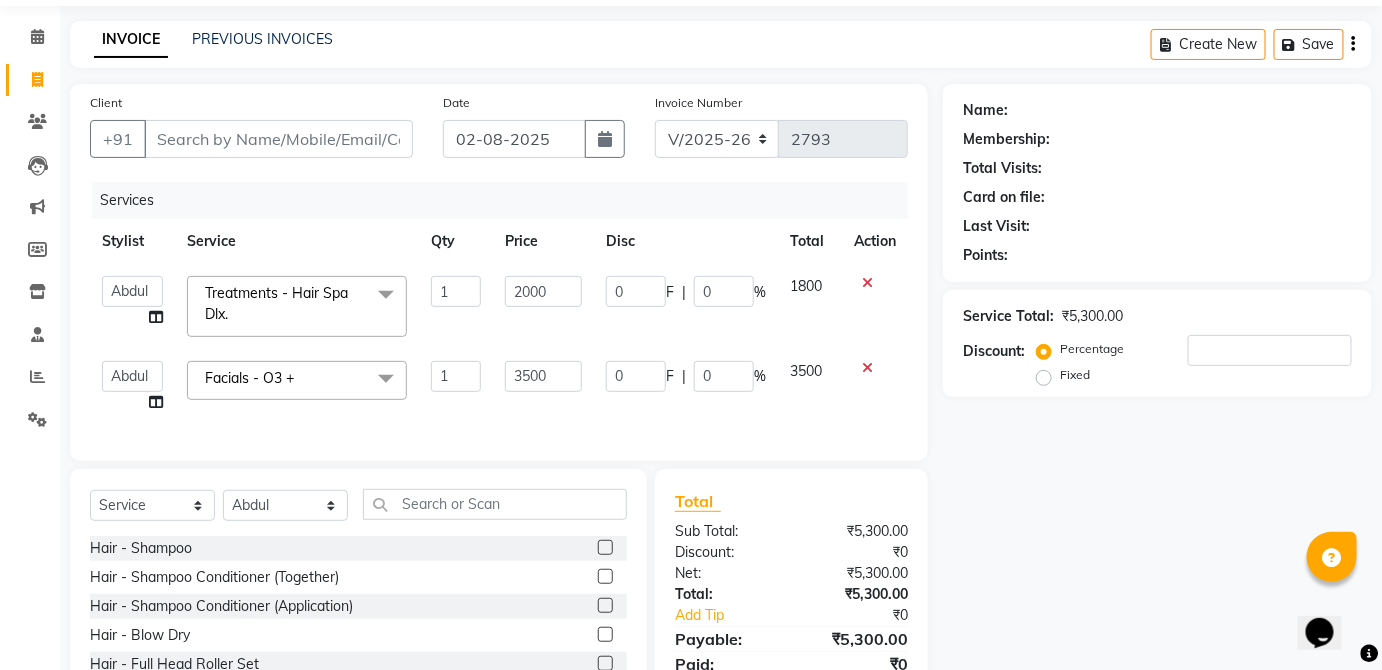click on "1800" 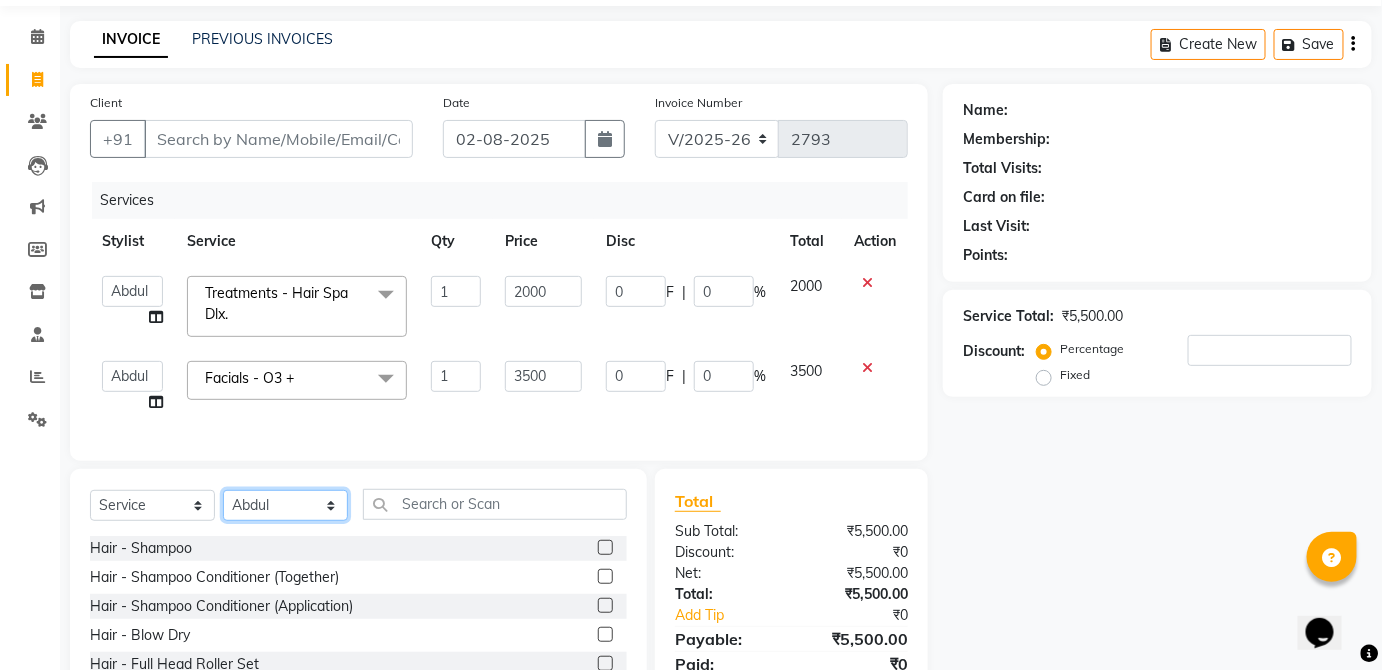 click on "SELECT STYLIST ABDUL ANAS ARTI ARUNA ASIF FAISAL GURI HEENA KAIF KAMAL KARAN KOMAL LAXMI MAMTA MANAGER MOHSIN NITIN RAHUL RAJEEV RASHID SAIF SANGEETA SANGEETA SHARUKH VISHAL V.K" 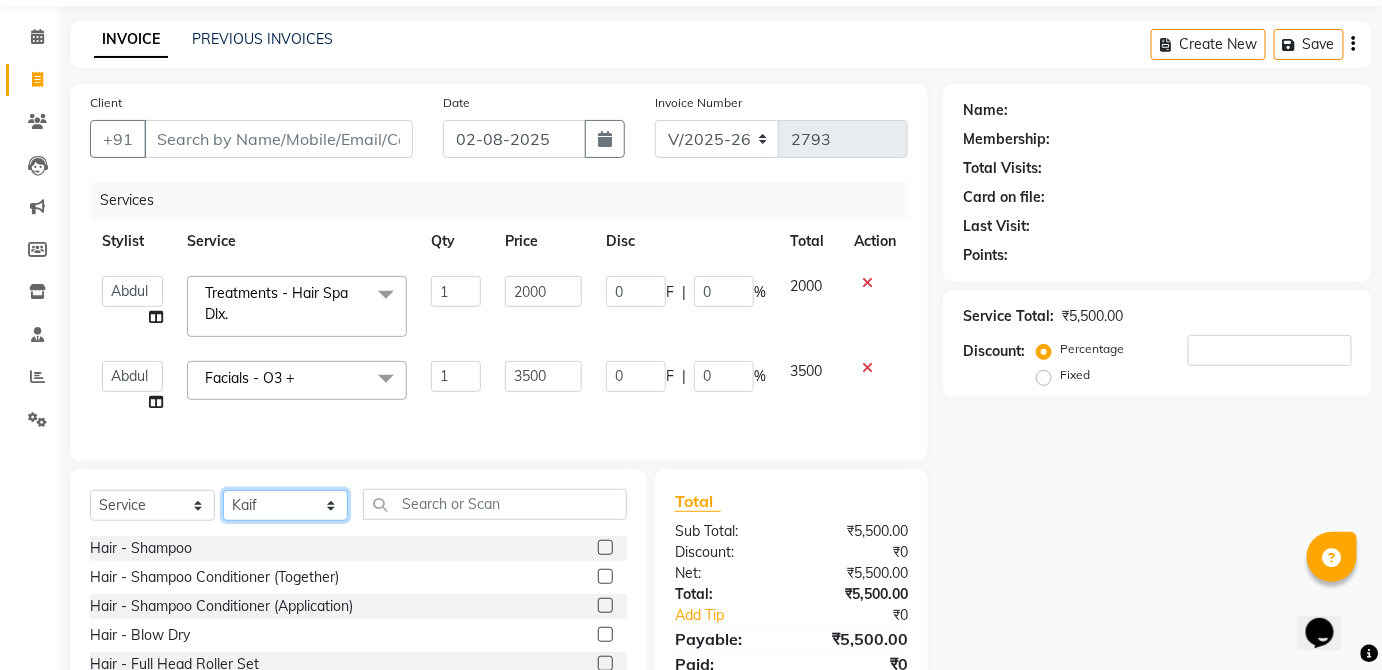 click on "SELECT STYLIST ABDUL ANAS ARTI ARUNA ASIF FAISAL GURI HEENA KAIF KAMAL KARAN KOMAL LAXMI MAMTA MANAGER MOHSIN NITIN RAHUL RAJEEV RASHID SAIF SANGEETA SANGEETA SHARUKH VISHAL V.K" 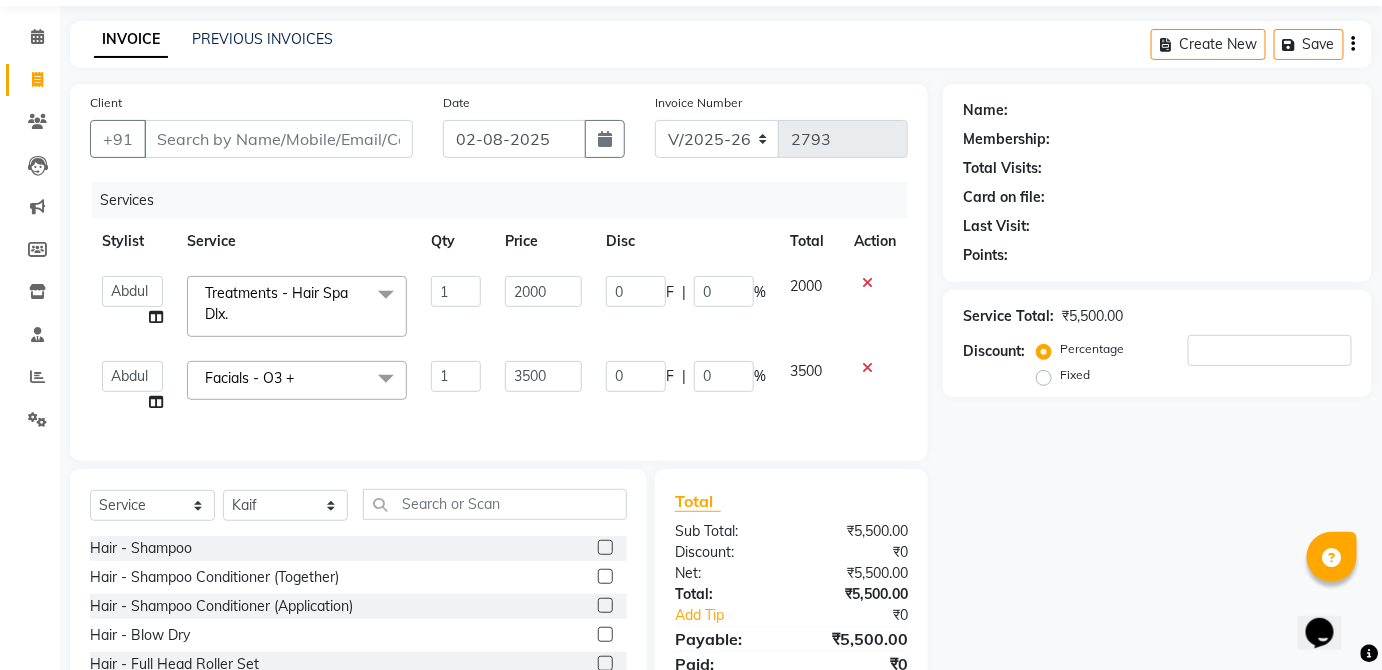 click 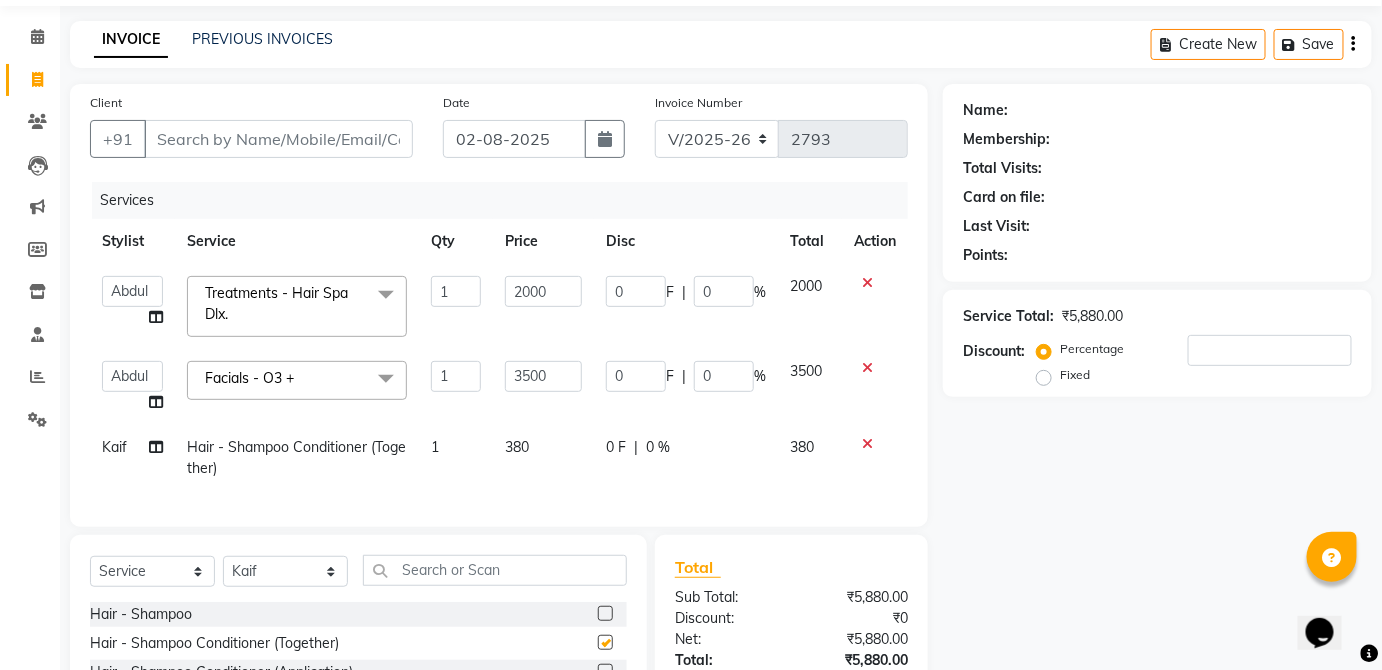 click on "380" 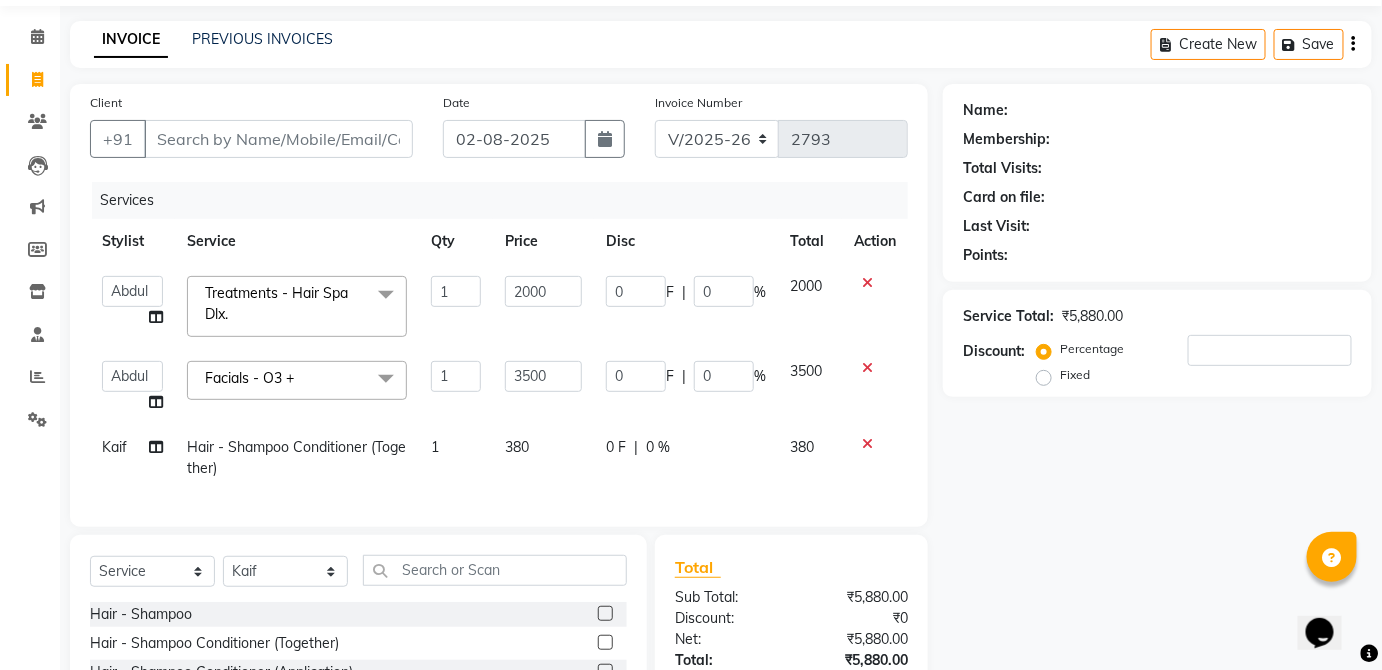 checkbox on "false" 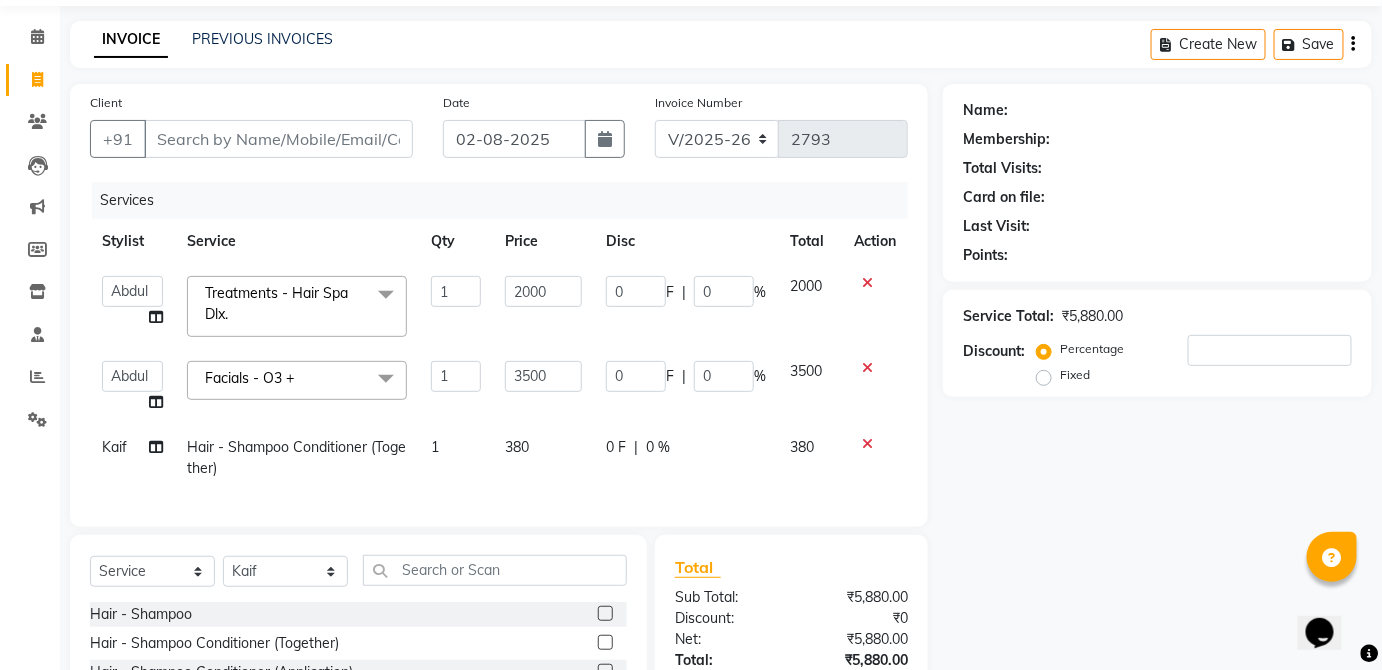 select on "32126" 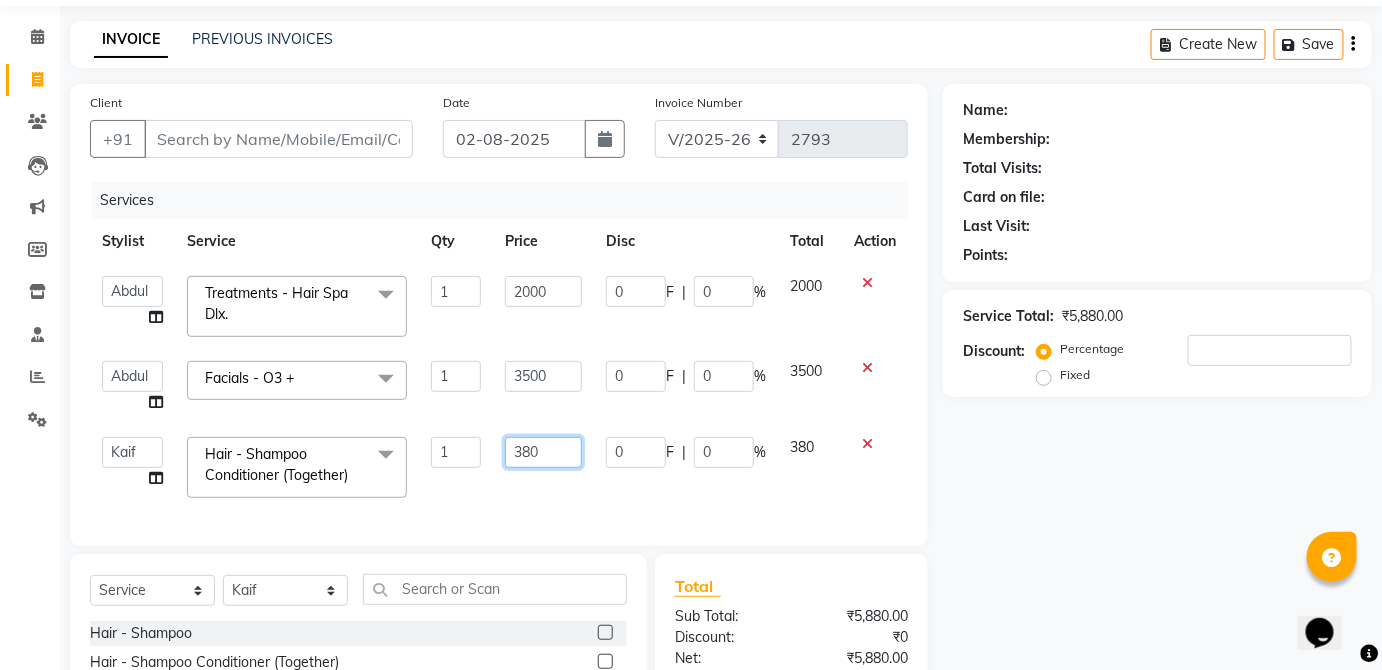 click on "380" 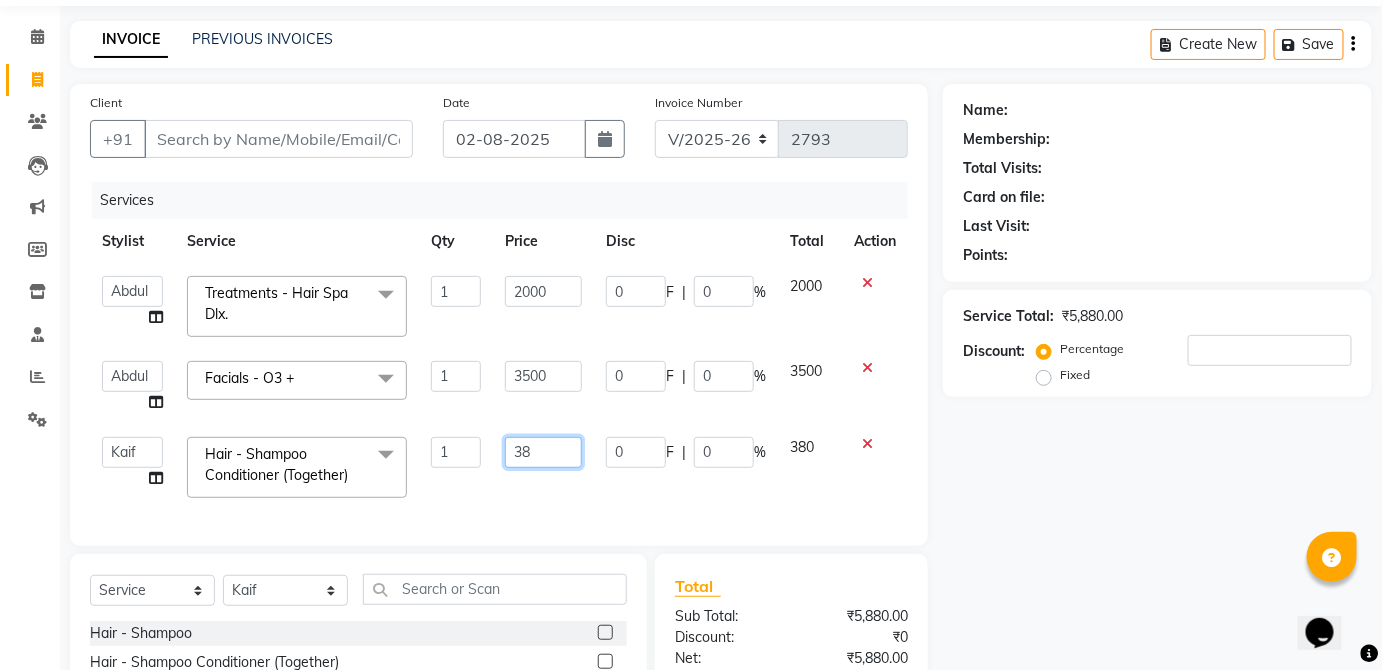 type on "3" 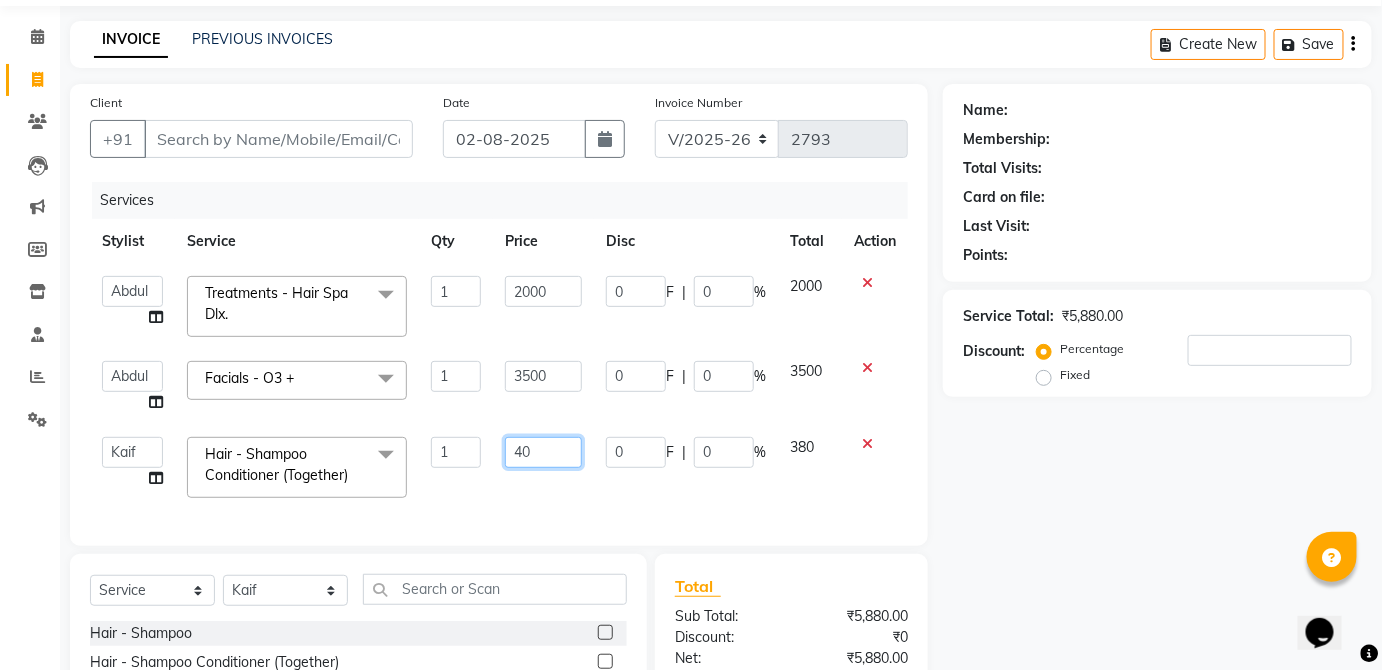 type on "400" 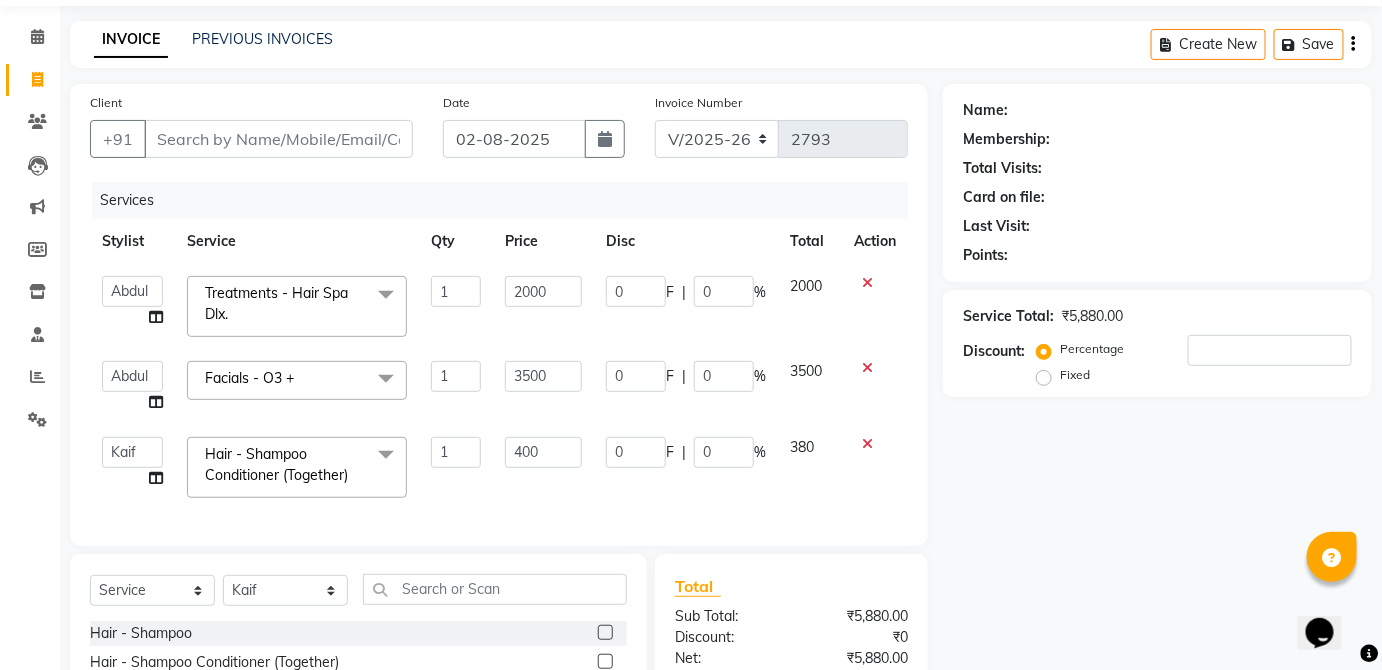 click on "380" 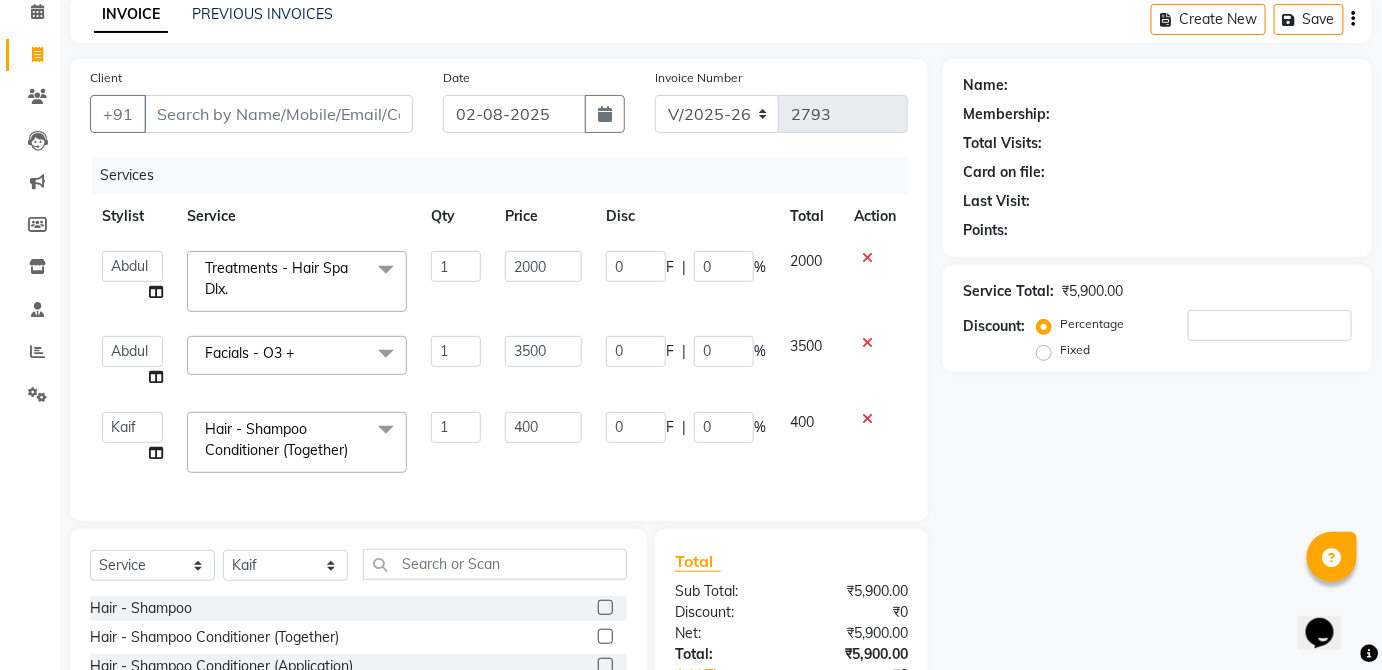 scroll, scrollTop: 117, scrollLeft: 0, axis: vertical 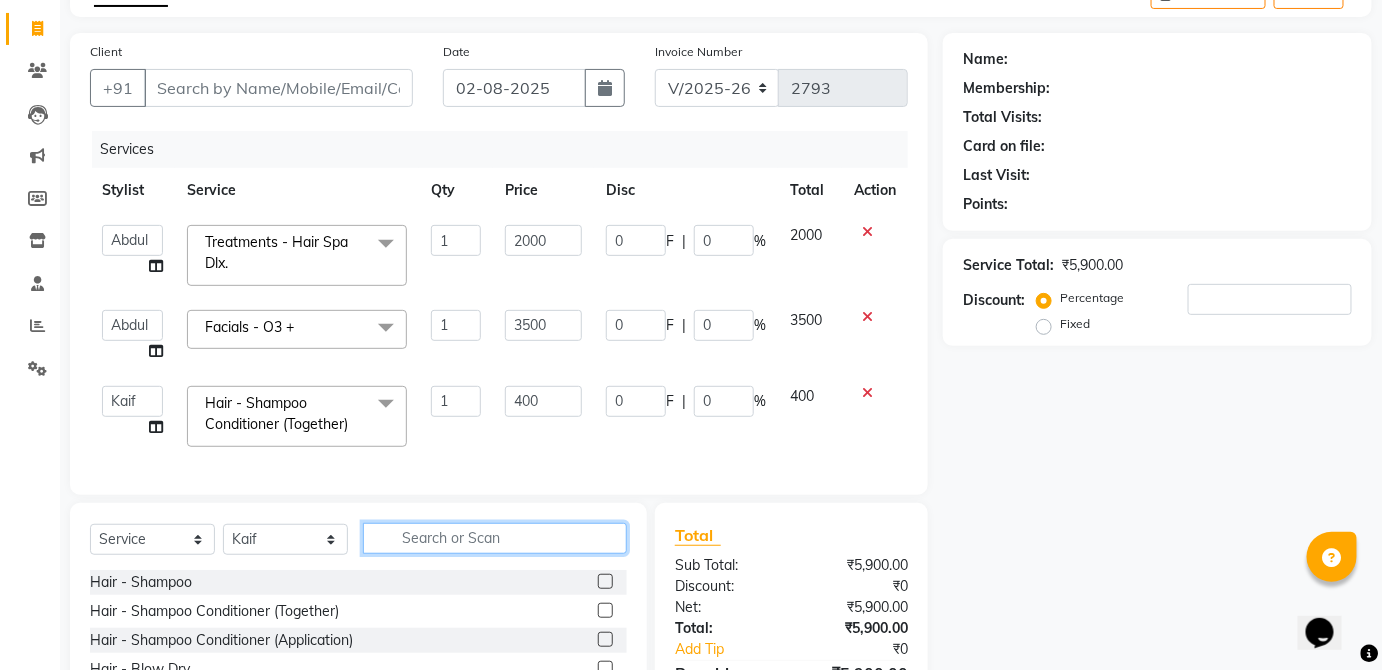 click 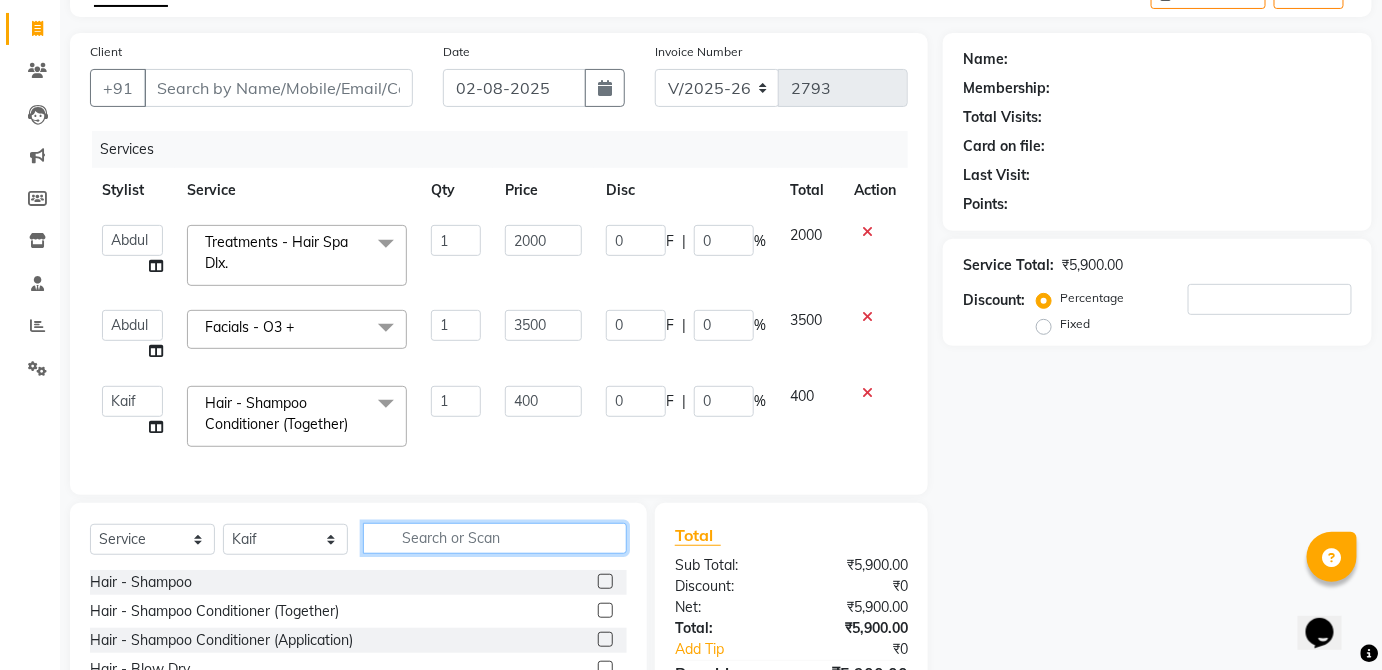 type on "f" 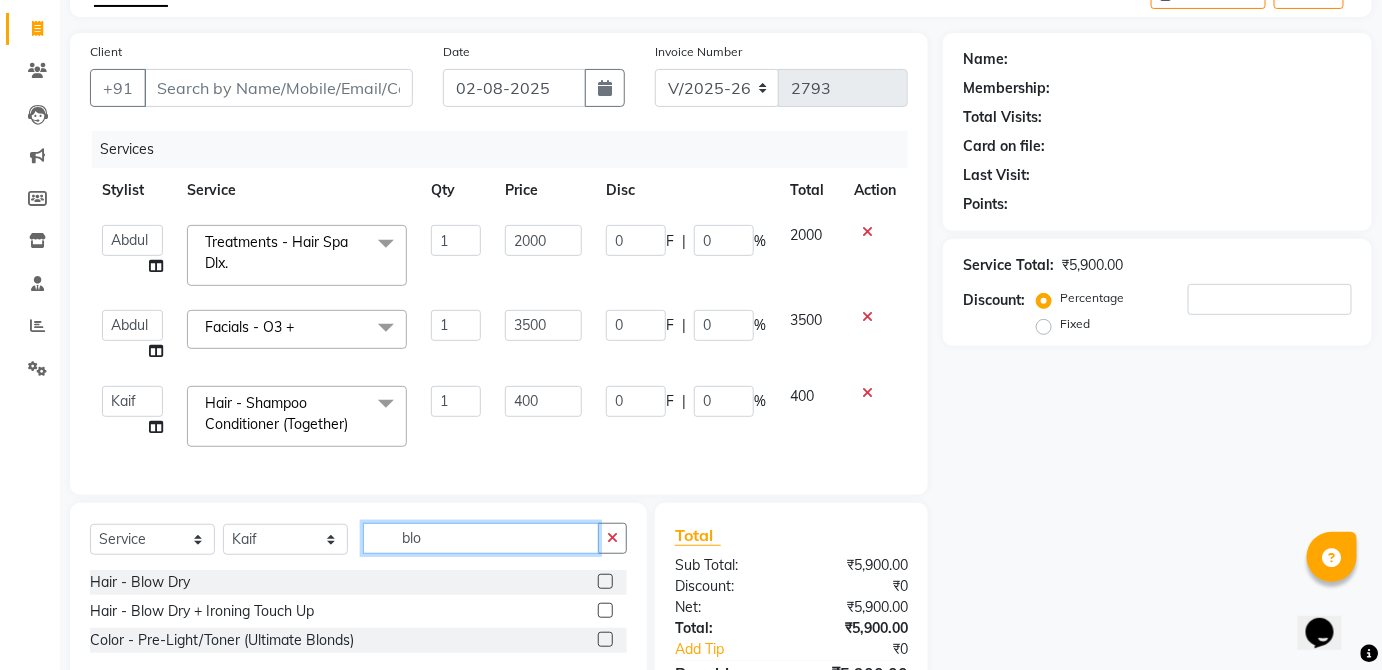 type on "blo" 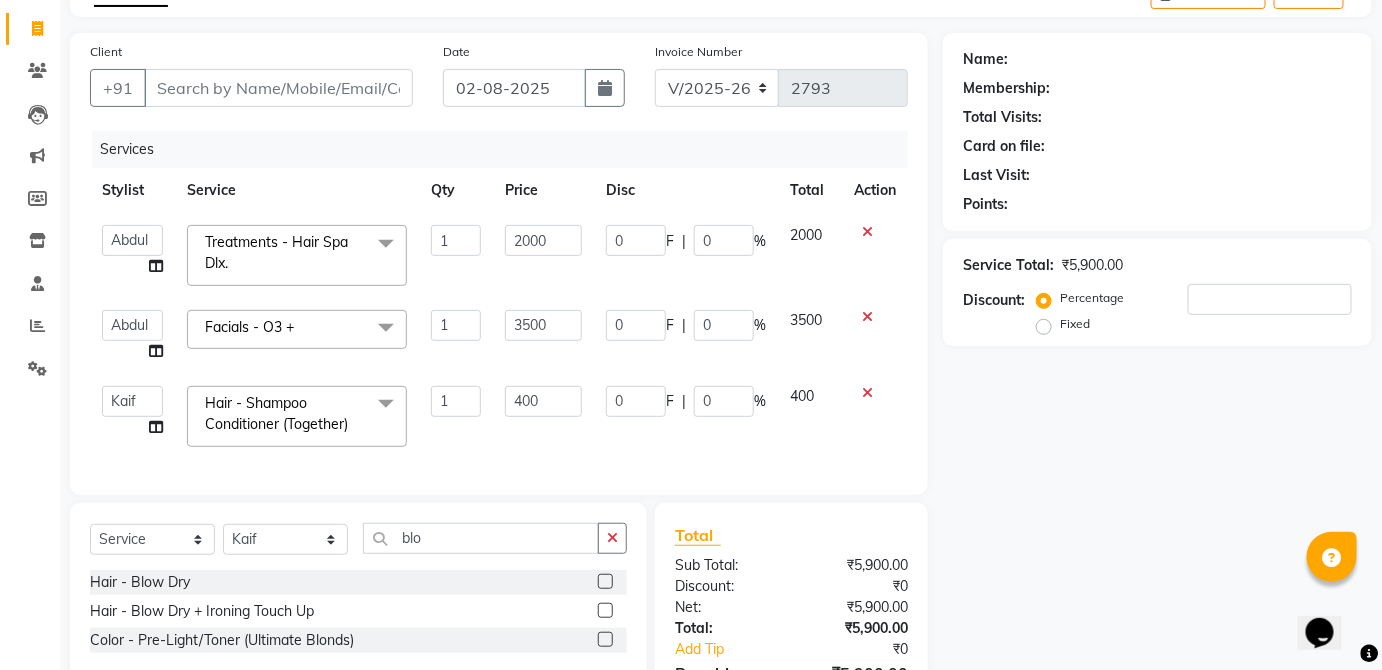 click 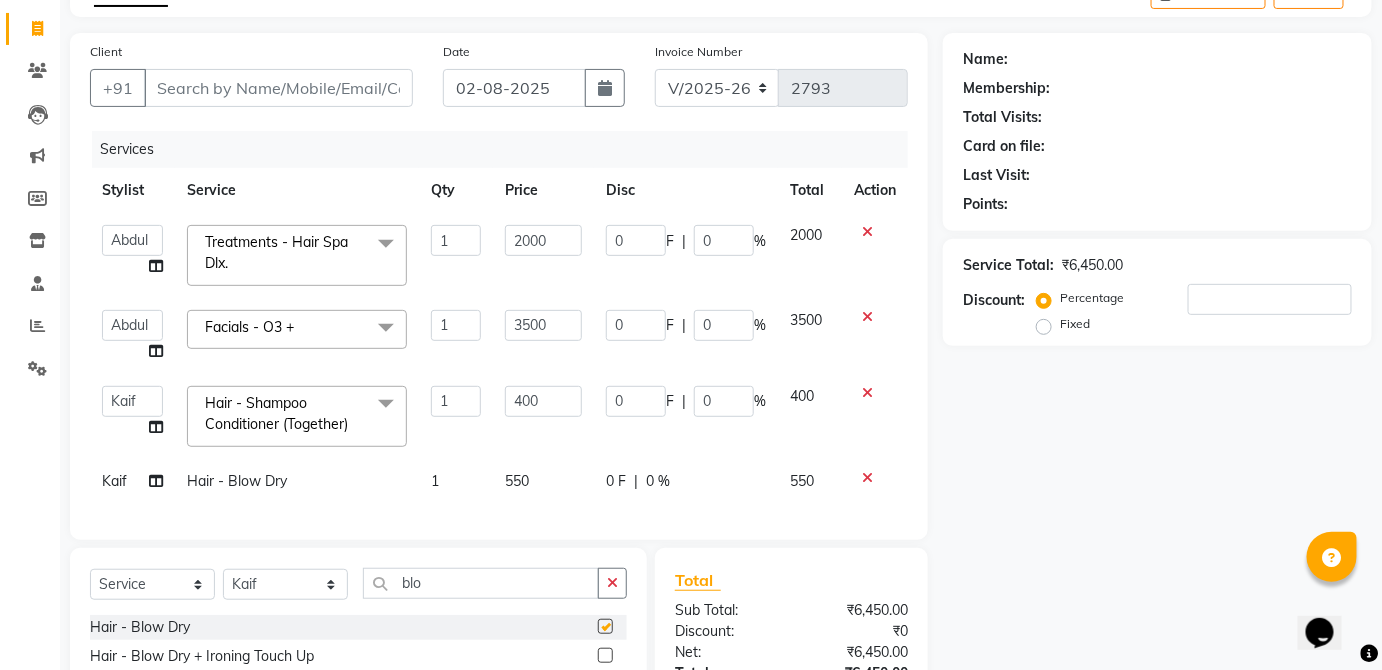checkbox on "false" 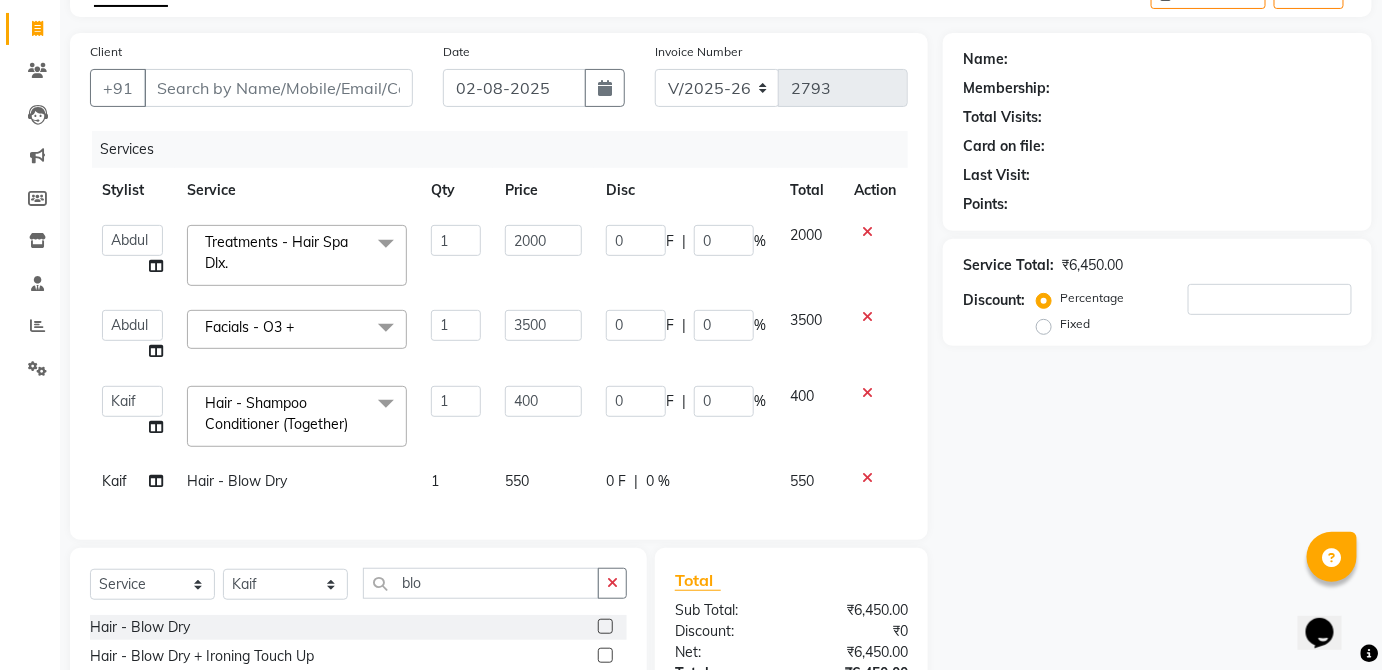 click on "550" 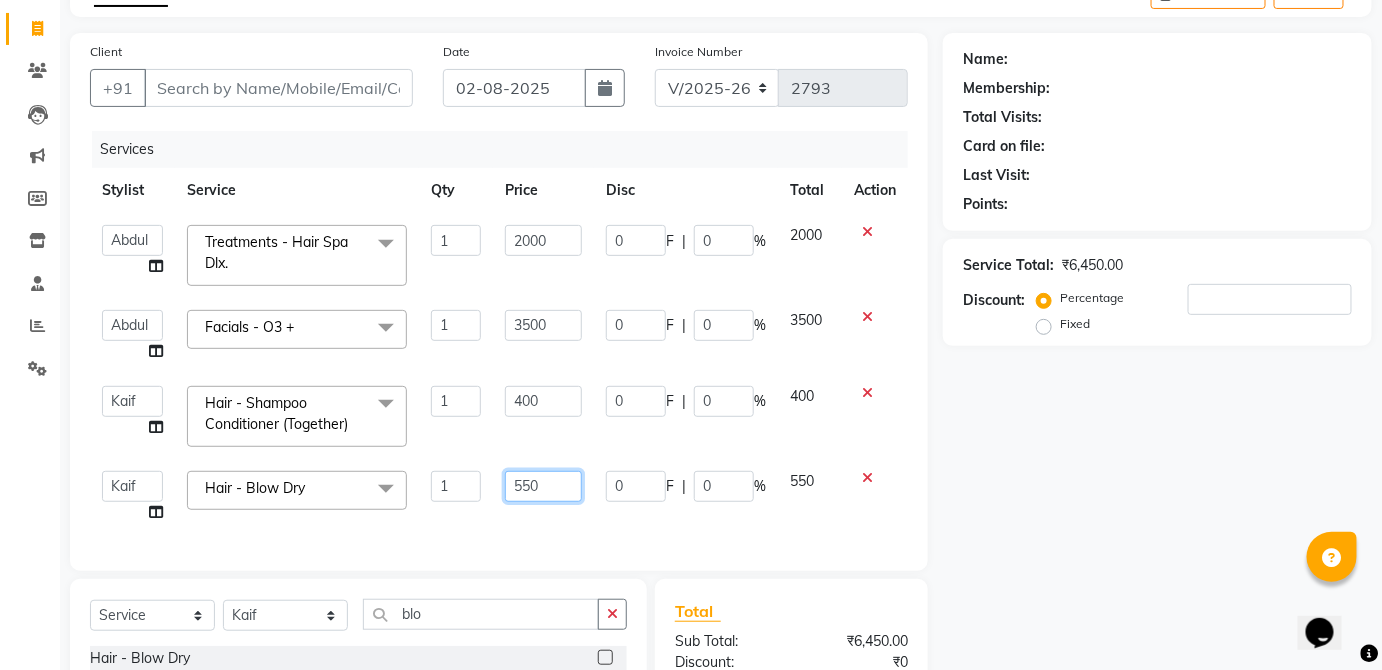 click on "550" 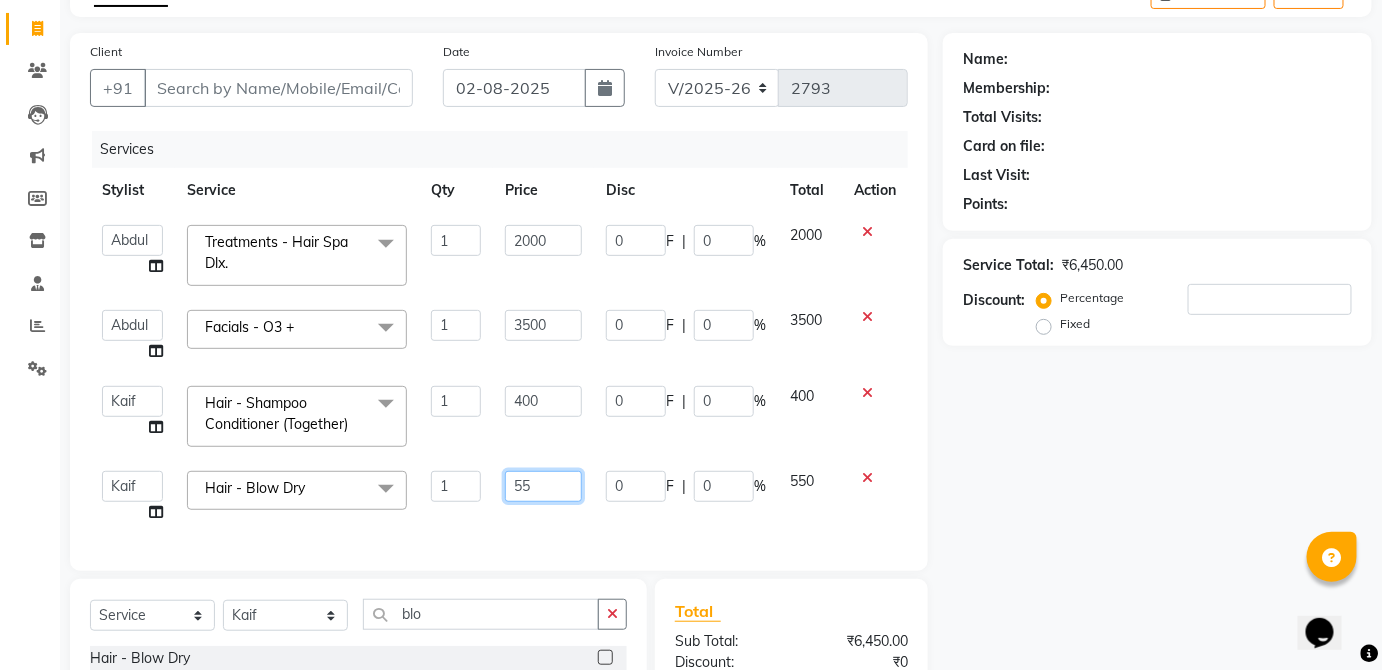 type on "5" 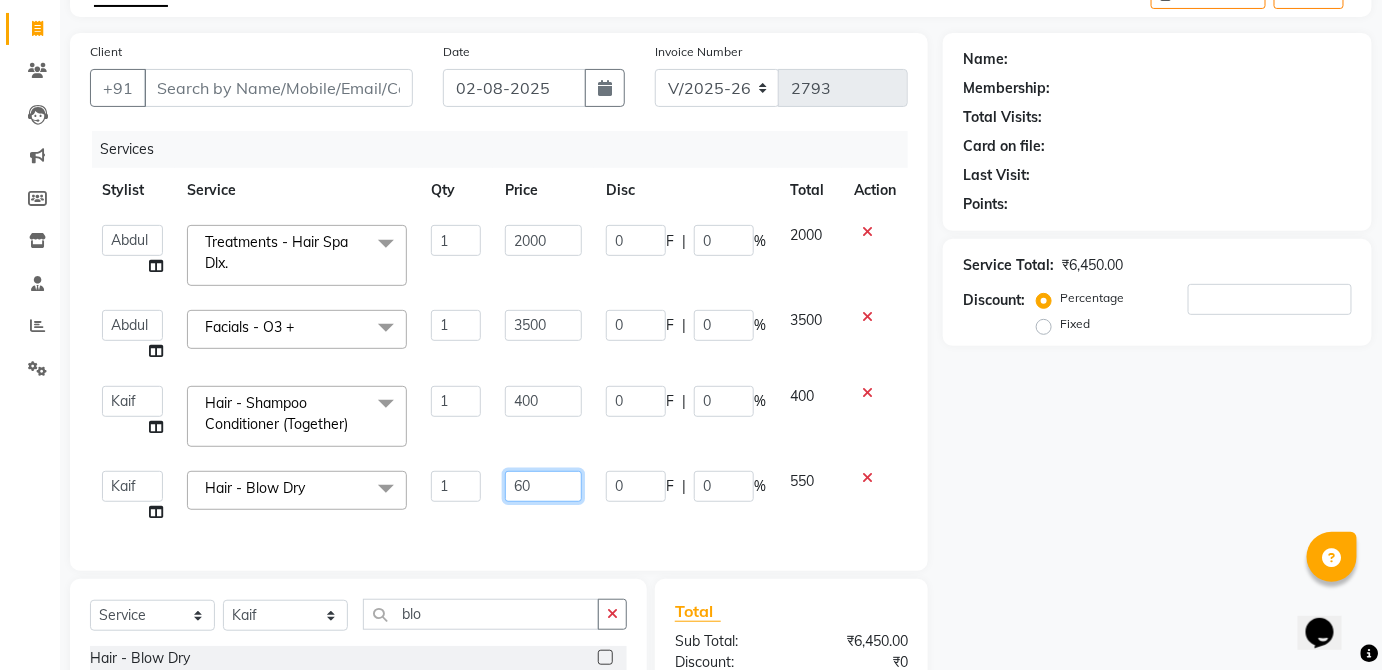 type on "600" 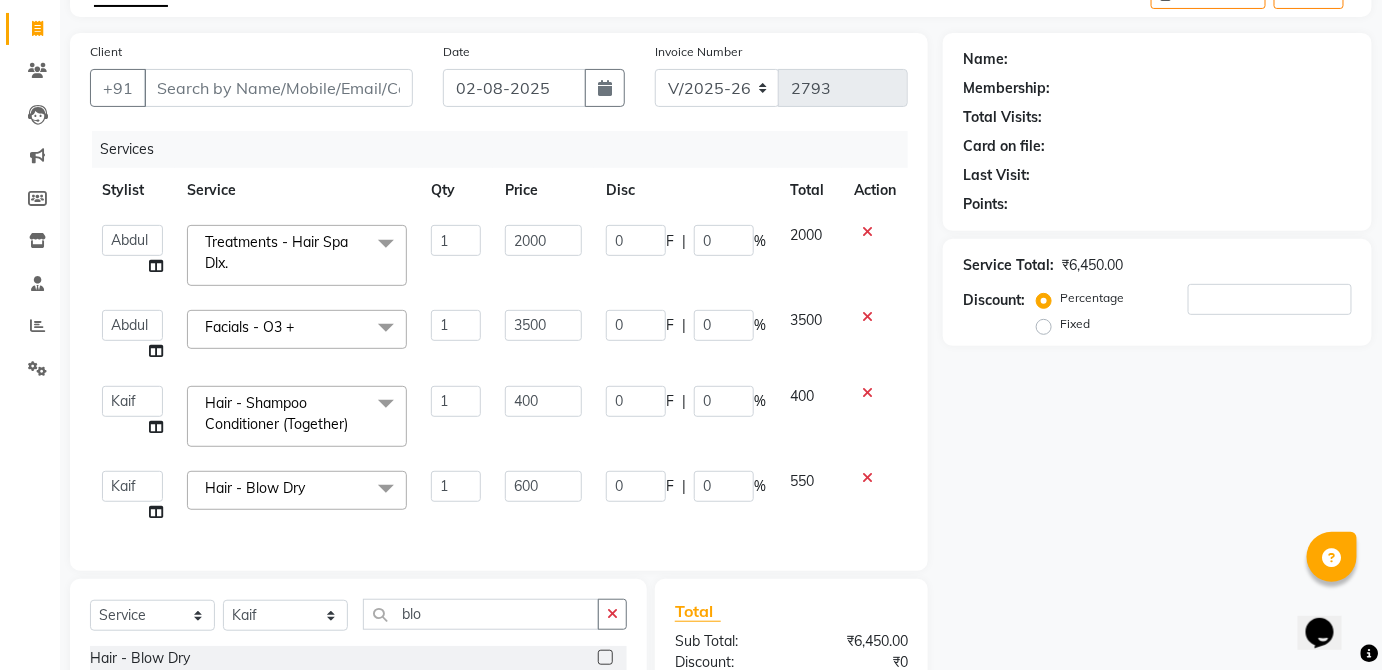 click on "550" 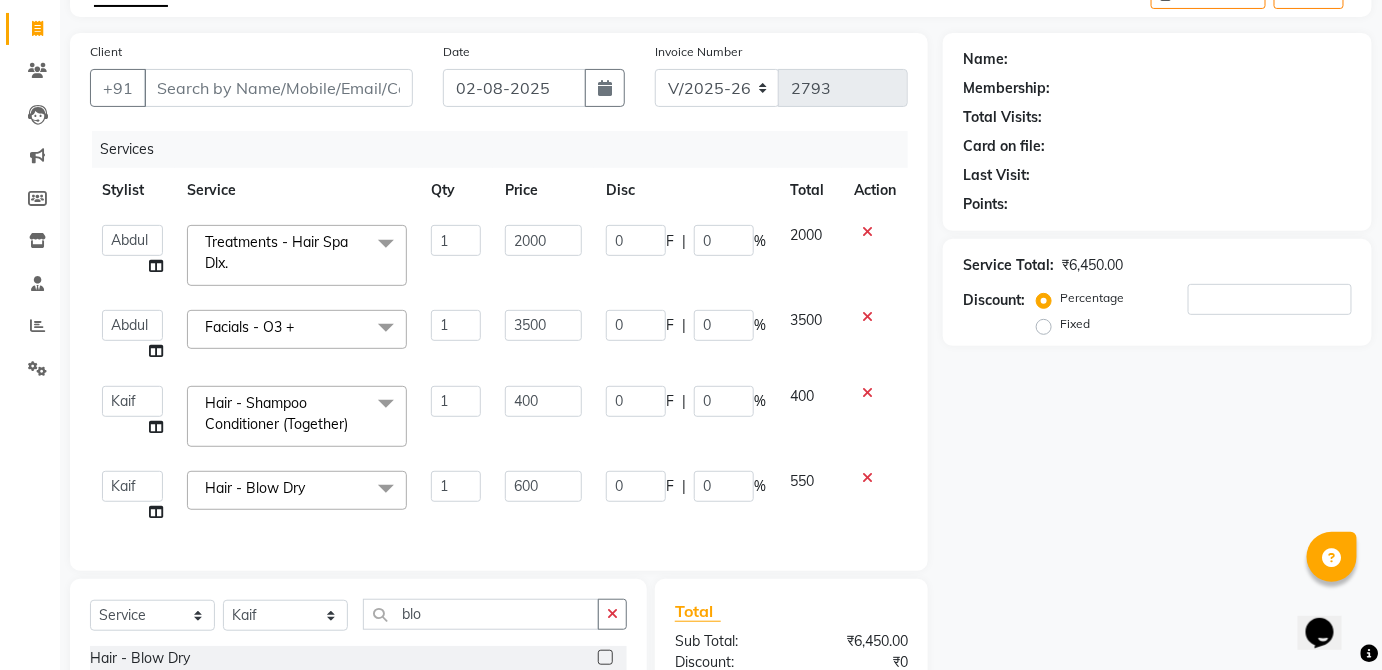 select on "32126" 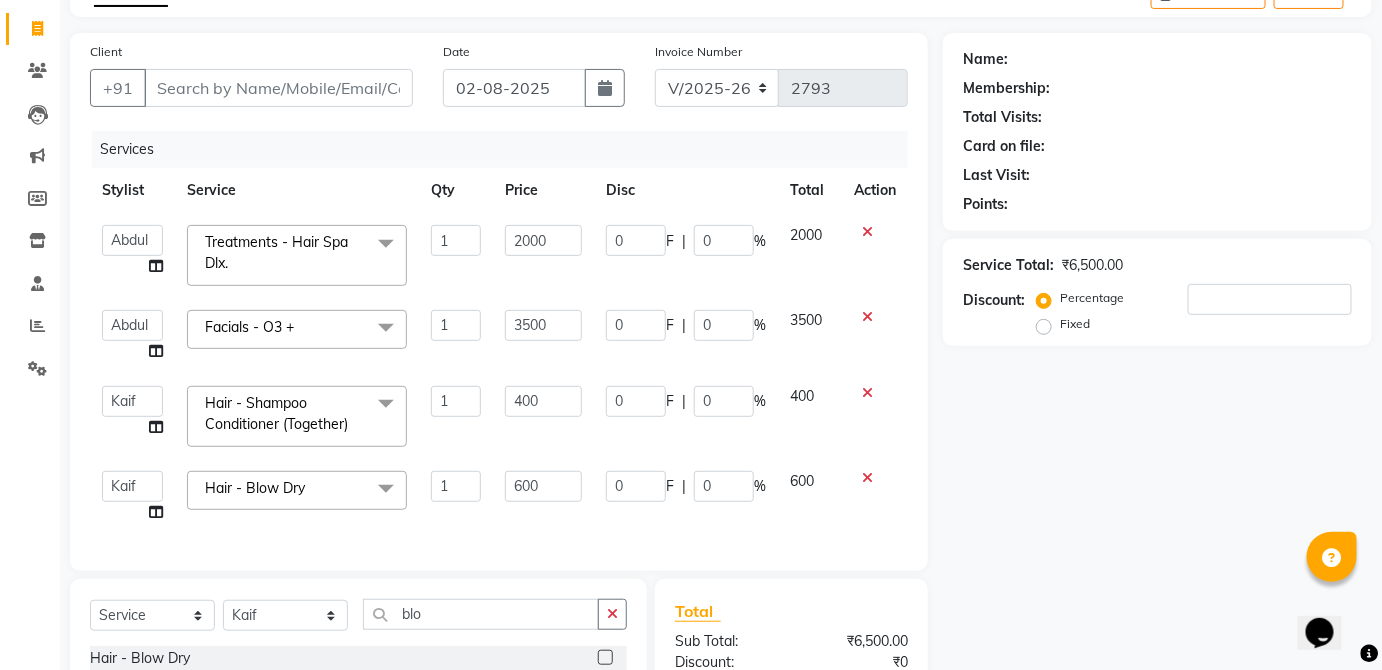 scroll, scrollTop: 0, scrollLeft: 15, axis: horizontal 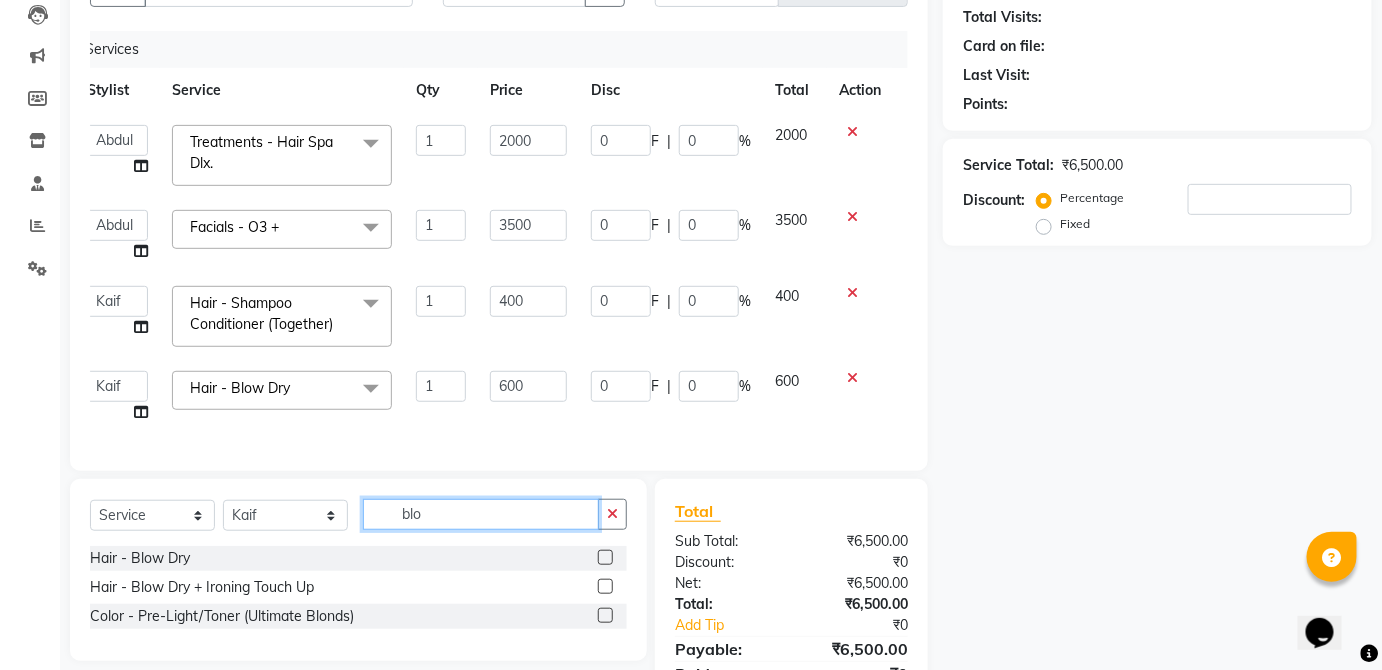click on "blo" 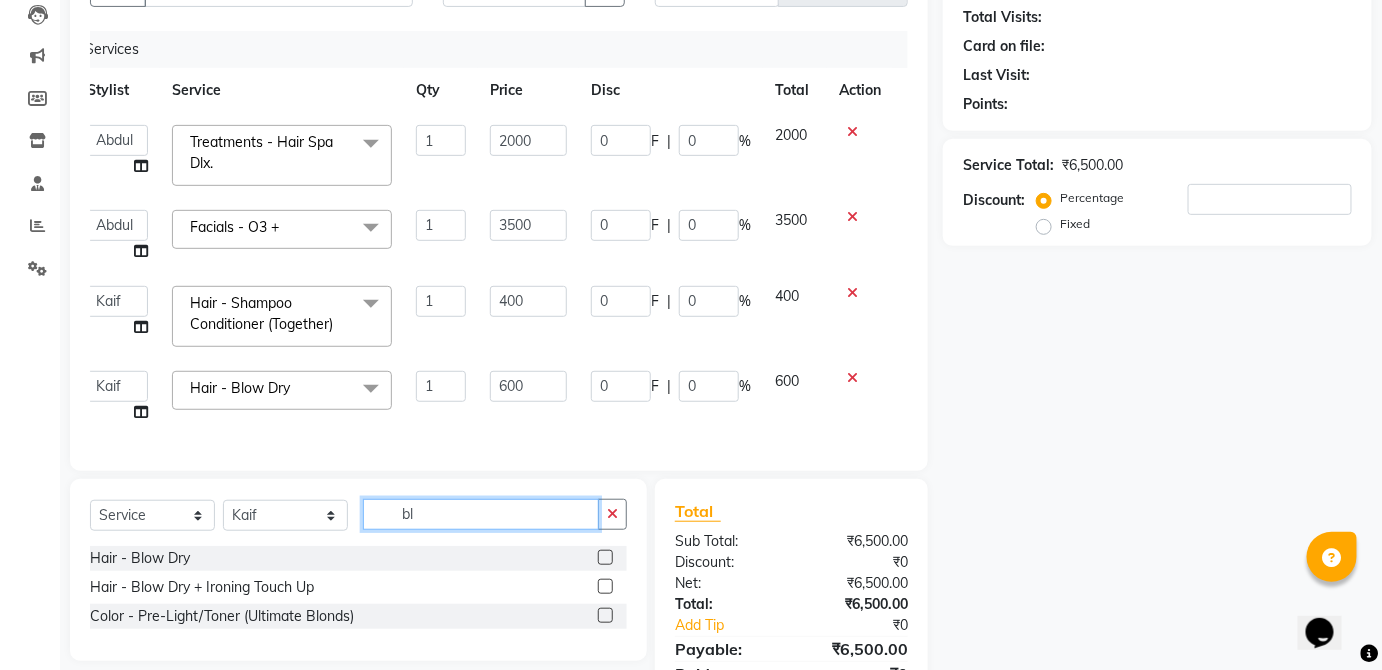 type on "b" 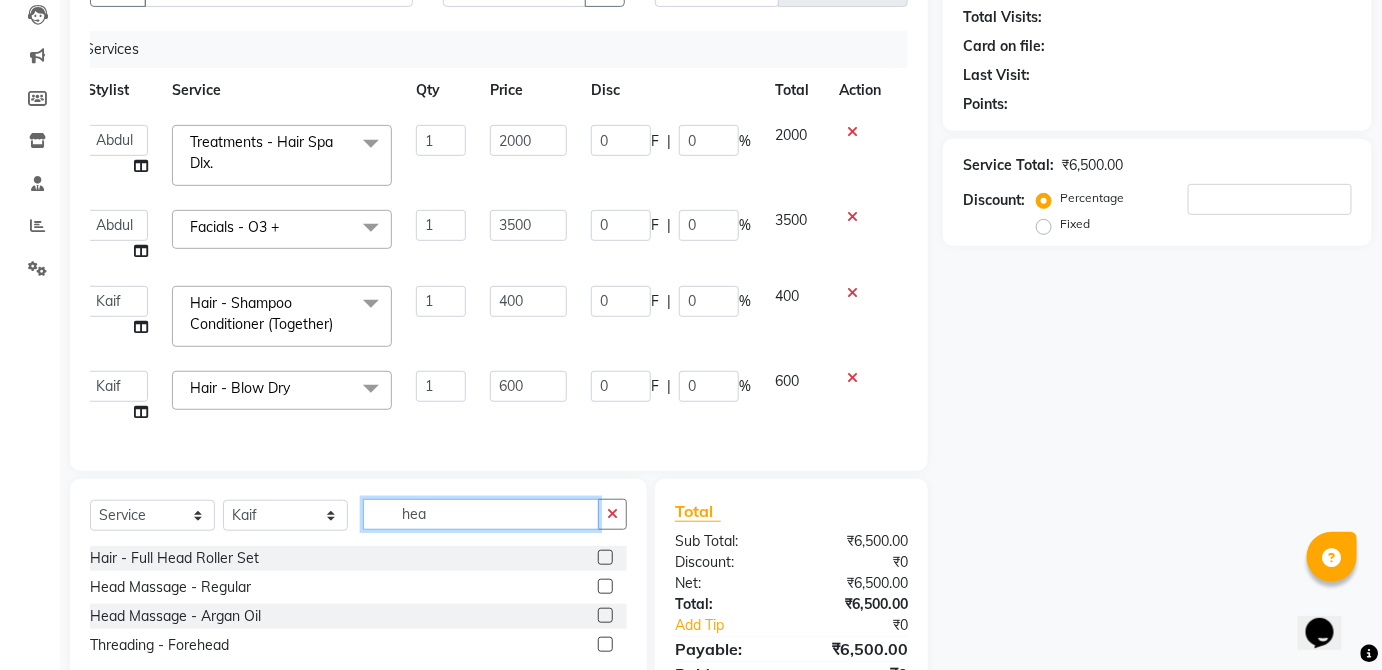 type on "hea" 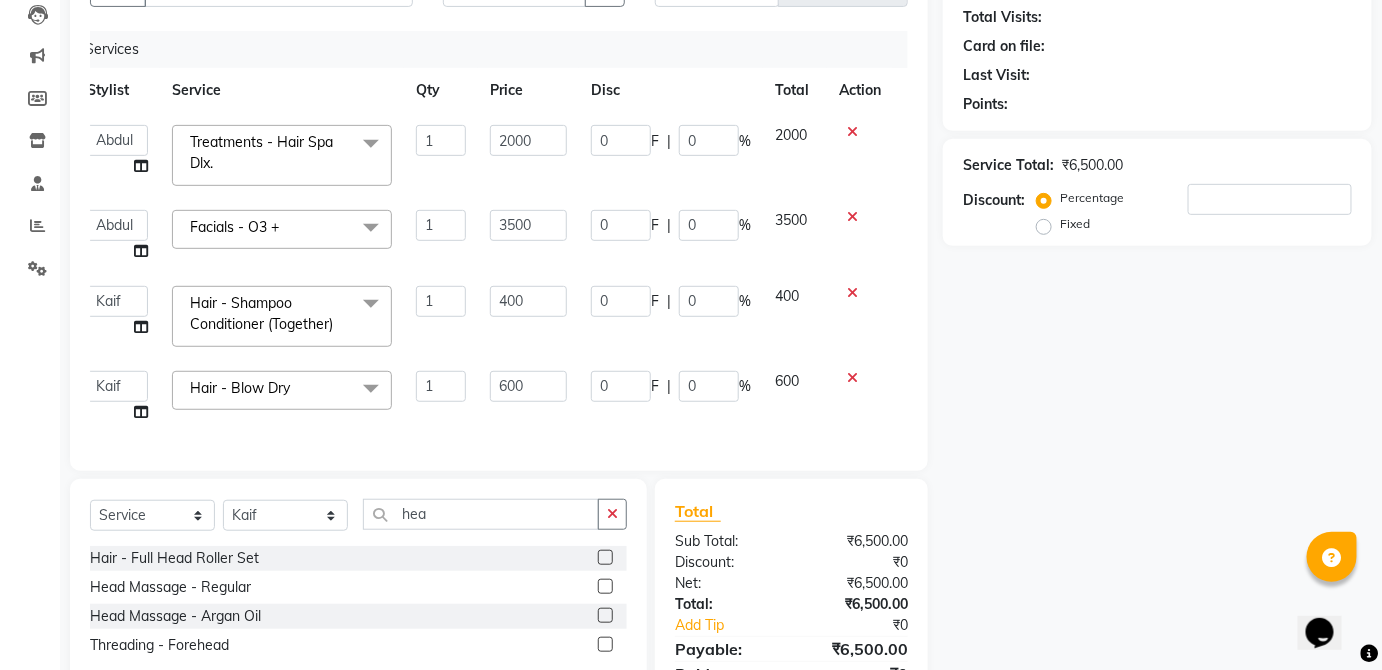 click 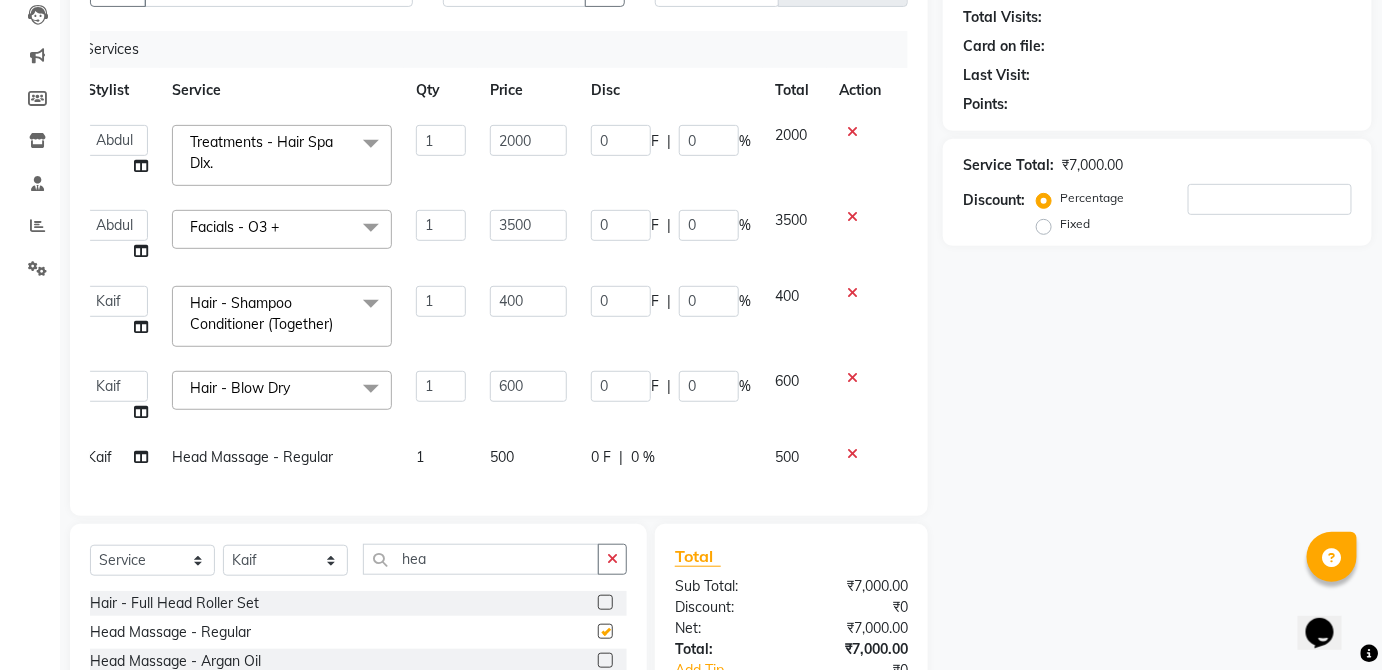 click on "0 F | 0 %" 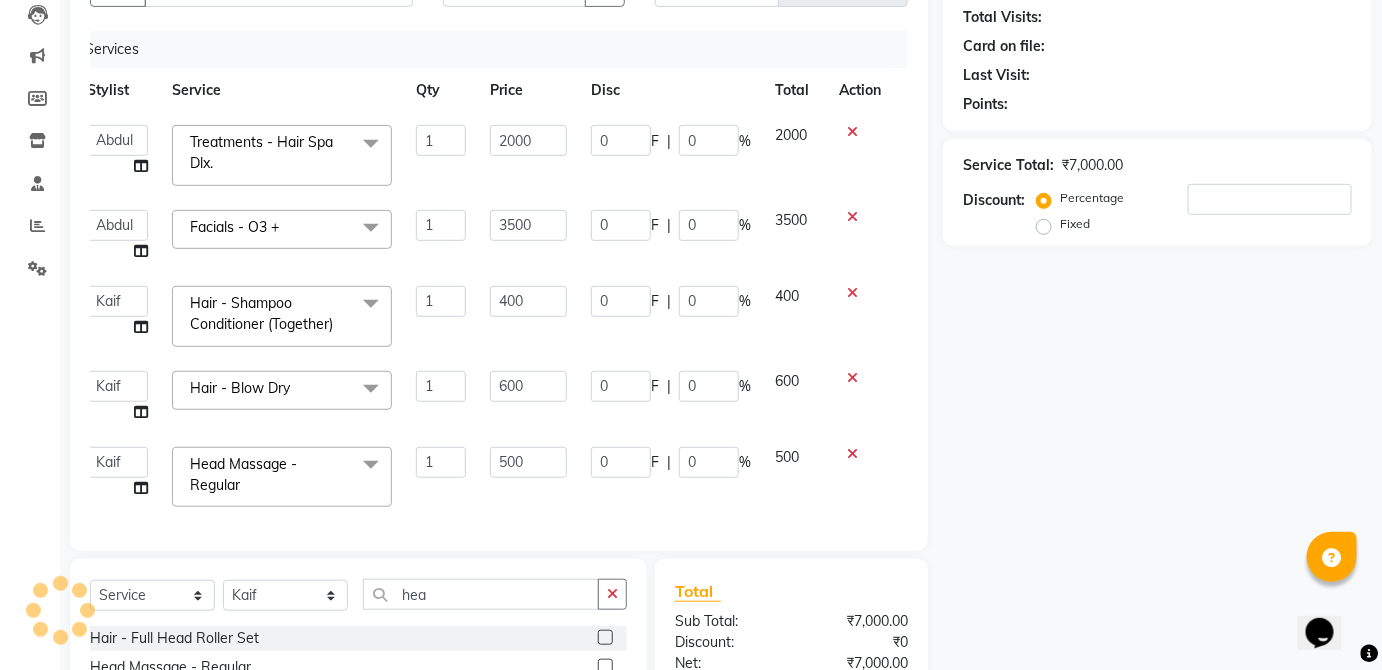 checkbox on "false" 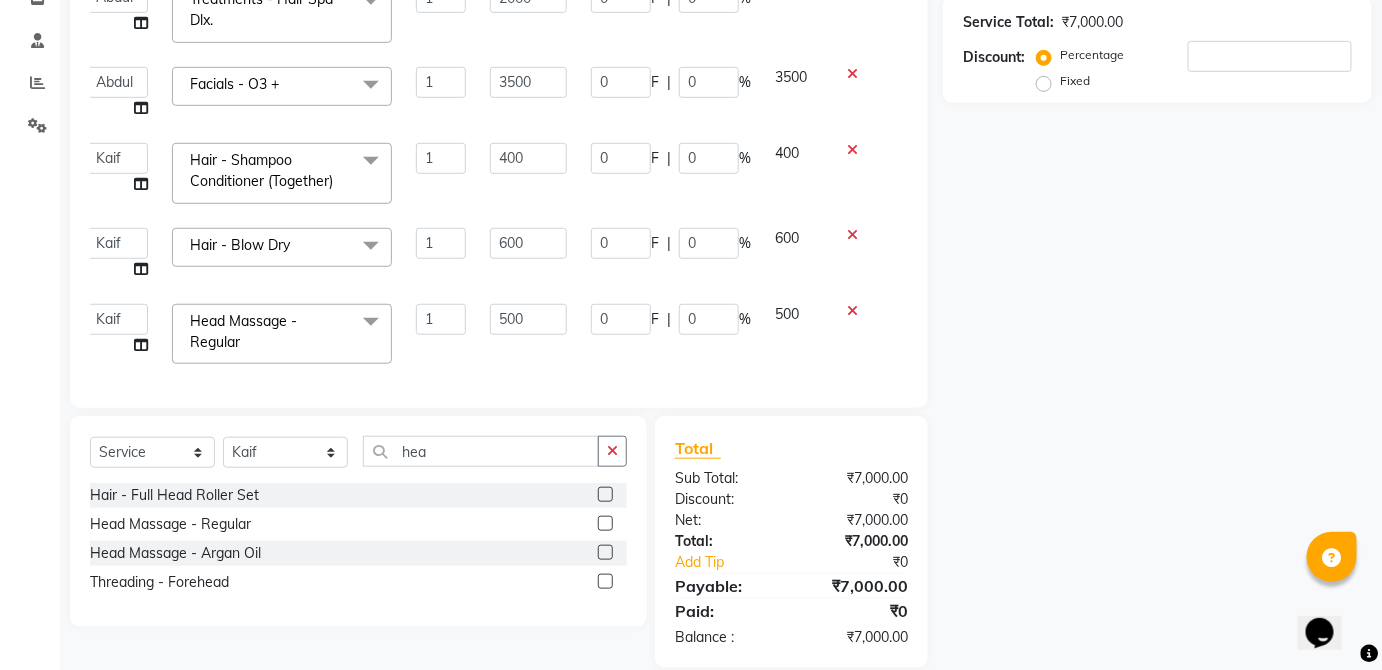 scroll, scrollTop: 386, scrollLeft: 0, axis: vertical 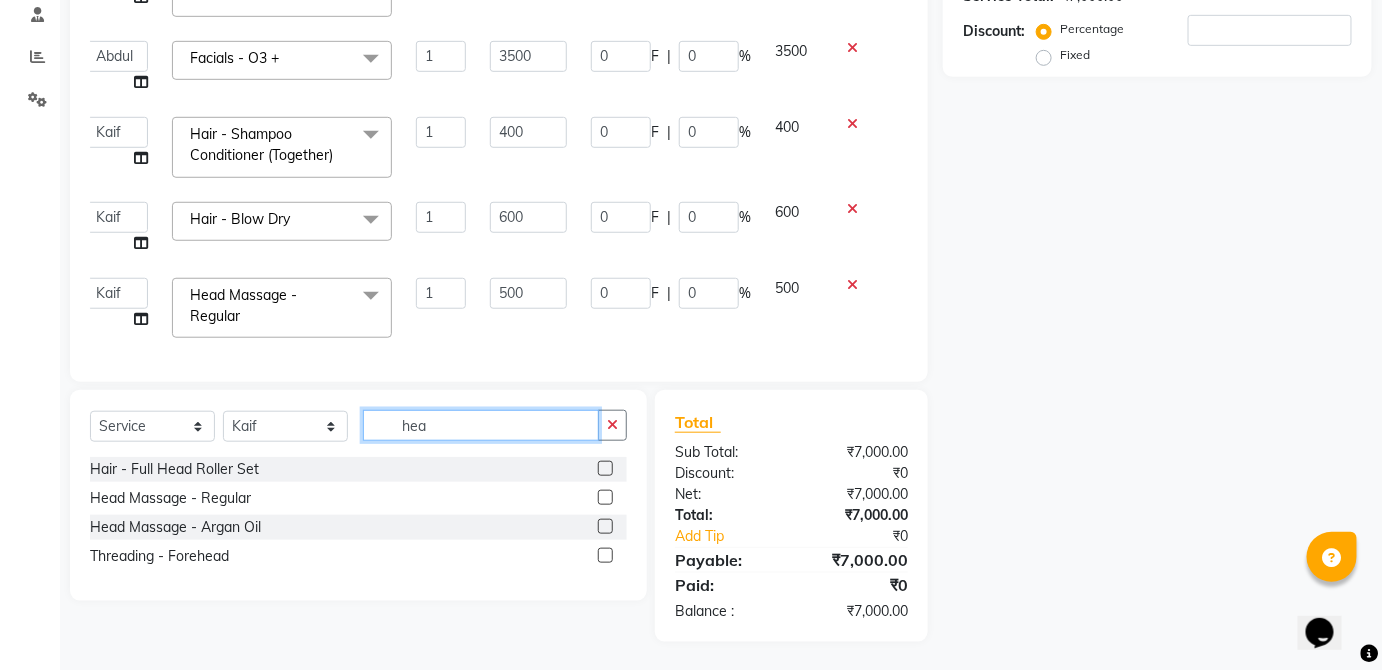 click on "hea" 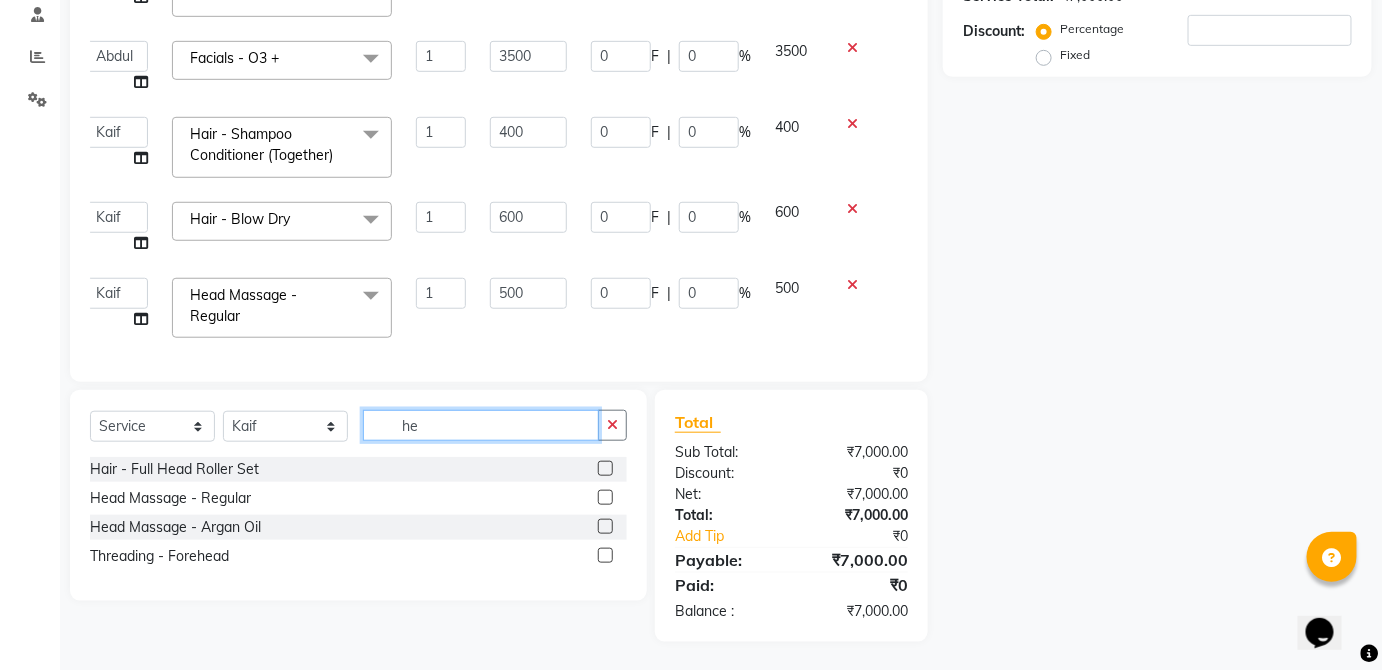 type on "h" 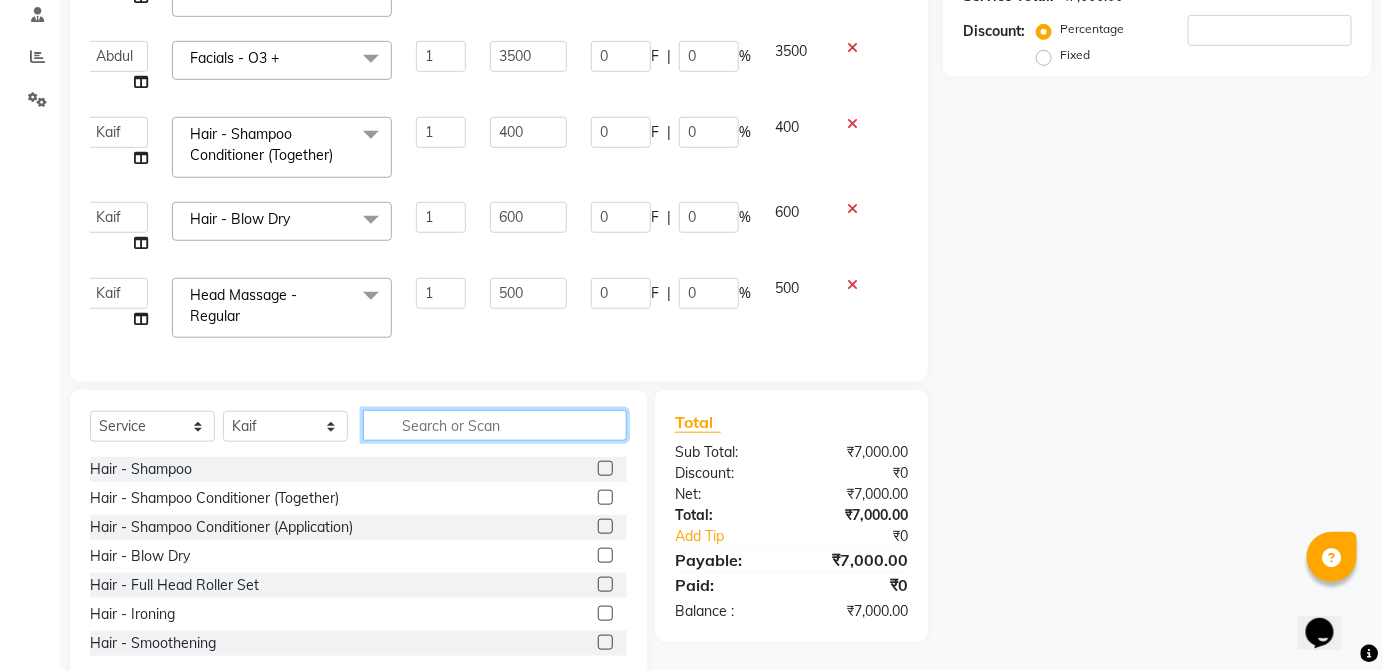 type 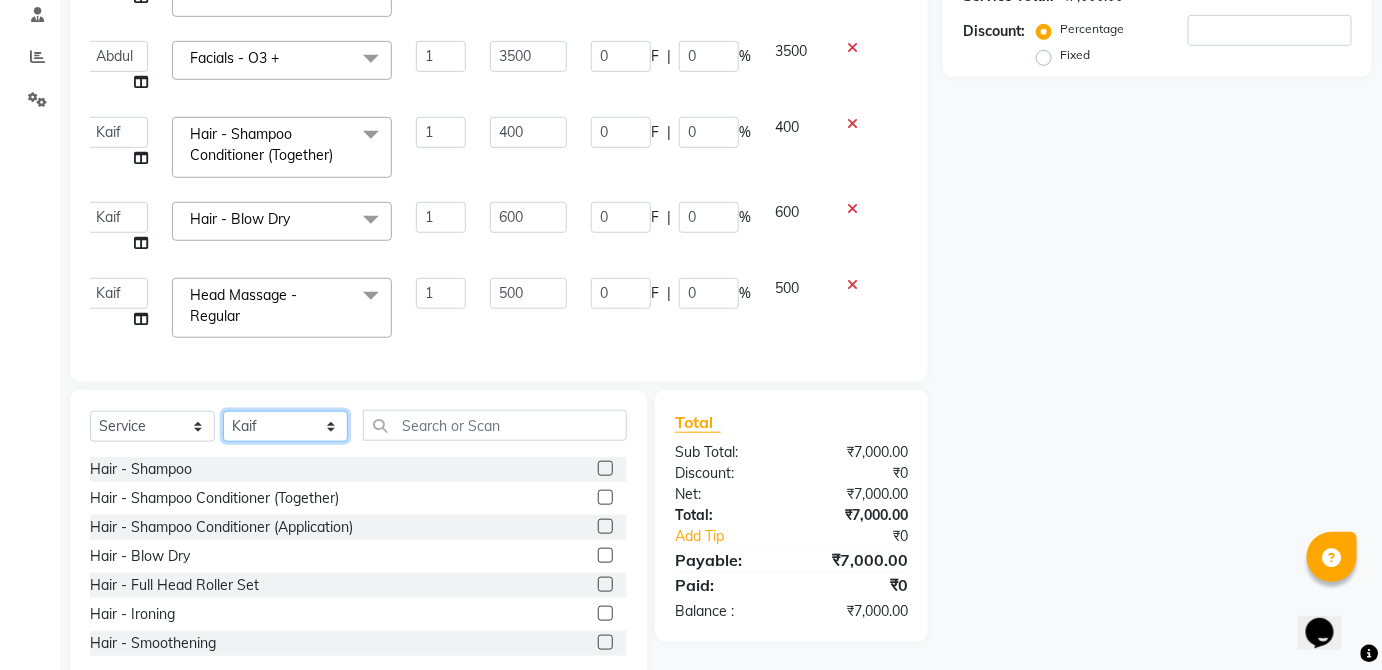 click on "SELECT STYLIST ABDUL ANAS ARTI ARUNA ASIF FAISAL GURI HEENA KAIF KAMAL KARAN KOMAL LAXMI MAMTA MANAGER MOHSIN NITIN RAHUL RAJEEV RASHID SAIF SANGEETA SANGEETA SHARUKH VISHAL V.K" 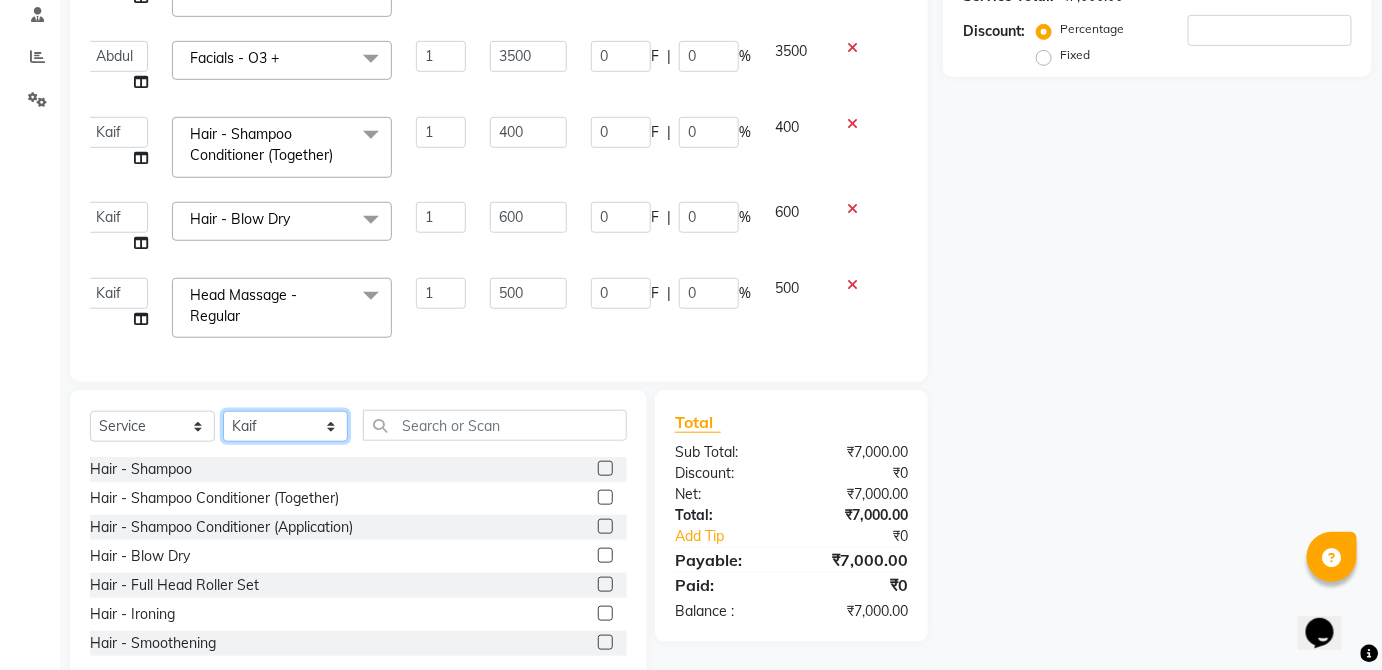 select on "32130" 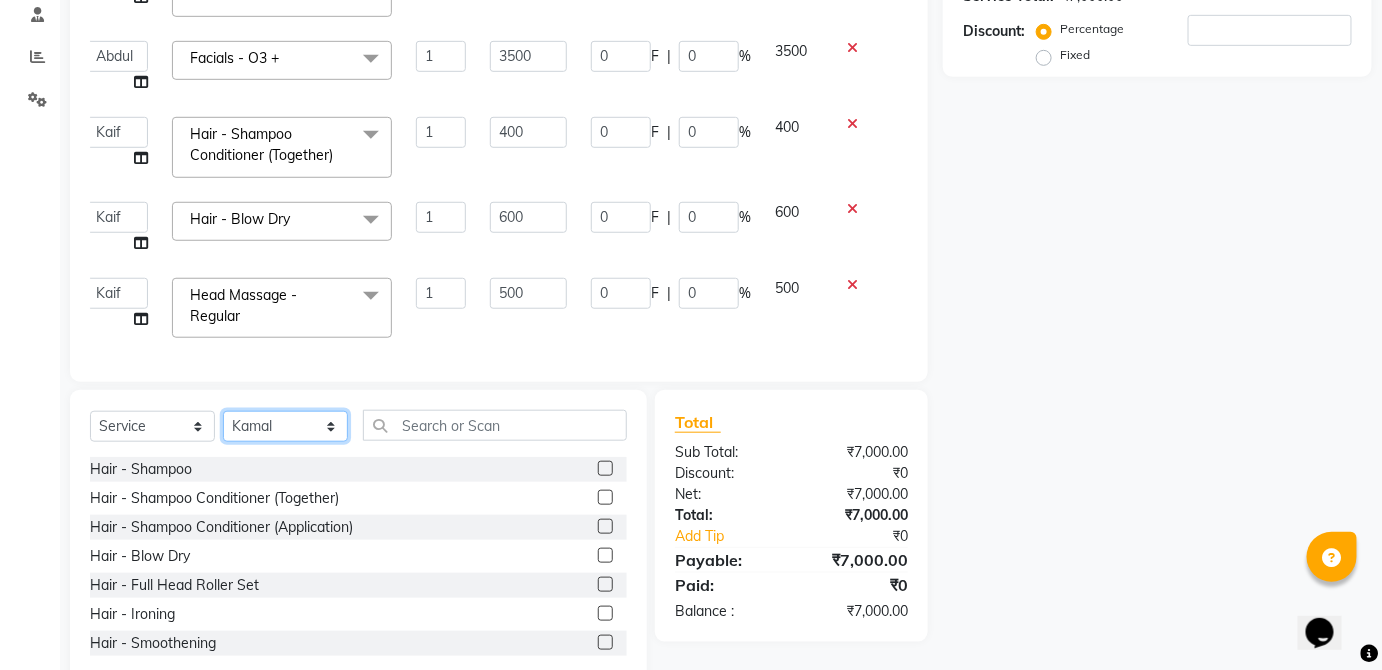 click on "SELECT STYLIST ABDUL ANAS ARTI ARUNA ASIF FAISAL GURI HEENA KAIF KAMAL KARAN KOMAL LAXMI MAMTA MANAGER MOHSIN NITIN RAHUL RAJEEV RASHID SAIF SANGEETA SANGEETA SHARUKH VISHAL V.K" 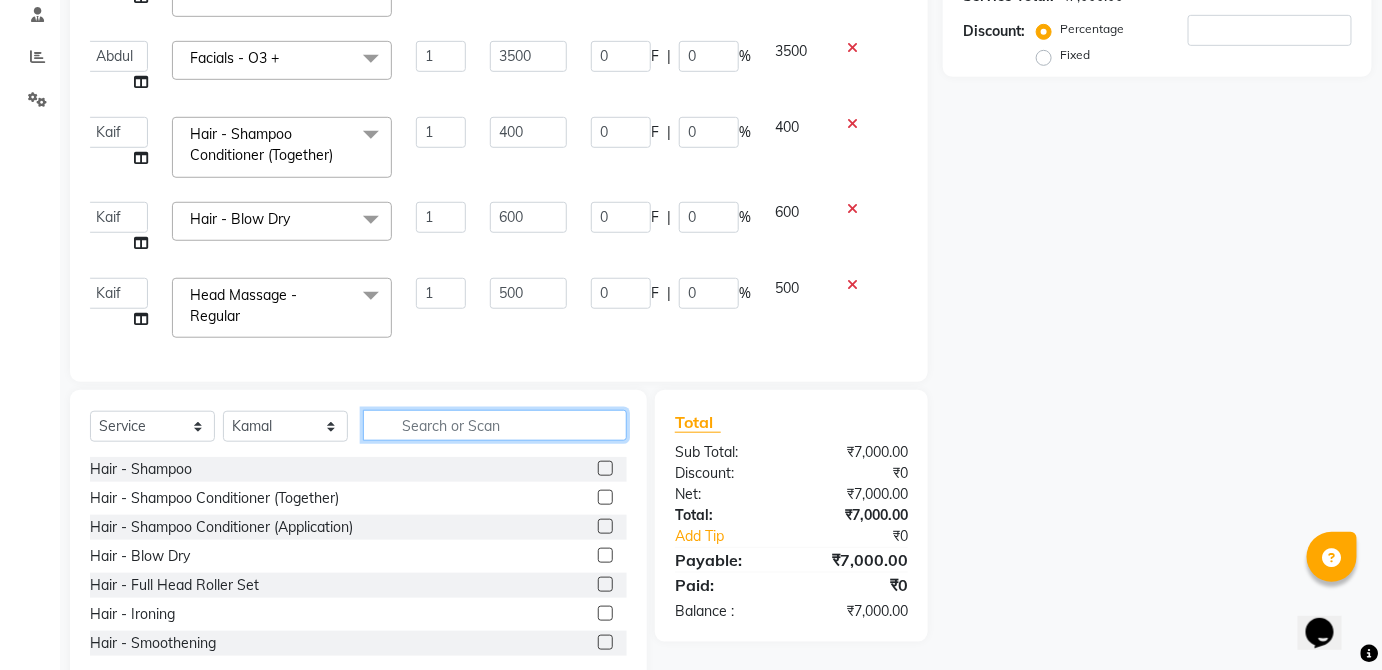 click 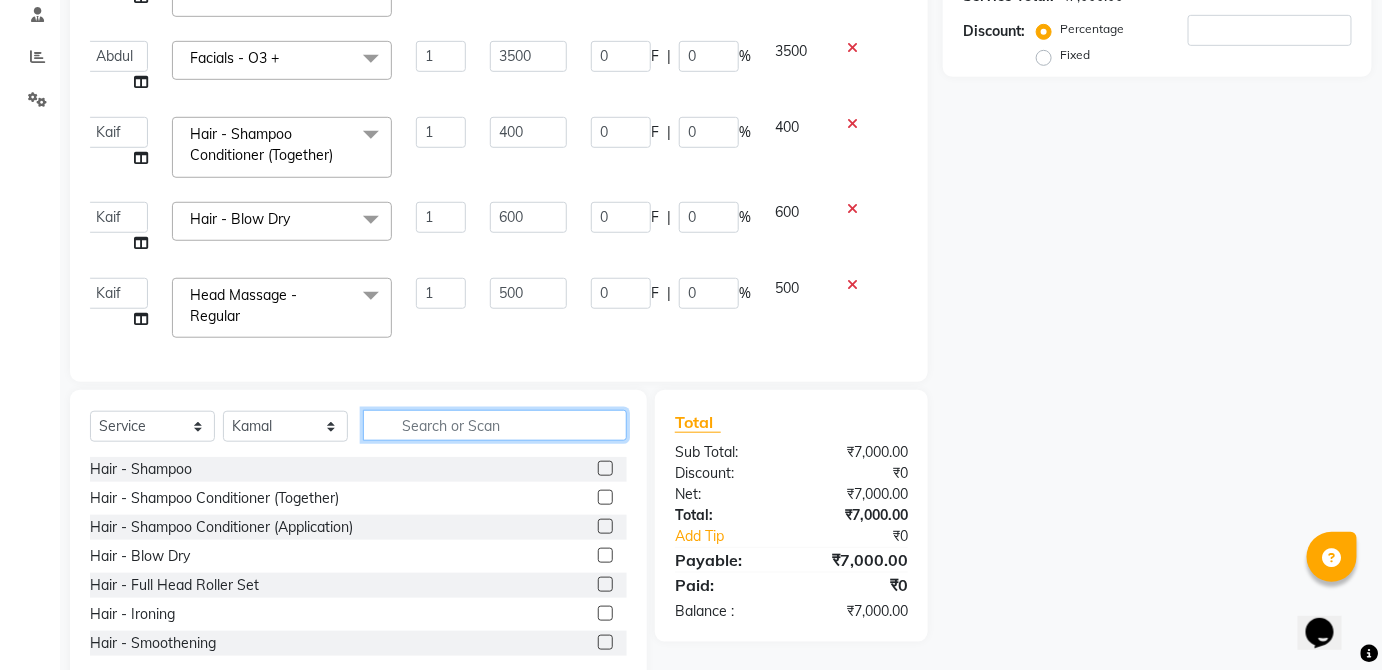 type on "p" 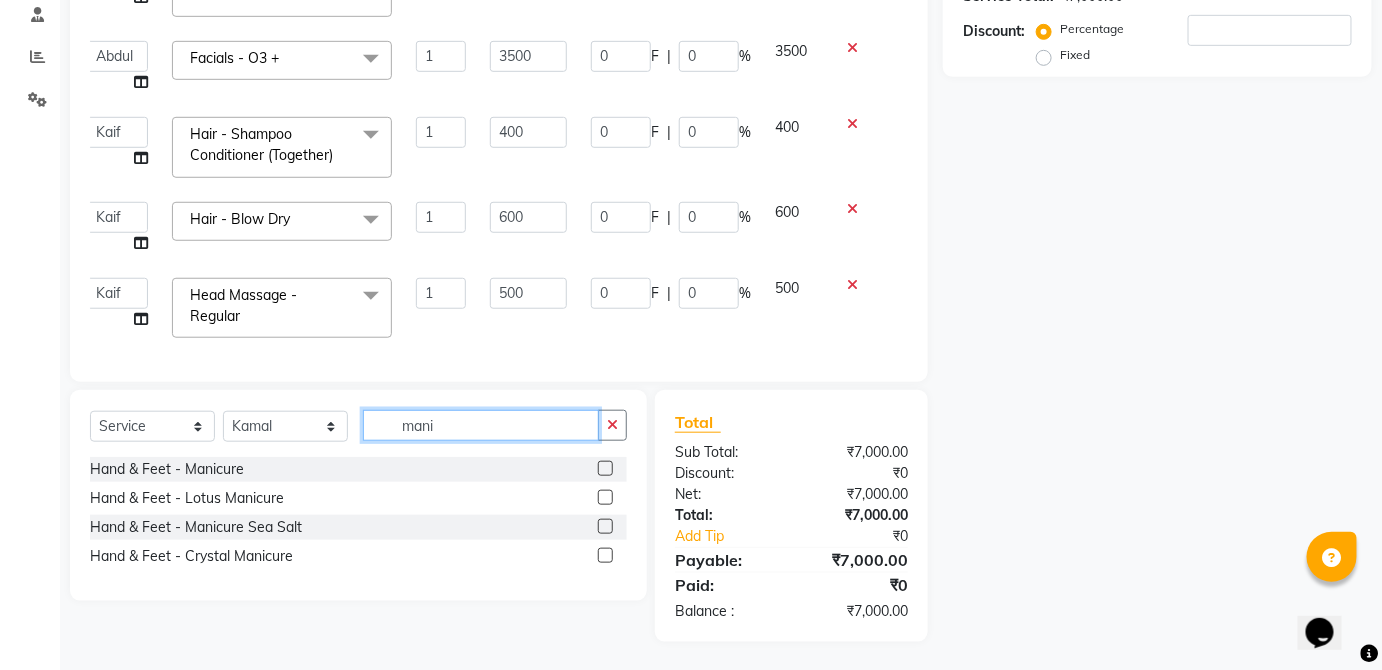type on "mani" 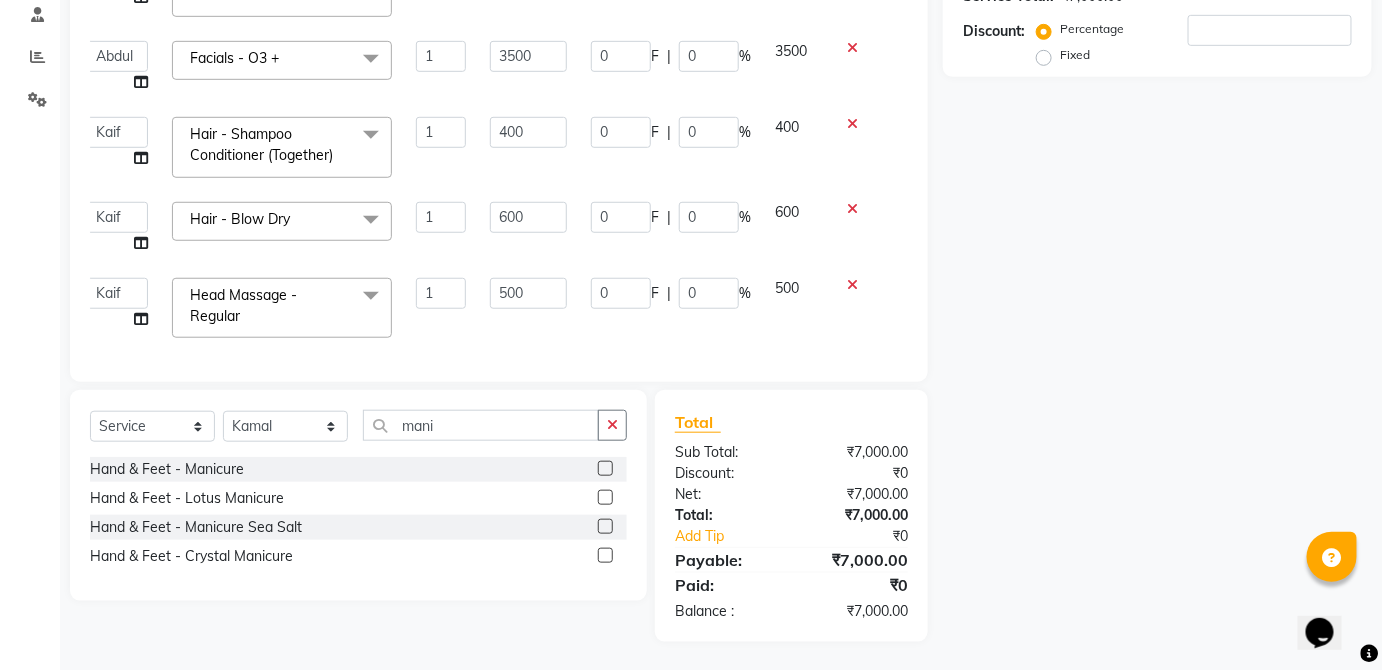 click 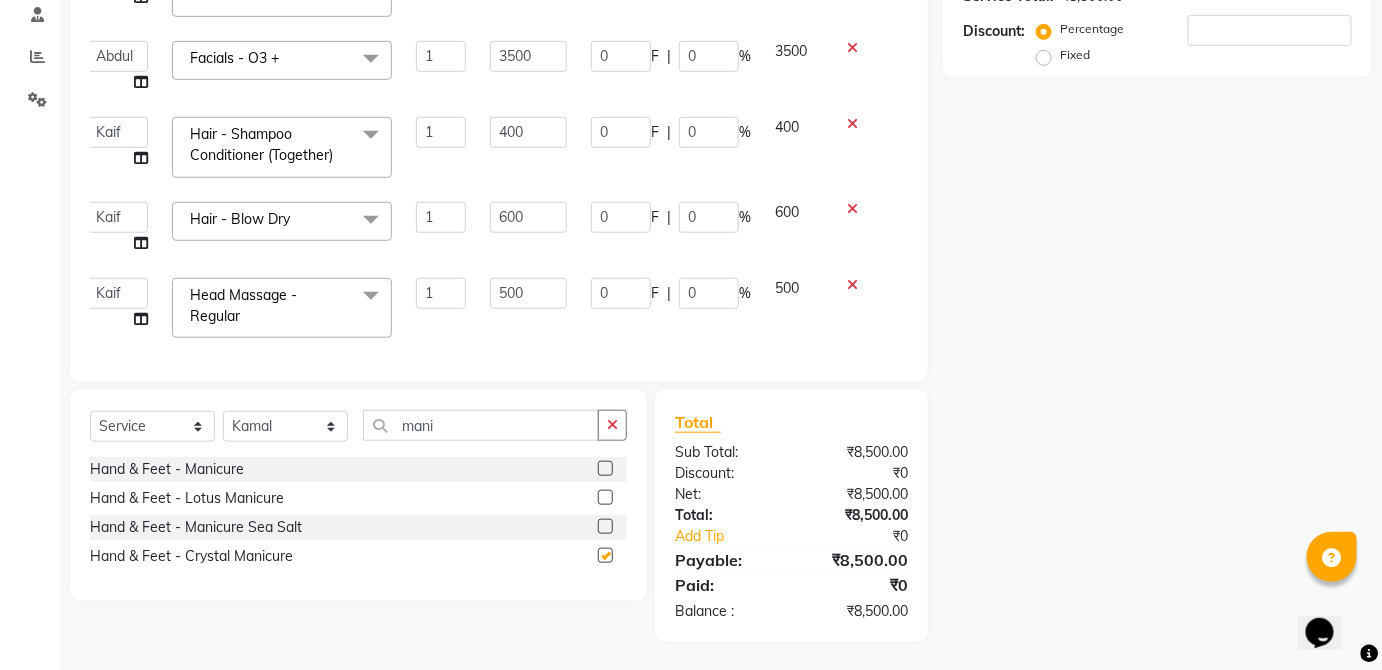 checkbox on "false" 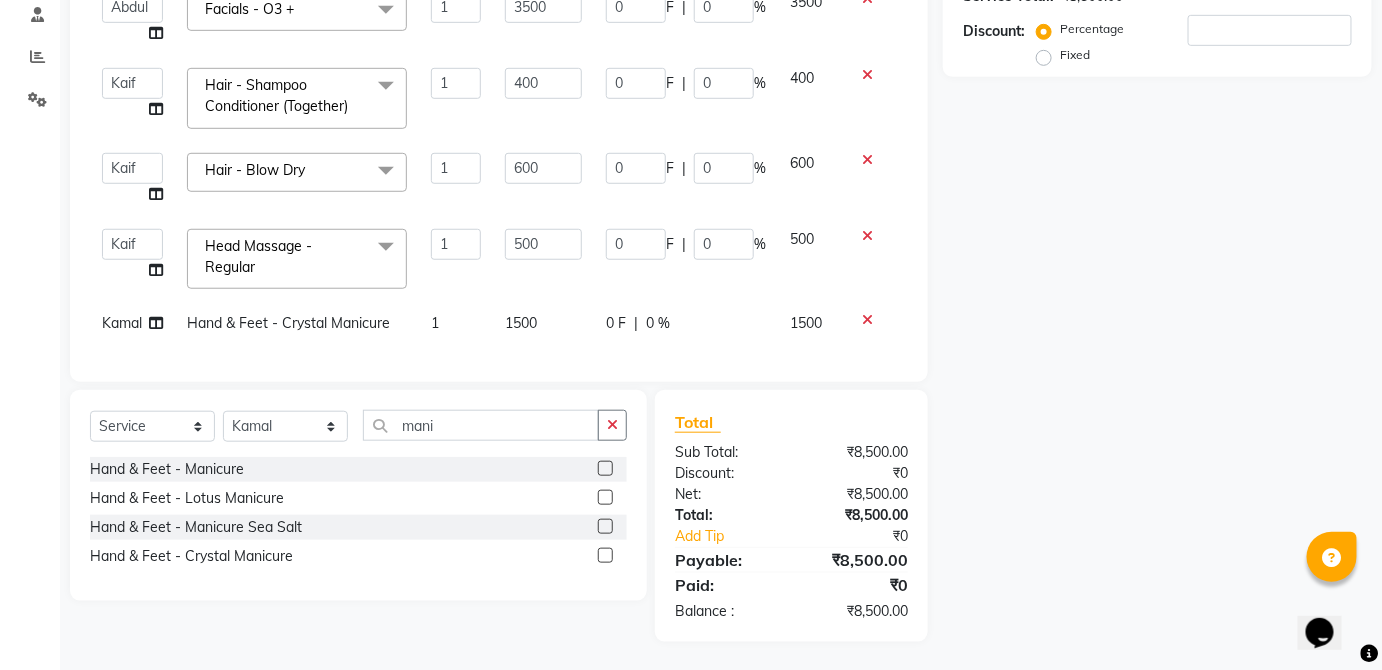 click on "1500" 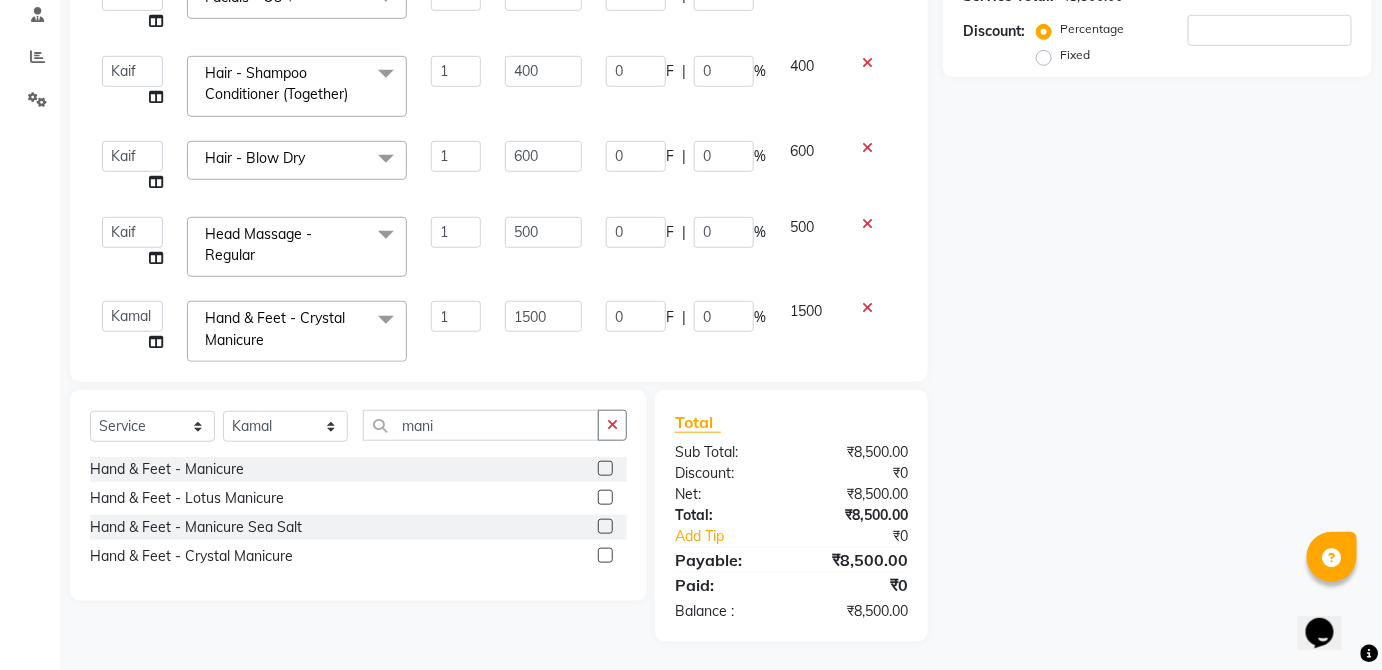 scroll, scrollTop: 100, scrollLeft: 0, axis: vertical 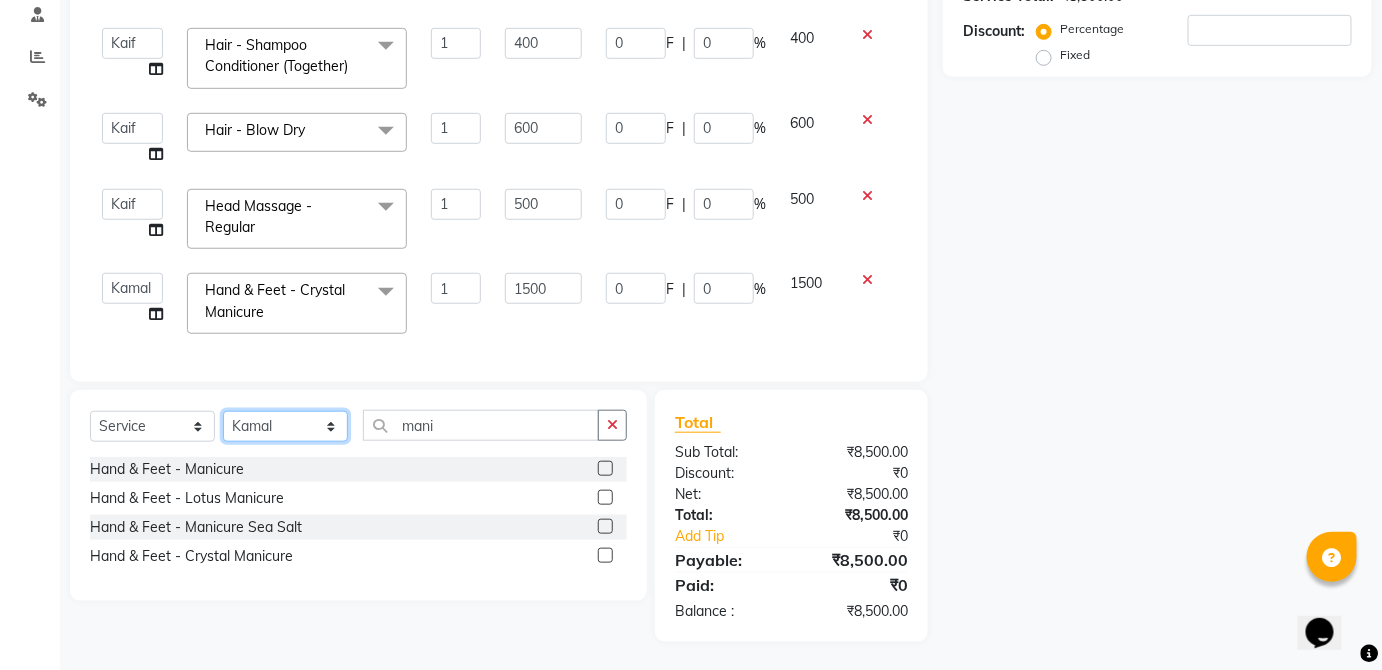 click on "SELECT STYLIST ABDUL ANAS ARTI ARUNA ASIF FAISAL GURI HEENA KAIF KAMAL KARAN KOMAL LAXMI MAMTA MANAGER MOHSIN NITIN RAHUL RAJEEV RASHID SAIF SANGEETA SANGEETA SHARUKH VISHAL V.K" 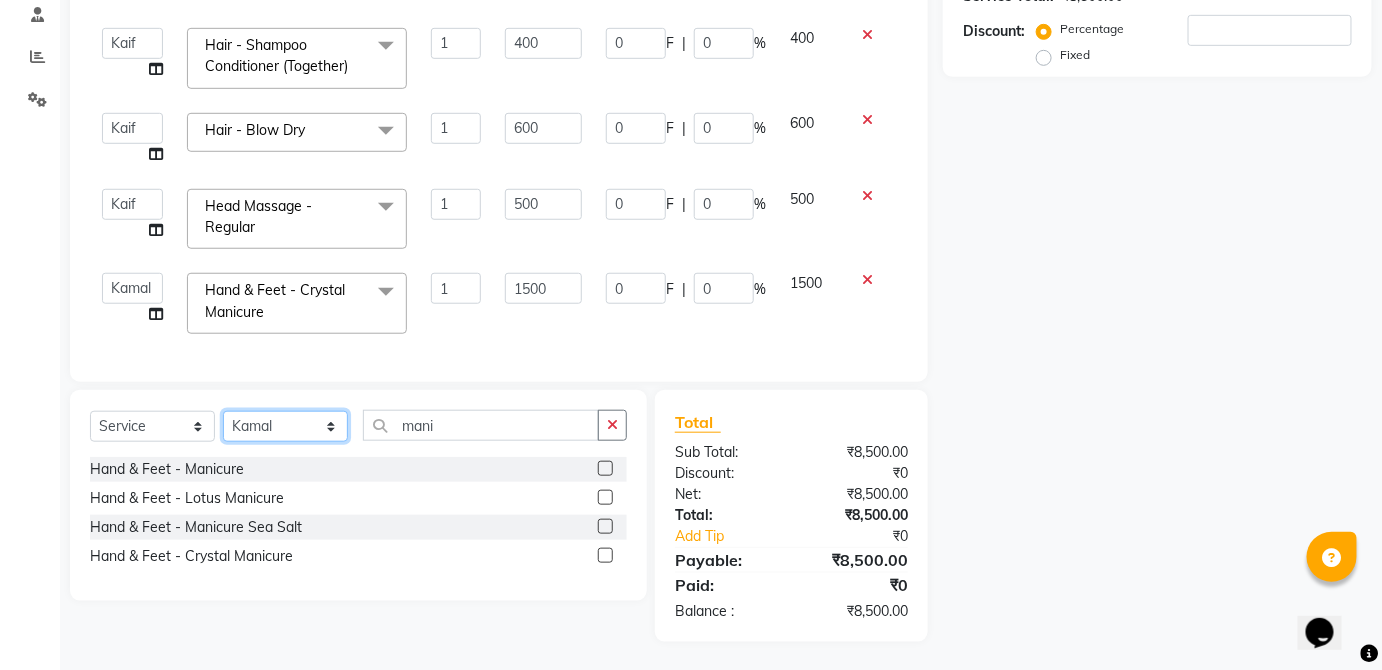 select on "64027" 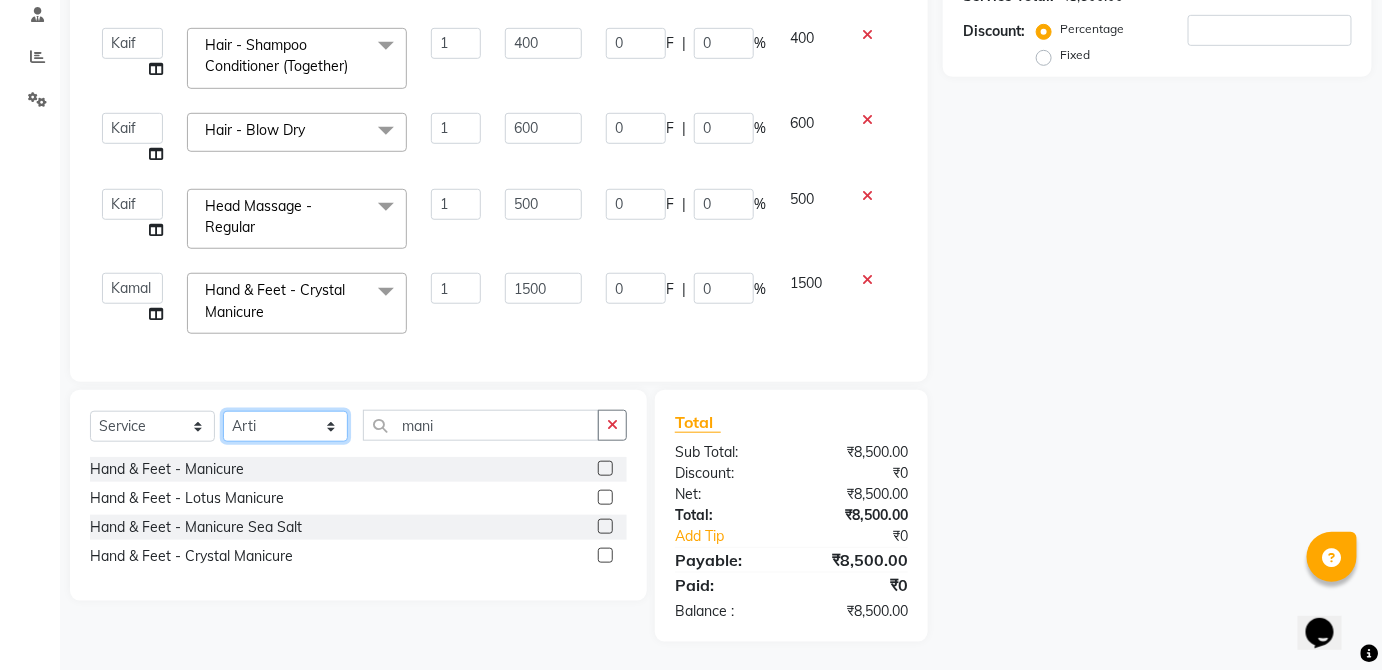 click on "SELECT STYLIST ABDUL ANAS ARTI ARUNA ASIF FAISAL GURI HEENA KAIF KAMAL KARAN KOMAL LAXMI MAMTA MANAGER MOHSIN NITIN RAHUL RAJEEV RASHID SAIF SANGEETA SANGEETA SHARUKH VISHAL V.K" 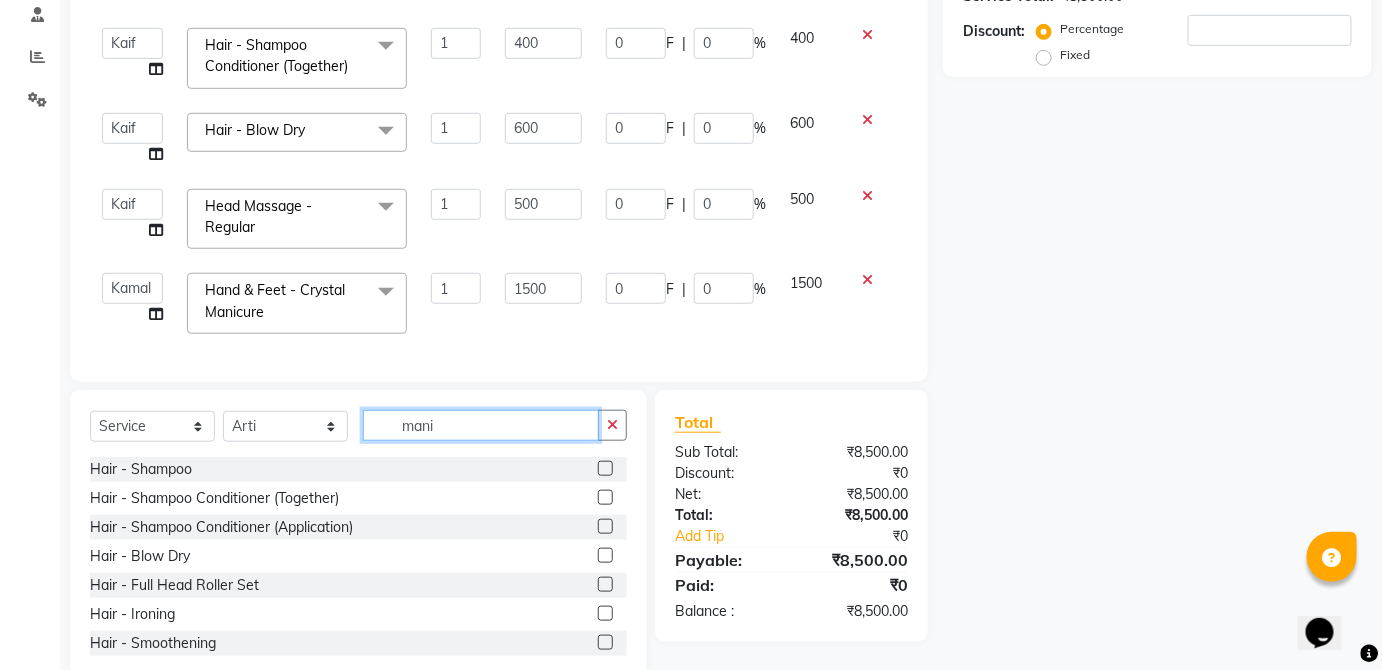 click on "mani" 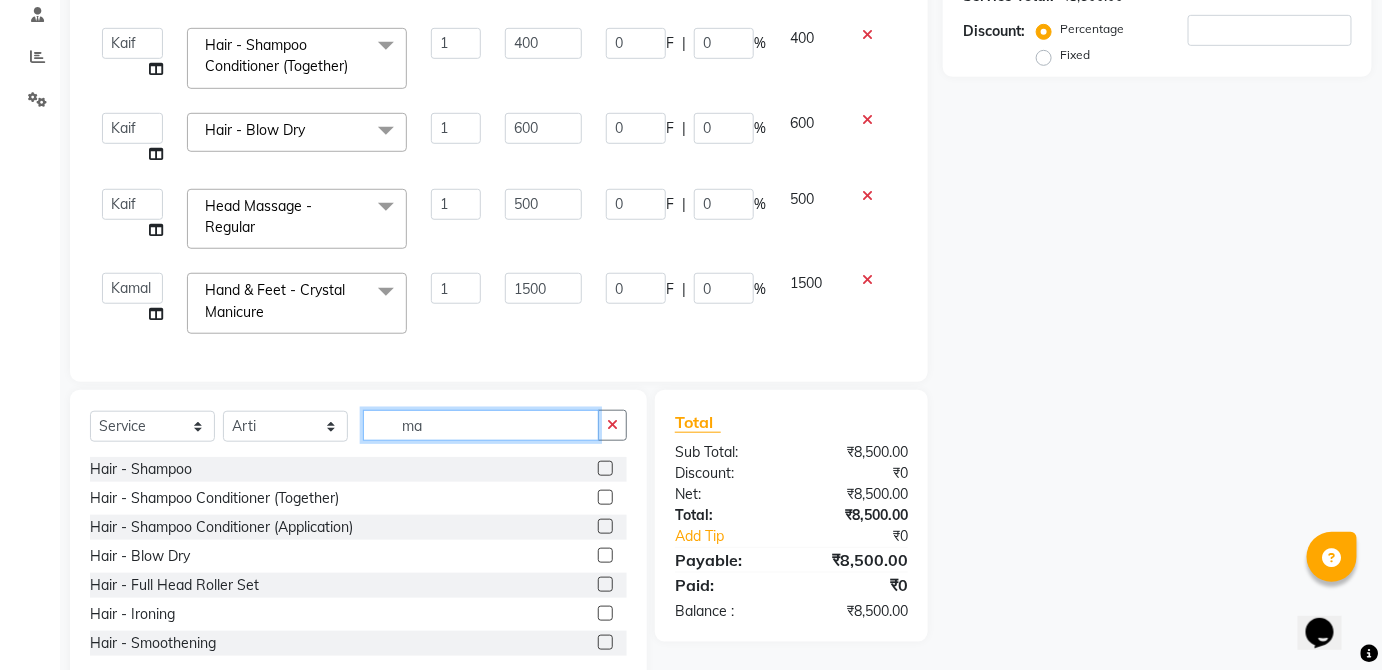 type on "m" 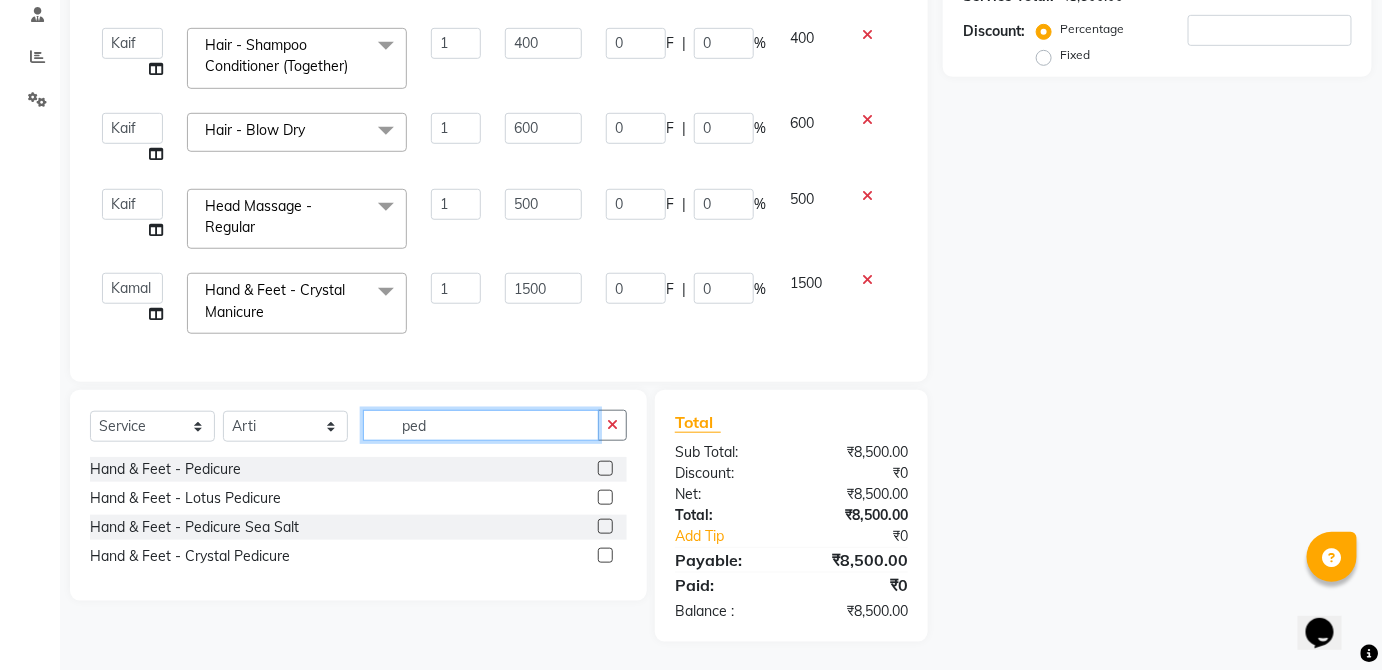 type on "ped" 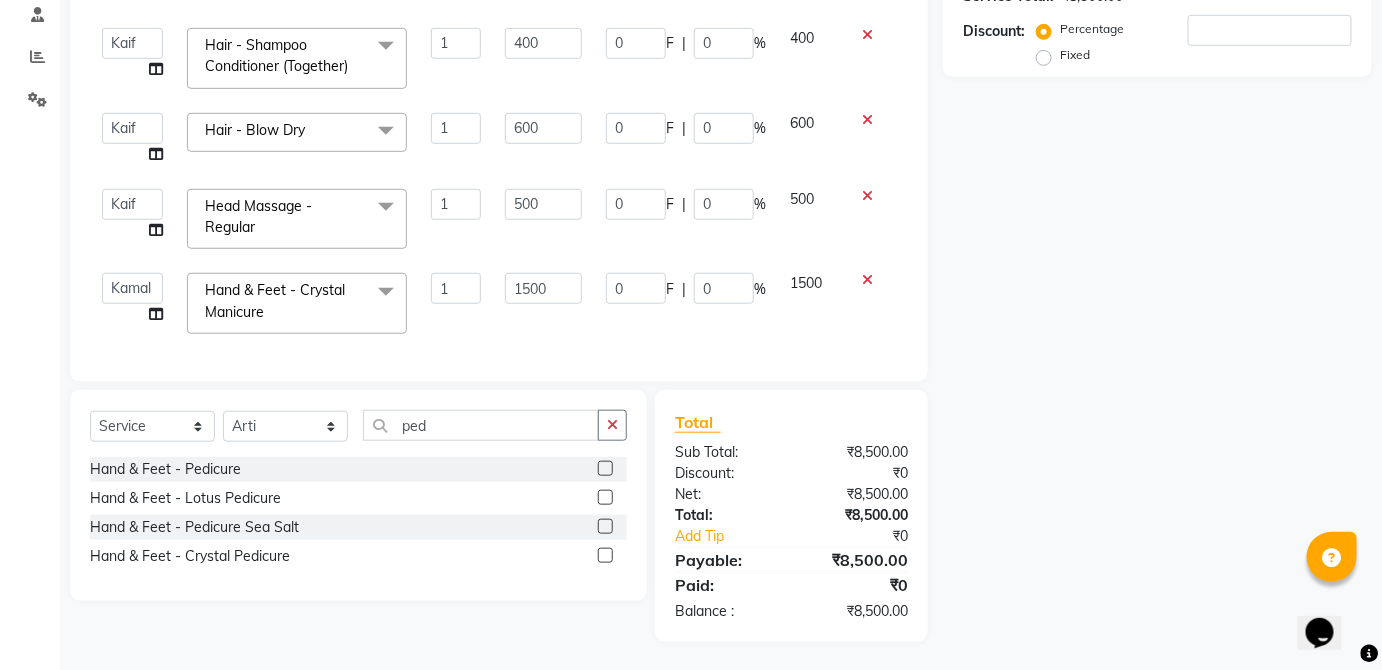 click 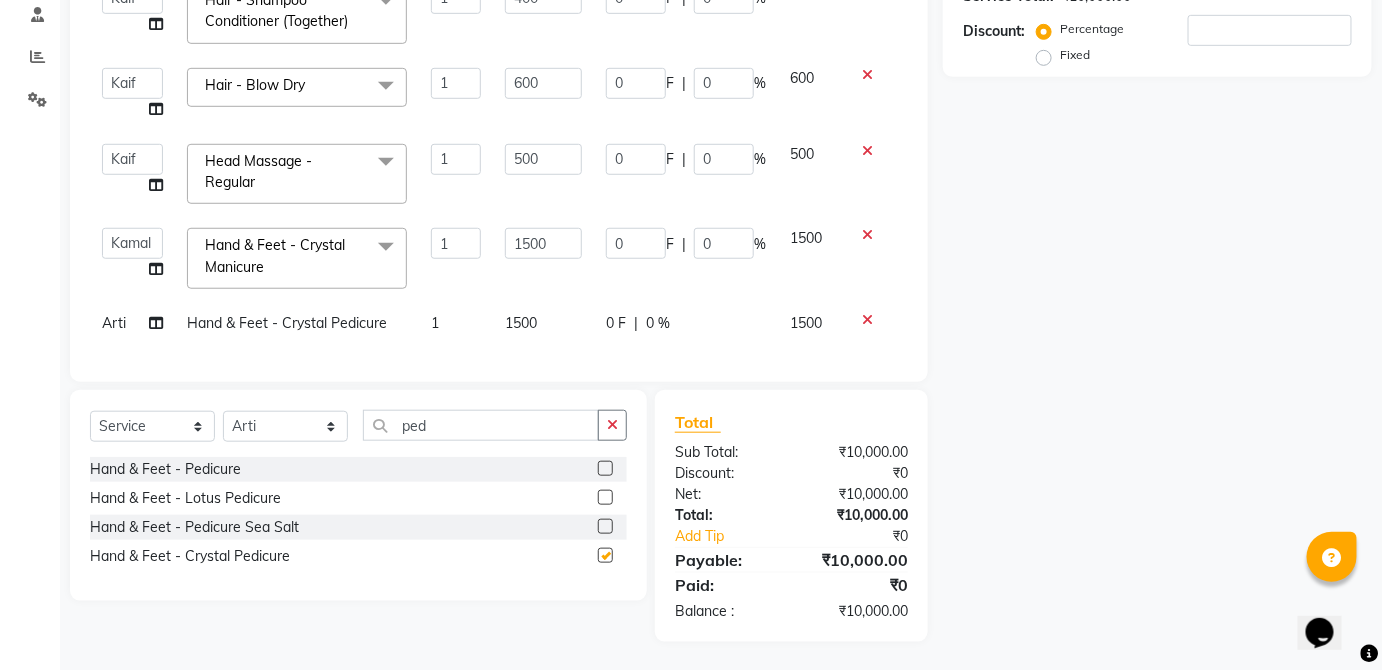 checkbox on "false" 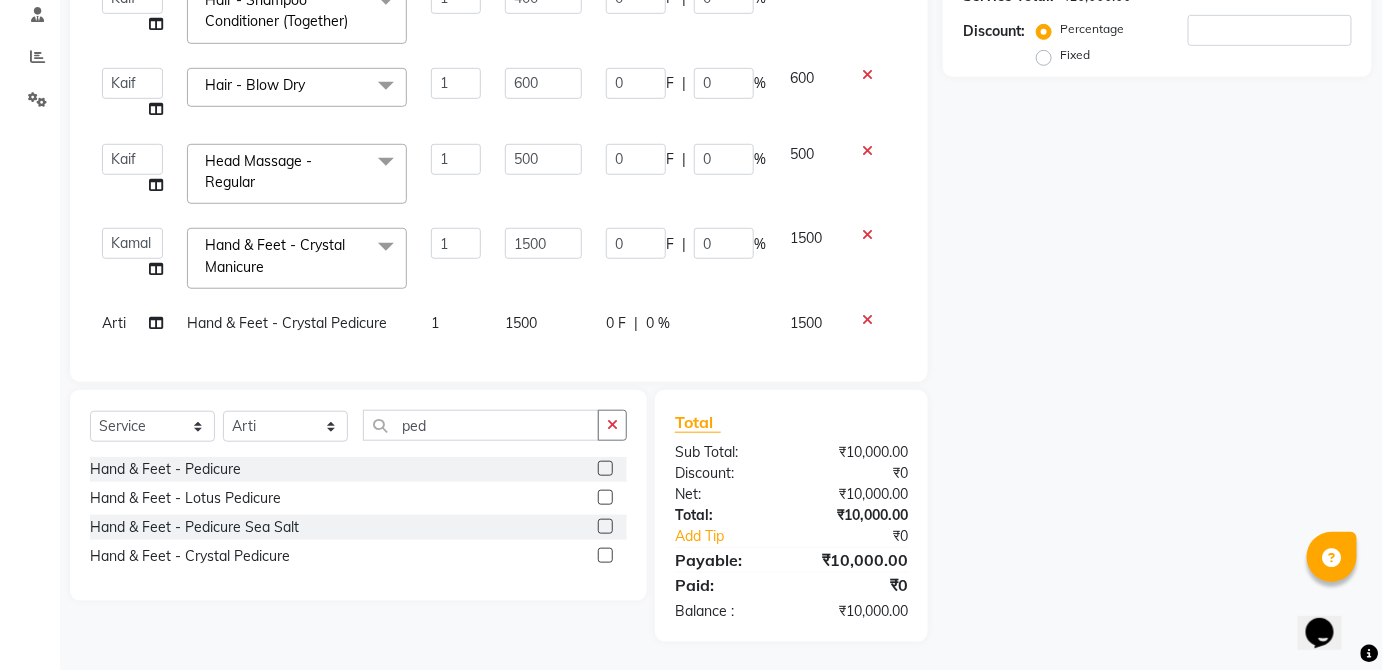 click on "1500" 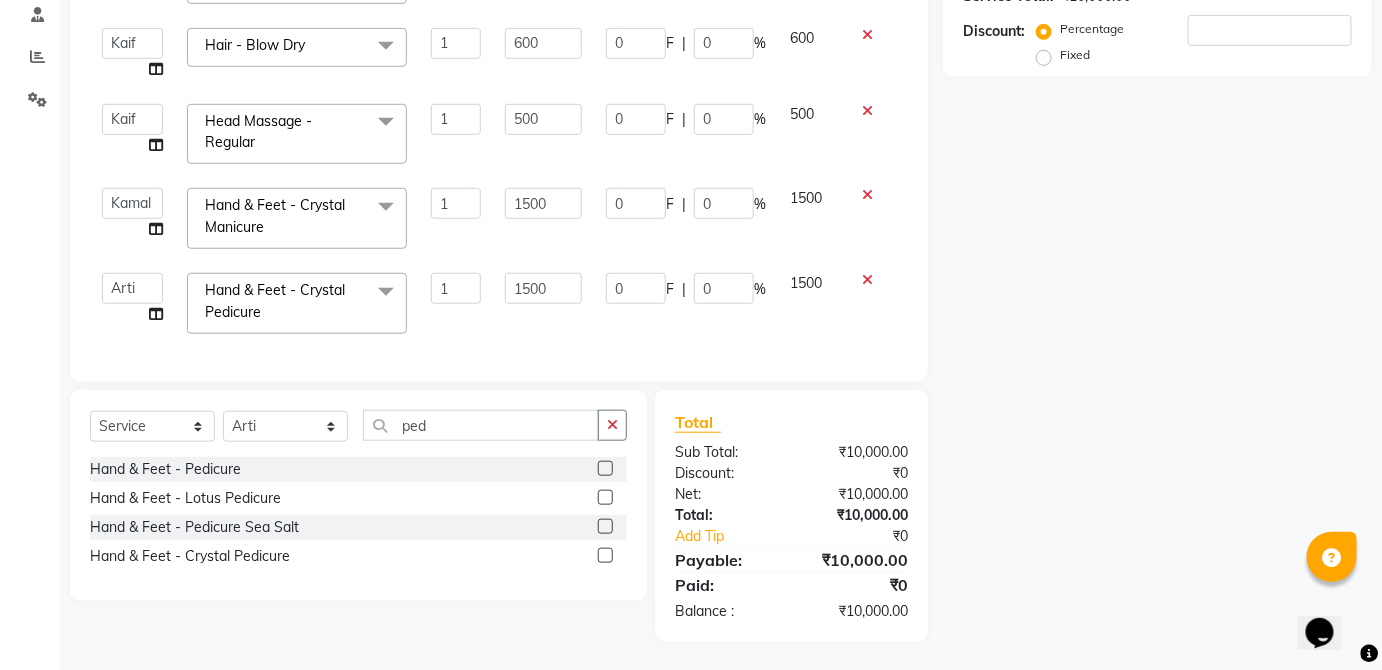 scroll, scrollTop: 184, scrollLeft: 0, axis: vertical 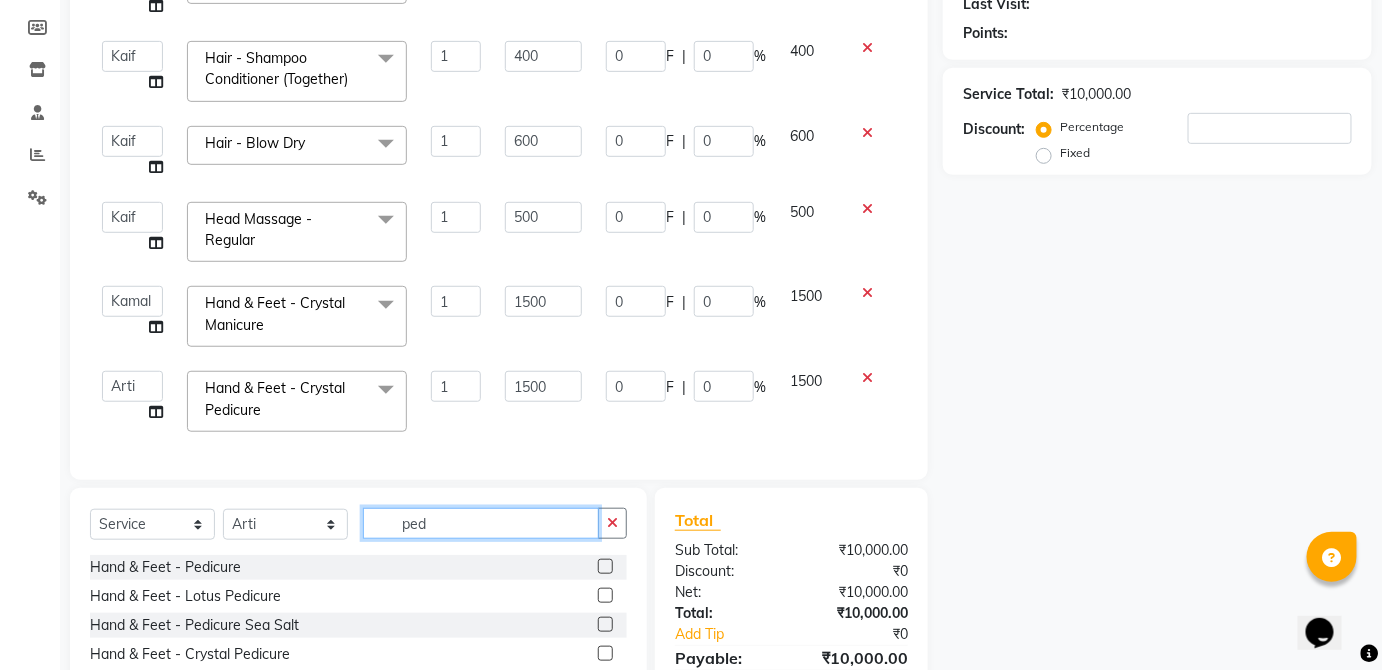 click on "ped" 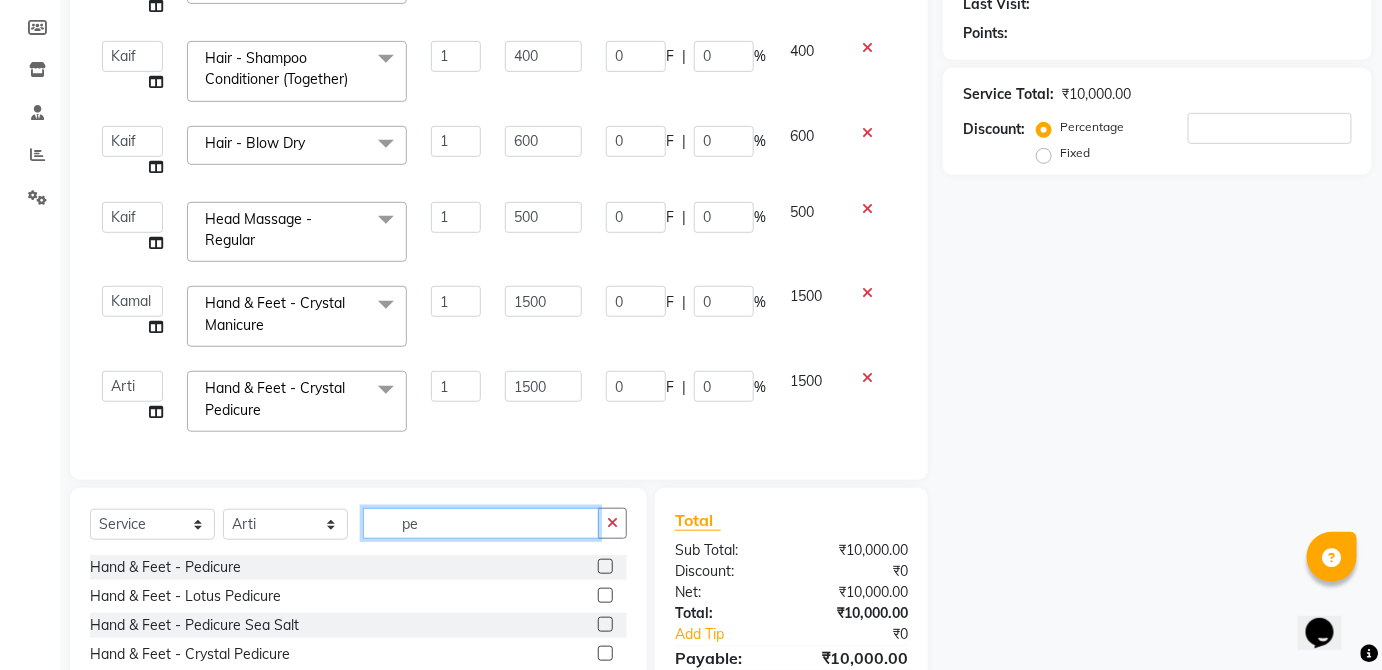 type on "p" 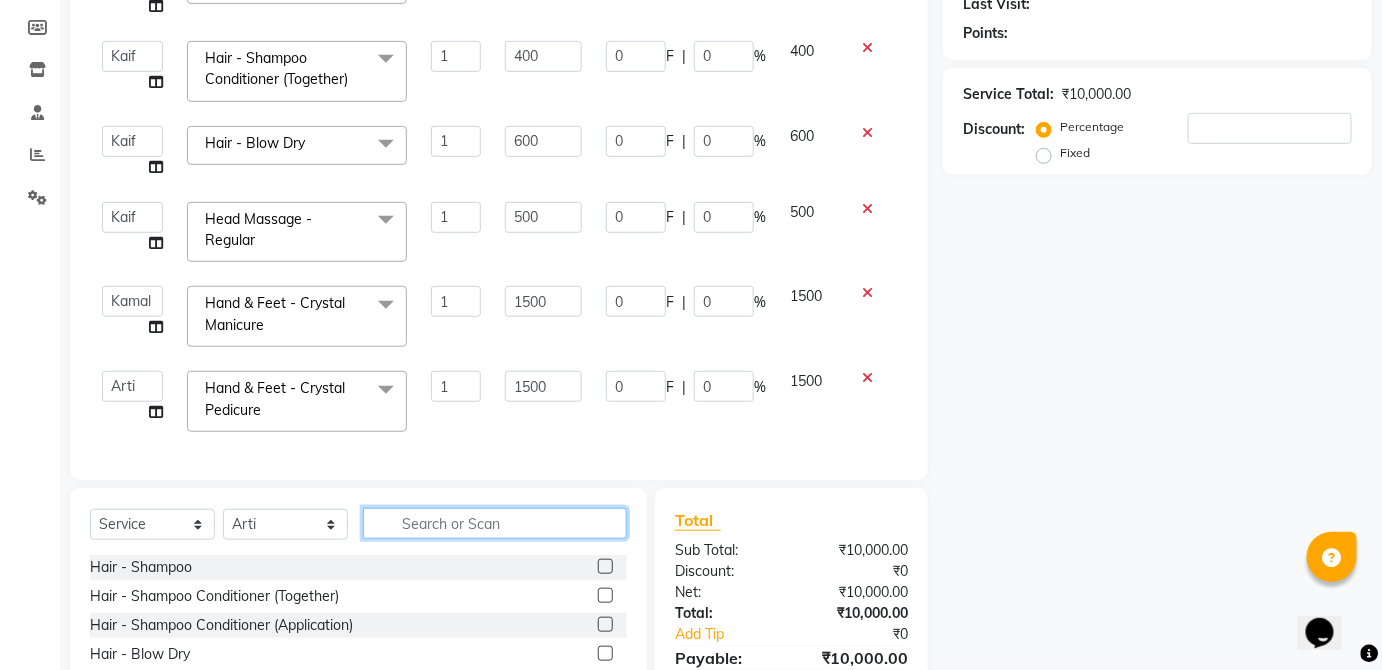 scroll, scrollTop: 170, scrollLeft: 0, axis: vertical 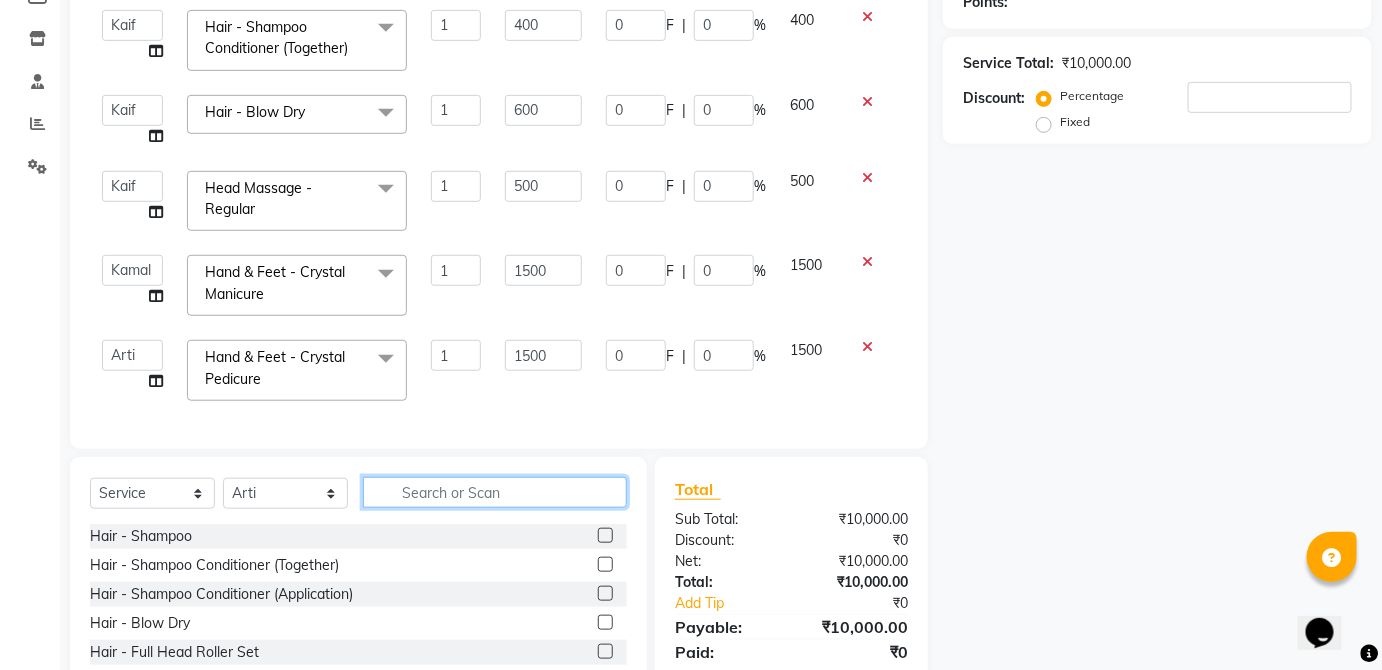 type 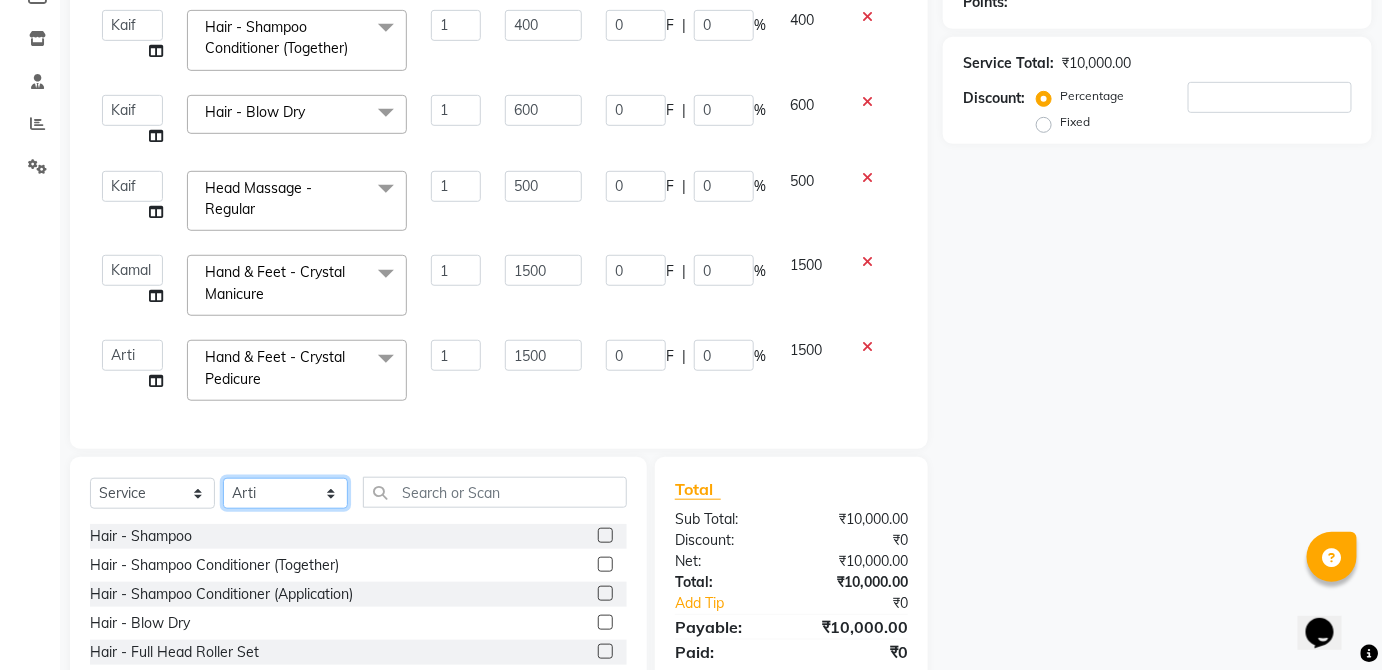click on "SELECT STYLIST ABDUL ANAS ARTI ARUNA ASIF FAISAL GURI HEENA KAIF KAMAL KARAN KOMAL LAXMI MAMTA MANAGER MOHSIN NITIN RAHUL RAJEEV RASHID SAIF SANGEETA SANGEETA SHARUKH VISHAL V.K" 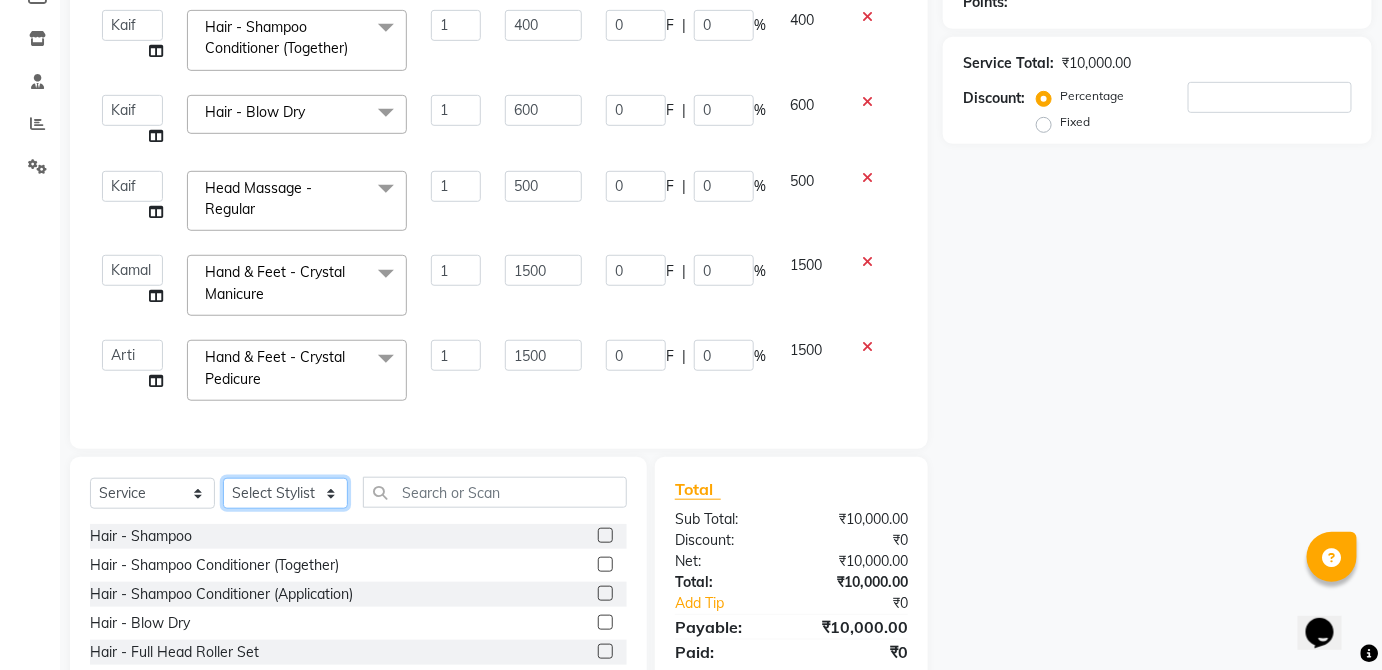 click on "SELECT STYLIST ABDUL ANAS ARTI ARUNA ASIF FAISAL GURI HEENA KAIF KAMAL KARAN KOMAL LAXMI MAMTA MANAGER MOHSIN NITIN RAHUL RAJEEV RASHID SAIF SANGEETA SANGEETA SHARUKH VISHAL V.K" 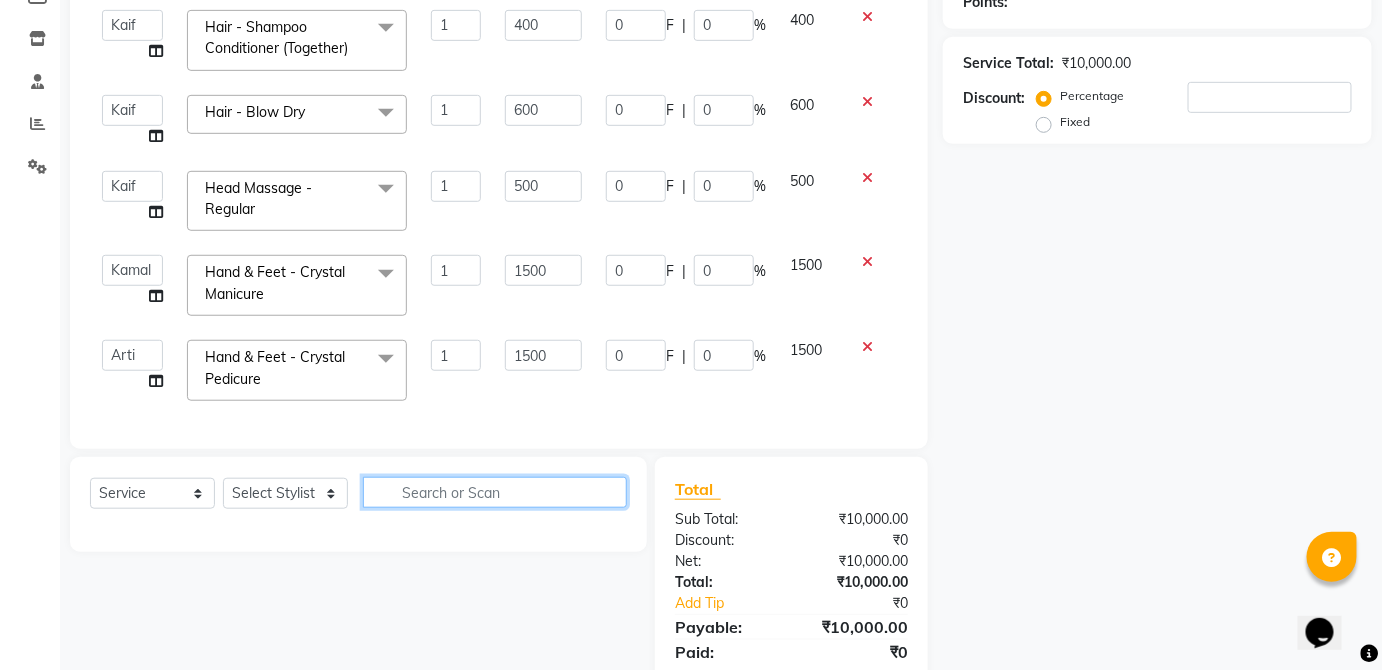 click 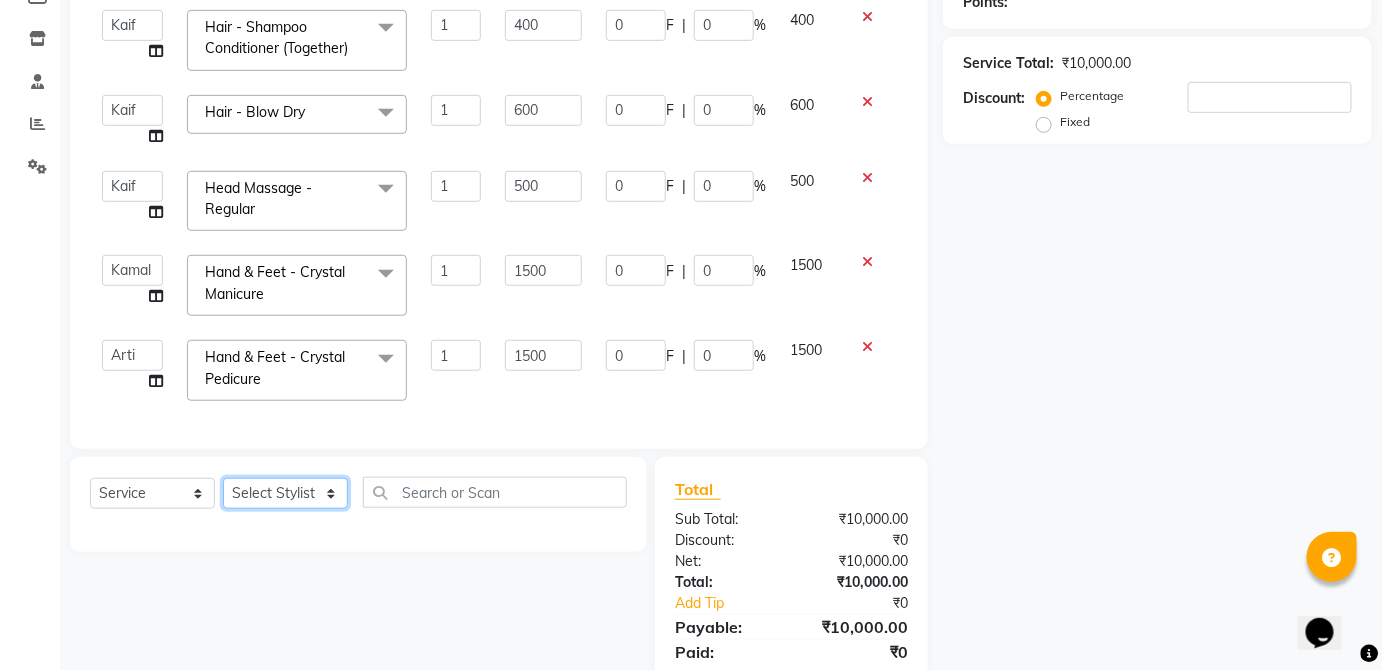 click on "SELECT STYLIST ABDUL ANAS ARTI ARUNA ASIF FAISAL GURI HEENA KAIF KAMAL KARAN KOMAL LAXMI MAMTA MANAGER MOHSIN NITIN RAHUL RAJEEV RASHID SAIF SANGEETA SANGEETA SHARUKH VISHAL V.K" 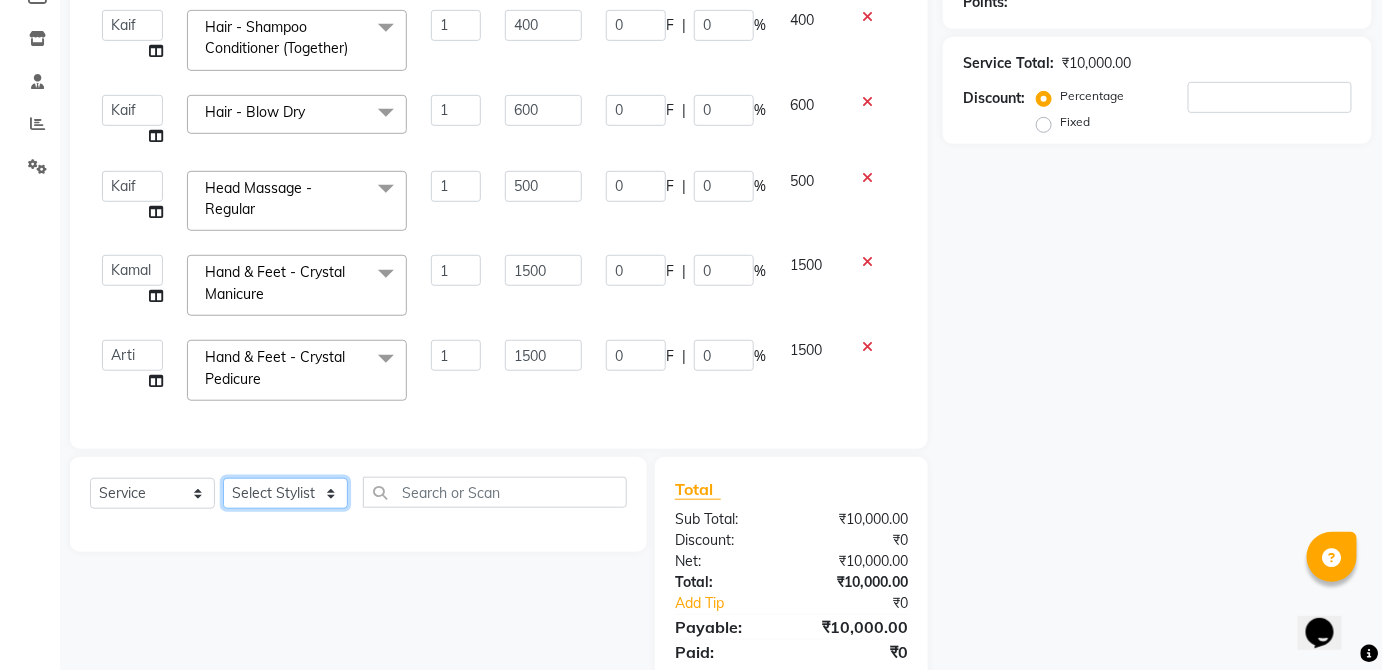 select on "66558" 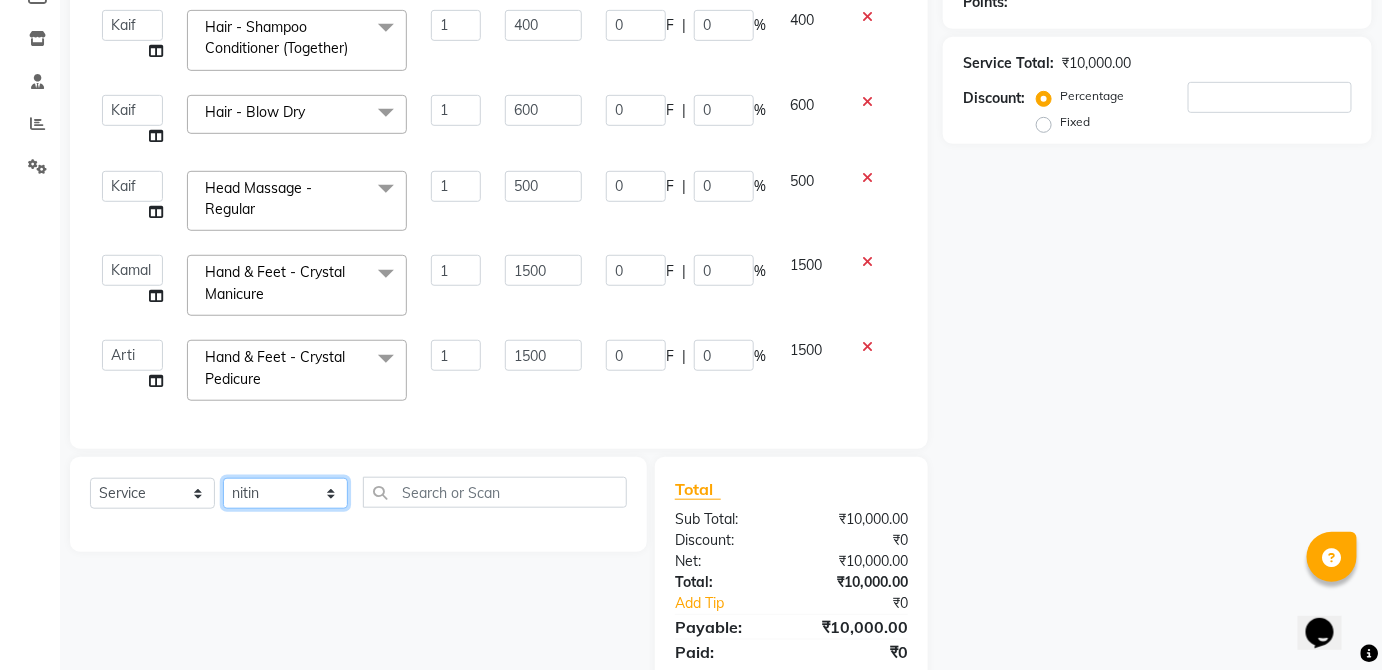 click on "SELECT STYLIST ABDUL ANAS ARTI ARUNA ASIF FAISAL GURI HEENA KAIF KAMAL KARAN KOMAL LAXMI MAMTA MANAGER MOHSIN NITIN RAHUL RAJEEV RASHID SAIF SANGEETA SANGEETA SHARUKH VISHAL V.K" 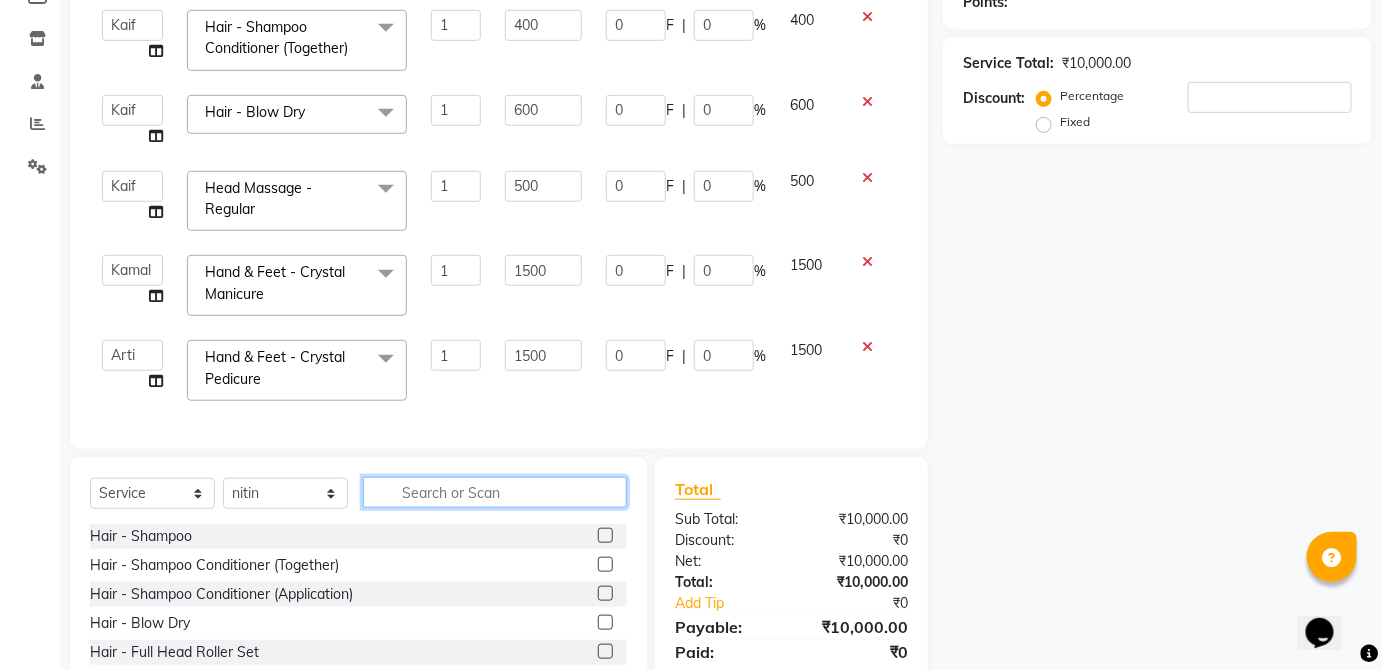 click 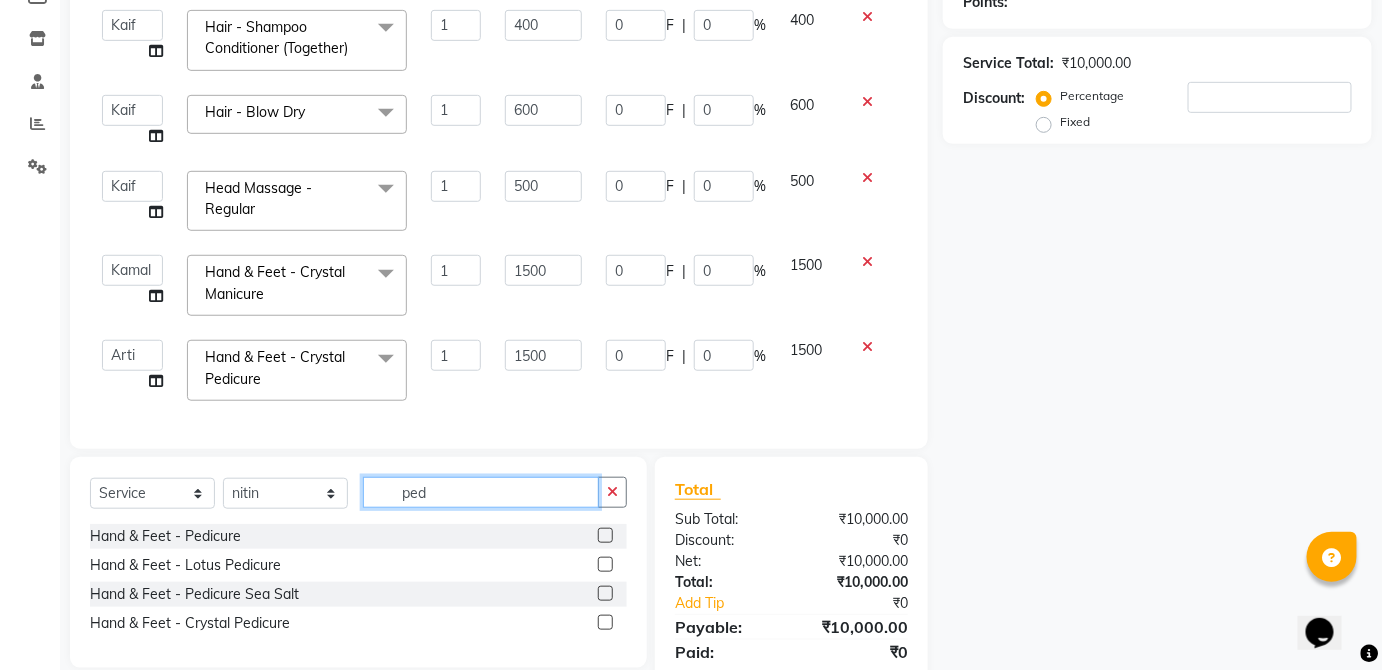 type on "ped" 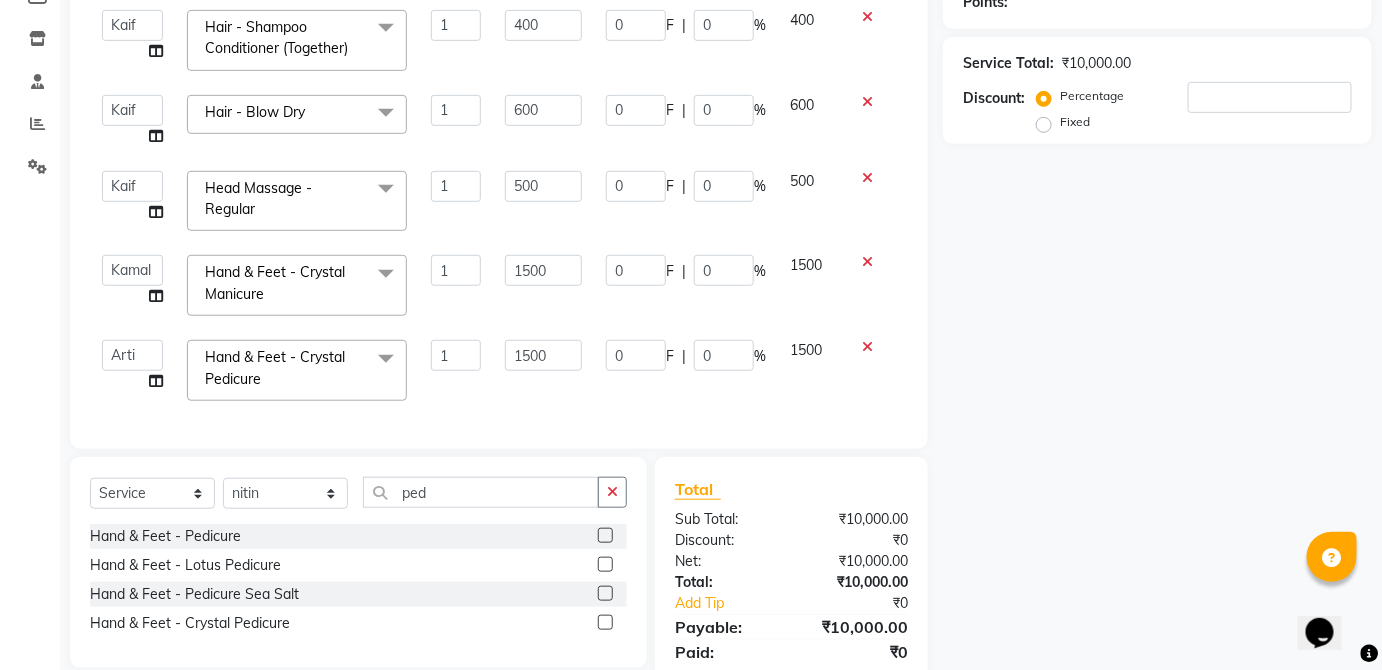 click 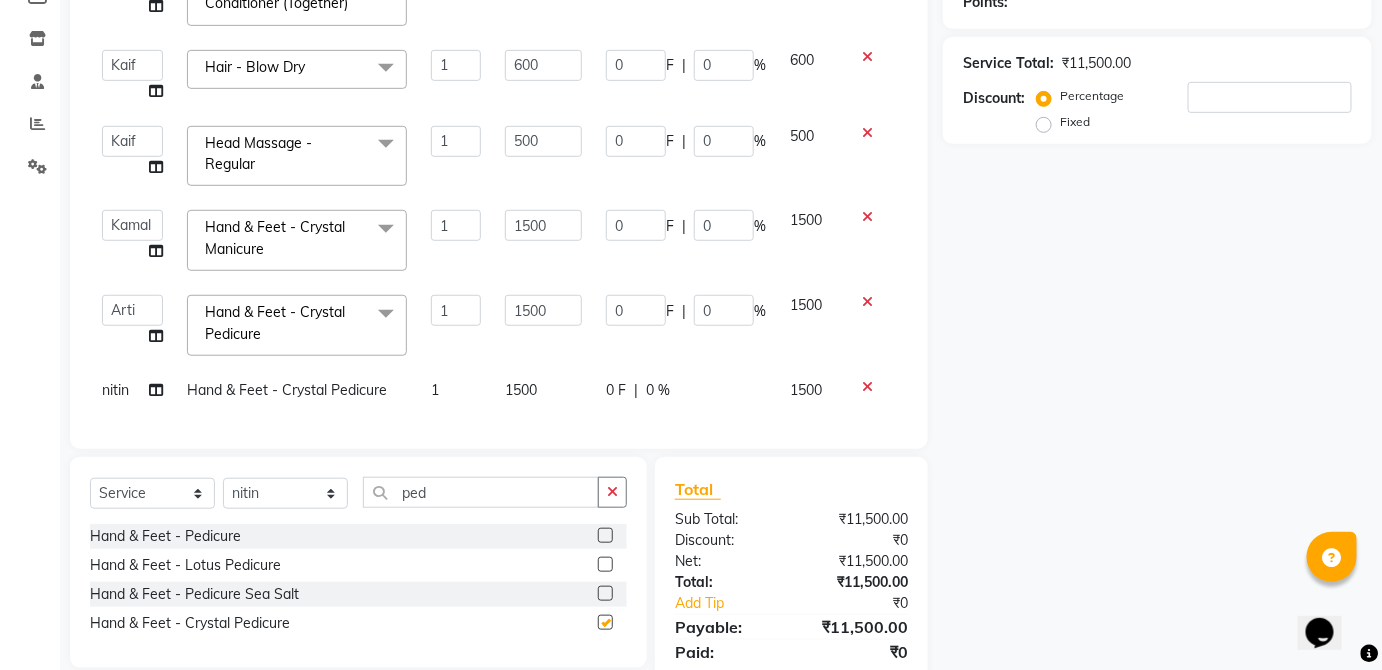 checkbox on "false" 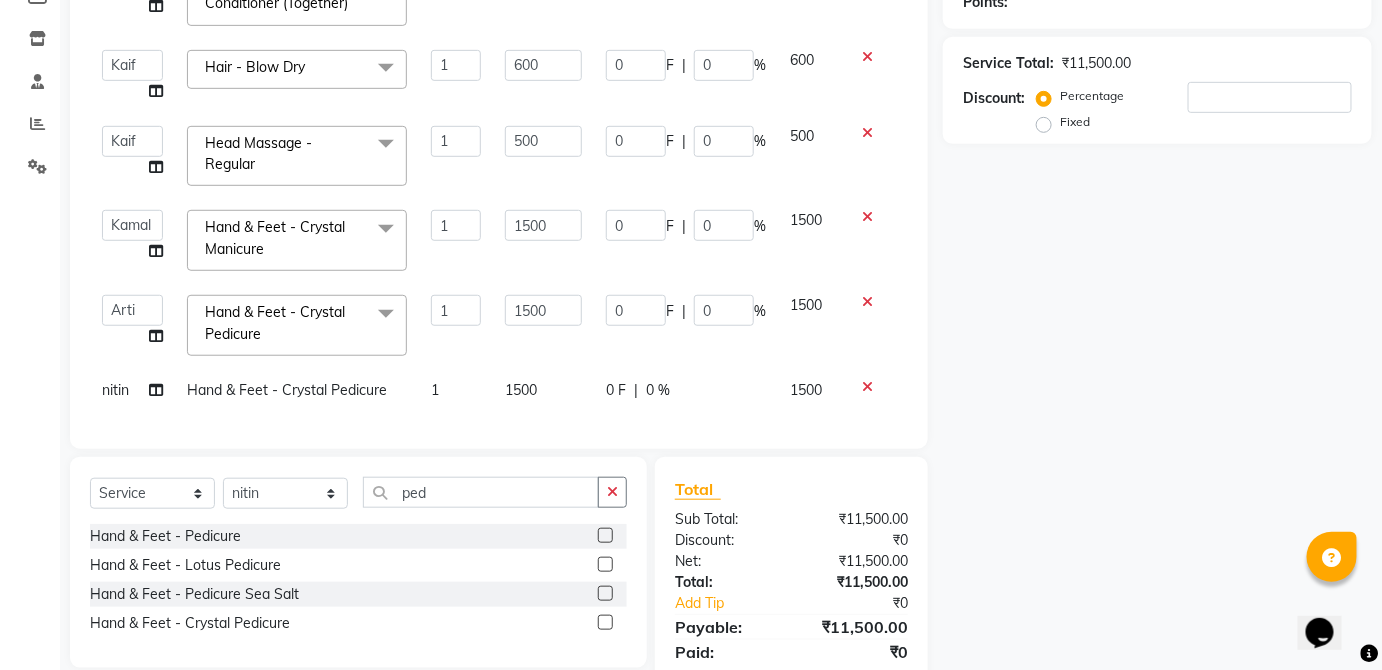 click on "1500" 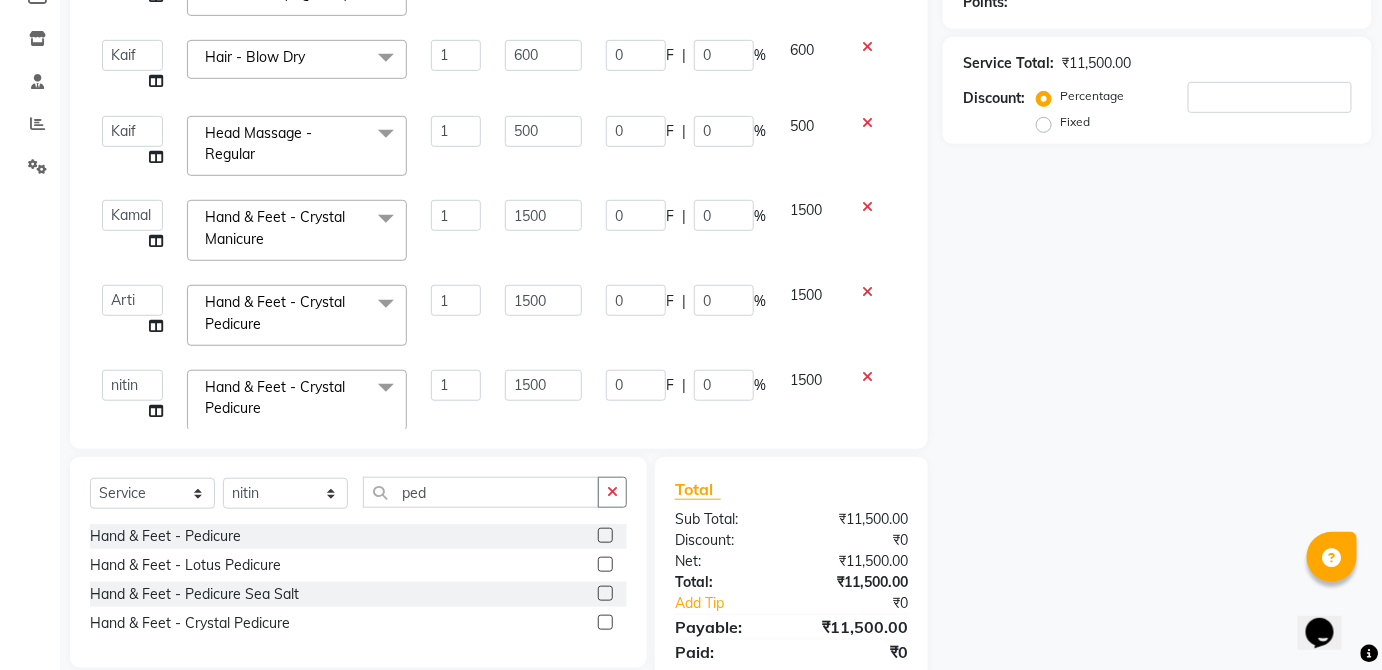 scroll, scrollTop: 269, scrollLeft: 0, axis: vertical 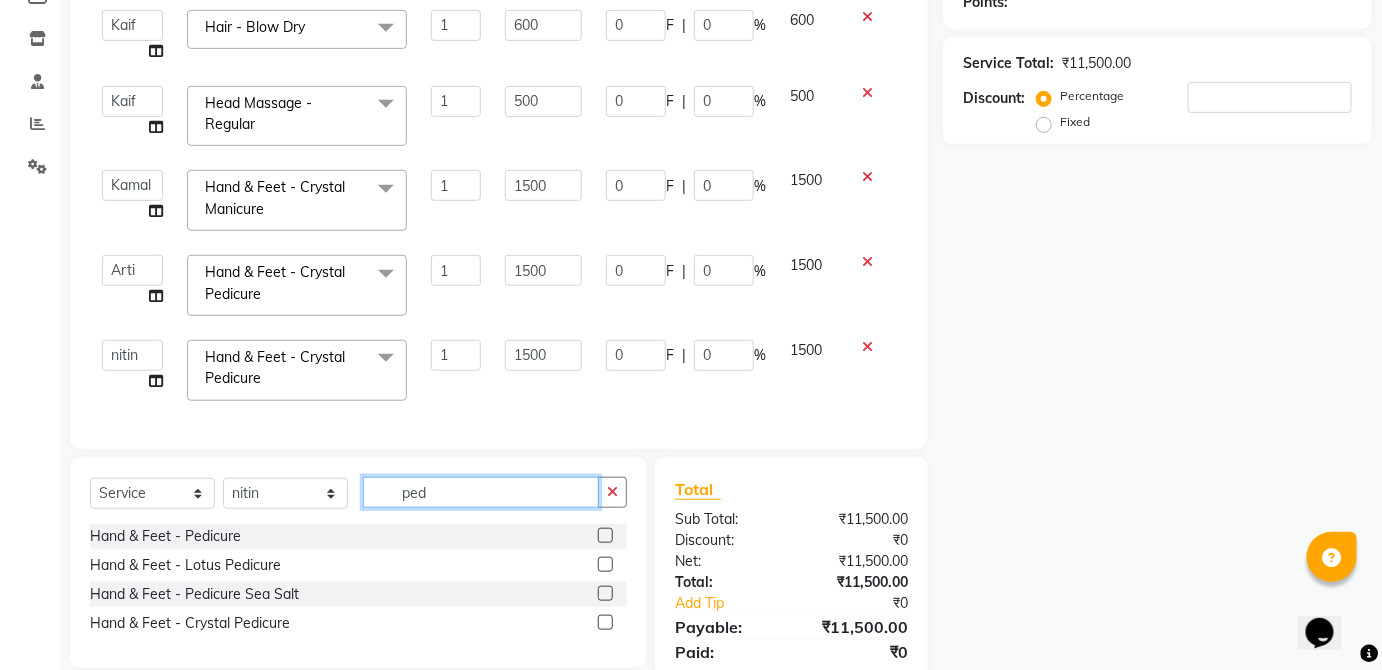 click on "ped" 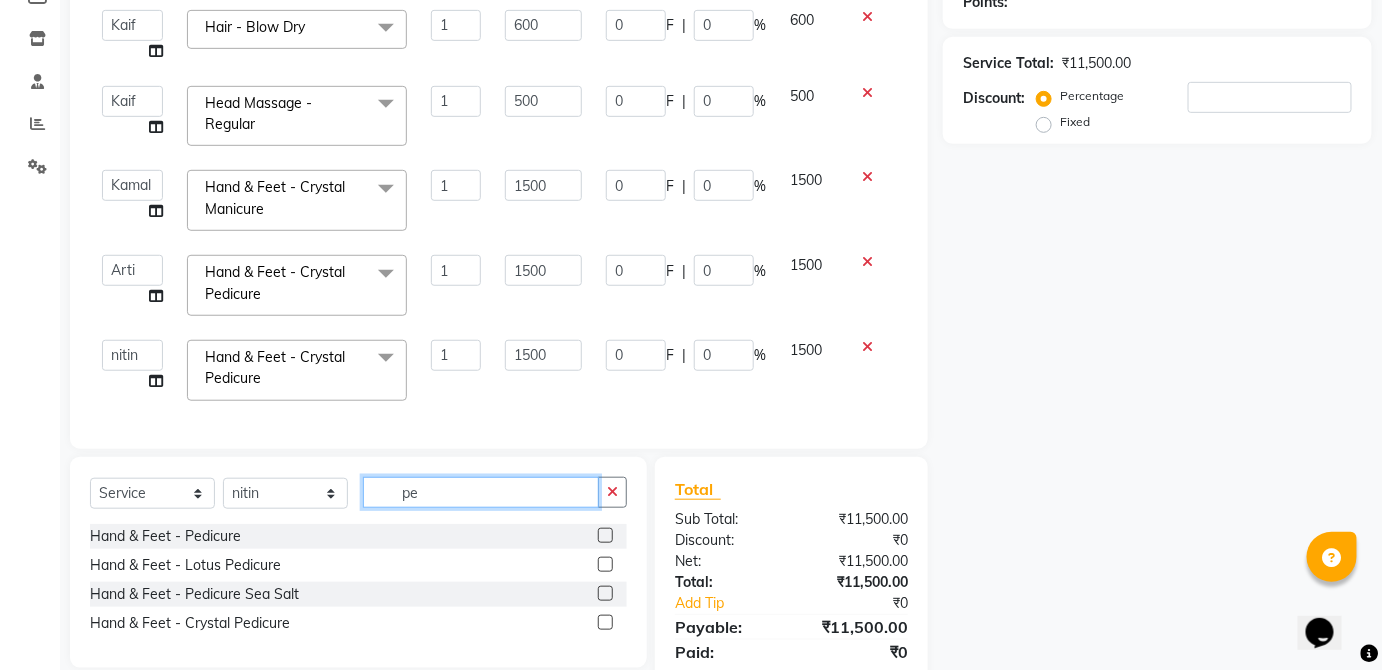 type on "p" 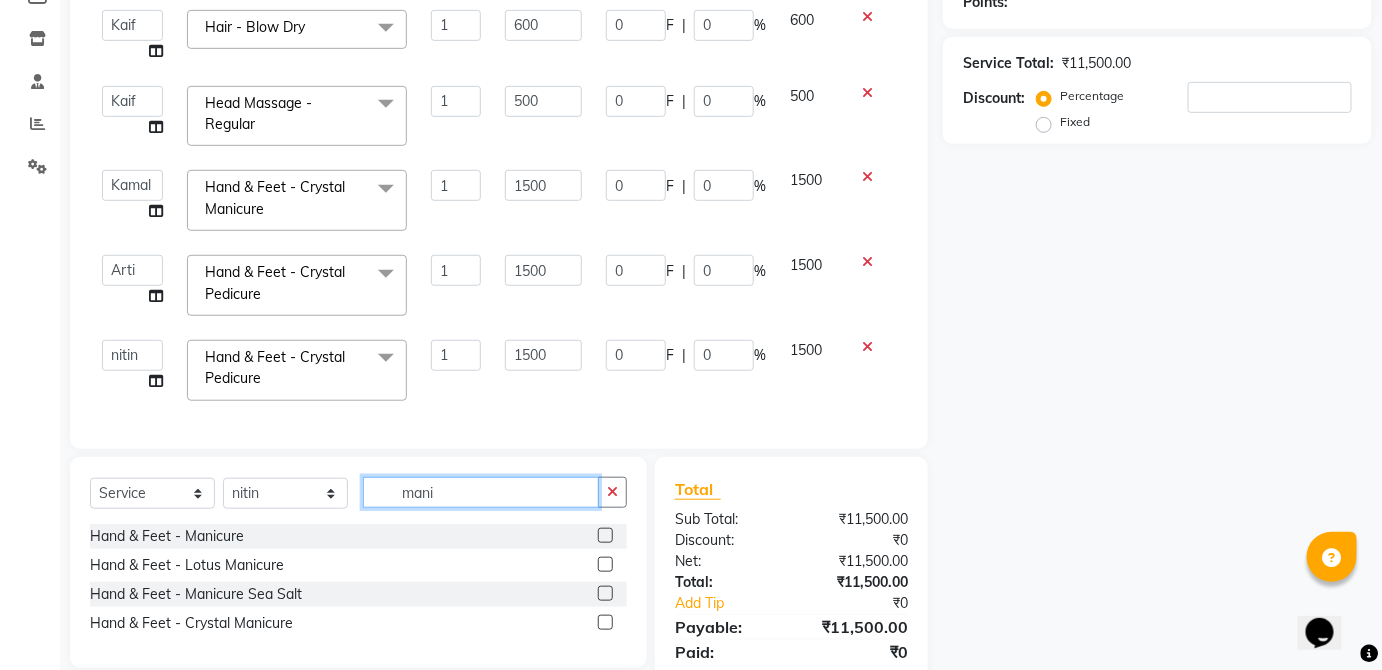 type on "mani" 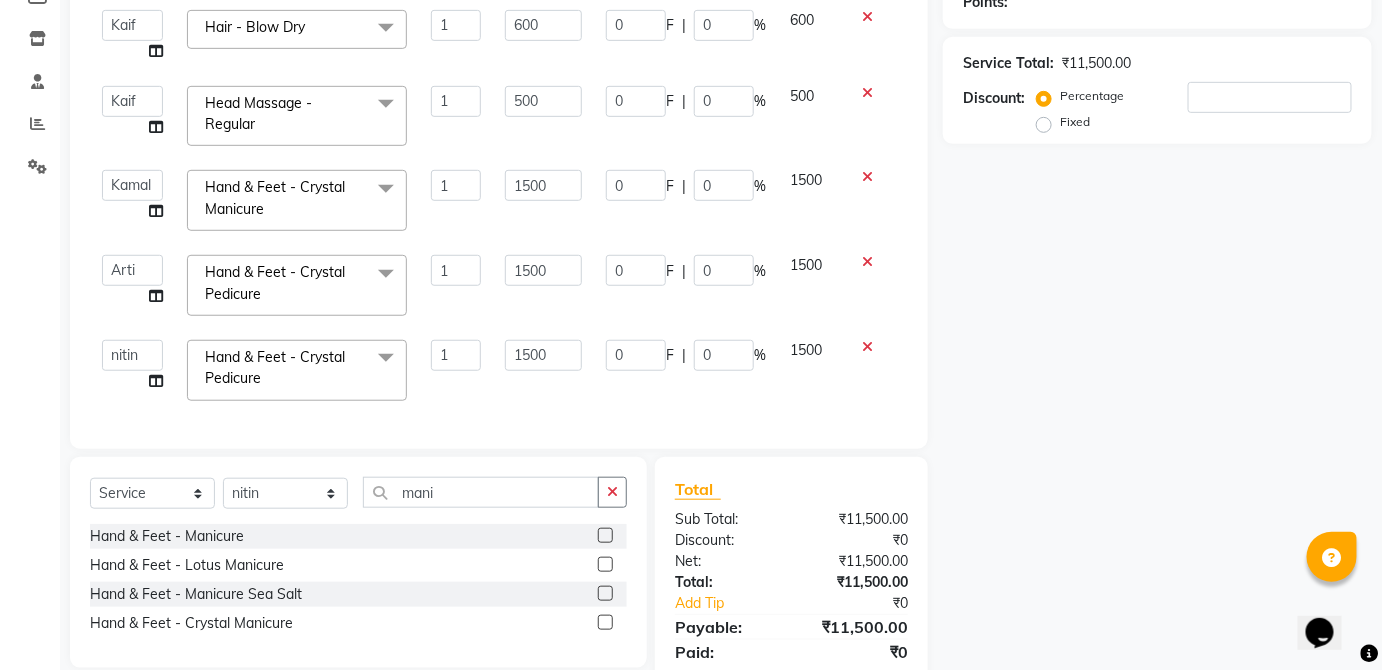 click 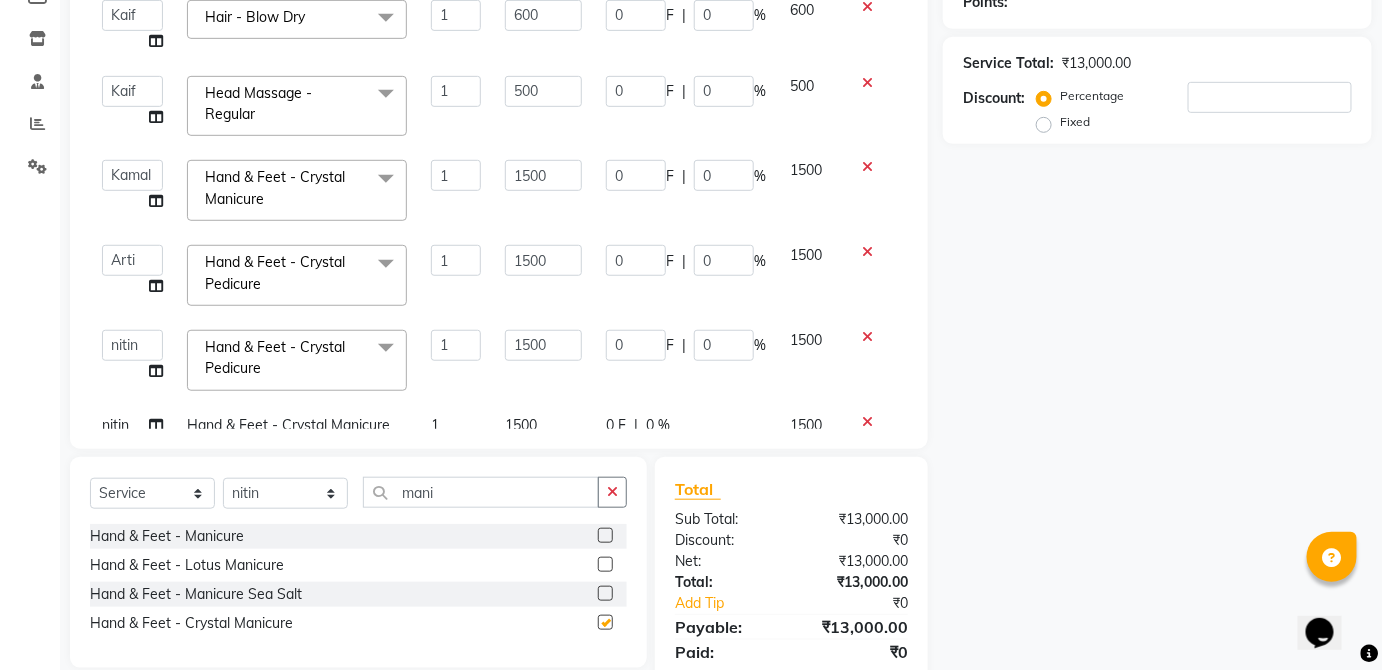 click on "1500" 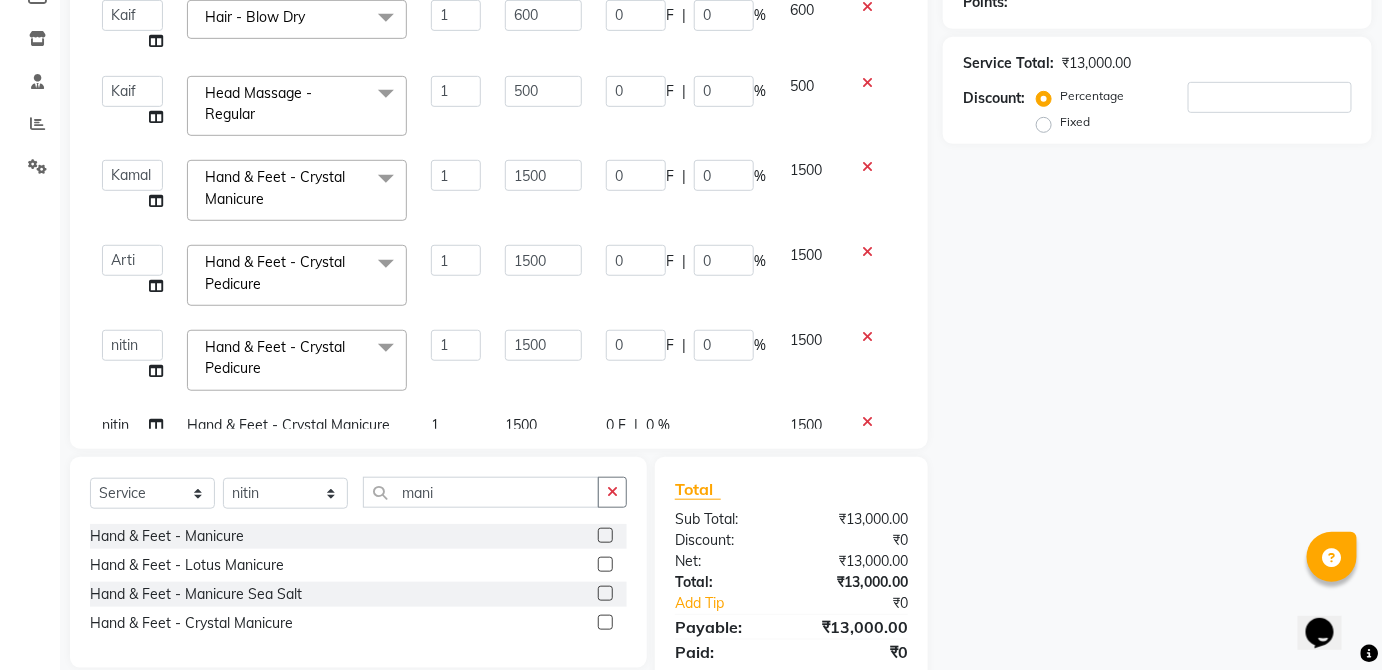 checkbox on "false" 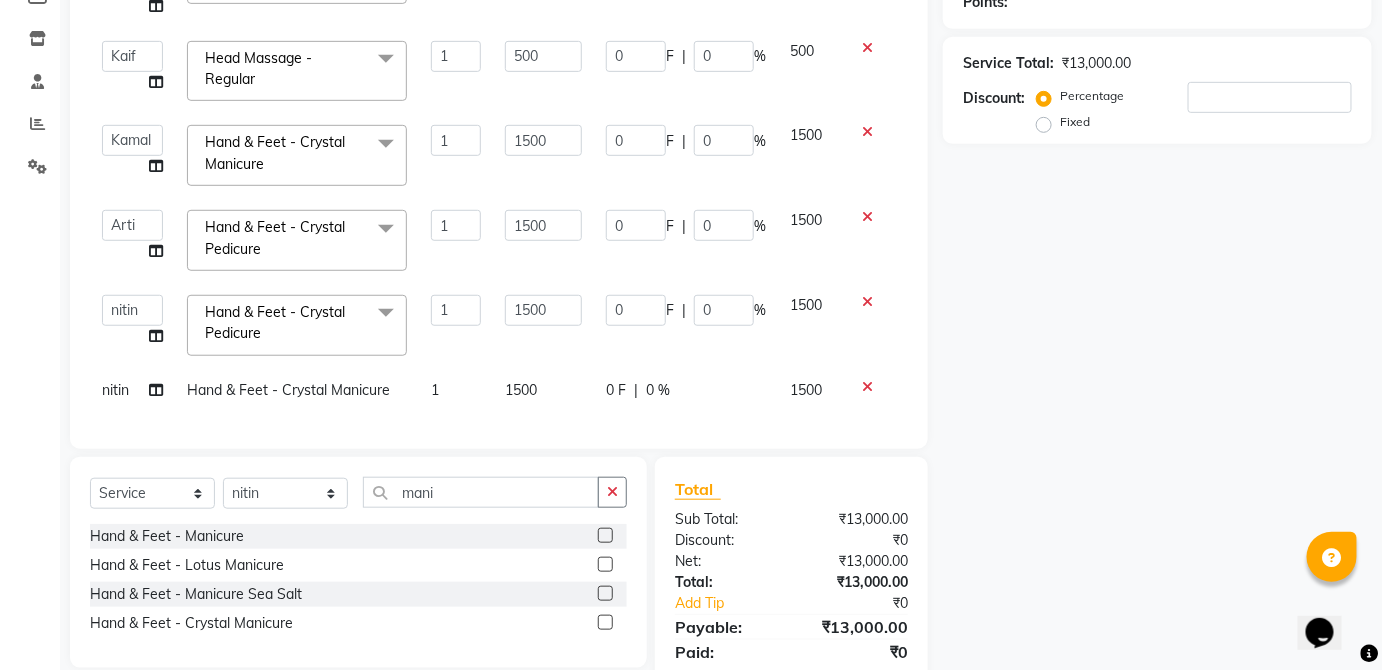 click on "1500" 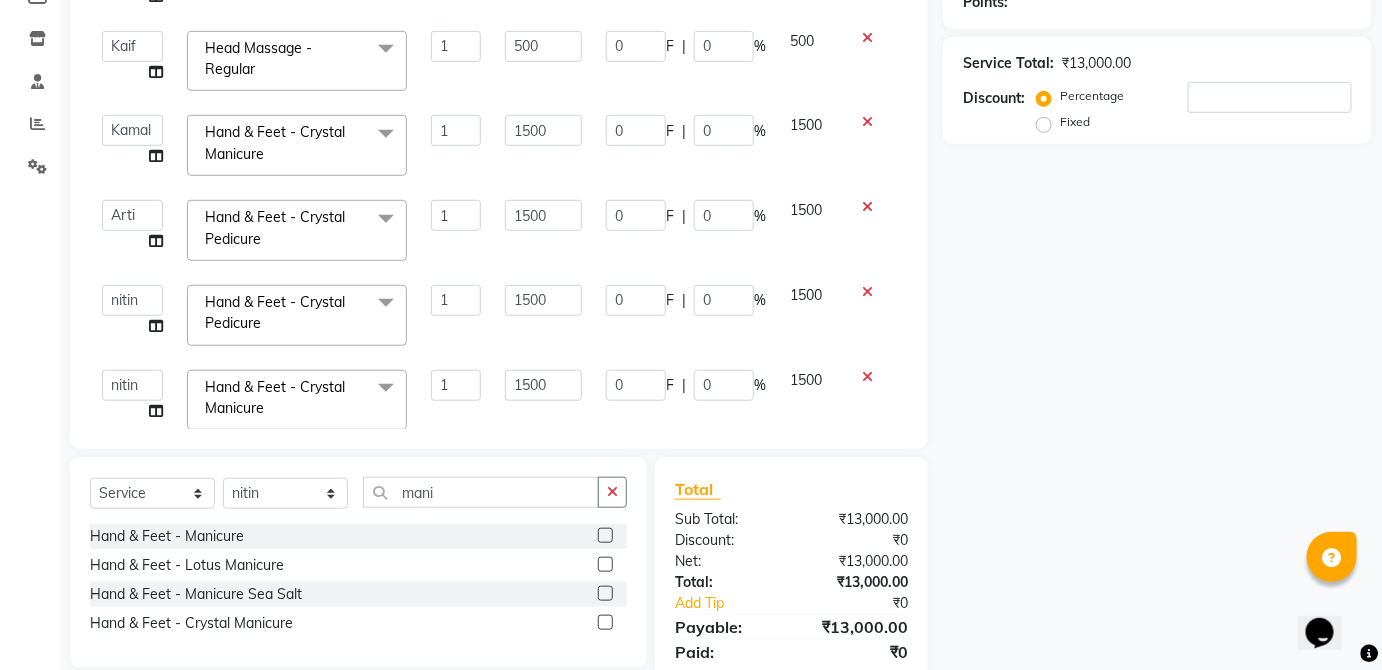 scroll, scrollTop: 353, scrollLeft: 0, axis: vertical 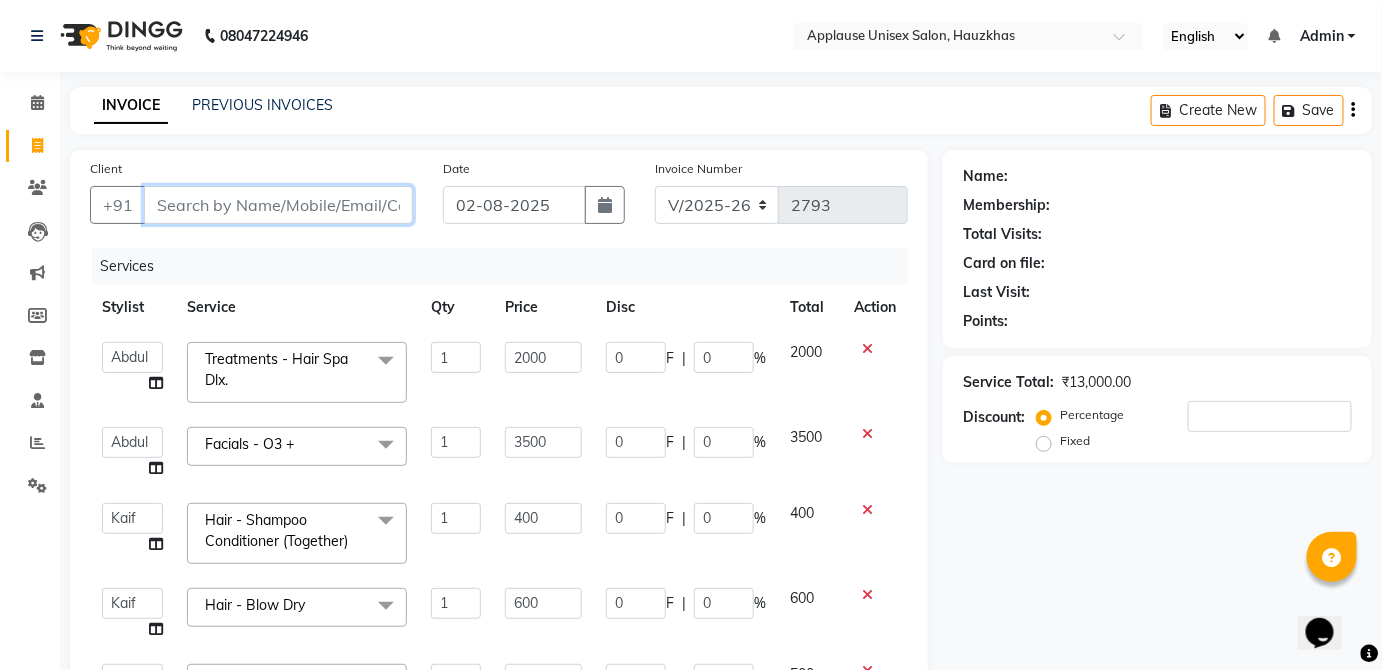 click on "Client" at bounding box center [278, 205] 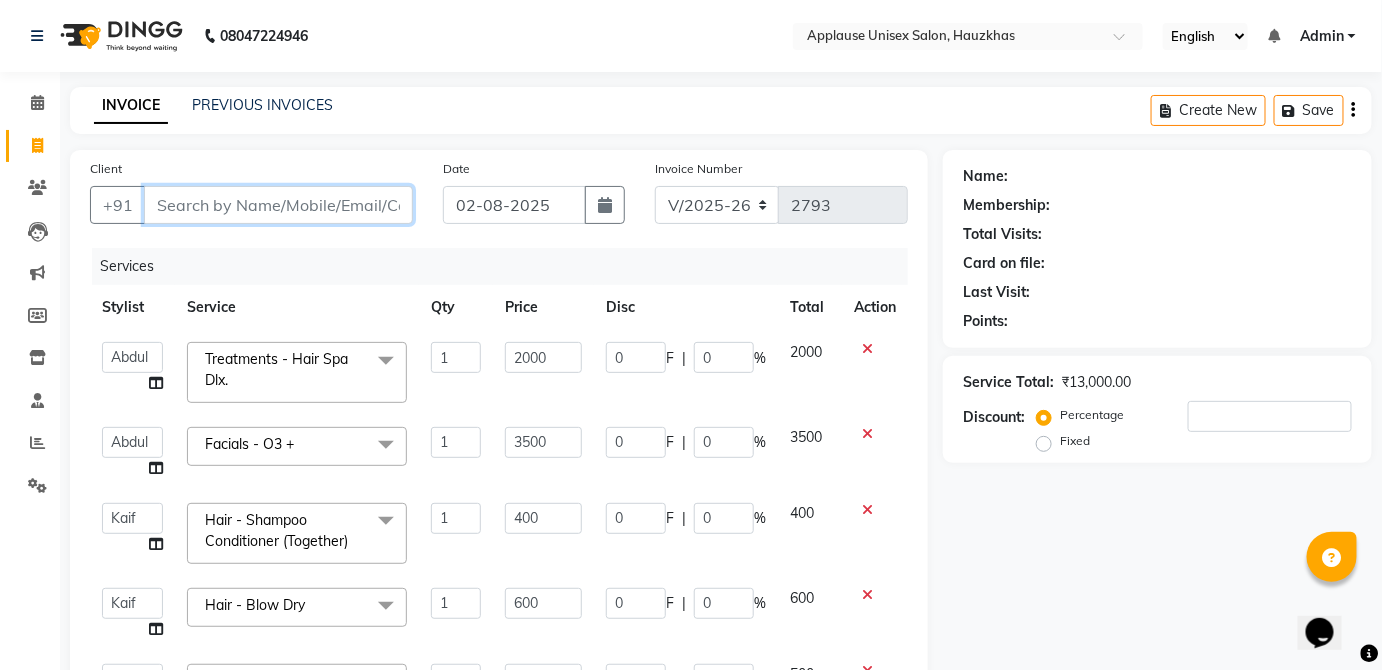 type on "9" 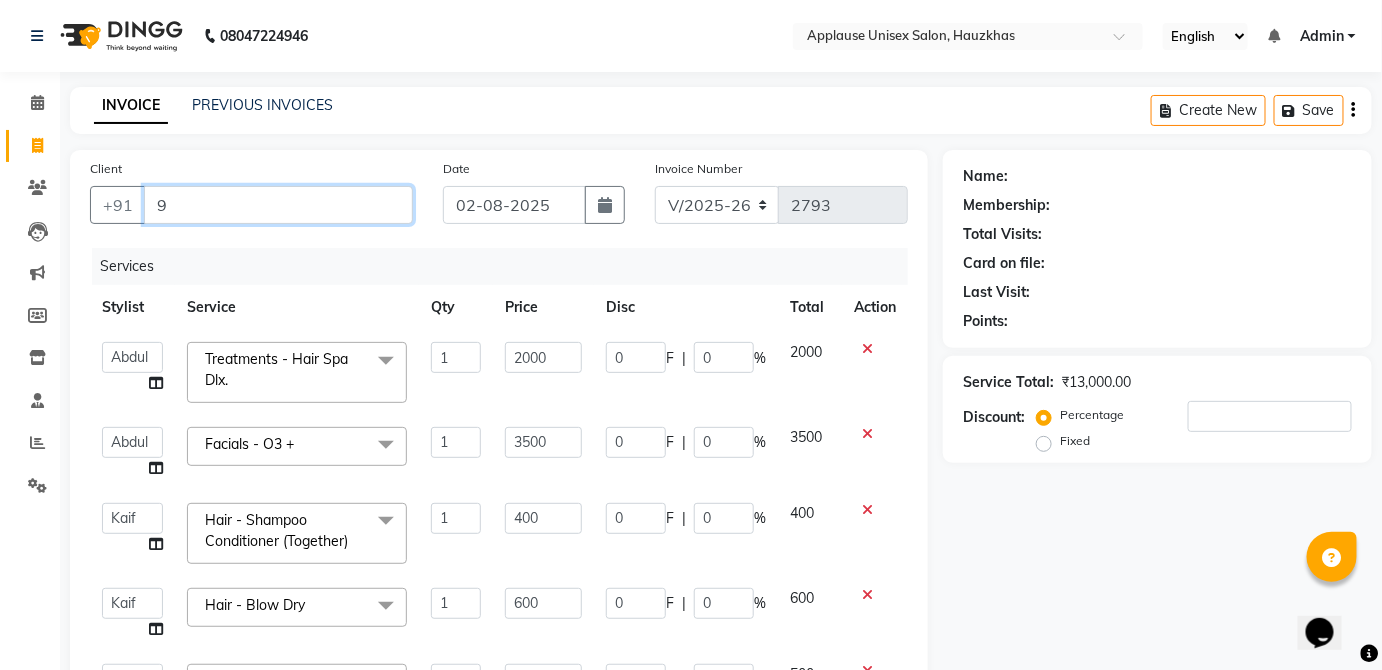type on "0" 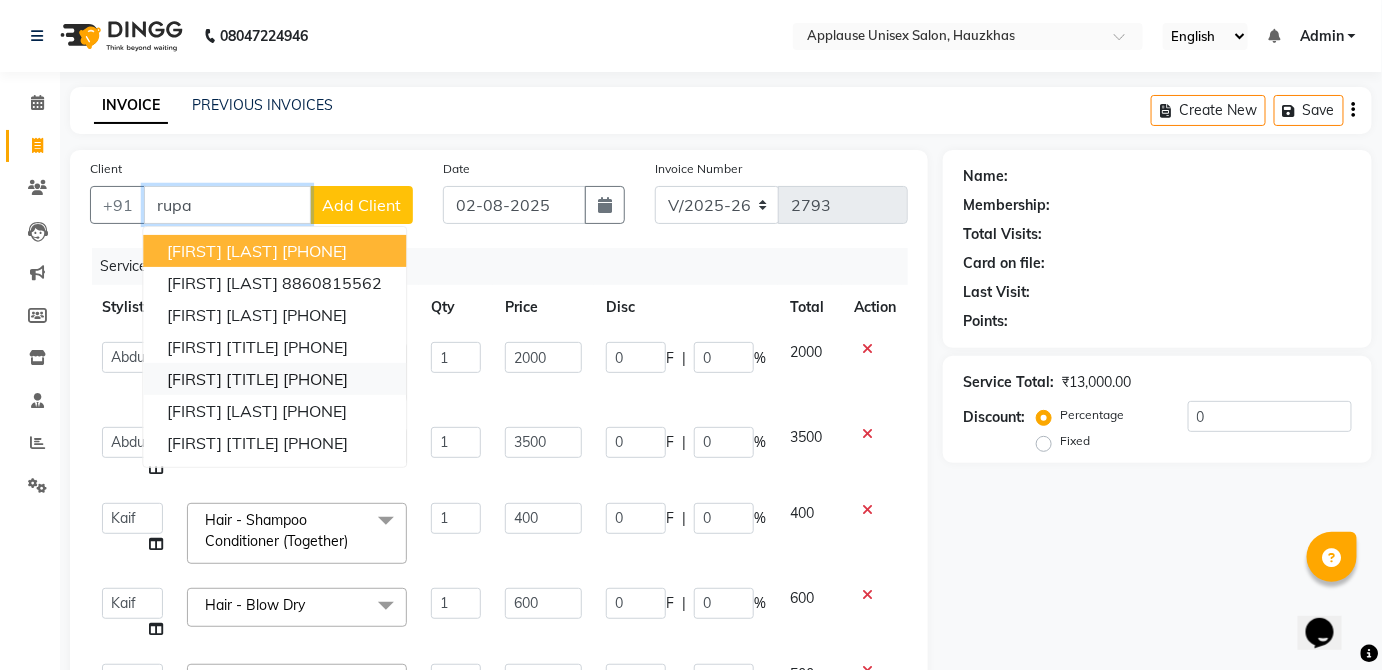 click on "[PHONE]" at bounding box center [315, 379] 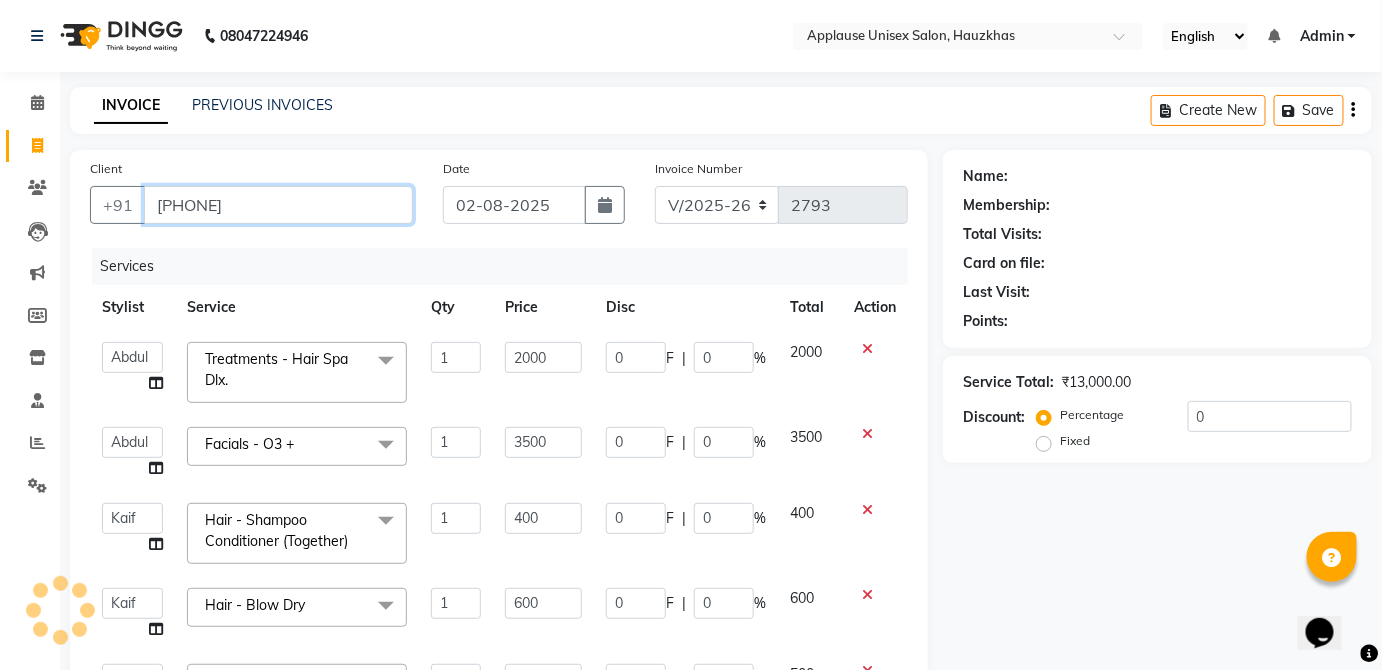 type on "[PHONE]" 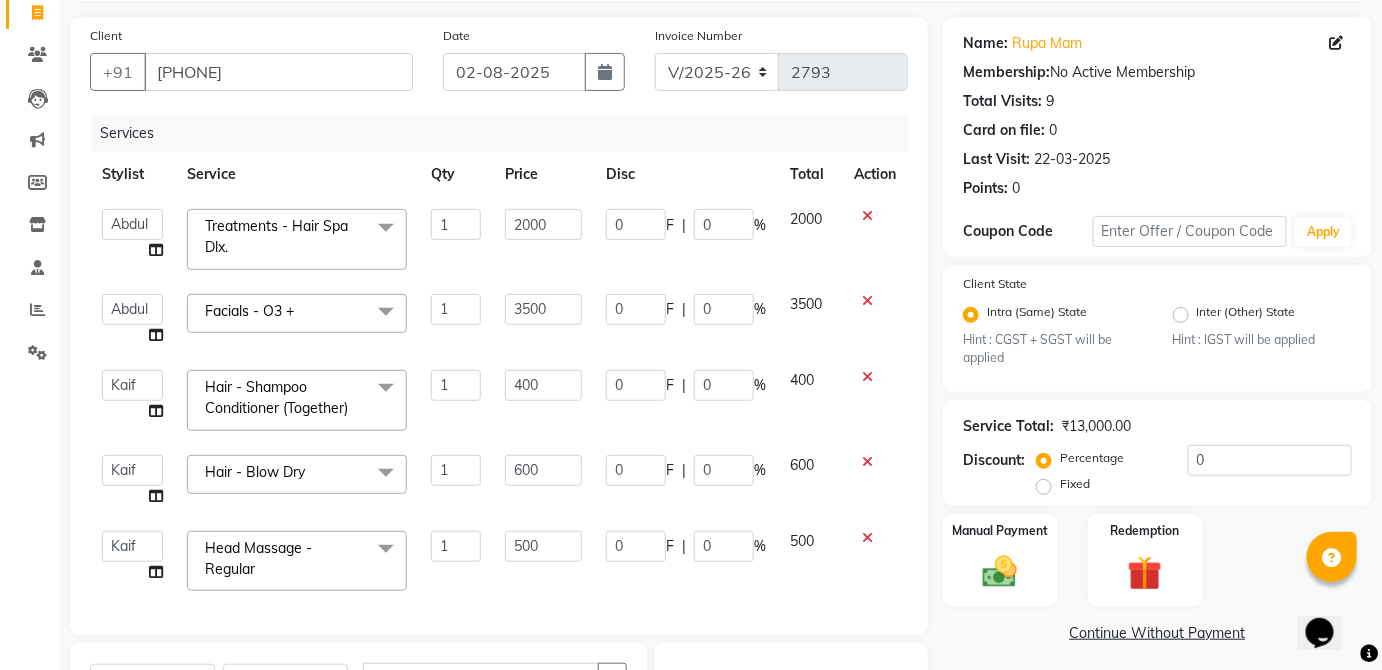 scroll, scrollTop: 157, scrollLeft: 0, axis: vertical 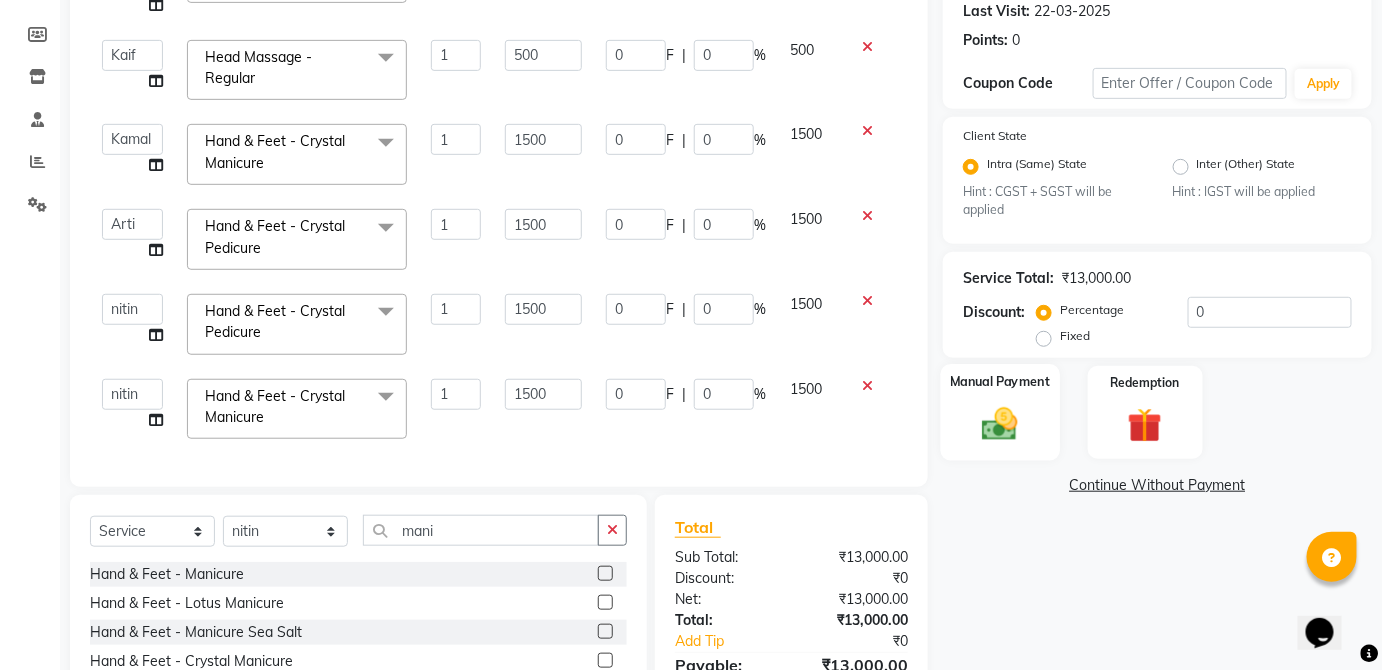 click on "Manual Payment" 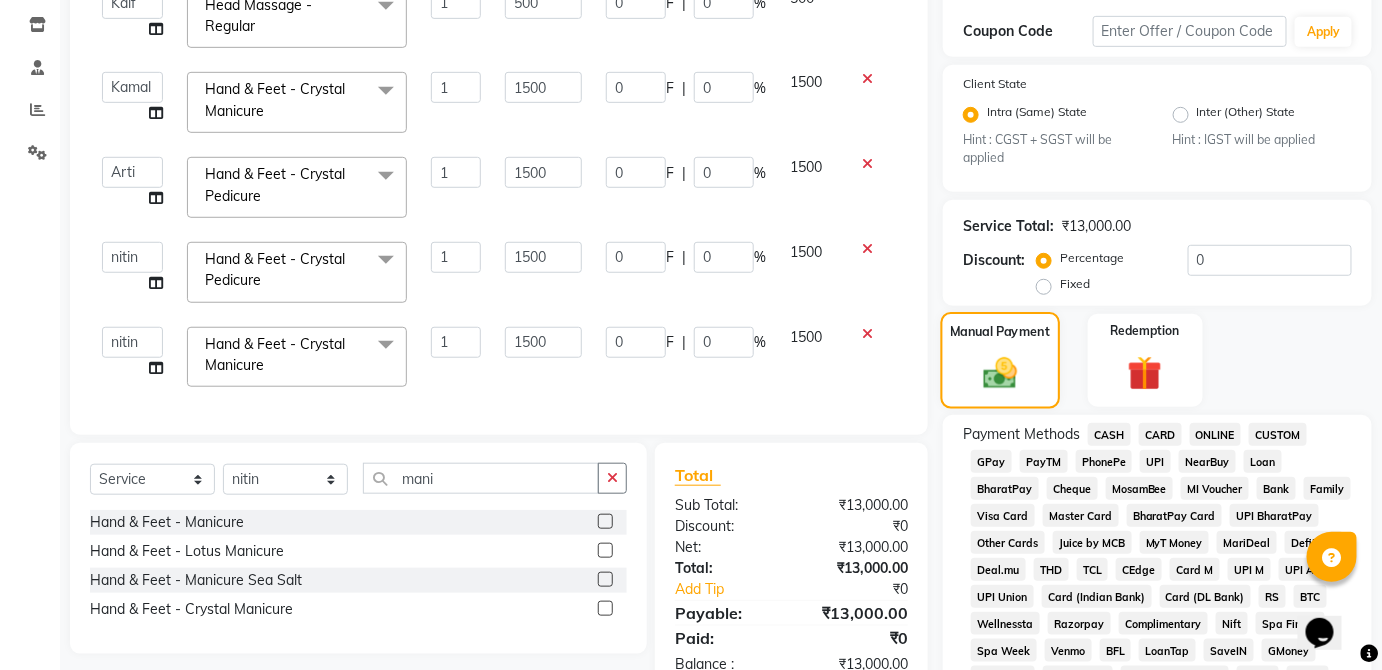 scroll, scrollTop: 373, scrollLeft: 0, axis: vertical 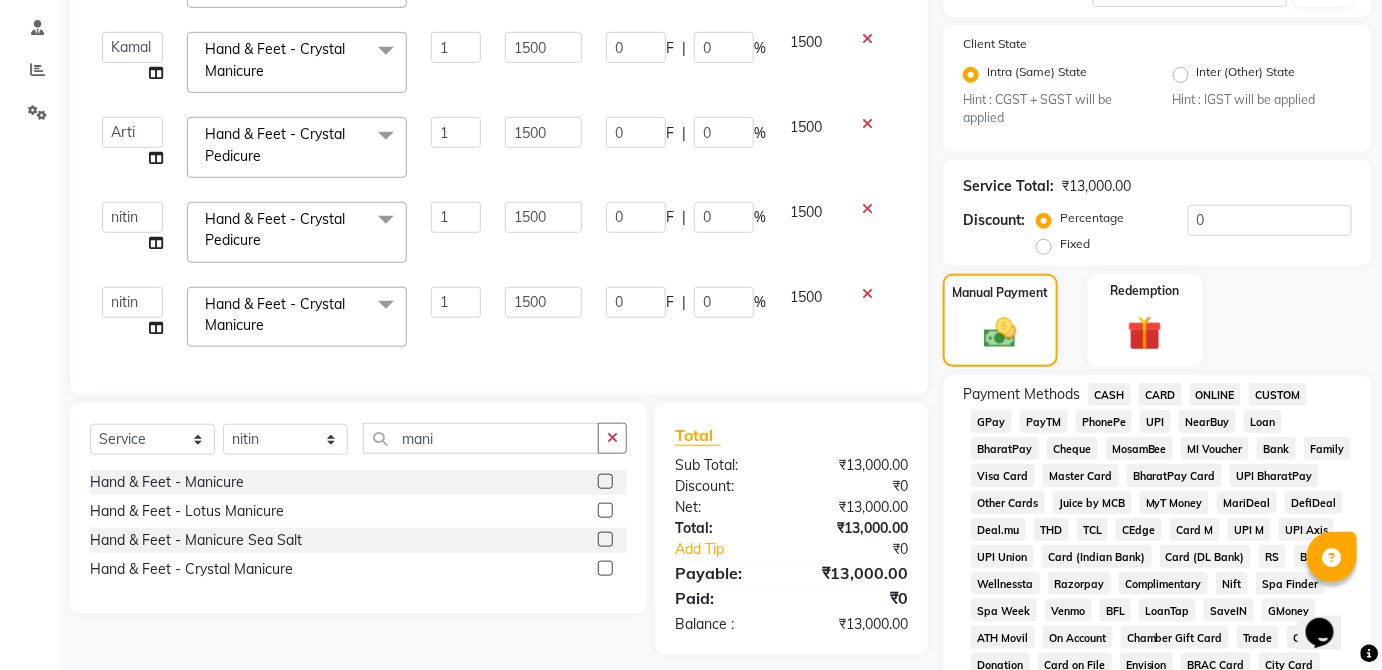 click on "CASH" 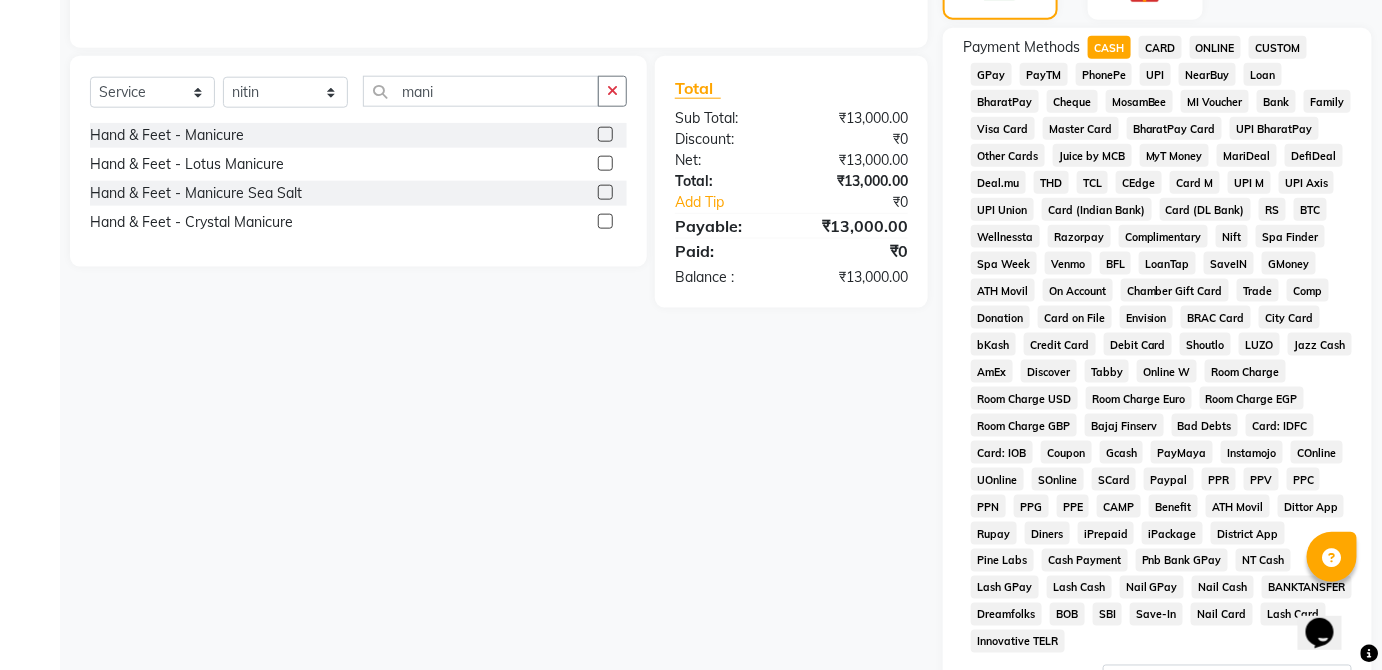 scroll, scrollTop: 943, scrollLeft: 0, axis: vertical 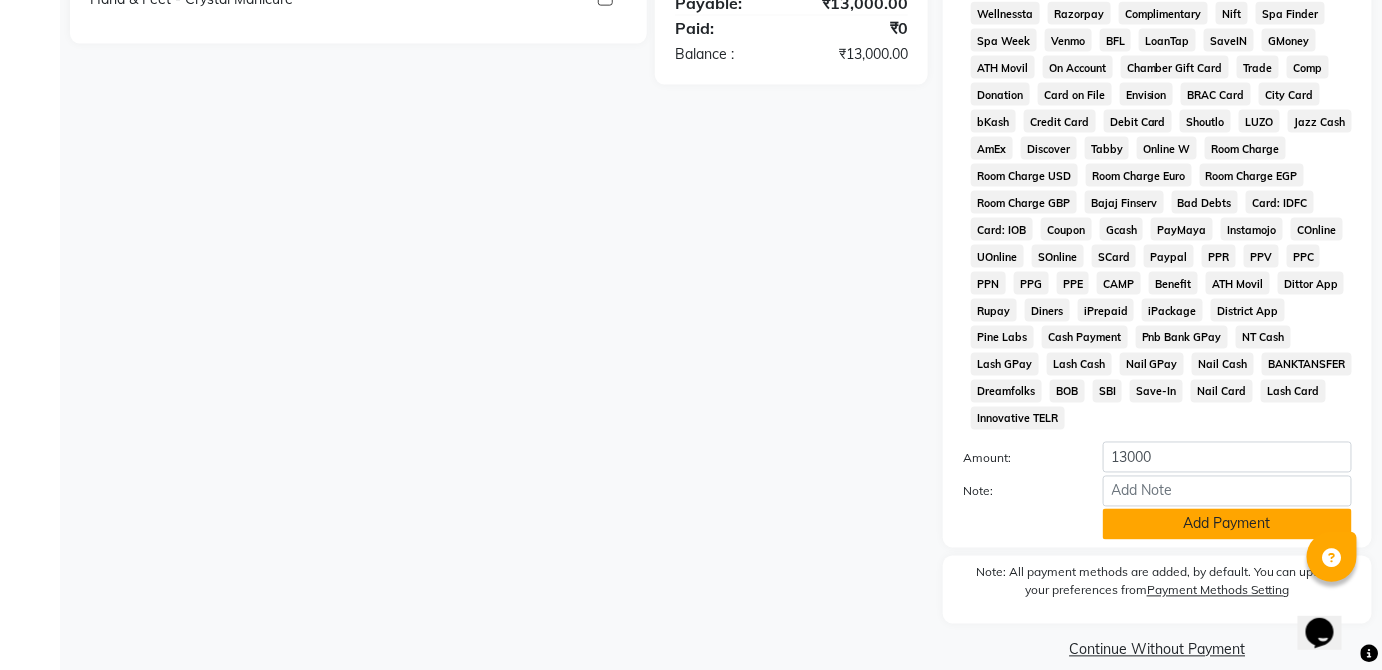 click on "Add Payment" 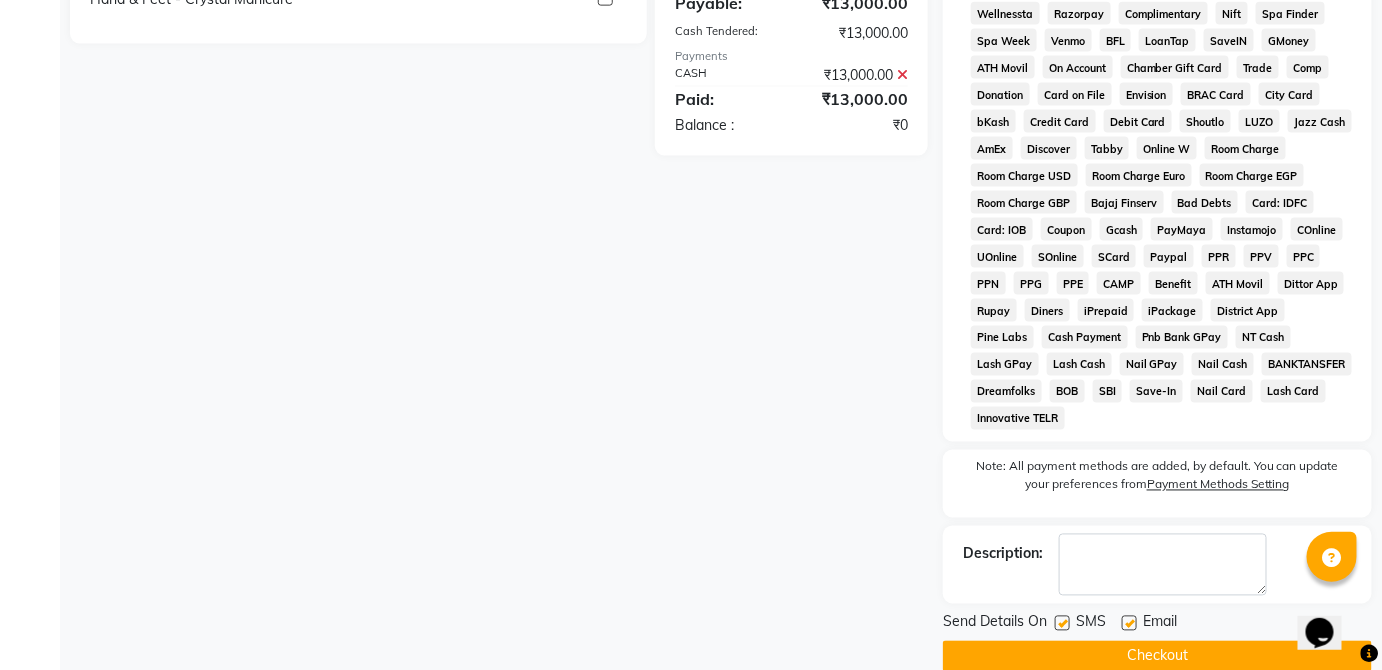 click on "Checkout" 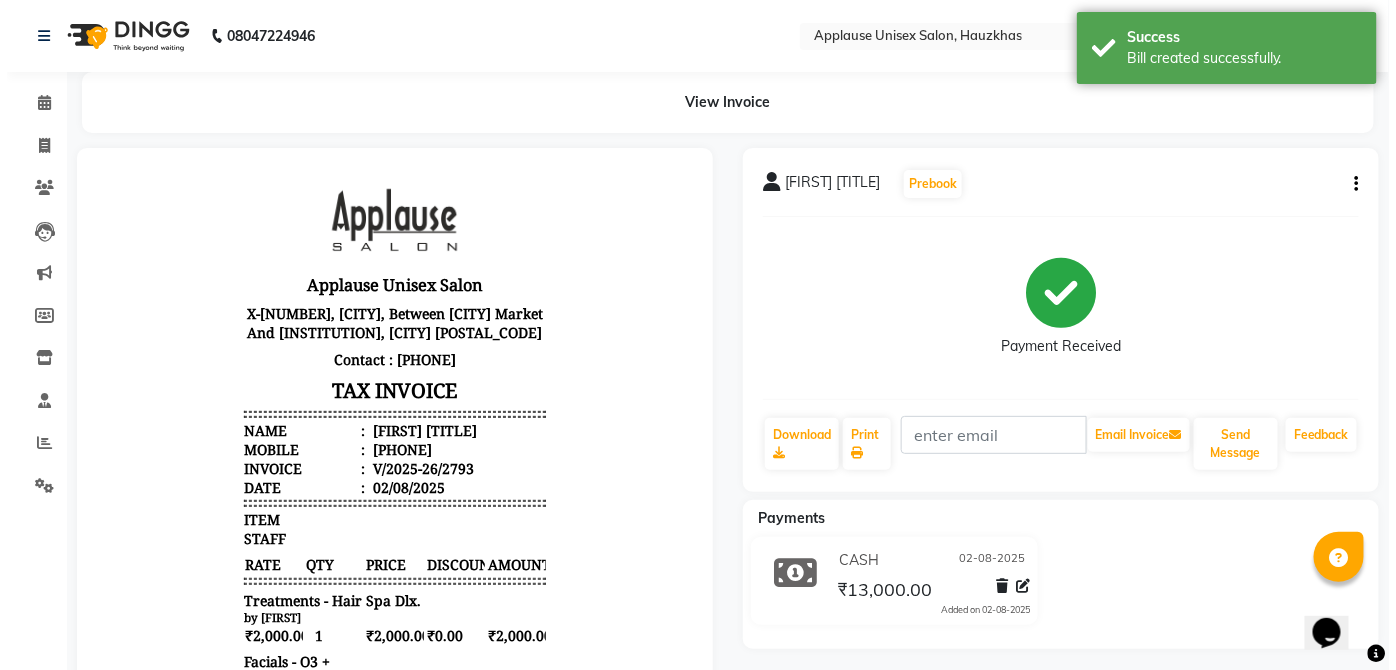 scroll, scrollTop: 0, scrollLeft: 0, axis: both 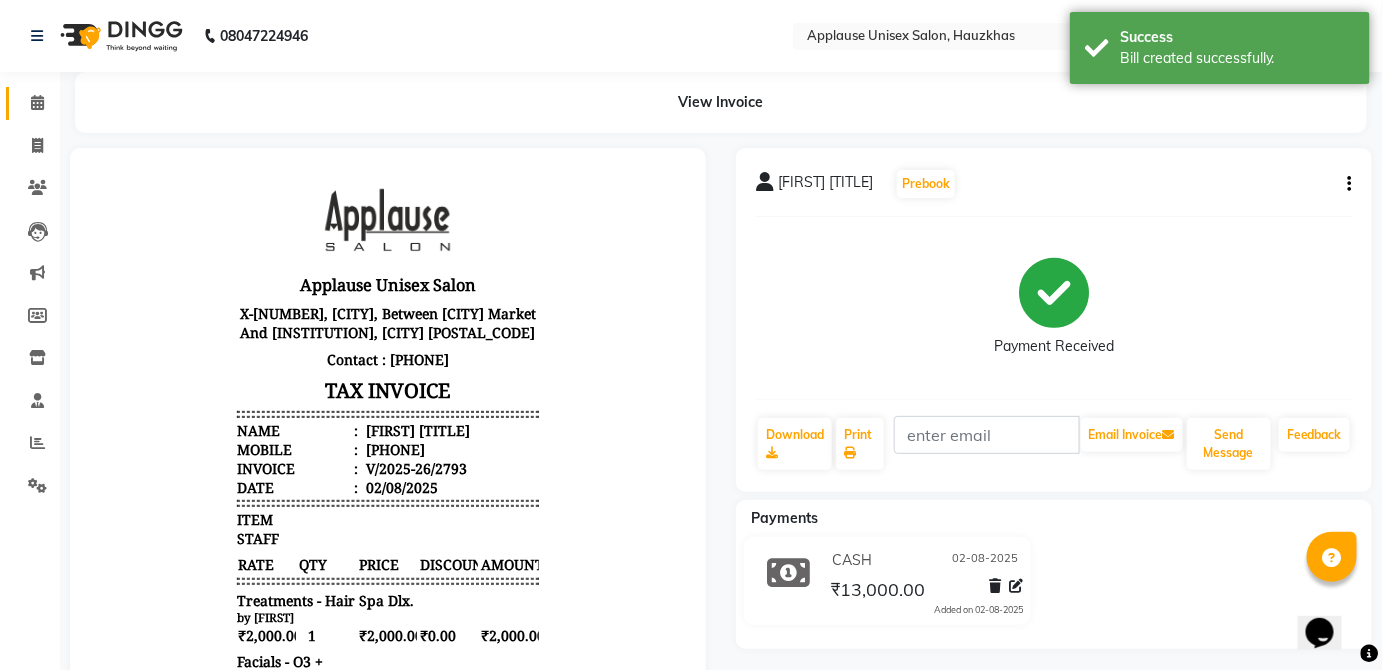 click on "Calendar" 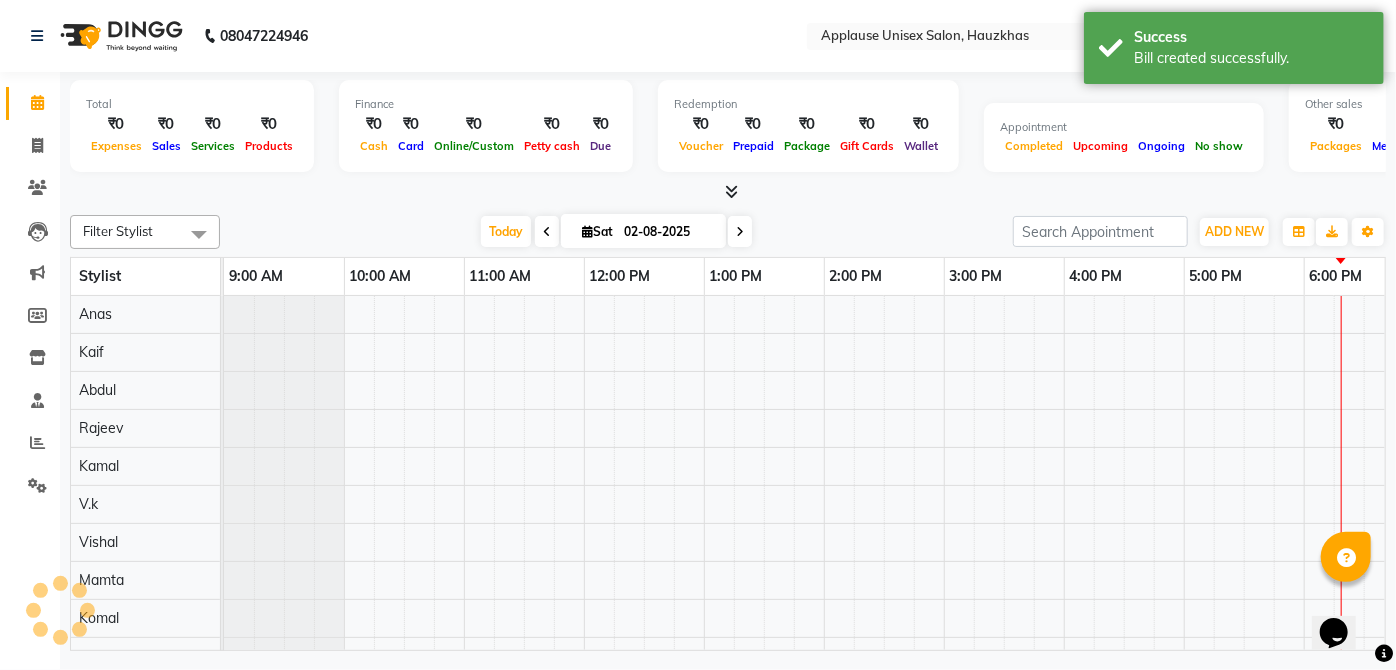 scroll, scrollTop: 0, scrollLeft: 397, axis: horizontal 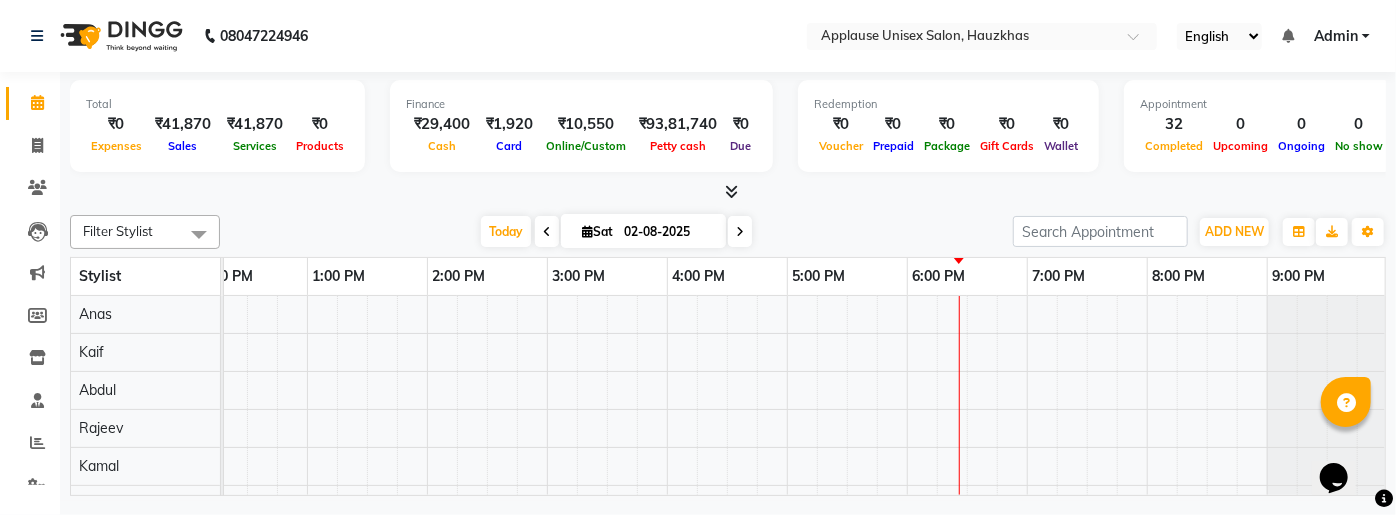click on "[TITLE] [LAST] Select Location × Applause Unisex Salon, [CITY] ENGLISH ENGLISH ESPAÑOL ARABIA MARATHI HINDI GUJARATI TAMIL CHINESE NOTIFICATIONS NOTHING TO SHOW ADMIN MANAGE PROFILE CHANGE PASSWORD SIGN OUT VERSION:3.15.11" 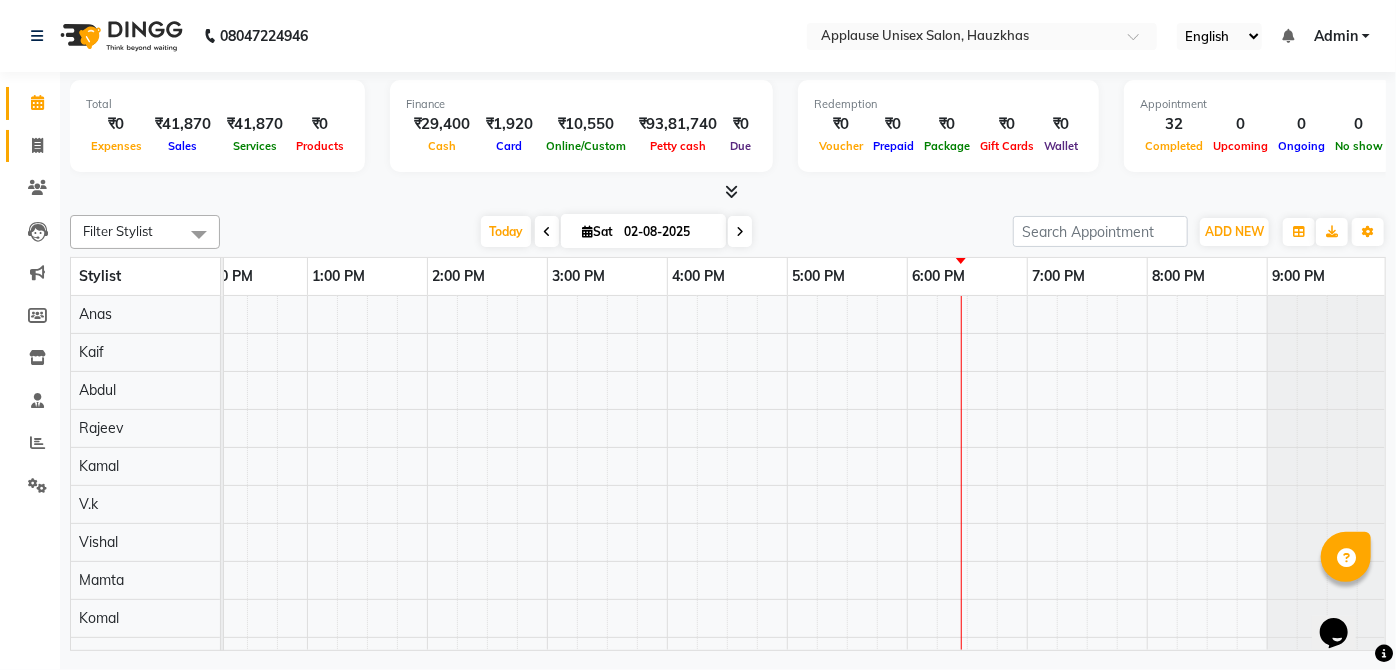 click on "Invoice" 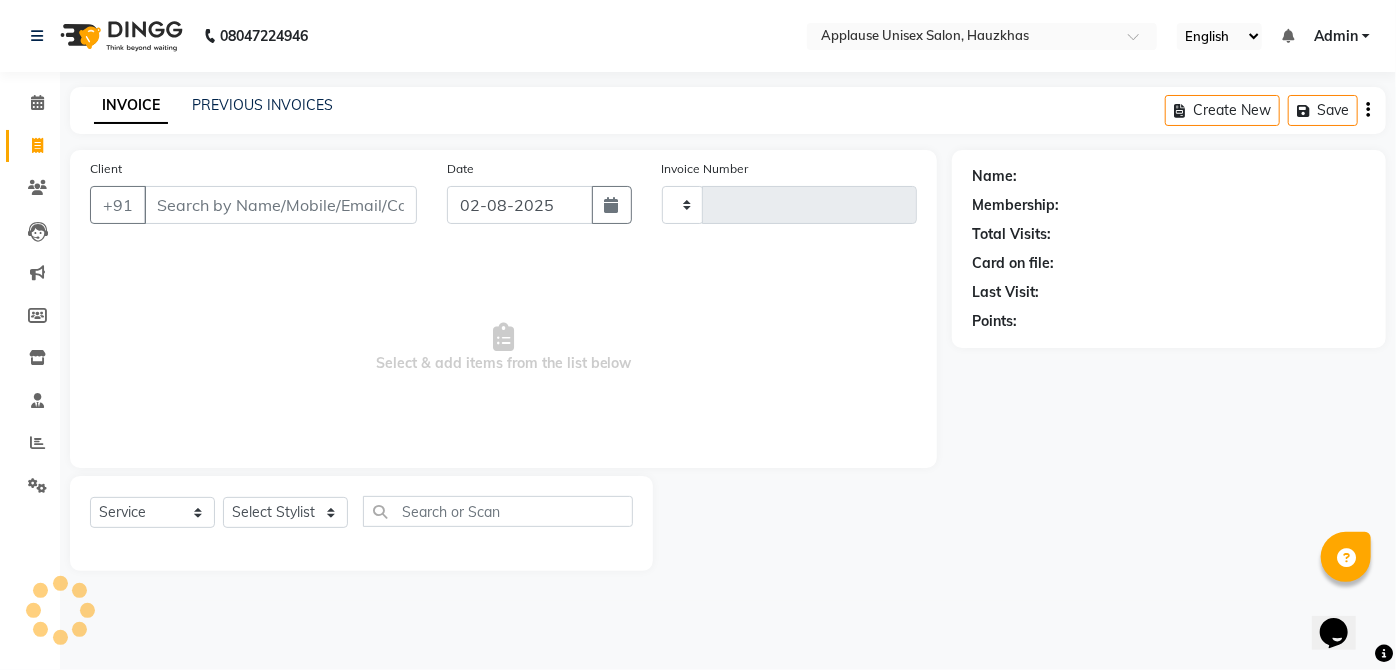 type on "2794" 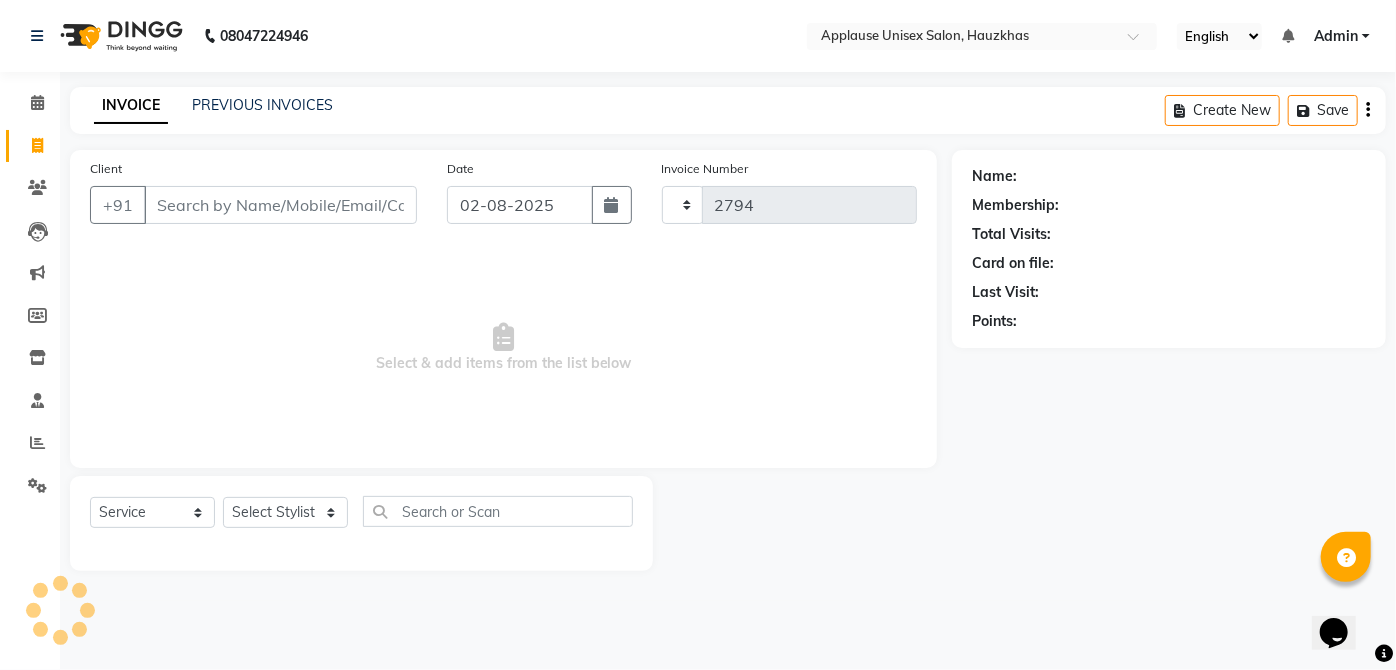 select on "5082" 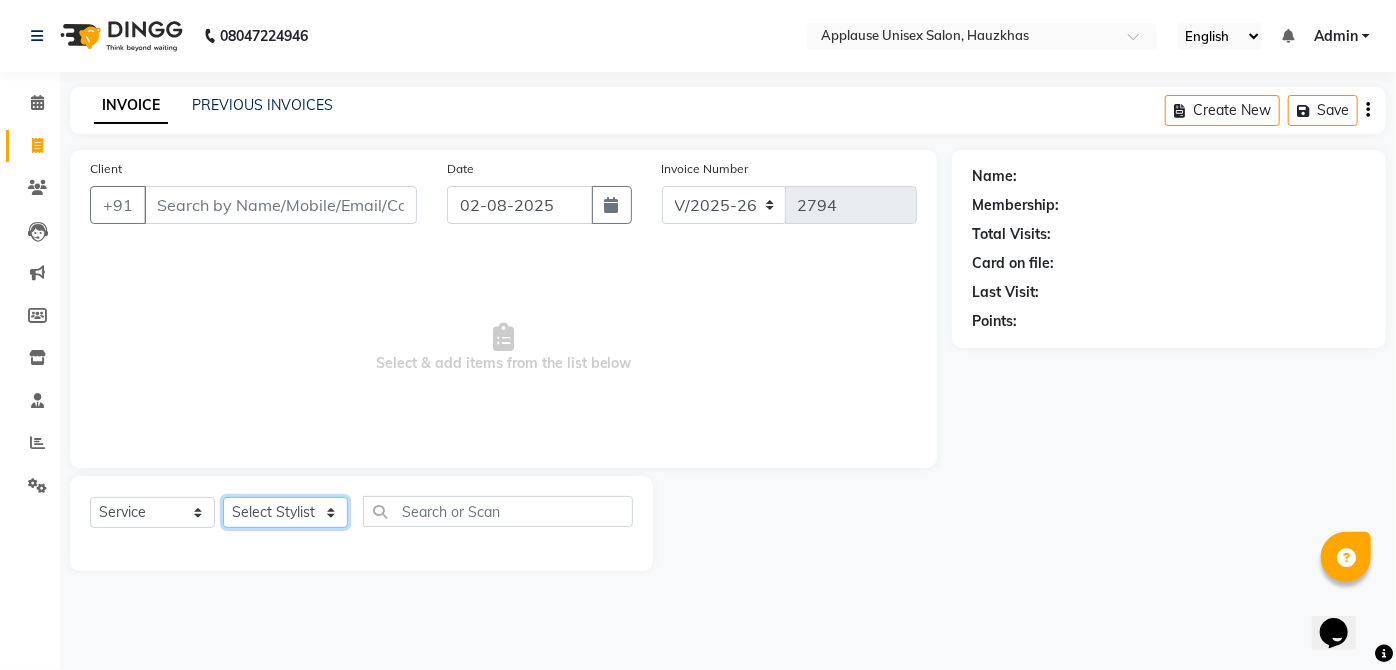 click on "SELECT STYLIST ABDUL ANAS ARTI ARUNA ASIF FAISAL GURI HEENA KAIF KAMAL KARAN KOMAL LAXMI MAMTA MANAGER MOHSIN NITIN RAHUL RAJEEV RASHID SAIF SANGEETA SANGEETA SHARUKH VISHAL V.K" 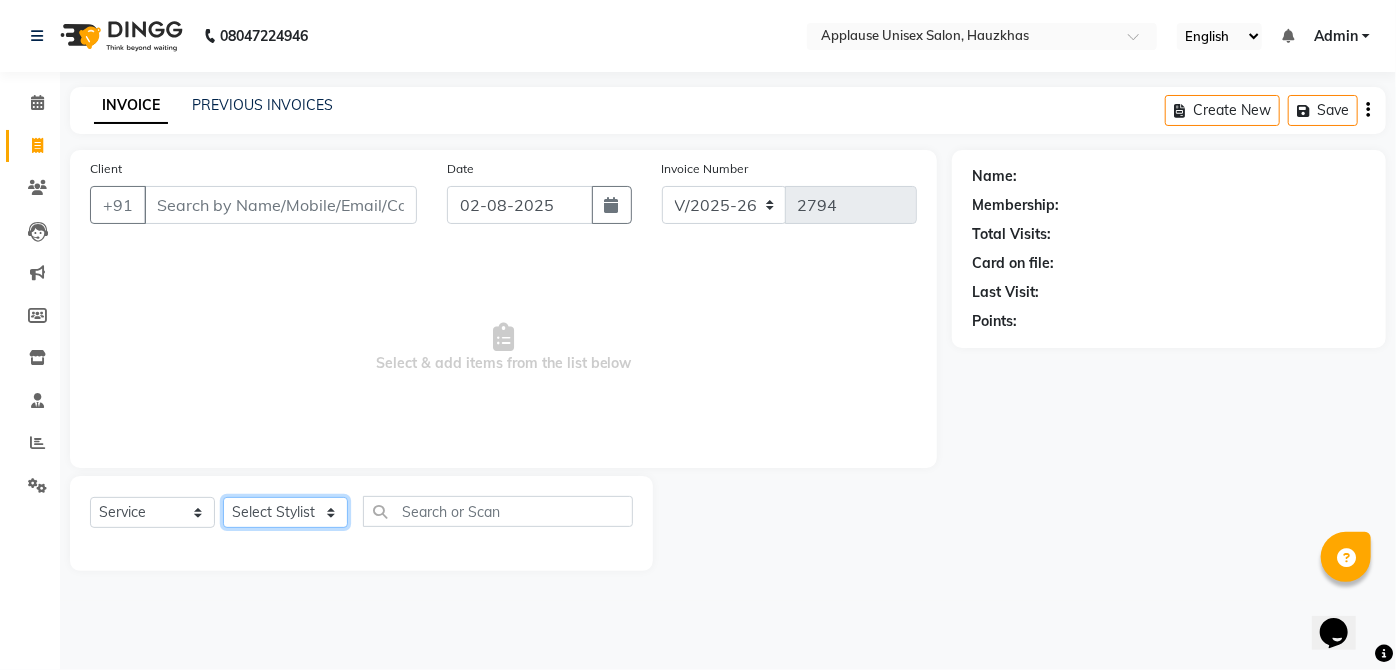click on "SELECT STYLIST ABDUL ANAS ARTI ARUNA ASIF FAISAL GURI HEENA KAIF KAMAL KARAN KOMAL LAXMI MAMTA MANAGER MOHSIN NITIN RAHUL RAJEEV RASHID SAIF SANGEETA SANGEETA SHARUKH VISHAL V.K" 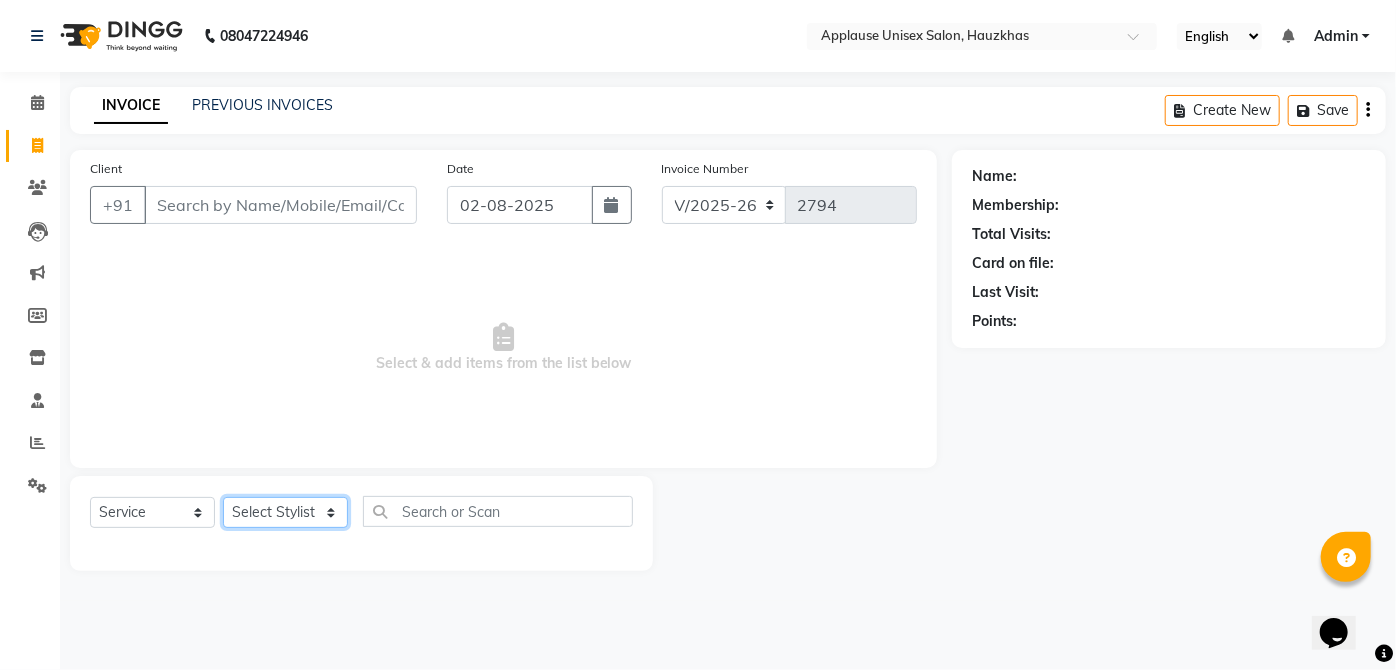 click on "SELECT STYLIST ABDUL ANAS ARTI ARUNA ASIF FAISAL GURI HEENA KAIF KAMAL KARAN KOMAL LAXMI MAMTA MANAGER MOHSIN NITIN RAHUL RAJEEV RASHID SAIF SANGEETA SANGEETA SHARUKH VISHAL V.K" 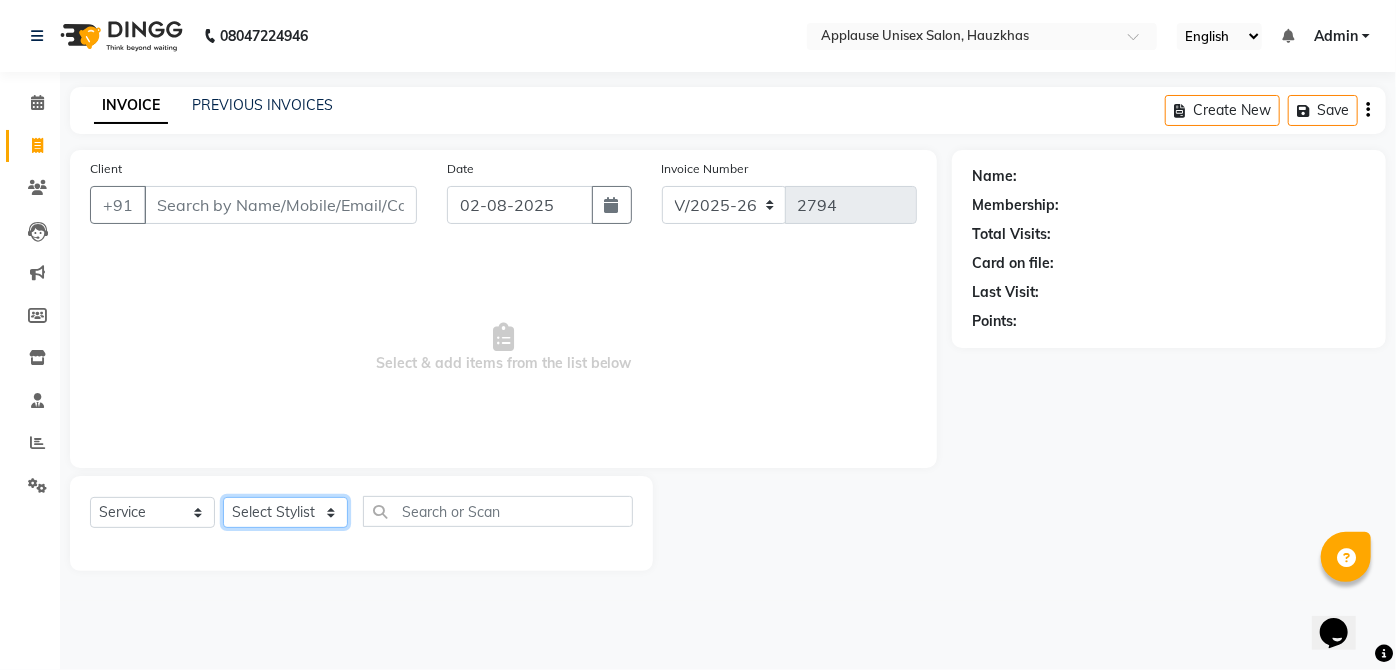 click on "SELECT STYLIST ABDUL ANAS ARTI ARUNA ASIF FAISAL GURI HEENA KAIF KAMAL KARAN KOMAL LAXMI MAMTA MANAGER MOHSIN NITIN RAHUL RAJEEV RASHID SAIF SANGEETA SANGEETA SHARUKH VISHAL V.K" 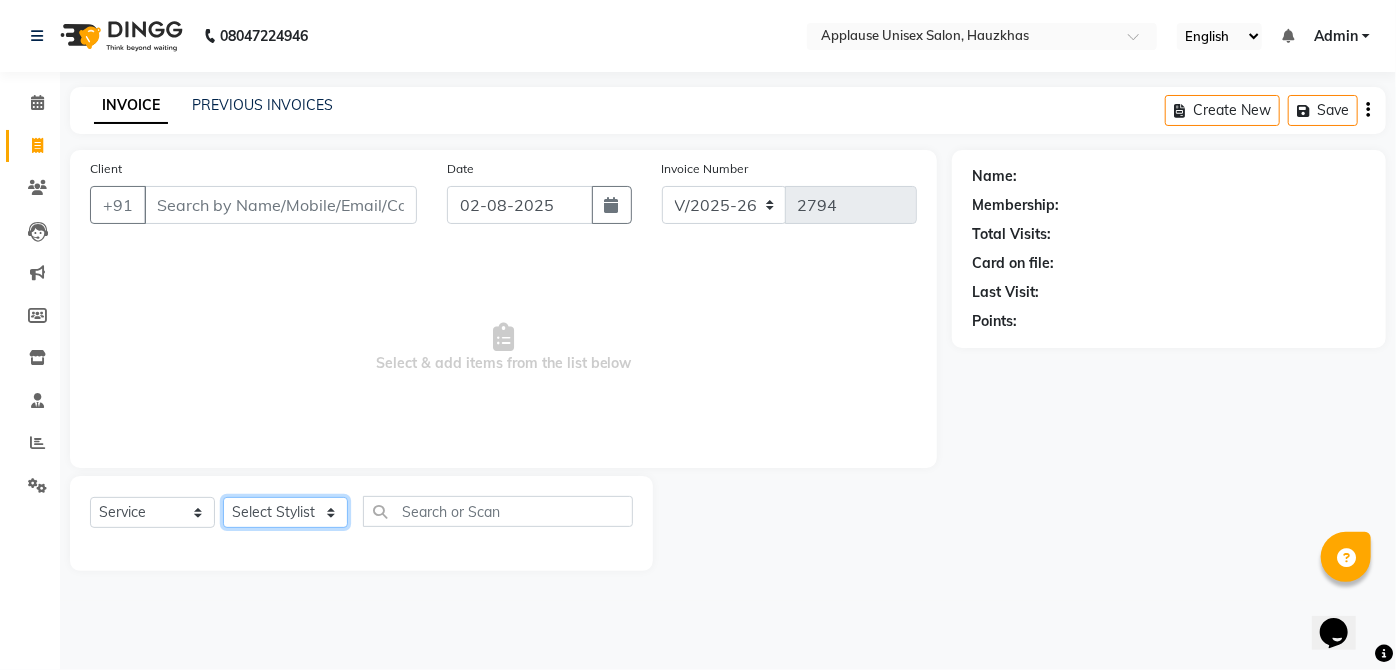 select on "38123" 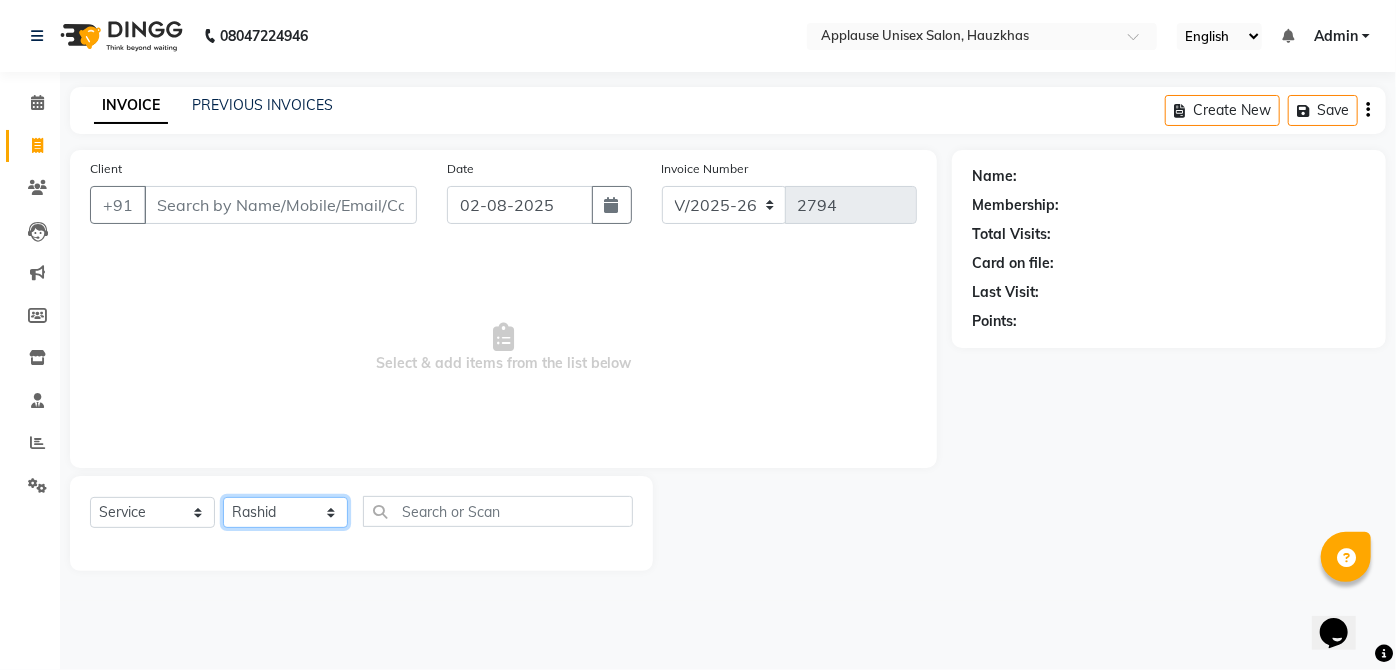 click on "SELECT STYLIST ABDUL ANAS ARTI ARUNA ASIF FAISAL GURI HEENA KAIF KAMAL KARAN KOMAL LAXMI MAMTA MANAGER MOHSIN NITIN RAHUL RAJEEV RASHID SAIF SANGEETA SANGEETA SHARUKH VISHAL V.K" 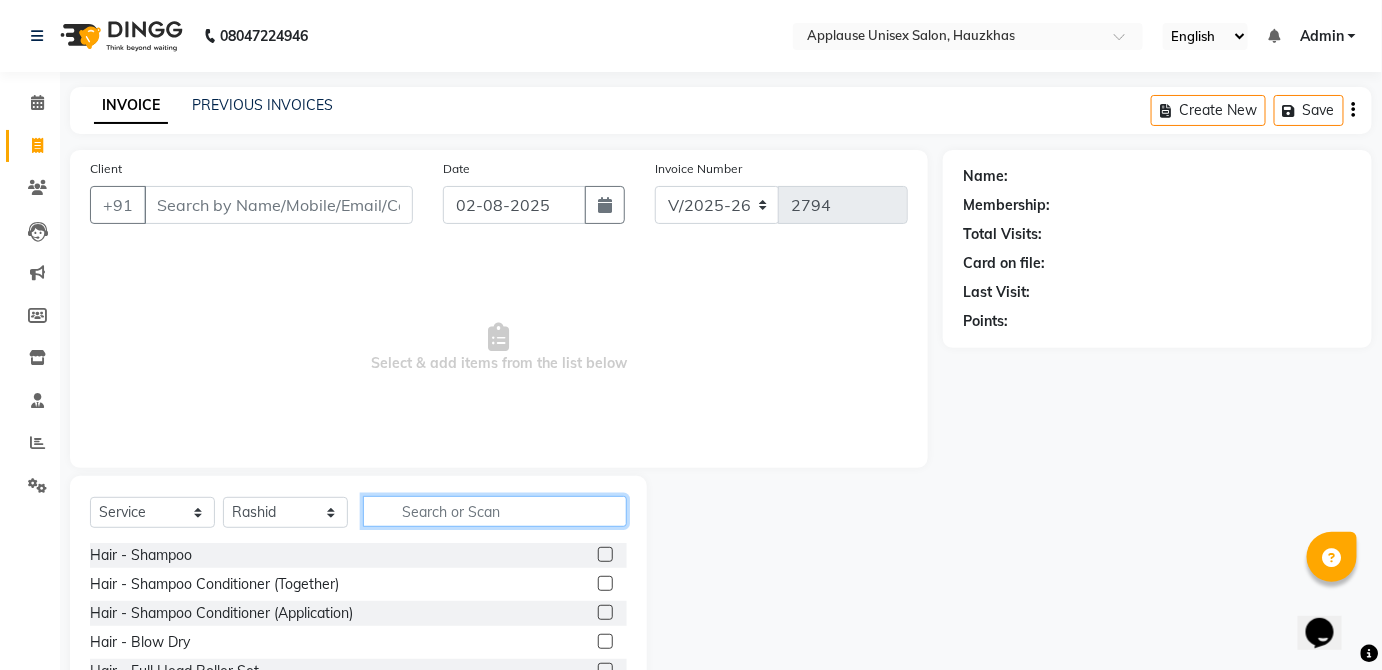 click 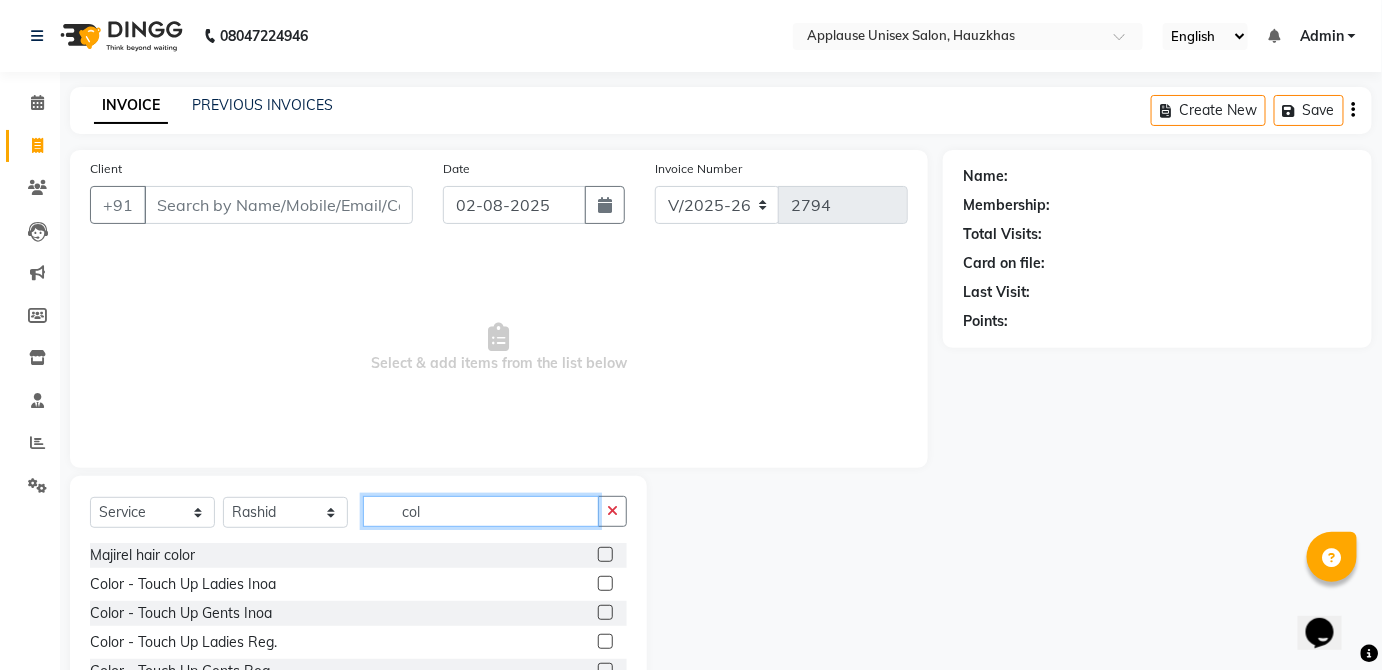 type on "col" 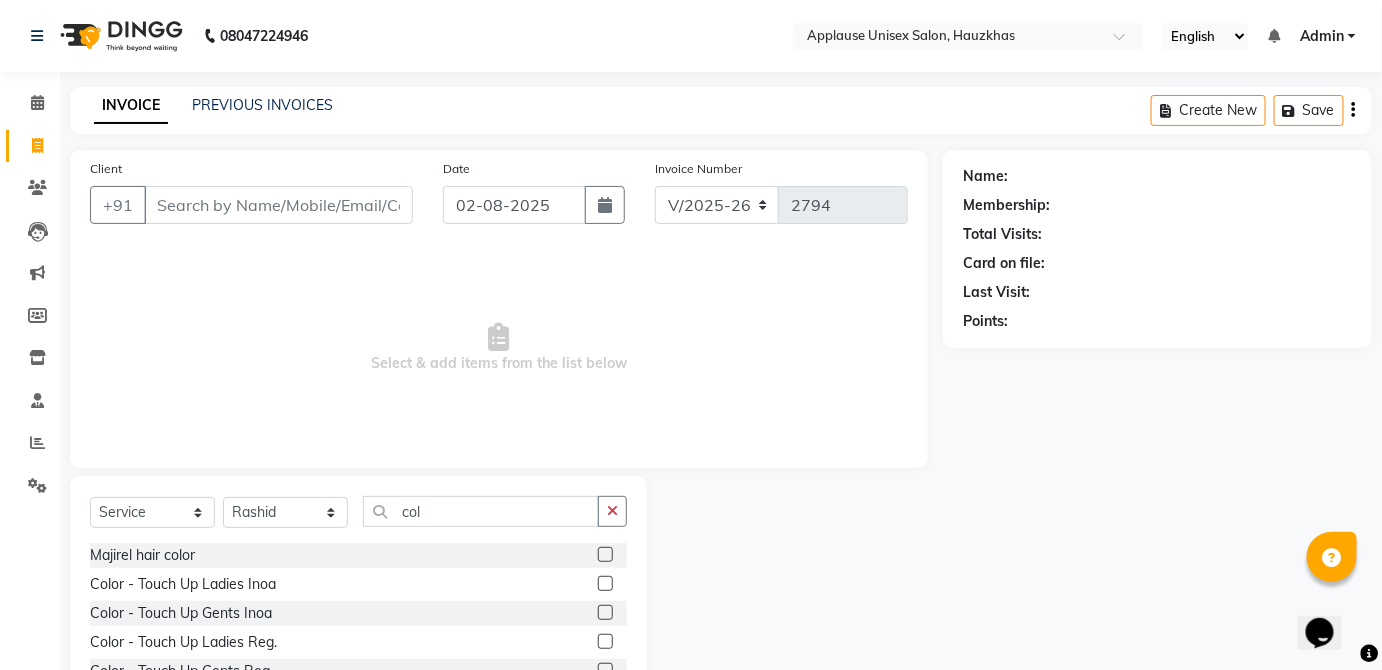 click 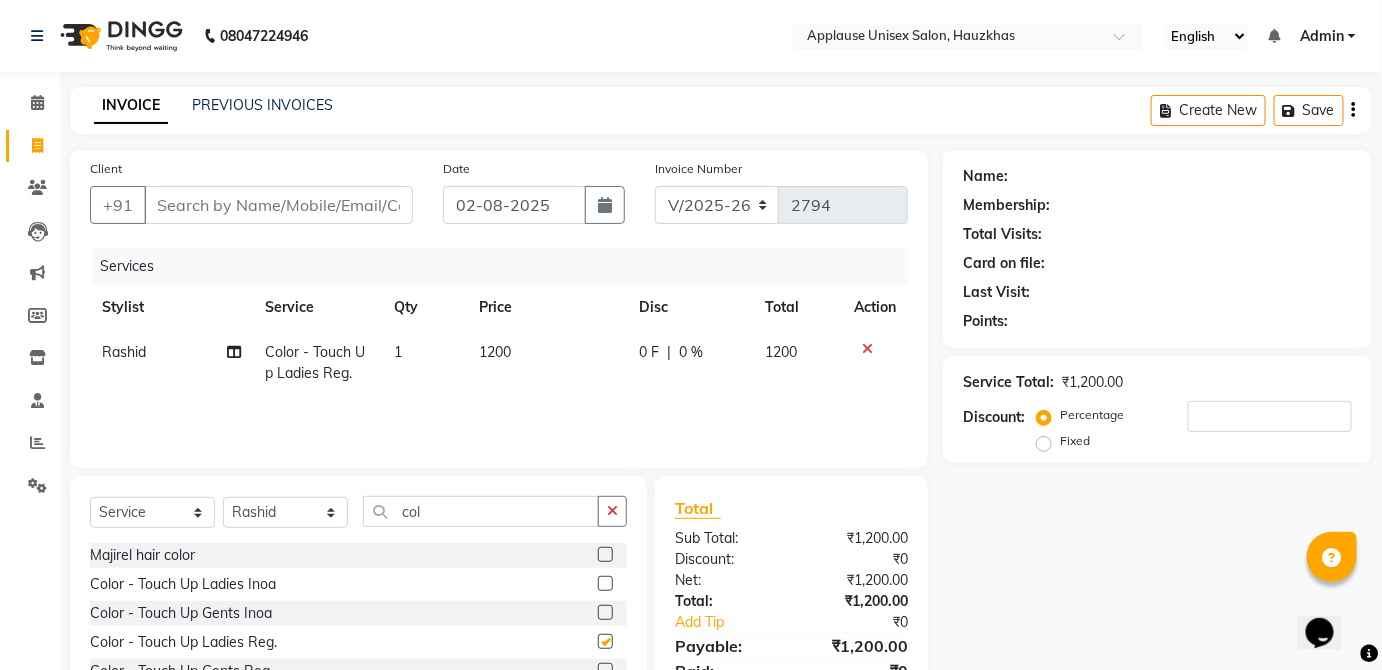click on "0 F | 0 %" 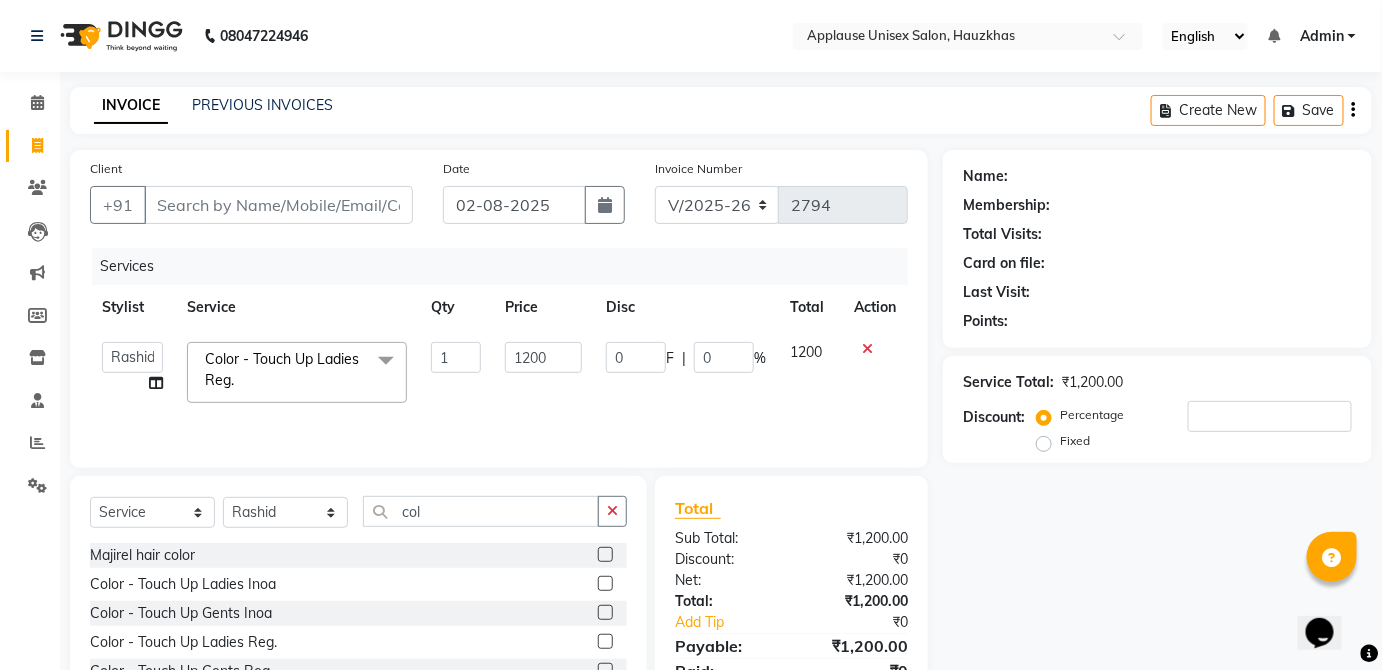 checkbox on "false" 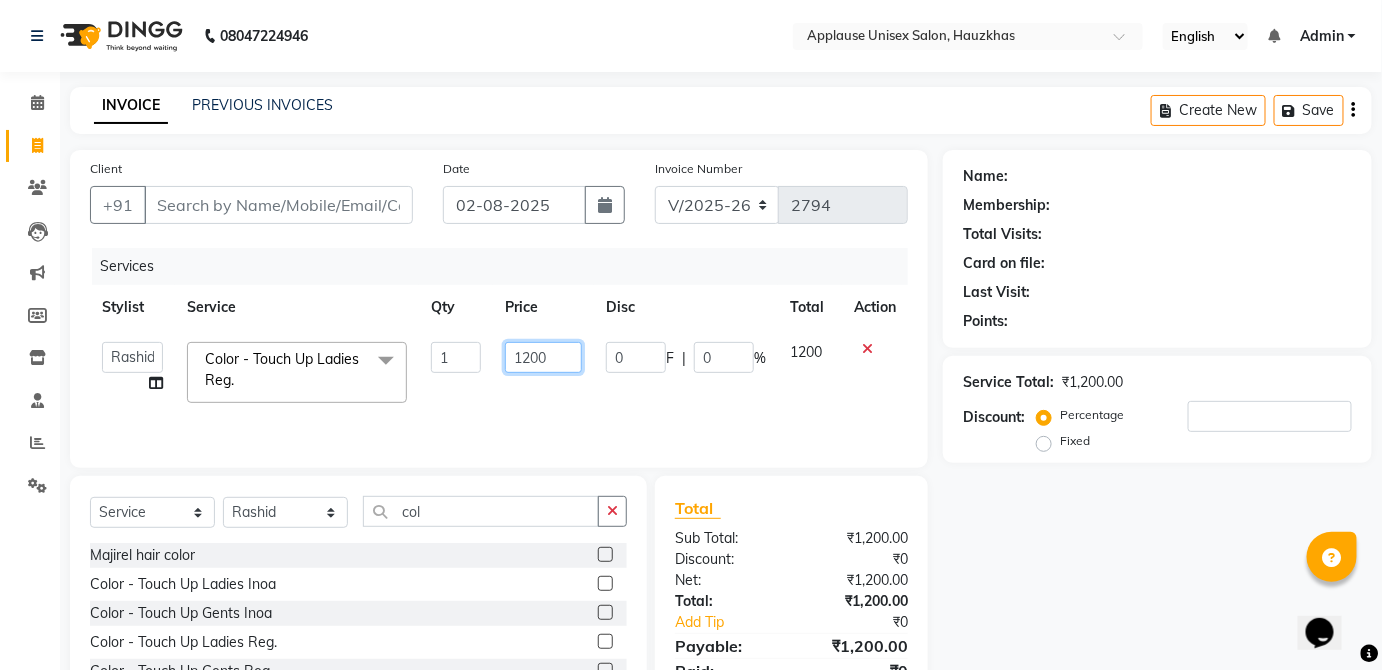 click on "1200" 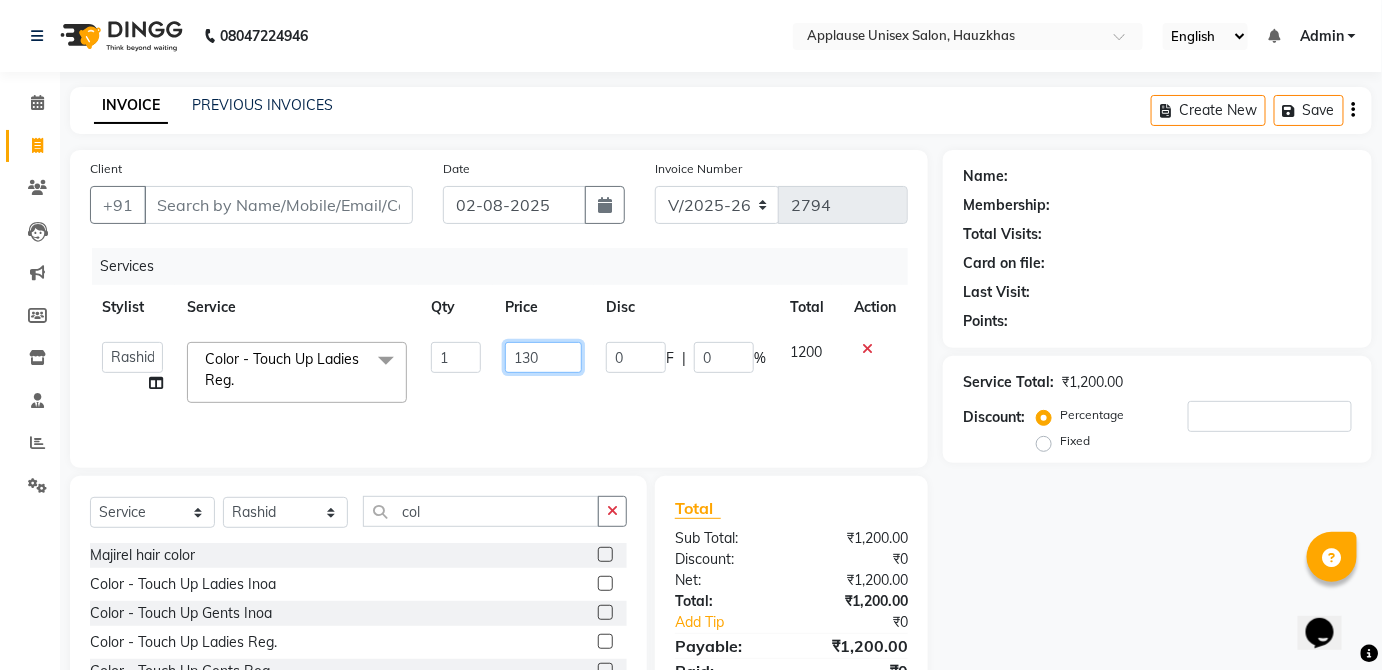 type on "1300" 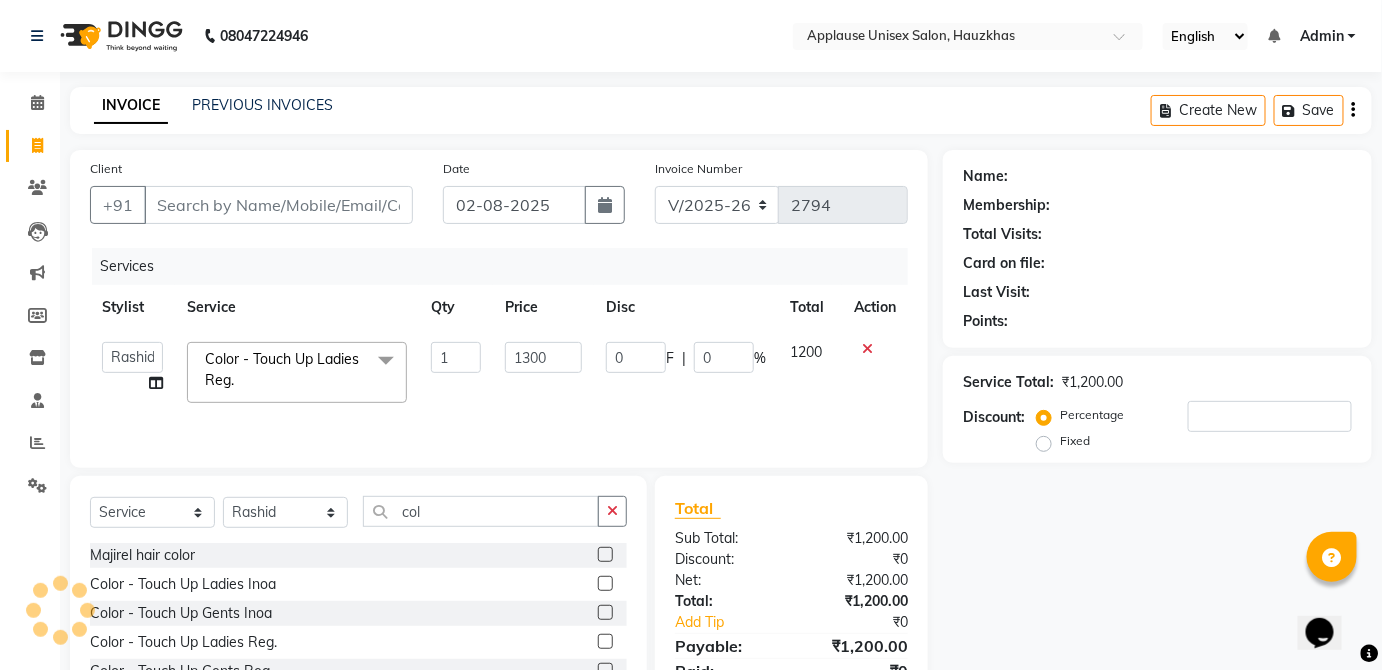 click on "1200" 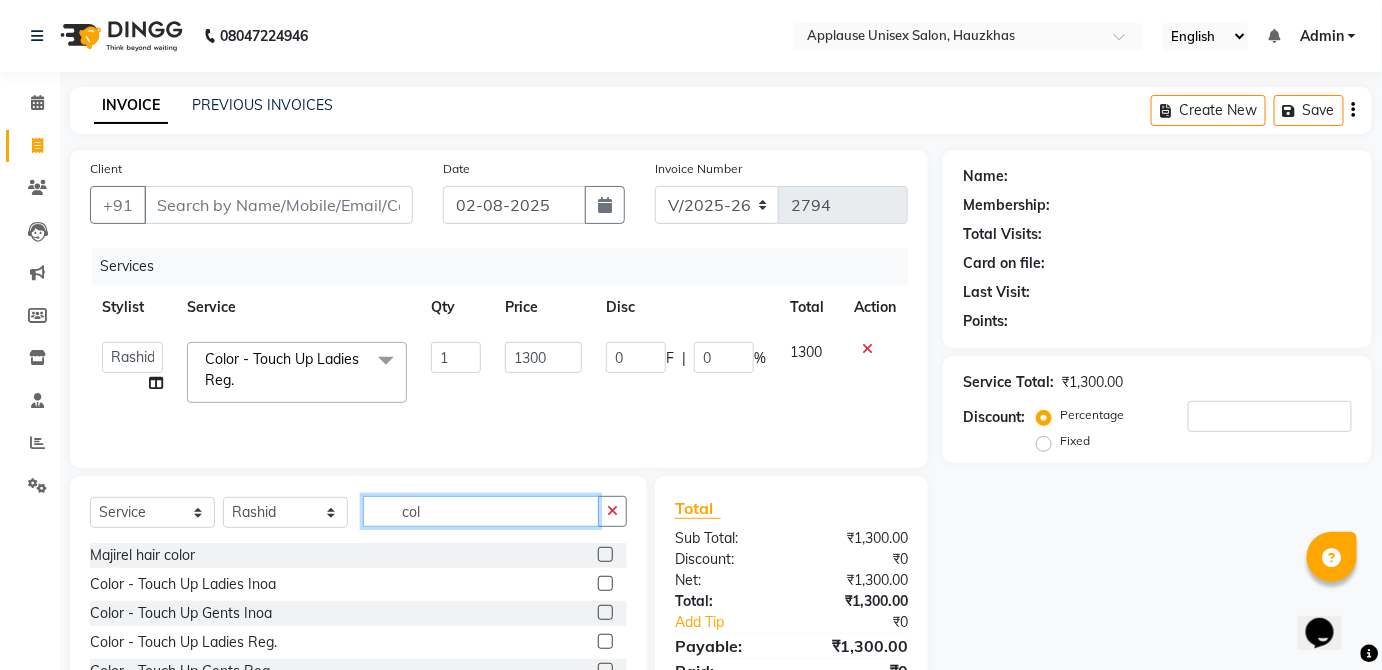 click on "col" 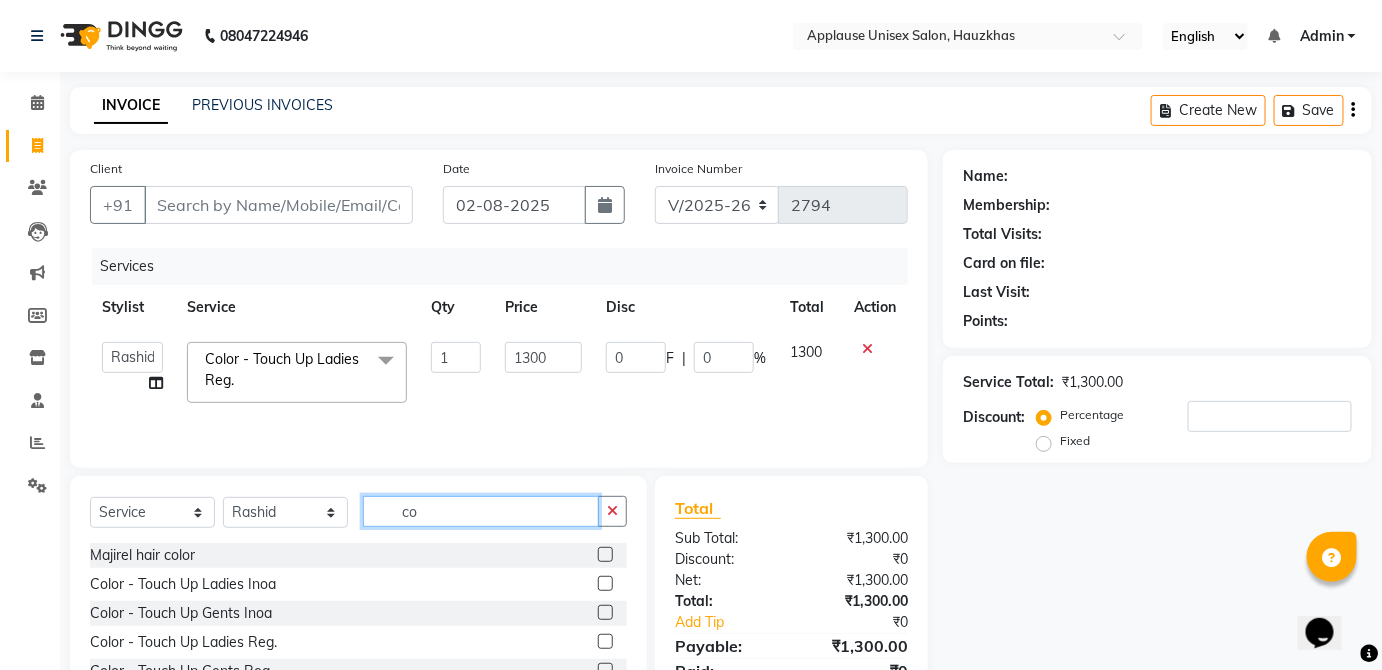 type on "c" 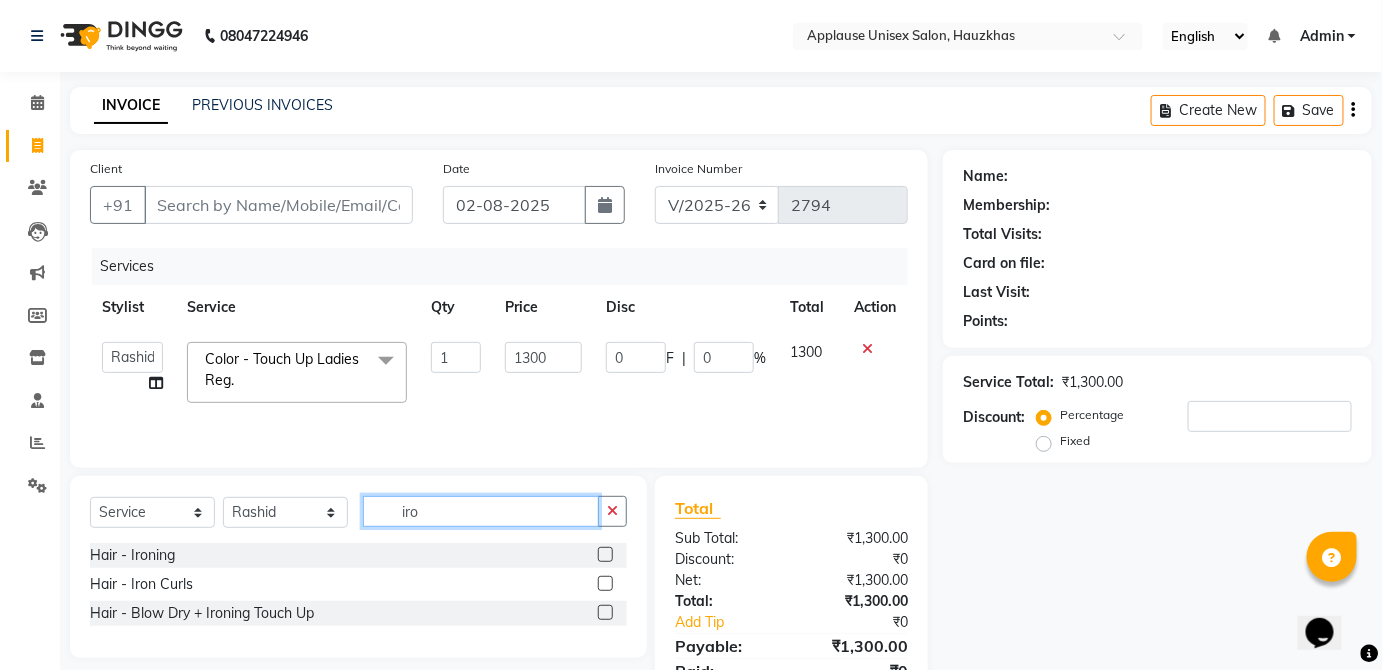 type on "iro" 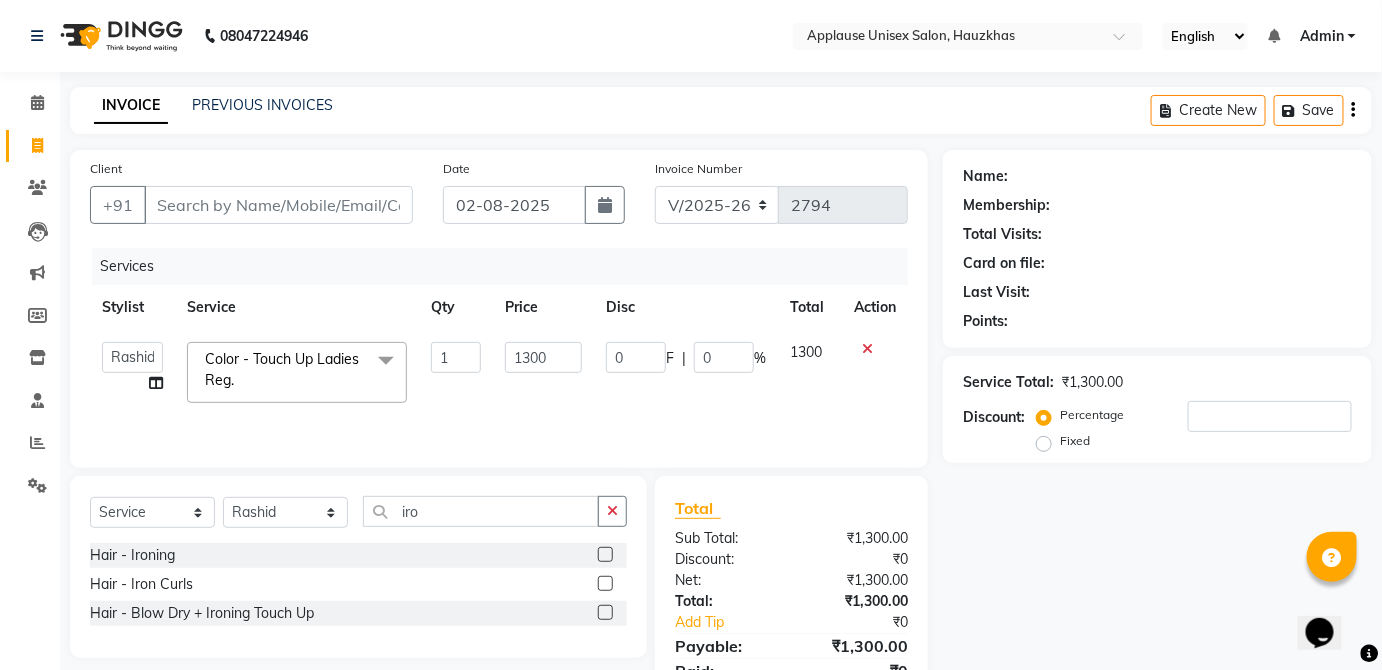 click 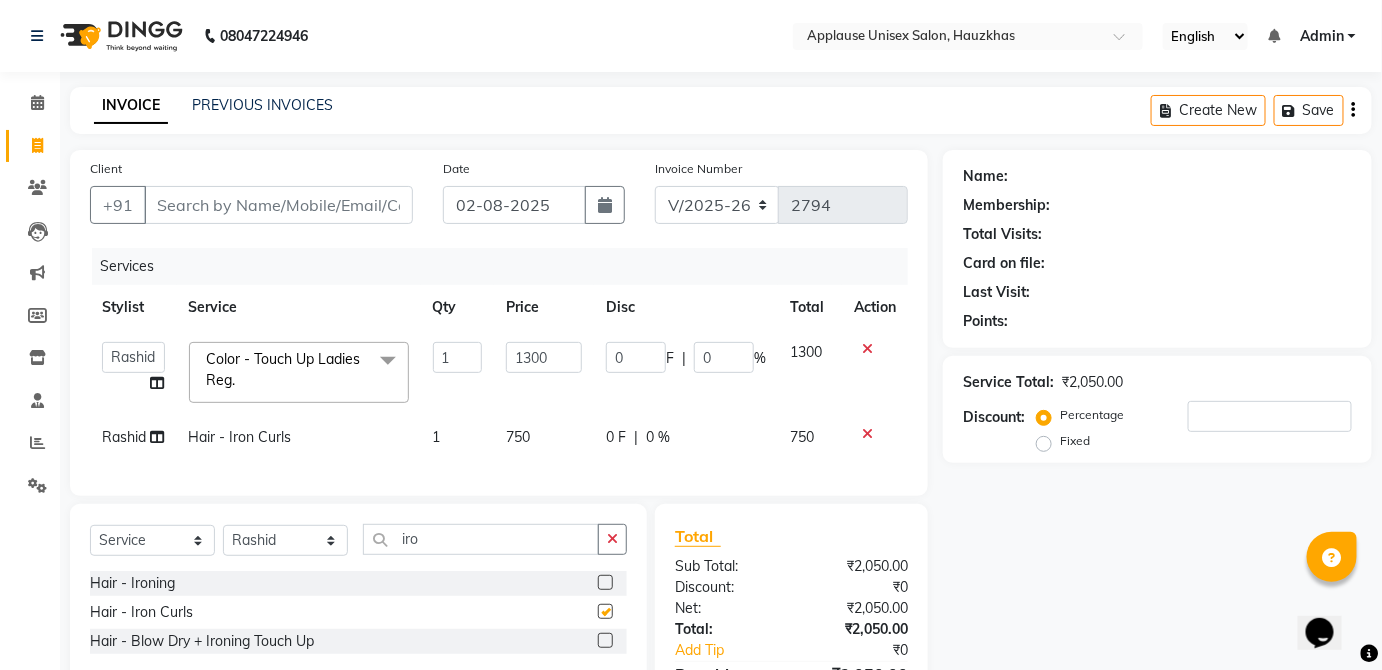 checkbox on "false" 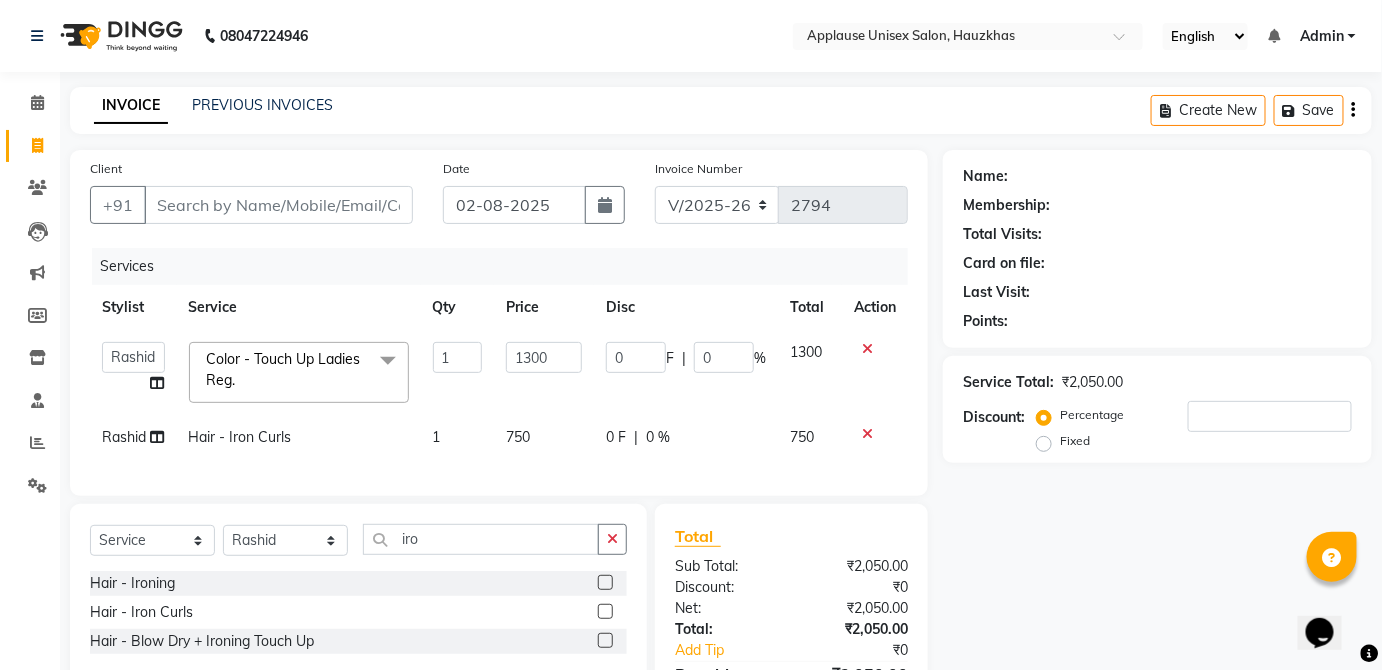 click on "750" 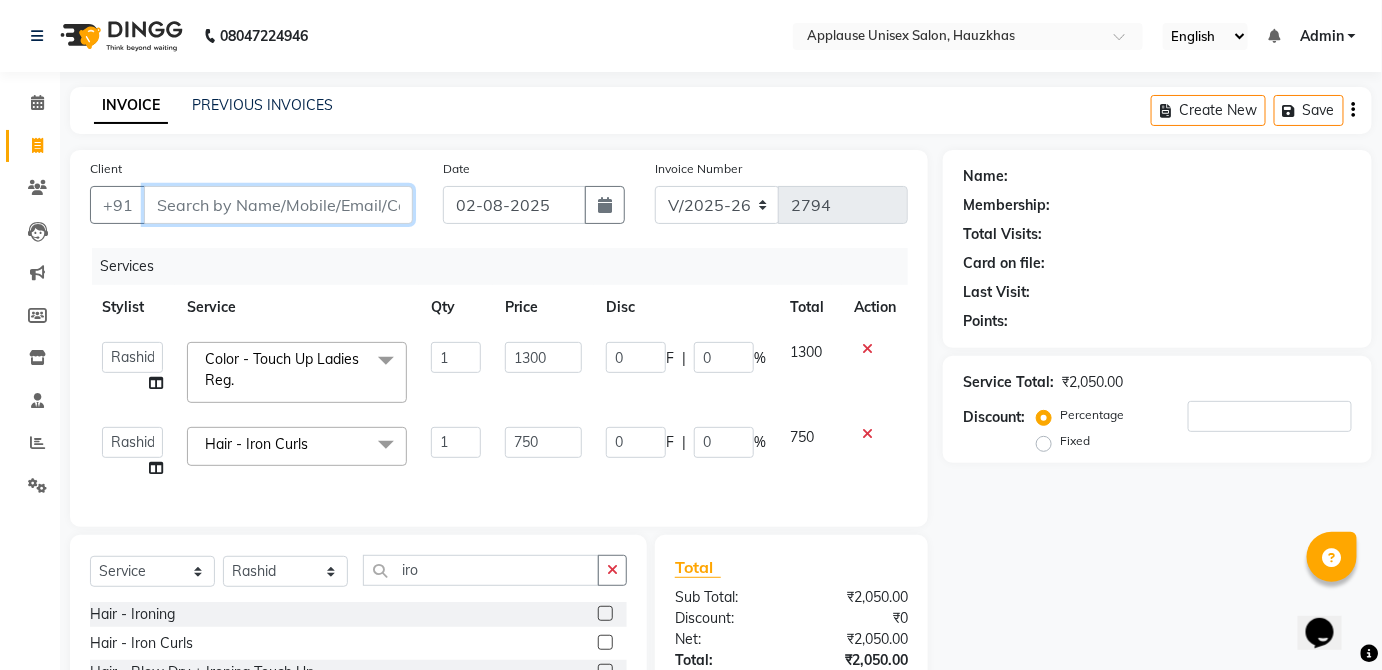 click on "Client" at bounding box center [278, 205] 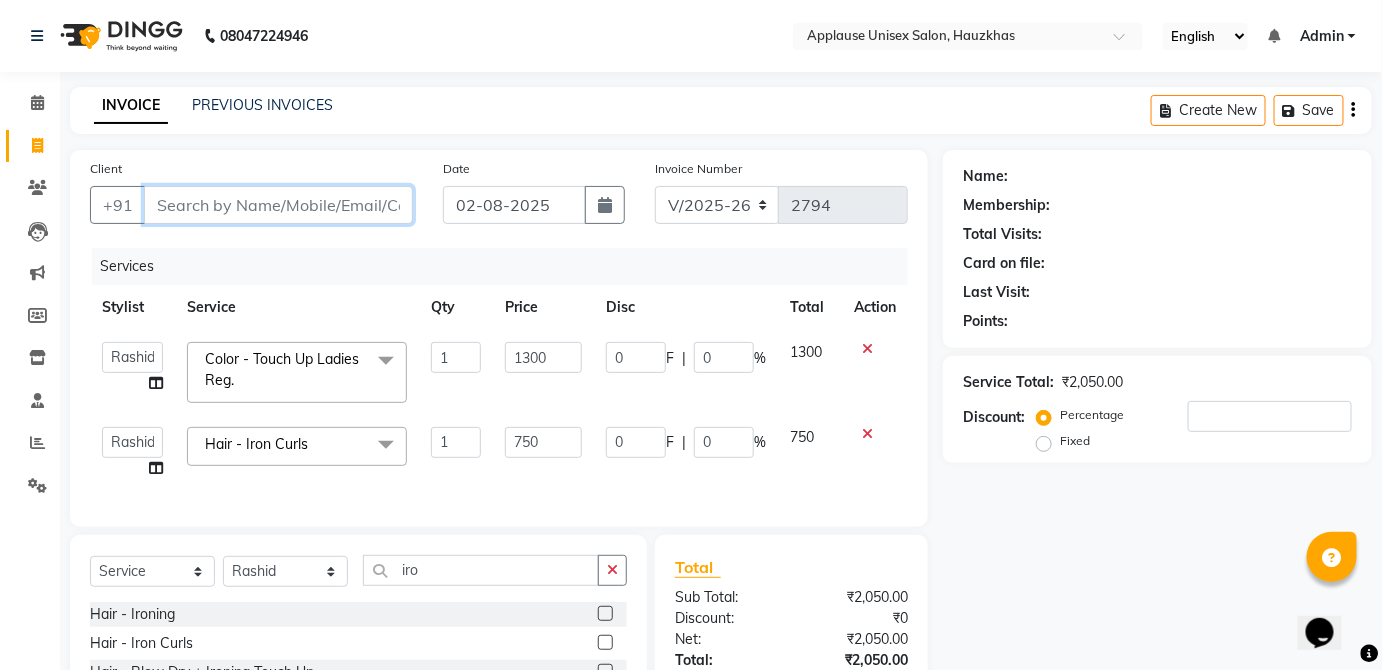 type on "9" 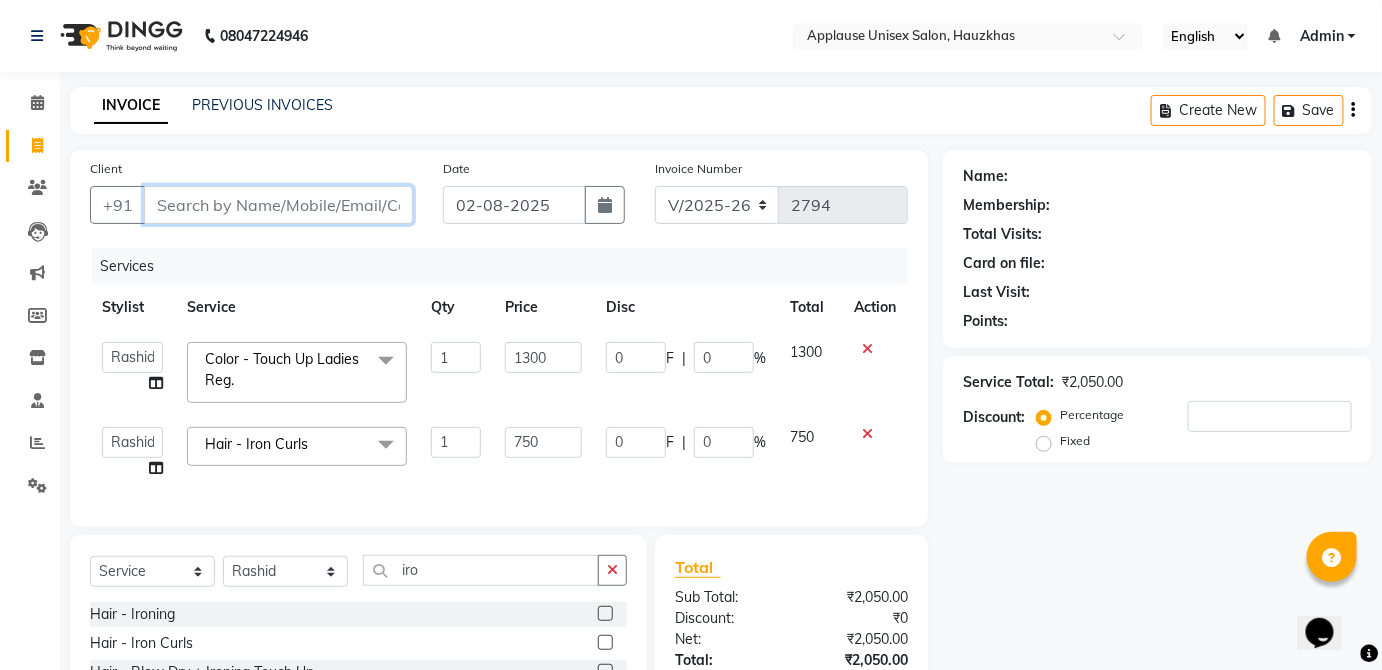 type on "0" 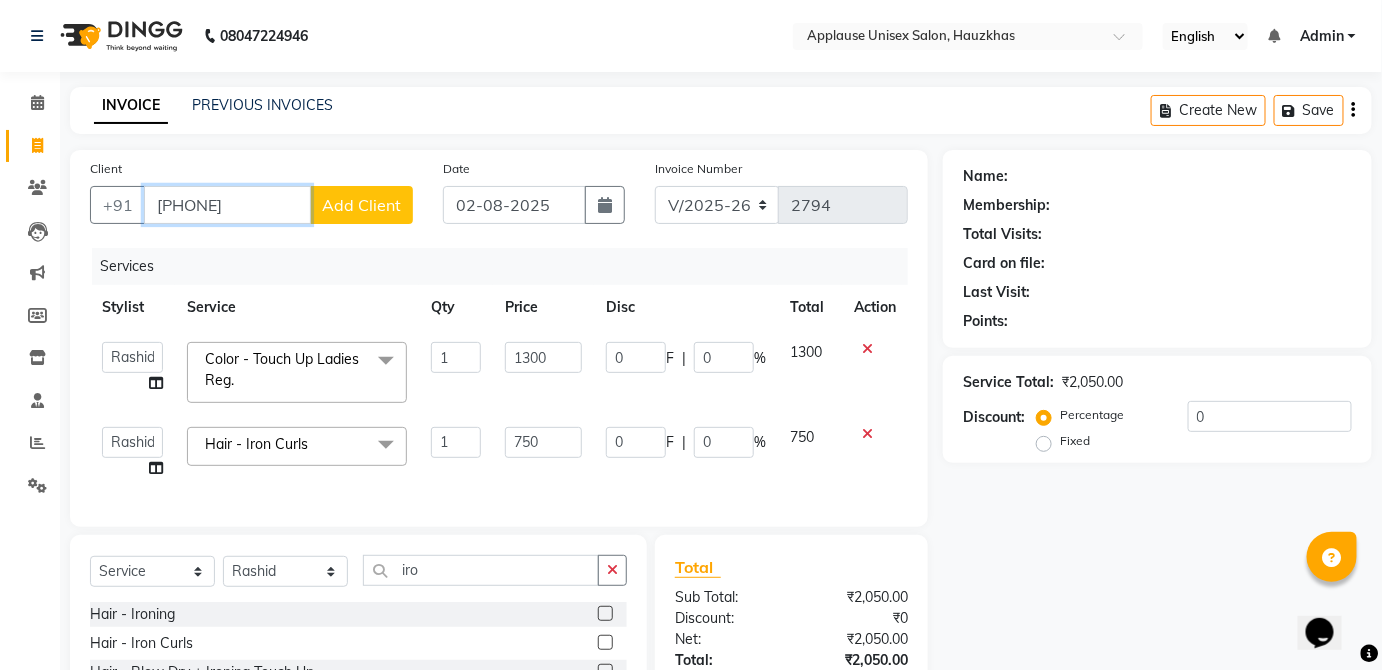 type on "[PHONE]" 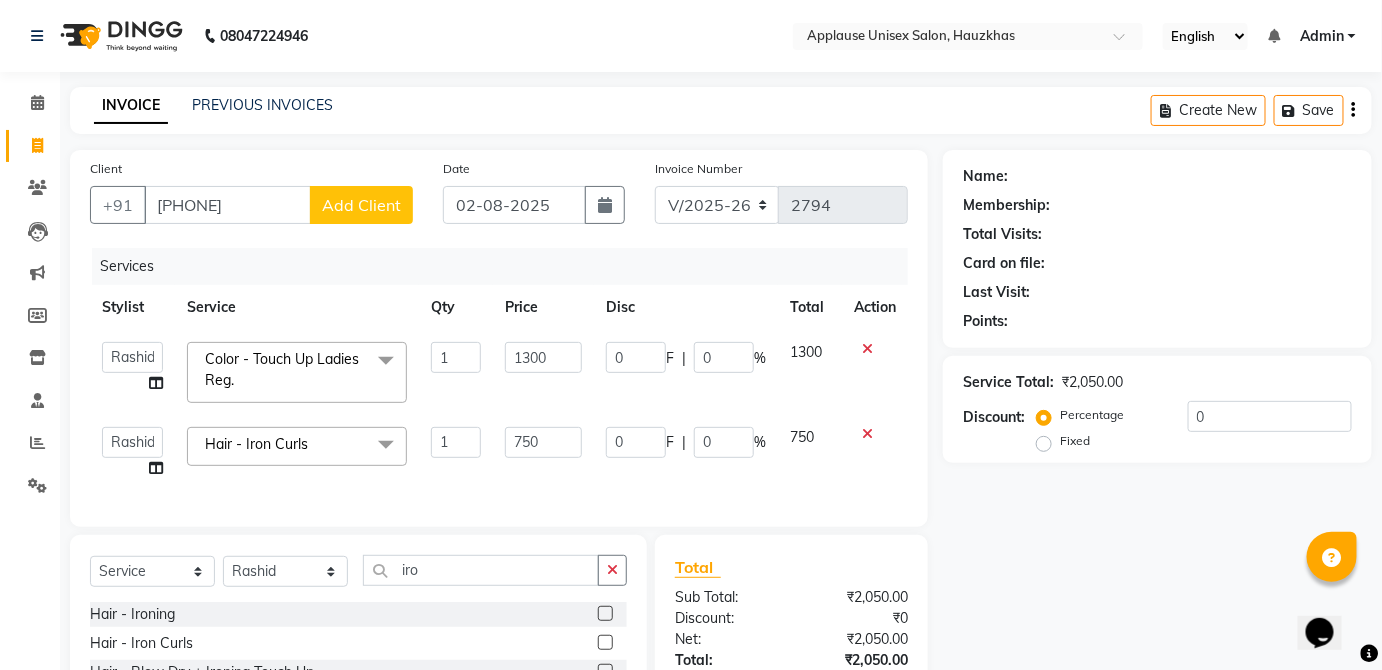 click on "Add Client" 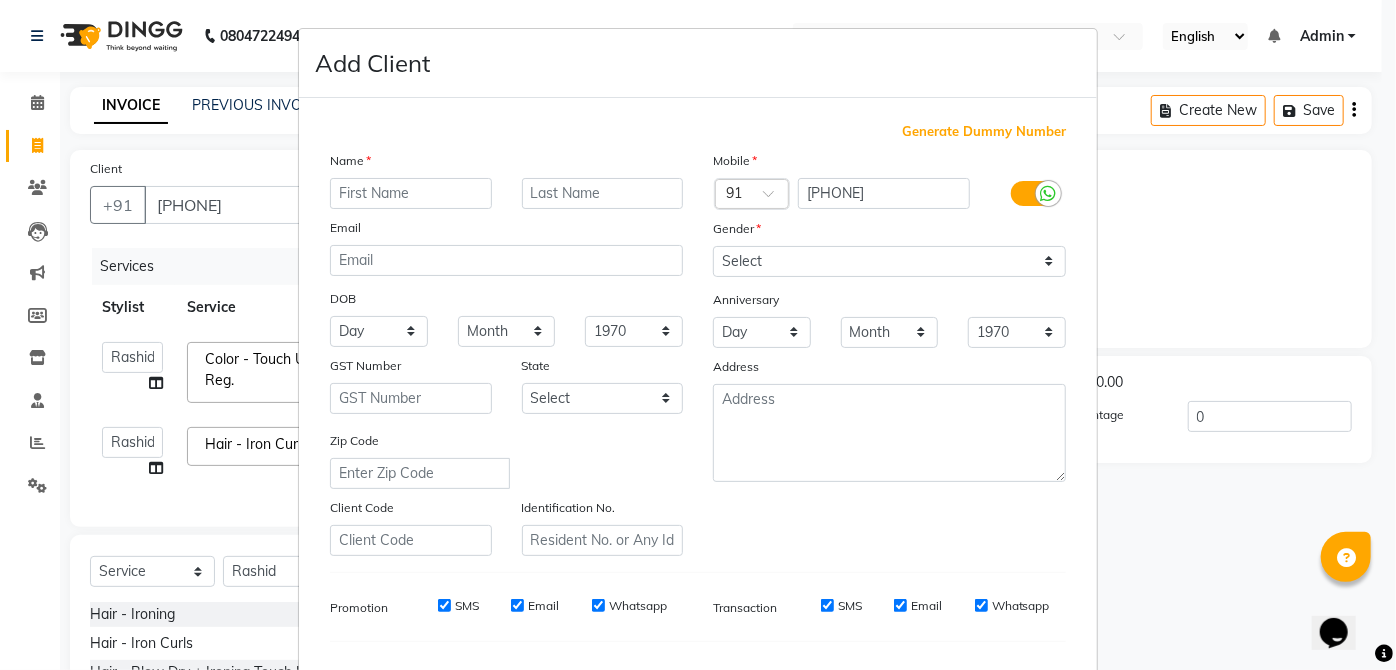 click at bounding box center (411, 193) 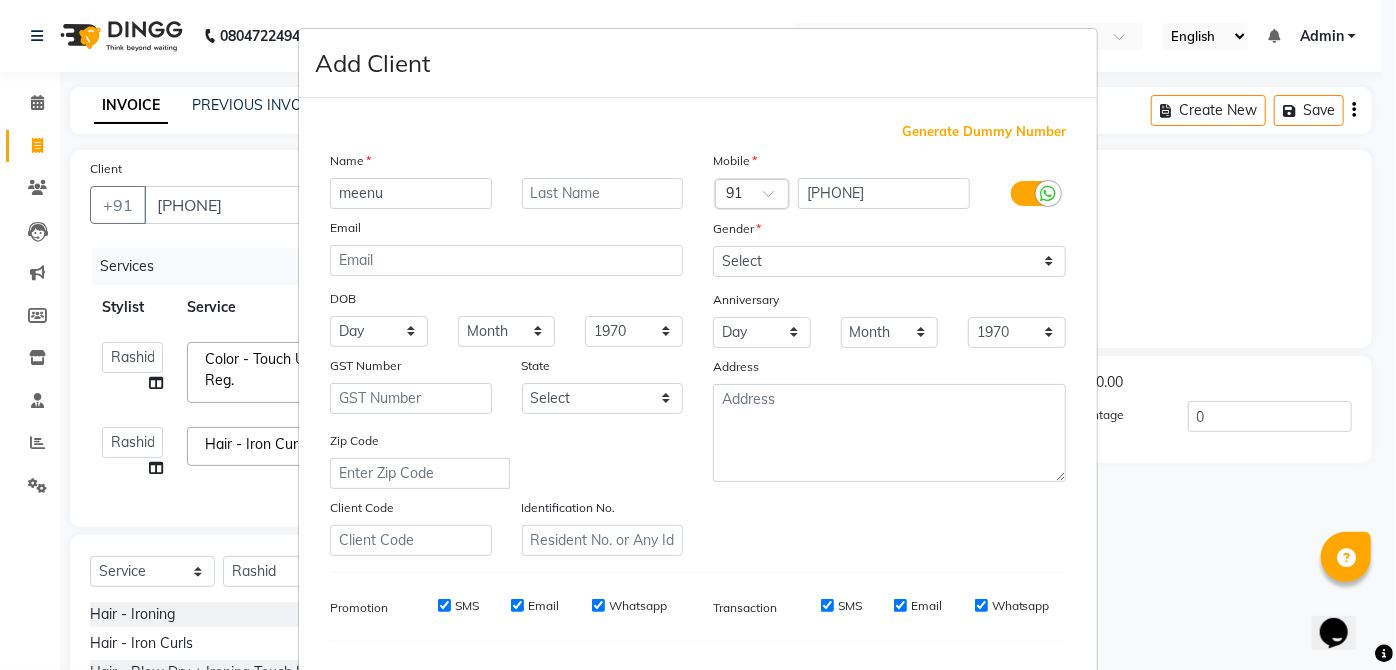 type on "meenu" 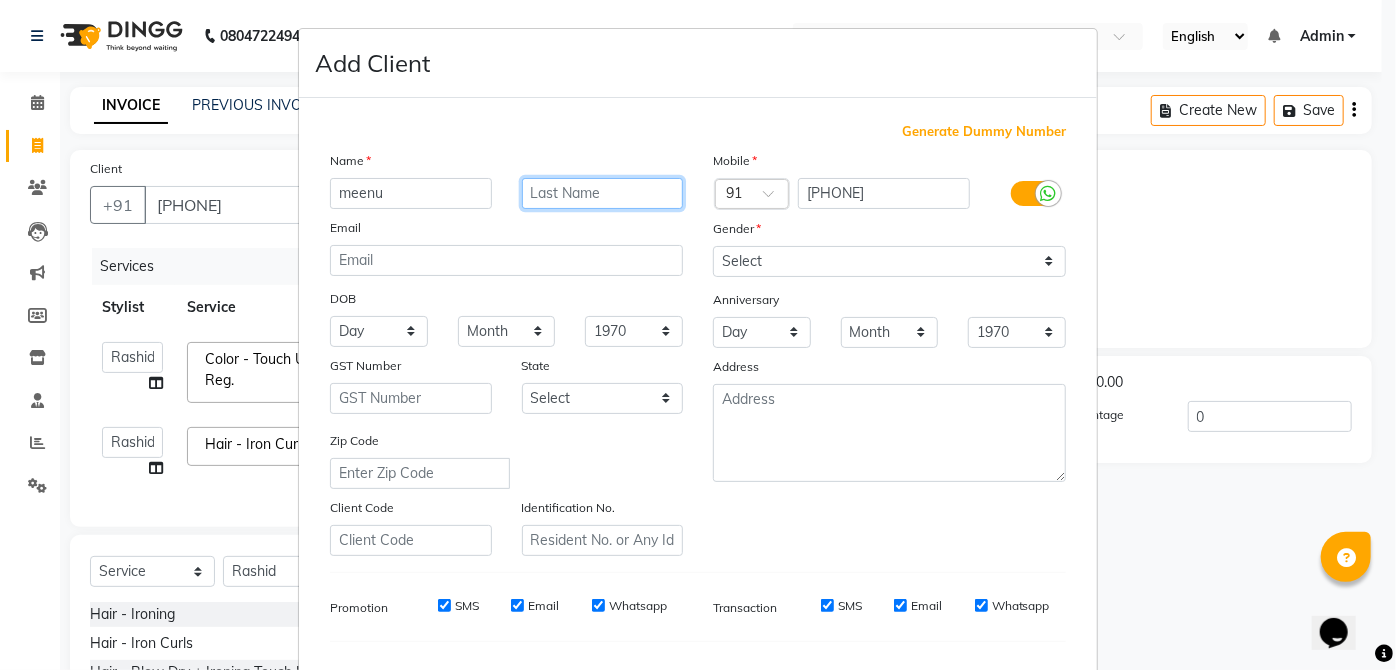 click at bounding box center (603, 193) 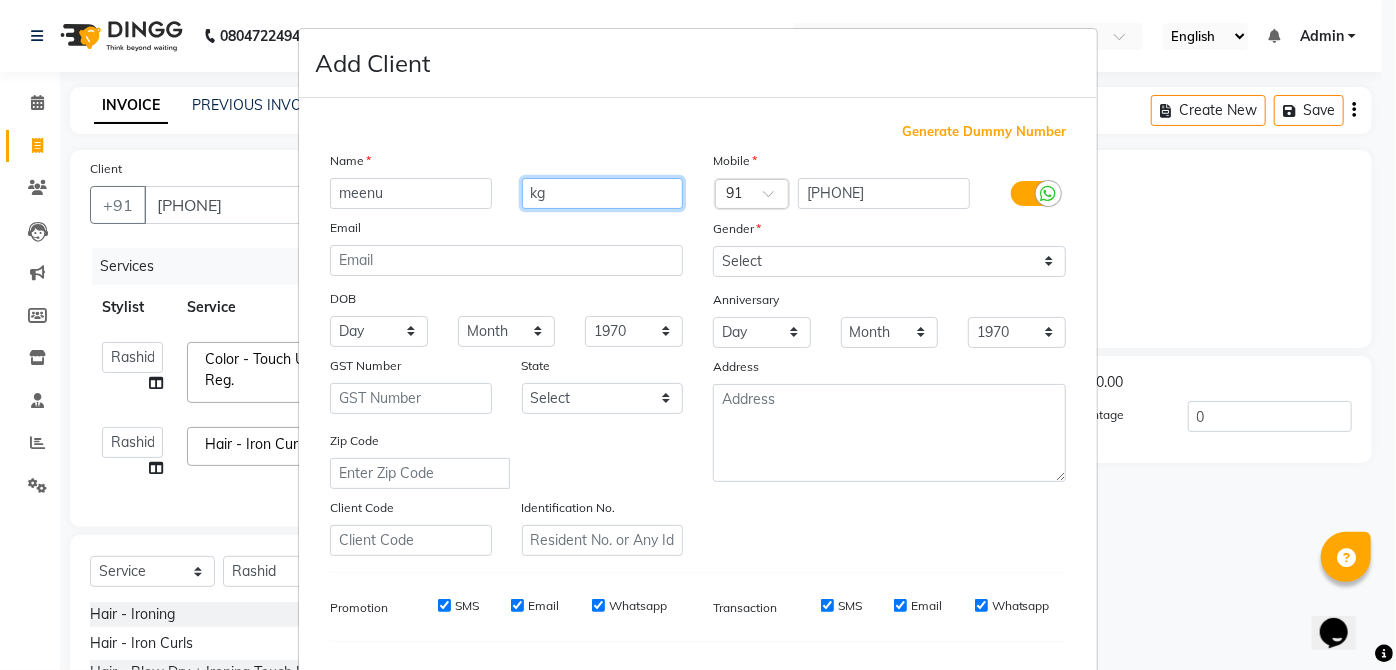 type on "k" 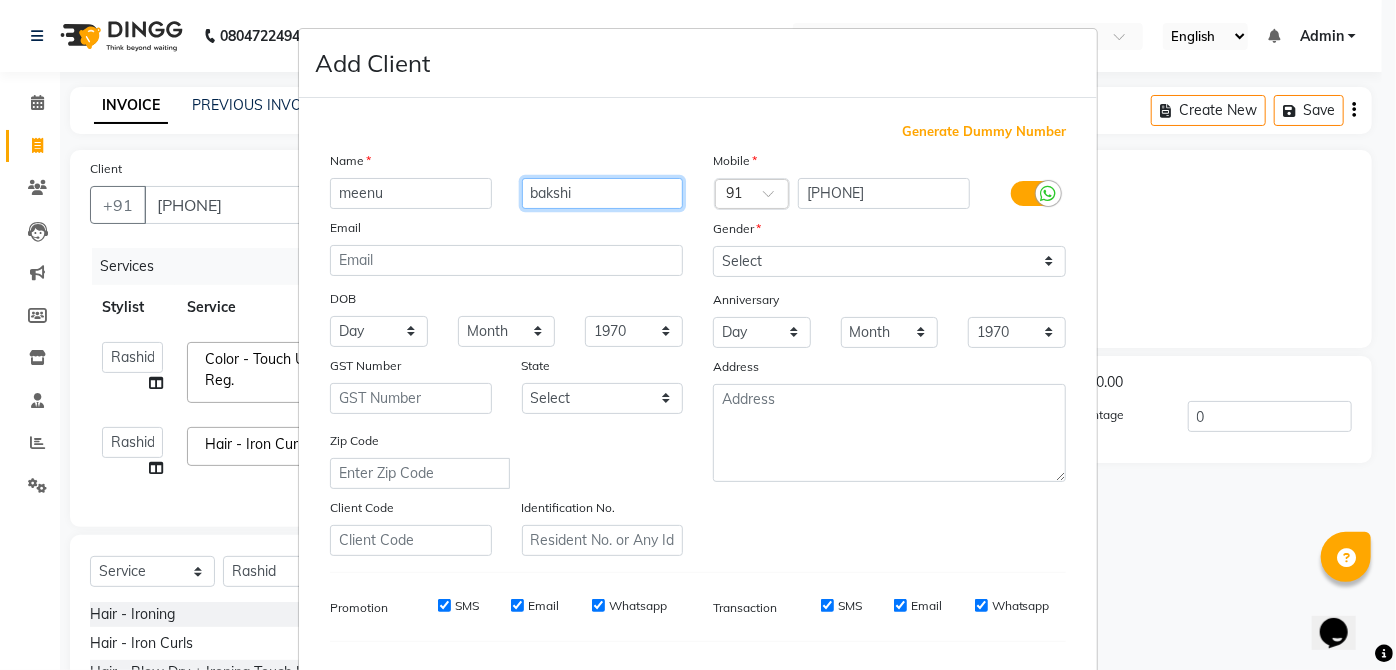 type on "bakshi" 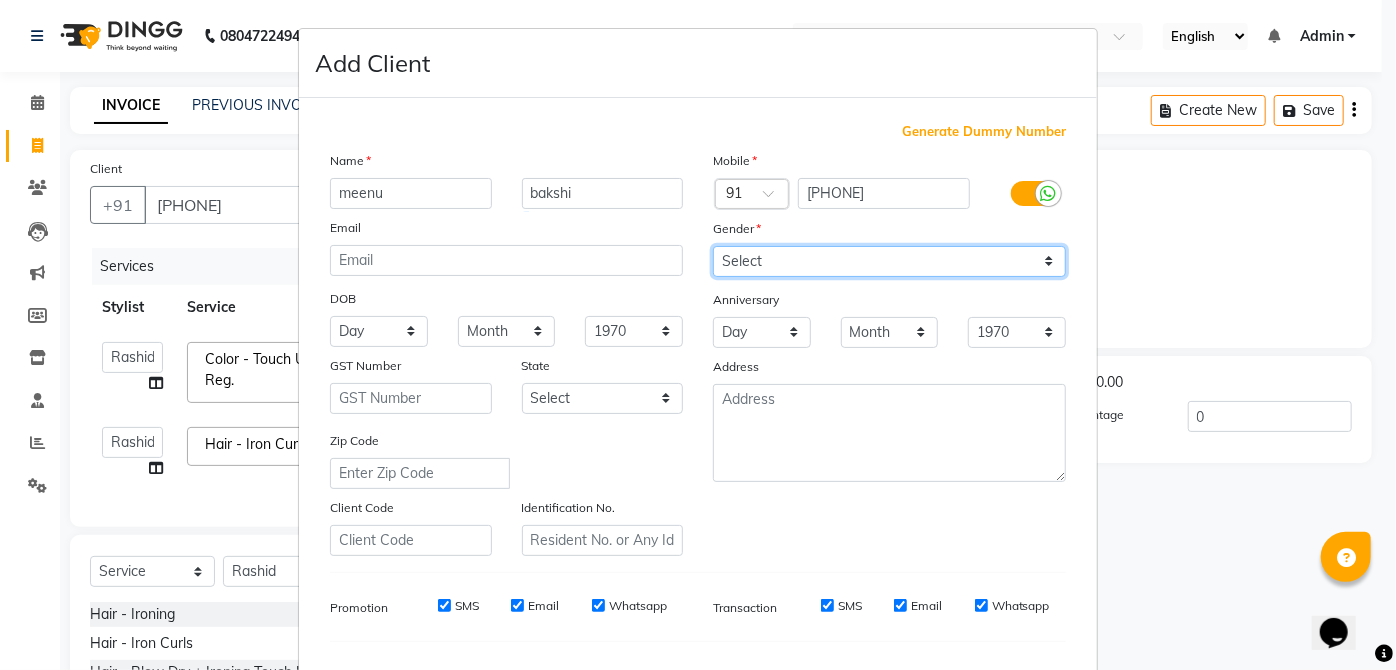 click on "Select Male Female Other Prefer Not To Say" at bounding box center [889, 261] 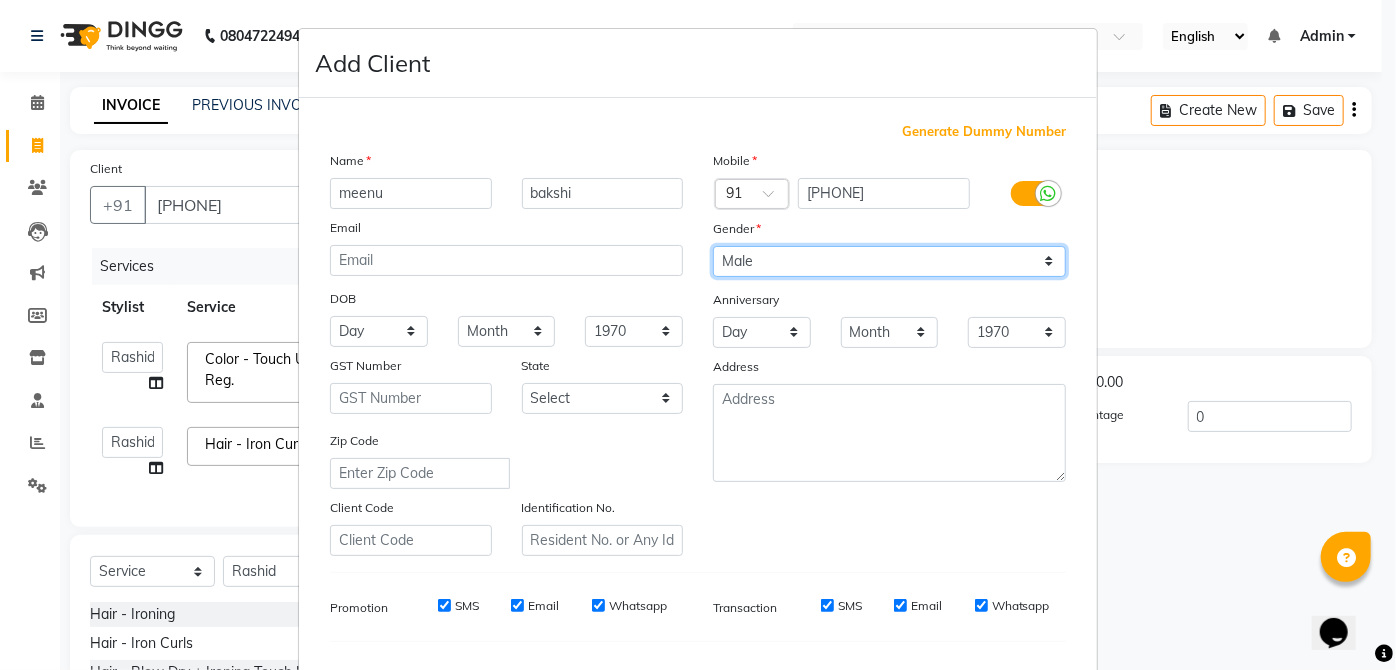click on "Select Male Female Other Prefer Not To Say" at bounding box center [889, 261] 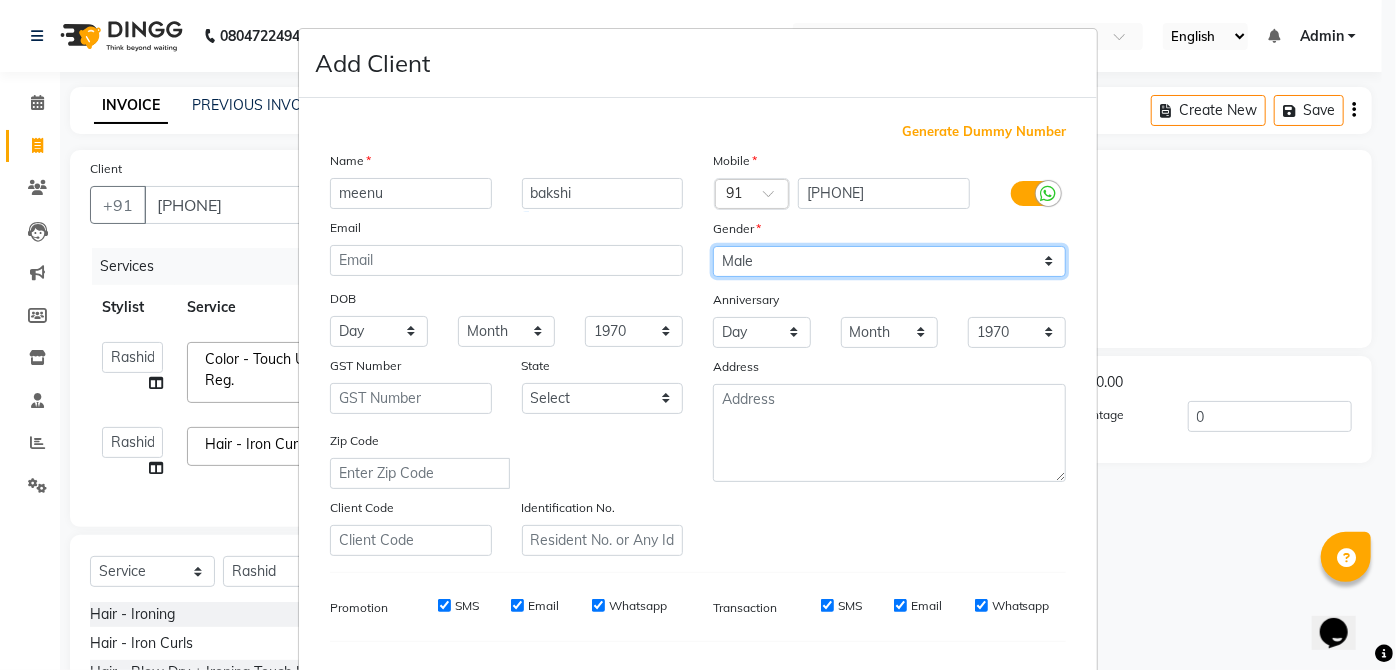 click on "Select Male Female Other Prefer Not To Say" at bounding box center (889, 261) 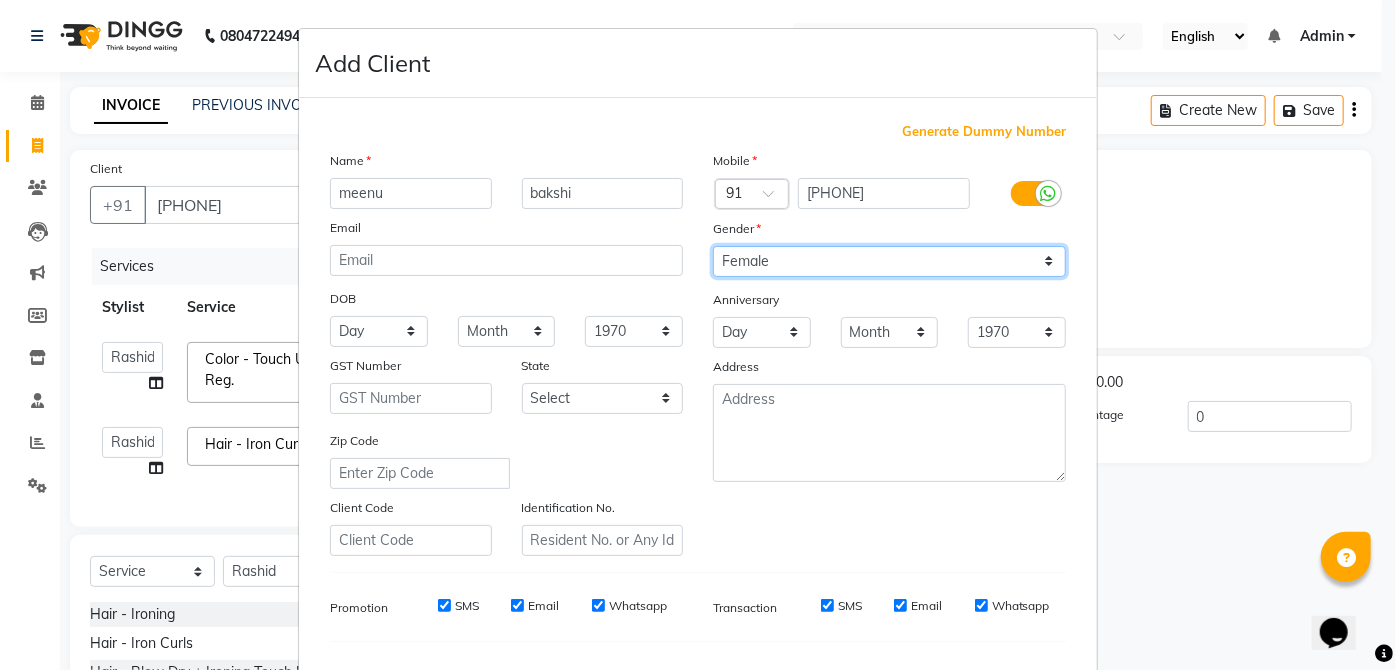 click on "Select Male Female Other Prefer Not To Say" at bounding box center [889, 261] 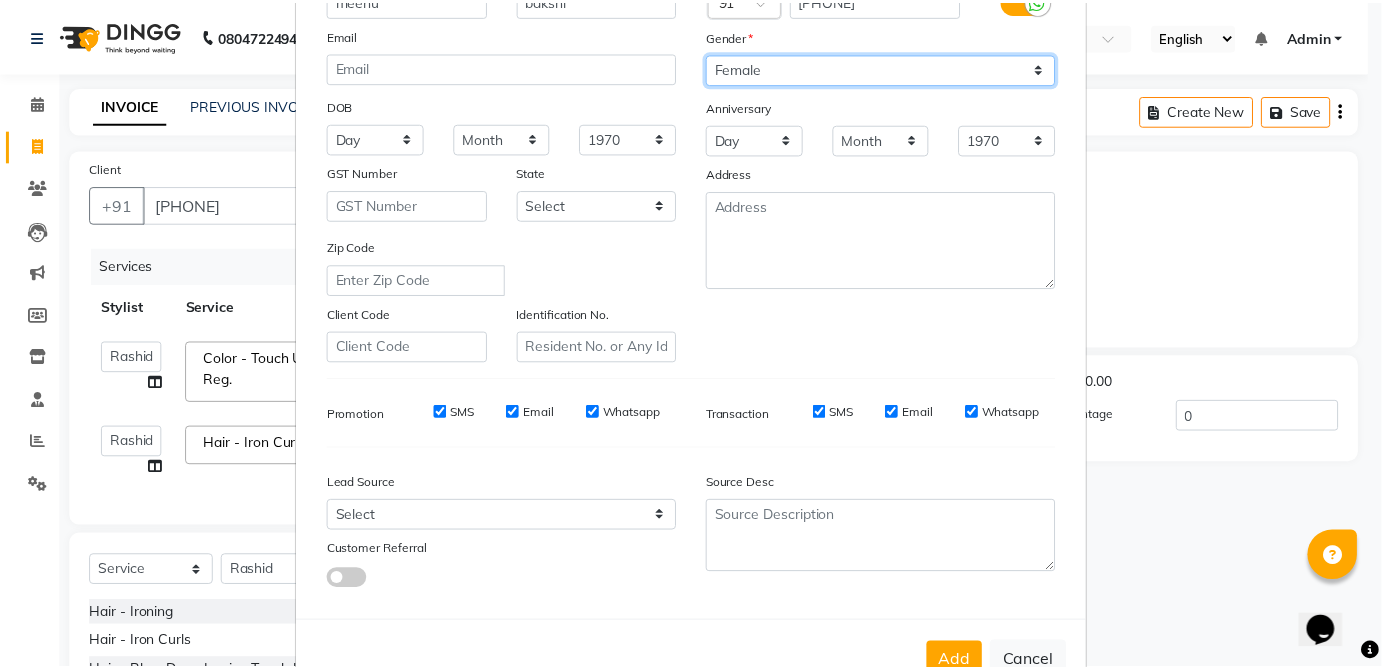 scroll, scrollTop: 251, scrollLeft: 0, axis: vertical 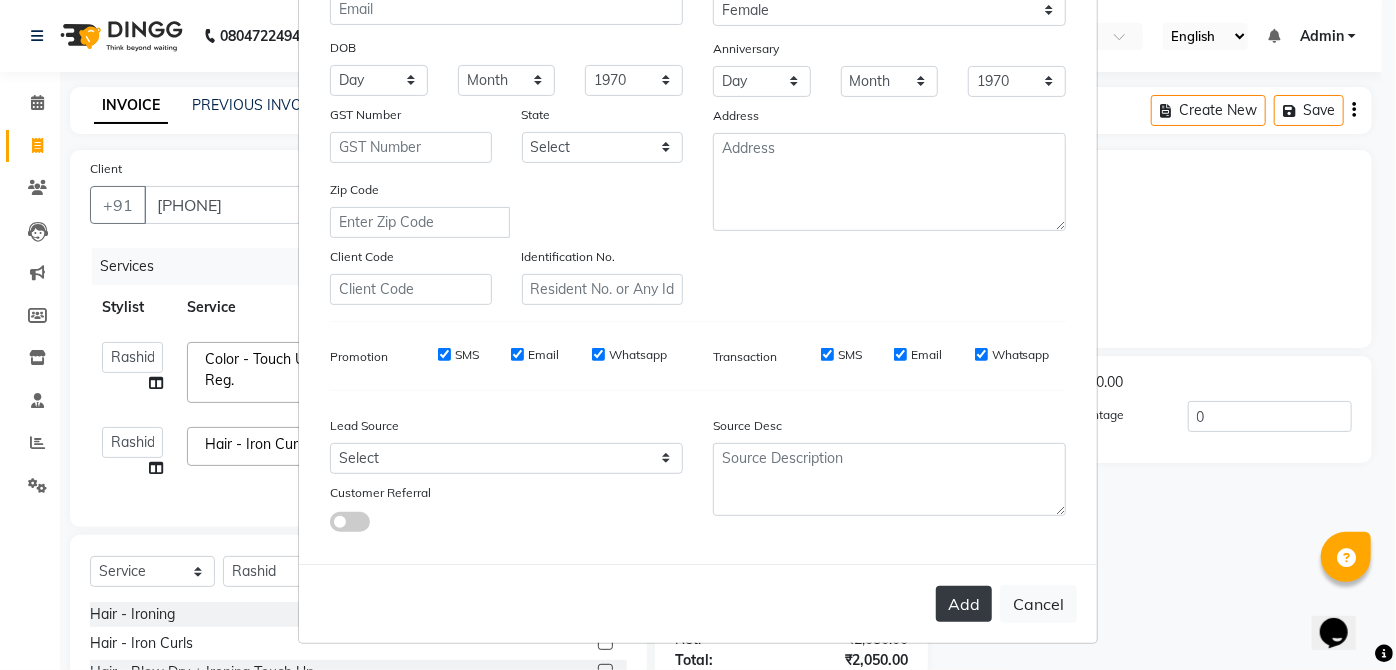 click on "Add" at bounding box center (964, 604) 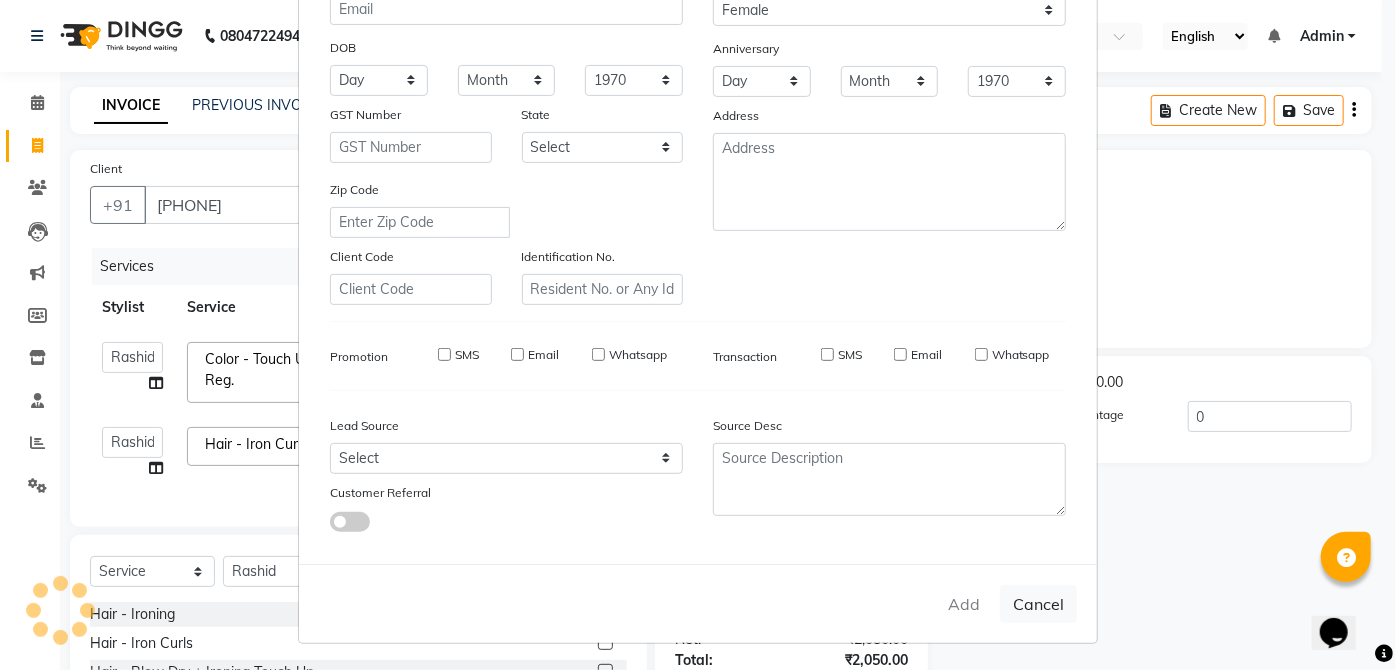 type 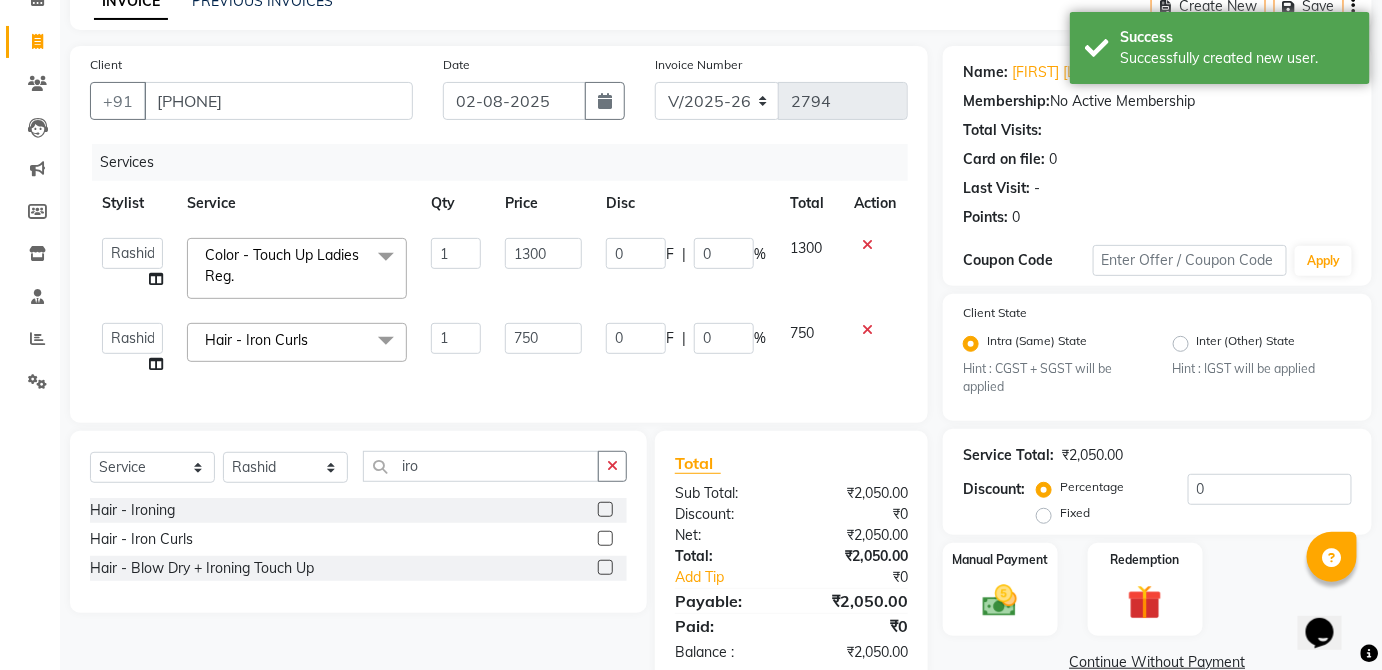 scroll, scrollTop: 106, scrollLeft: 0, axis: vertical 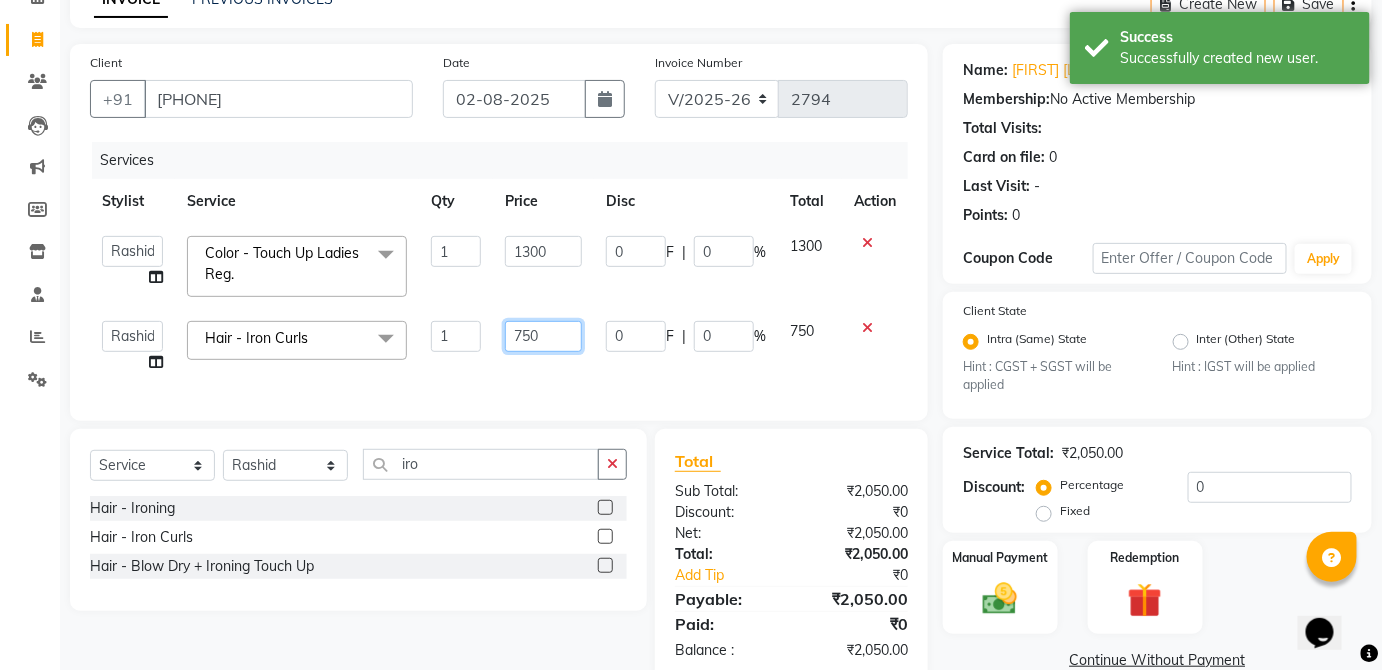 click on "750" 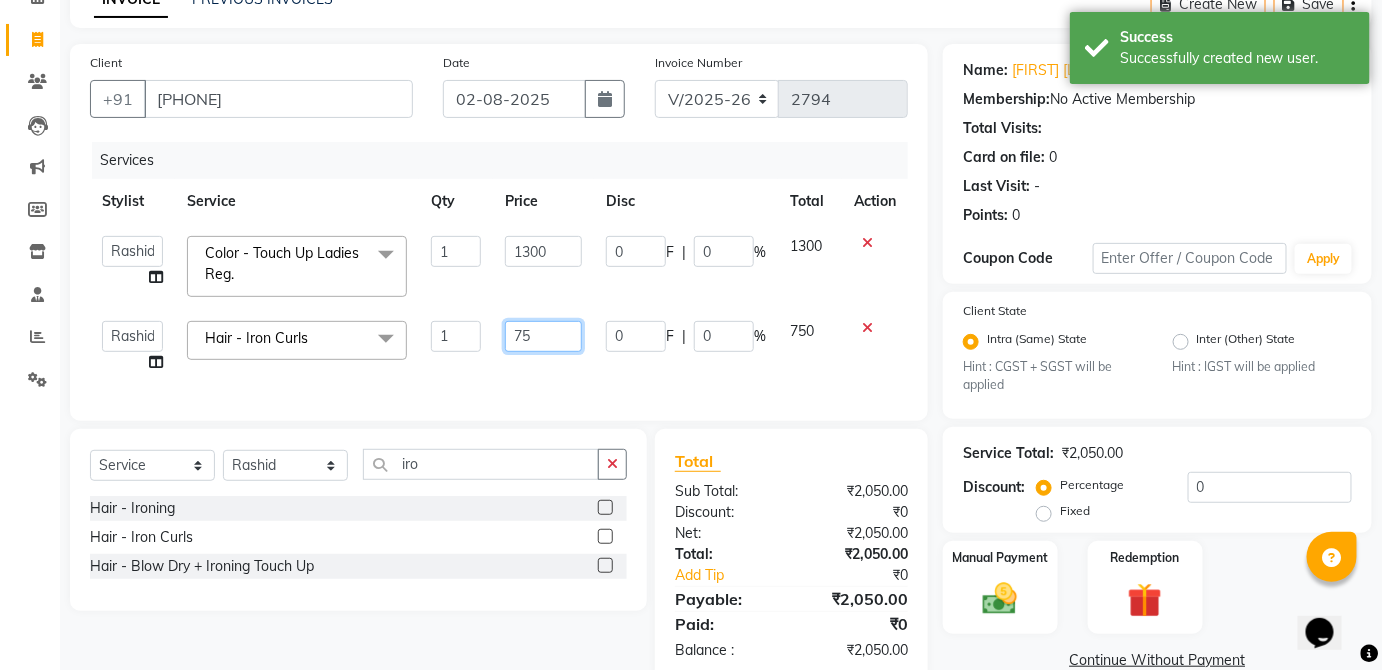 type on "7" 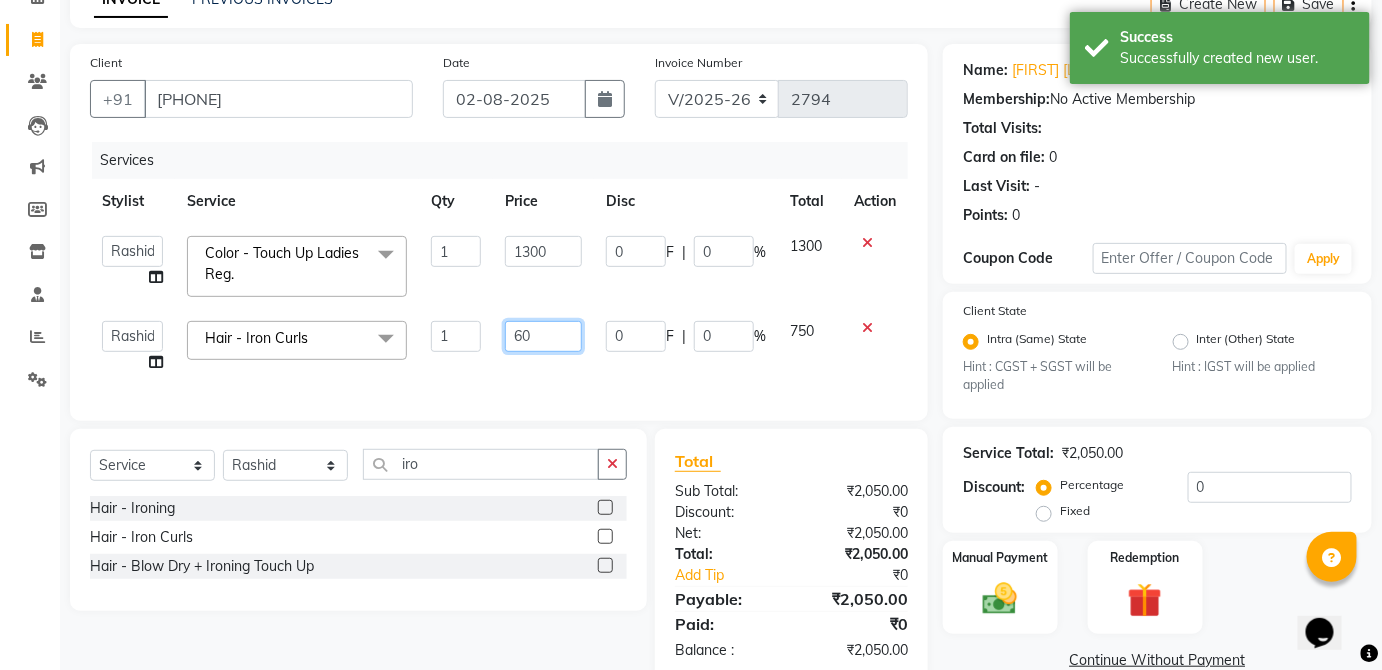 type on "600" 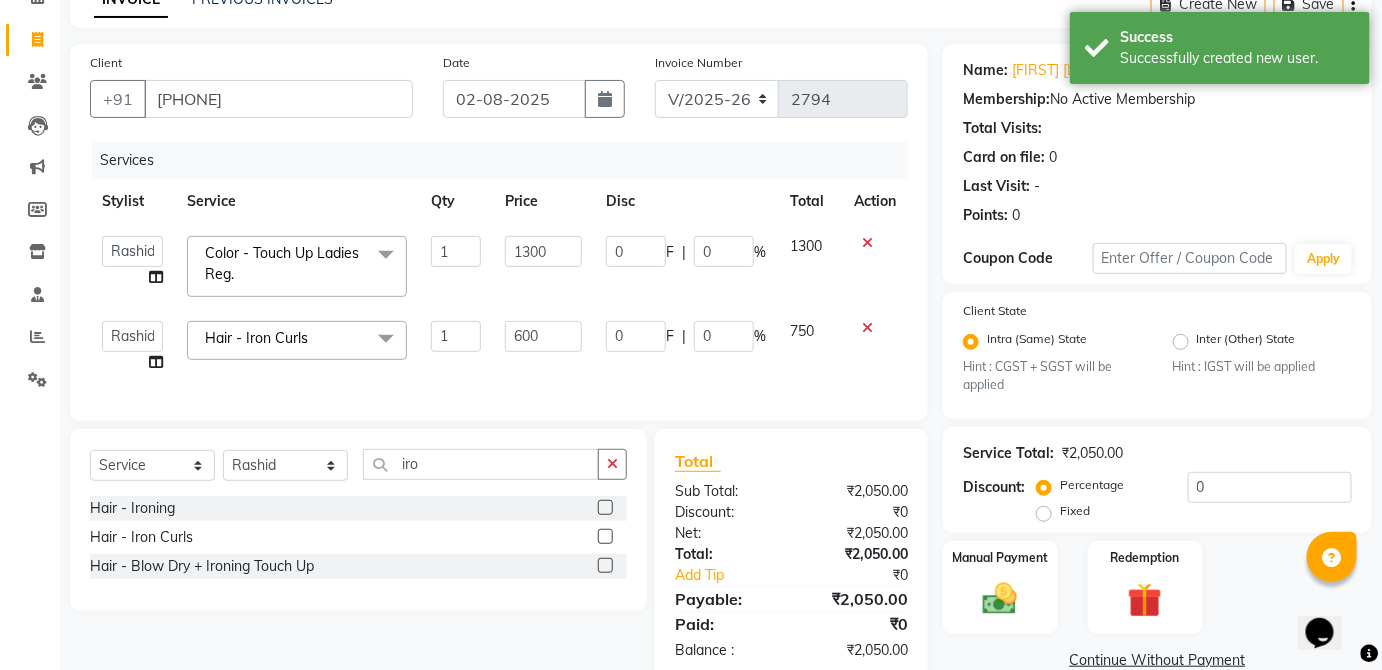 click on "750" 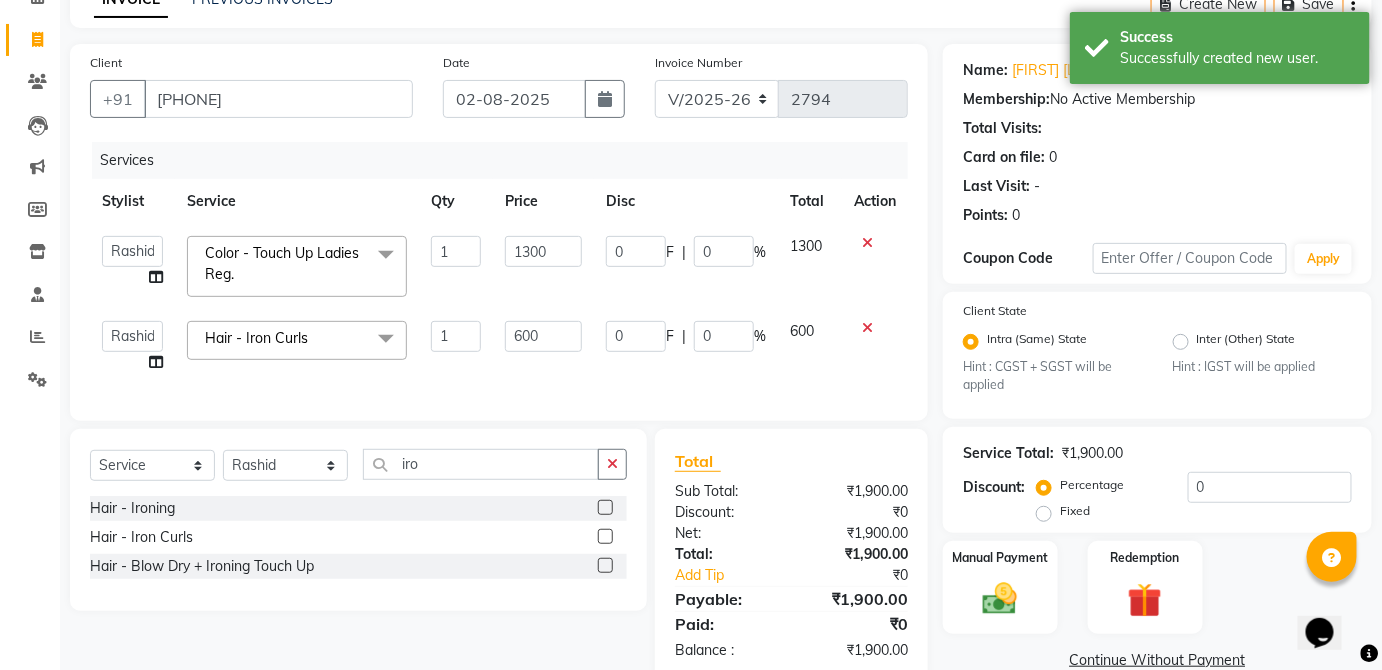 scroll, scrollTop: 158, scrollLeft: 0, axis: vertical 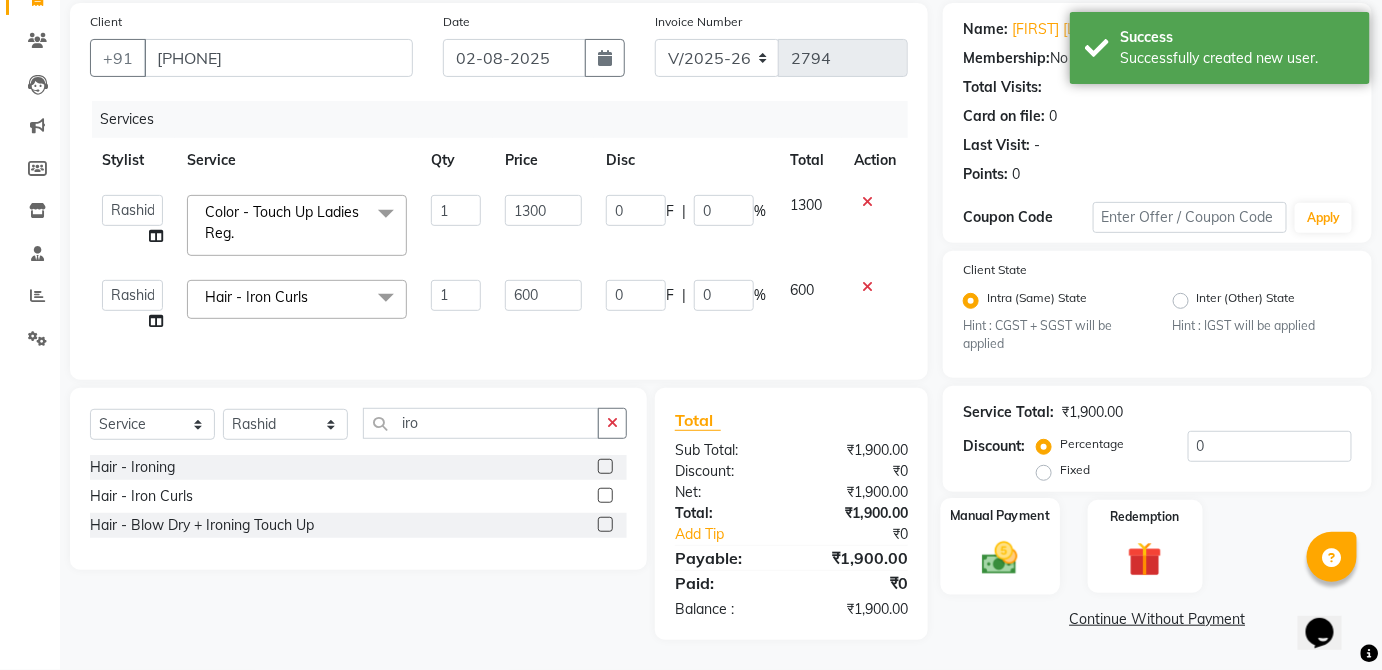 click on "Manual Payment" 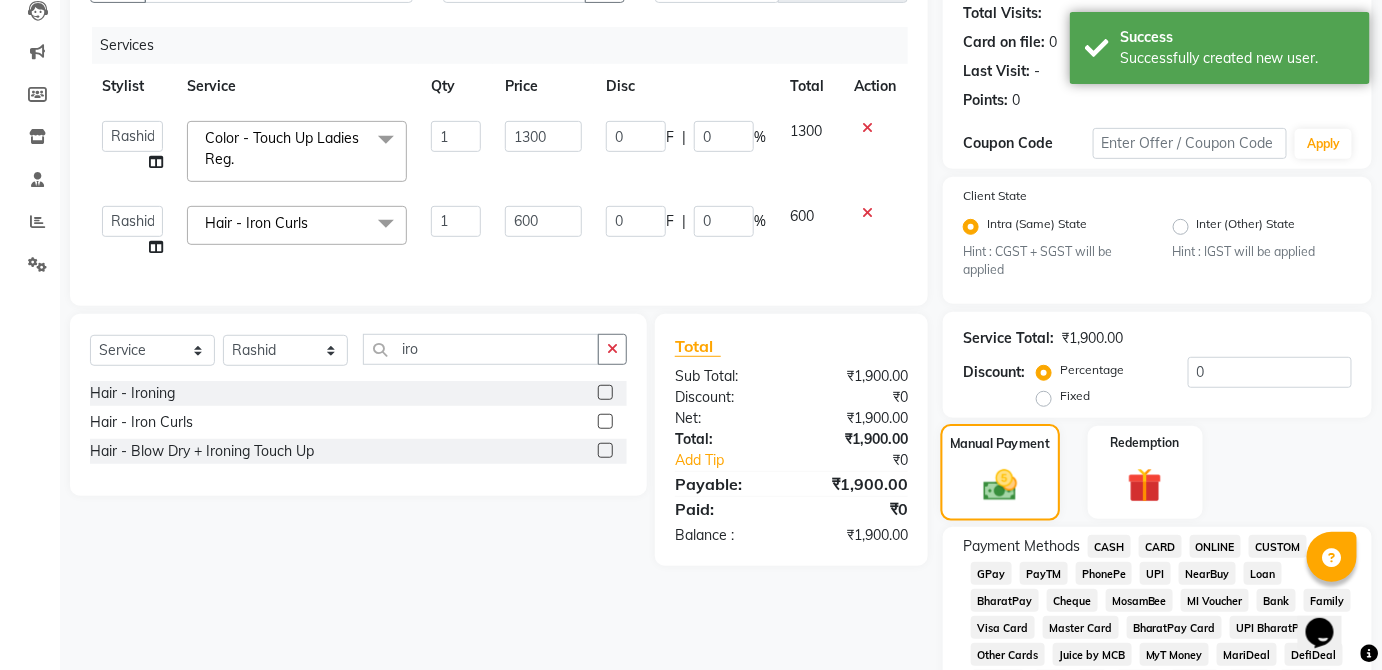 scroll, scrollTop: 225, scrollLeft: 0, axis: vertical 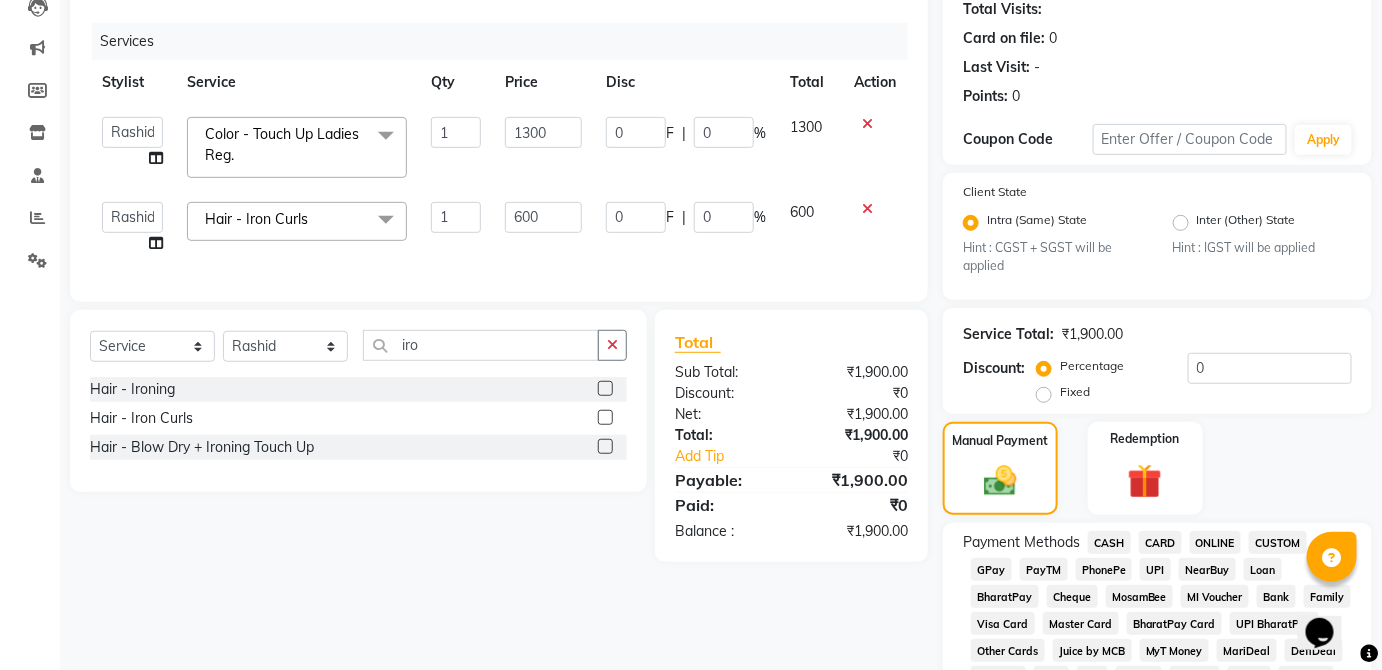 click on "CASH" 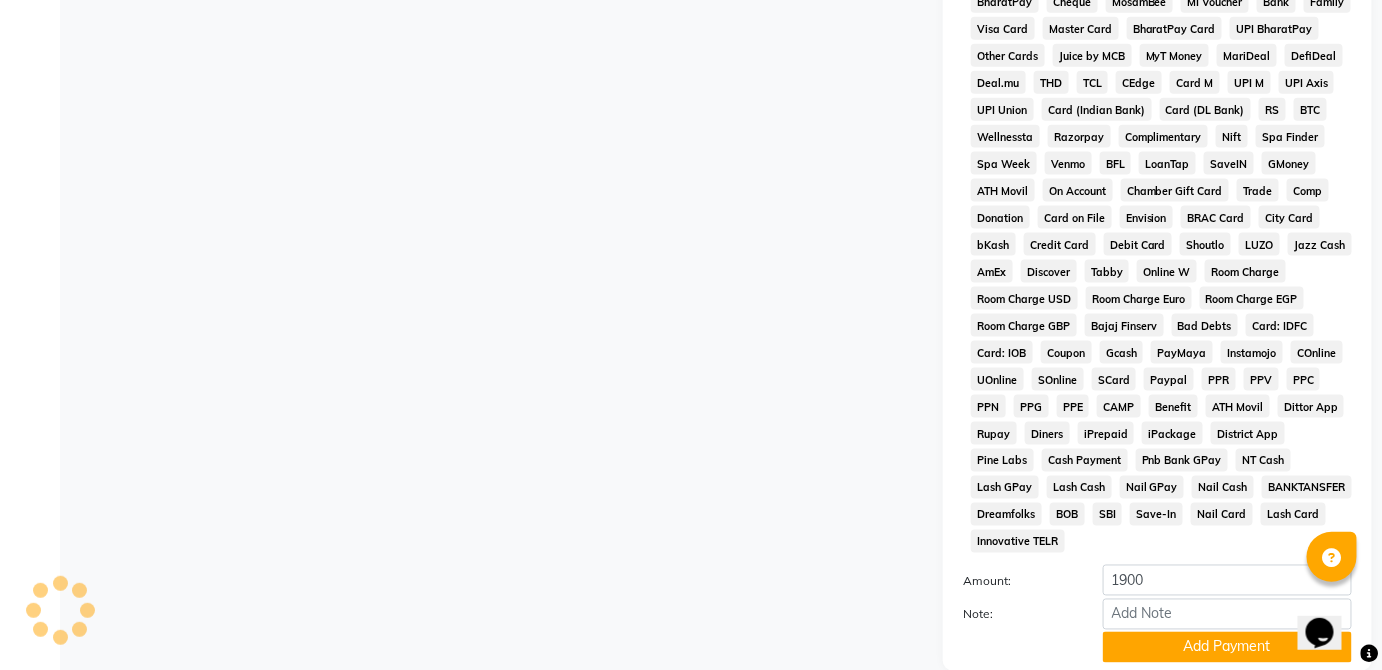 scroll, scrollTop: 943, scrollLeft: 0, axis: vertical 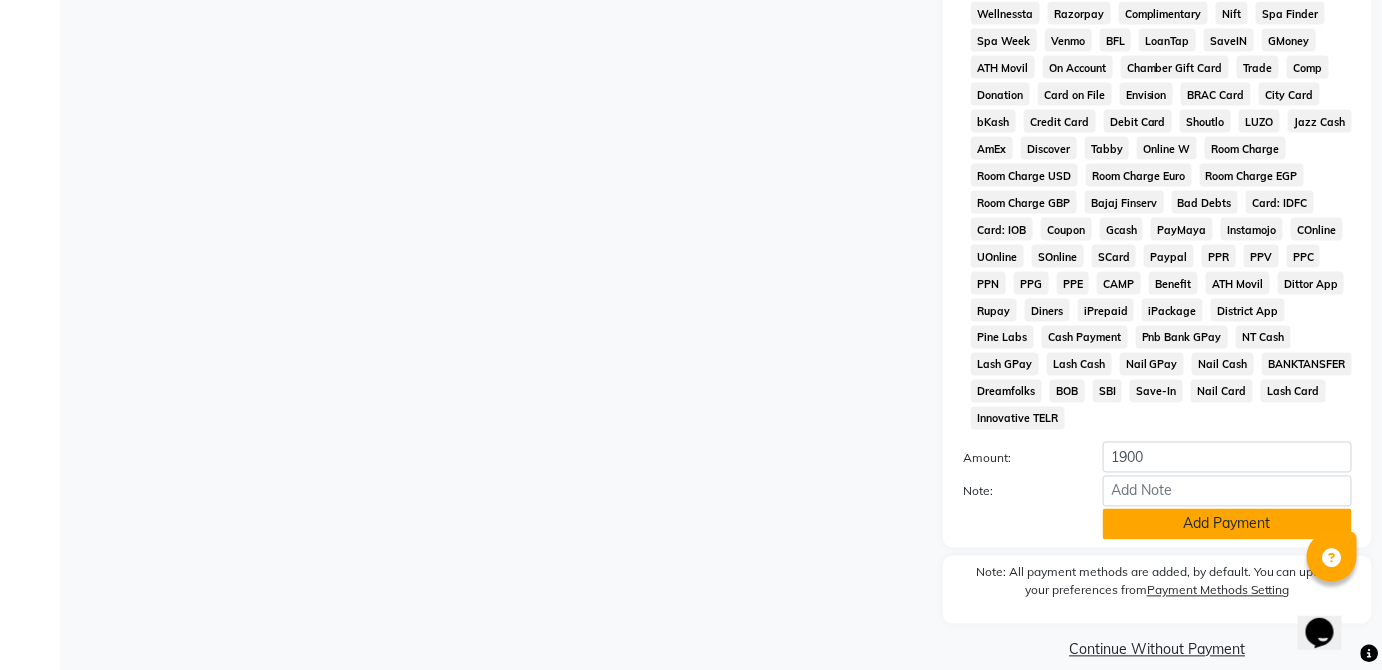 click on "Add Payment" 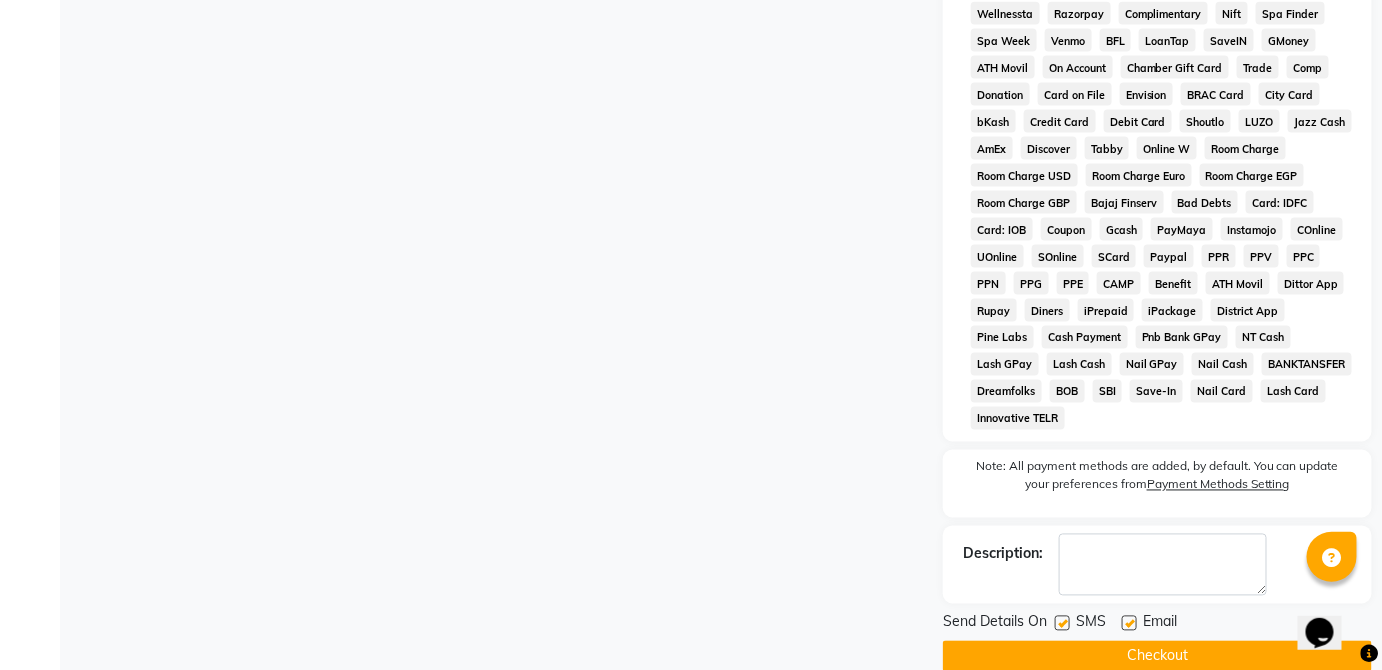 click on "Checkout" 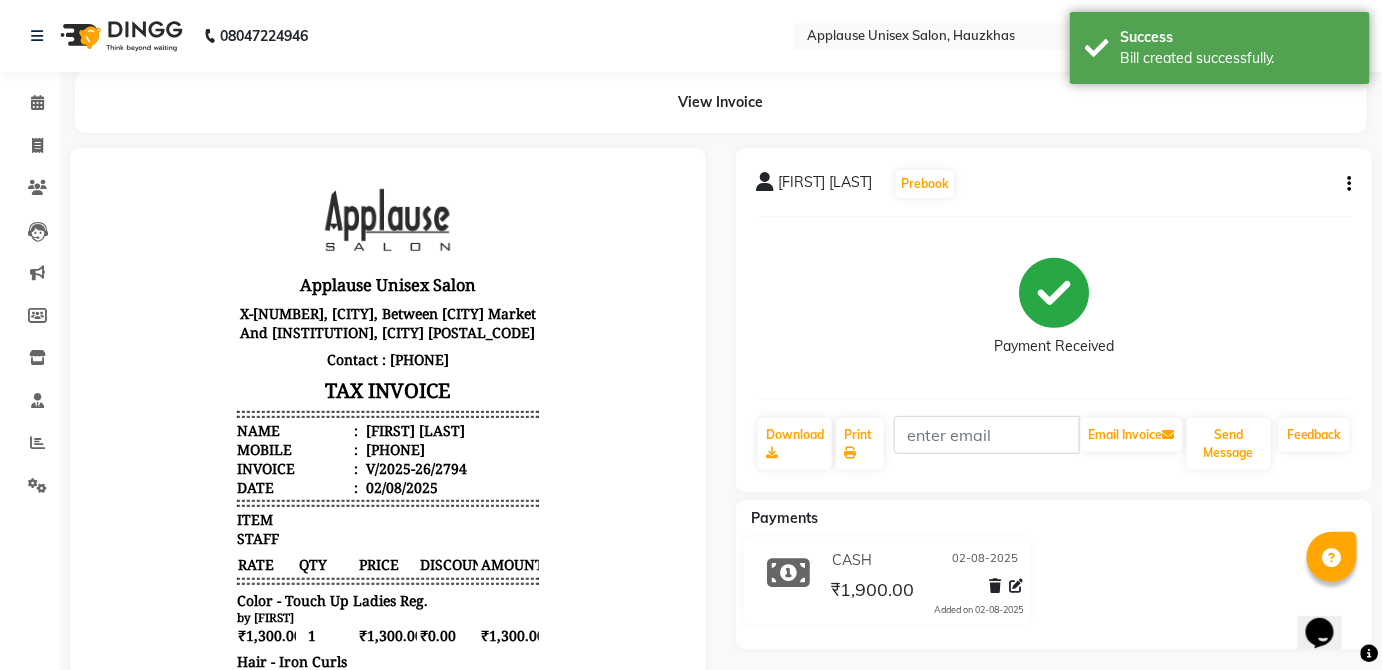 scroll, scrollTop: 0, scrollLeft: 0, axis: both 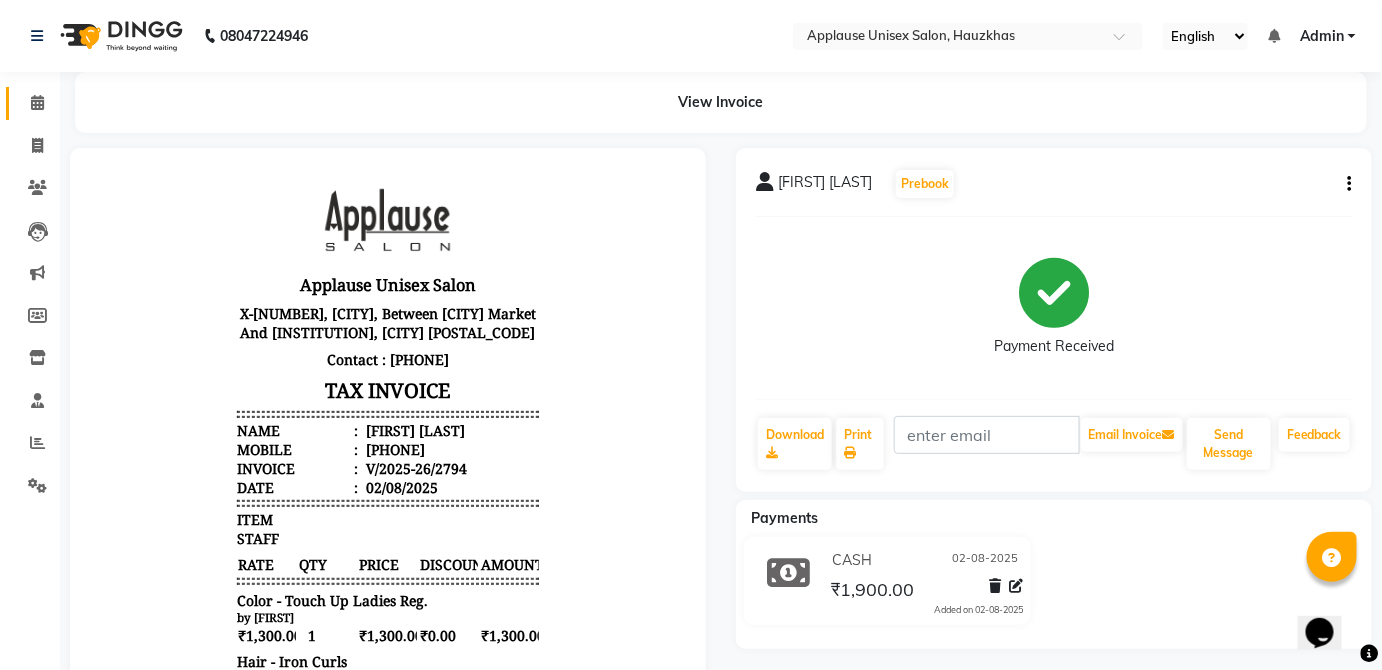 click 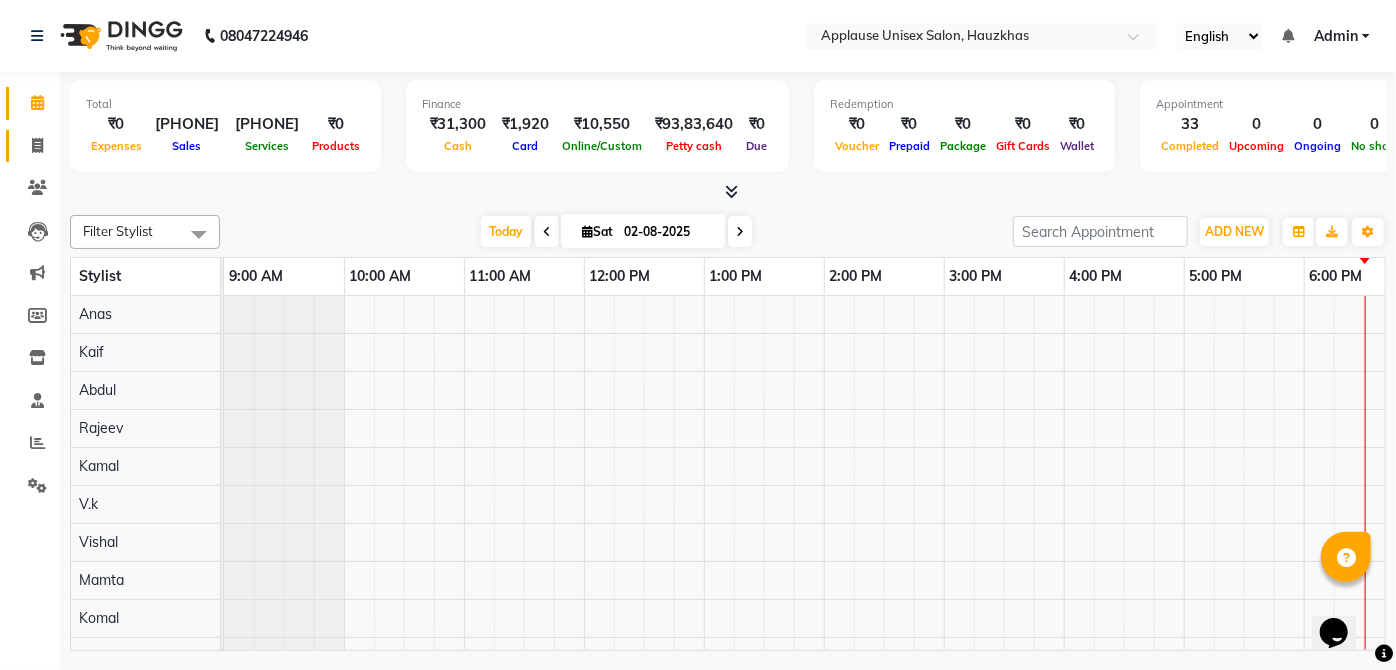 click 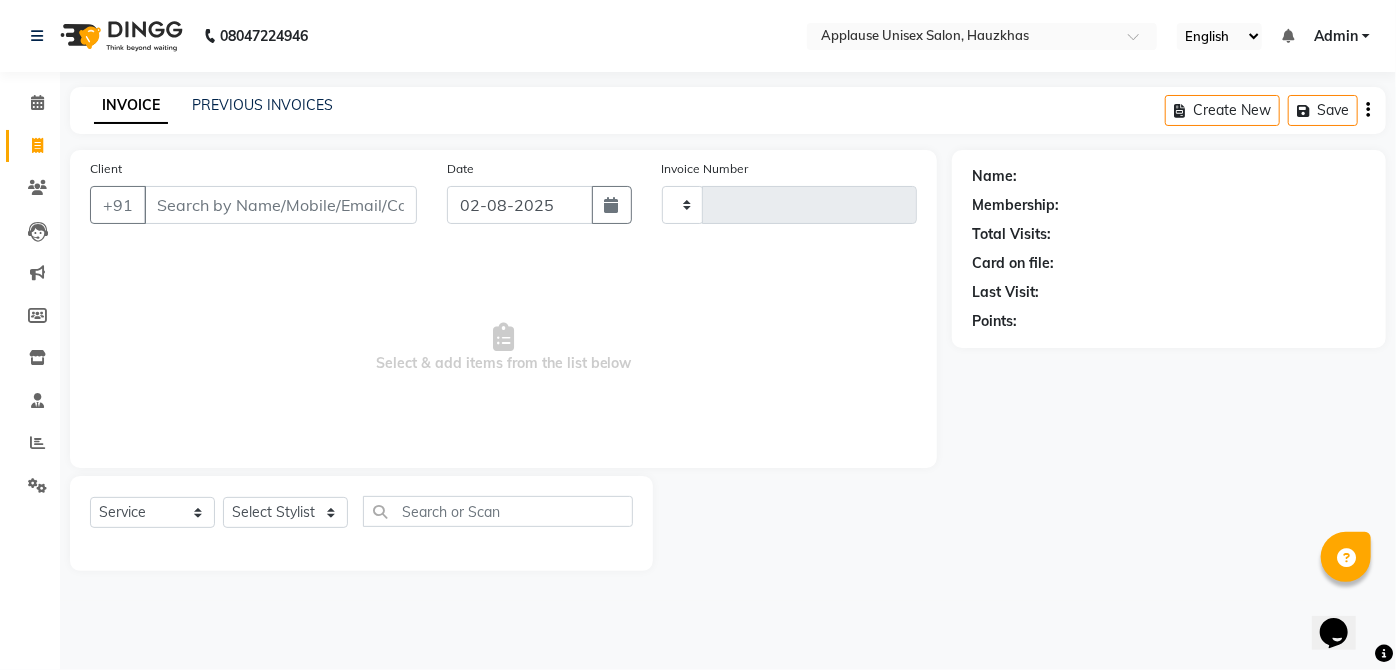 type on "2795" 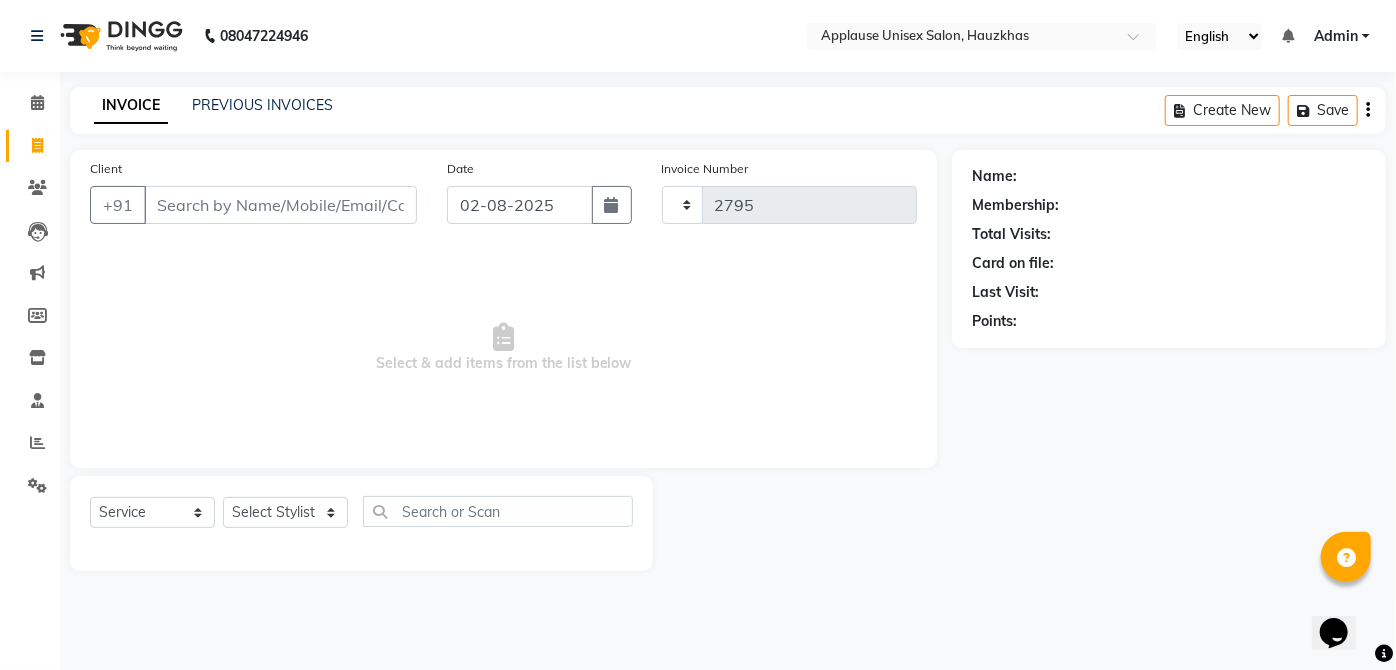 select on "5082" 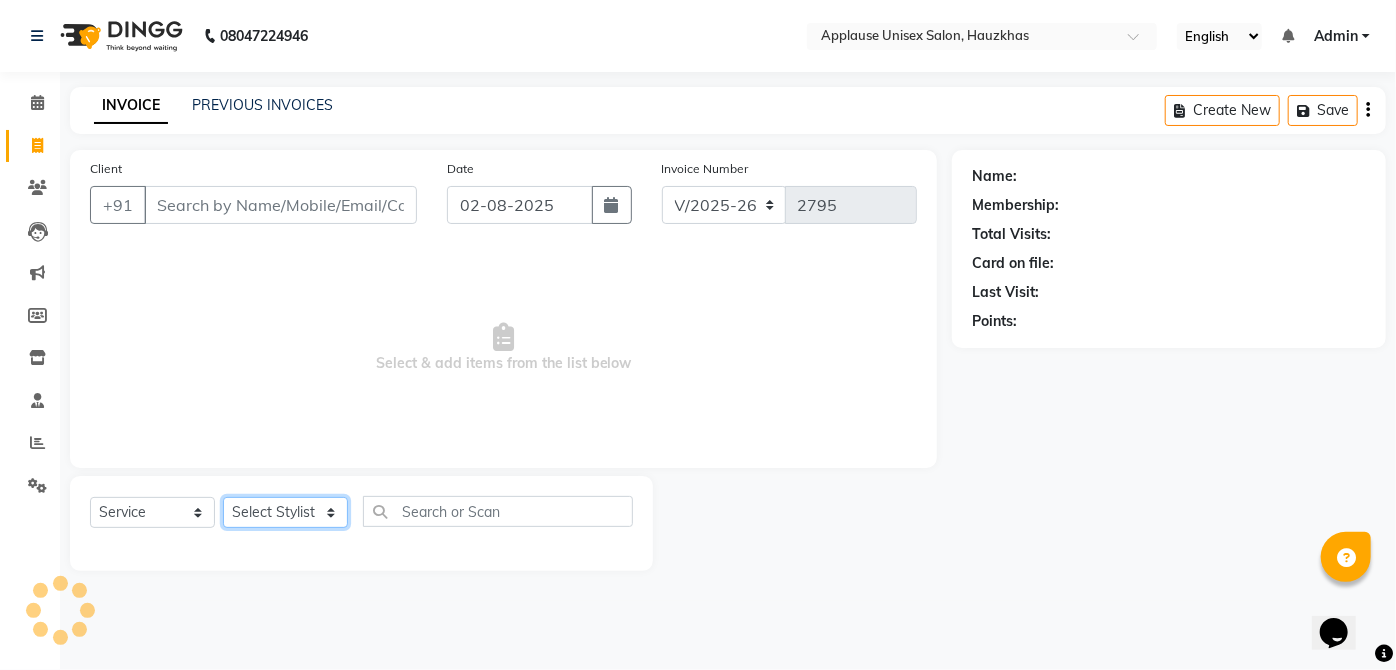 click on "Select Stylist" 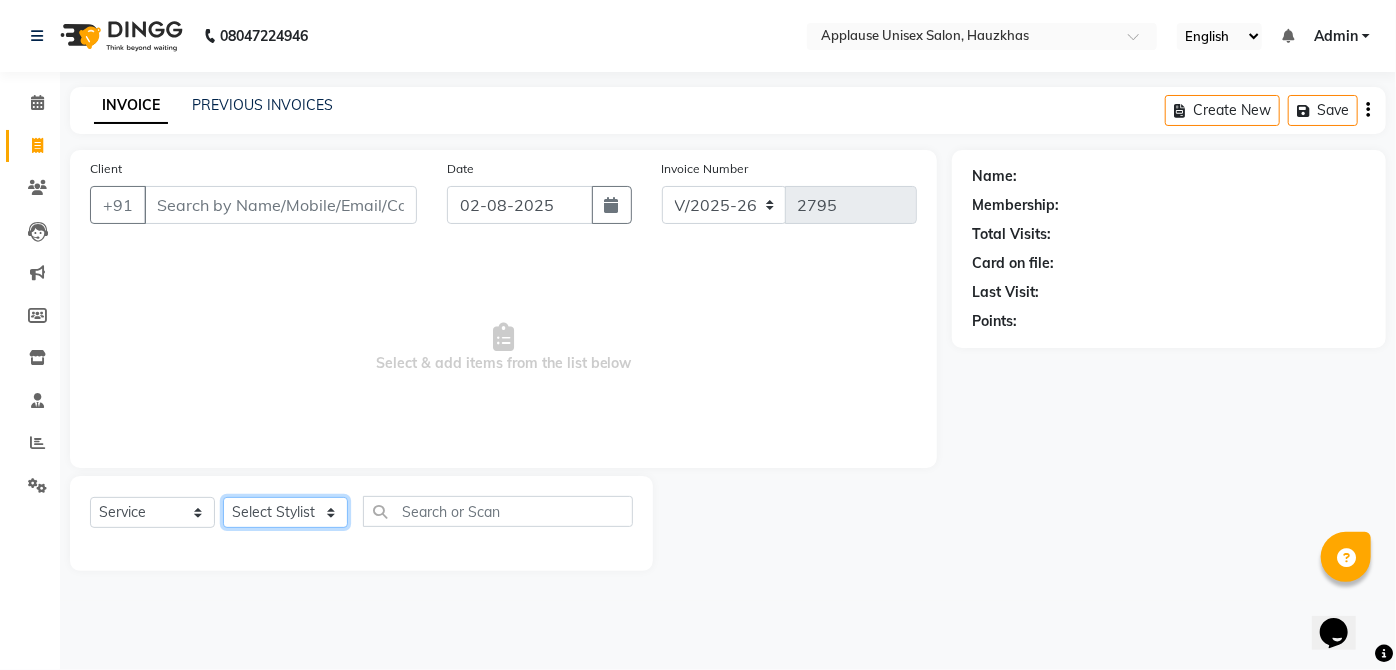 select on "32125" 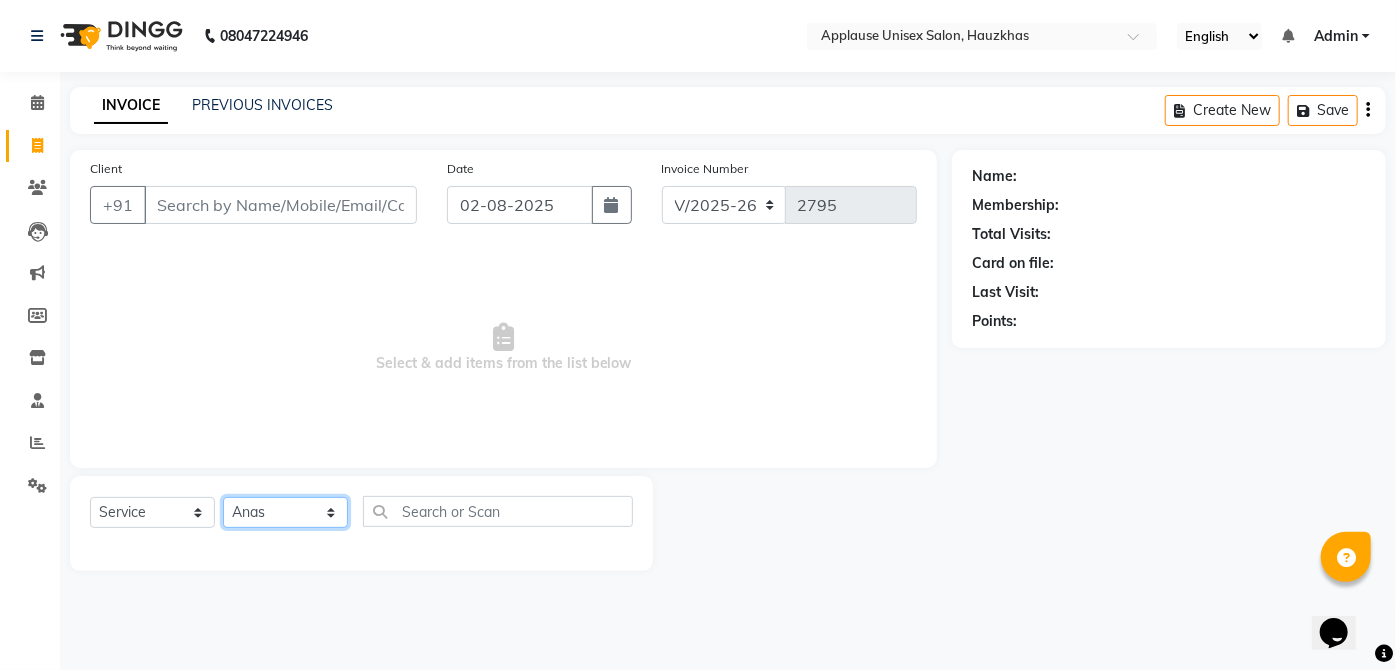 click on "SELECT STYLIST ABDUL ANAS ARTI ARUNA ASIF FAISAL GURI HEENA KAIF KAMAL KARAN KOMAL LAXMI MAMTA MANAGER MOHSIN NITIN RAHUL RAJEEV RASHID SAIF SANGEETA SANGEETA SHARUKH VISHAL V.K" 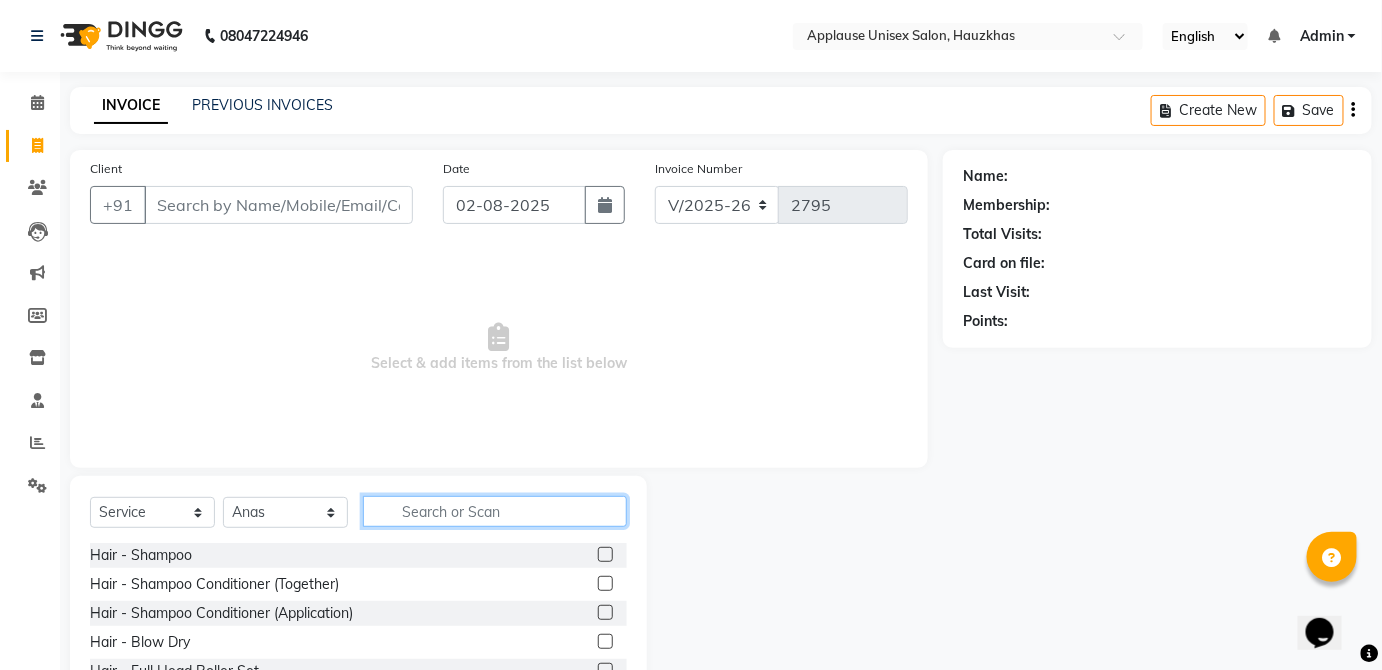 click 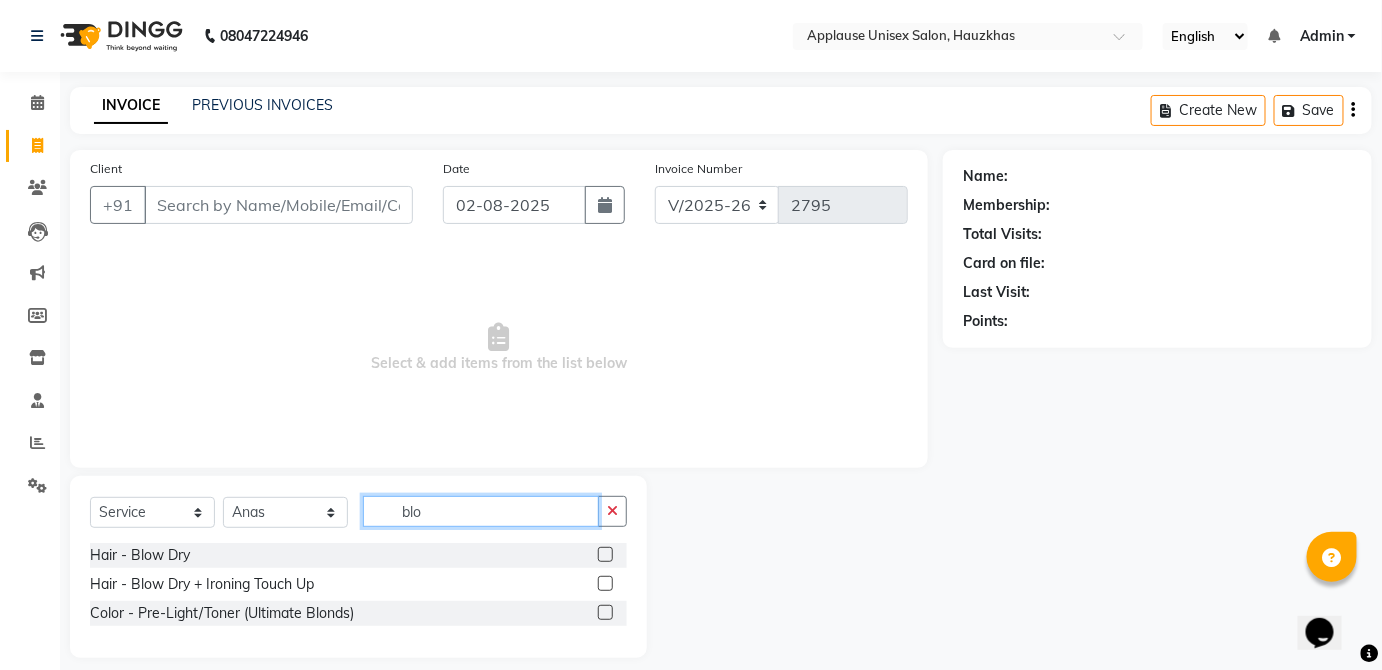 type on "blo" 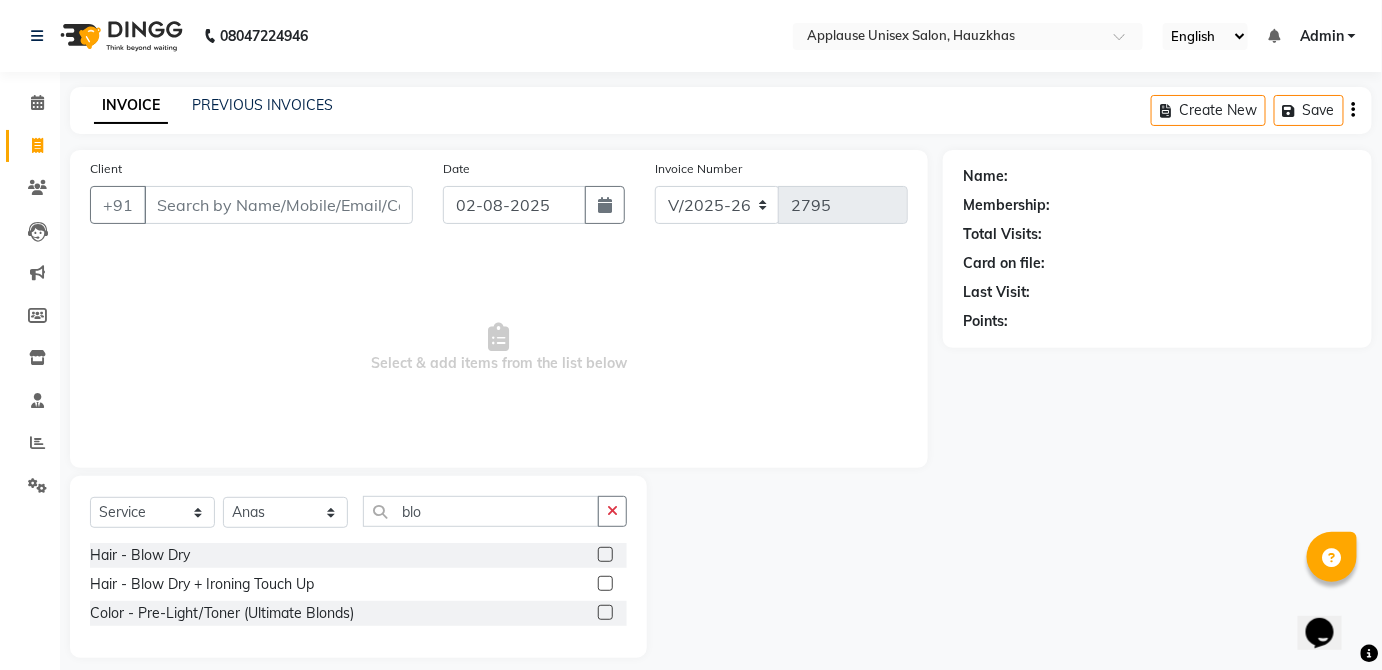 click 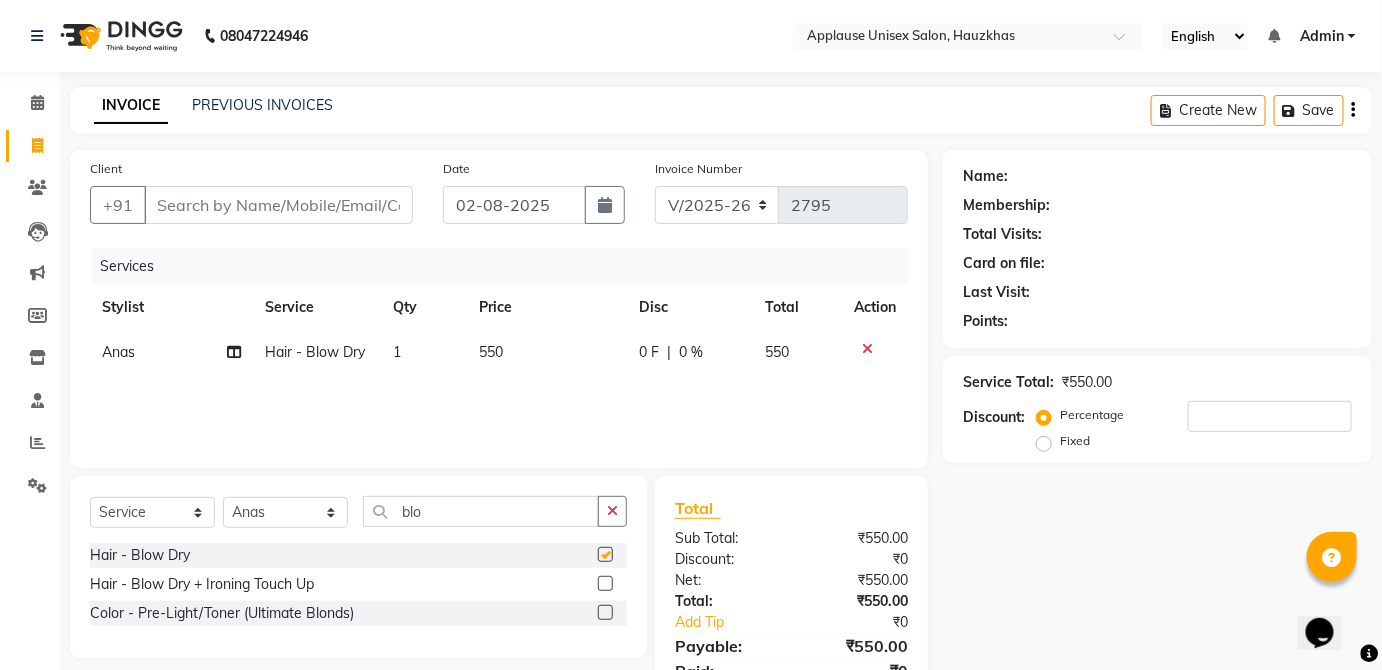 click on "550" 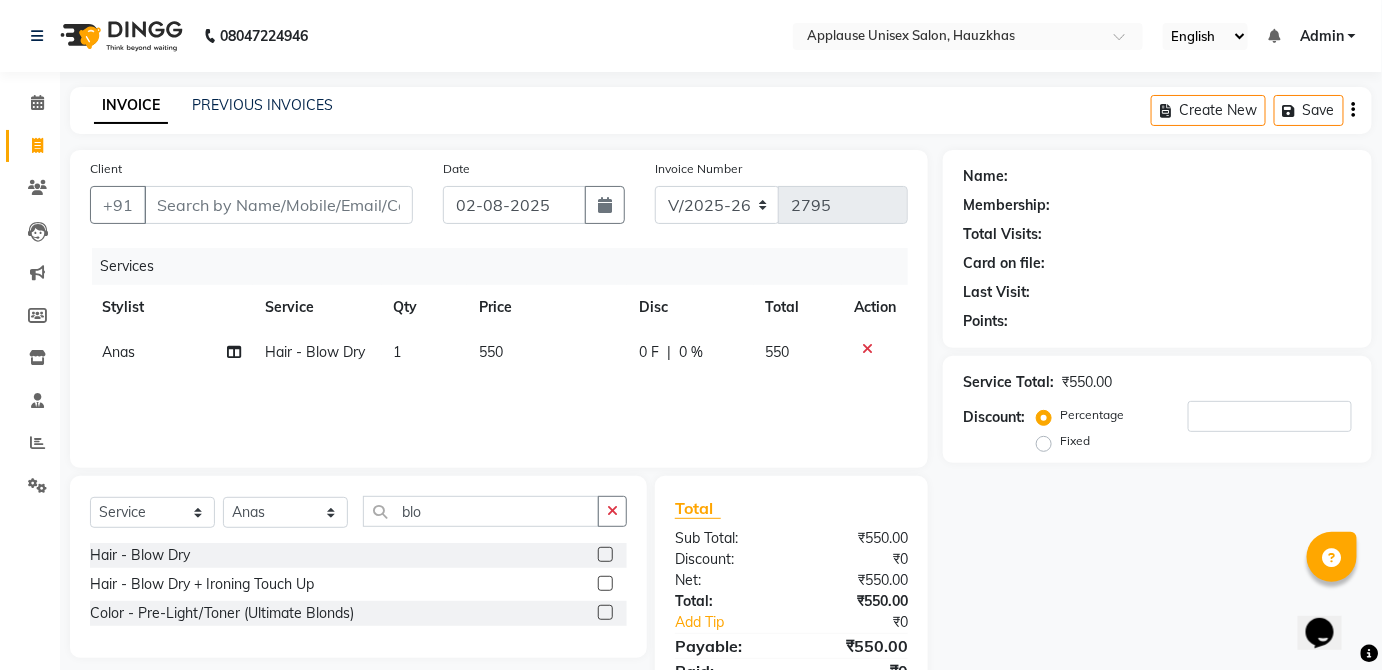 checkbox on "false" 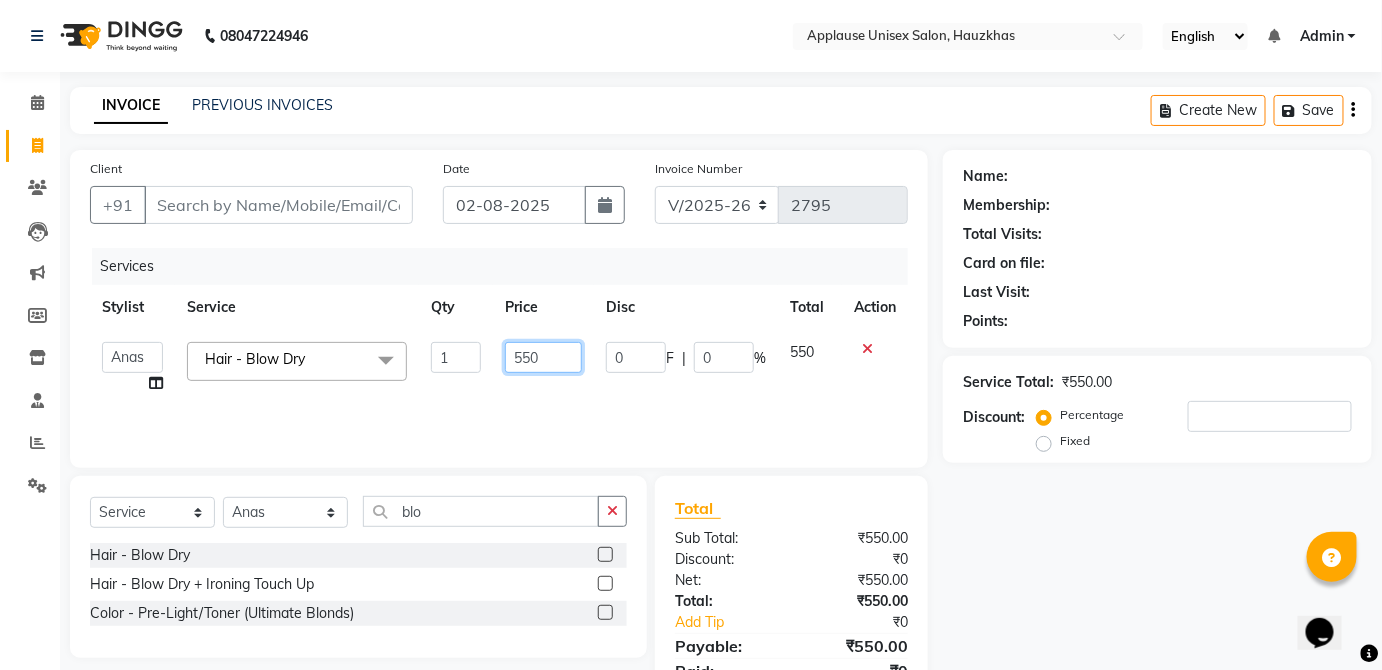 click on "550" 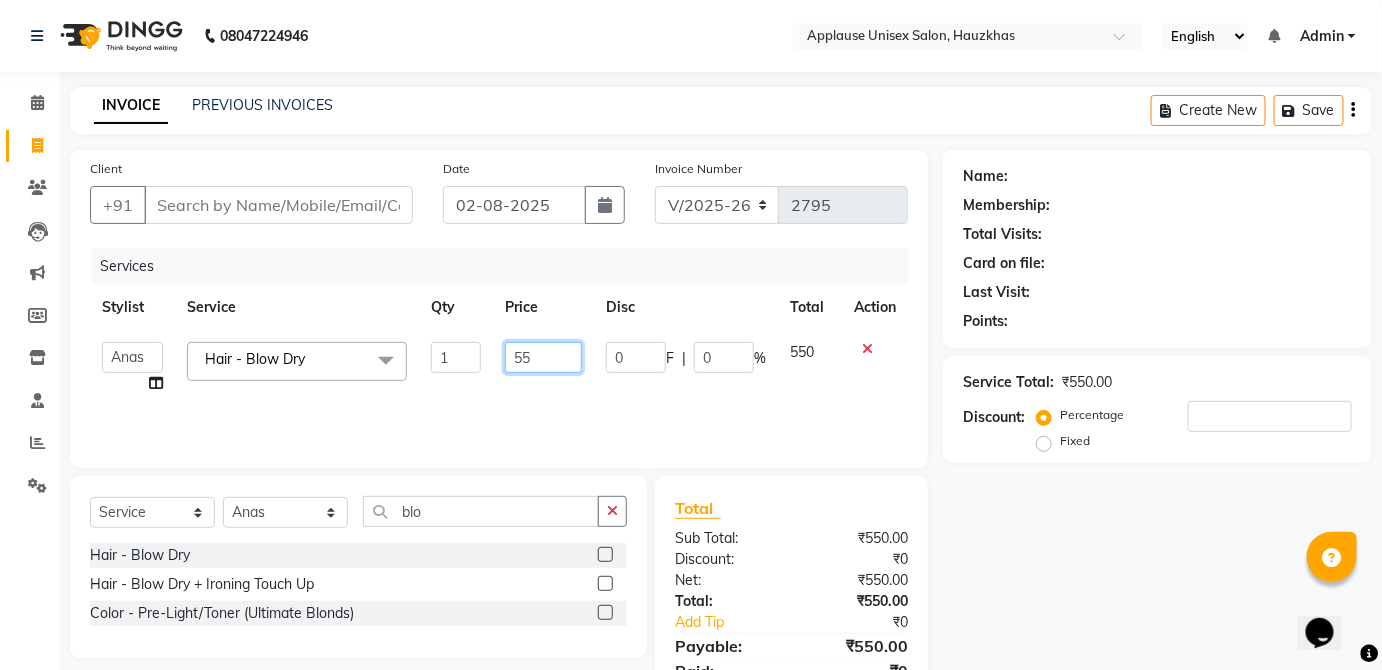 type on "5" 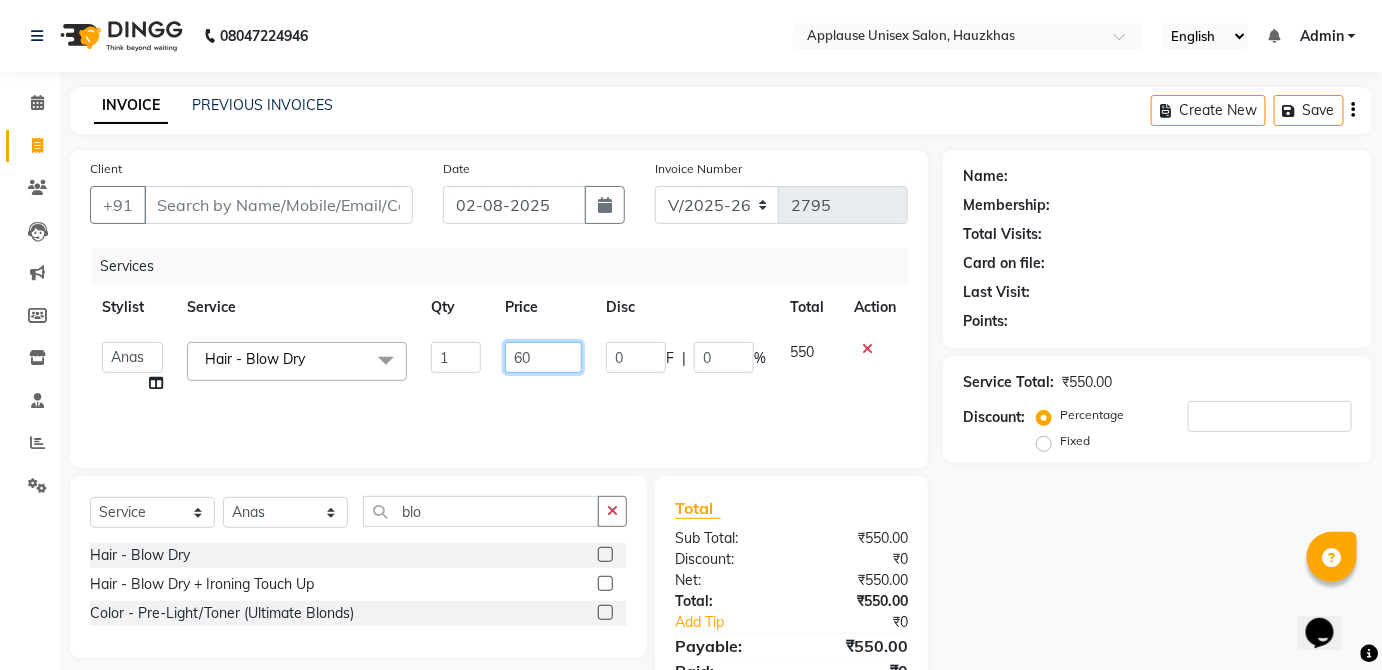 type on "600" 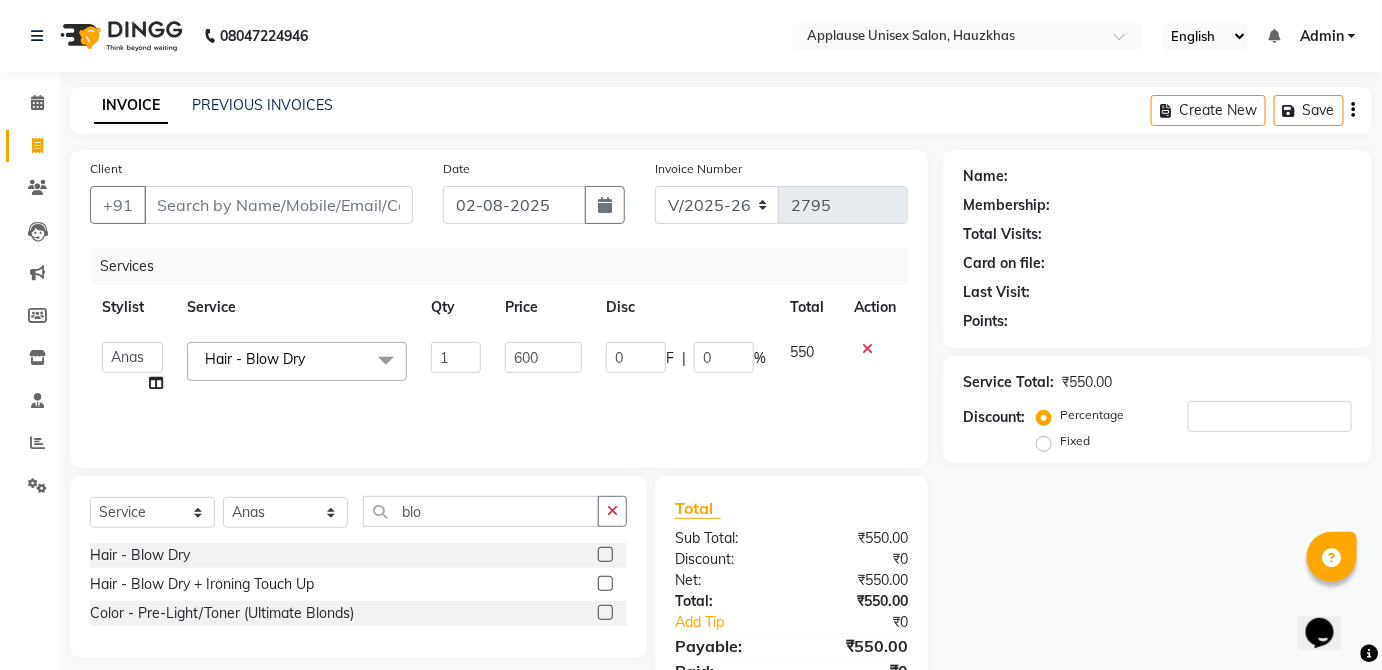 click on "550" 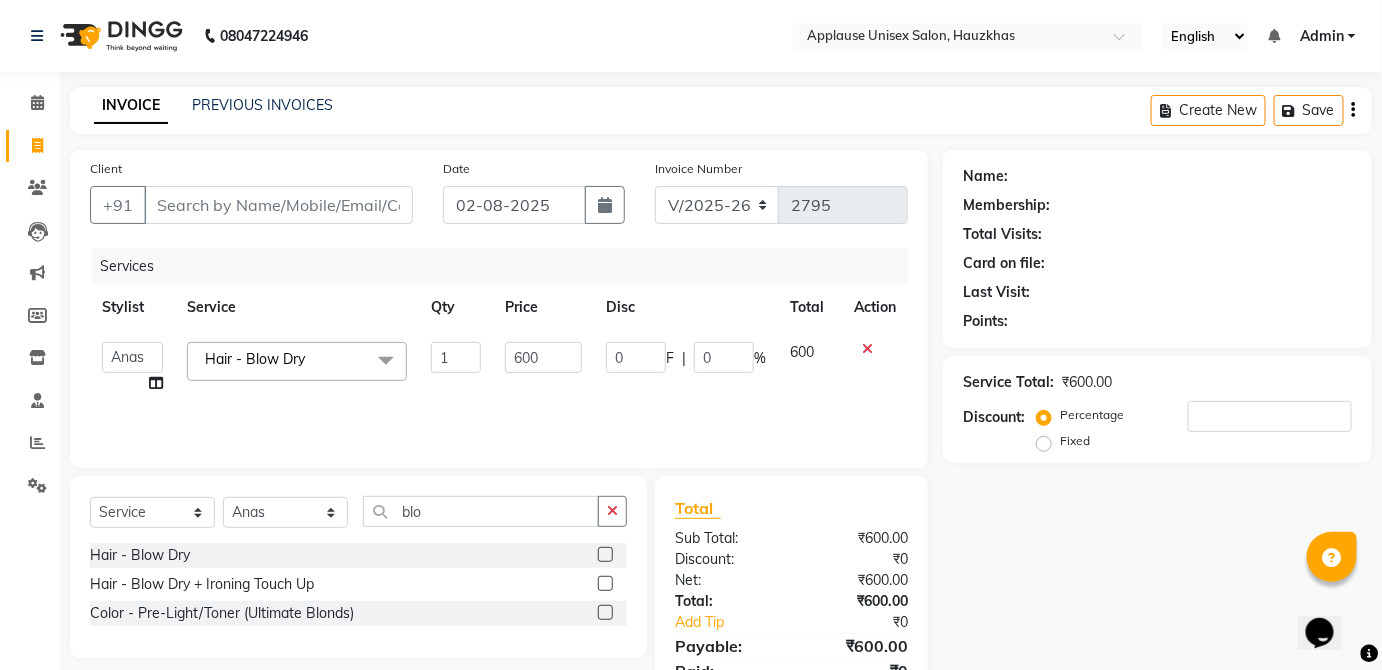 click on "Client +91" 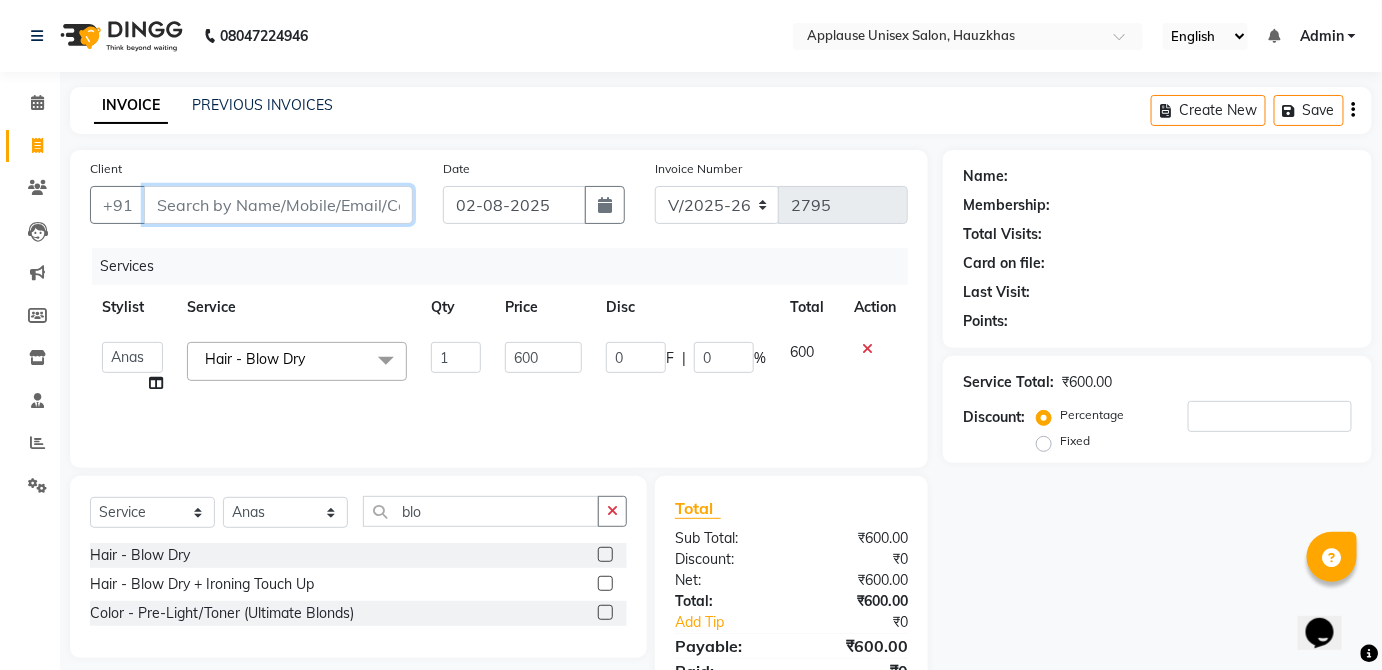 click on "Client" at bounding box center [278, 205] 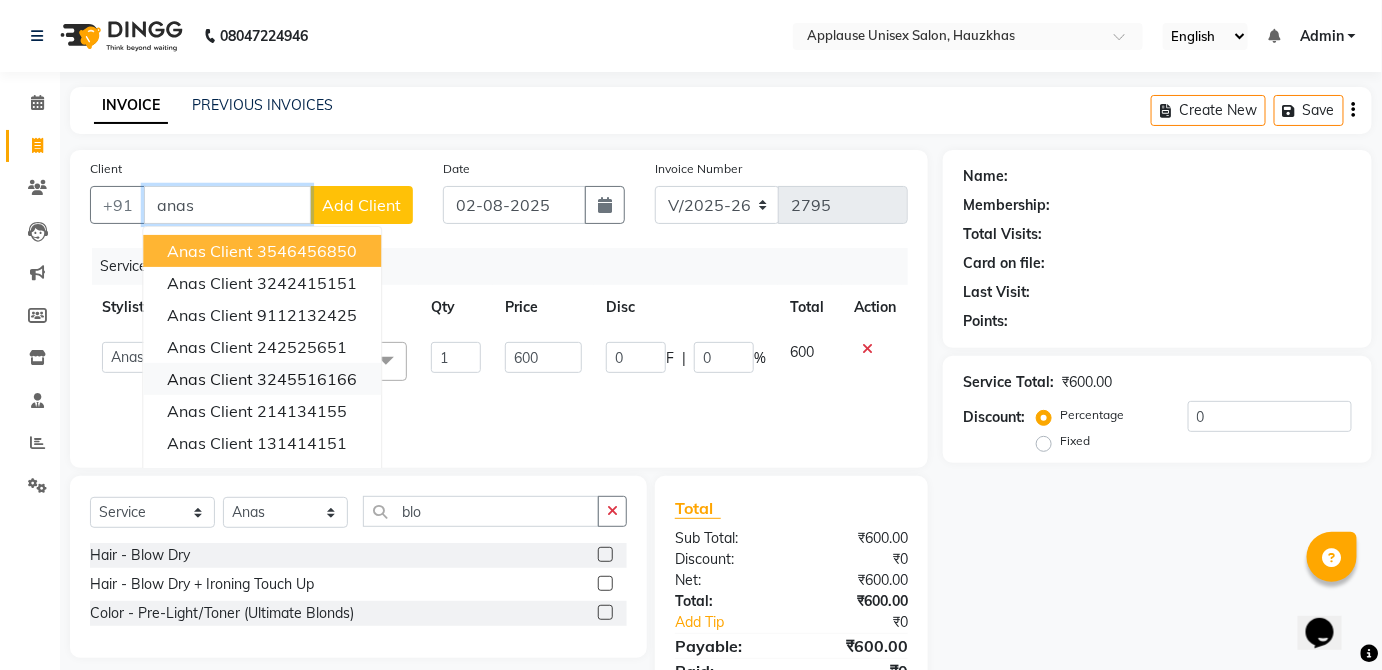 click on "3245516166" at bounding box center (307, 379) 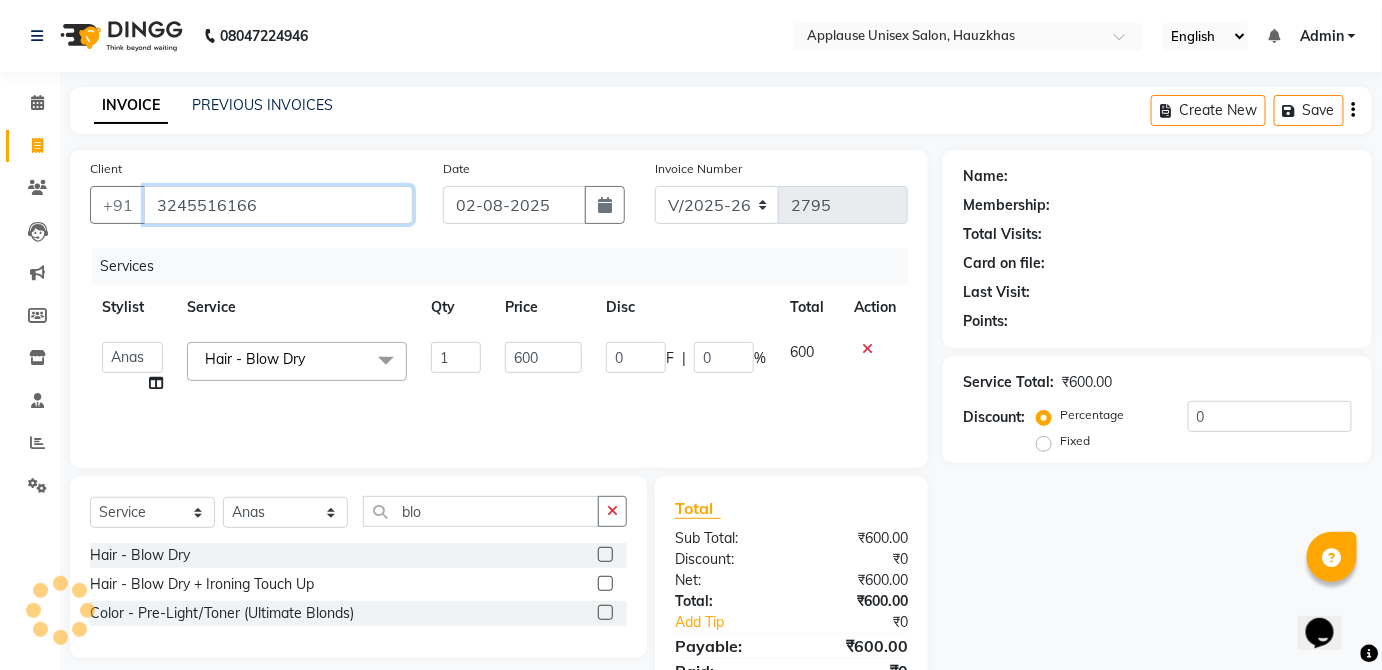 type on "3245516166" 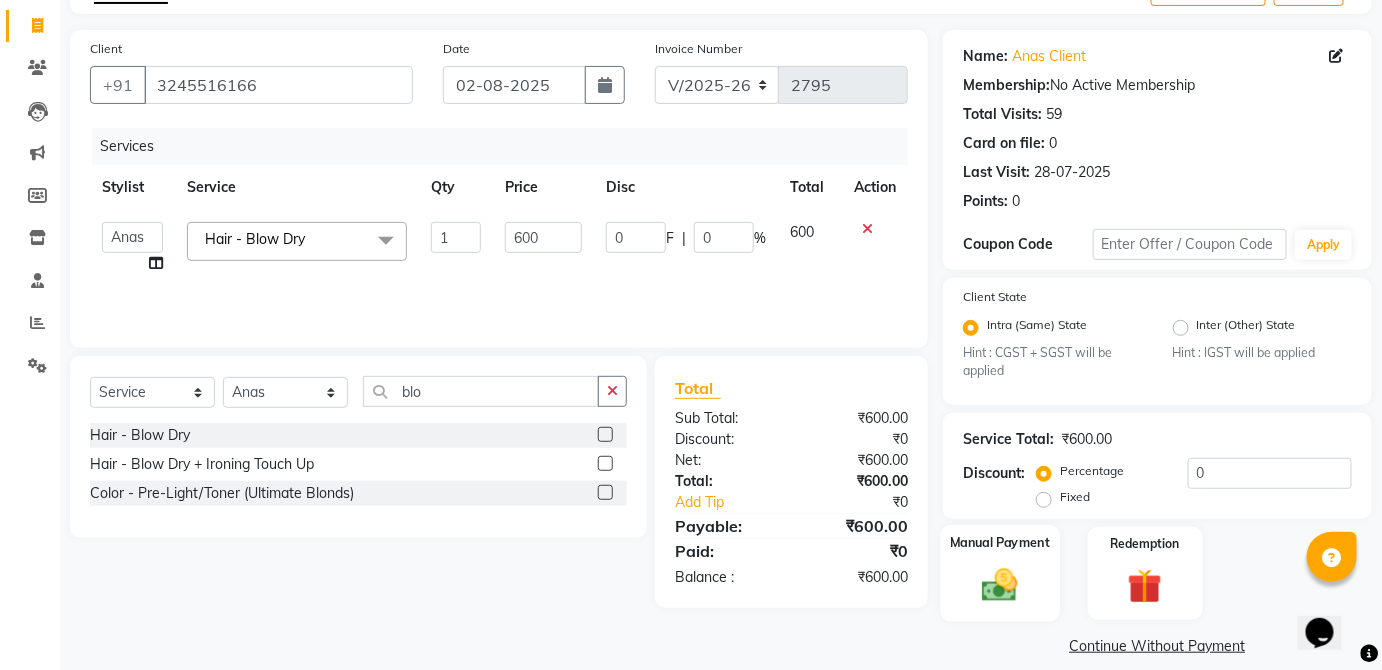 click on "Manual Payment" 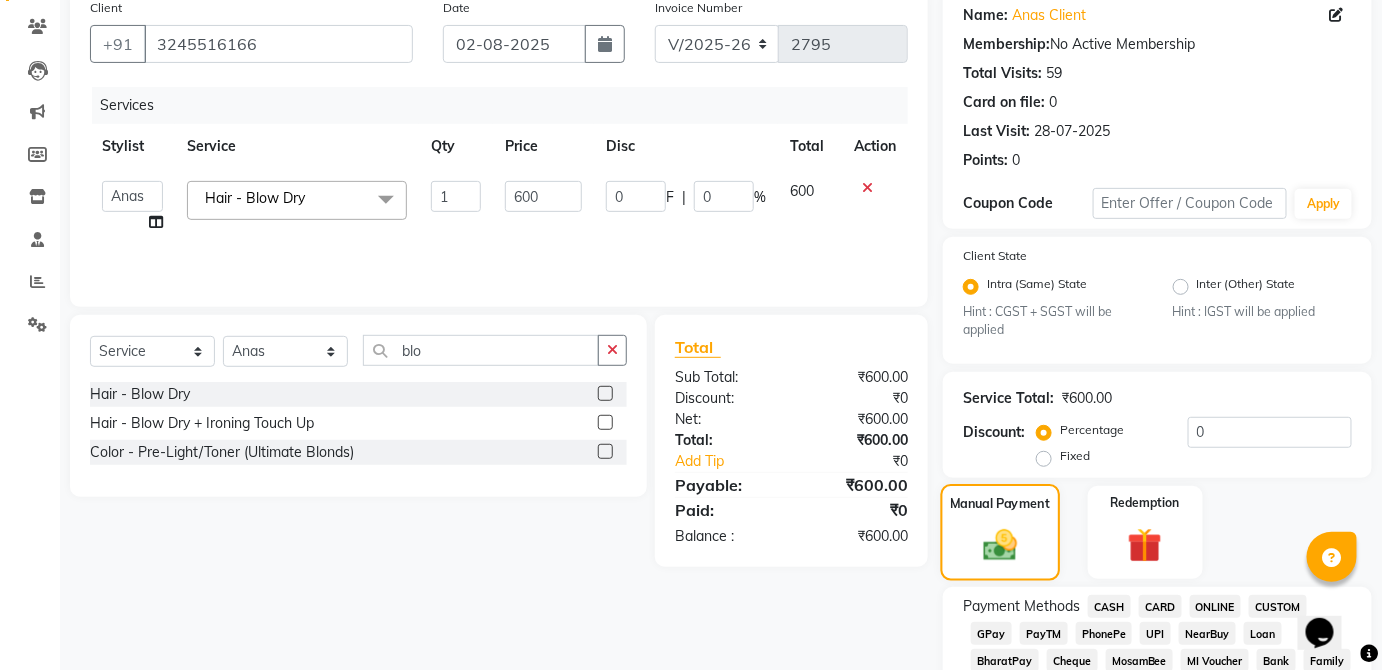 scroll, scrollTop: 166, scrollLeft: 0, axis: vertical 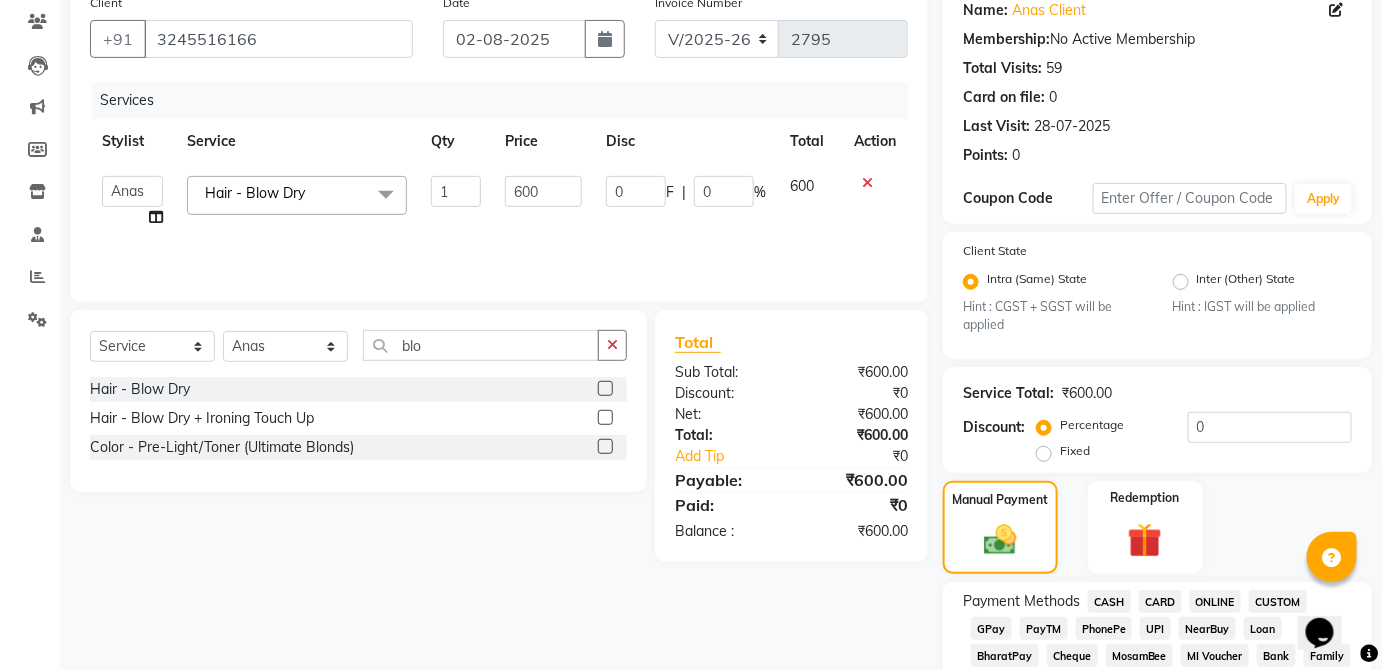 click on "CASH" 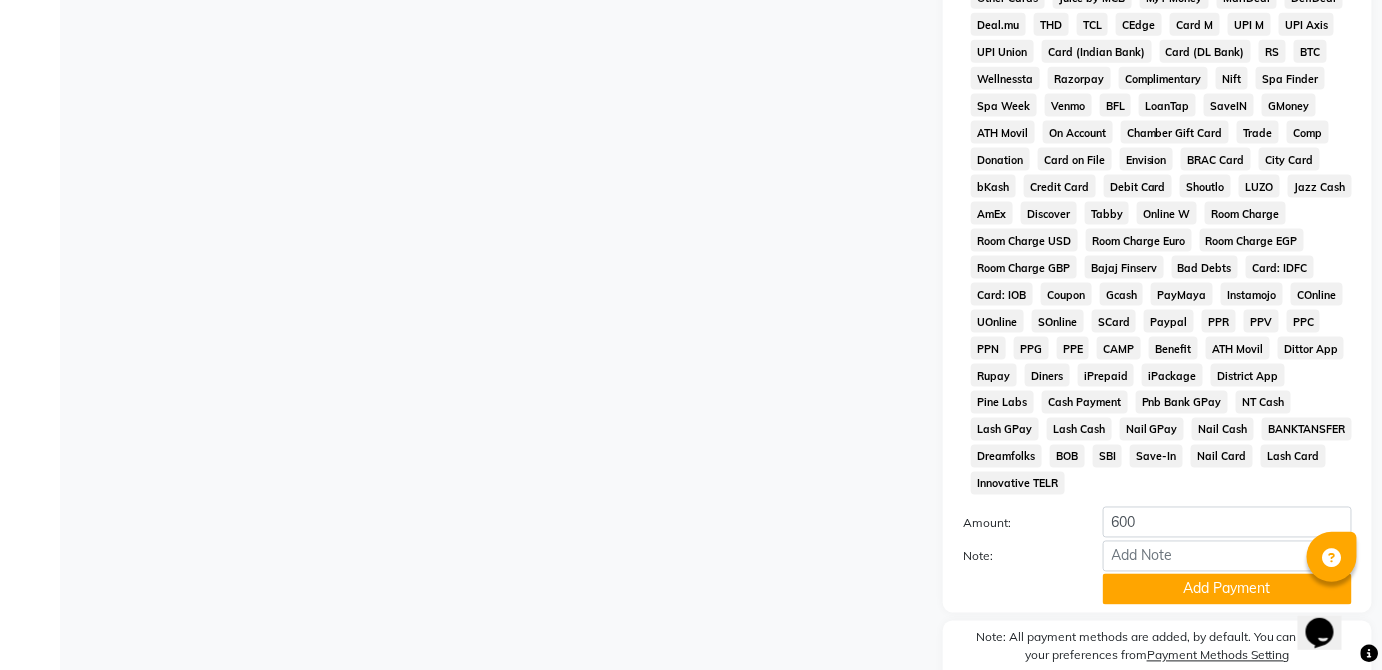 scroll, scrollTop: 943, scrollLeft: 0, axis: vertical 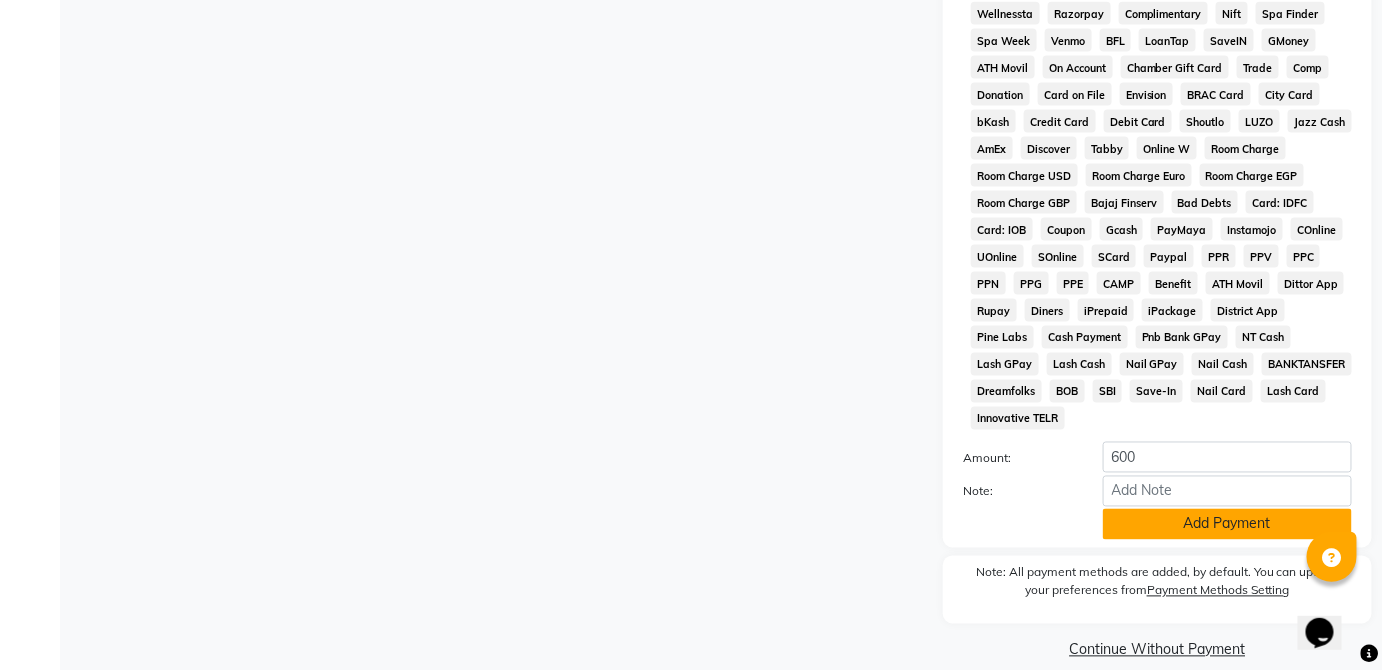click on "Add Payment" 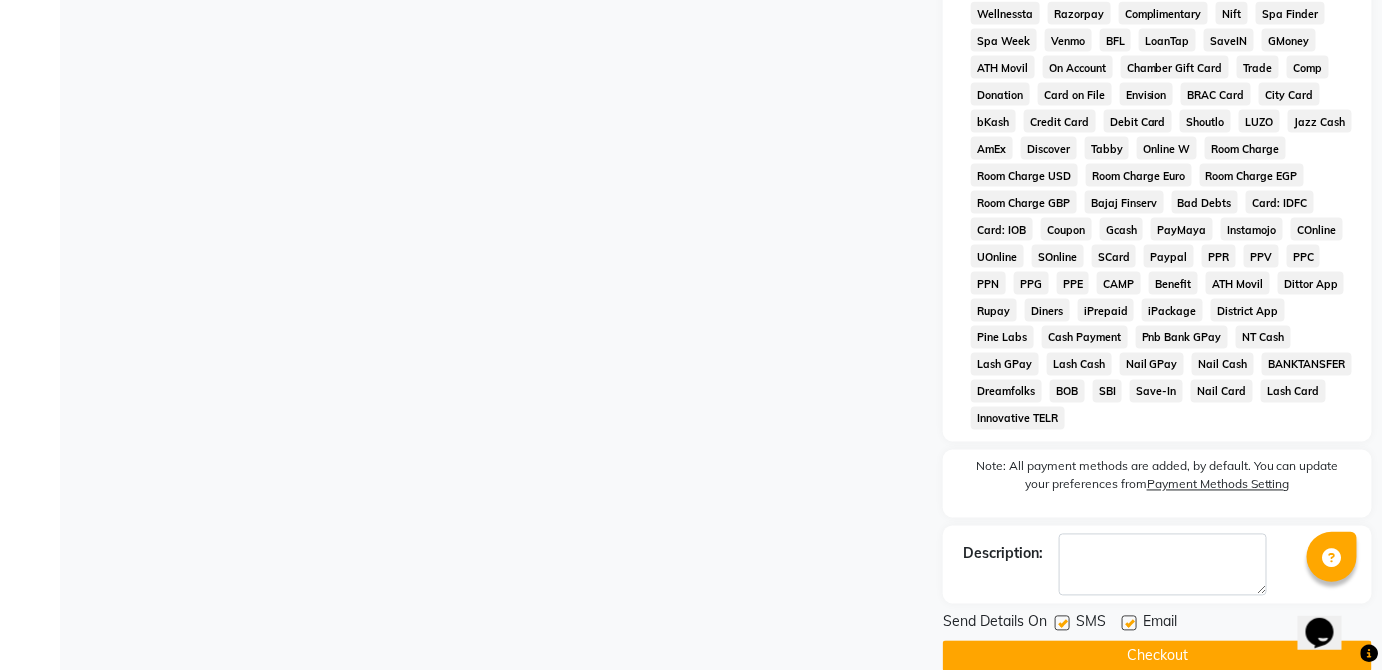click on "Checkout" 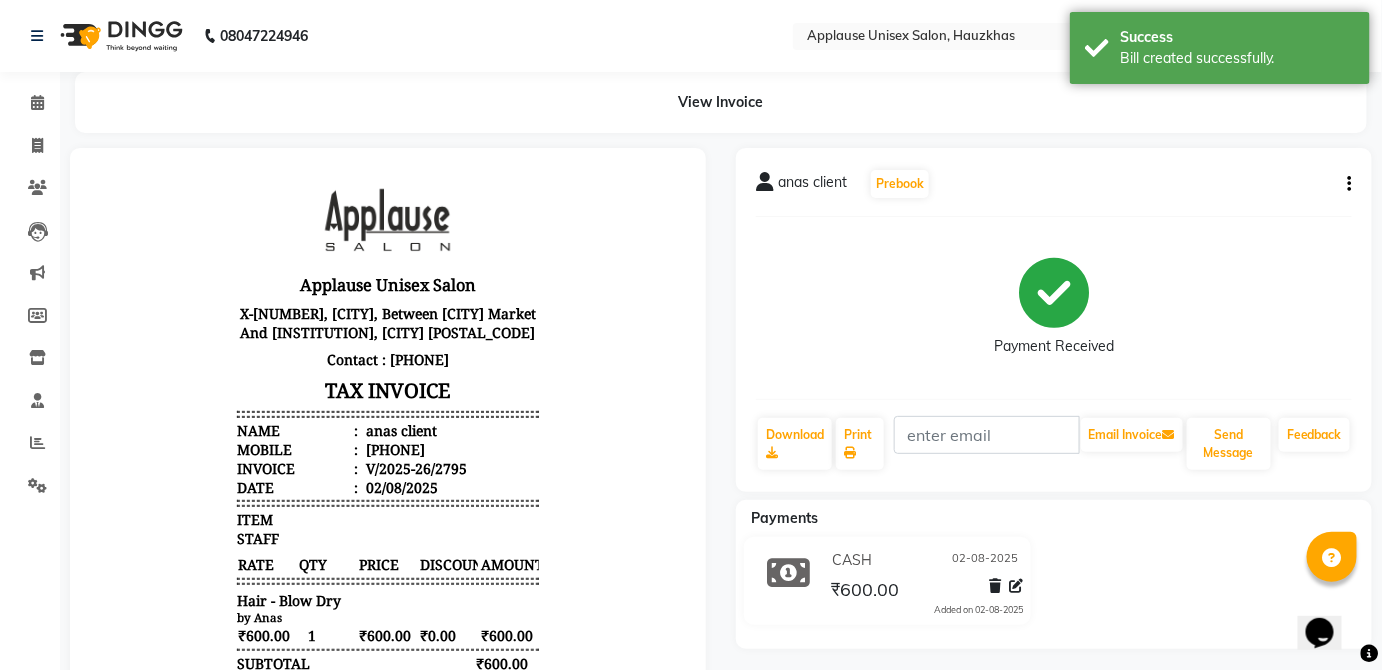 scroll, scrollTop: 128, scrollLeft: 0, axis: vertical 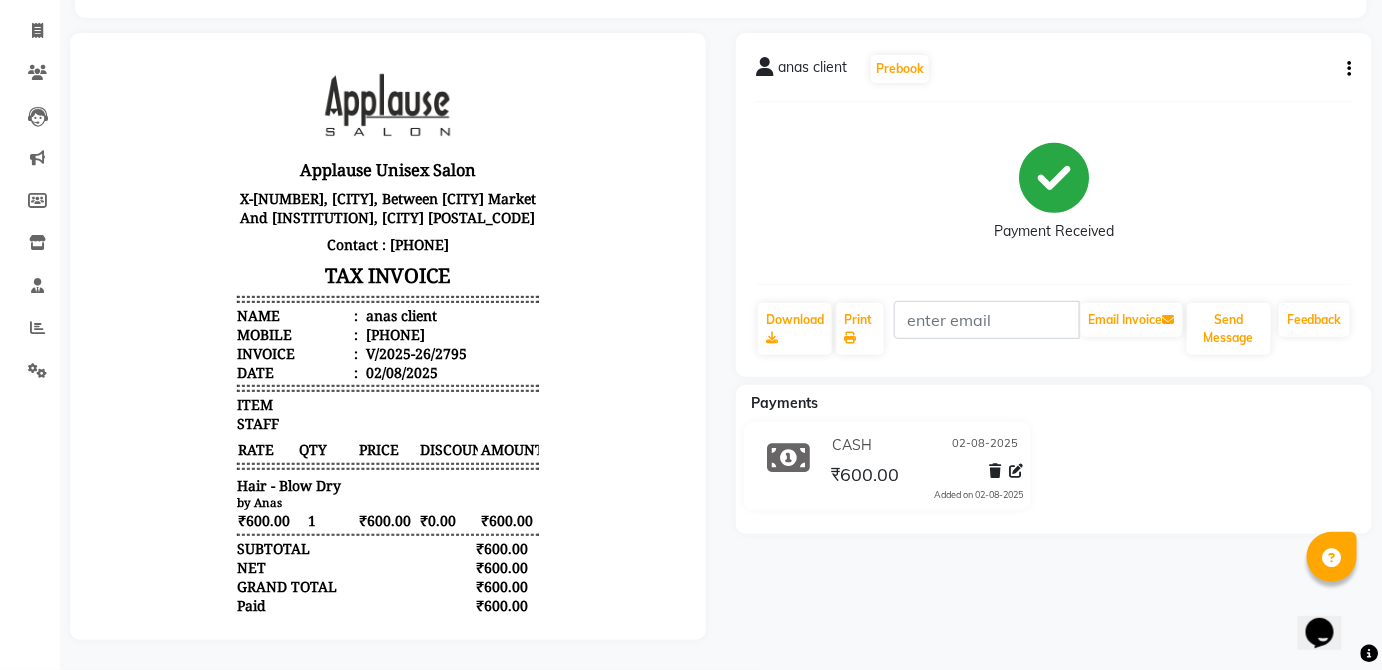 click on "Applause Unisex Salon
X-17, Hauzkhas, Between Hauzkhas Market And NIFT College, Delhi 110016
Contact : 9818436831
TAX INVOICE
Name  :
anas client
Mobile :
913245516166
Invoice  :
V/2025-26/2795
Date  :
02/08/2025
ITEM
STAFF
RATE QTY PRICE 1" at bounding box center (387, 374) 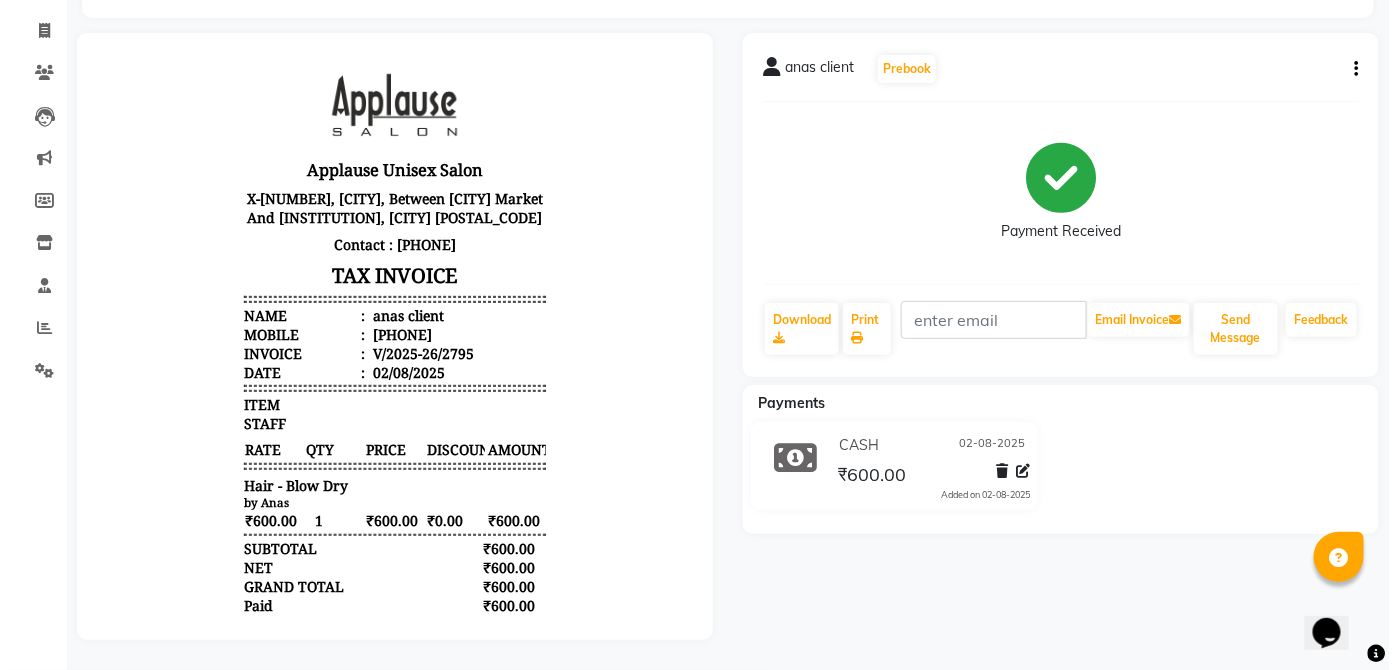 scroll, scrollTop: 0, scrollLeft: 0, axis: both 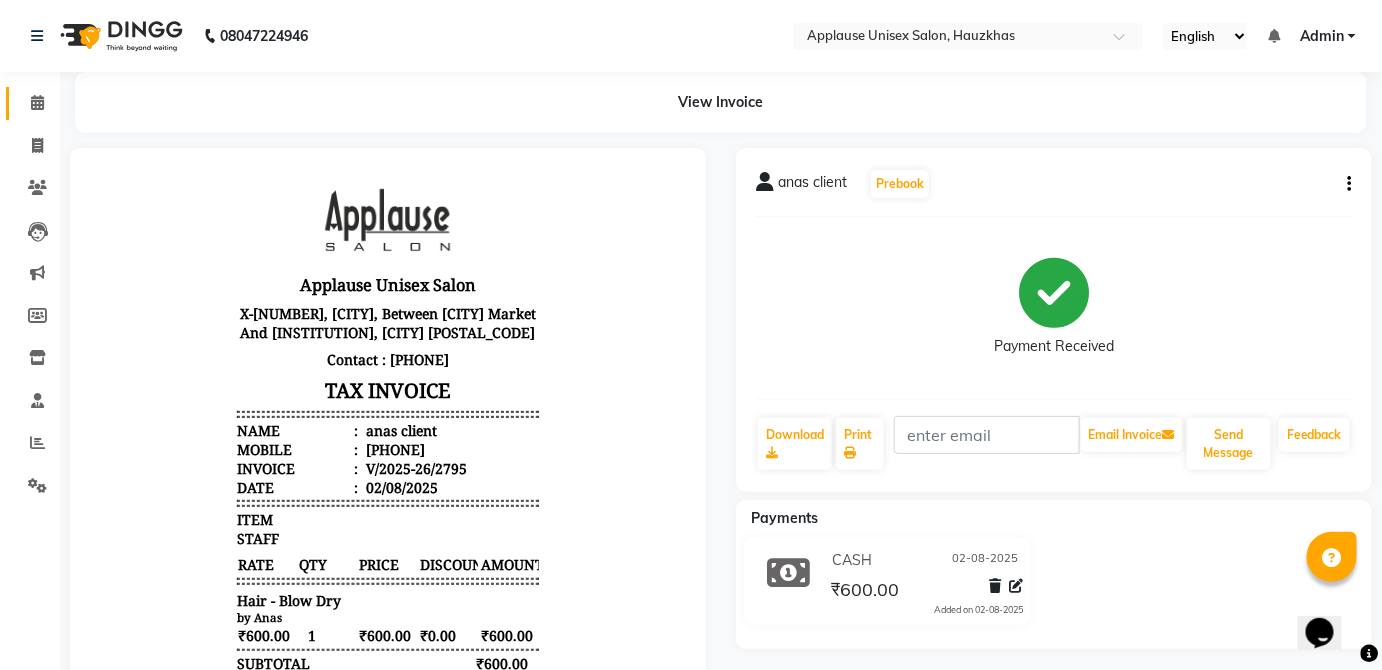 click on "Calendar" 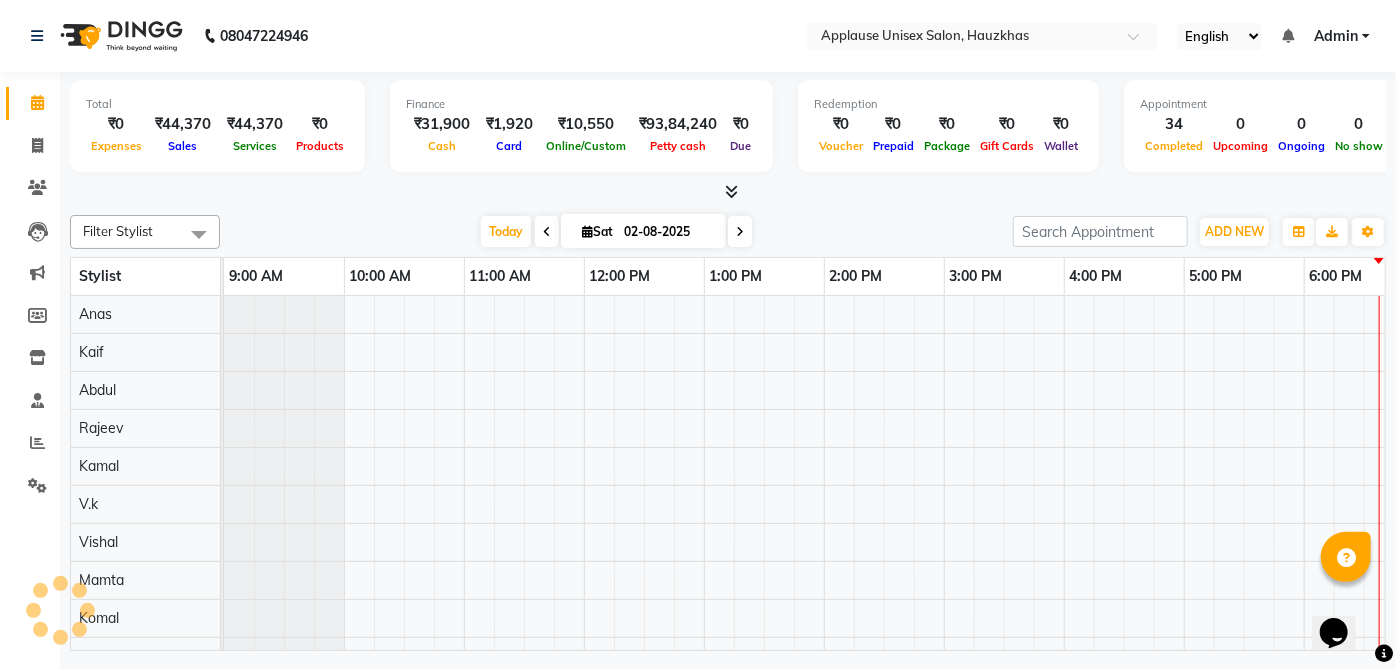 scroll, scrollTop: 0, scrollLeft: 397, axis: horizontal 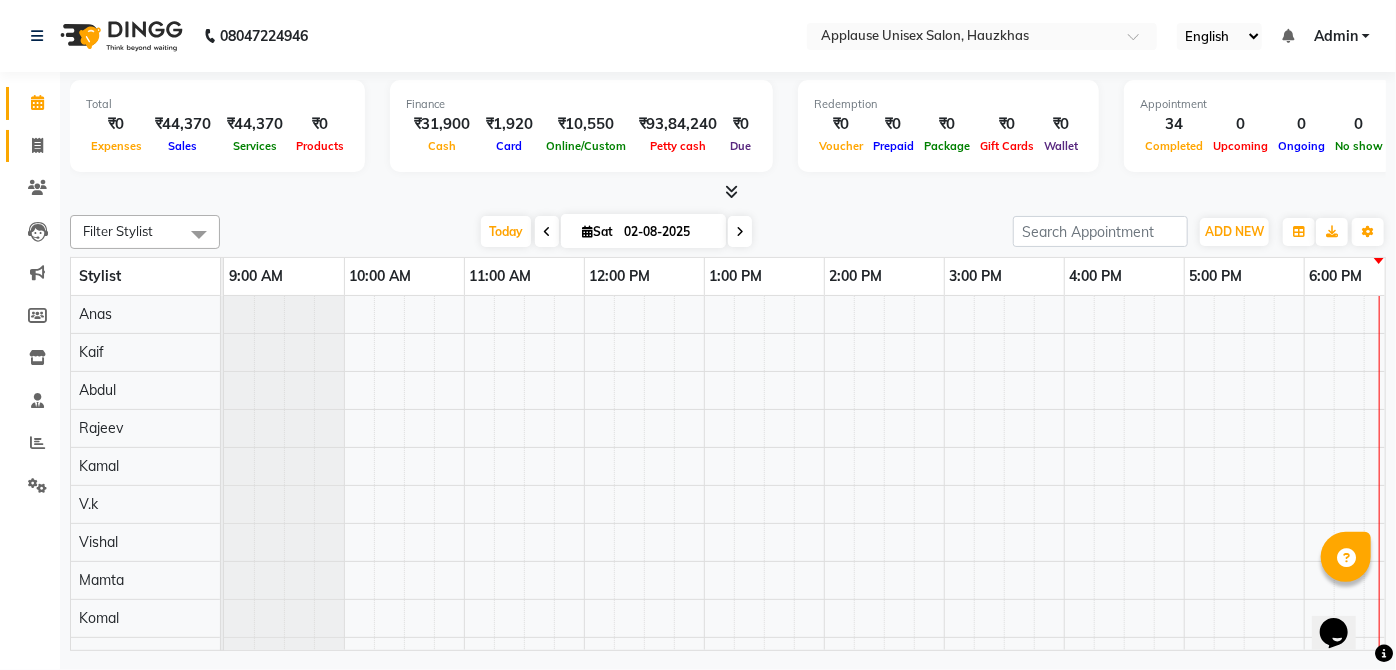 click on "Invoice" 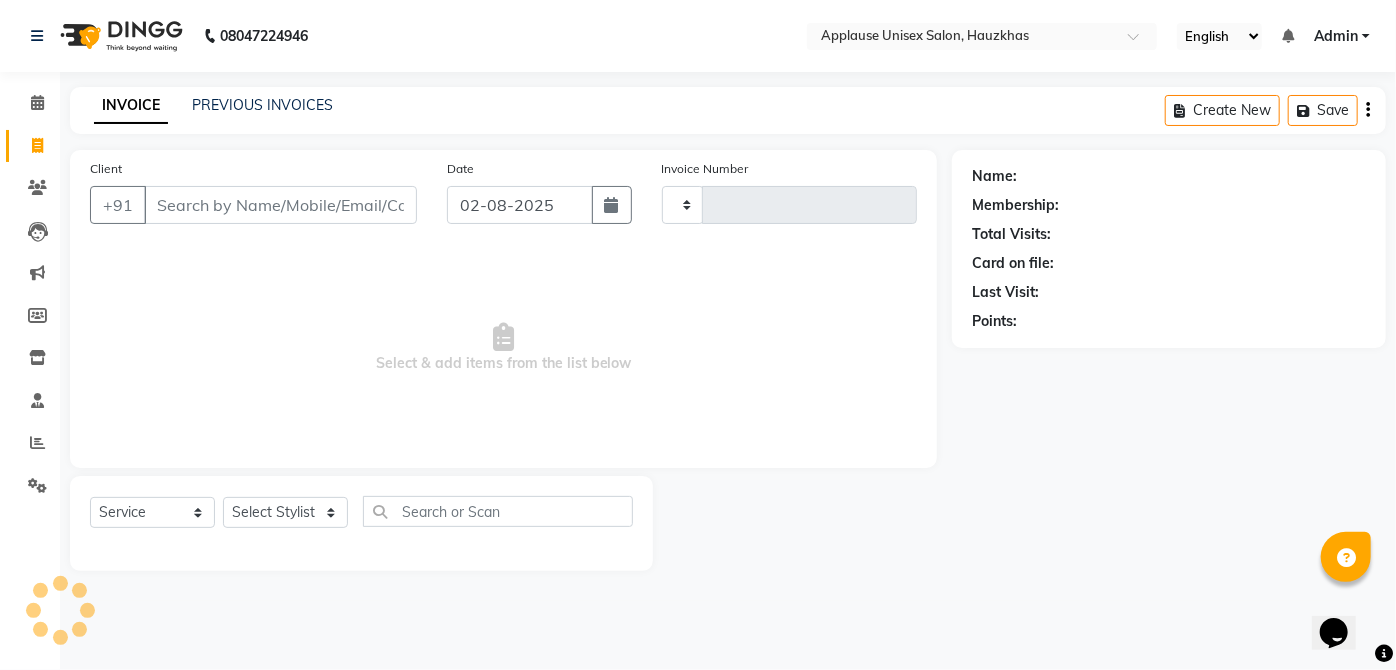 type on "2796" 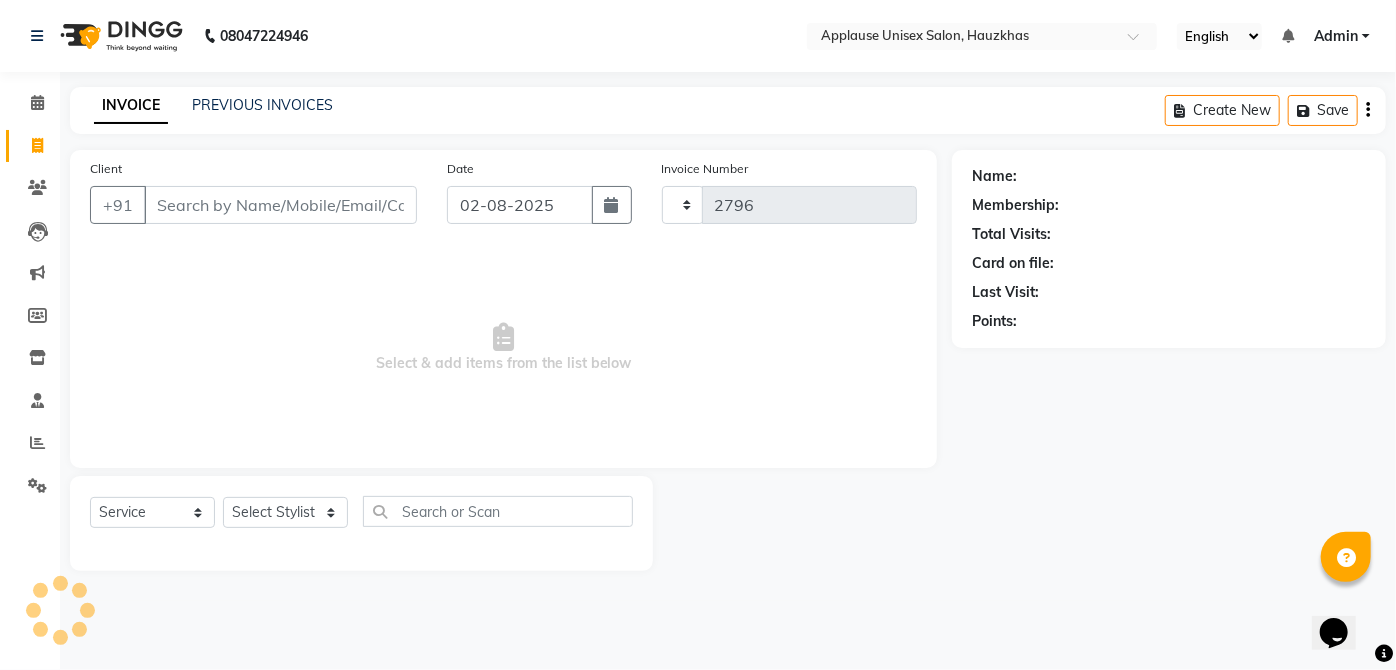 select on "5082" 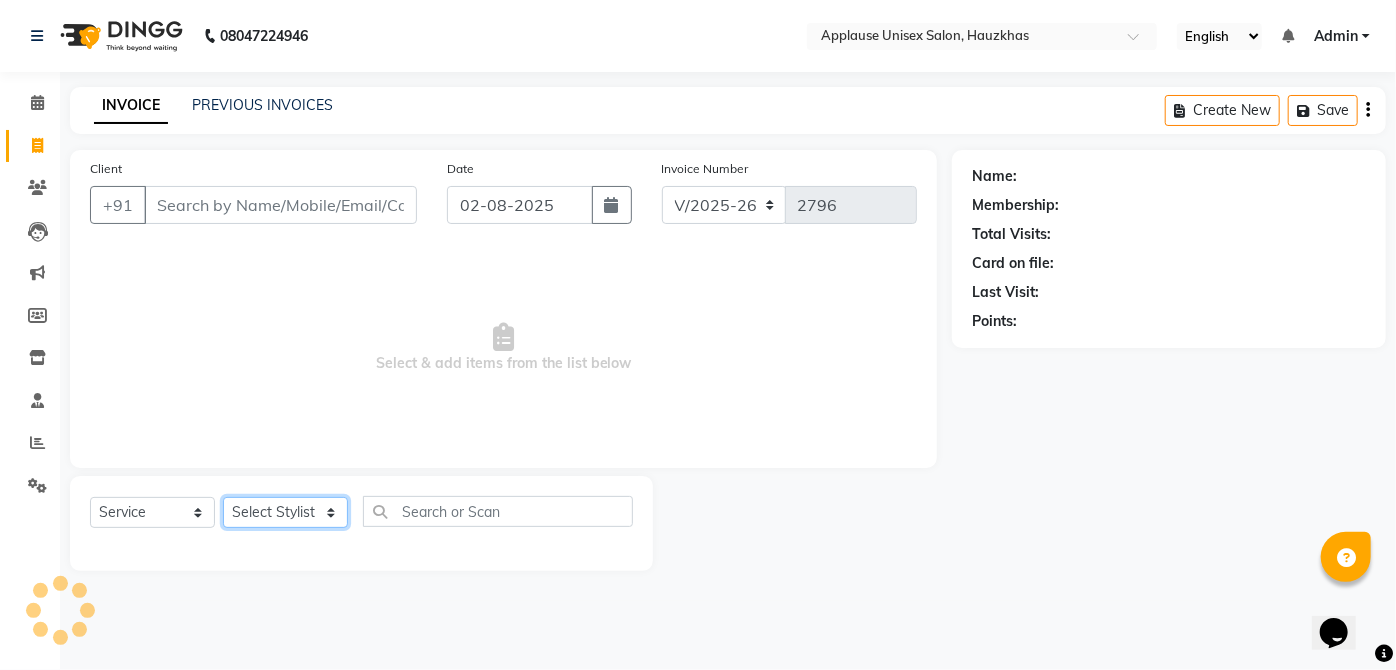 click on "SELECT STYLIST ABDUL ANAS ARTI ARUNA ASIF FAISAL GURI HEENA KAIF KAMAL KARAN KOMAL LAXMI MAMTA MANAGER MOHSIN NITIN RAHUL RAJEEV RASHID SAIF SANGEETA SANGEETA SHARUKH VISHAL V.K" 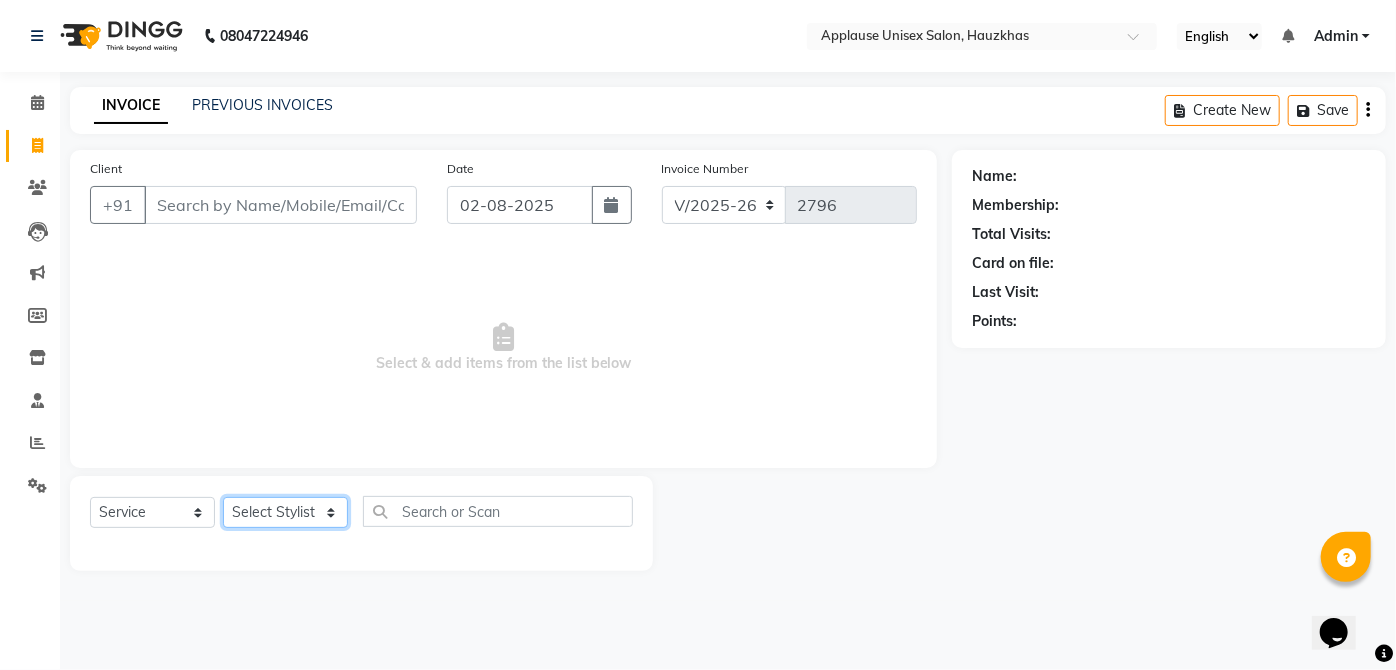 select on "32125" 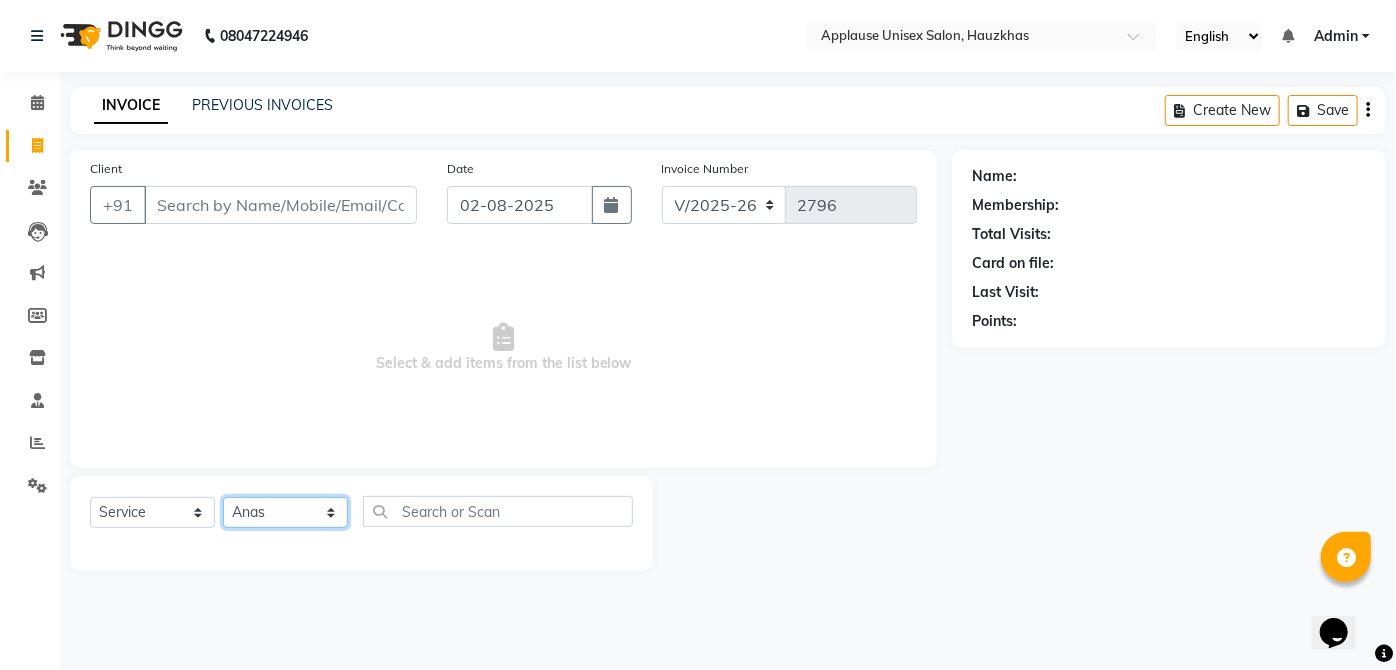 click on "SELECT STYLIST ABDUL ANAS ARTI ARUNA ASIF FAISAL GURI HEENA KAIF KAMAL KARAN KOMAL LAXMI MAMTA MANAGER MOHSIN NITIN RAHUL RAJEEV RASHID SAIF SANGEETA SANGEETA SHARUKH VISHAL V.K" 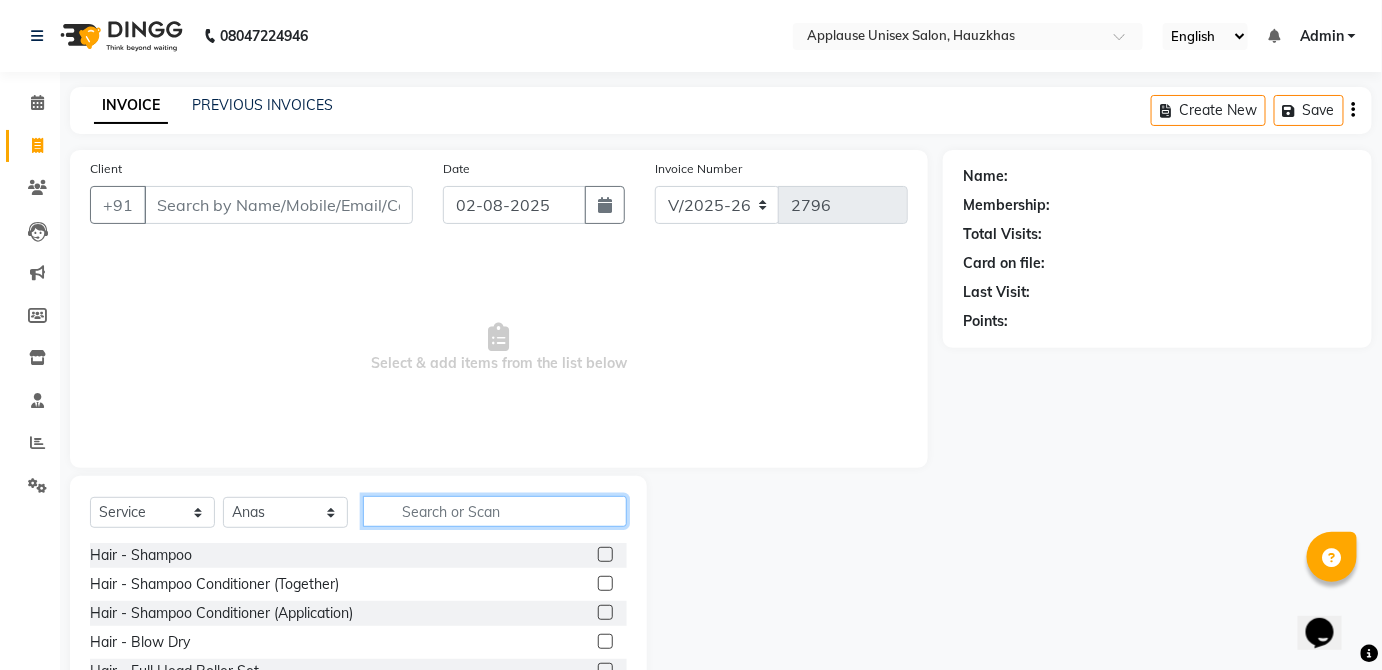 click 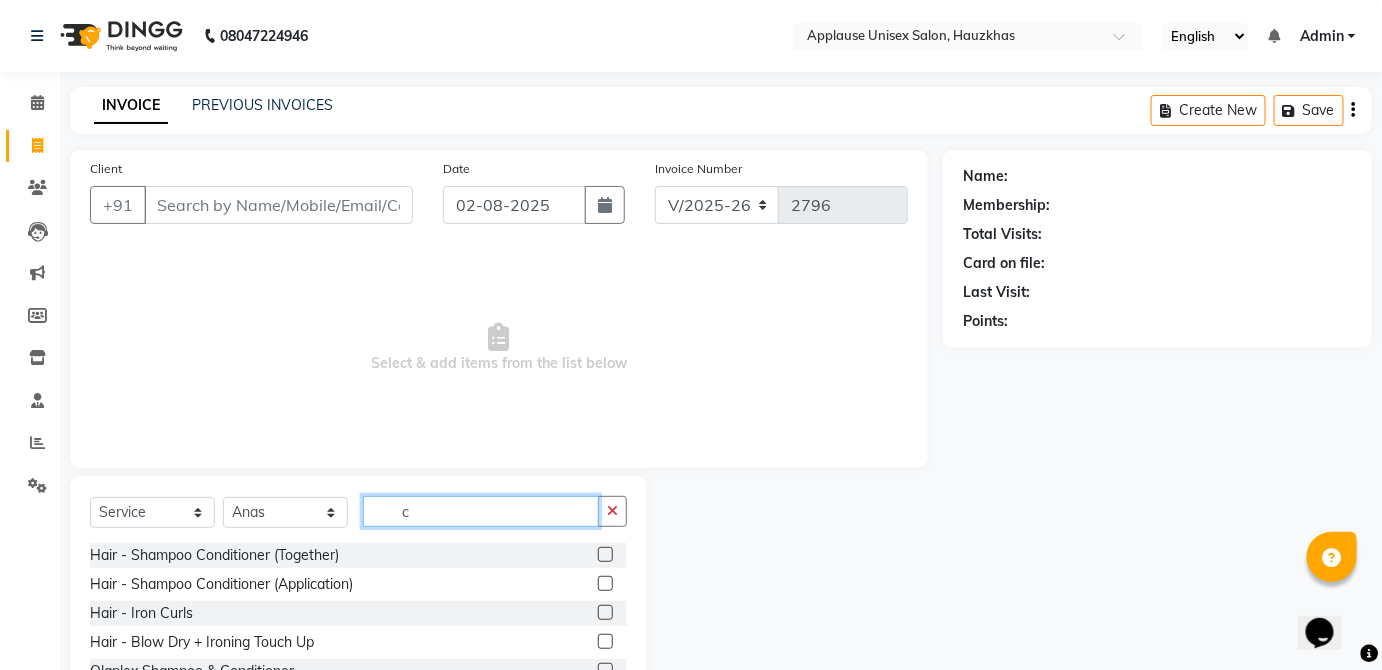 type on "c" 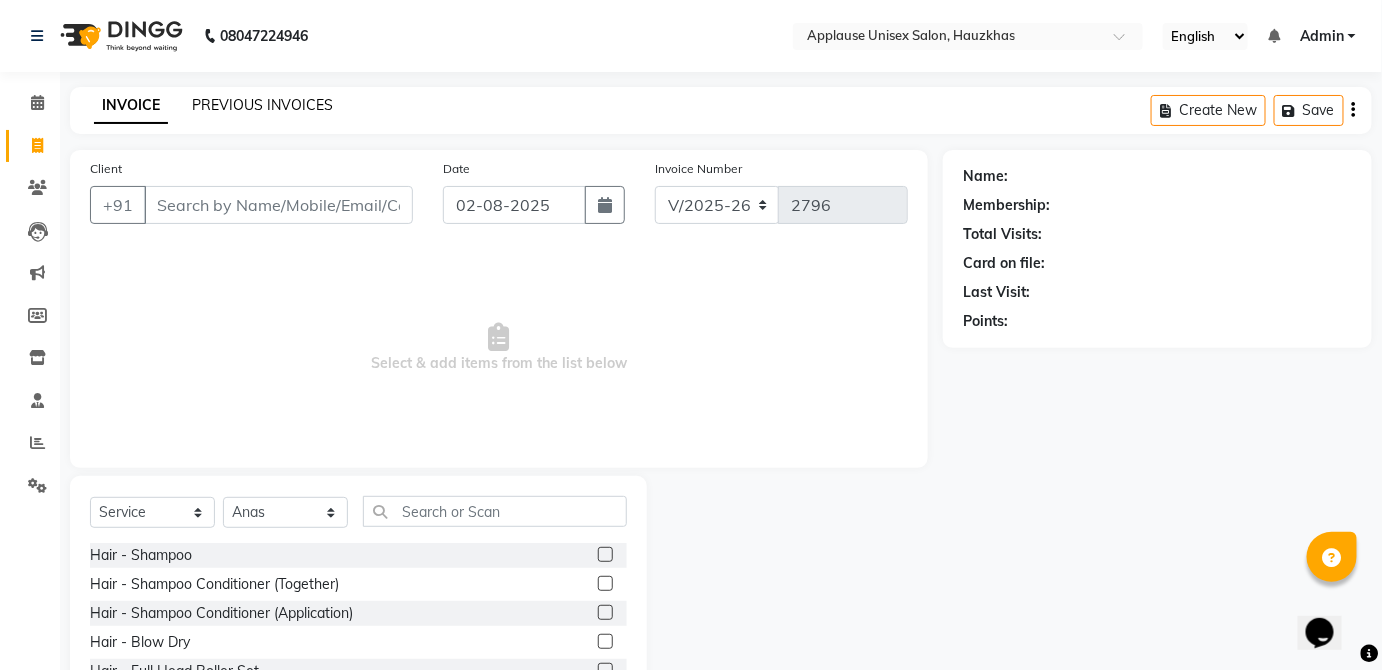 click on "PREVIOUS INVOICES" 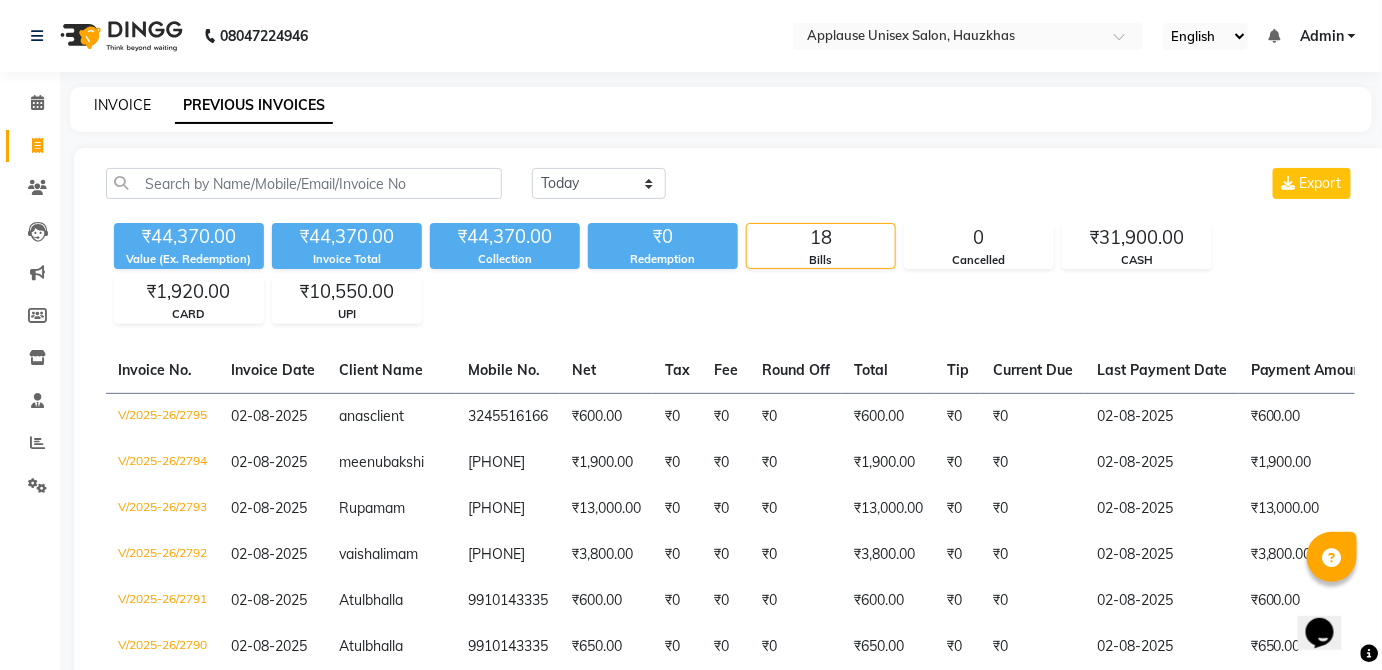 click on "INVOICE" 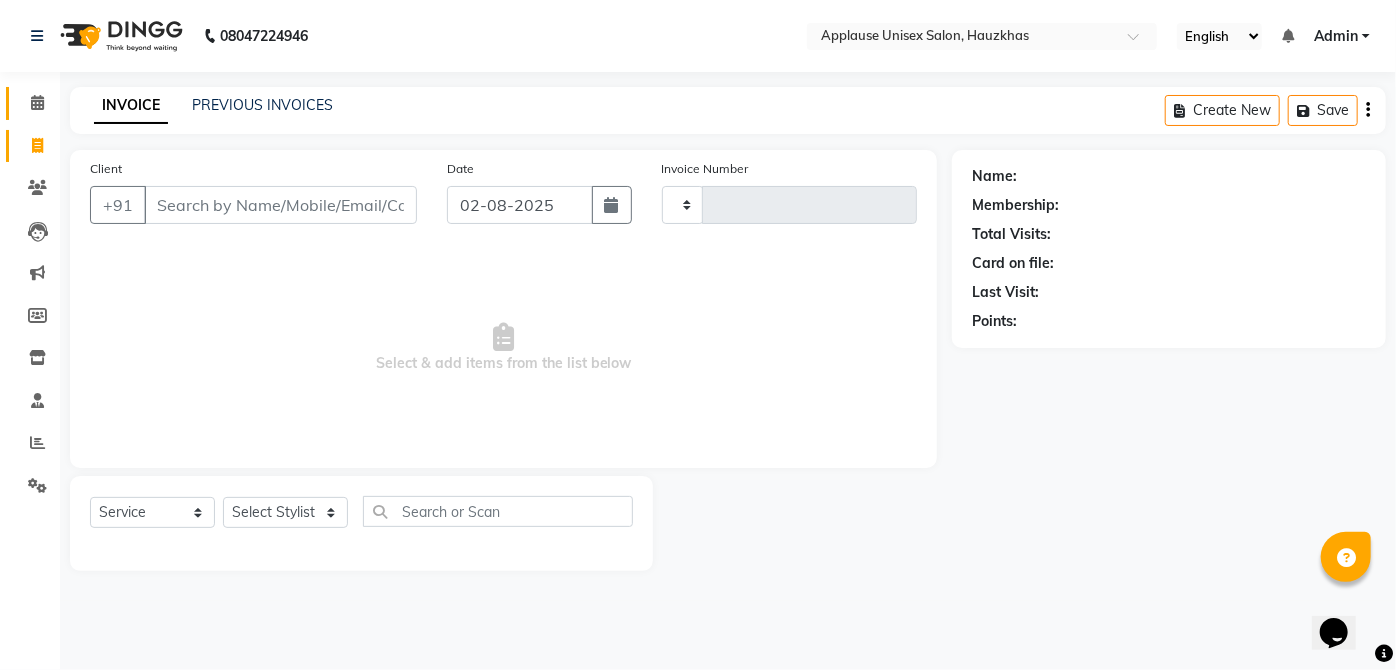 click 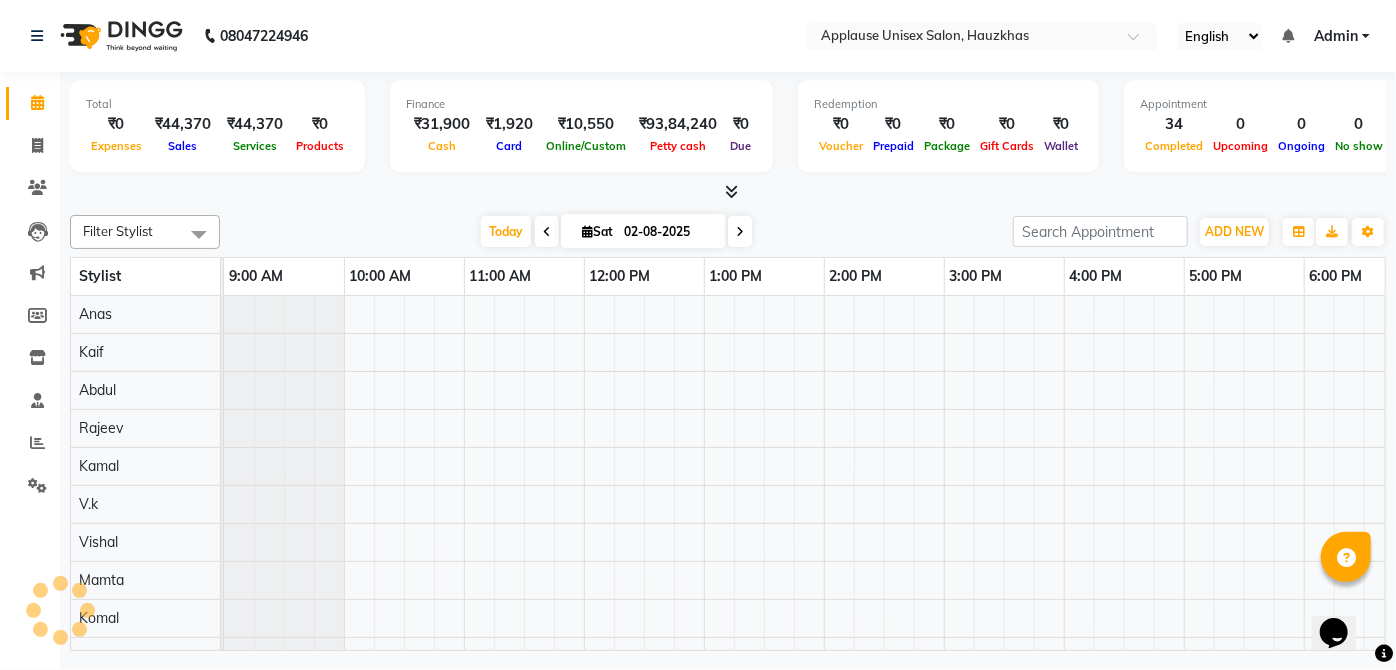 scroll, scrollTop: 0, scrollLeft: 0, axis: both 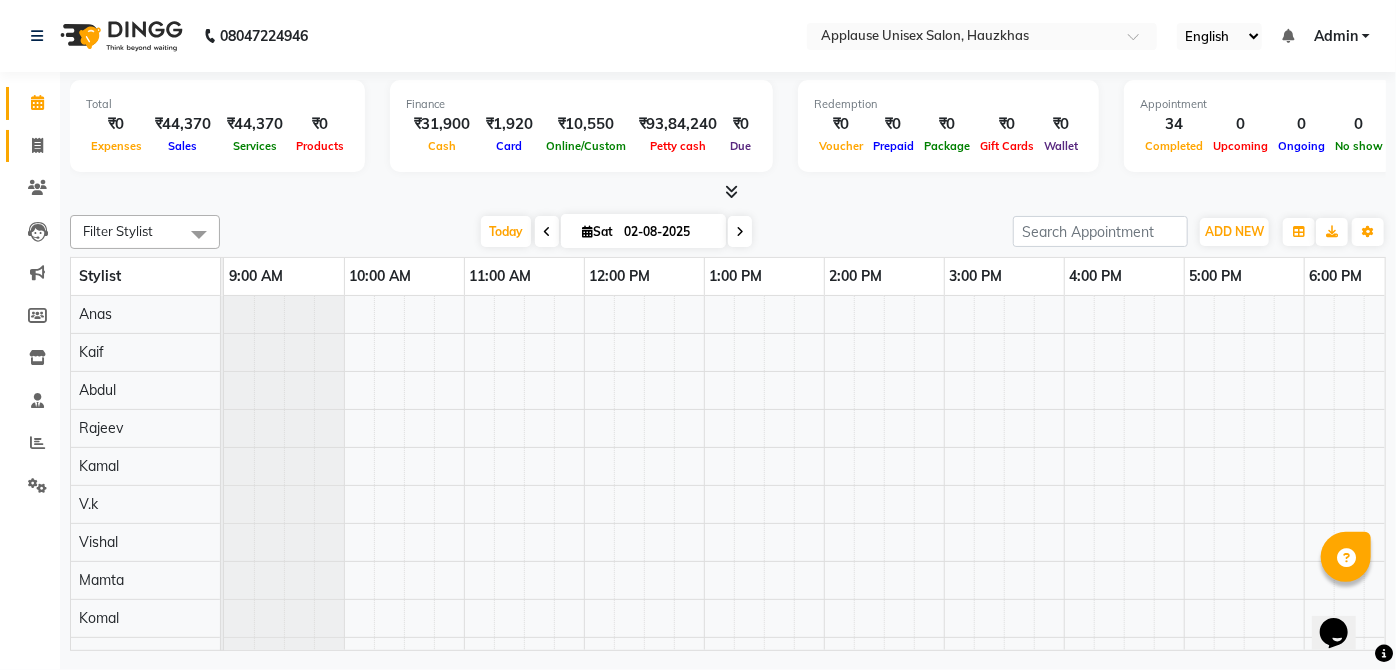 click 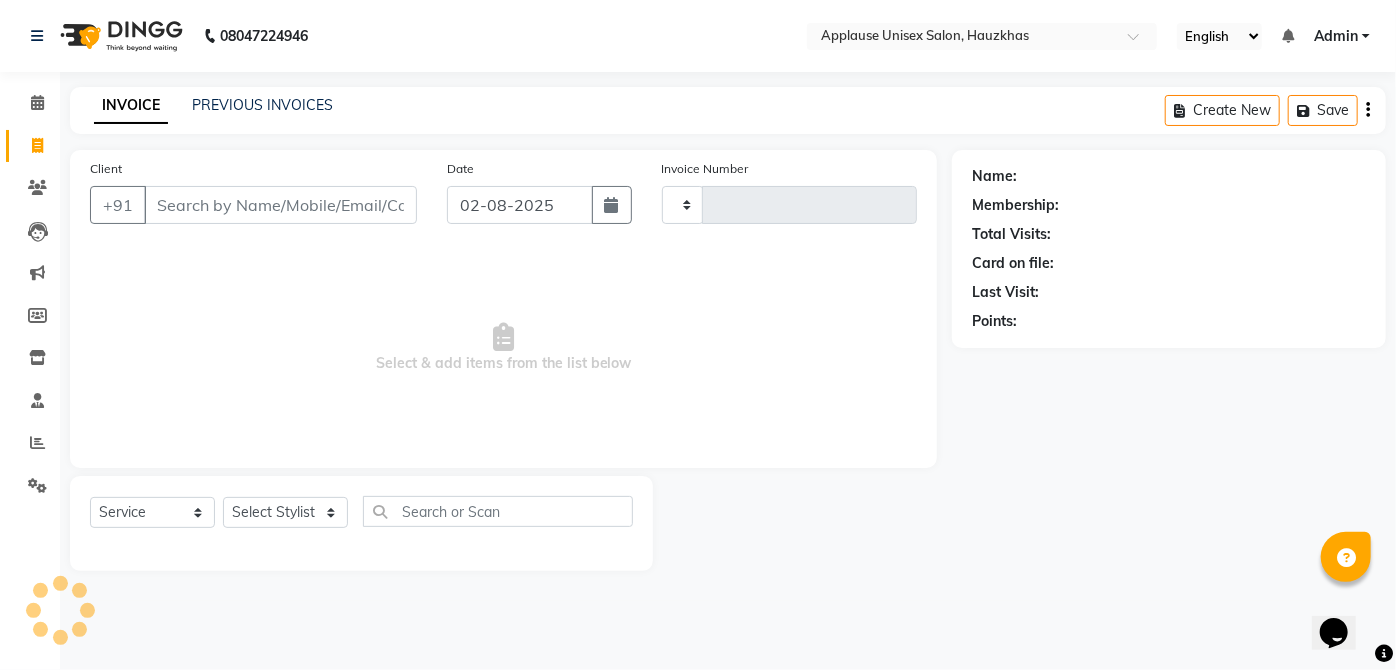 type on "2796" 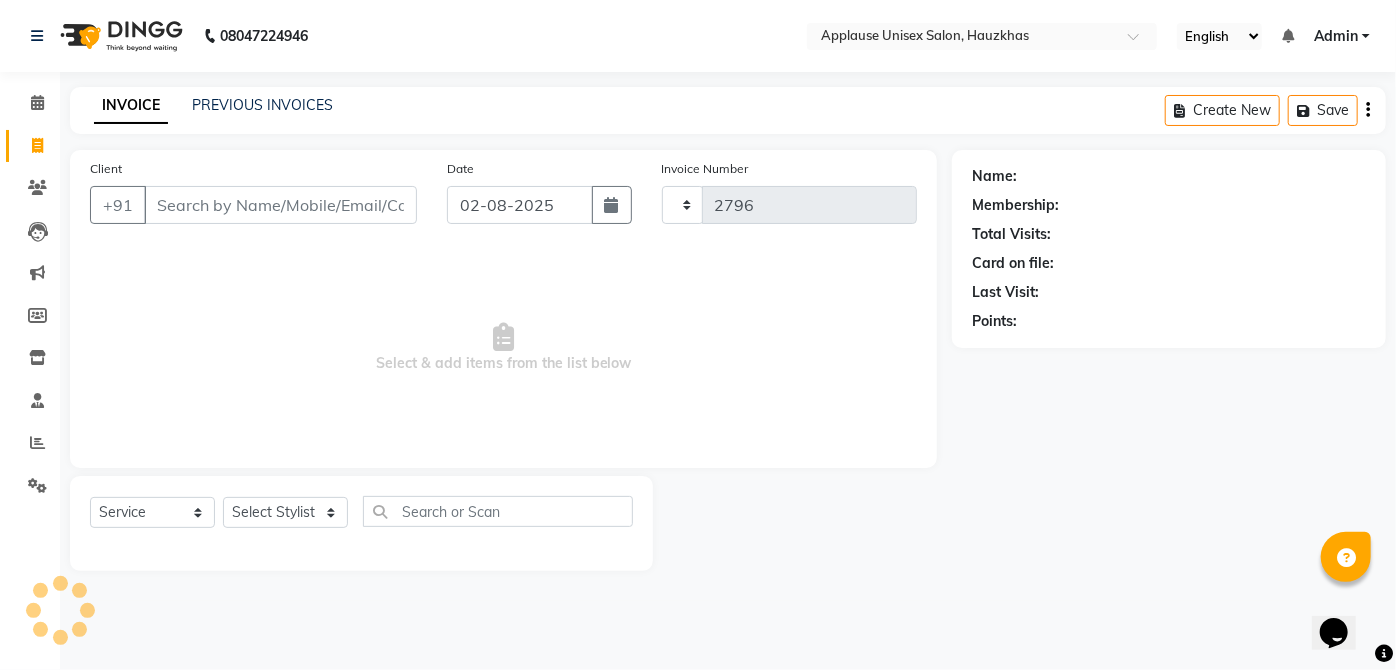 select on "5082" 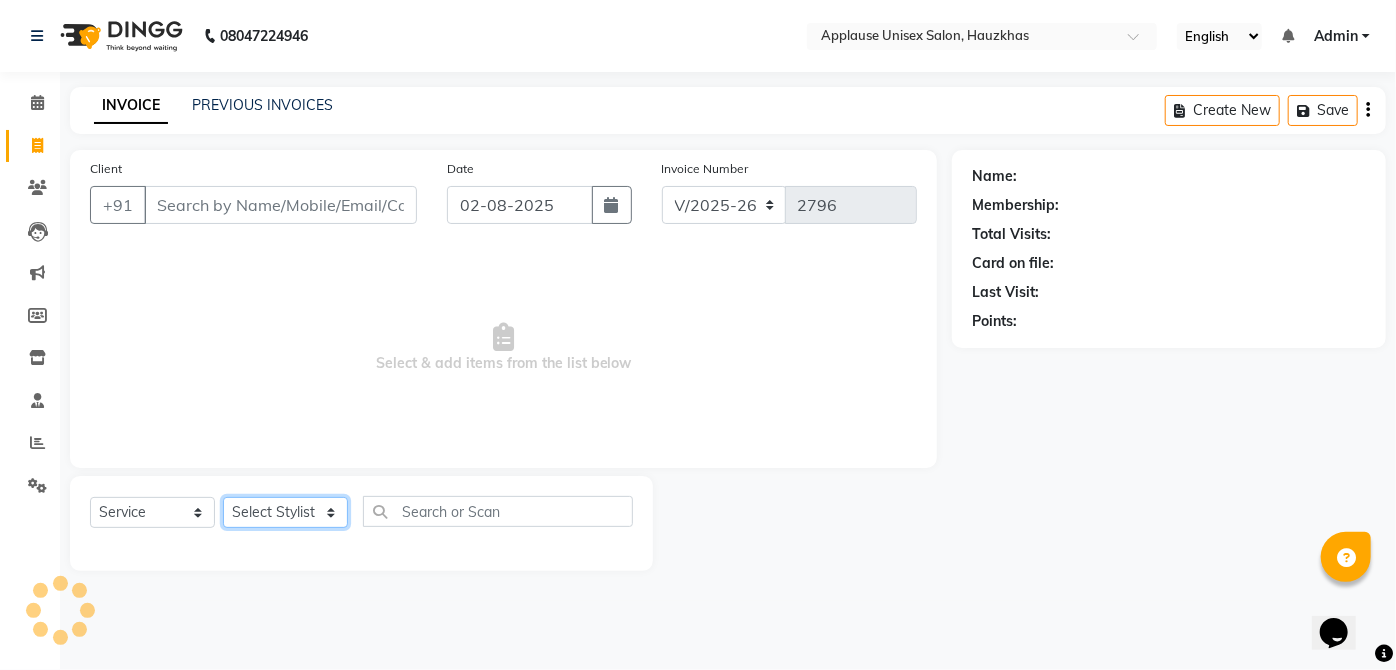 click on "Select Stylist" 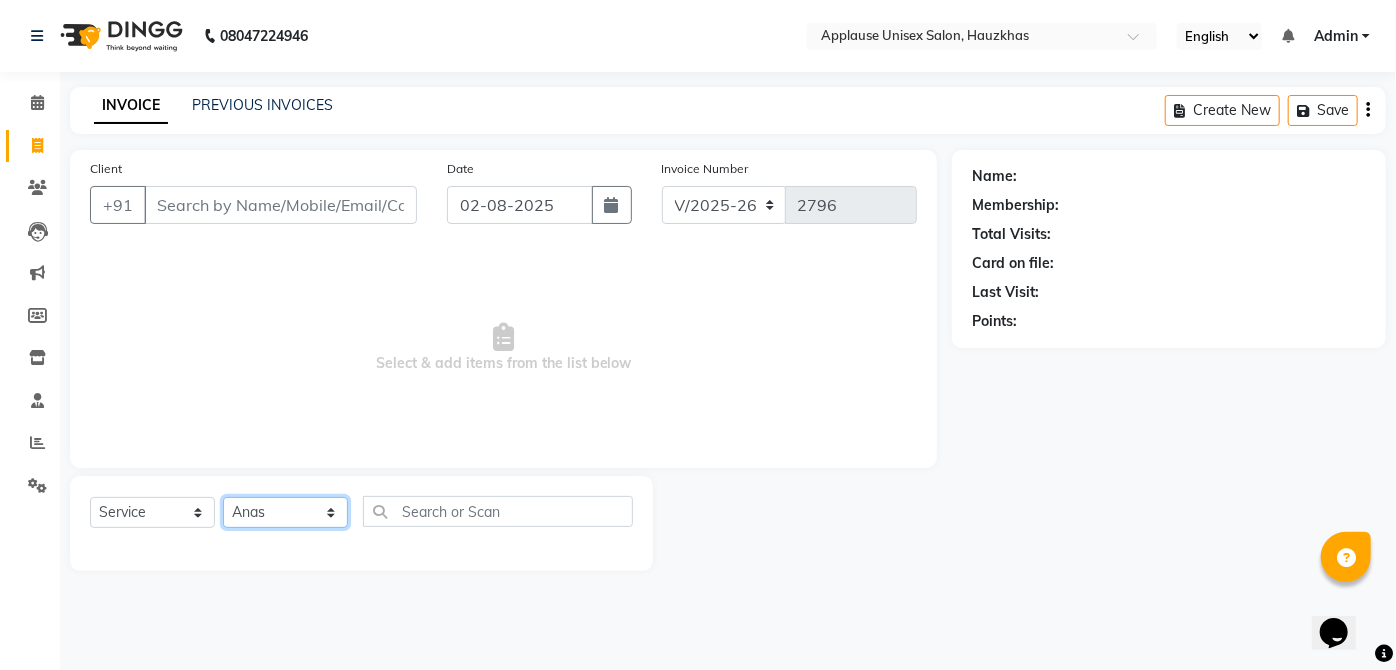 click on "SELECT STYLIST ABDUL ANAS ARTI ARUNA ASIF FAISAL GURI HEENA KAIF KAMAL KARAN KOMAL LAXMI MAMTA MANAGER MOHSIN NITIN RAHUL RAJEEV RASHID SAIF SANGEETA SANGEETA SHARUKH VISHAL V.K" 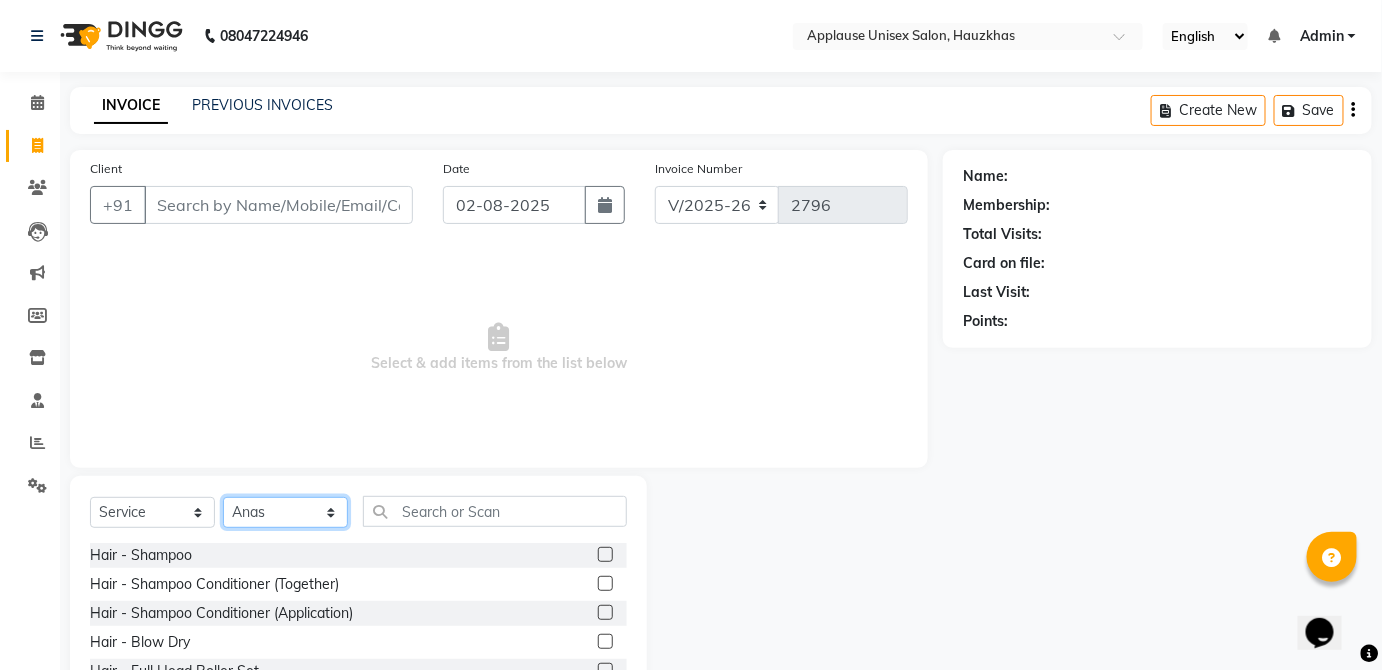 click on "SELECT STYLIST ABDUL ANAS ARTI ARUNA ASIF FAISAL GURI HEENA KAIF KAMAL KARAN KOMAL LAXMI MAMTA MANAGER MOHSIN NITIN RAHUL RAJEEV RASHID SAIF SANGEETA SANGEETA SHARUKH VISHAL V.K" 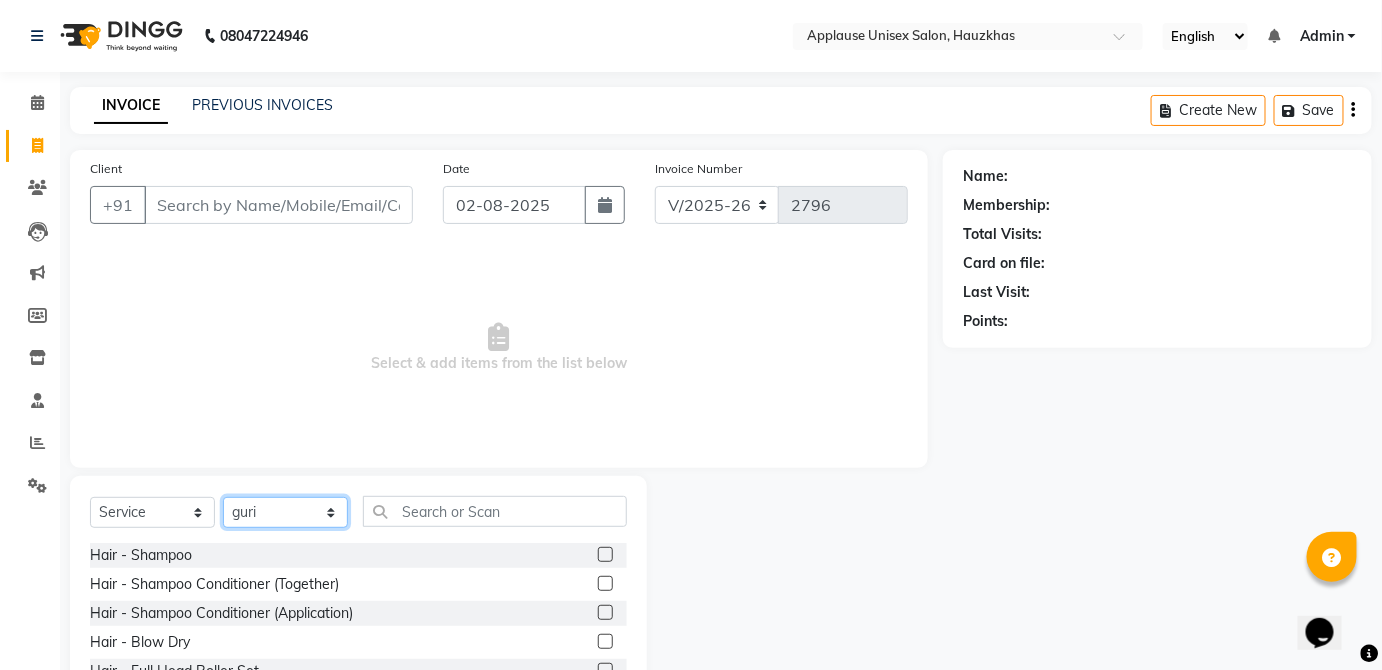 click on "SELECT STYLIST ABDUL ANAS ARTI ARUNA ASIF FAISAL GURI HEENA KAIF KAMAL KARAN KOMAL LAXMI MAMTA MANAGER MOHSIN NITIN RAHUL RAJEEV RASHID SAIF SANGEETA SANGEETA SHARUKH VISHAL V.K" 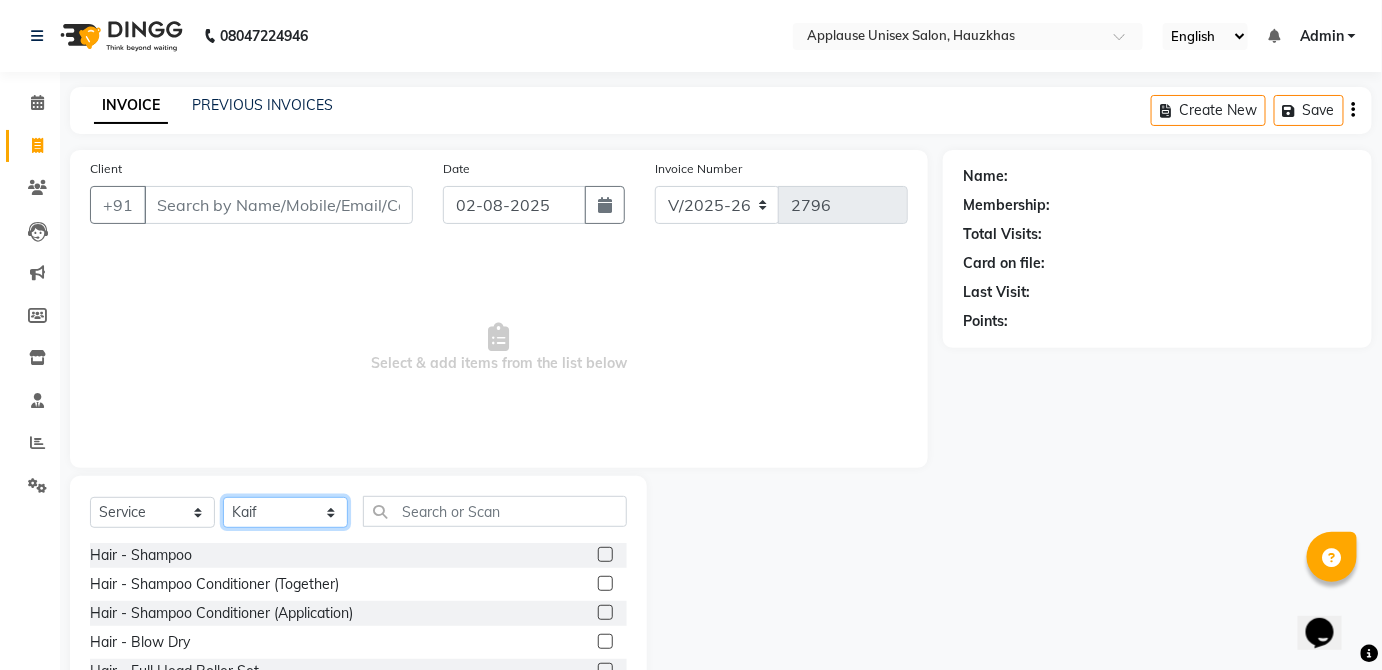 click on "SELECT STYLIST ABDUL ANAS ARTI ARUNA ASIF FAISAL GURI HEENA KAIF KAMAL KARAN KOMAL LAXMI MAMTA MANAGER MOHSIN NITIN RAHUL RAJEEV RASHID SAIF SANGEETA SANGEETA SHARUKH VISHAL V.K" 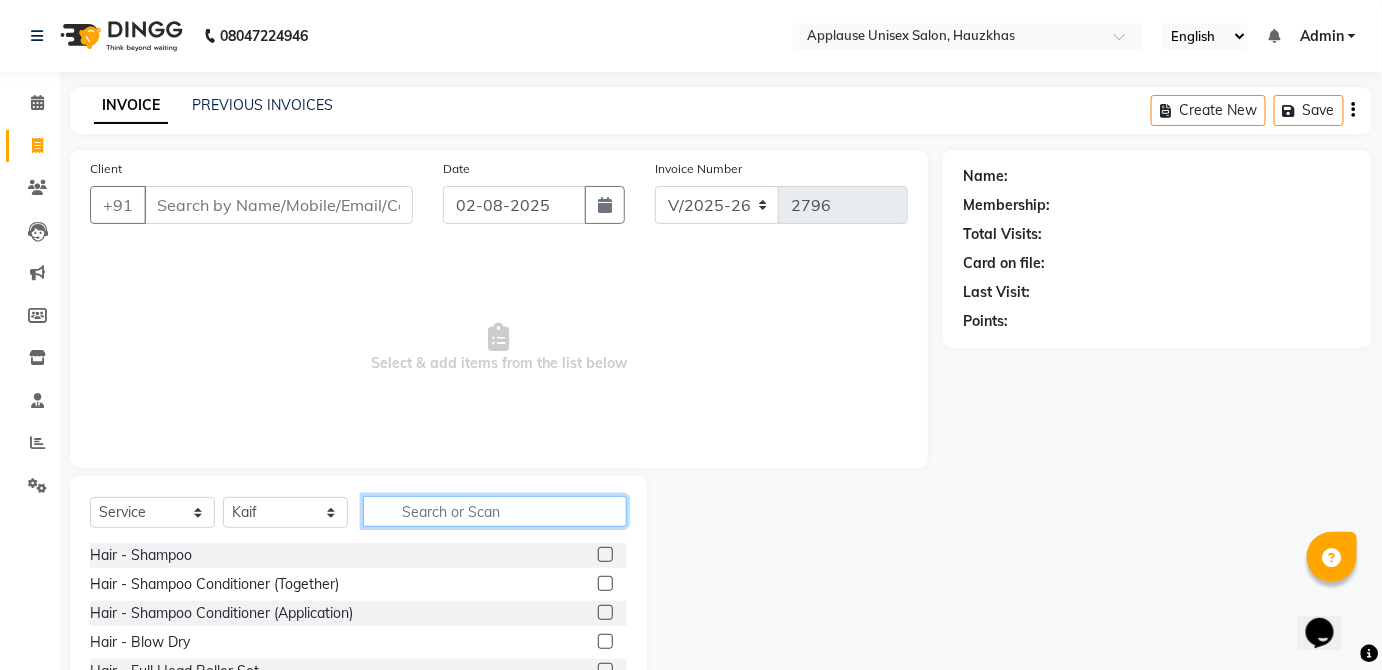 click 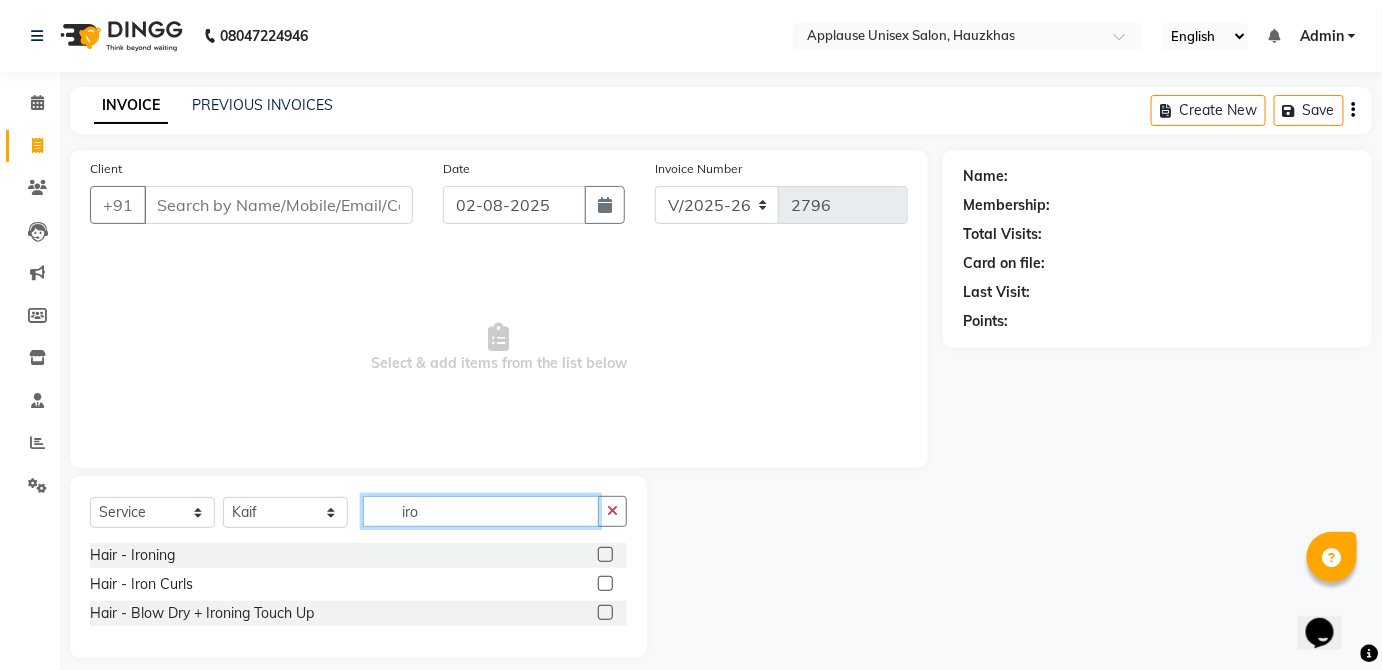 type on "iro" 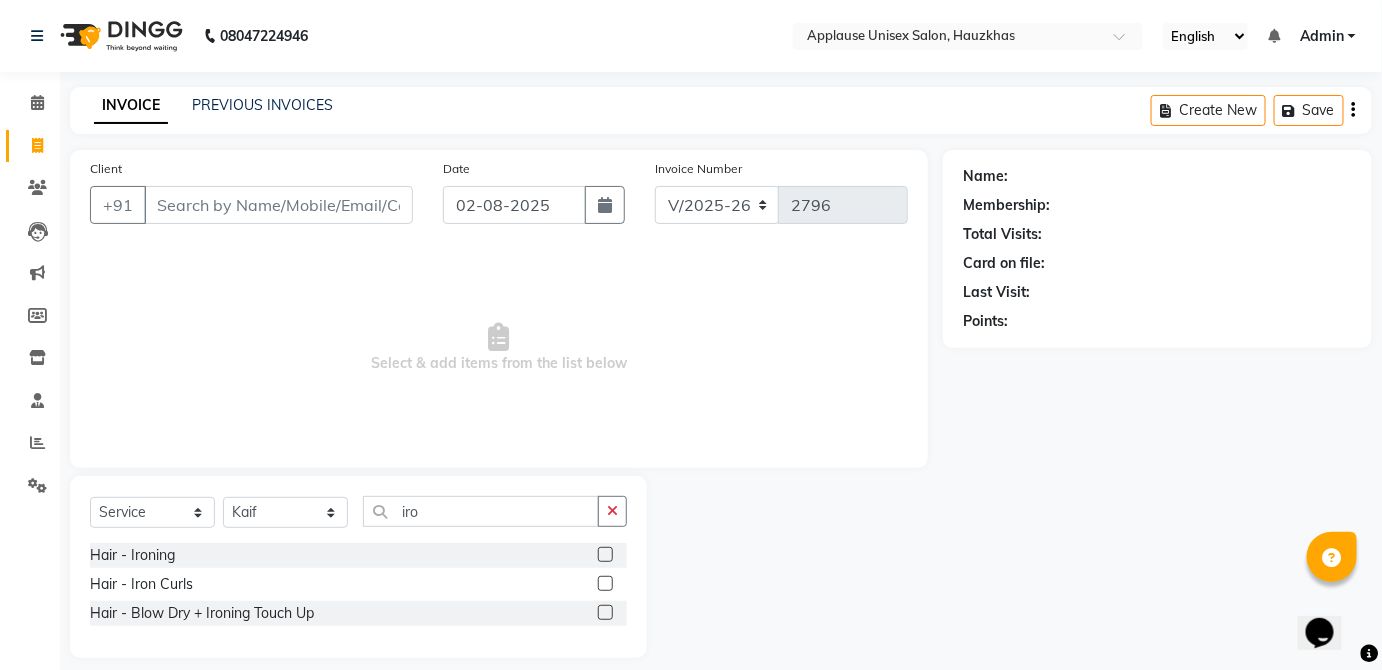 click 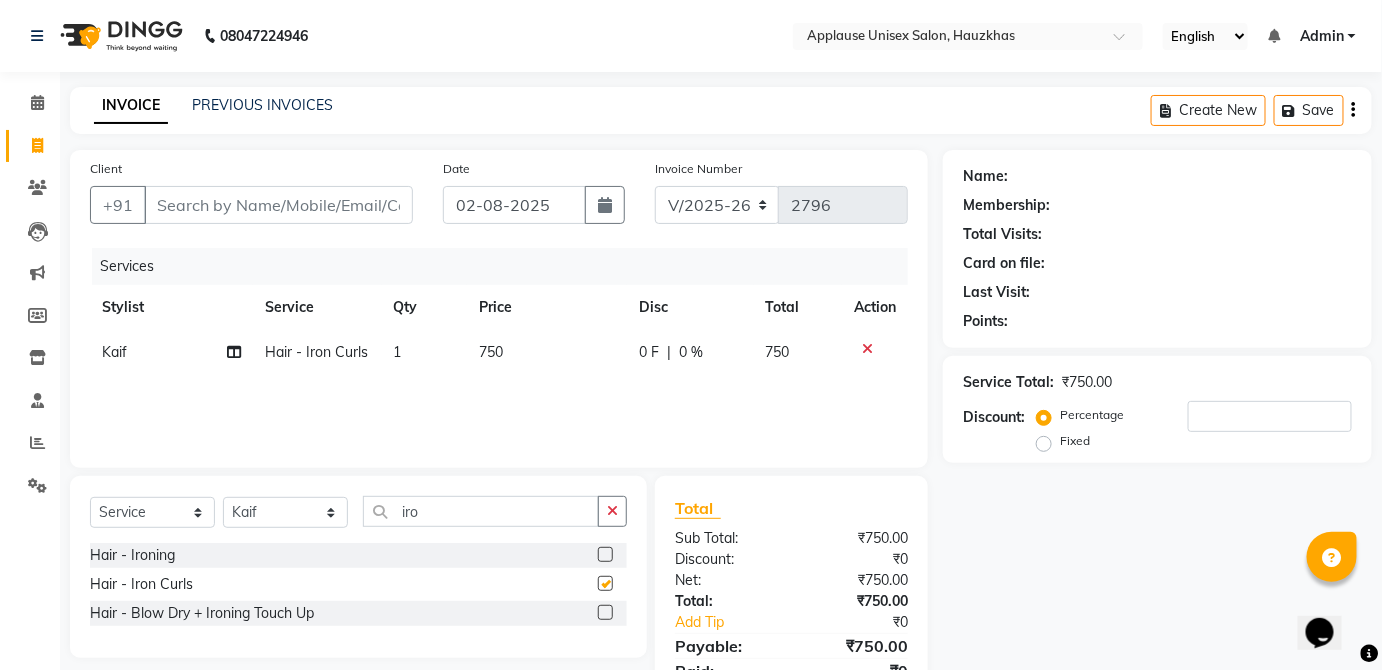 click on "750" 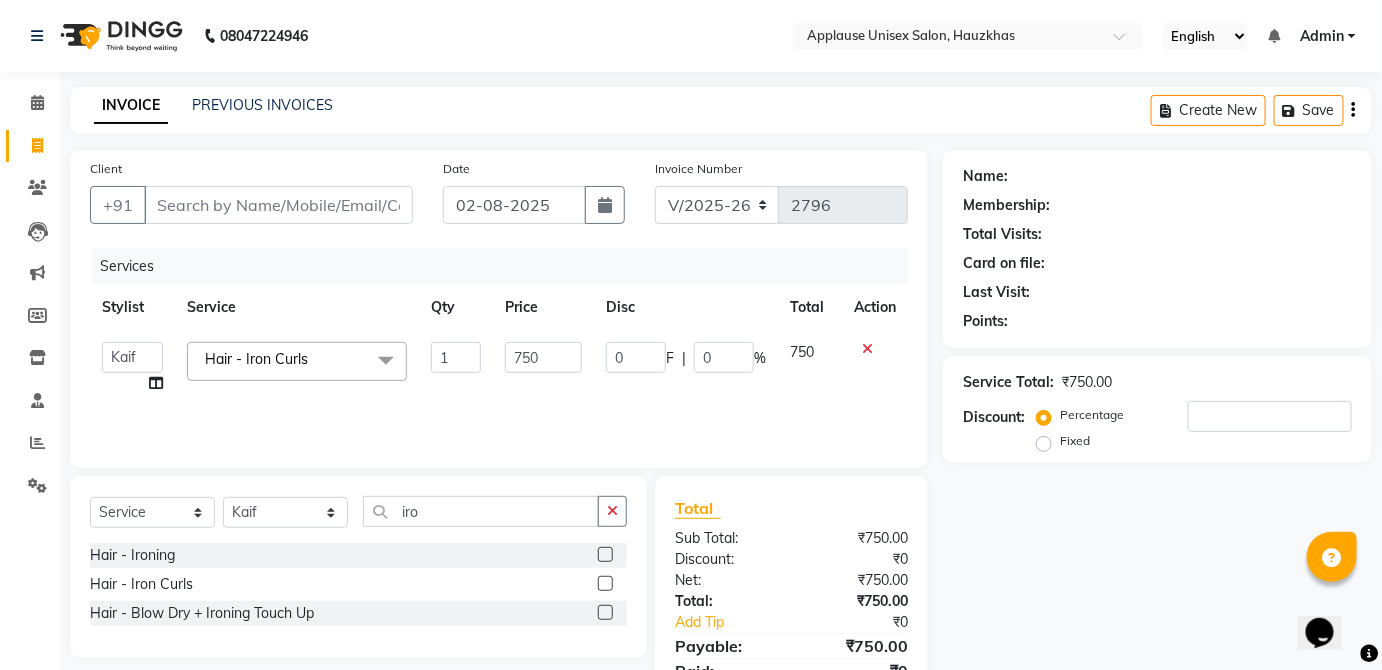checkbox on "false" 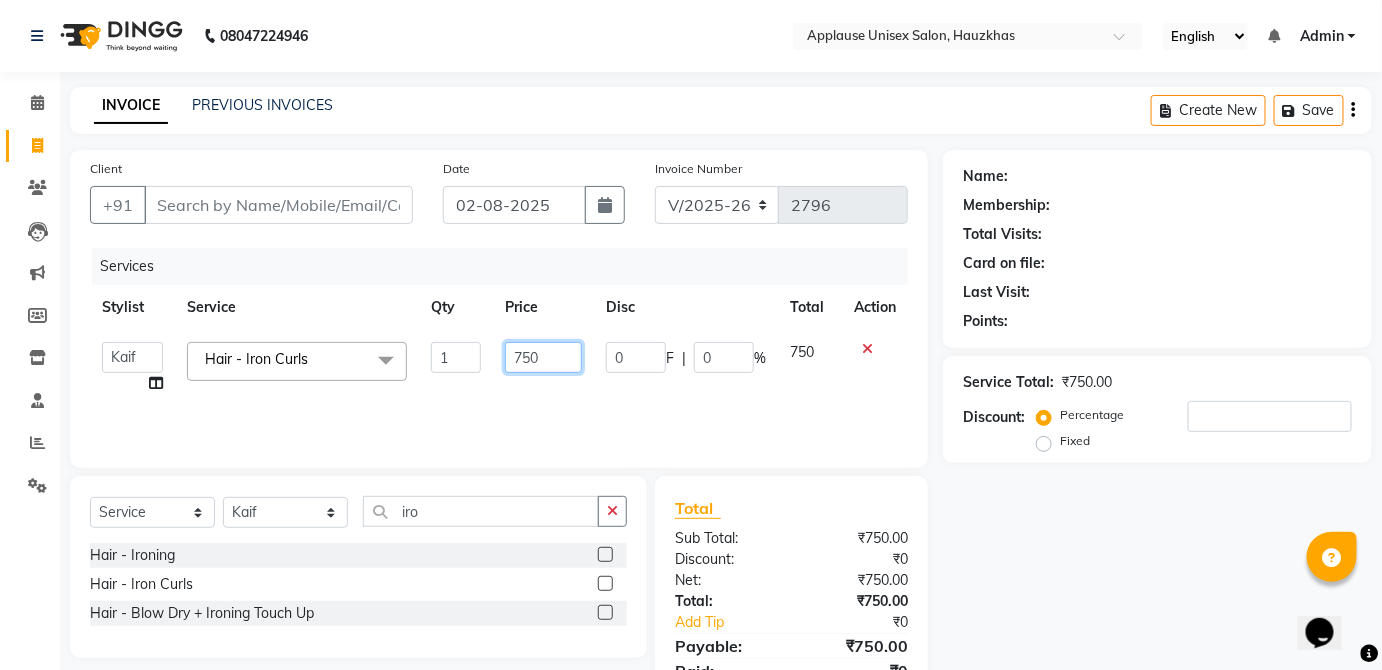click on "750" 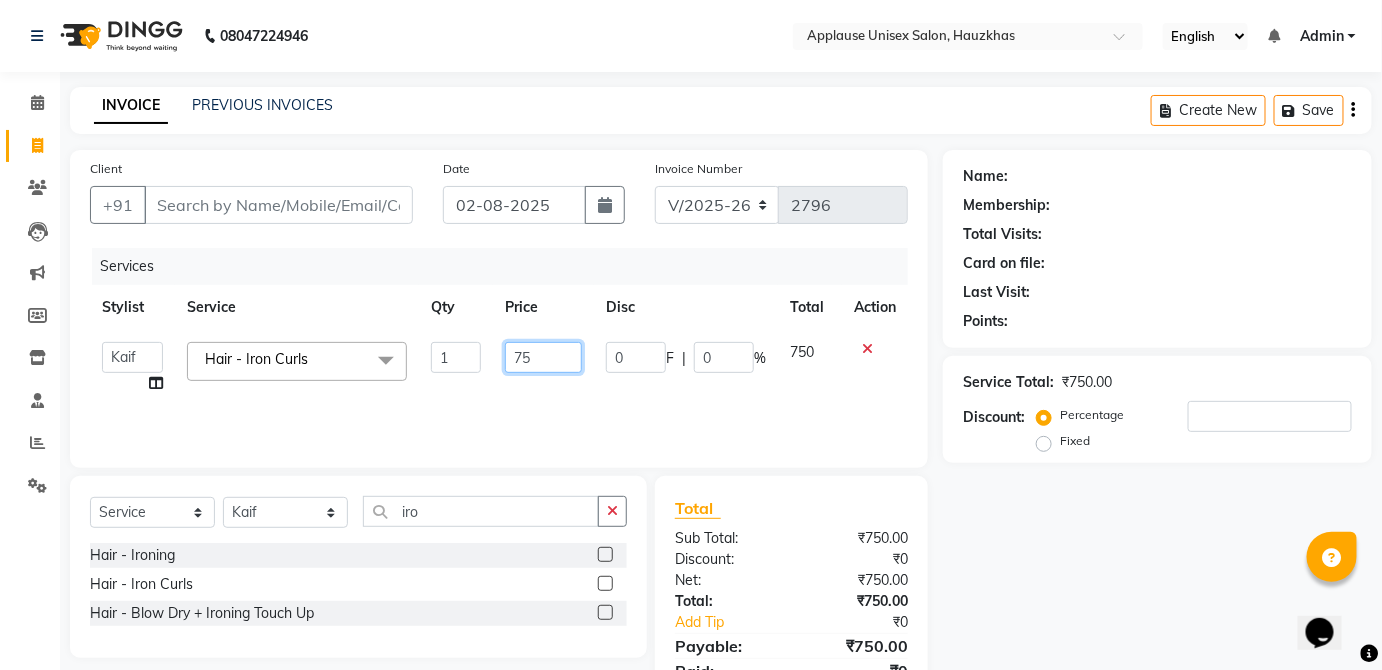 type on "7" 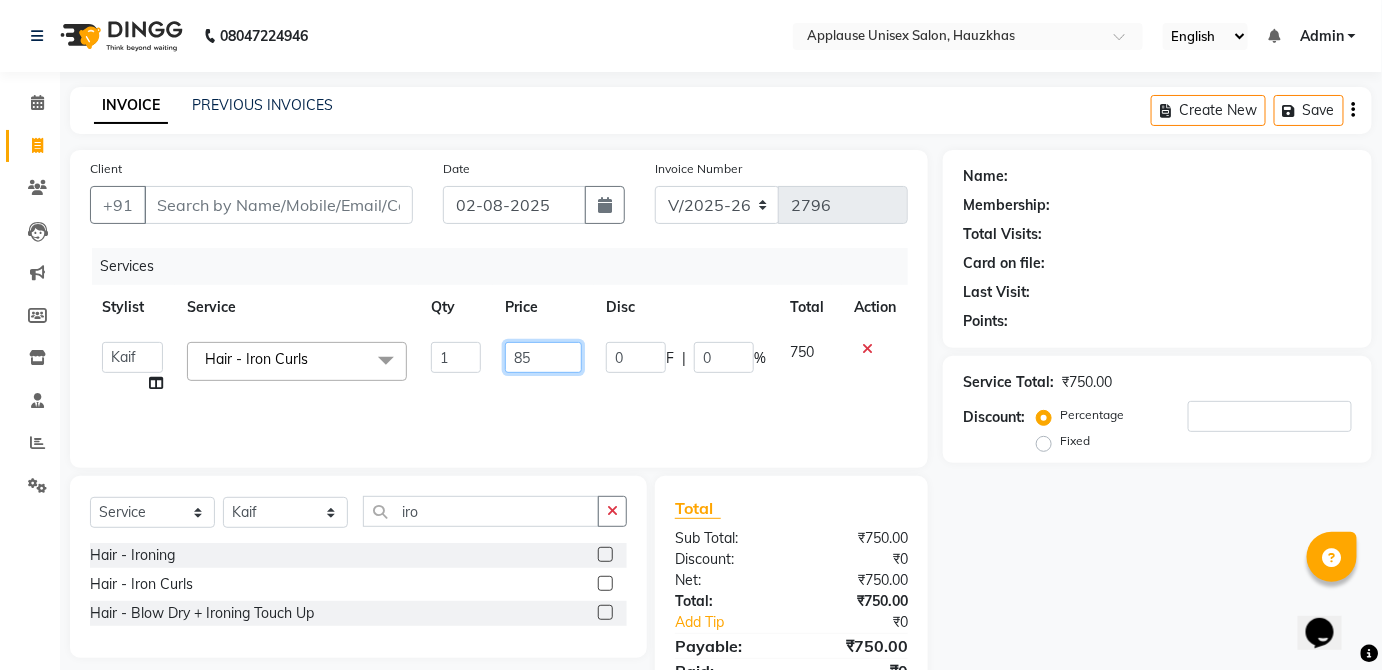type on "850" 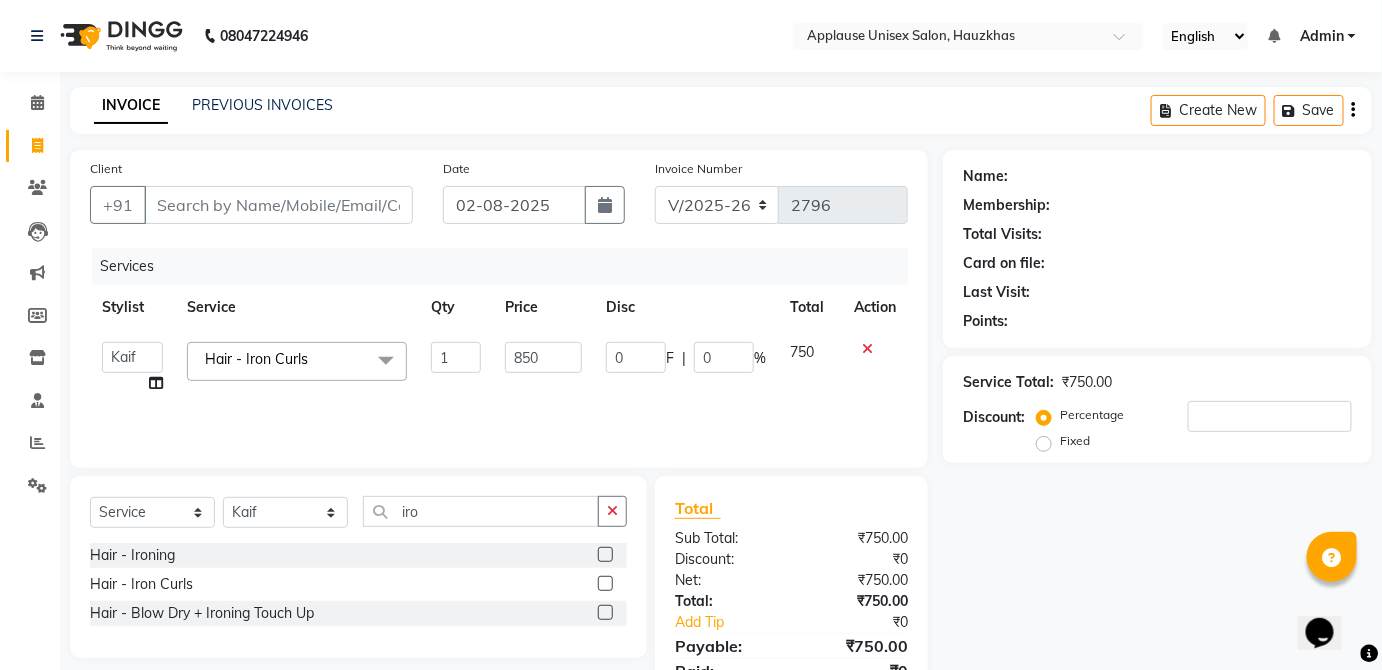 click on "750" 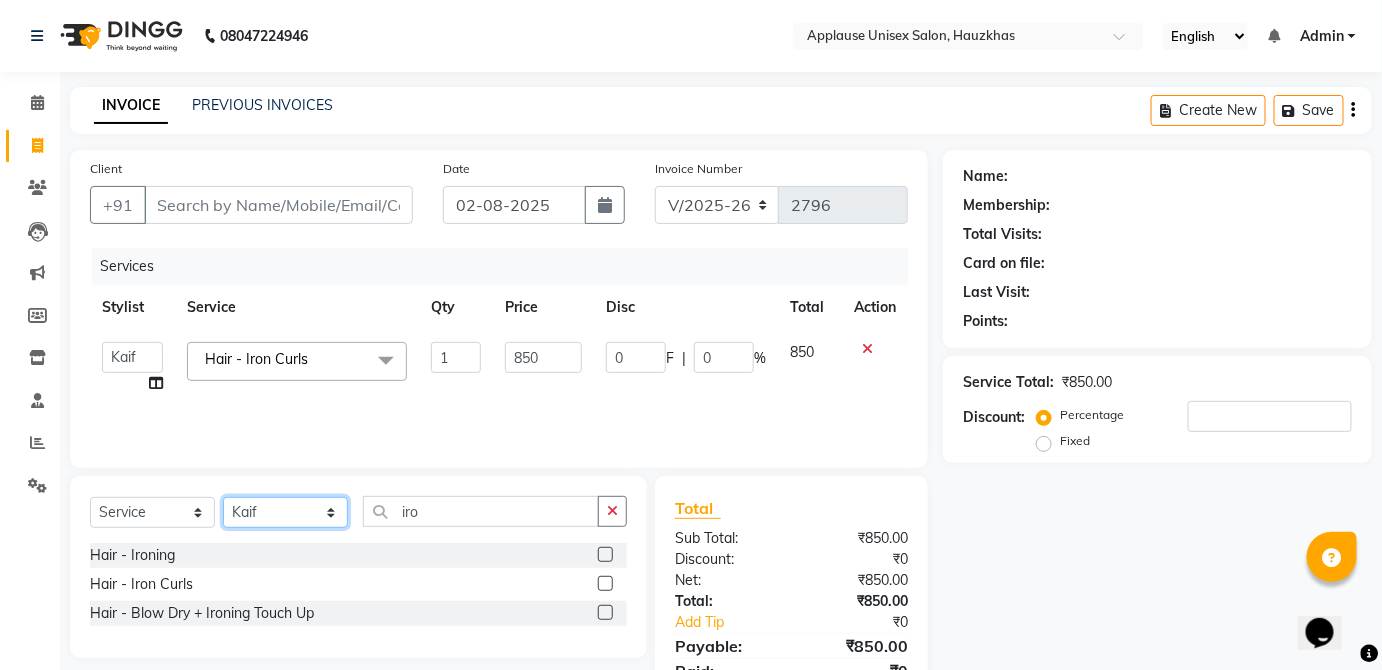 click on "SELECT STYLIST ABDUL ANAS ARTI ARUNA ASIF FAISAL GURI HEENA KAIF KAMAL KARAN KOMAL LAXMI MAMTA MANAGER MOHSIN NITIN RAHUL RAJEEV RASHID SAIF SANGEETA SANGEETA SHARUKH VISHAL V.K" 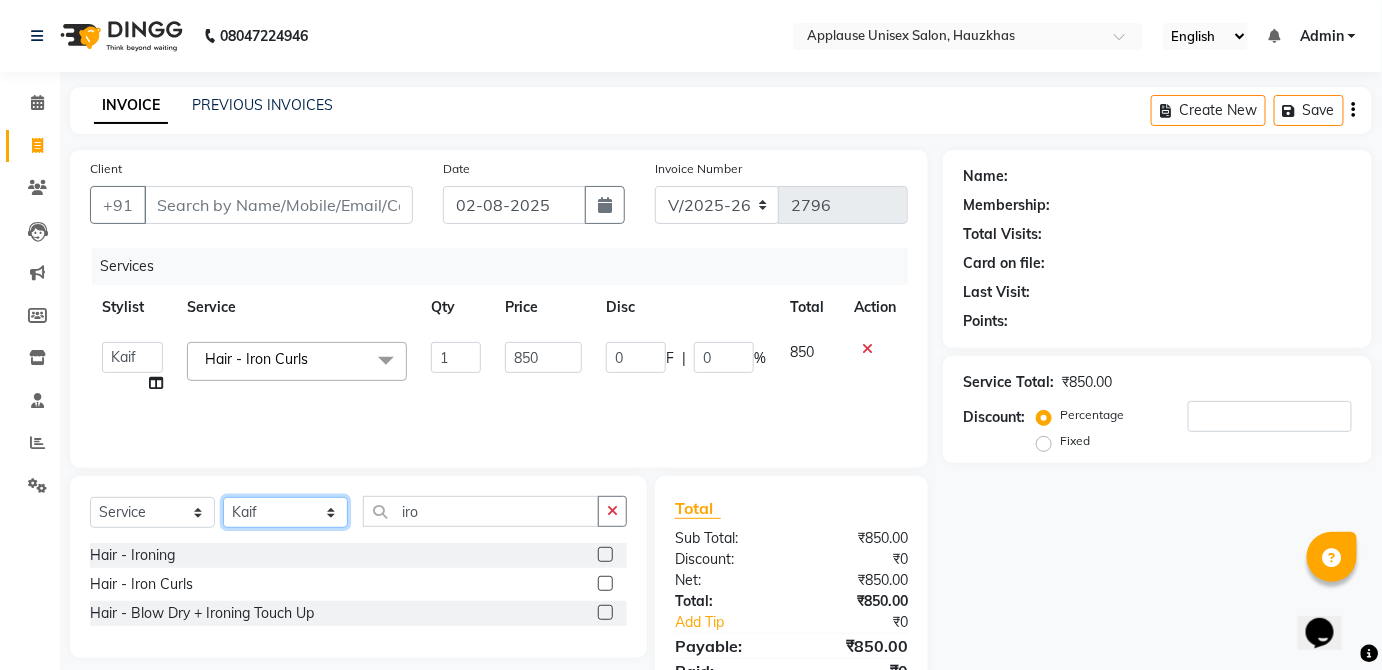 select on "37821" 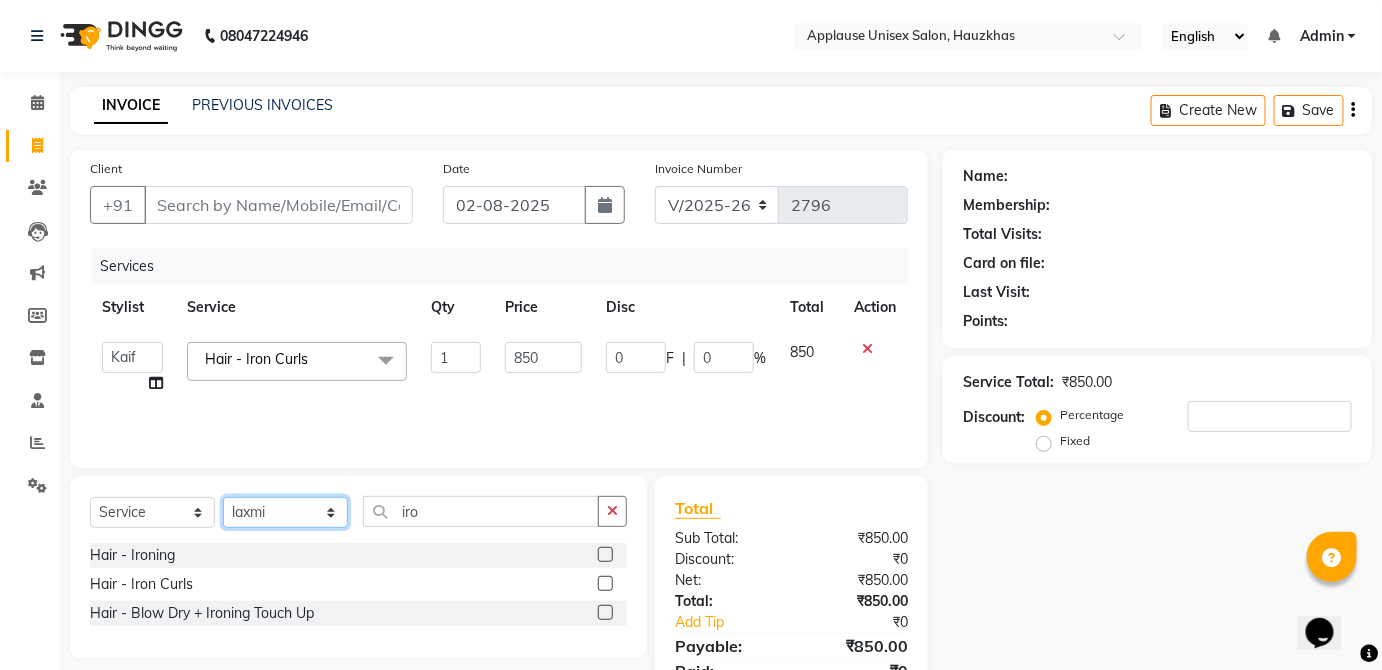 click on "SELECT STYLIST ABDUL ANAS ARTI ARUNA ASIF FAISAL GURI HEENA KAIF KAMAL KARAN KOMAL LAXMI MAMTA MANAGER MOHSIN NITIN RAHUL RAJEEV RASHID SAIF SANGEETA SANGEETA SHARUKH VISHAL V.K" 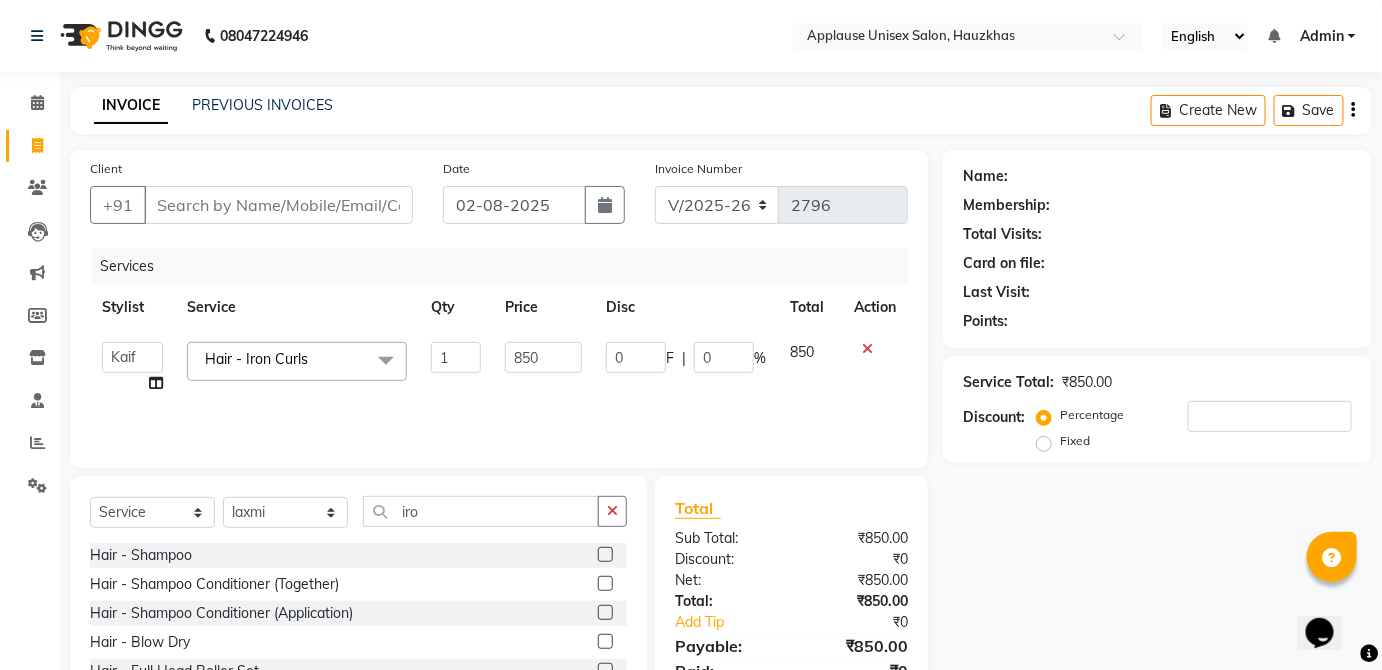click on "Client +91 Date 02-08-2025 Invoice Number V/2025 V/2025-26 2796 Services Stylist Service Qty Price Disc Total Action   Abdul   Anas   Arti   Aruna   Asif   faisal   guri   heena    Kaif   Kamal   Karan   Komal   laxmi   Mamta   Manager   Mohsin   nitin   rahul    Rajeev   Rashid   saif   sangeeta   sangeeta   sharukh   Vishal   V.k  Hair - Iron Curls  x Hair - Shampoo Hair - Shampoo Conditioner (Together) Hair - Shampoo Conditioner (Application) Hair - Blow Dry Hair - Full Head Roller Set Hair - Ironing Hair - Smoothening Hair - Rebonding Hair - Keratin Treatment Hair - Perming Hair - Hair Do Hair - Iron Curls Hair - Blow Dry + Ironing Touch Up Hair -Botox Olaplex Shampoo & Conditioner Flat Brush GK Hair Shampoo Majirel hair color Foot Massage shoulder massage Cut & Finish - Trim Ladies One Length Cut & Finish - Hair Cut Ladies Cut & Finish - Hair Cut Gents Cut & Finish - Change Of Style Gents Cut & Finish - Hair Cut Boy Cut & Finish - Hair Cut Girl Cut & Finish - Fringe Trim Cut & Finish - Split Ends D Tan" 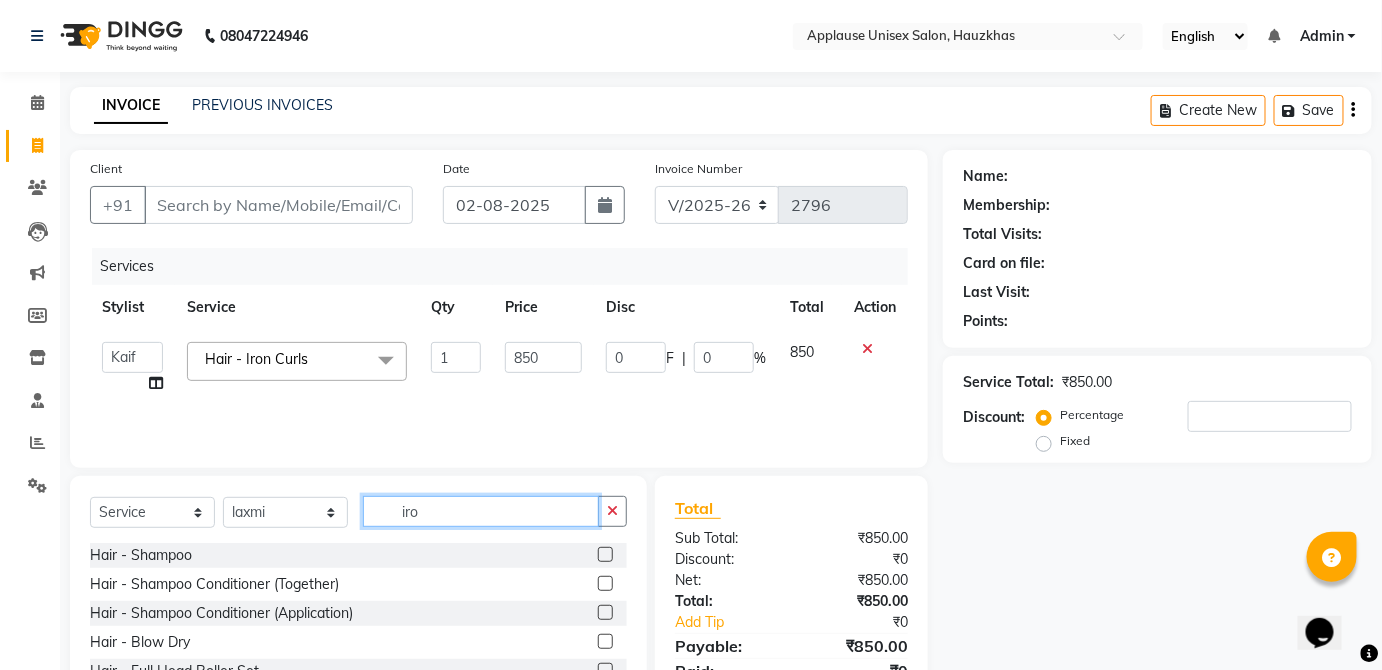click on "iro" 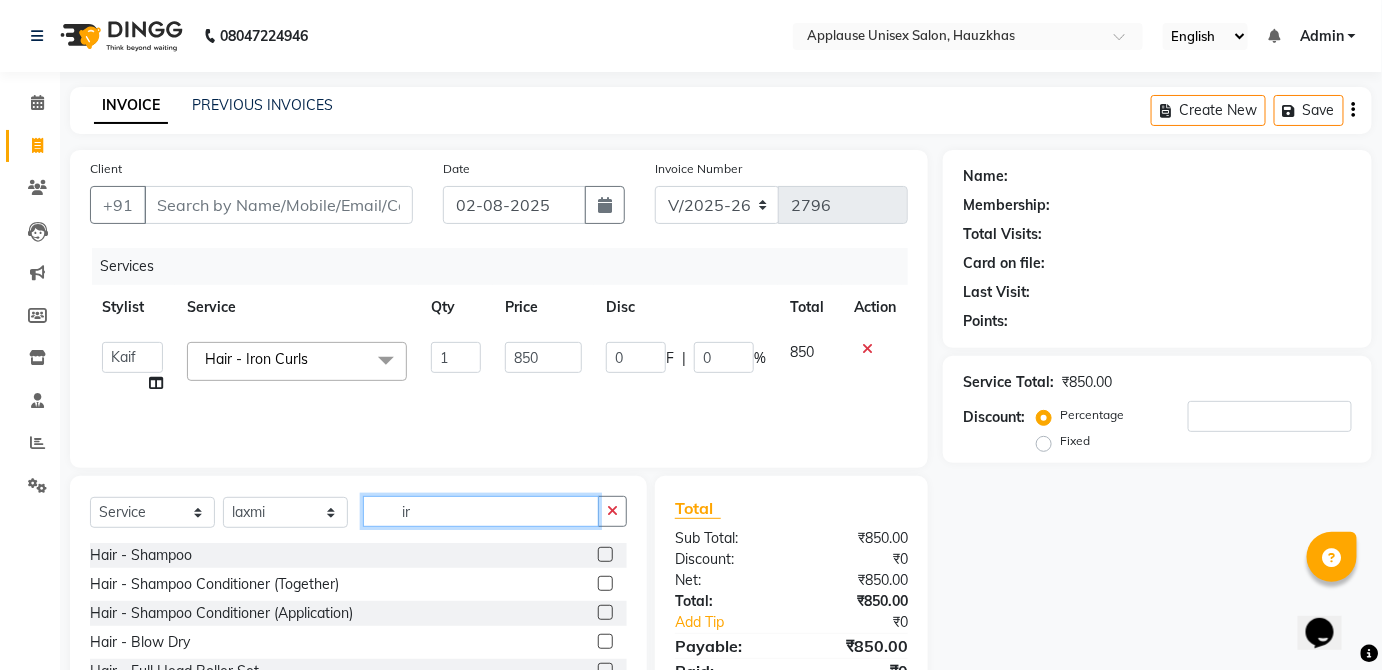 type on "i" 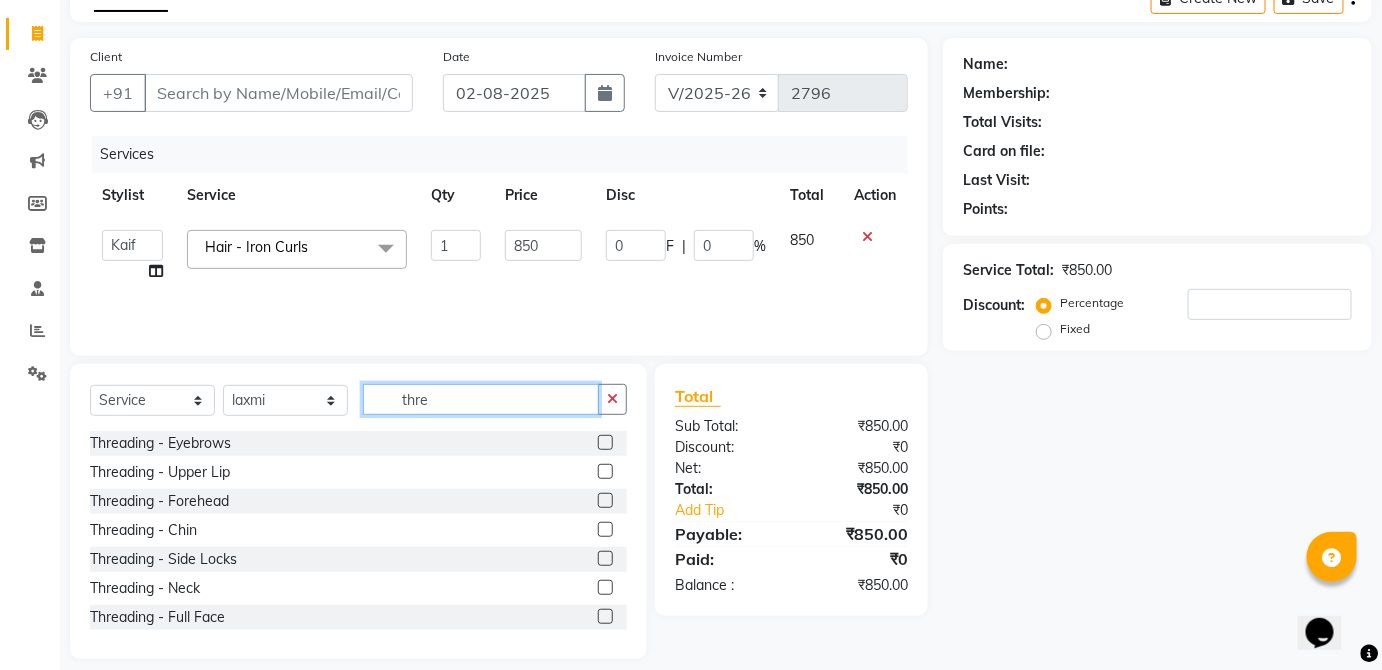scroll, scrollTop: 130, scrollLeft: 0, axis: vertical 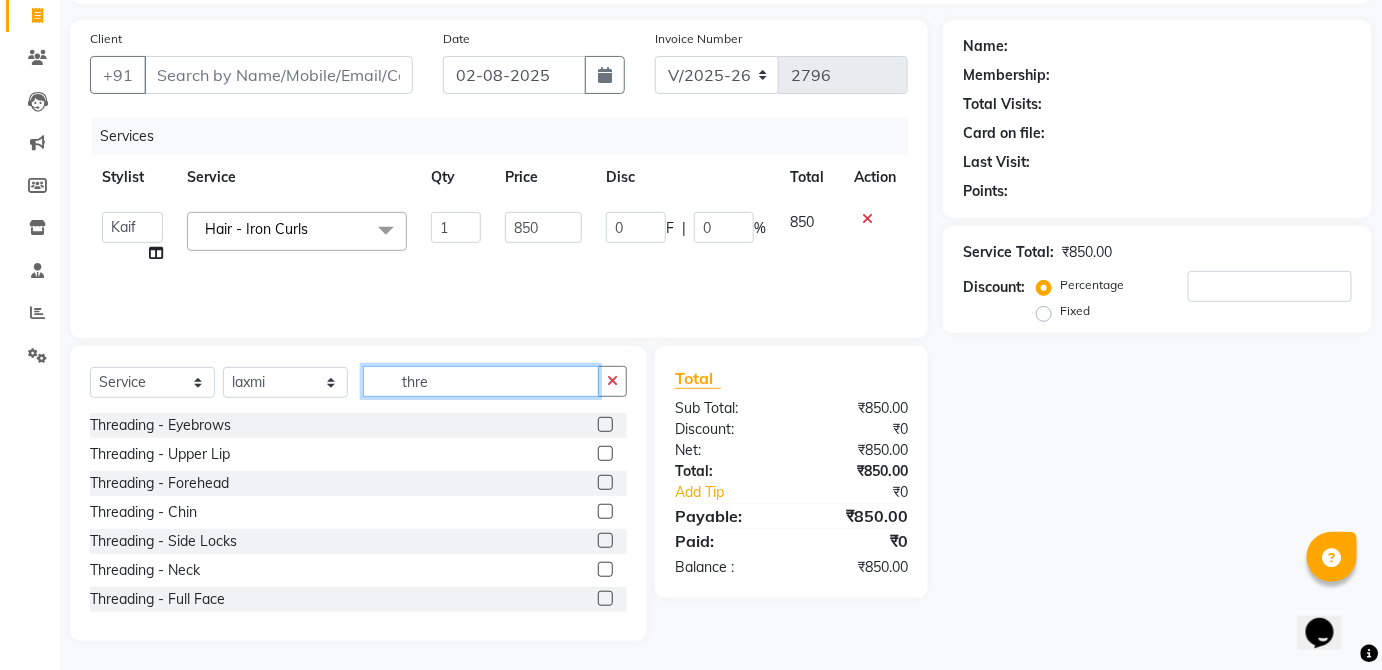 type on "thre" 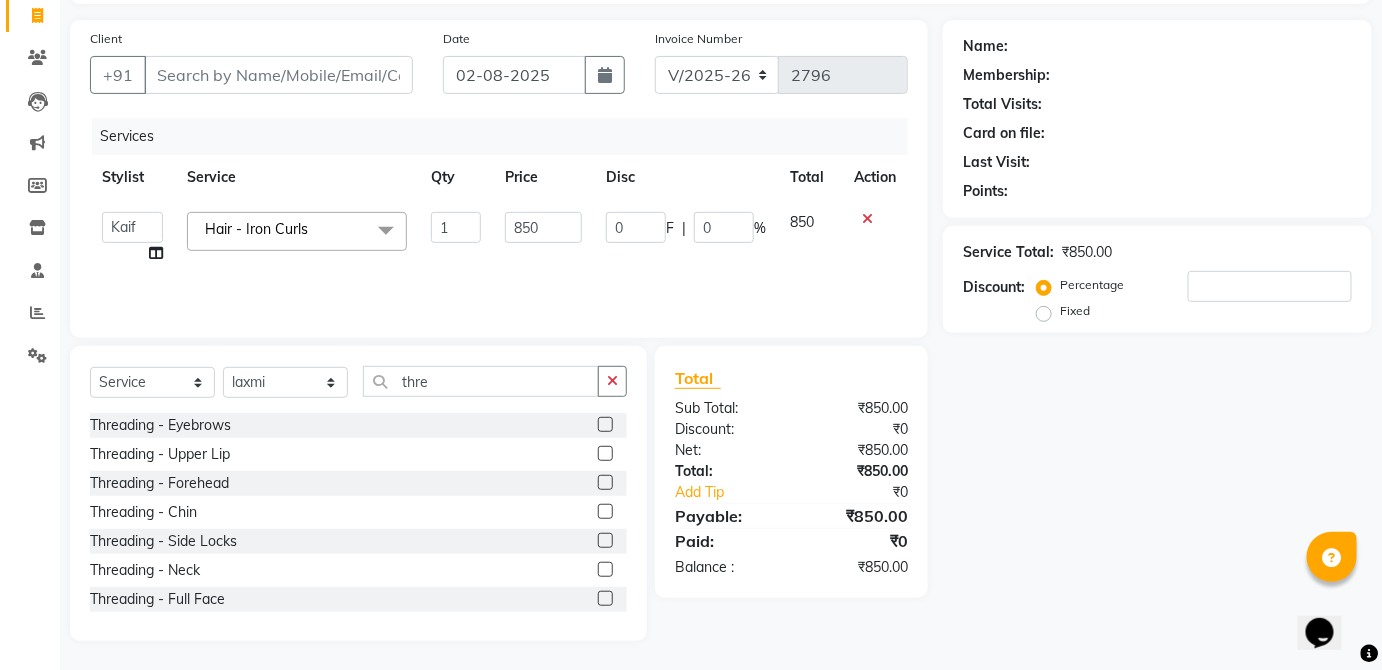 click 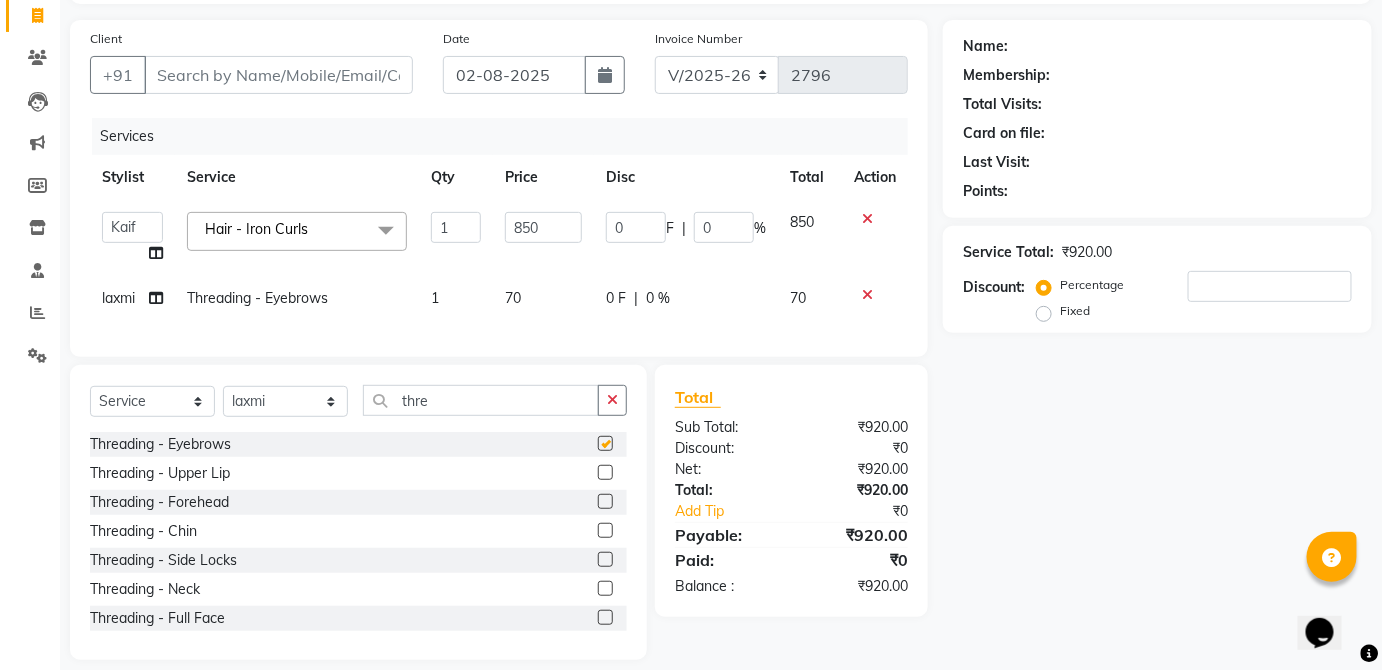 click on "0 F | 0 %" 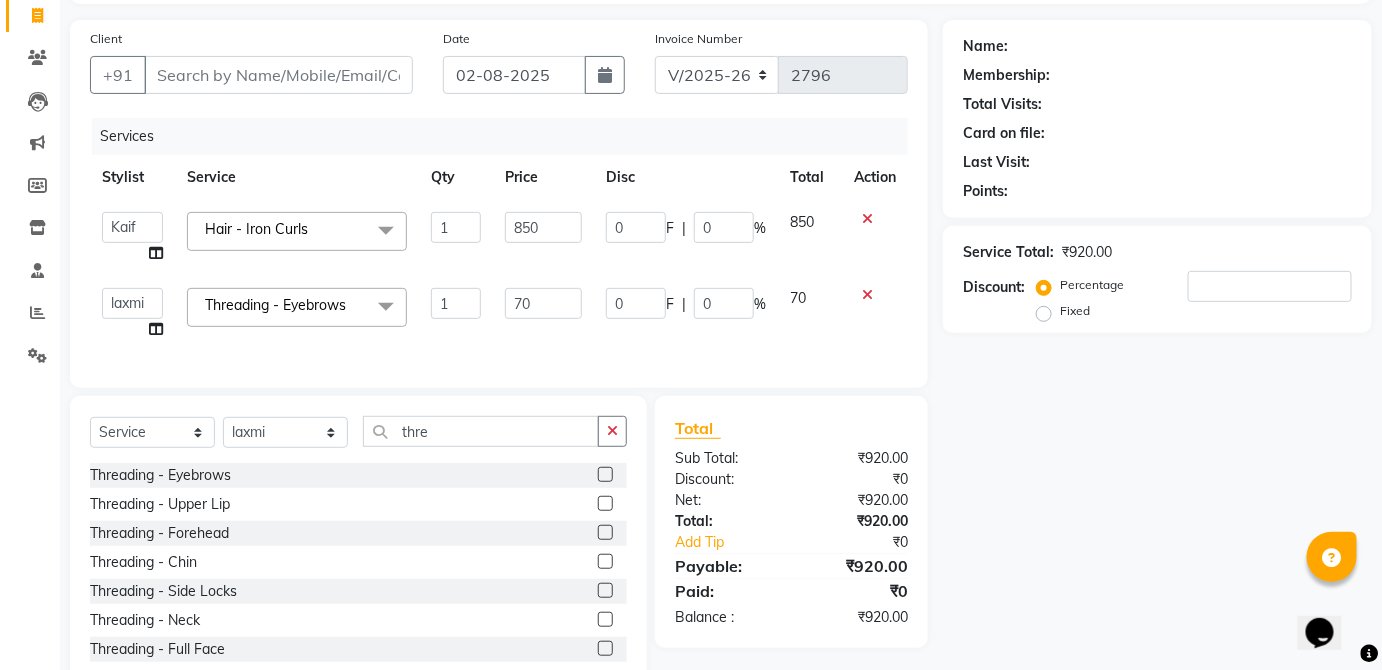checkbox on "false" 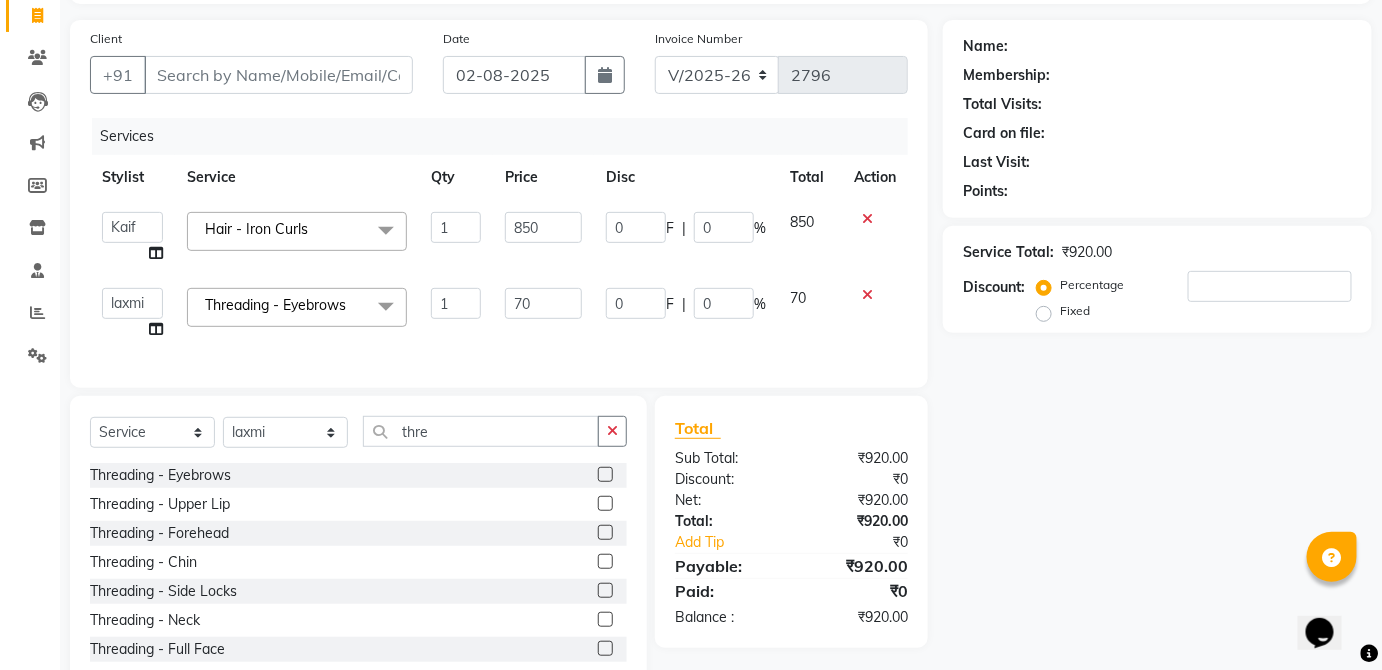 click 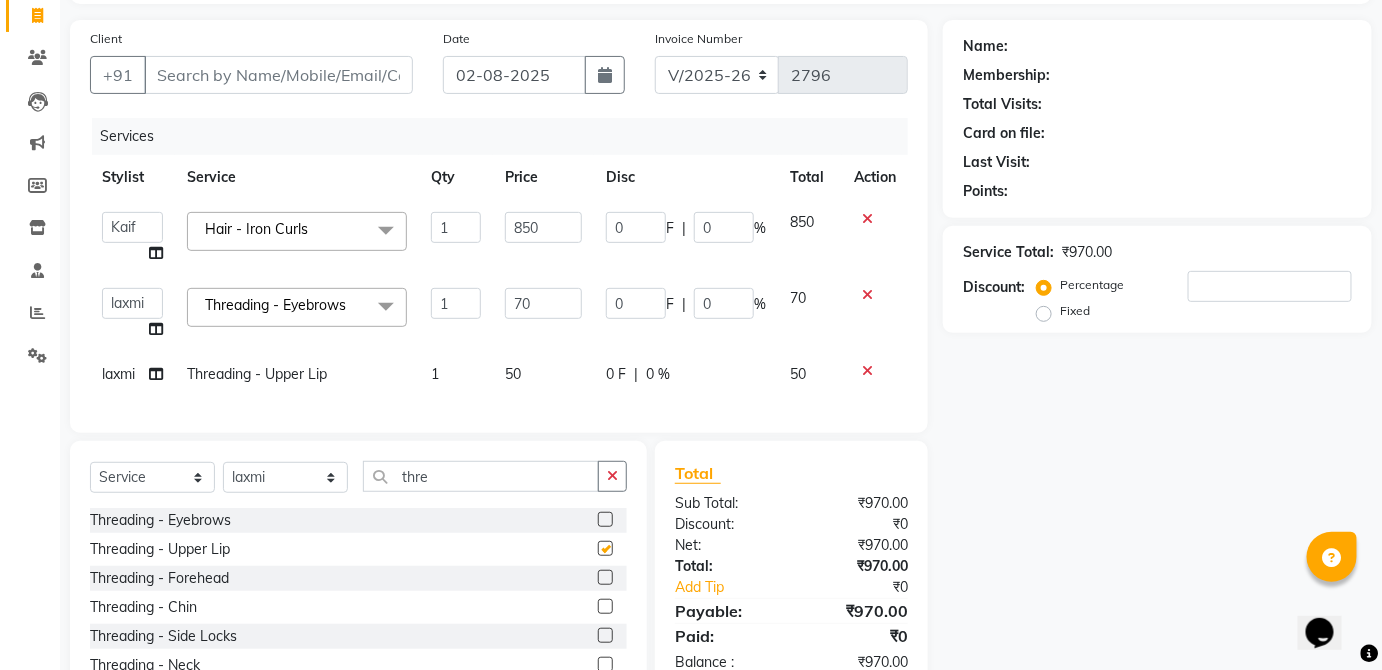 click on "0 F | 0 %" 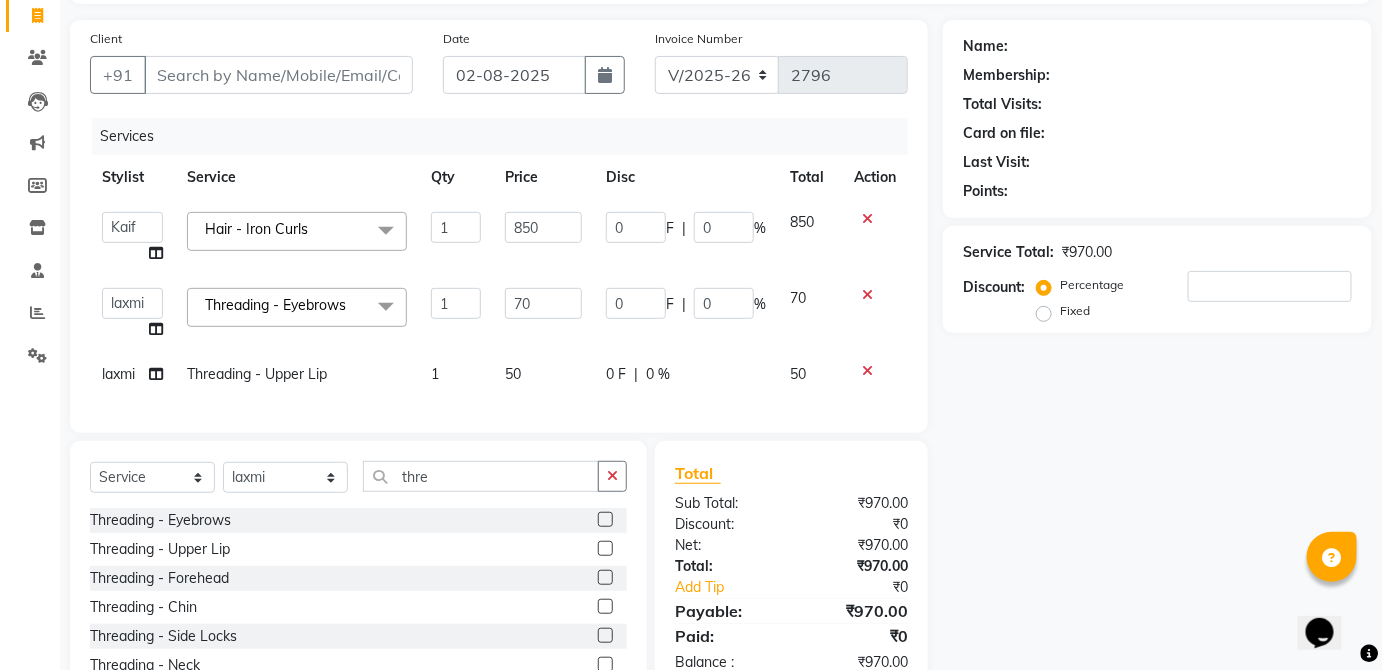 checkbox on "false" 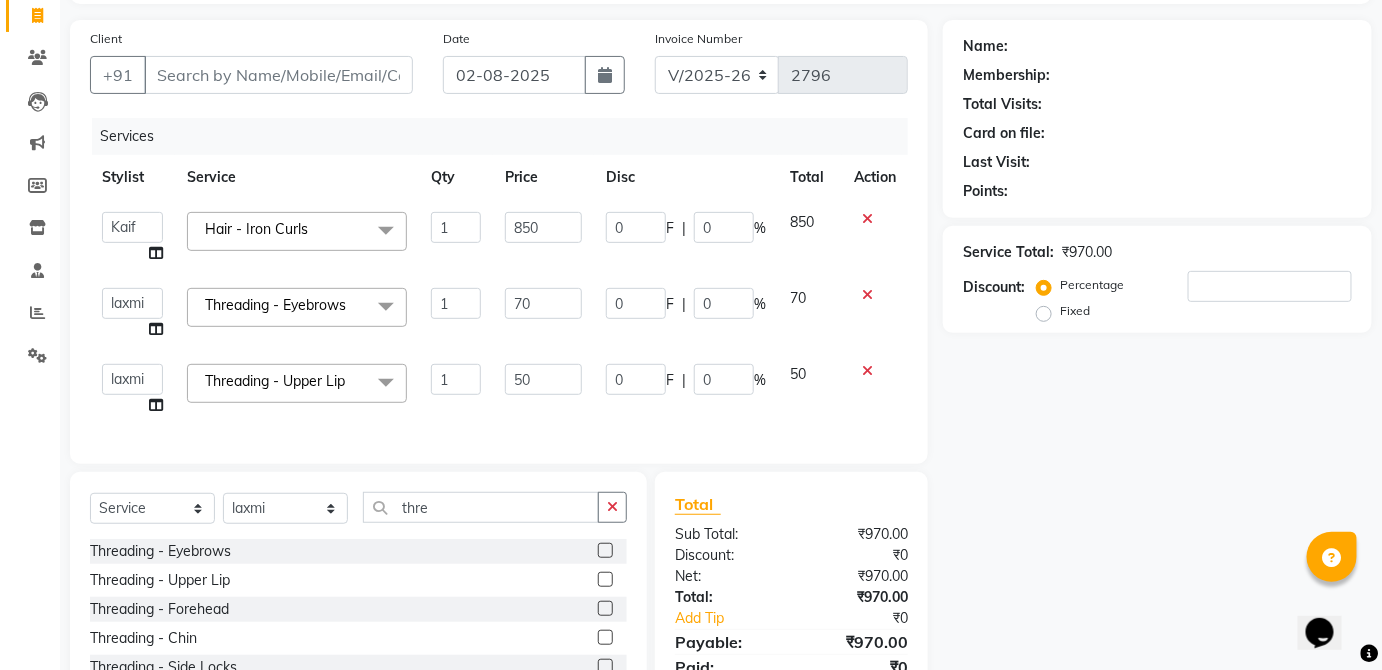 scroll, scrollTop: 269, scrollLeft: 0, axis: vertical 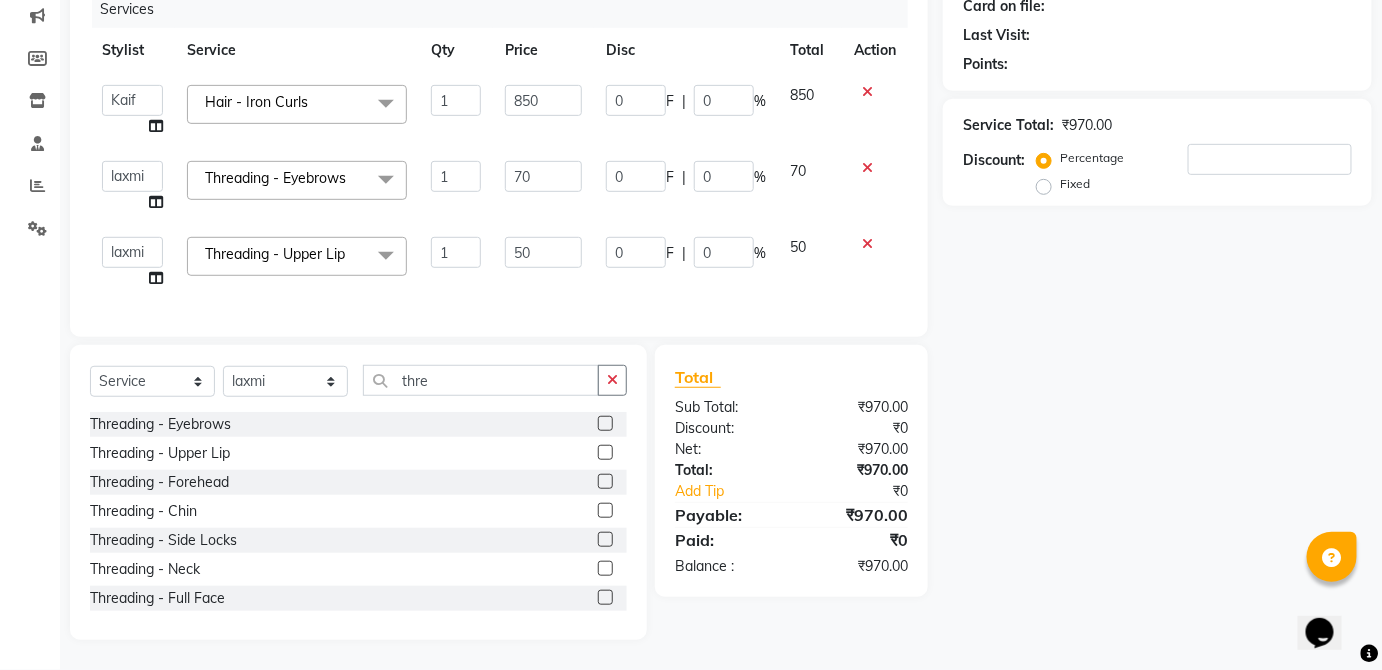 click on "Name: Membership: Total Visits: Card on file: Last Visit:  Points:  Service Total:  ₹970.00  Discount:  Percentage   Fixed" 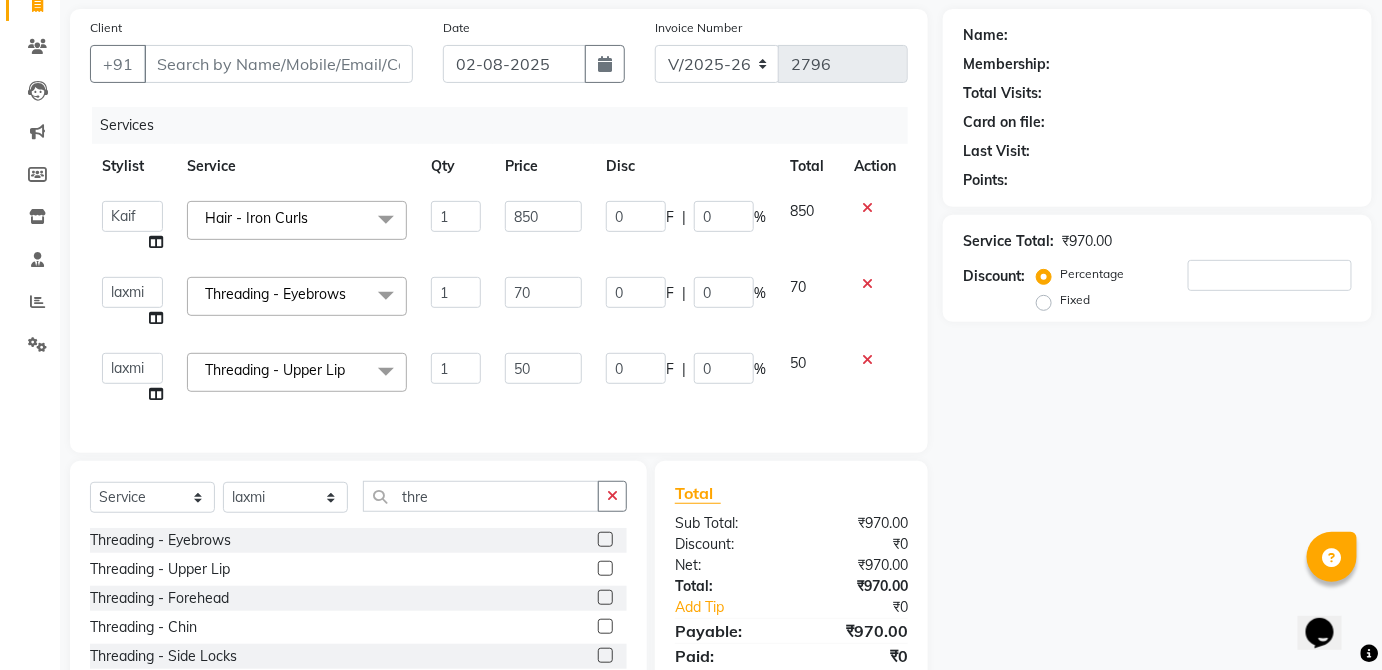 scroll, scrollTop: 138, scrollLeft: 0, axis: vertical 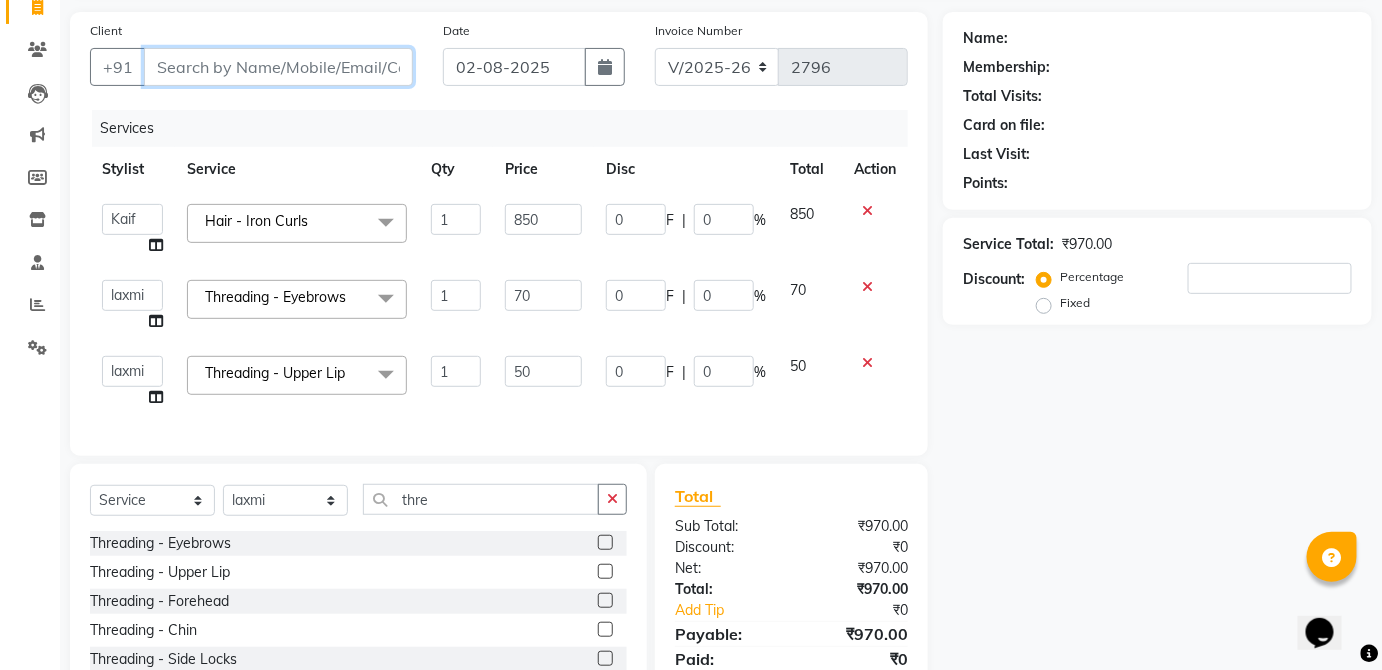 click on "Client" at bounding box center (278, 67) 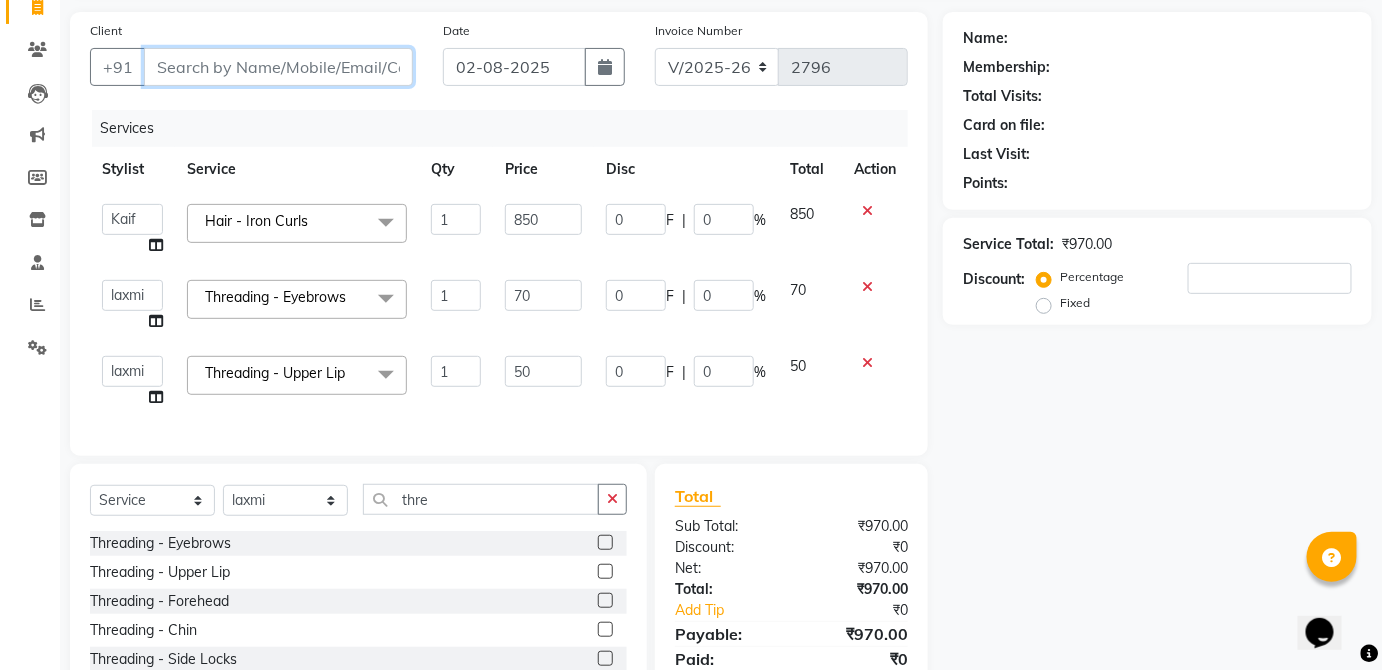 type on "9" 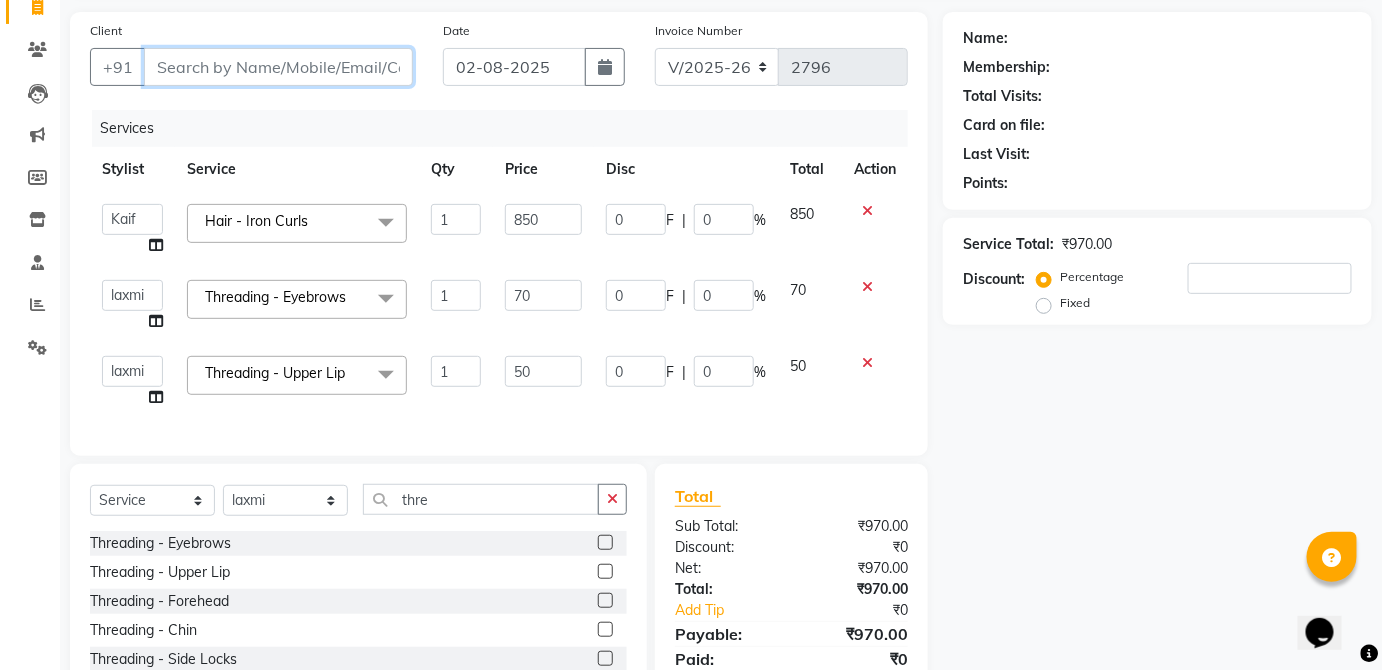 type on "0" 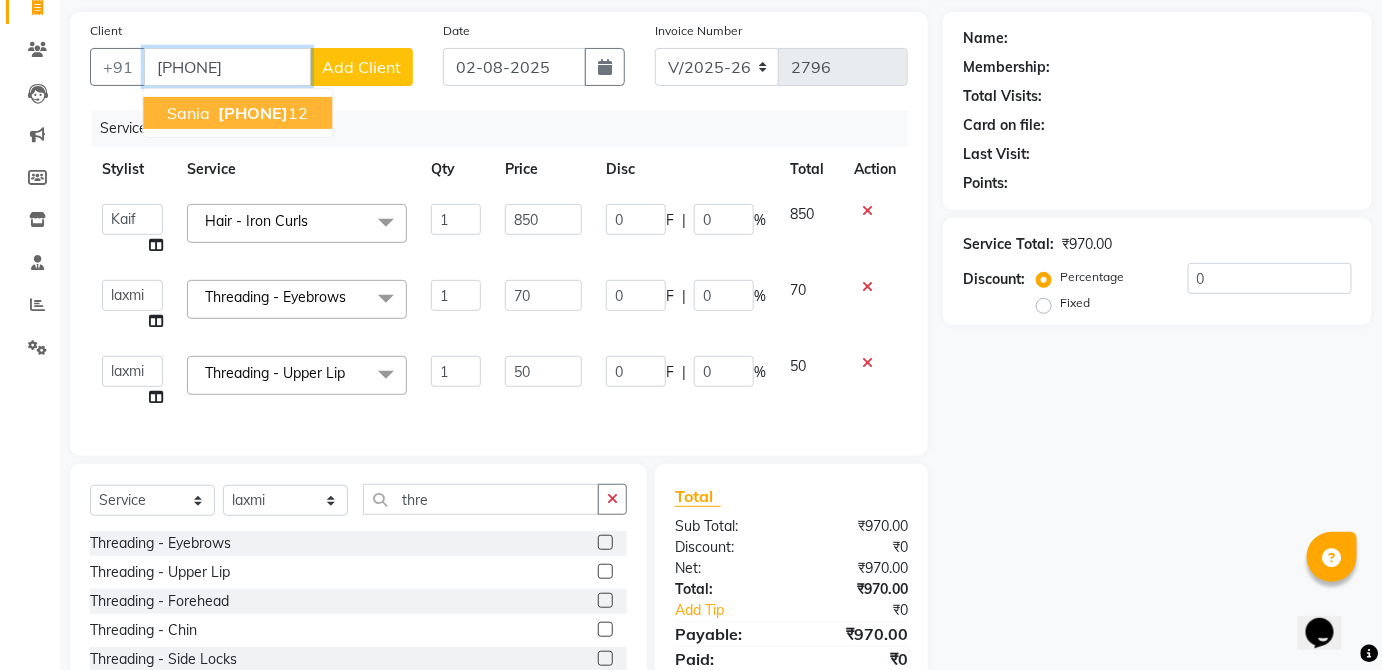 click on "Sania   98109074 12" at bounding box center (237, 113) 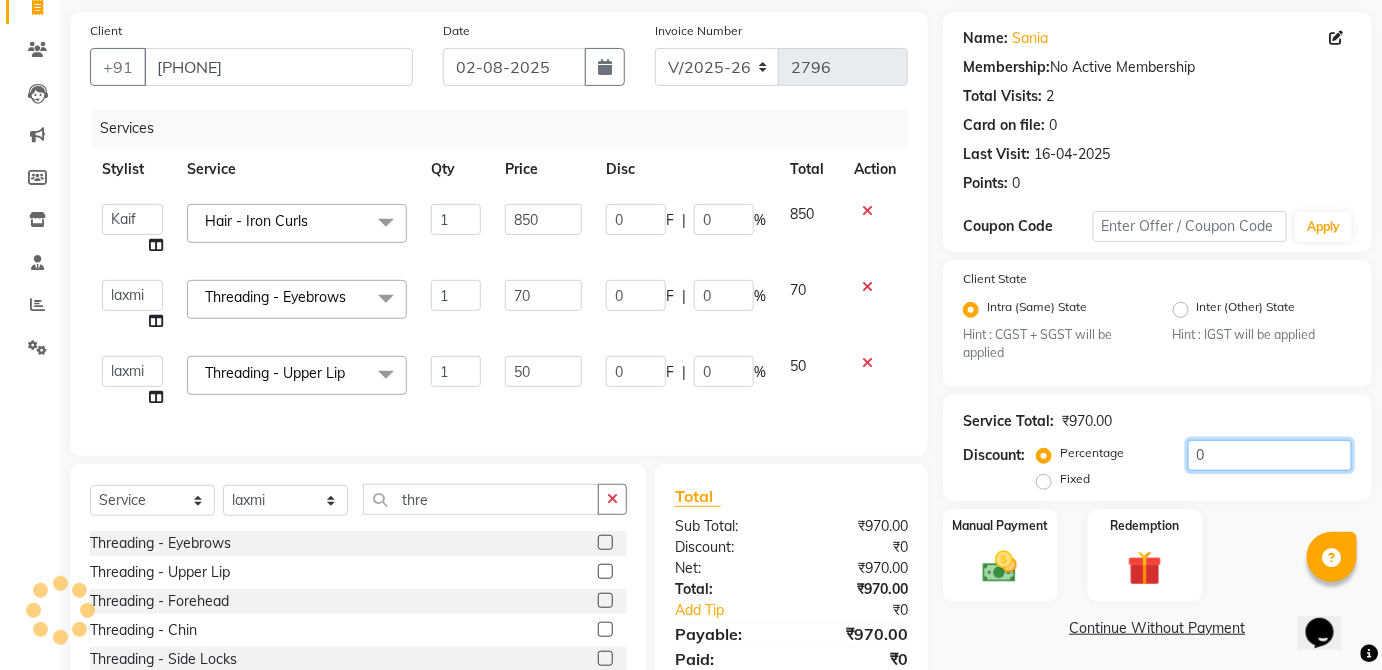 click on "0" 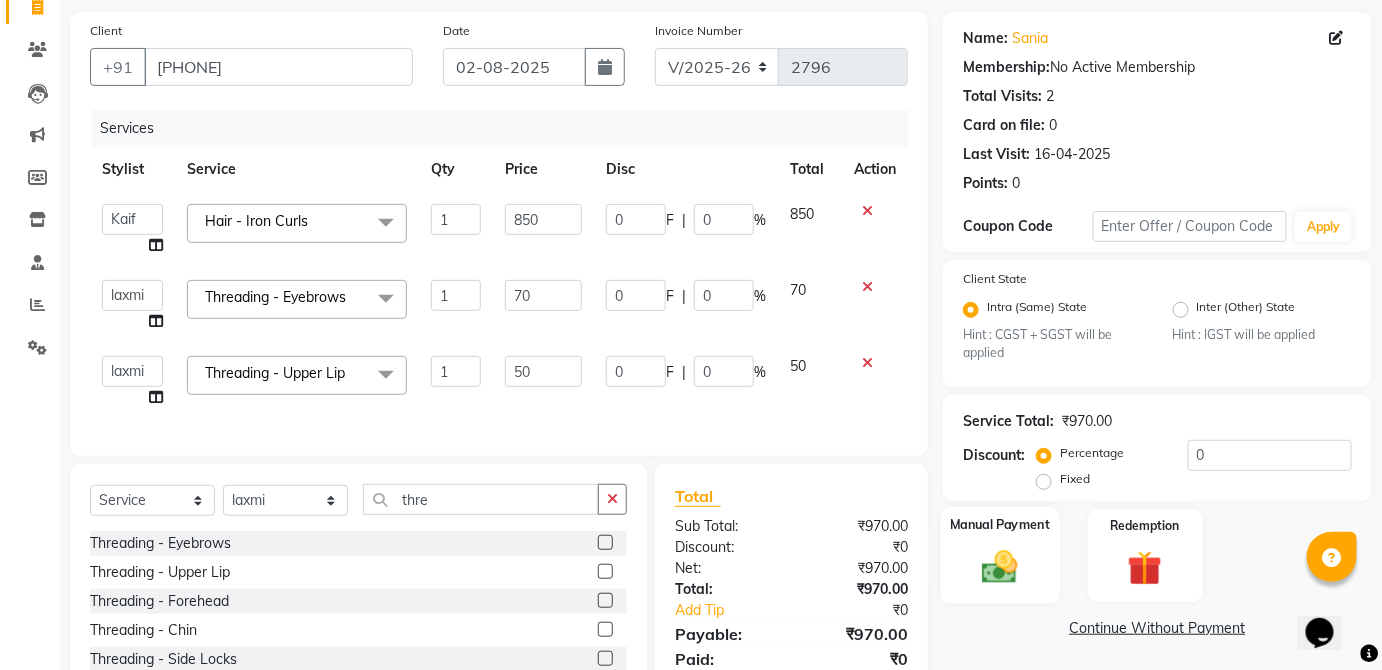 click on "Manual Payment" 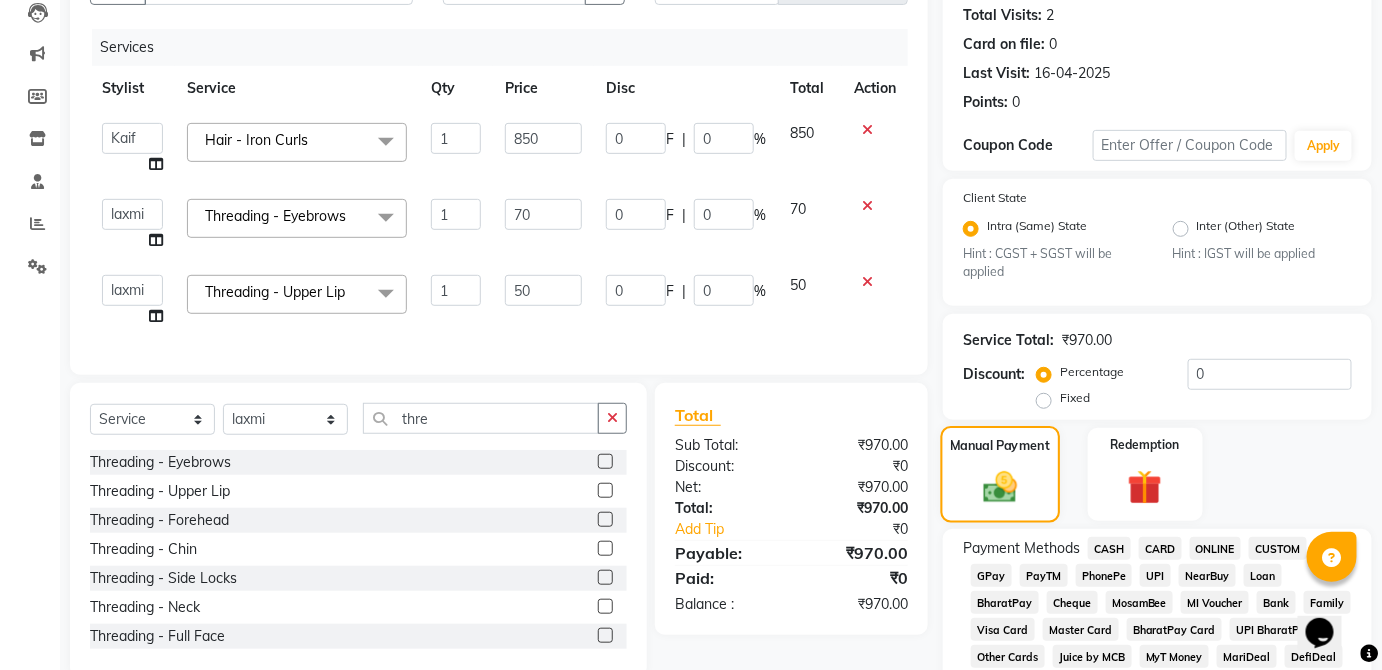 scroll, scrollTop: 229, scrollLeft: 0, axis: vertical 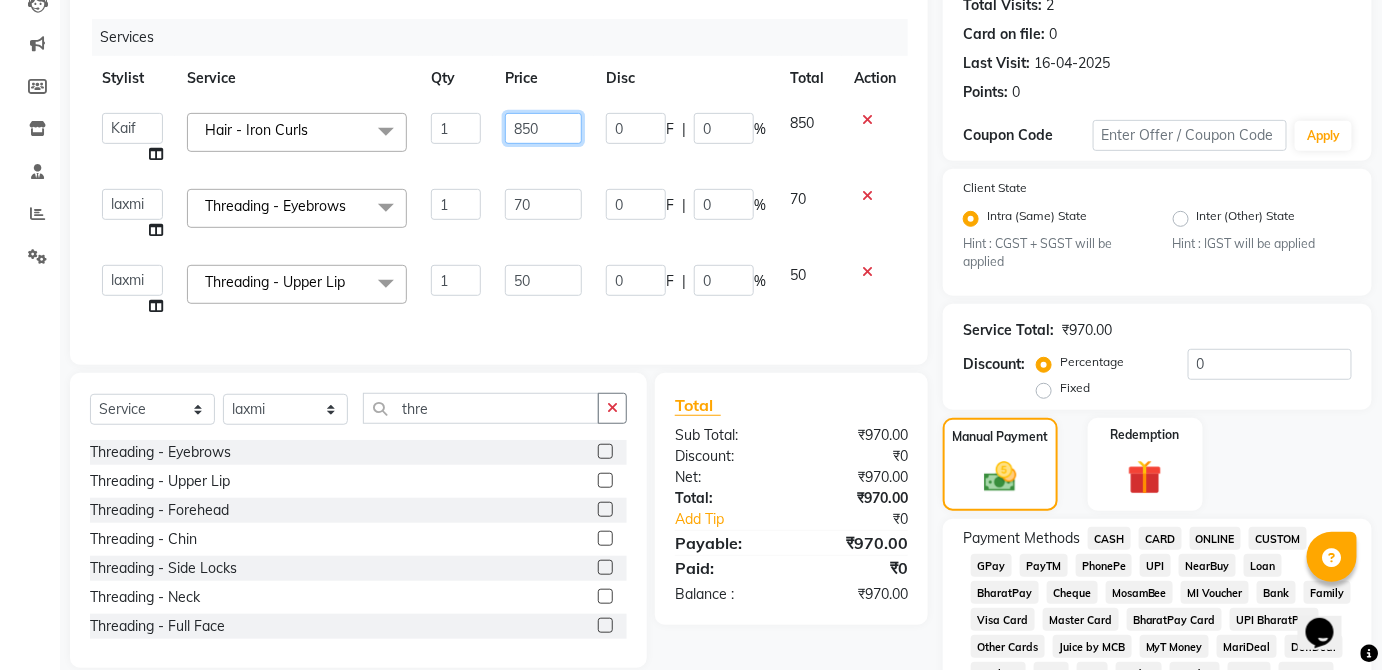 click on "850" 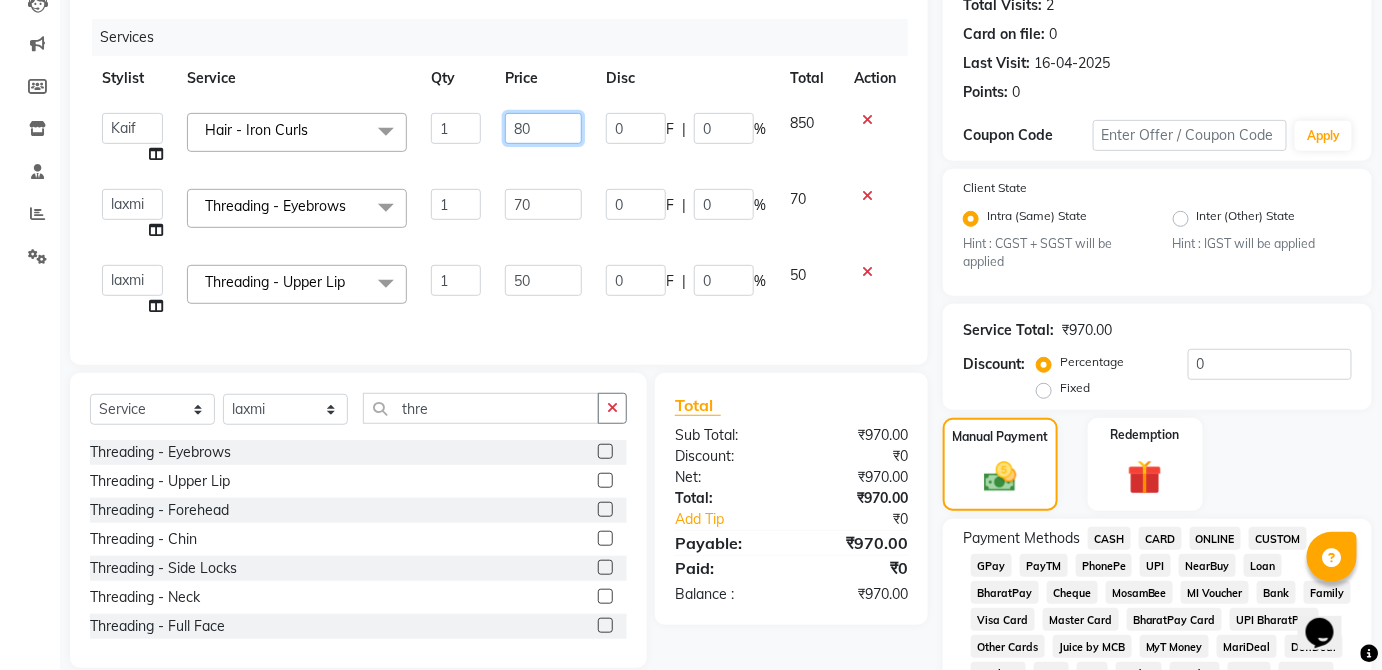 type on "800" 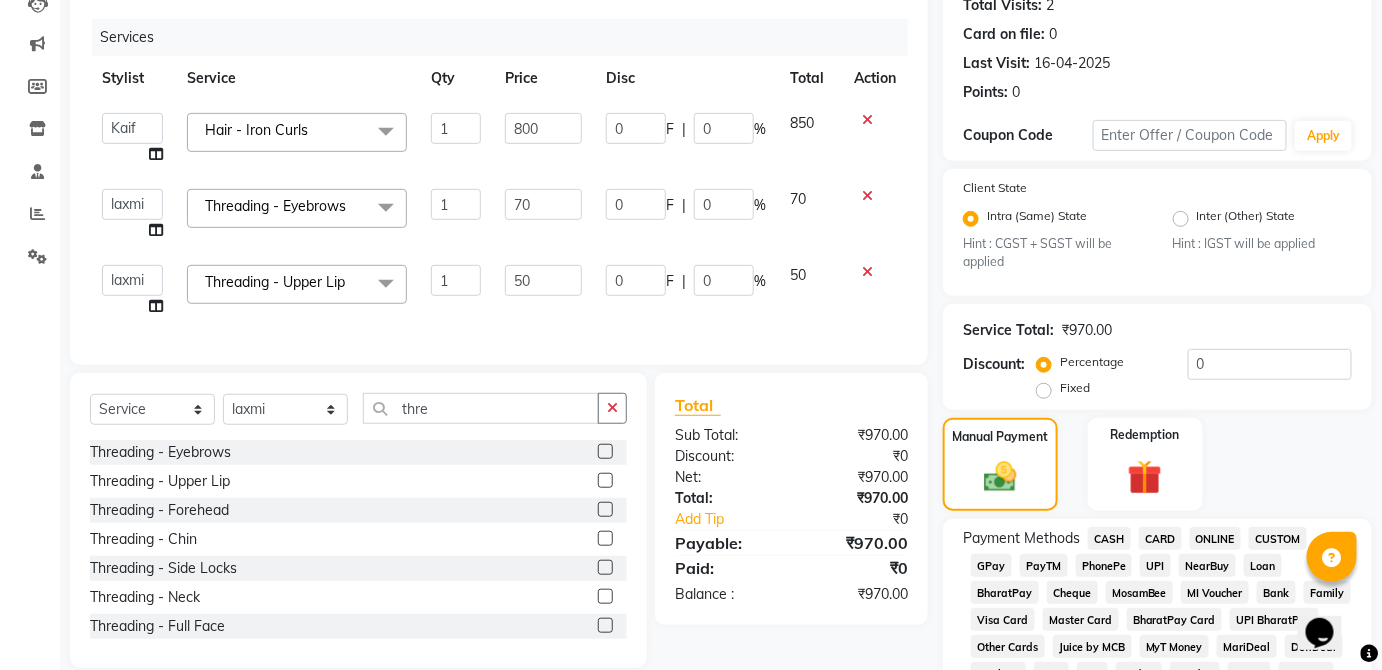 click on "850" 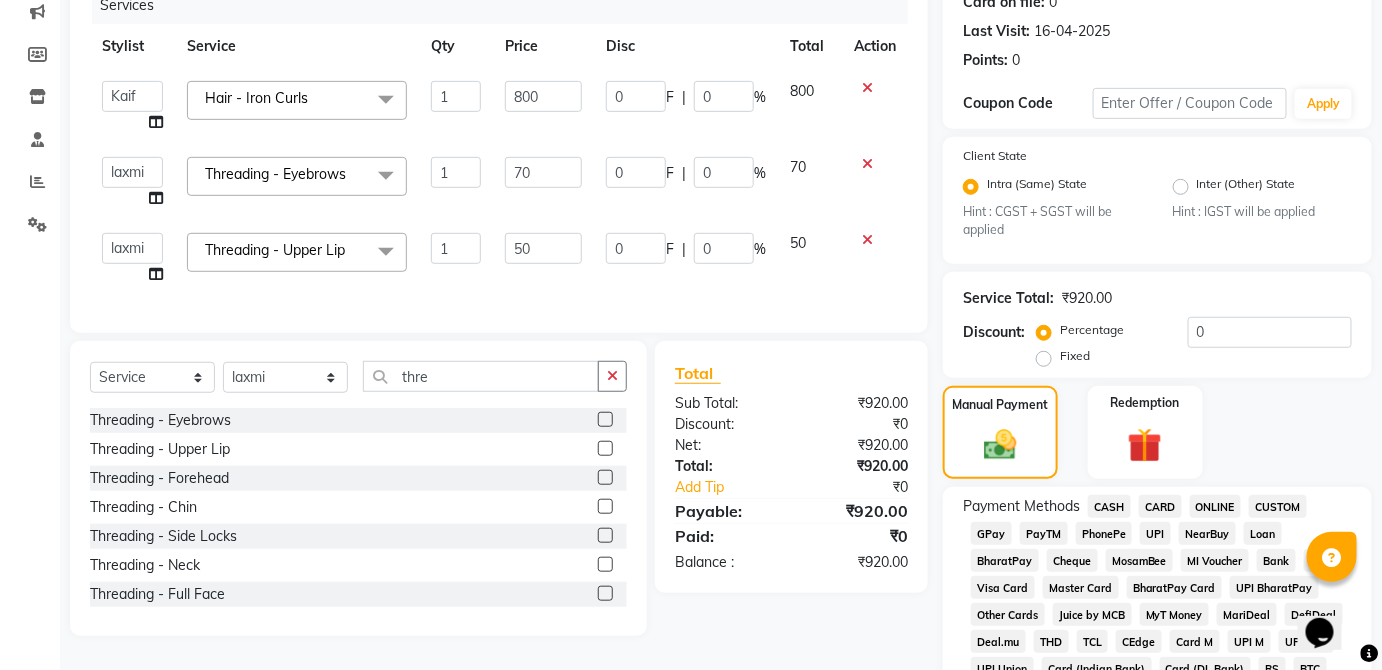 scroll, scrollTop: 269, scrollLeft: 0, axis: vertical 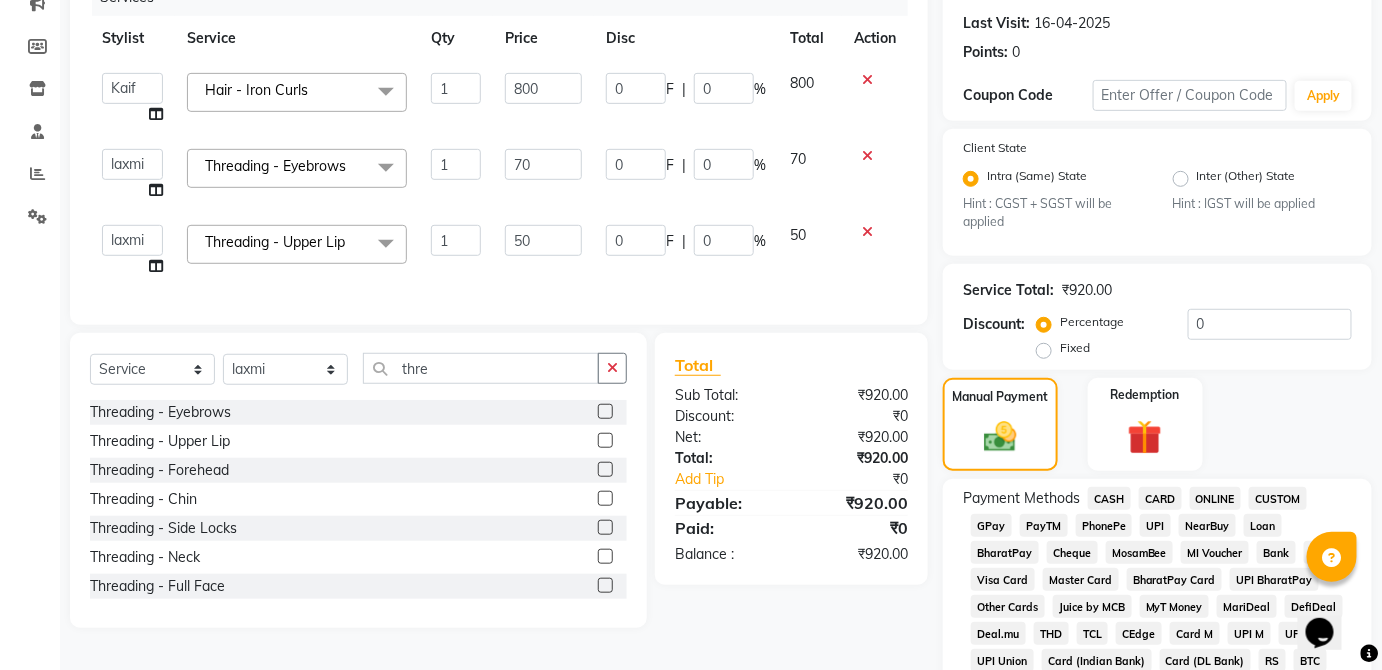click on "CASH" 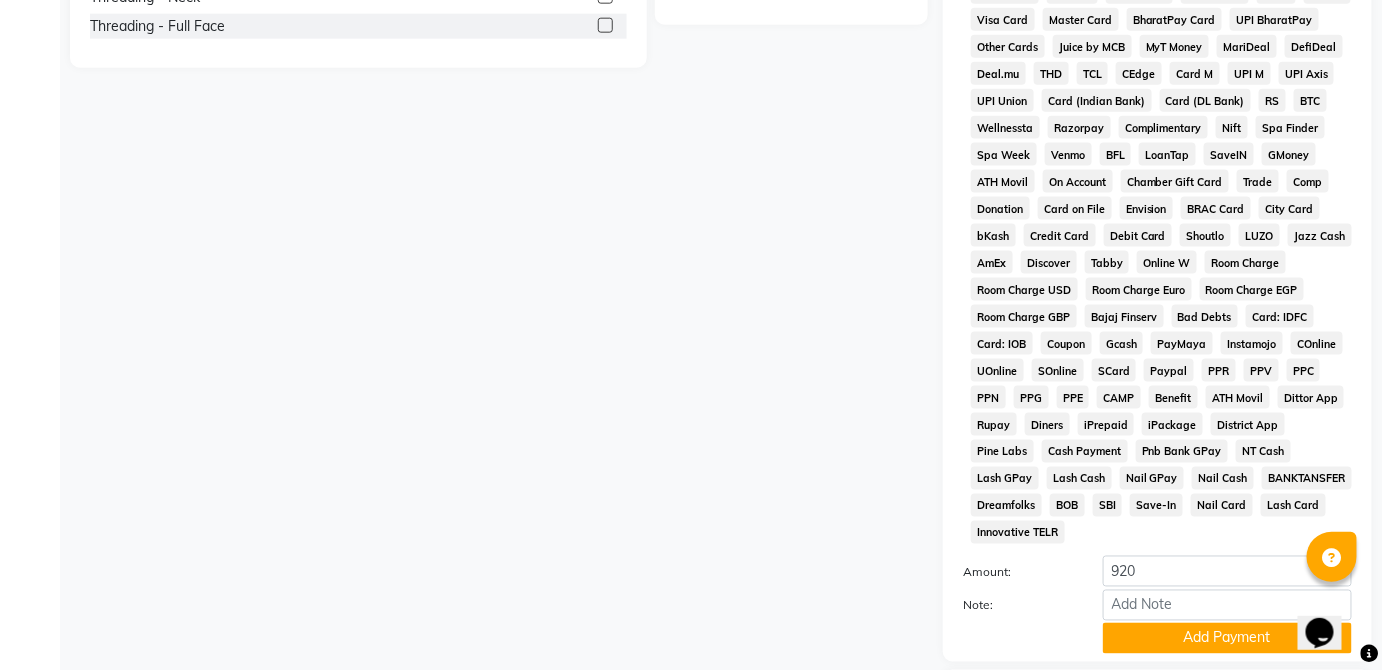 scroll, scrollTop: 943, scrollLeft: 0, axis: vertical 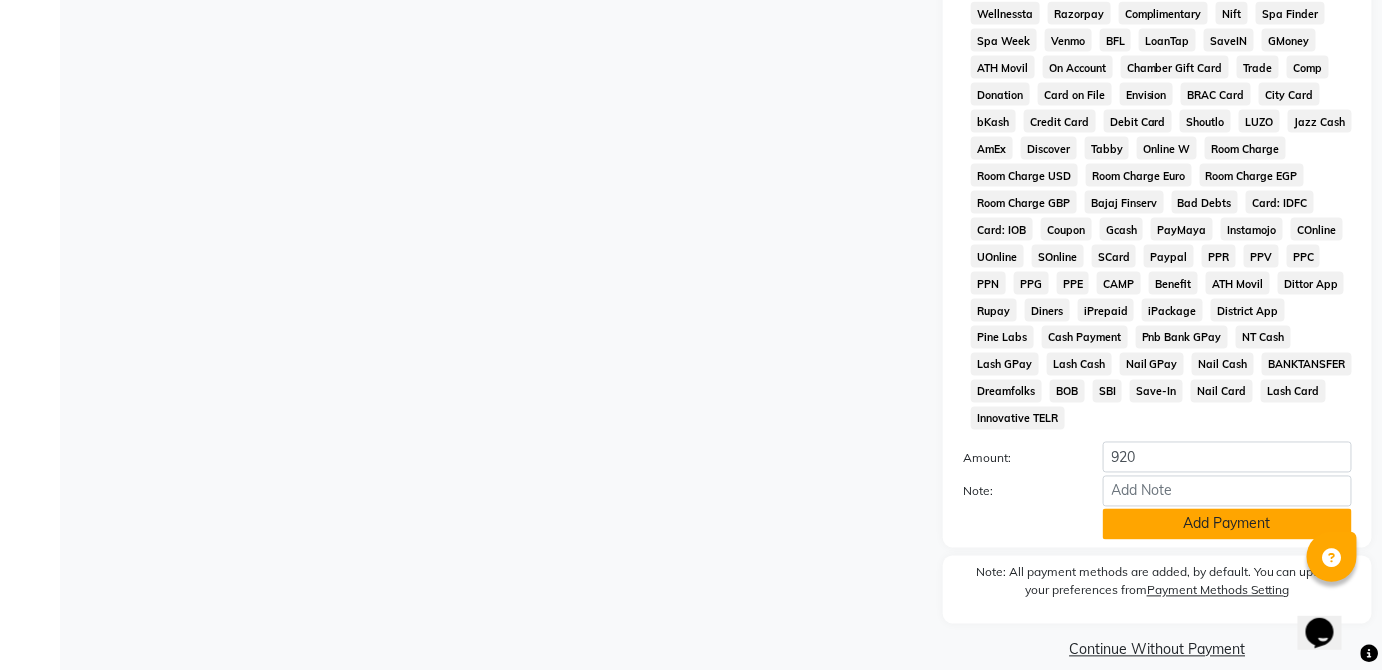 click on "Add Payment" 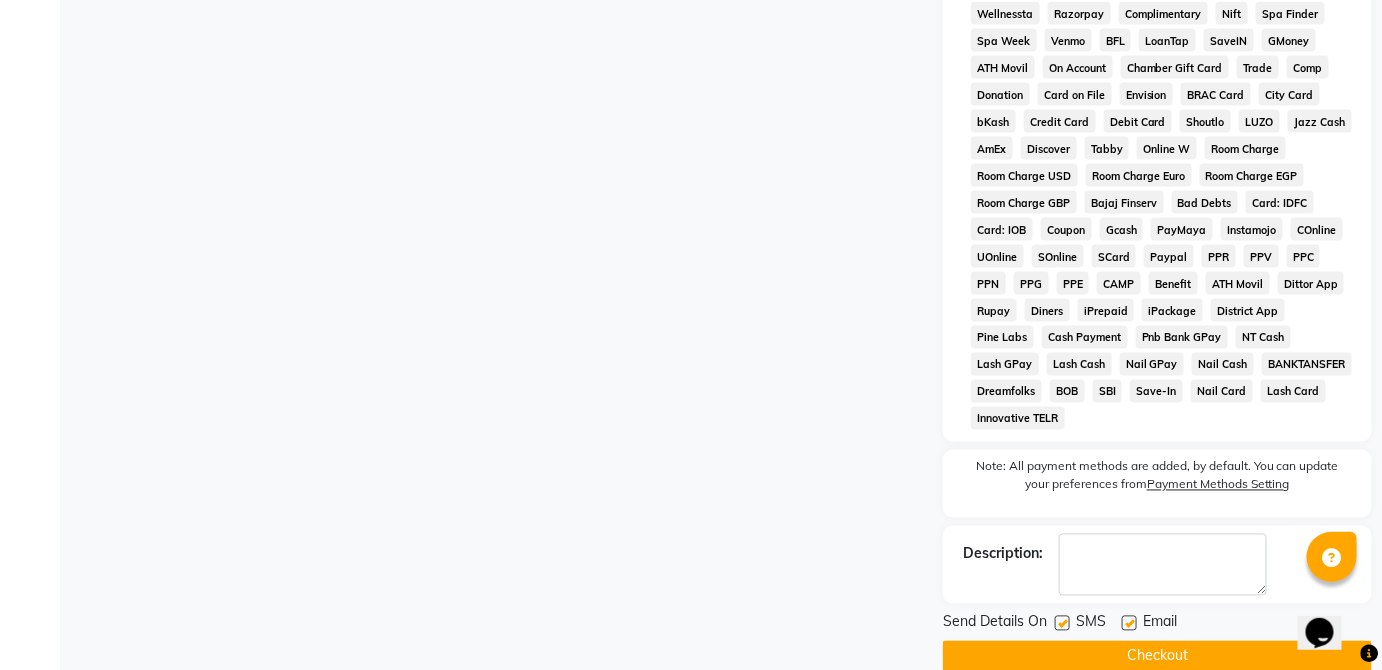 click on "Checkout" 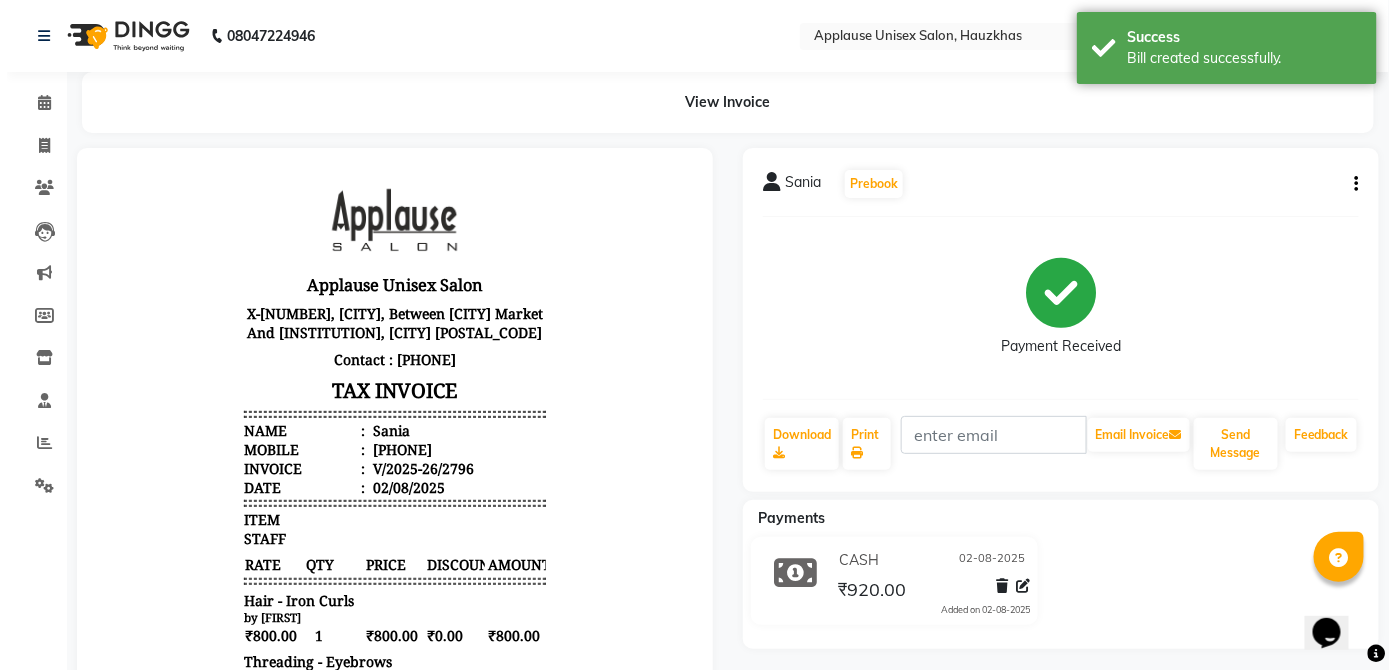 scroll, scrollTop: 0, scrollLeft: 0, axis: both 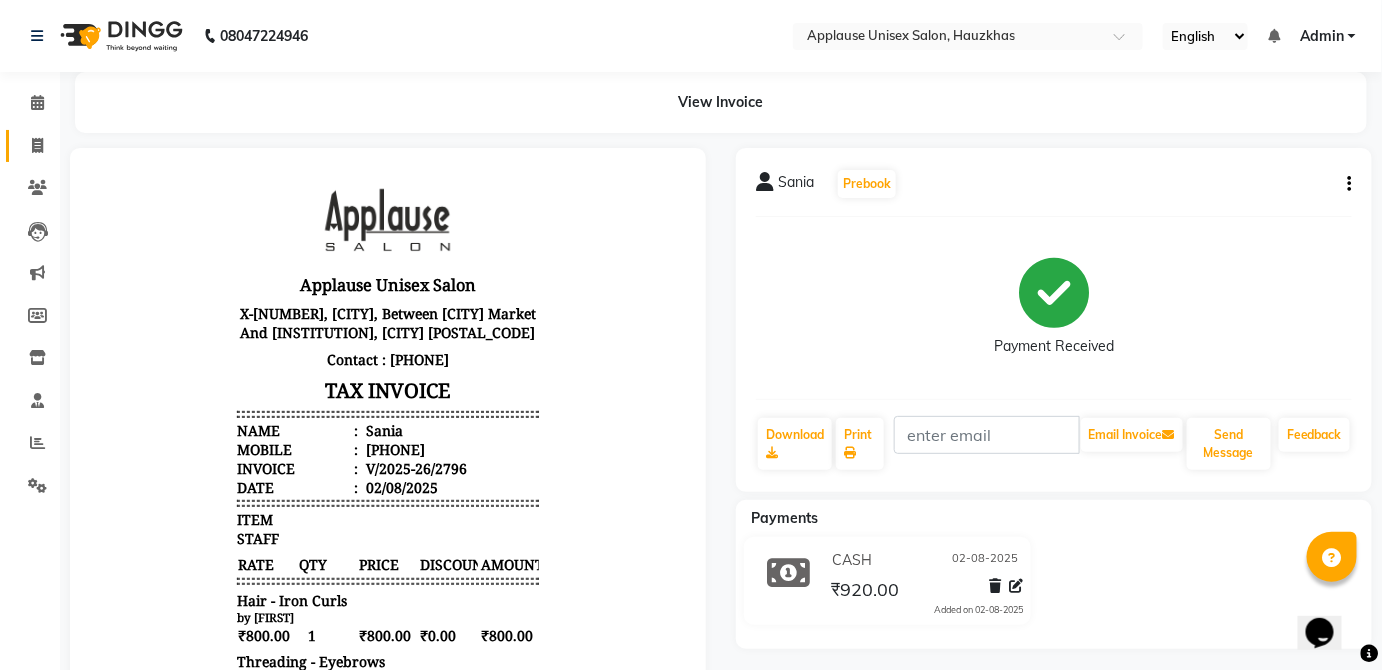 click 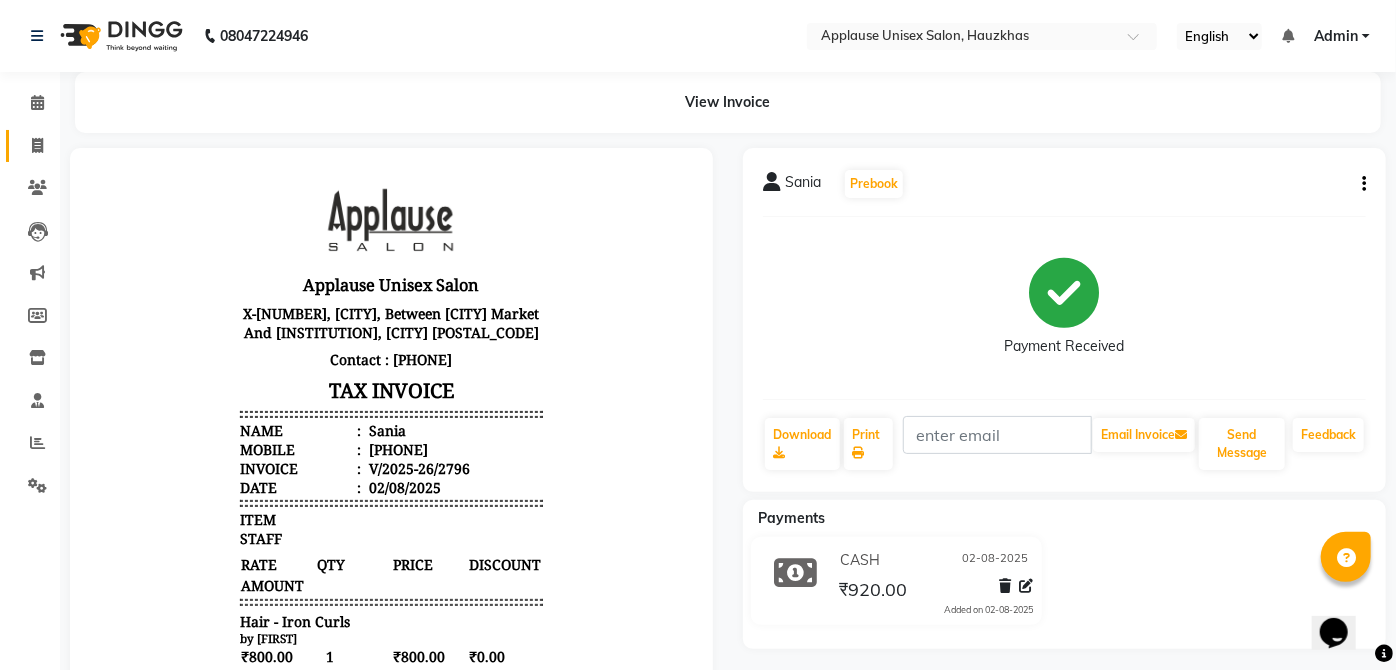 select on "service" 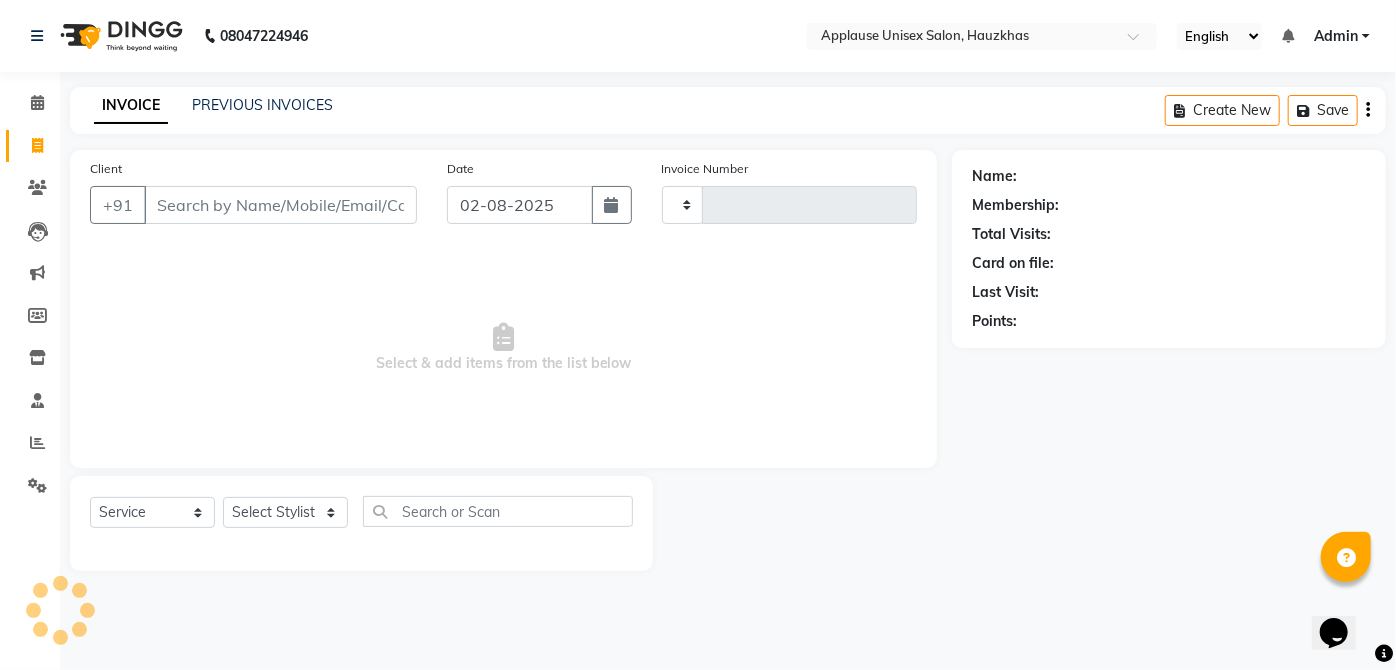 type on "2797" 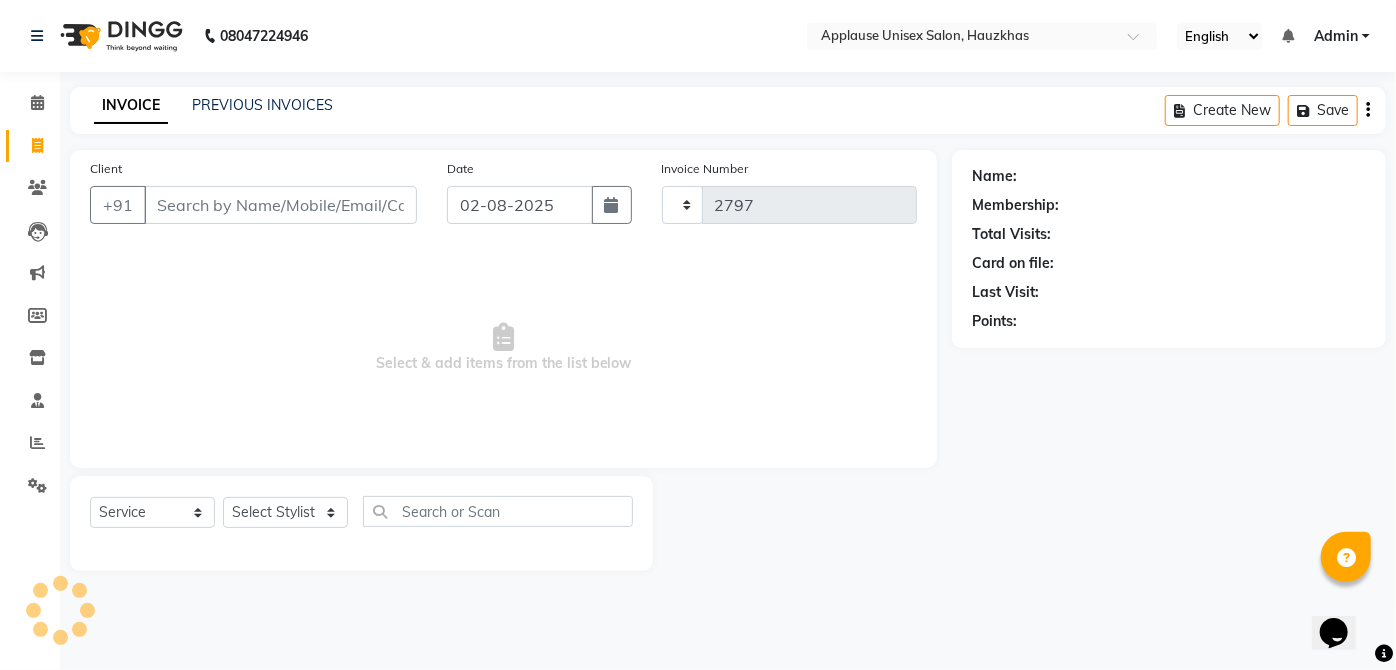 select on "5082" 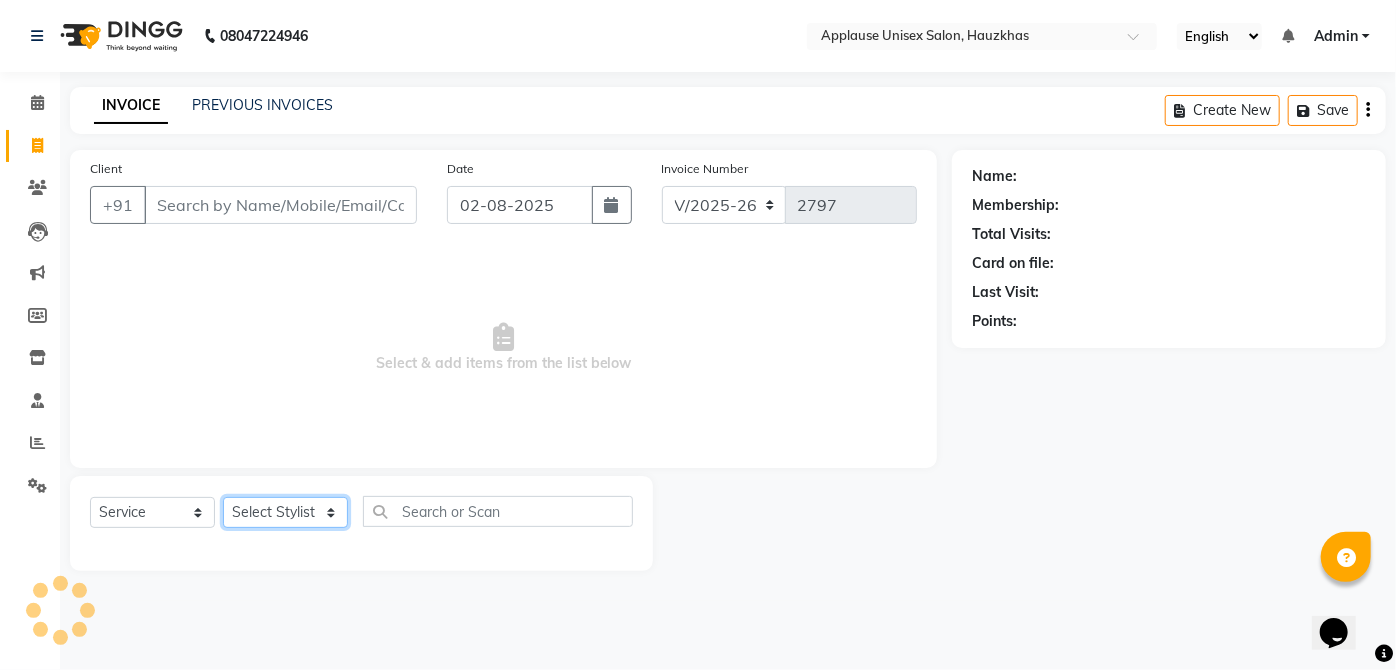 click on "Select Stylist" 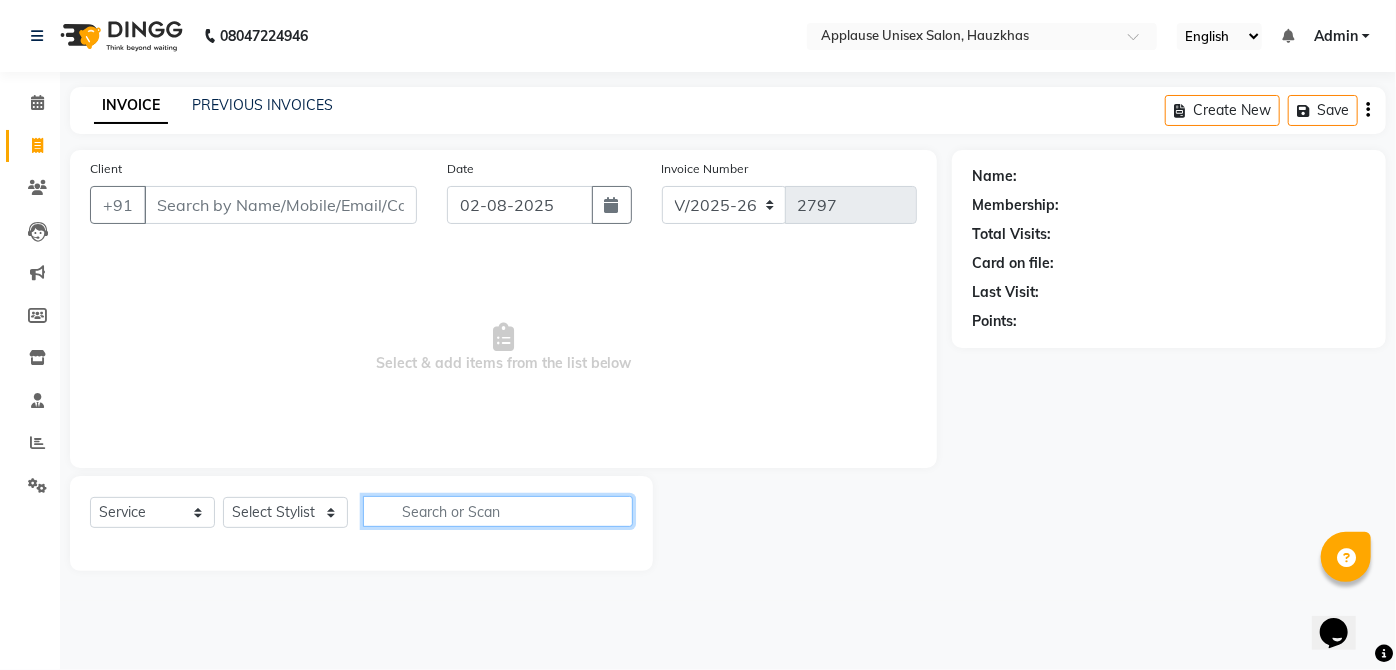click 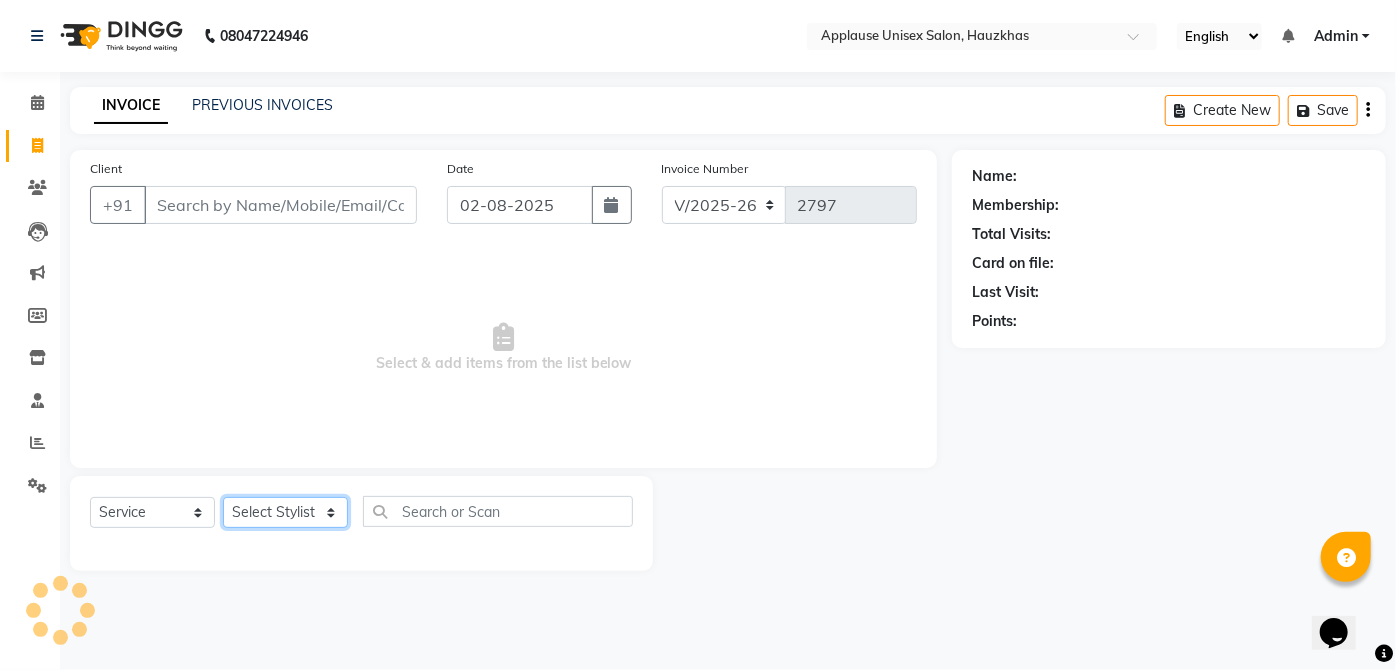 click on "SELECT STYLIST ABDUL ANAS ARTI ARUNA ASIF FAISAL GURI HEENA KAIF KAMAL KARAN KOMAL LAXMI MAMTA MANAGER MOHSIN NITIN RAHUL RAJEEV RASHID SAIF SANGEETA SANGEETA SHARUKH VISHAL V.K" 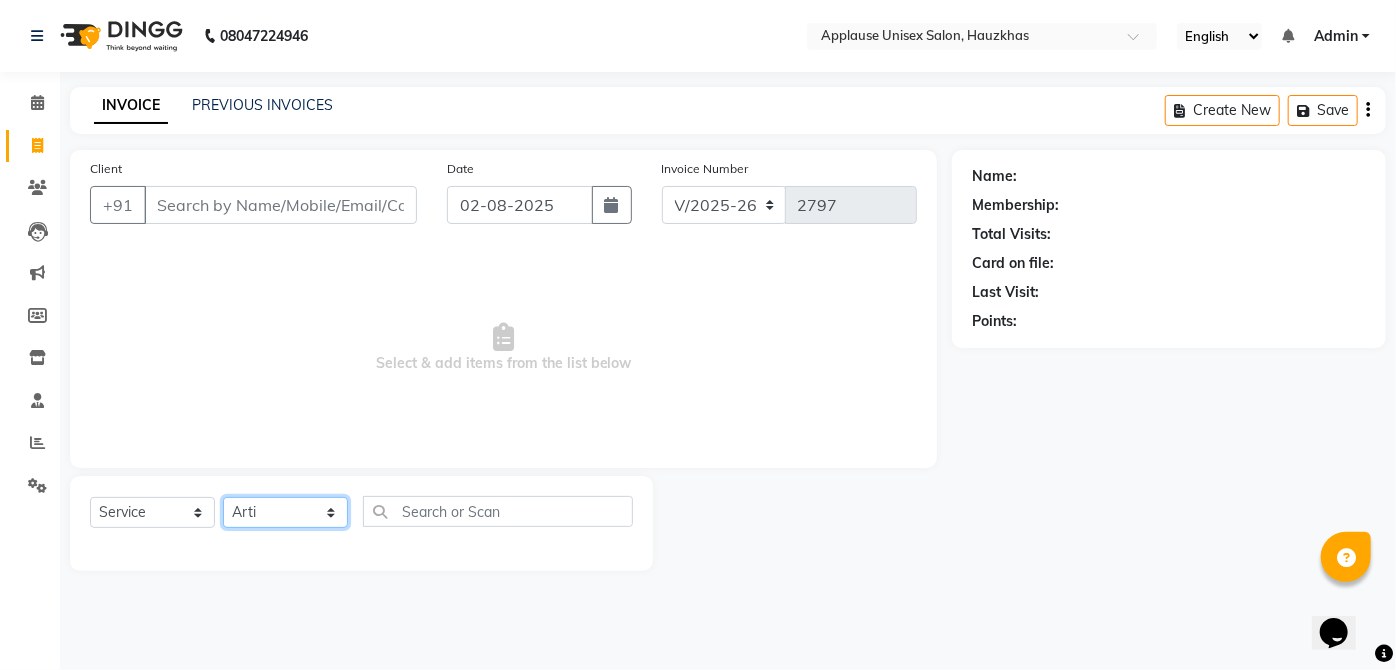 click on "SELECT STYLIST ABDUL ANAS ARTI ARUNA ASIF FAISAL GURI HEENA KAIF KAMAL KARAN KOMAL LAXMI MAMTA MANAGER MOHSIN NITIN RAHUL RAJEEV RASHID SAIF SANGEETA SANGEETA SHARUKH VISHAL V.K" 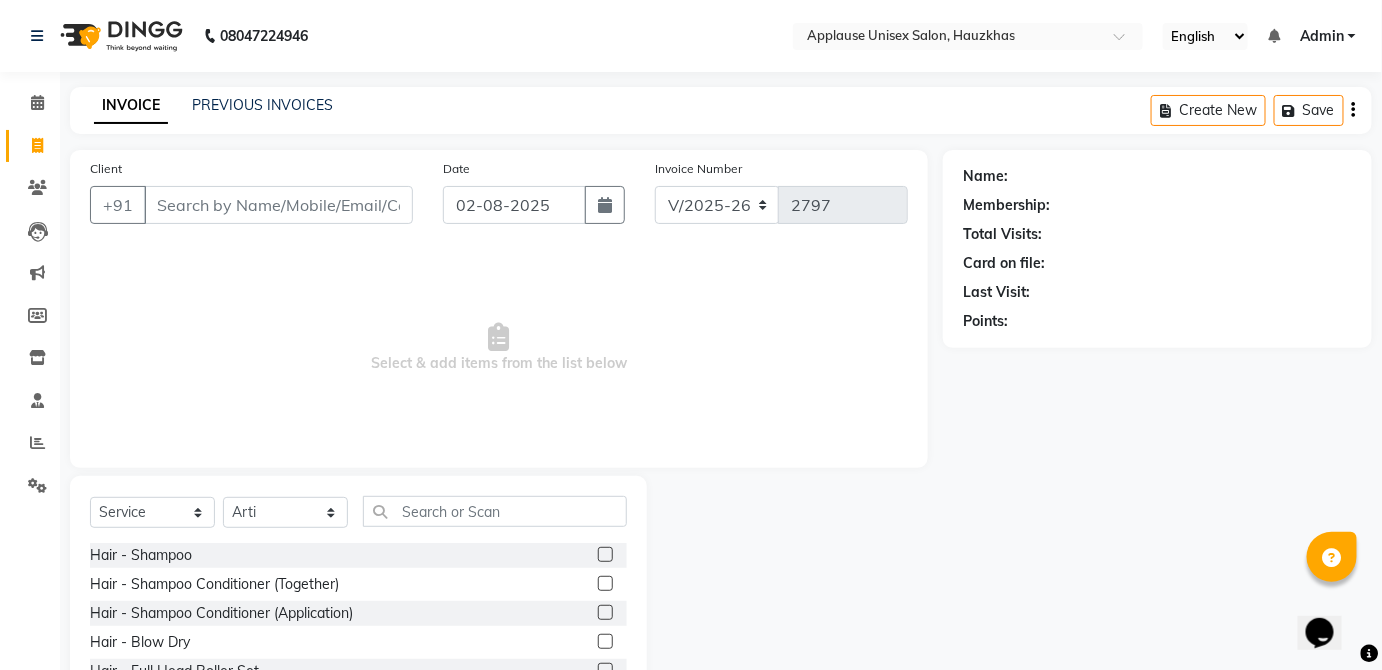 click on "Select  Service  Product  Membership  Package Voucher Prepaid Gift Card  Select Stylist  Abdul Anas Arti Aruna Asif faisal guri heena  Kaif Kamal Karan Komal laxmi Mamta Manager Mohsin nitin rahul  Rajeev Rashid saif sangeeta sangeeta sharukh Vishal V.k Hair - Shampoo  Hair - Shampoo Conditioner (Together)  Hair - Shampoo Conditioner (Application)  Hair - Blow Dry  Hair - Full Head Roller Set  Hair - Ironing  Hair - Smoothening  Hair - Rebonding  Hair - Keratin Treatment  Hair - Perming  Hair - Hair Do  Hair - Iron Curls  Hair - Blow Dry + Ironing Touch Up  Hair -Botox  Olaplex Shampoo & Conditioner  Flat Brush  GK Hair Shampoo  Olaplex Treatment  Majirel hair color  Foot Massage  shoulder massage  Cut & Finish - Trim Ladies One Length  Cut & Finish - Hair Cut Ladies  Cut & Finish - Hair Cut Gents  Cut & Finish - Change Of Style Gents  Cut & Finish - Hair Cut Boy  Cut & Finish - Hair Cut Girl  Cut & Finish - Fringe Trim  Cut & Finish - Split Ends  Cut & Finish - Shave Reg.  Cut & Finish - Shave Deluxe  D Tan" 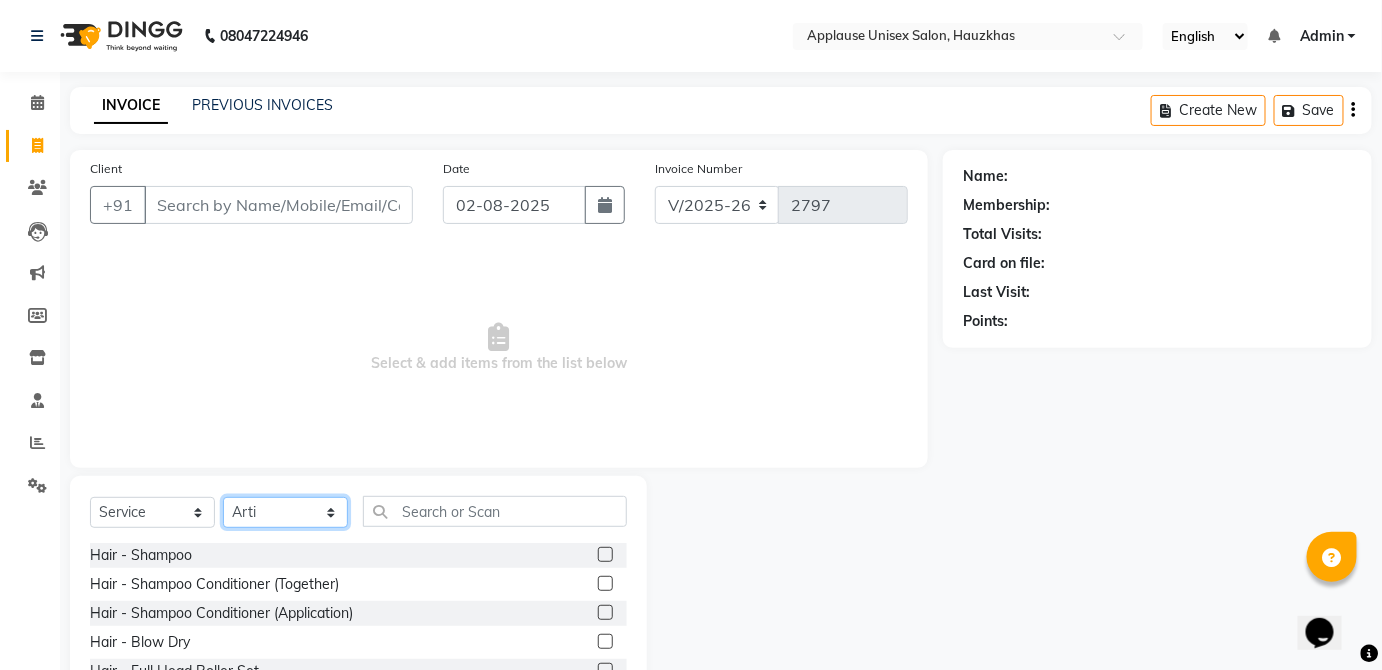 click on "SELECT STYLIST ABDUL ANAS ARTI ARUNA ASIF FAISAL GURI HEENA KAIF KAMAL KARAN KOMAL LAXMI MAMTA MANAGER MOHSIN NITIN RAHUL RAJEEV RASHID SAIF SANGEETA SANGEETA SHARUKH VISHAL V.K" 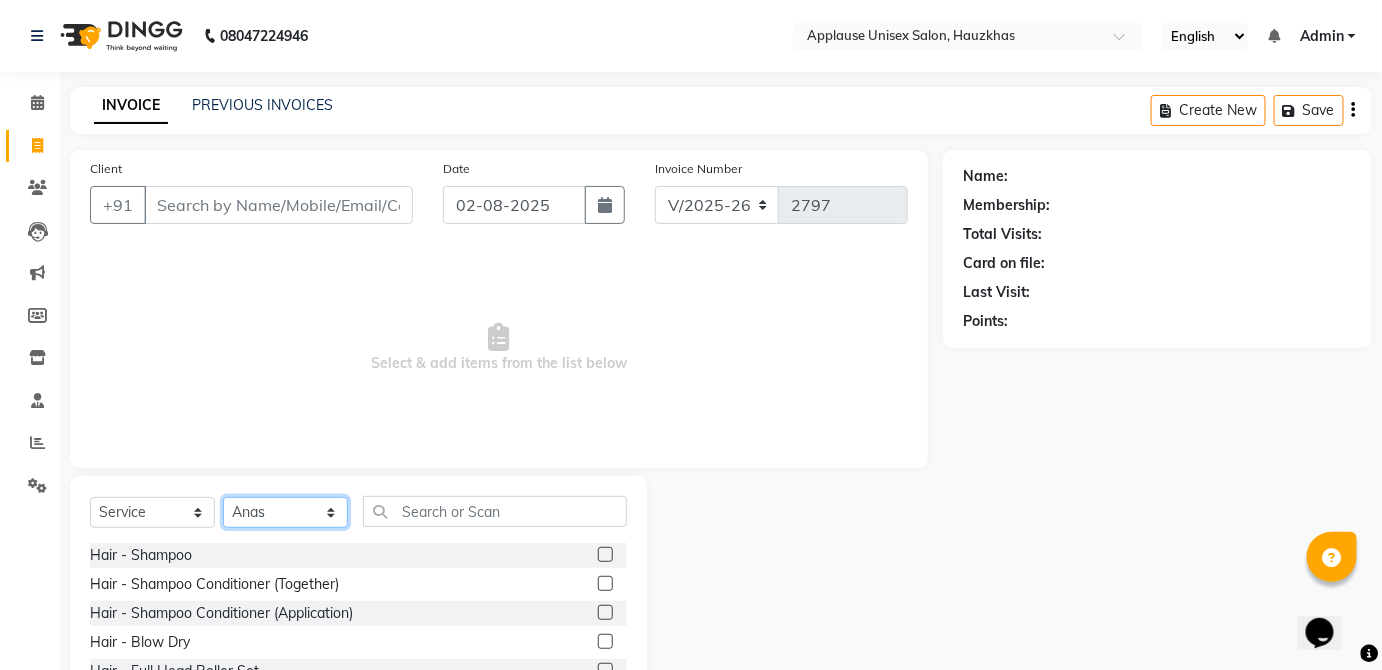 click on "SELECT STYLIST ABDUL ANAS ARTI ARUNA ASIF FAISAL GURI HEENA KAIF KAMAL KARAN KOMAL LAXMI MAMTA MANAGER MOHSIN NITIN RAHUL RAJEEV RASHID SAIF SANGEETA SANGEETA SHARUKH VISHAL V.K" 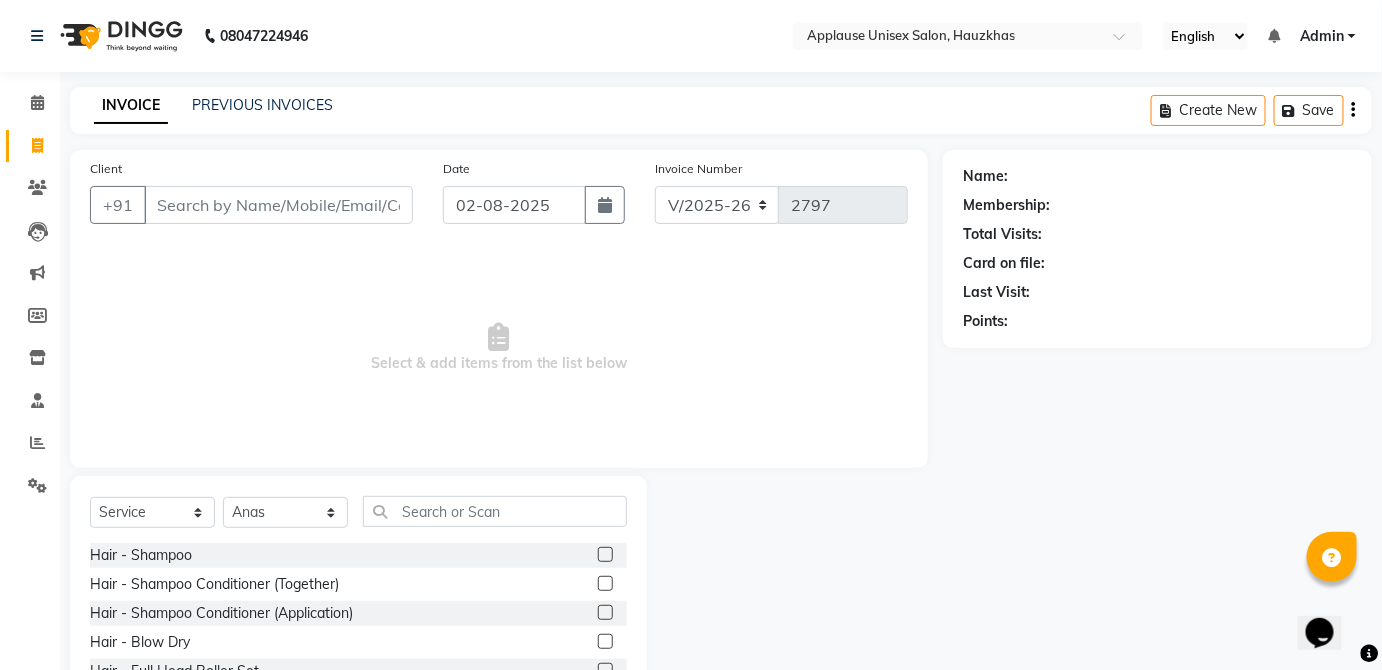 click at bounding box center [499, 337] 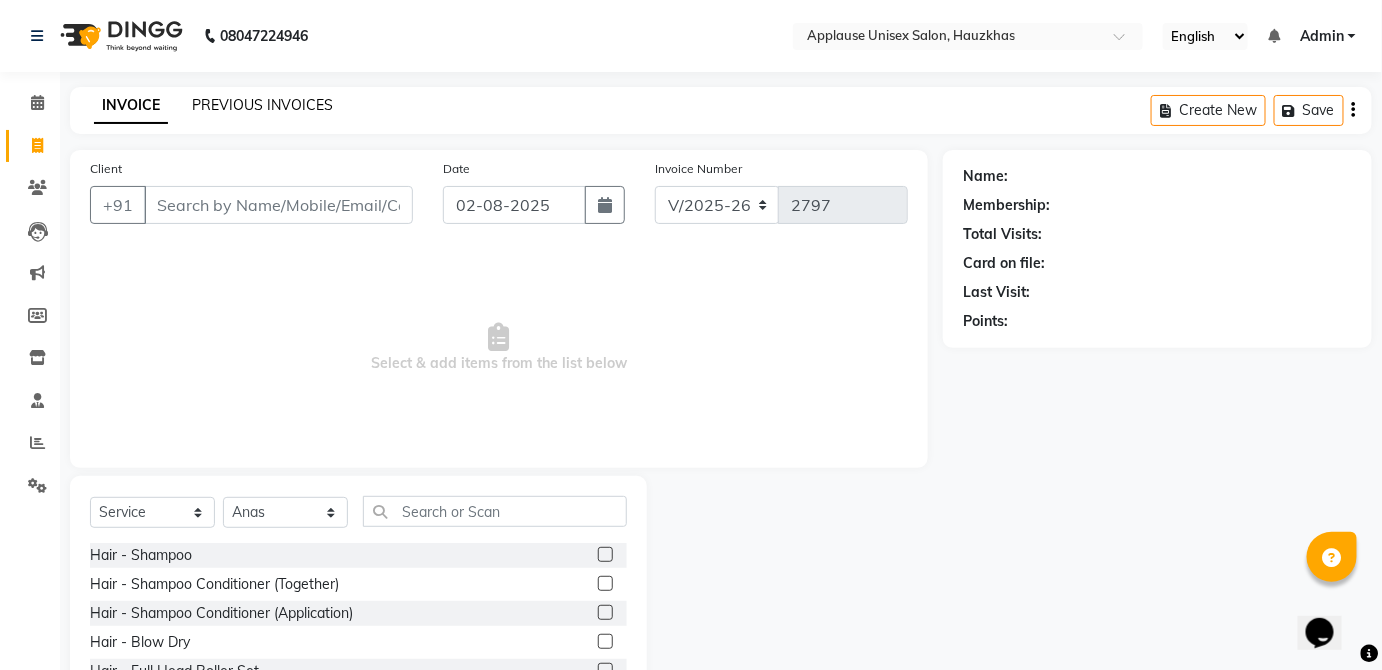 click on "PREVIOUS INVOICES" 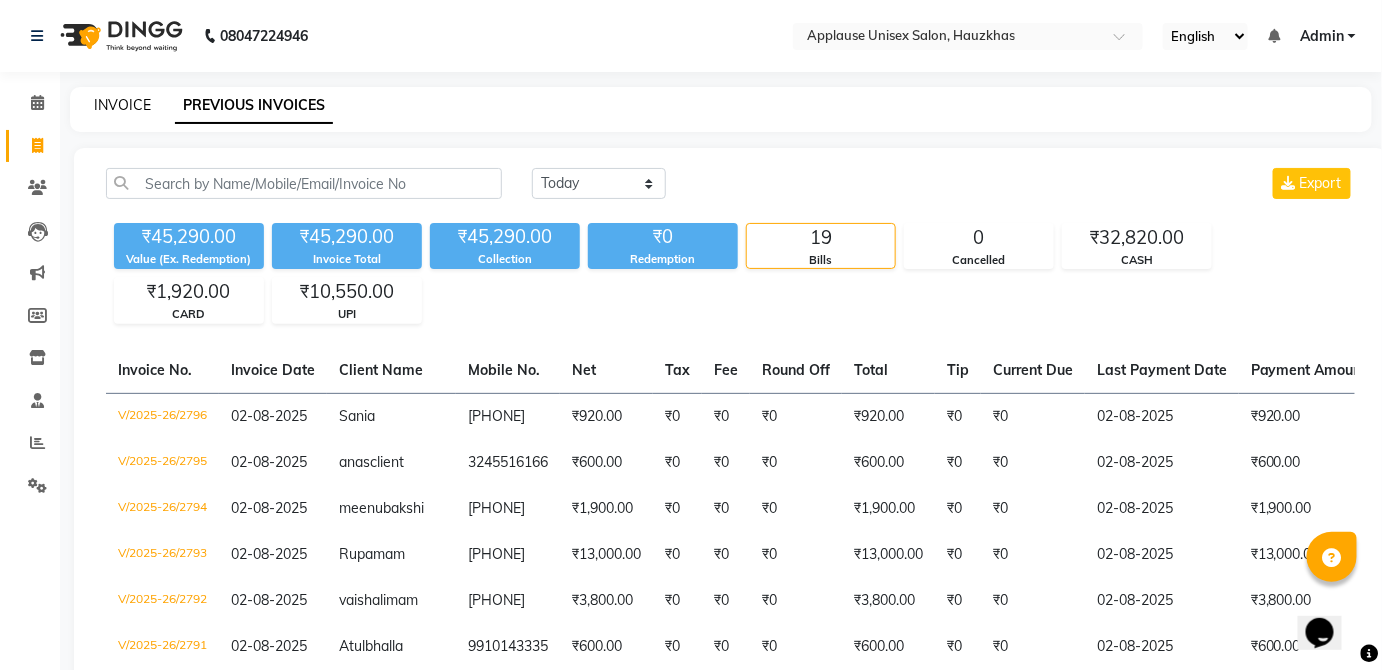 click on "INVOICE" 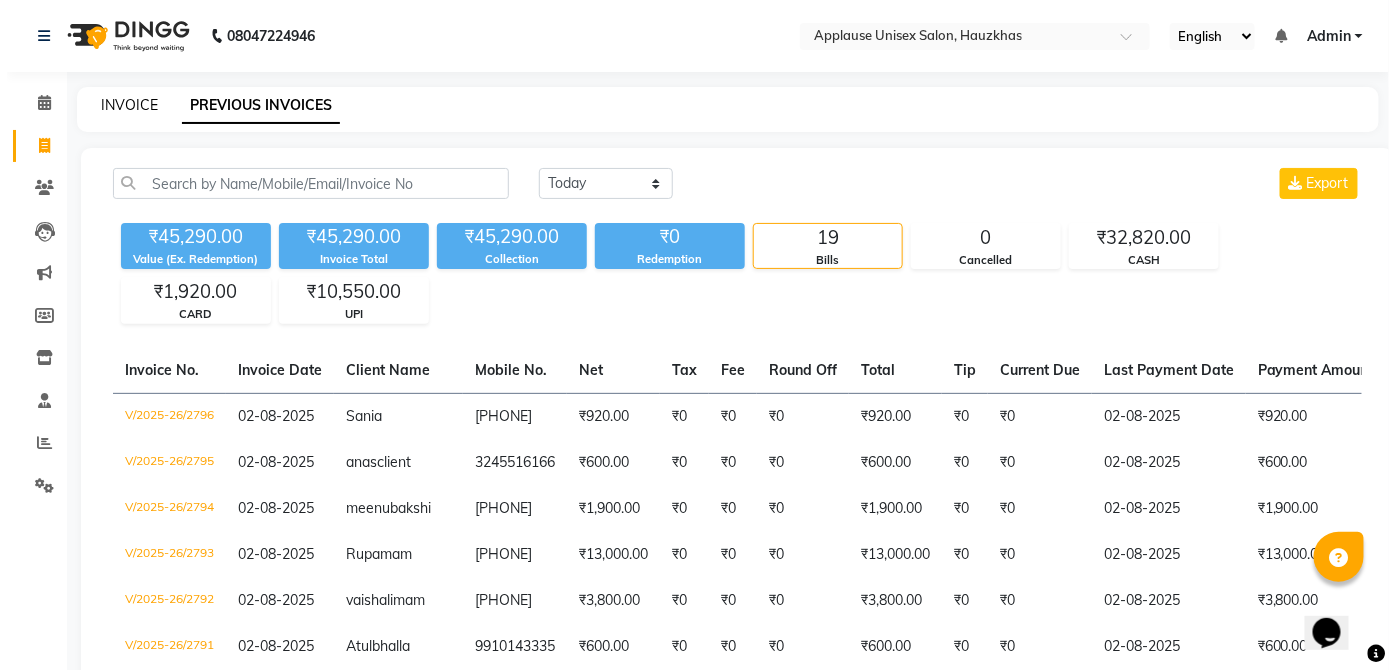 select on "service" 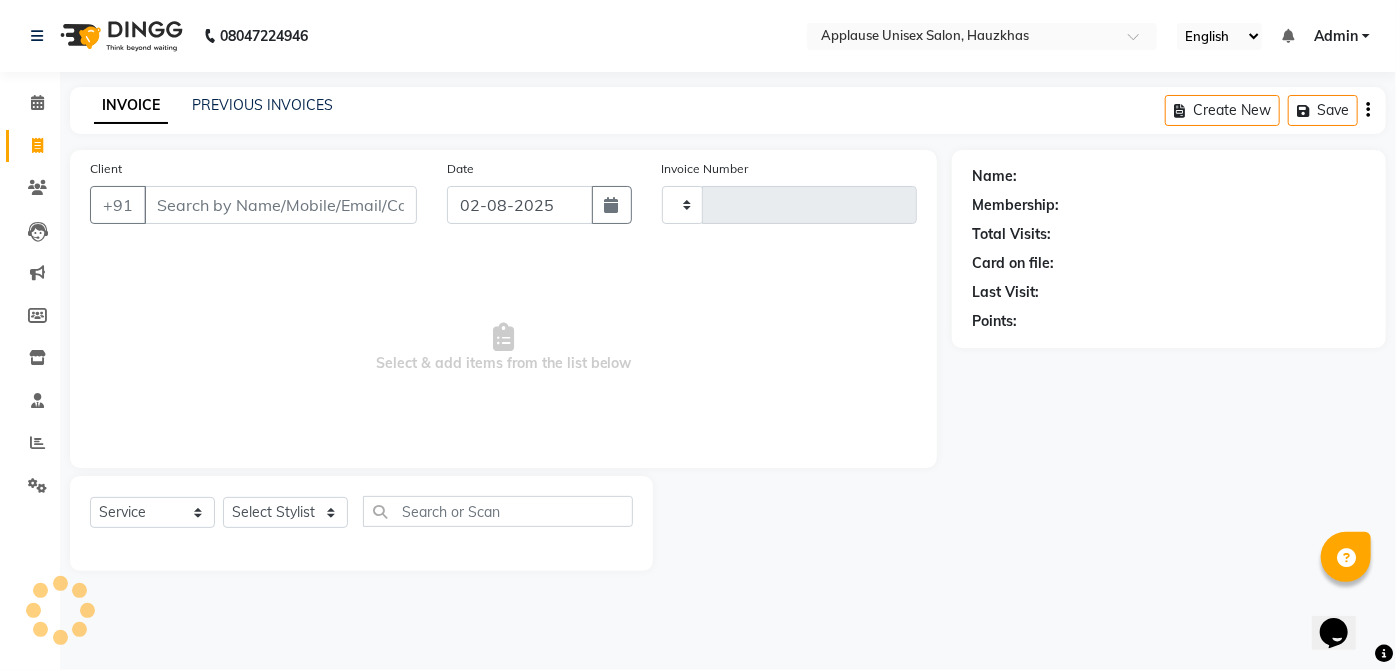type on "2797" 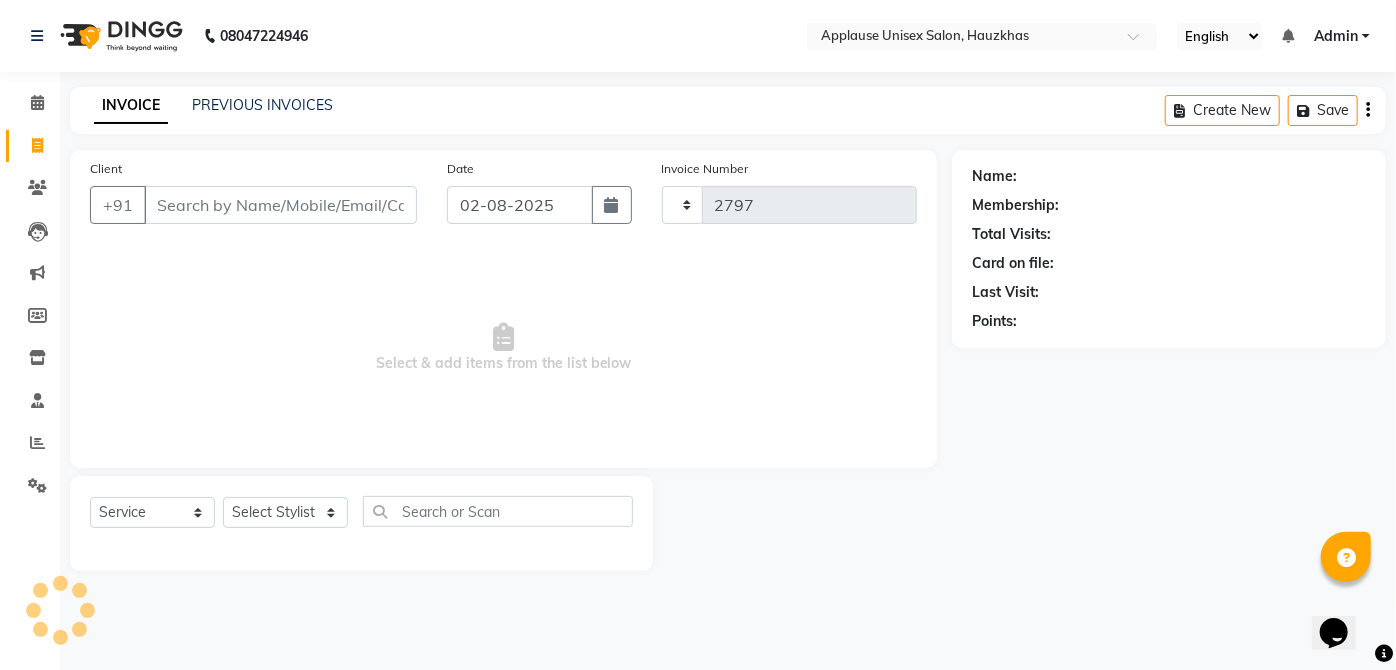 select on "5082" 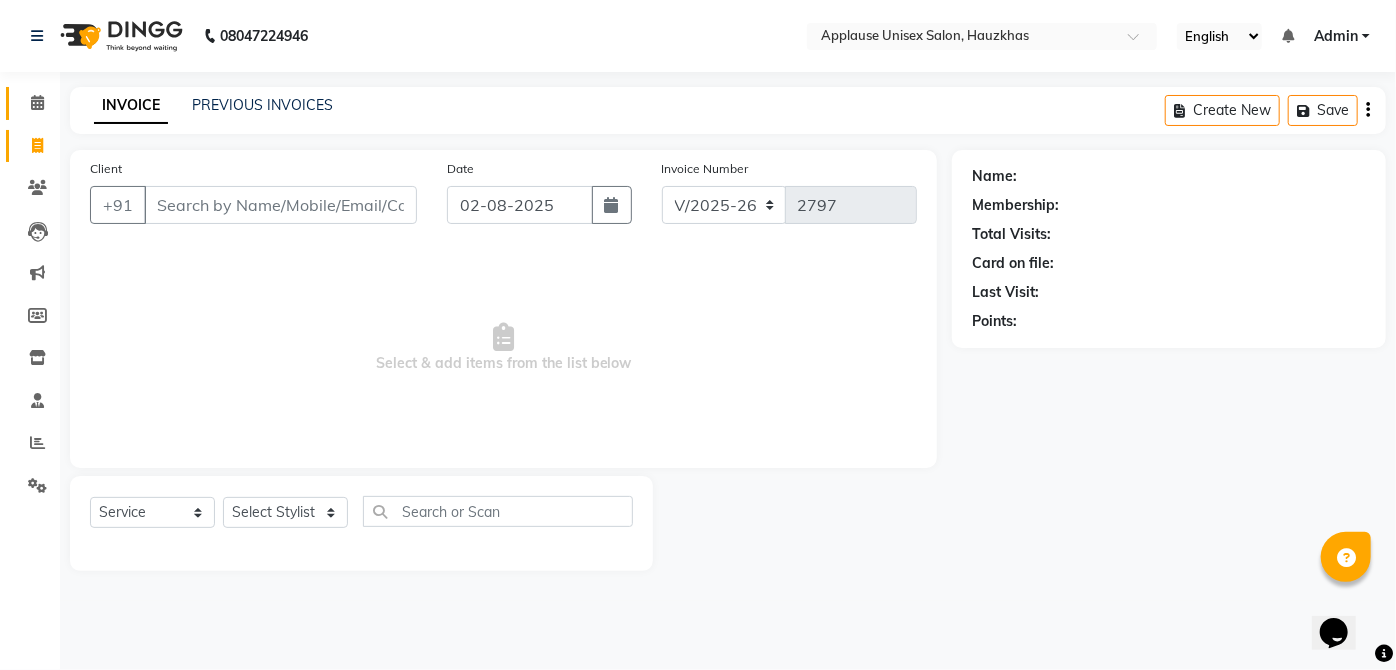 click 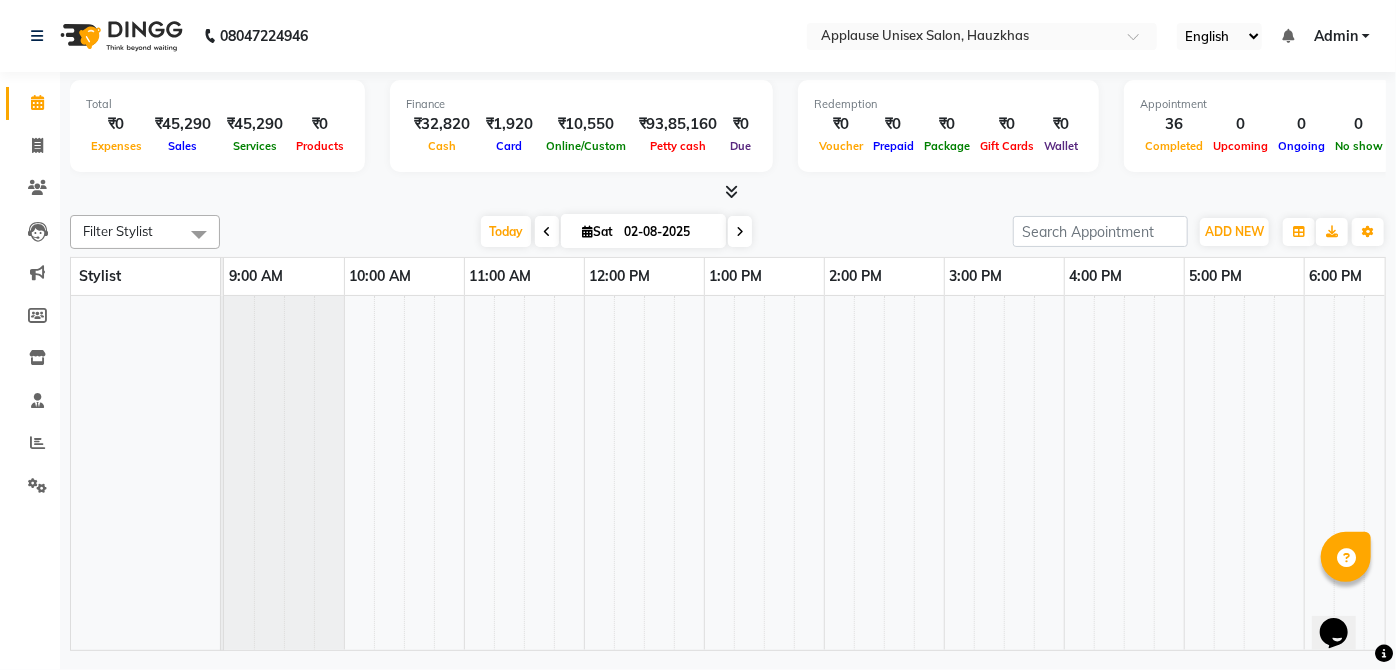 scroll, scrollTop: 0, scrollLeft: 0, axis: both 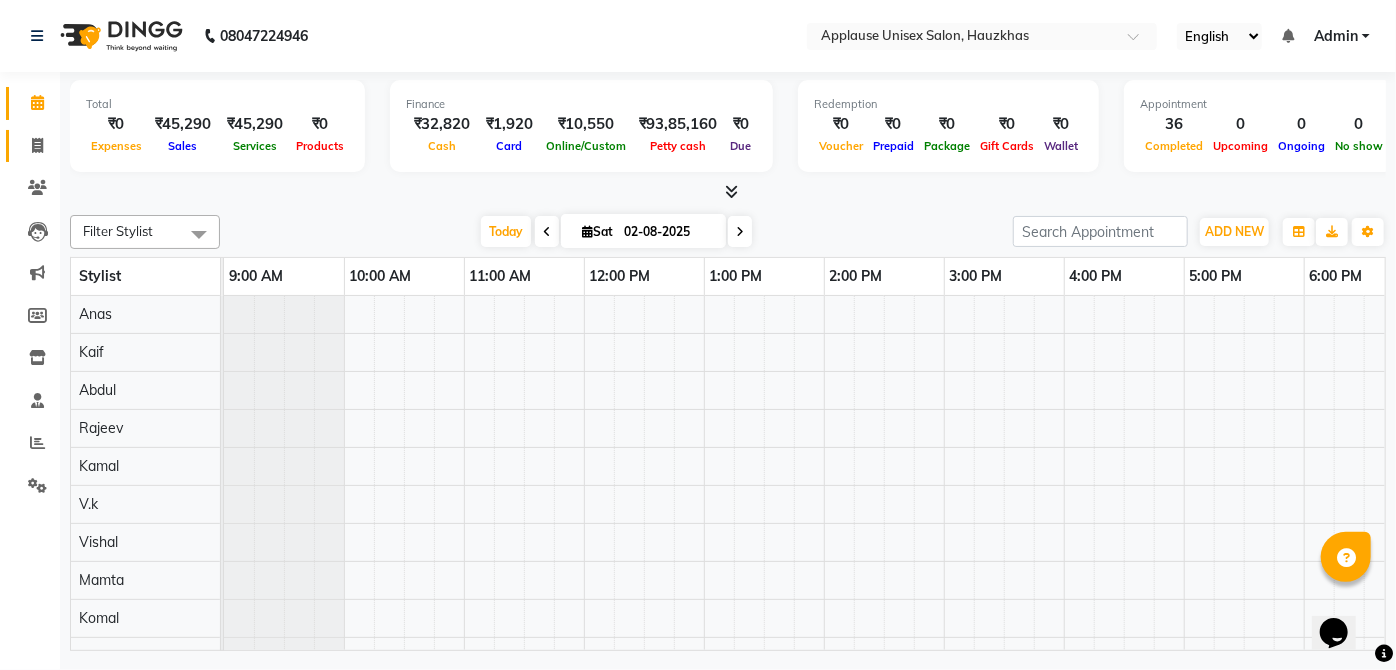 click 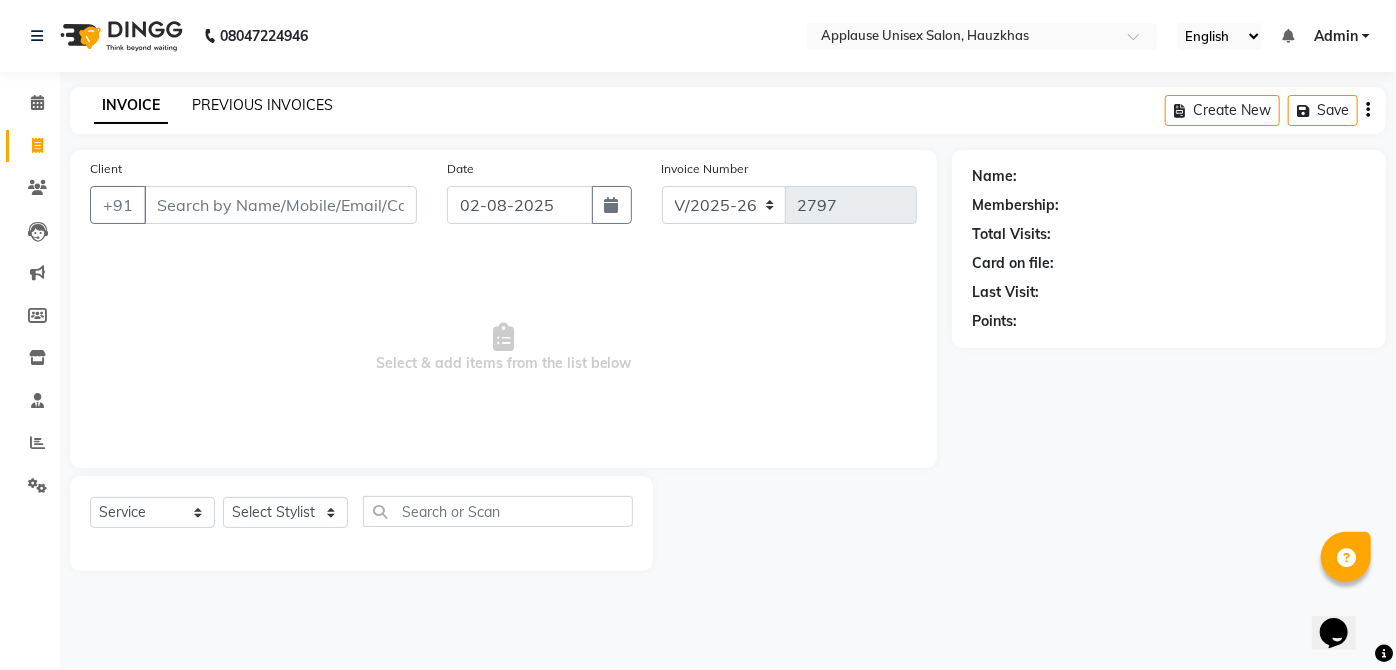 click on "PREVIOUS INVOICES" 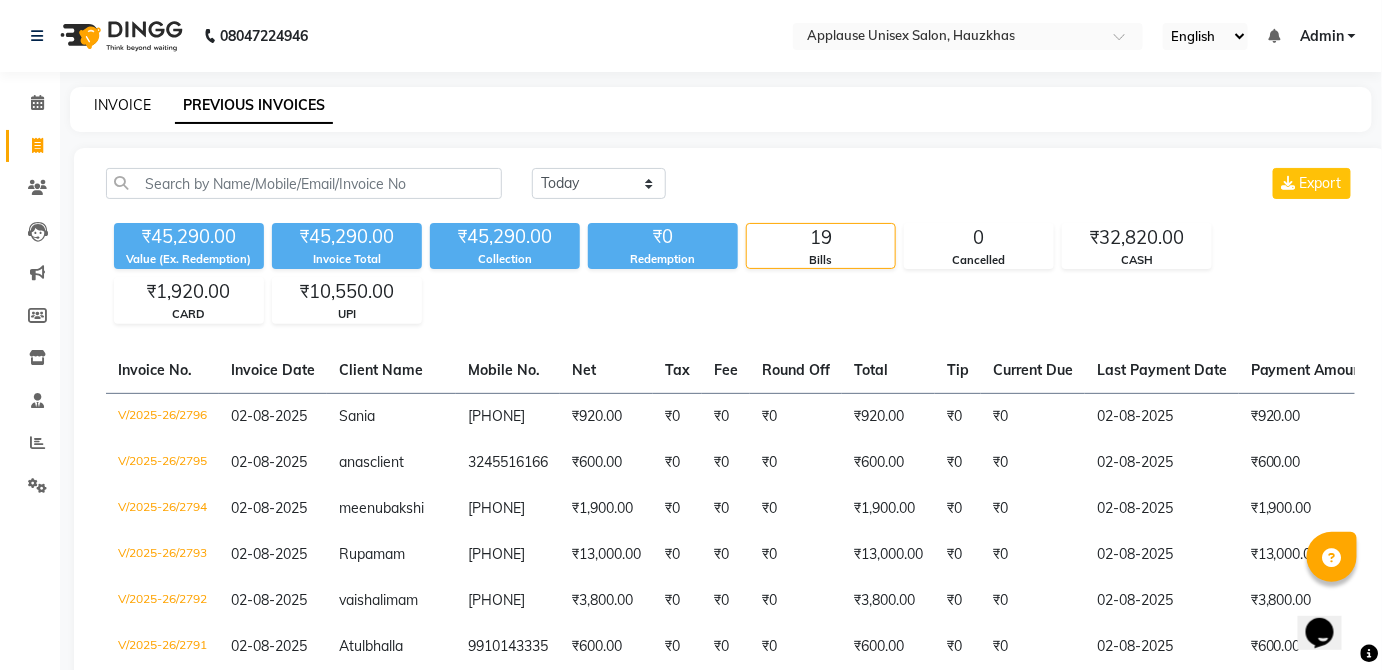 click on "INVOICE" 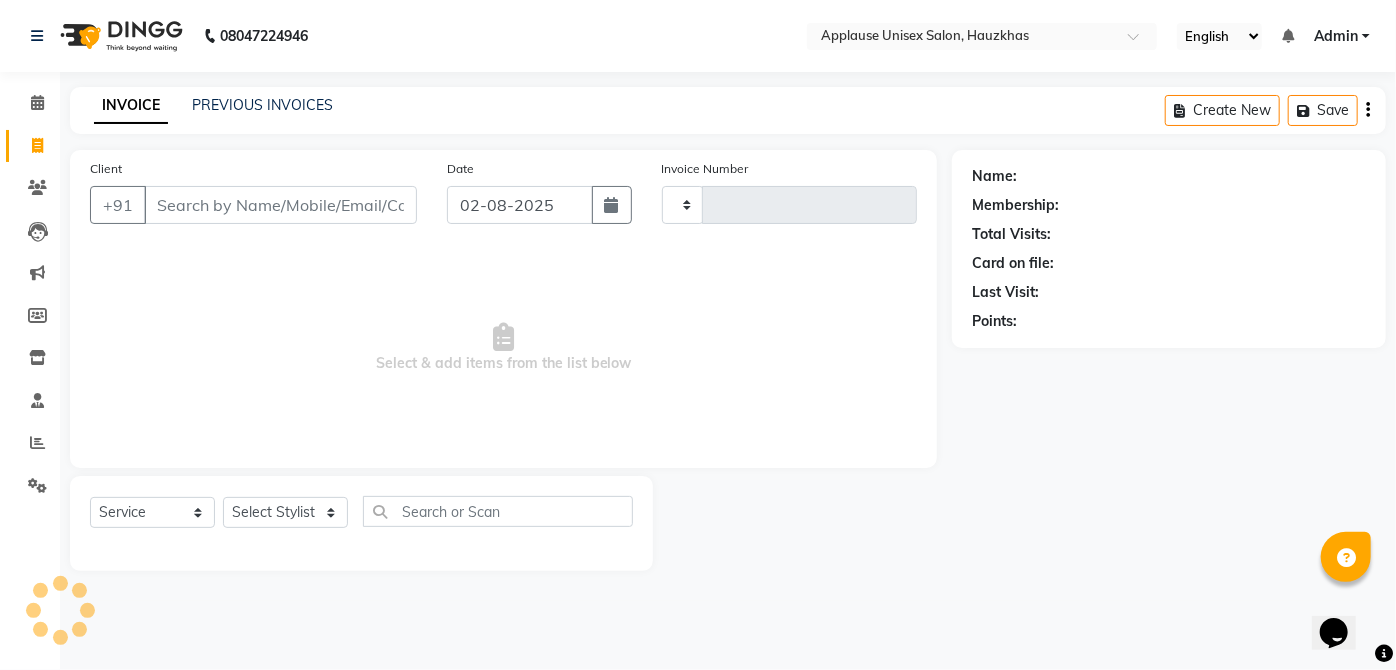 type on "2797" 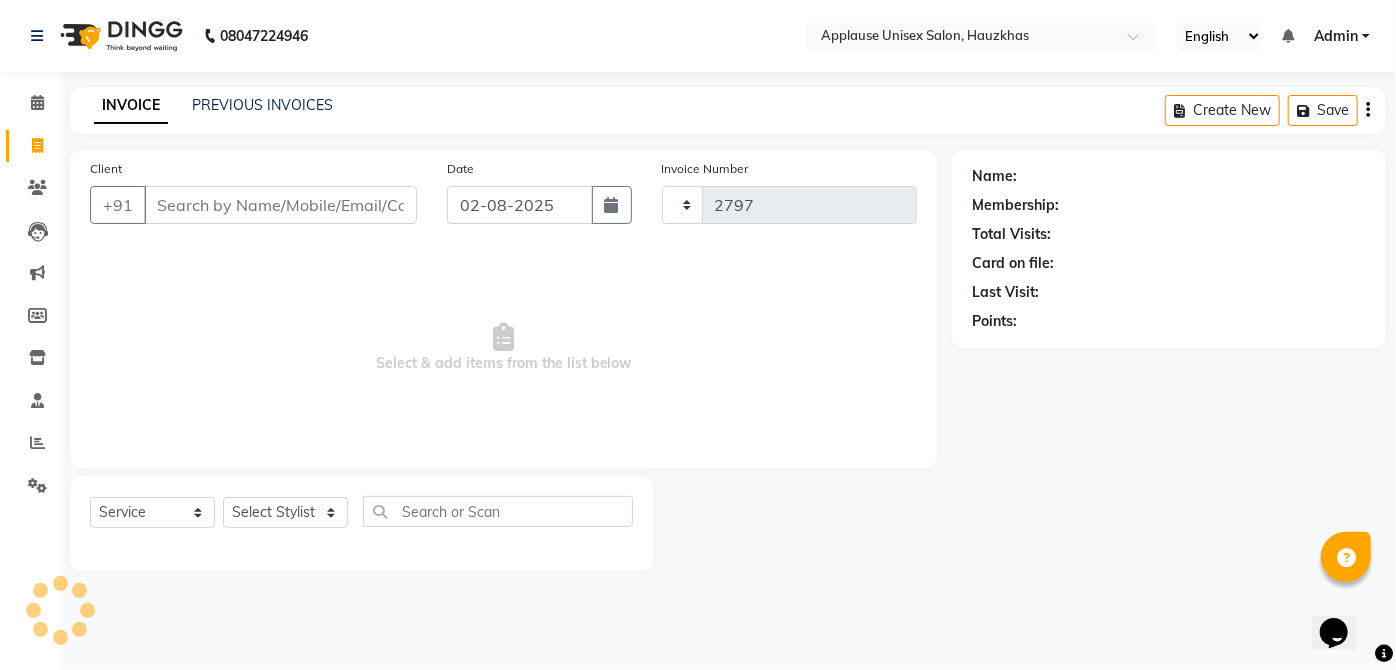select on "5082" 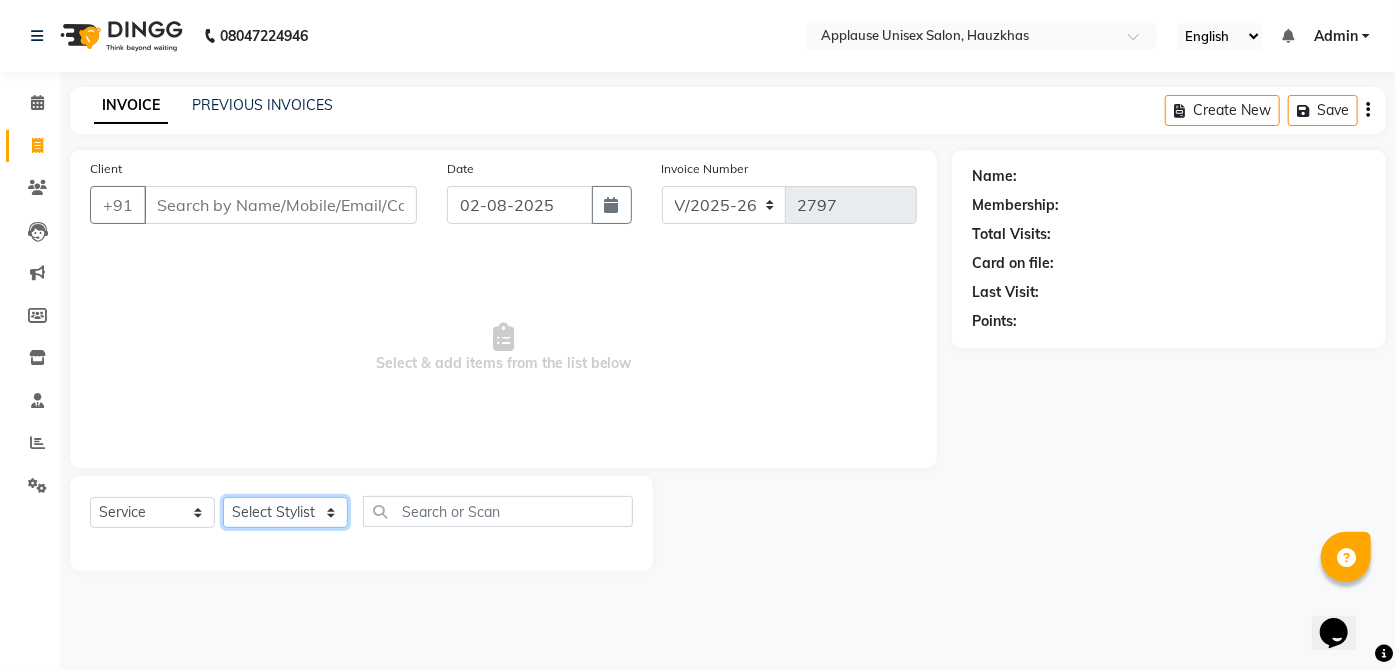 click on "SELECT STYLIST ABDUL ANAS ARTI ARUNA ASIF FAISAL GURI HEENA KAIF KAMAL KARAN KOMAL LAXMI MAMTA MANAGER MOHSIN NITIN RAHUL RAJEEV RASHID SAIF SANGEETA SANGEETA SHARUKH VISHAL V.K" 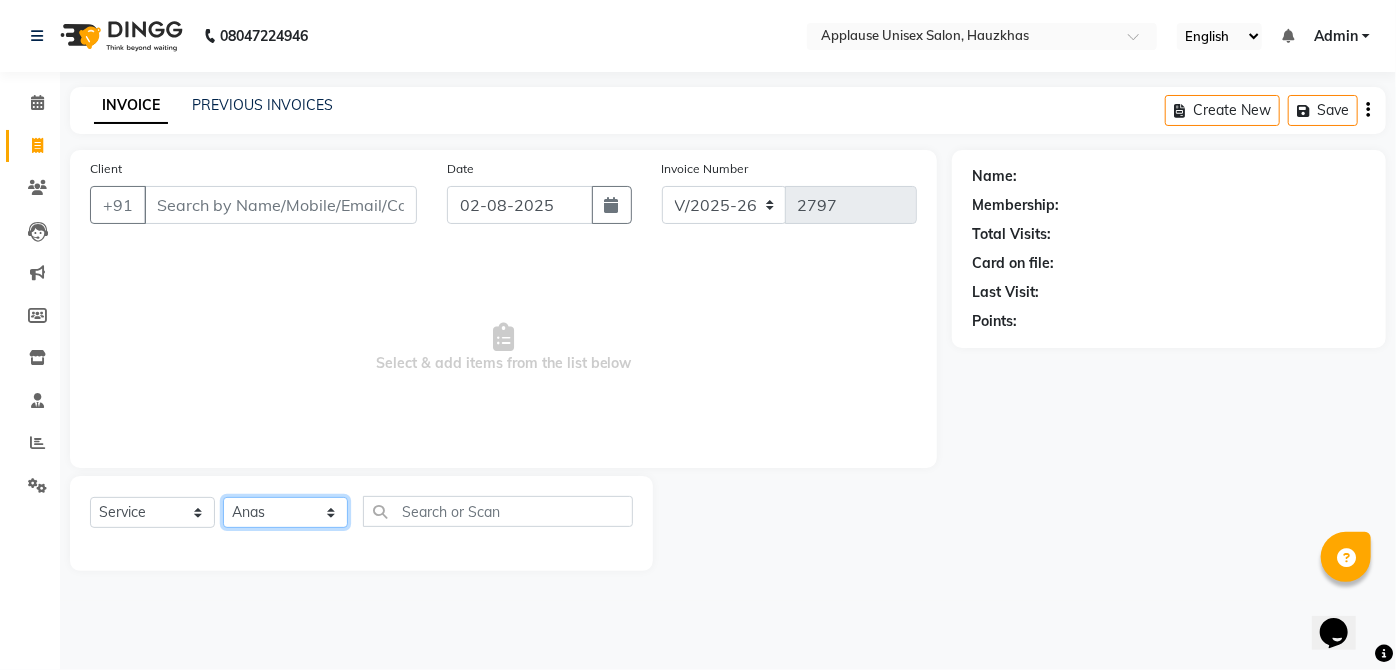 click on "SELECT STYLIST ABDUL ANAS ARTI ARUNA ASIF FAISAL GURI HEENA KAIF KAMAL KARAN KOMAL LAXMI MAMTA MANAGER MOHSIN NITIN RAHUL RAJEEV RASHID SAIF SANGEETA SANGEETA SHARUKH VISHAL V.K" 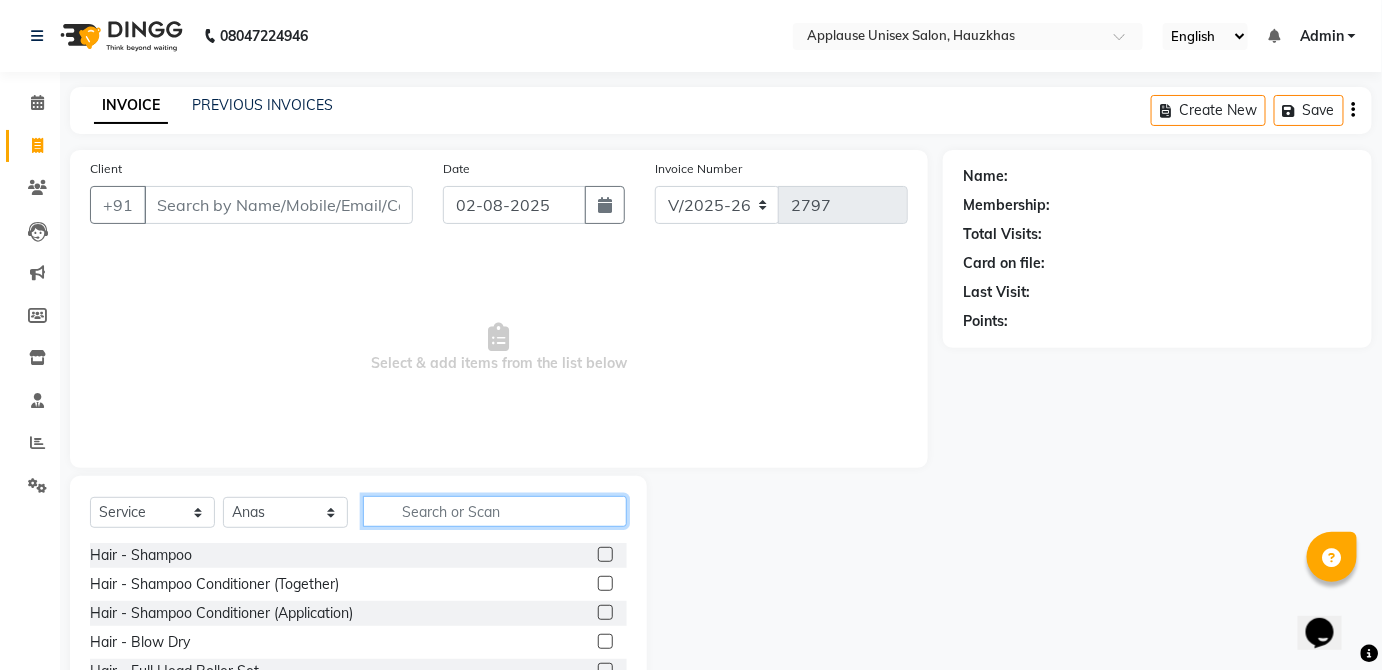 click 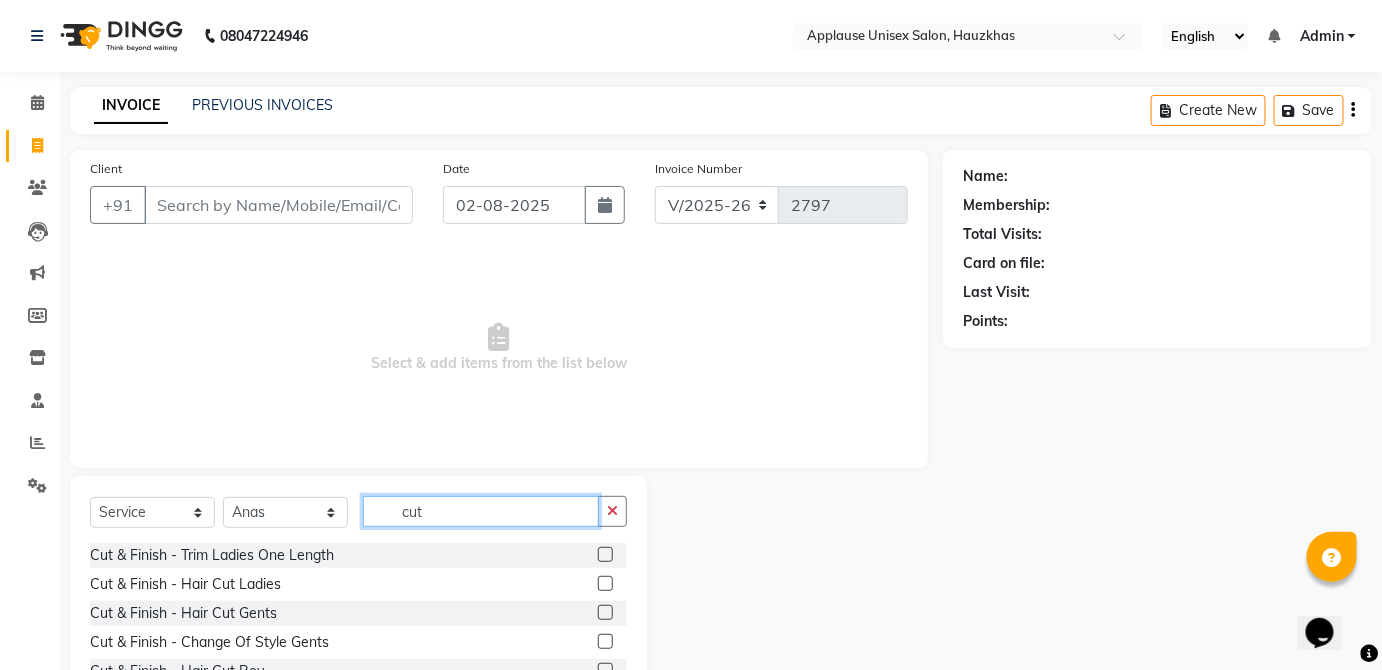 type on "cut" 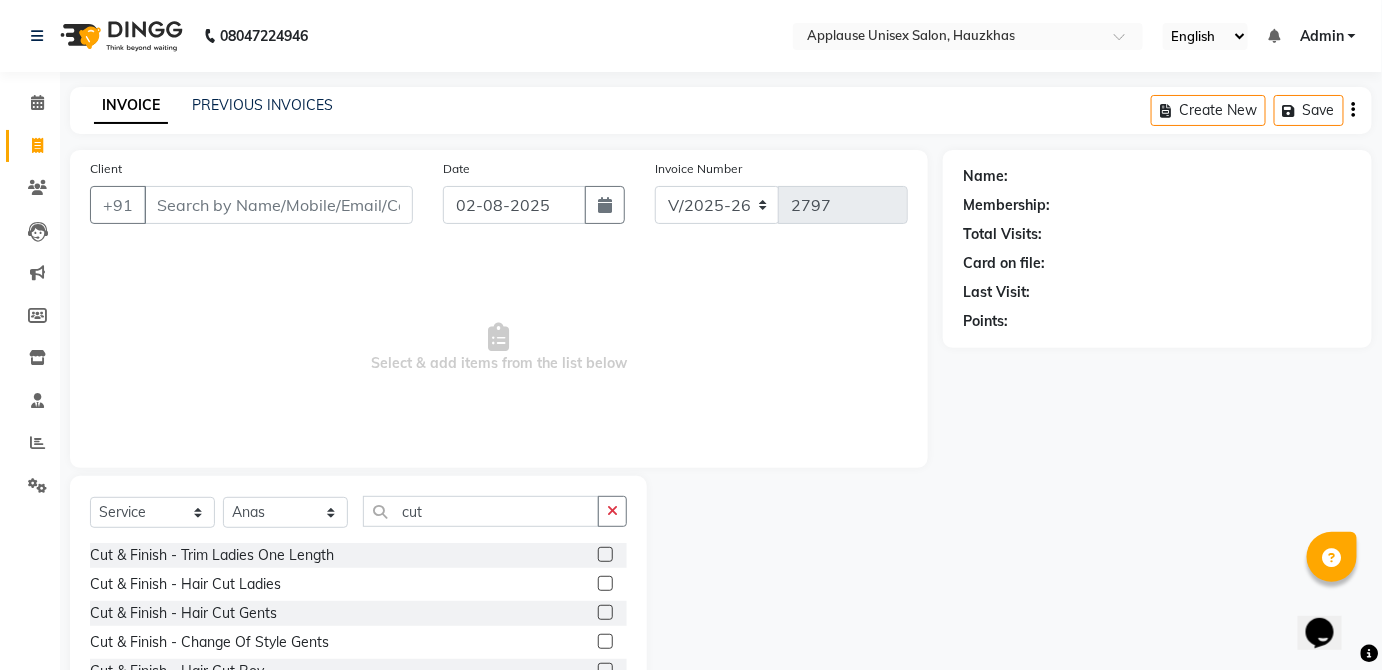 click 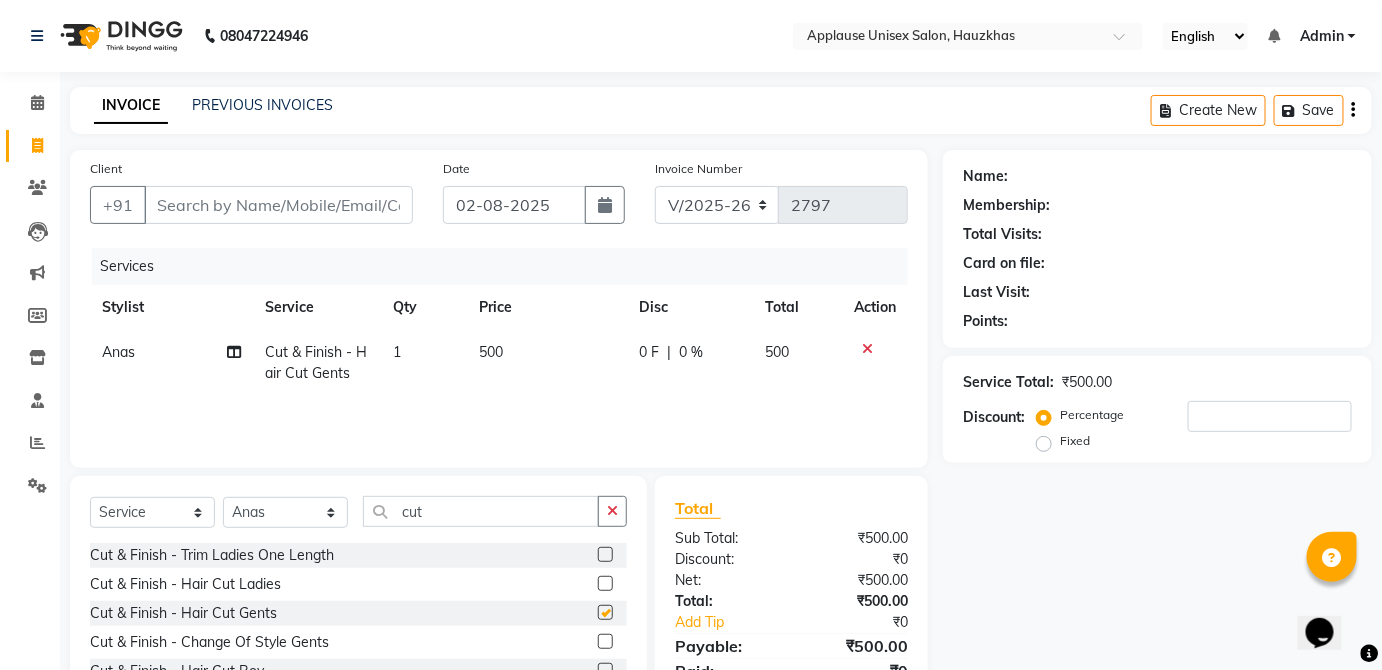 click on "0 F | 0 %" 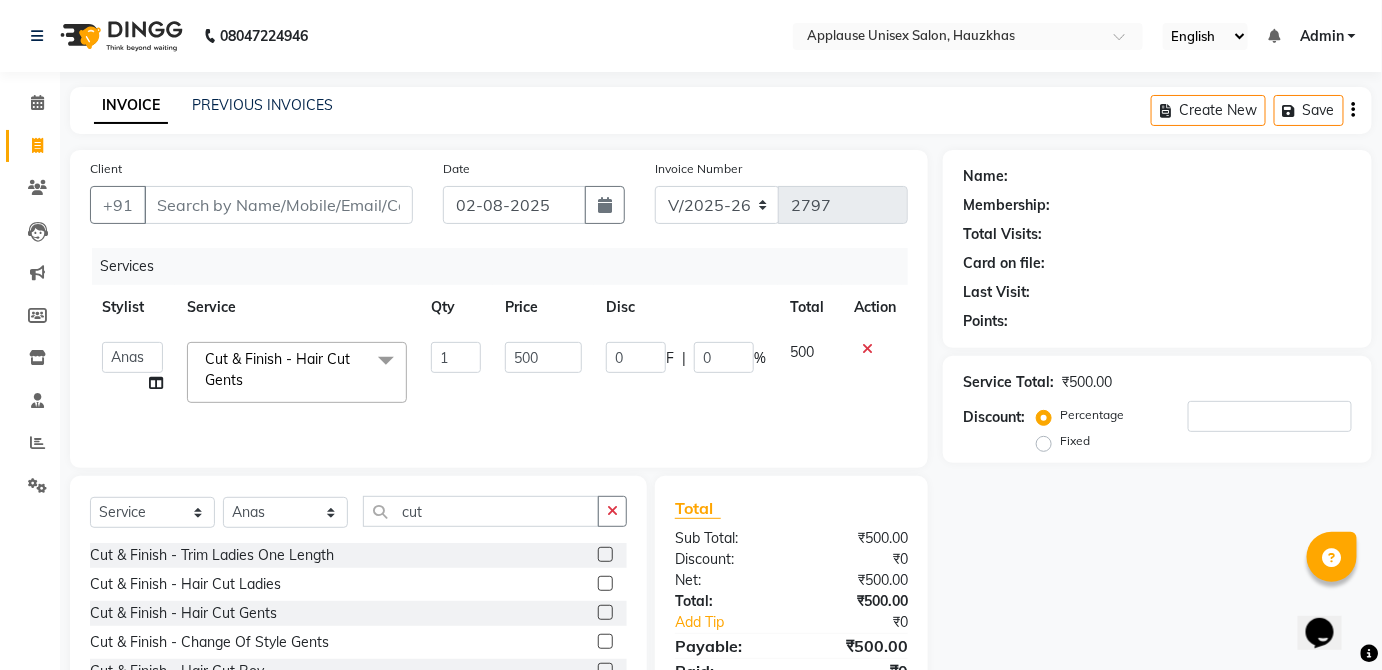 checkbox on "false" 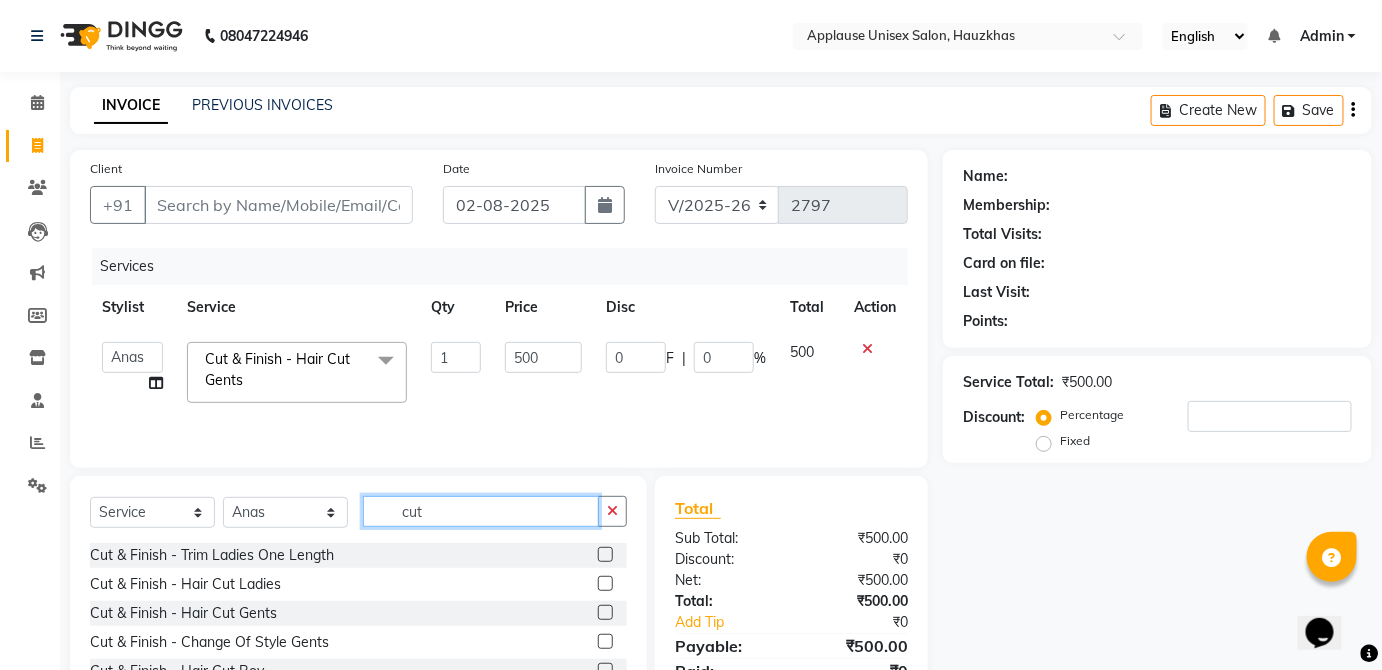click on "cut" 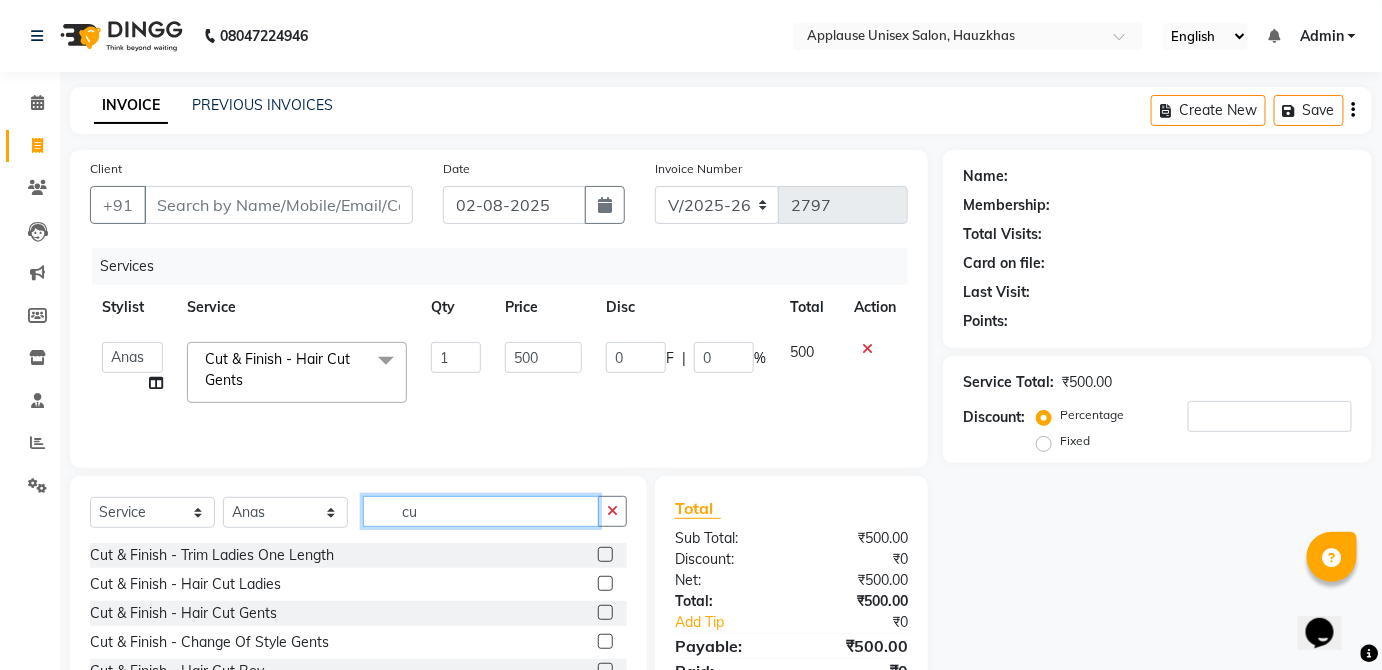 type on "c" 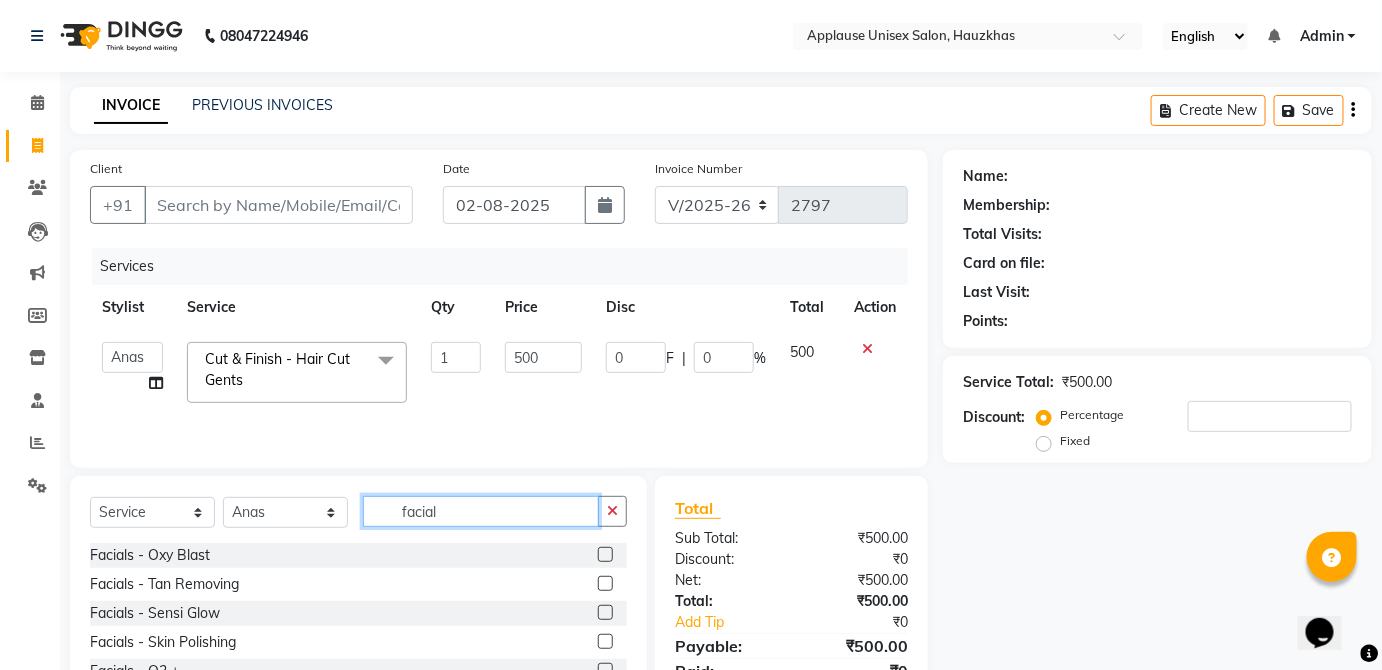 scroll, scrollTop: 130, scrollLeft: 0, axis: vertical 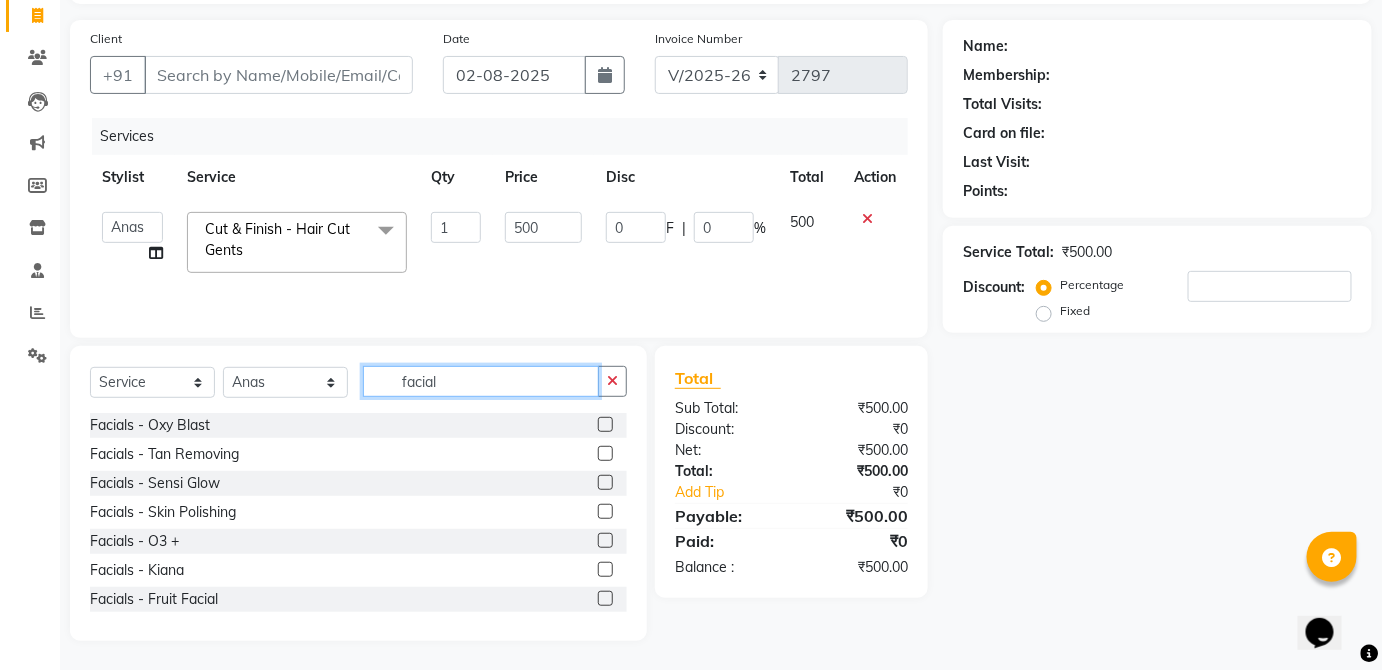 type on "facial" 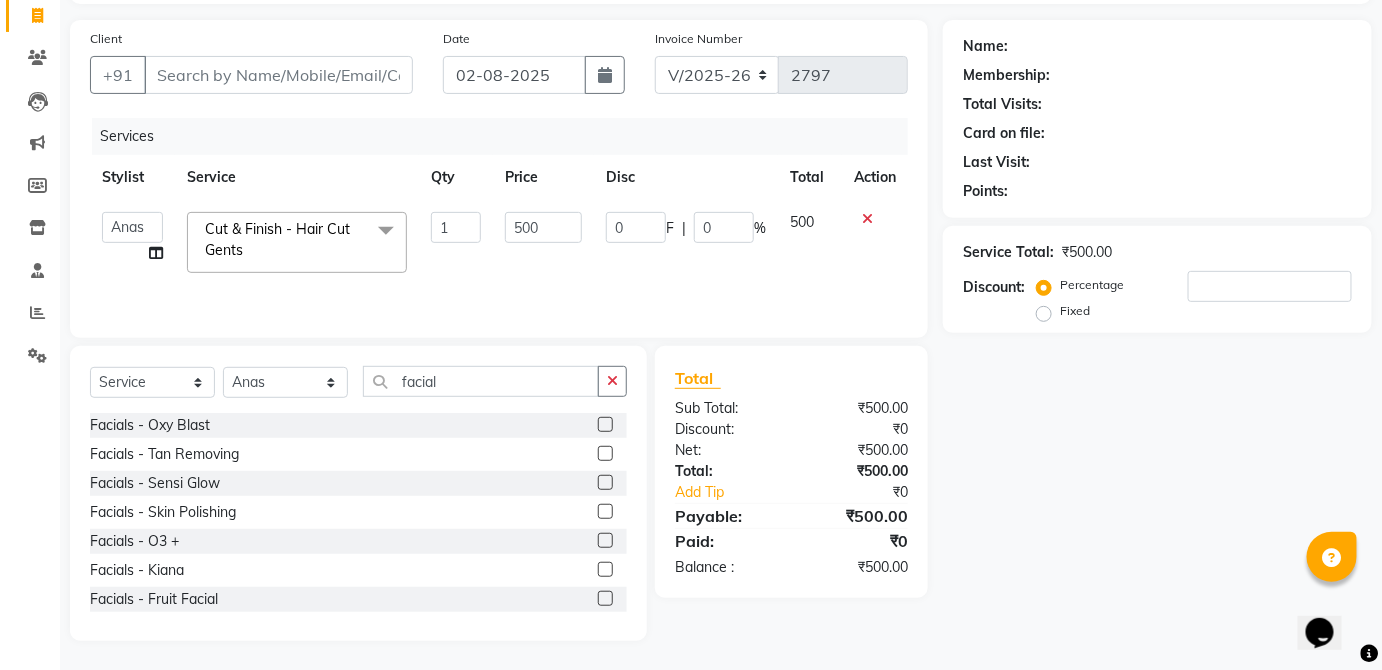 click 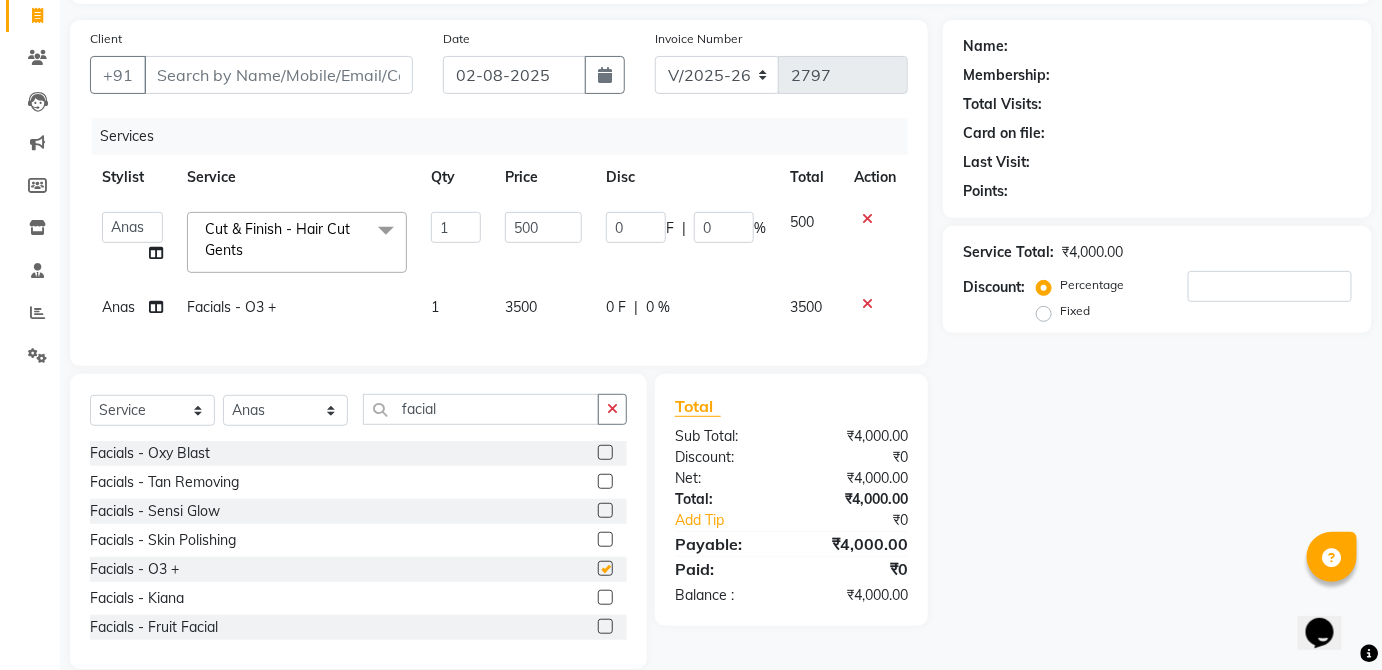 click on "0 F | 0 %" 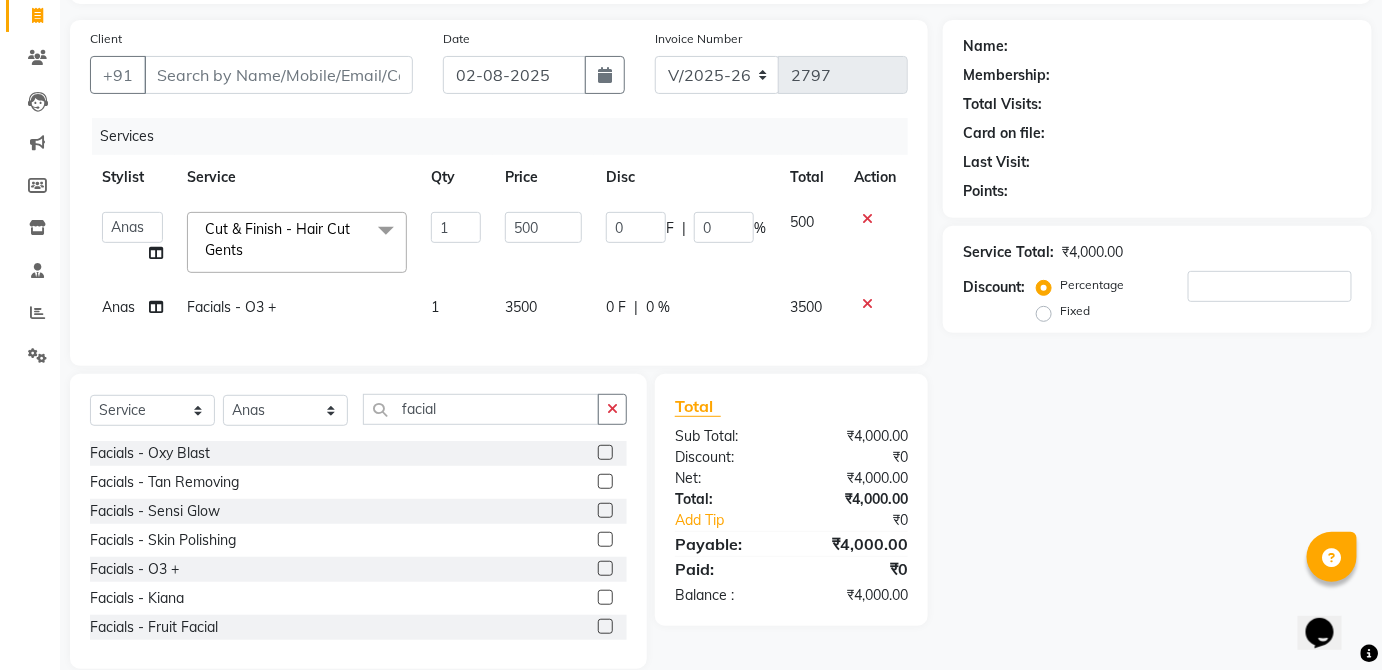 checkbox on "false" 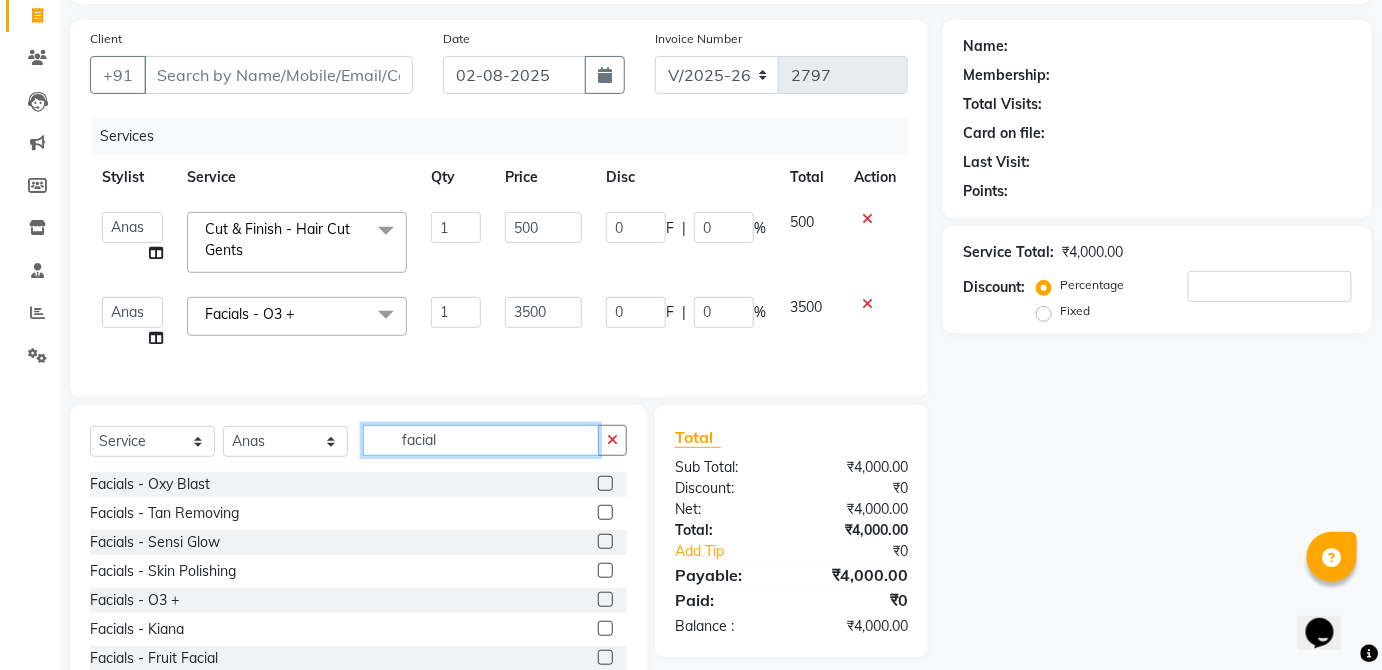 click on "facial" 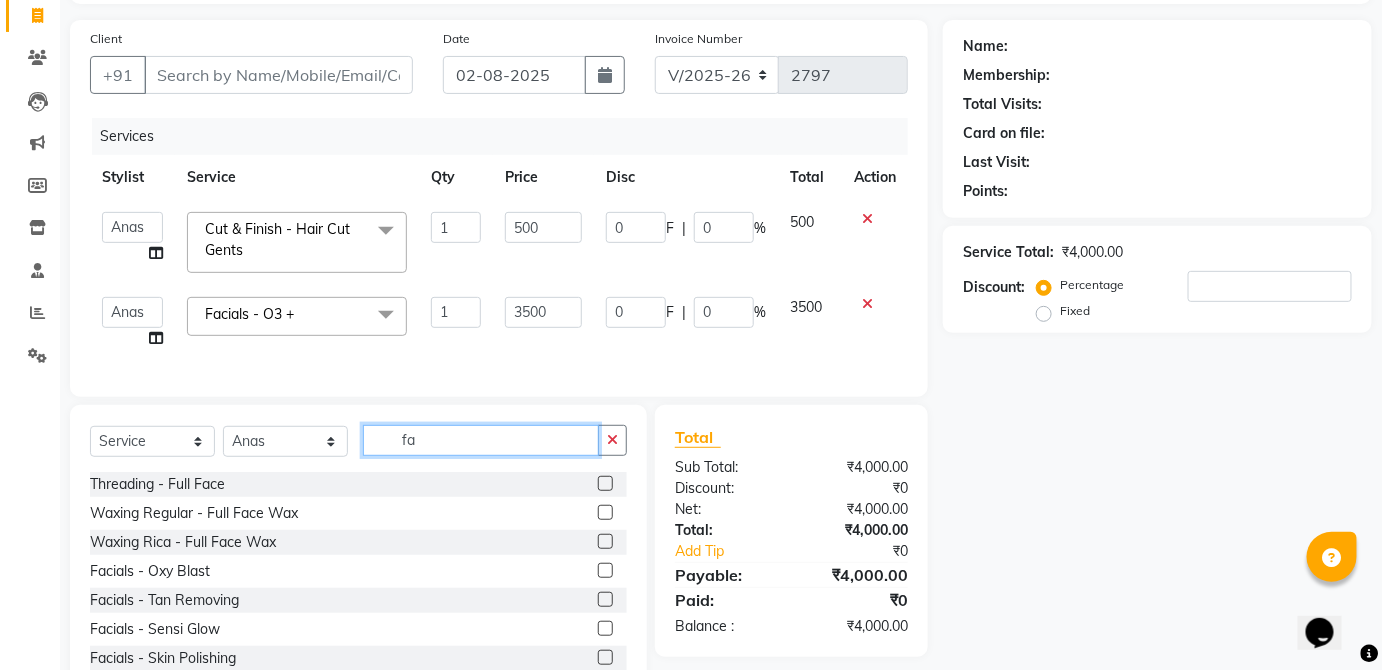 type on "f" 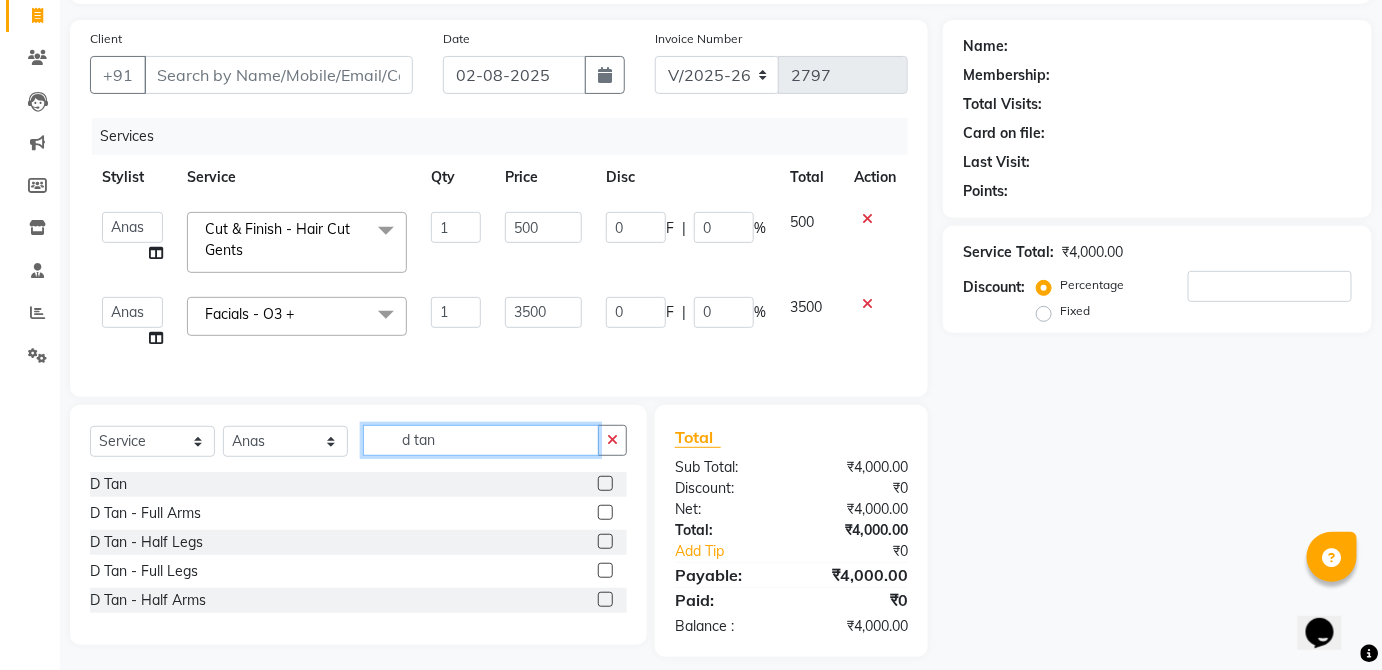 type on "d tan" 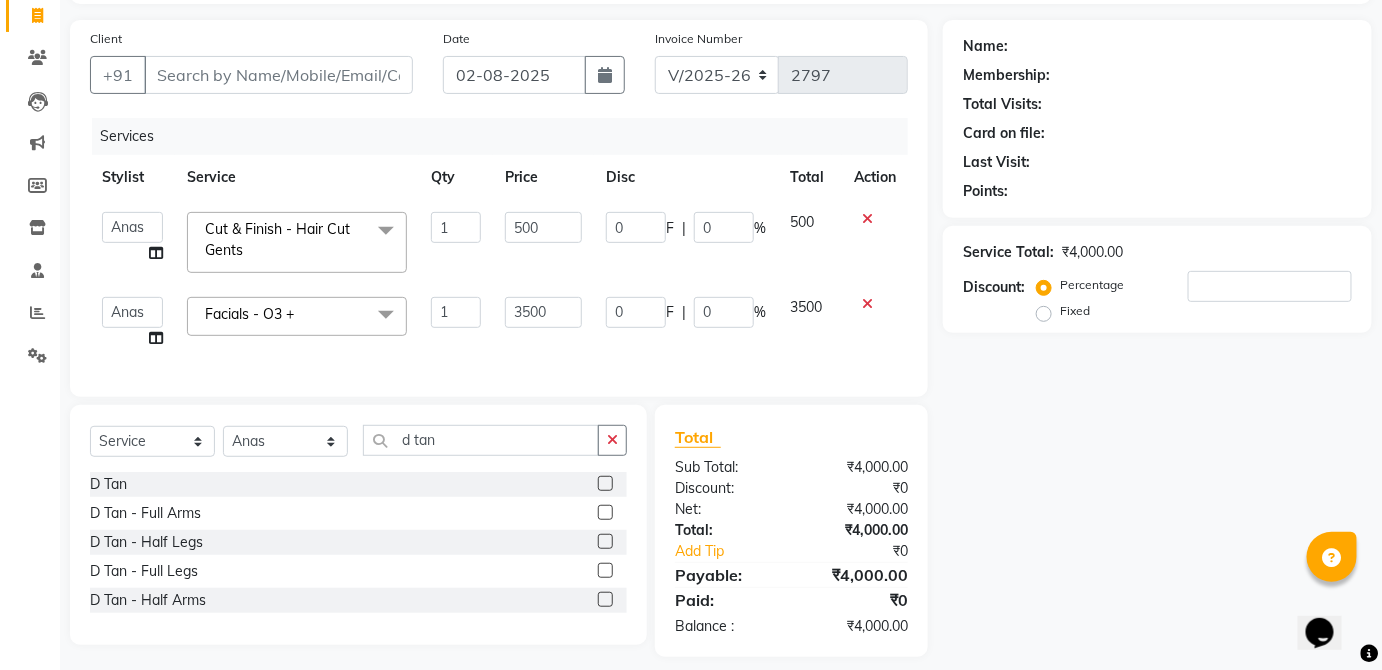 click 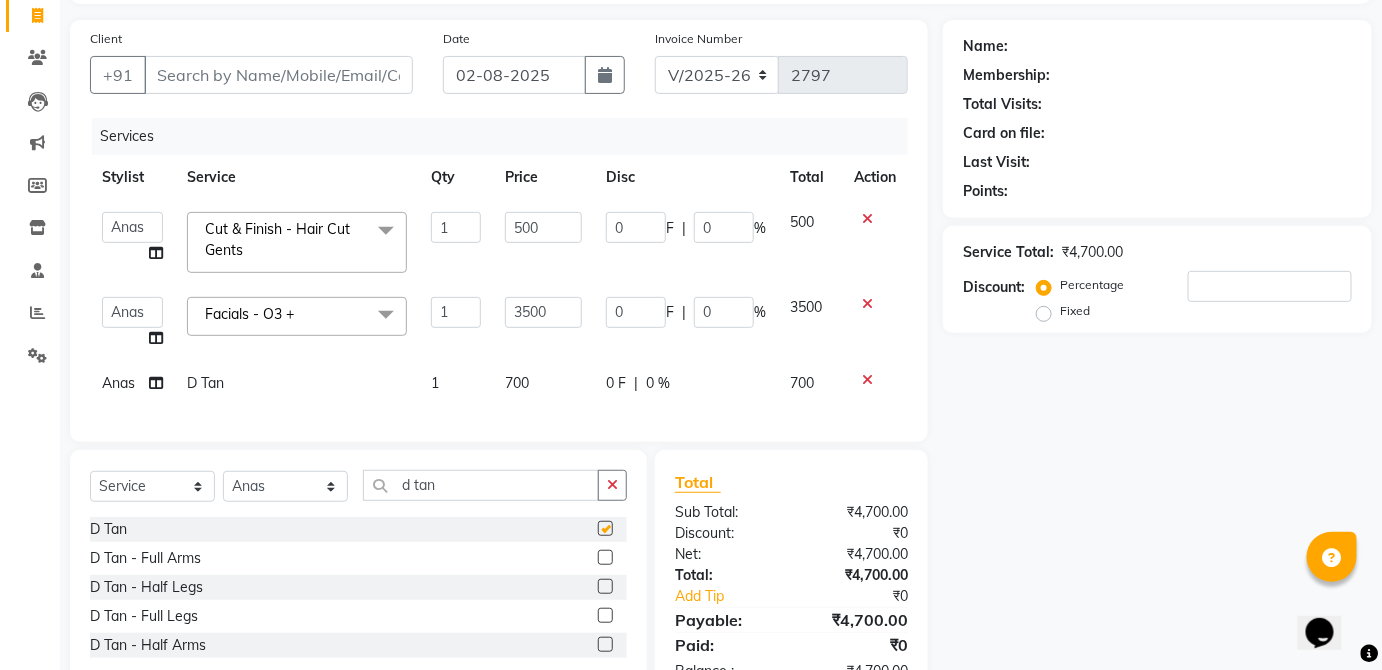 checkbox on "false" 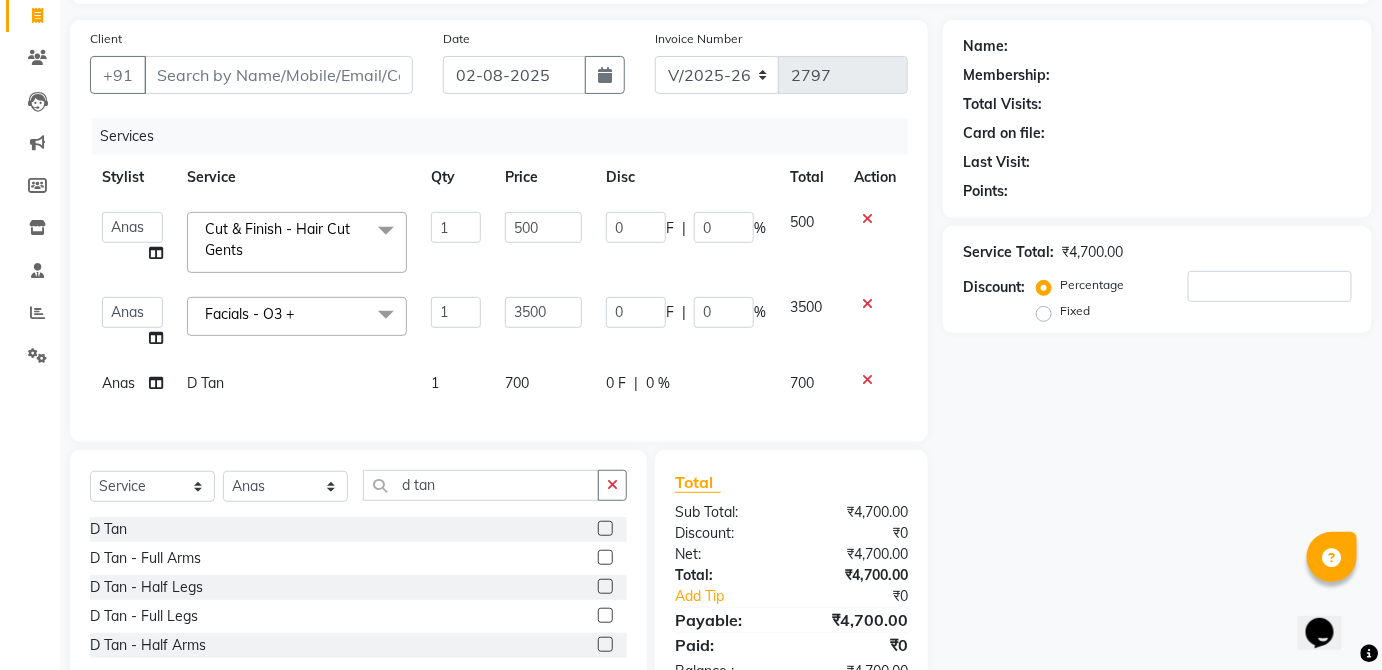 click on "700" 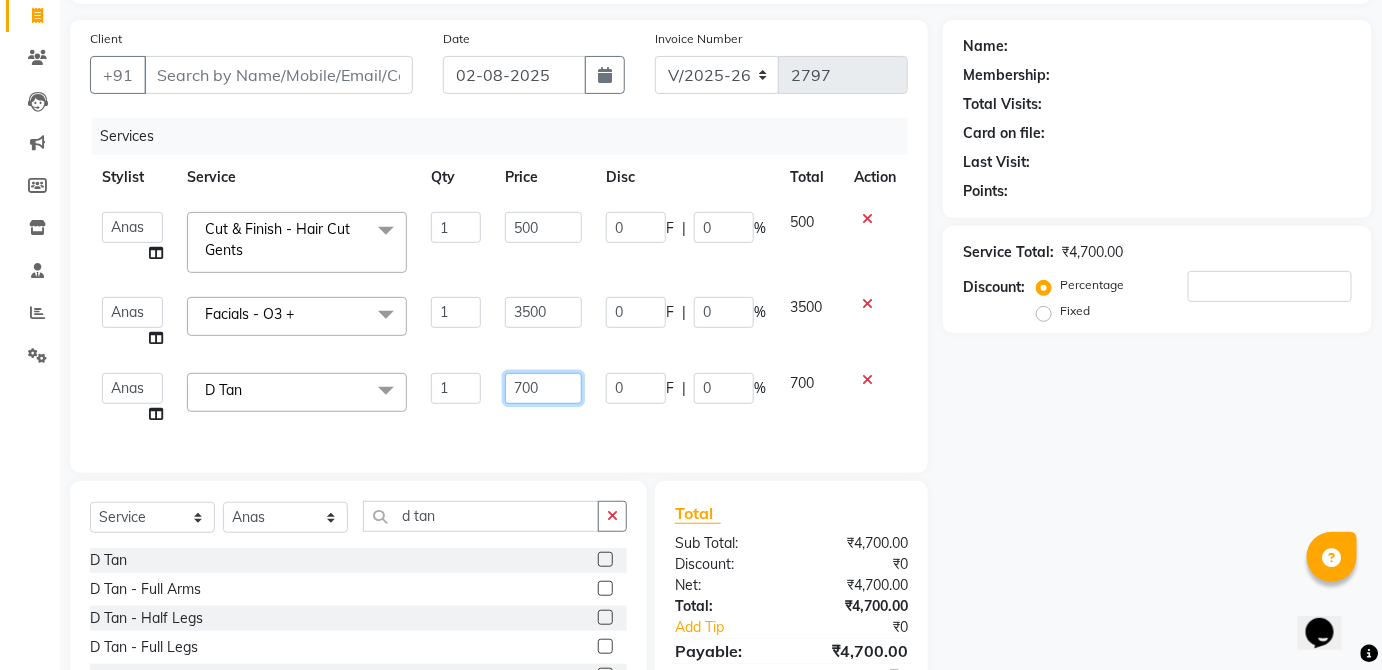 click on "700" 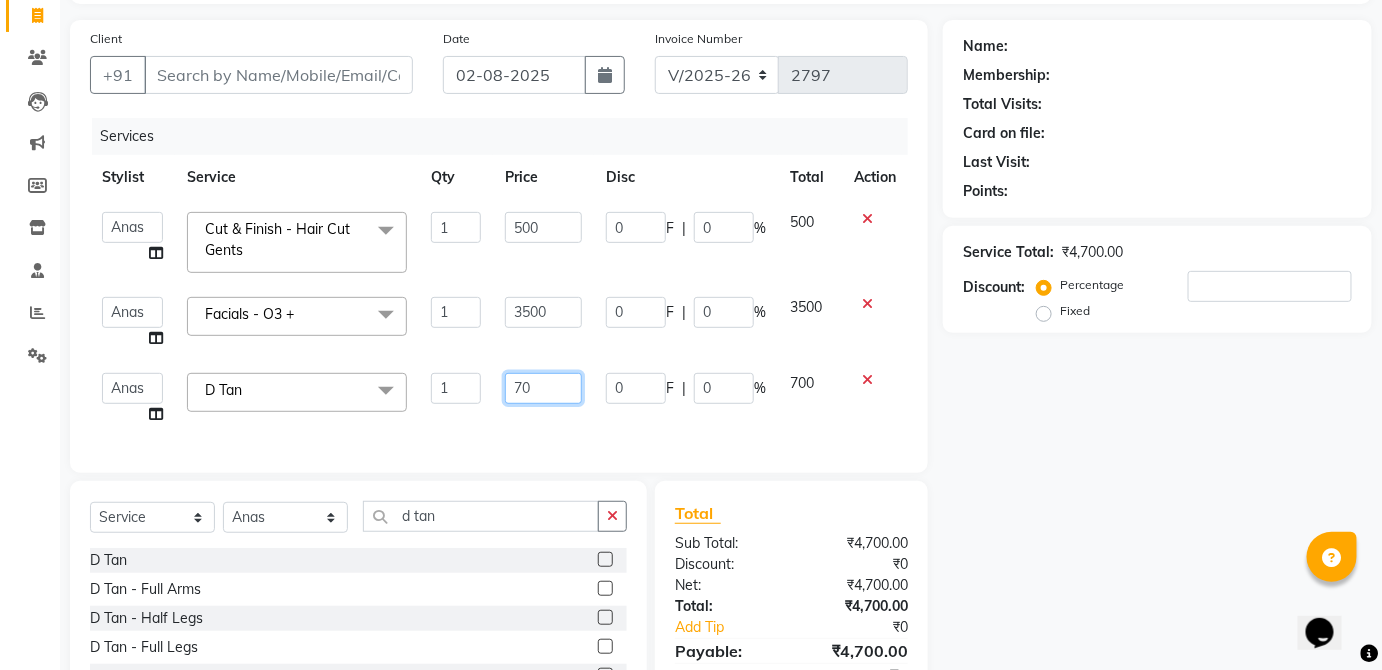 type on "7" 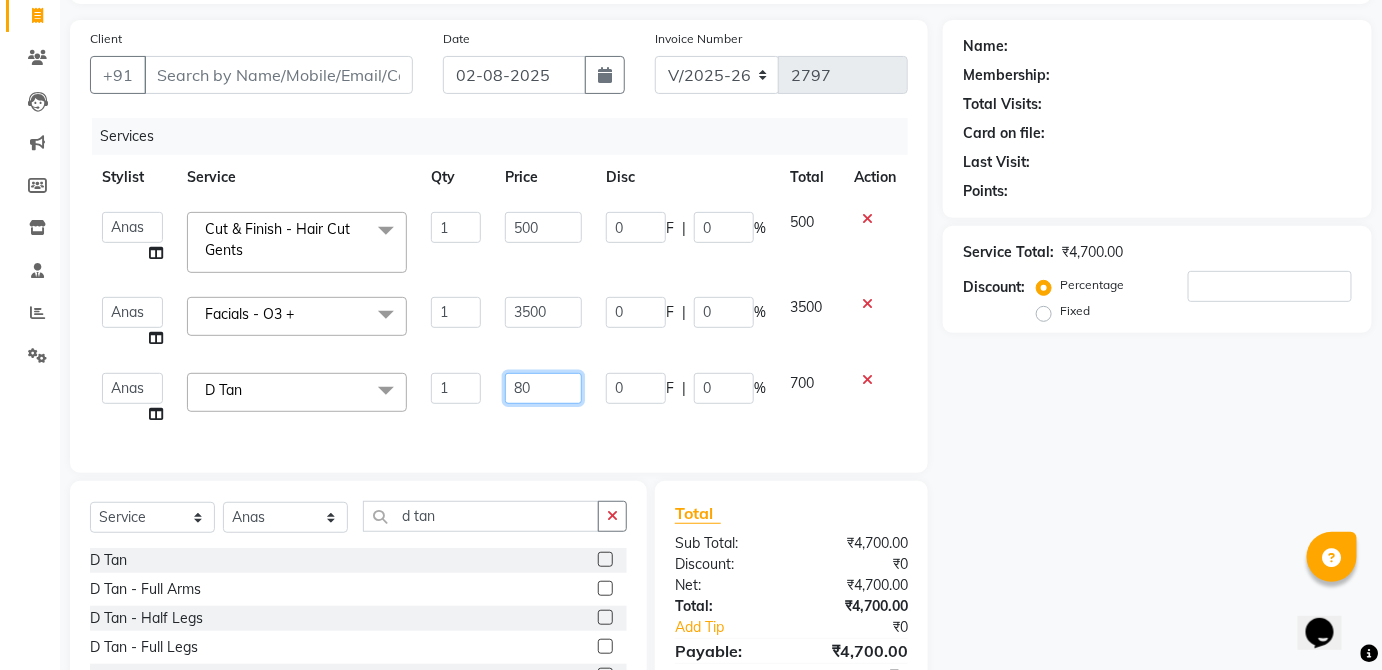 type on "800" 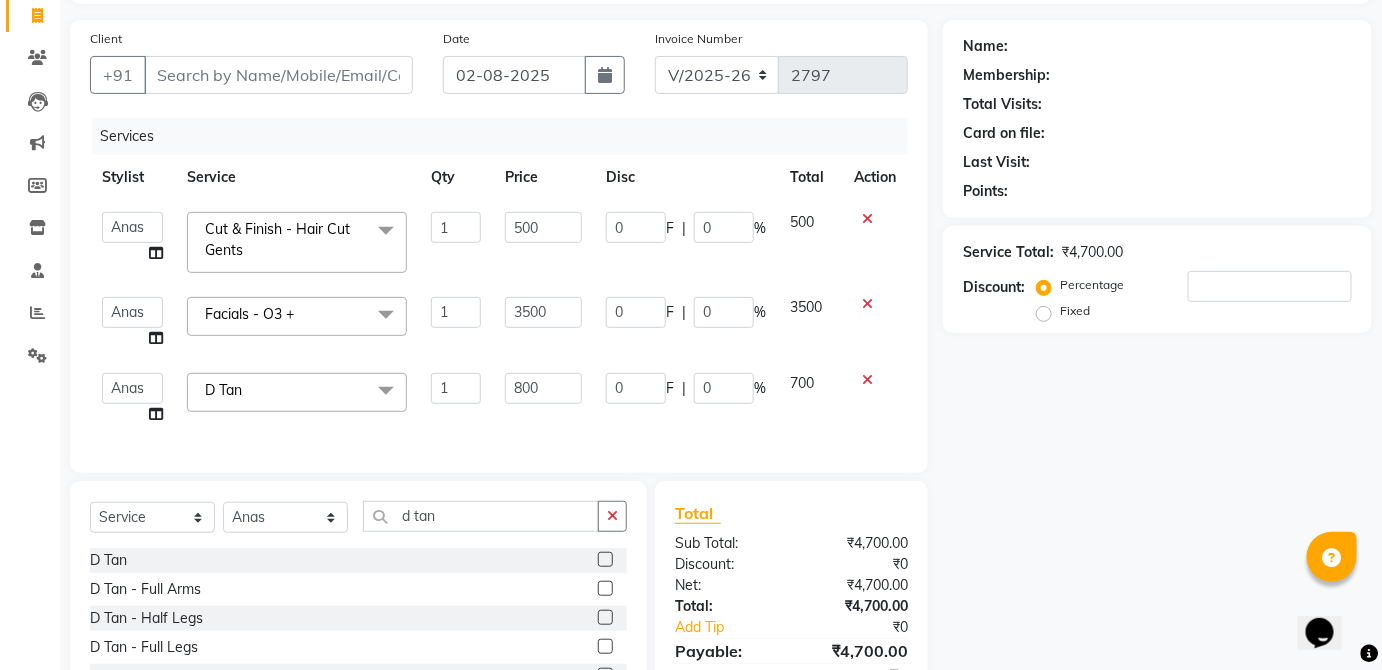 click on "700" 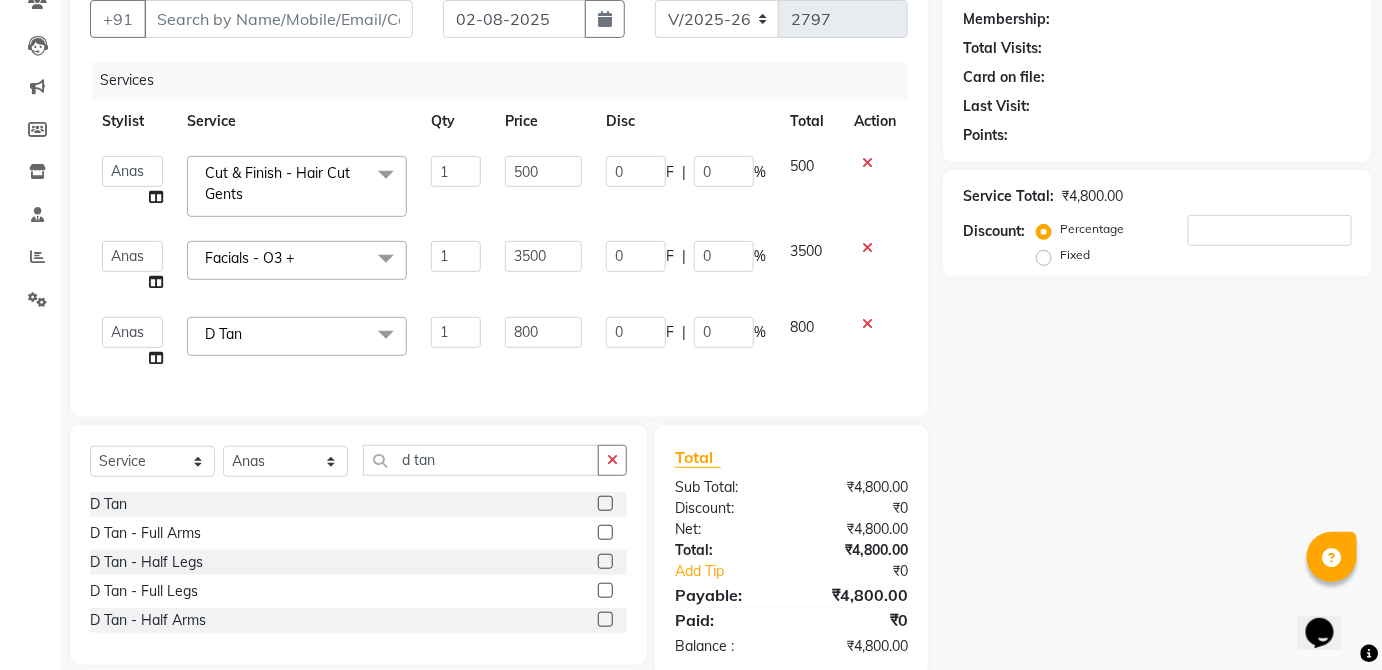 scroll, scrollTop: 193, scrollLeft: 0, axis: vertical 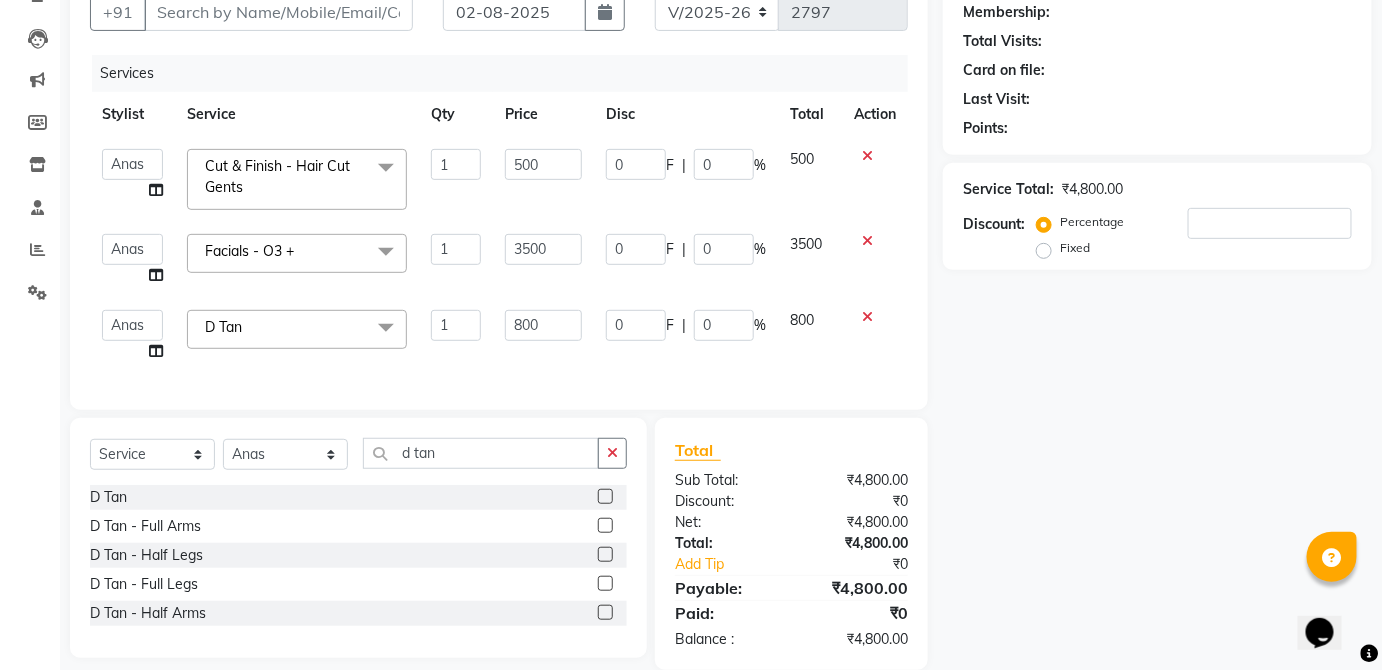 click 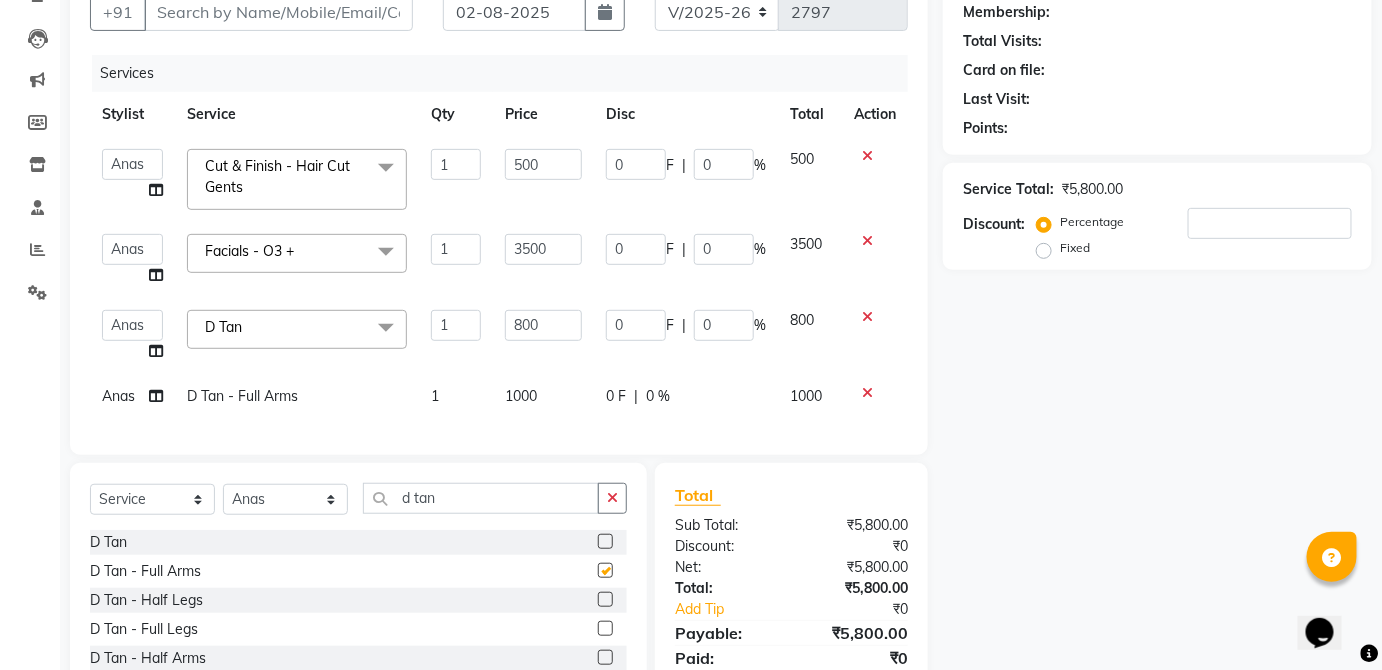 checkbox on "false" 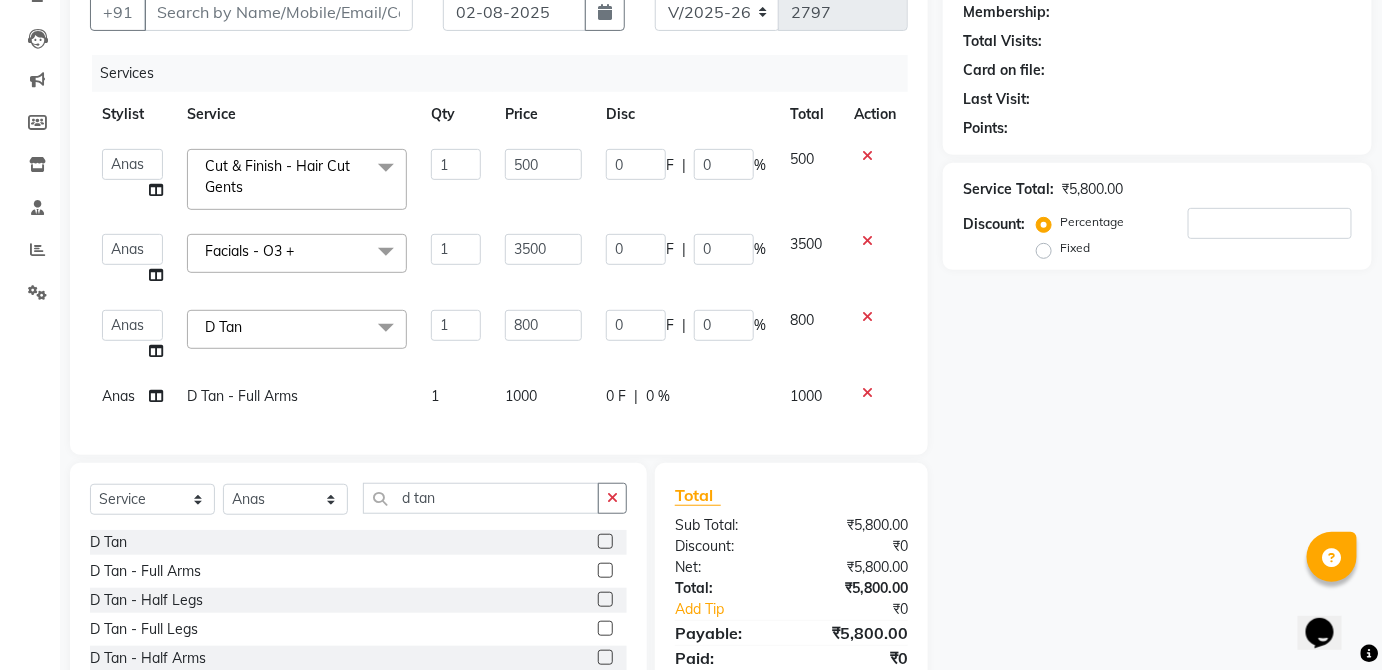 click on "1000" 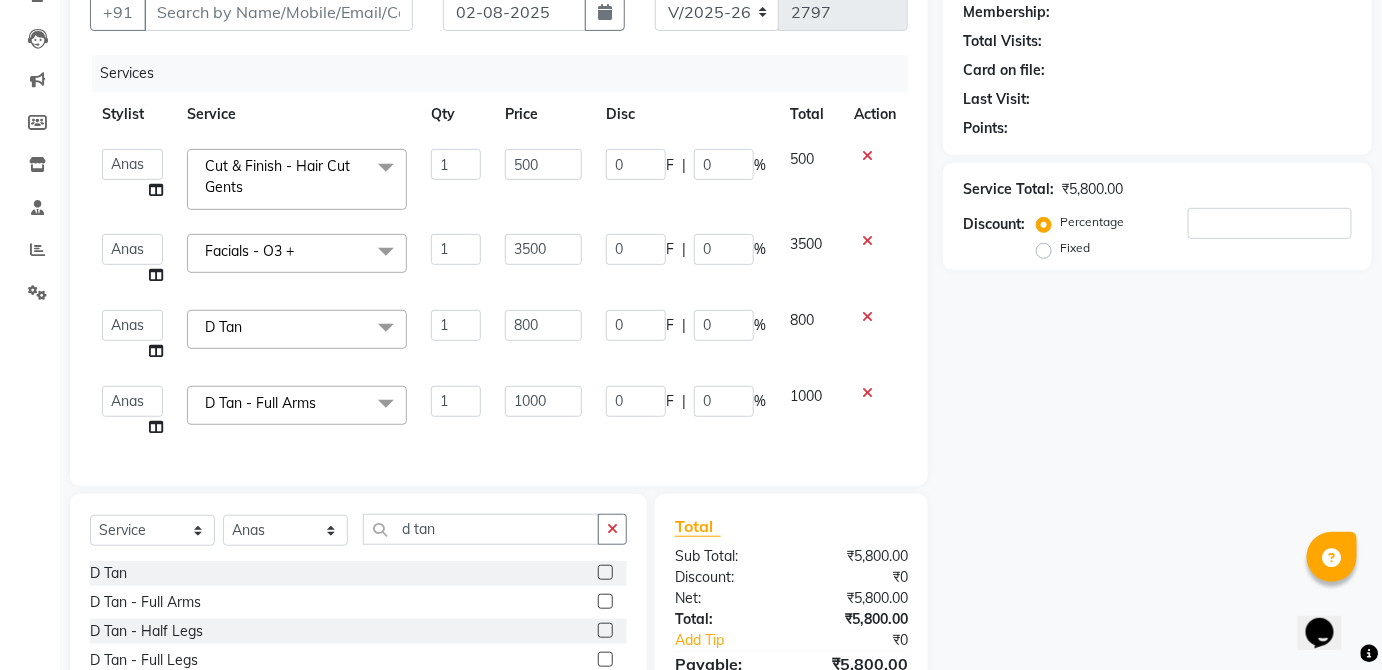 click on "0 F | 0 %" 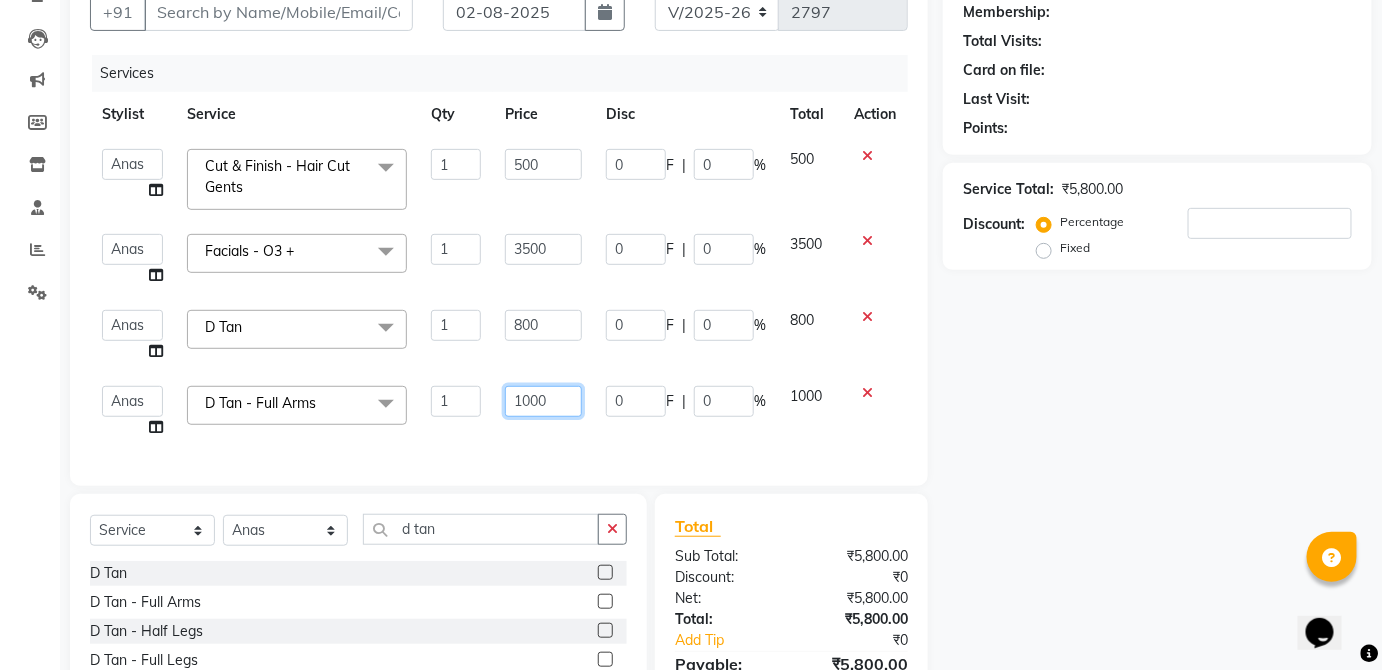 click on "1000" 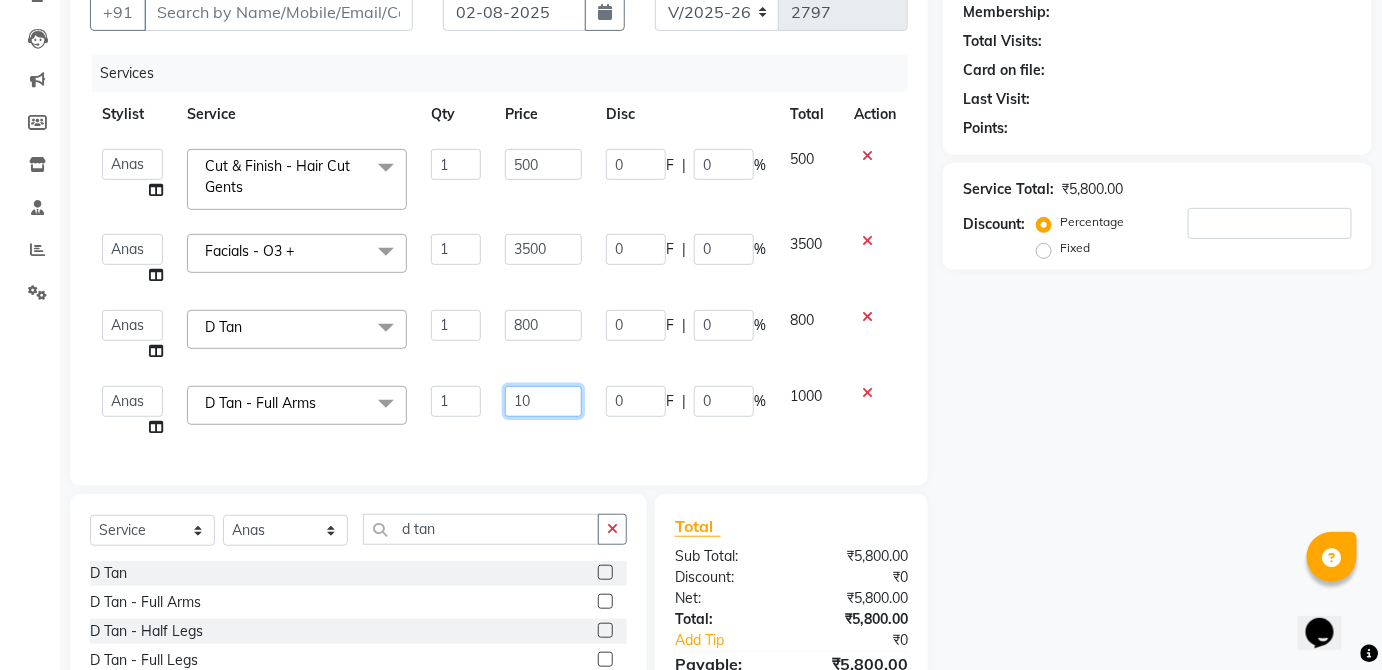 type on "1" 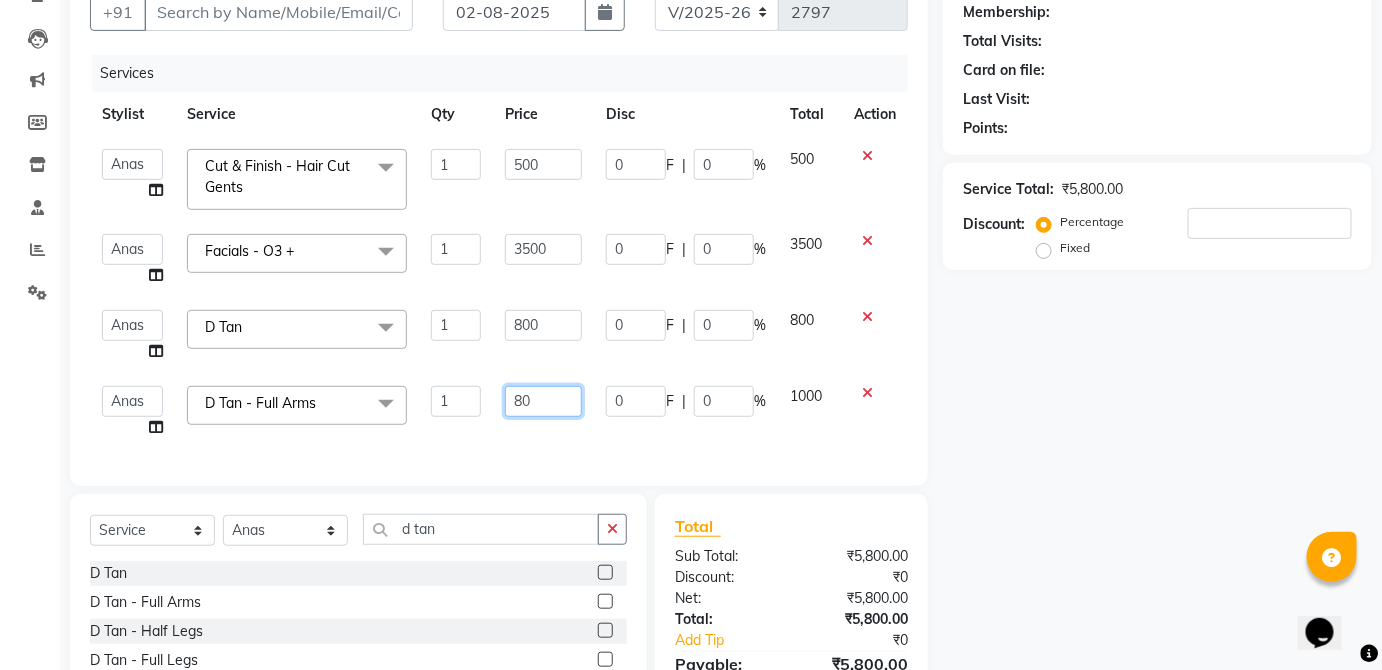 type on "800" 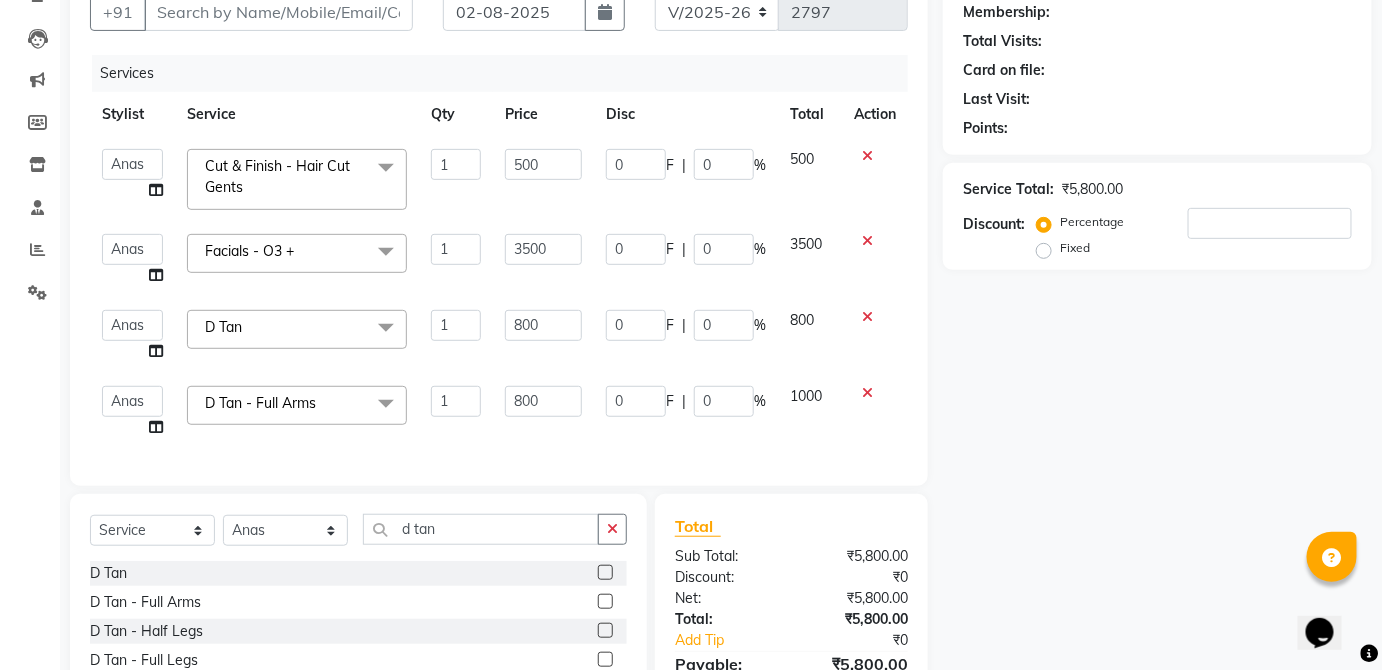 click on "1000" 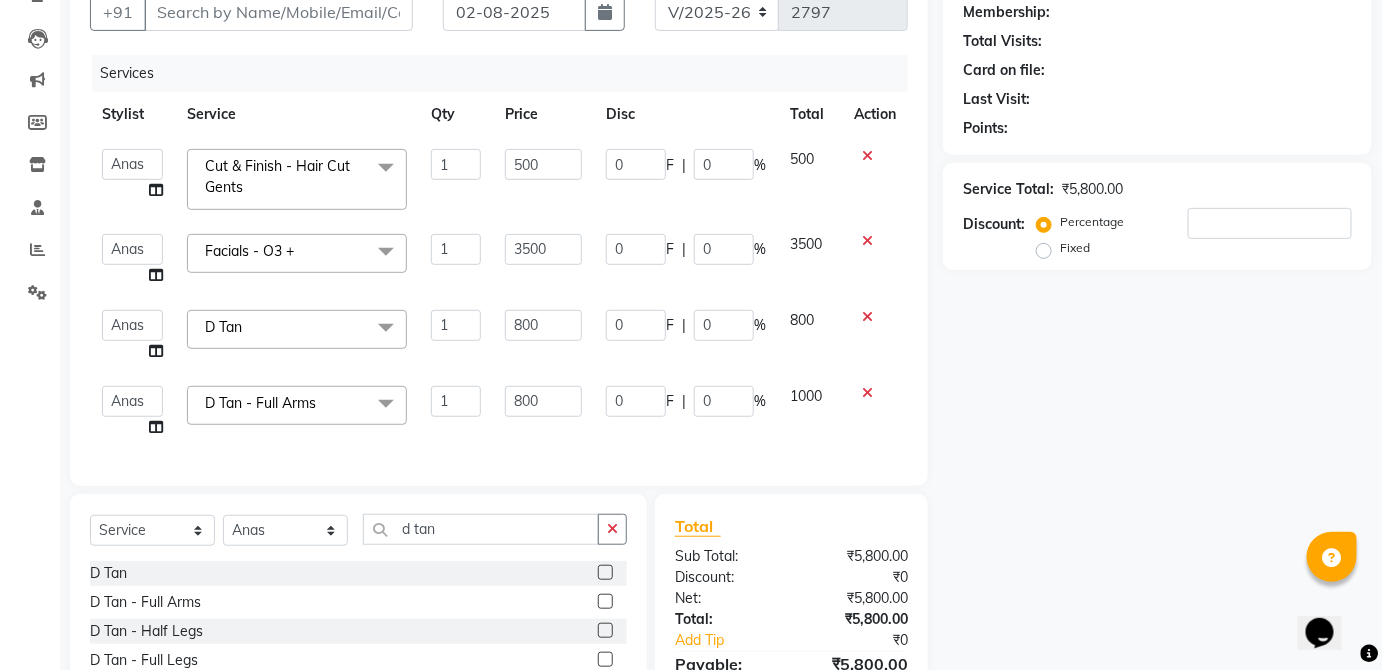 select on "32125" 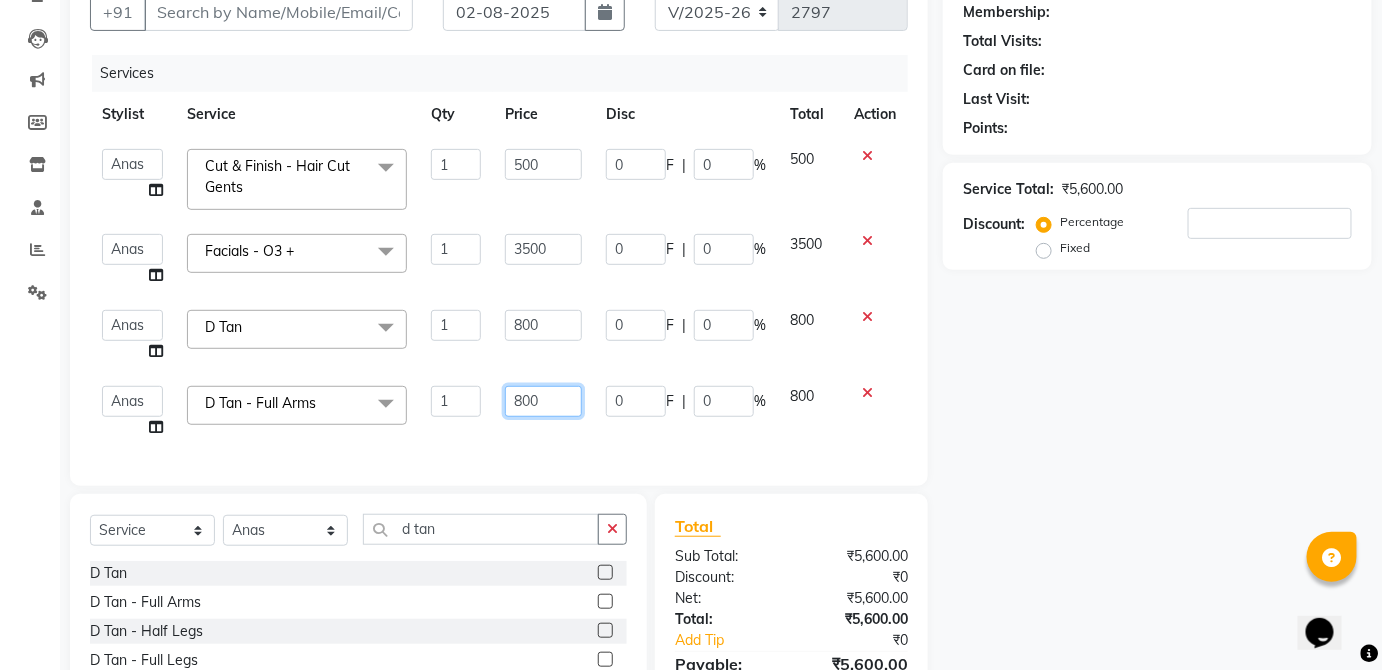 click on "800" 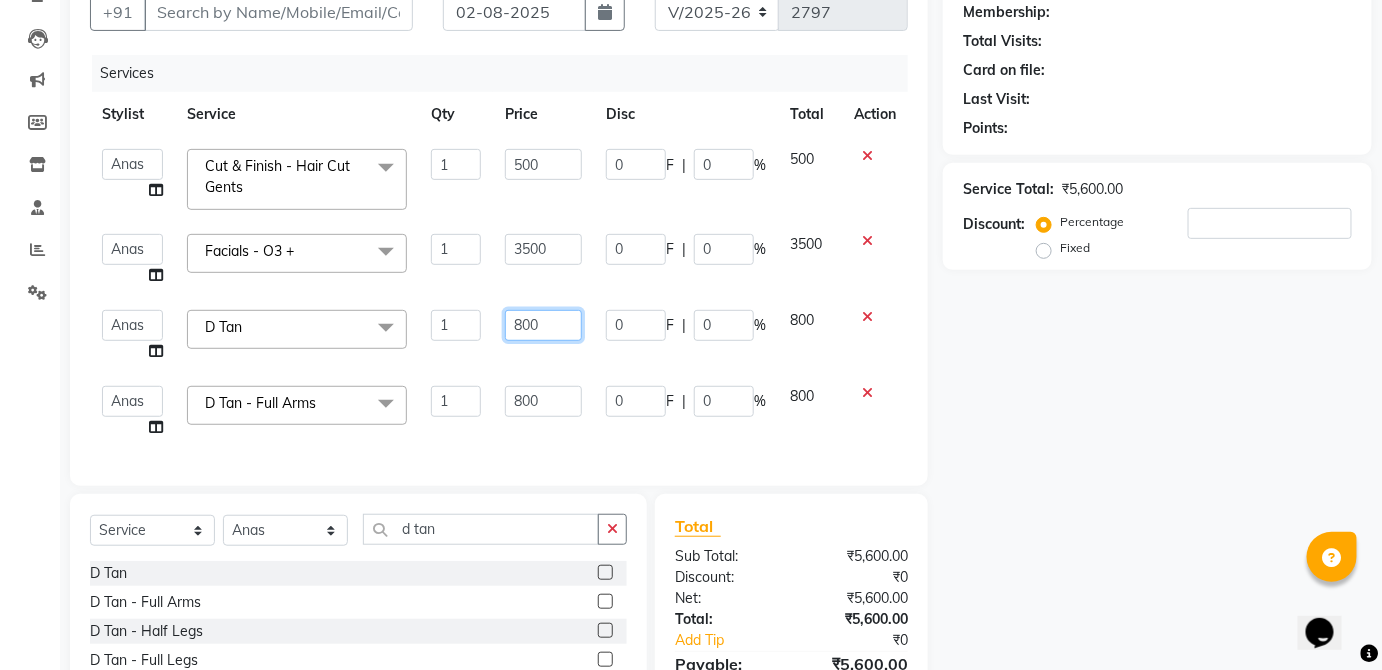 click on "800" 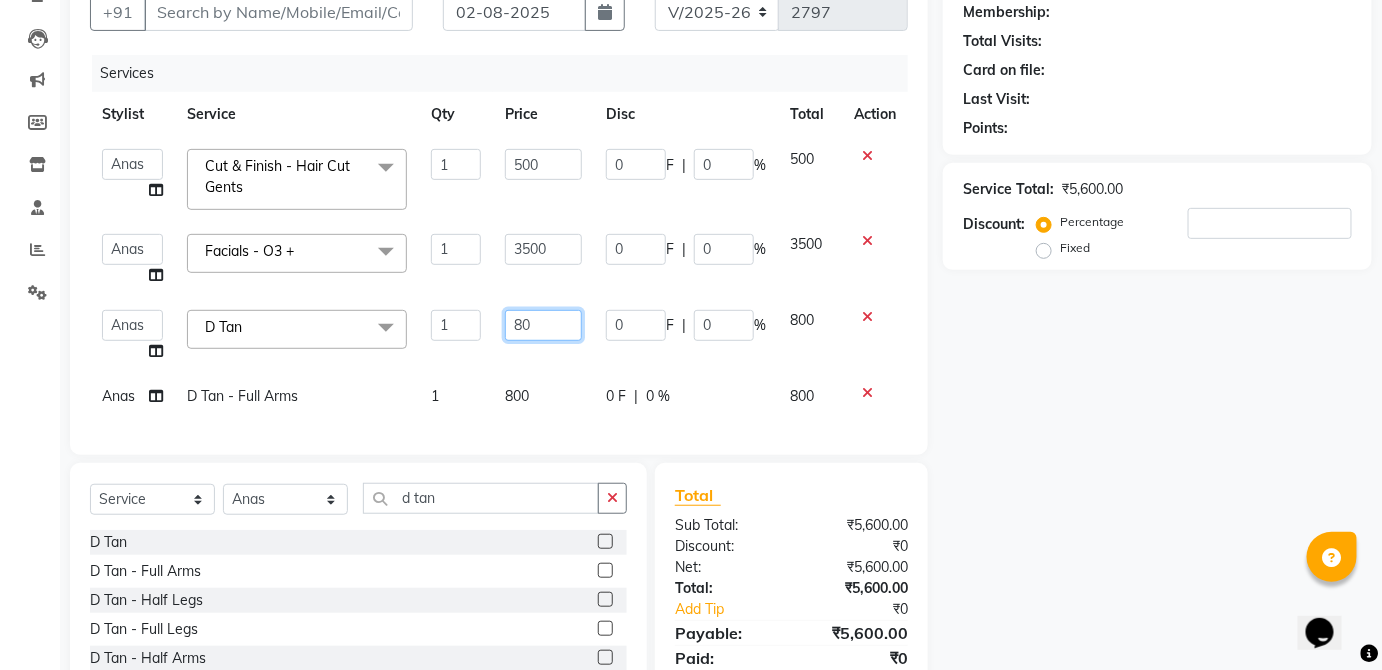 type on "8" 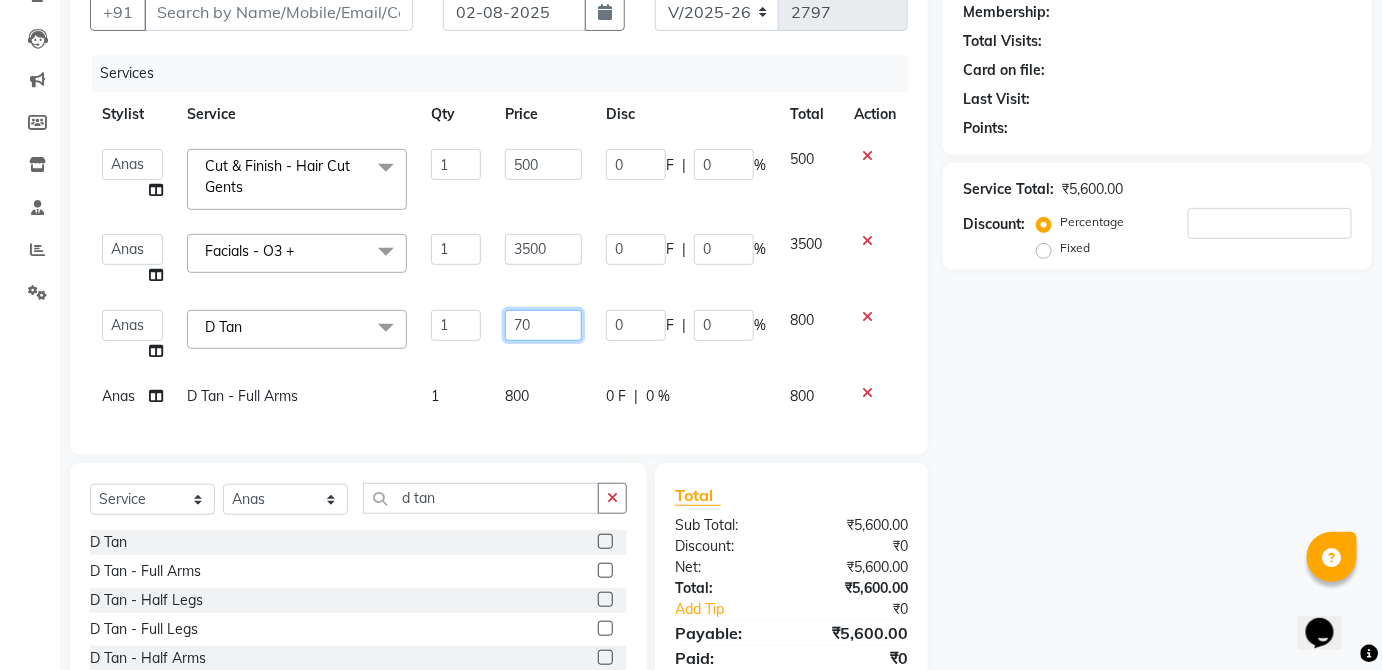 type on "700" 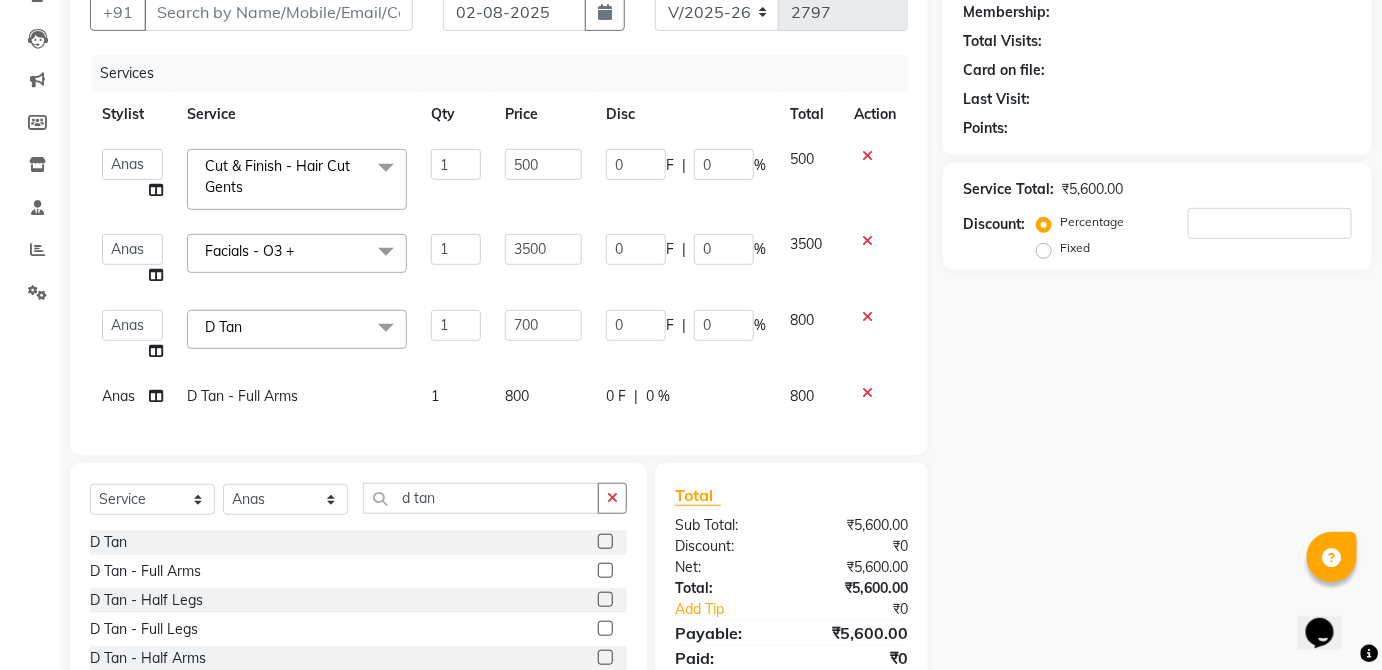 click on "800" 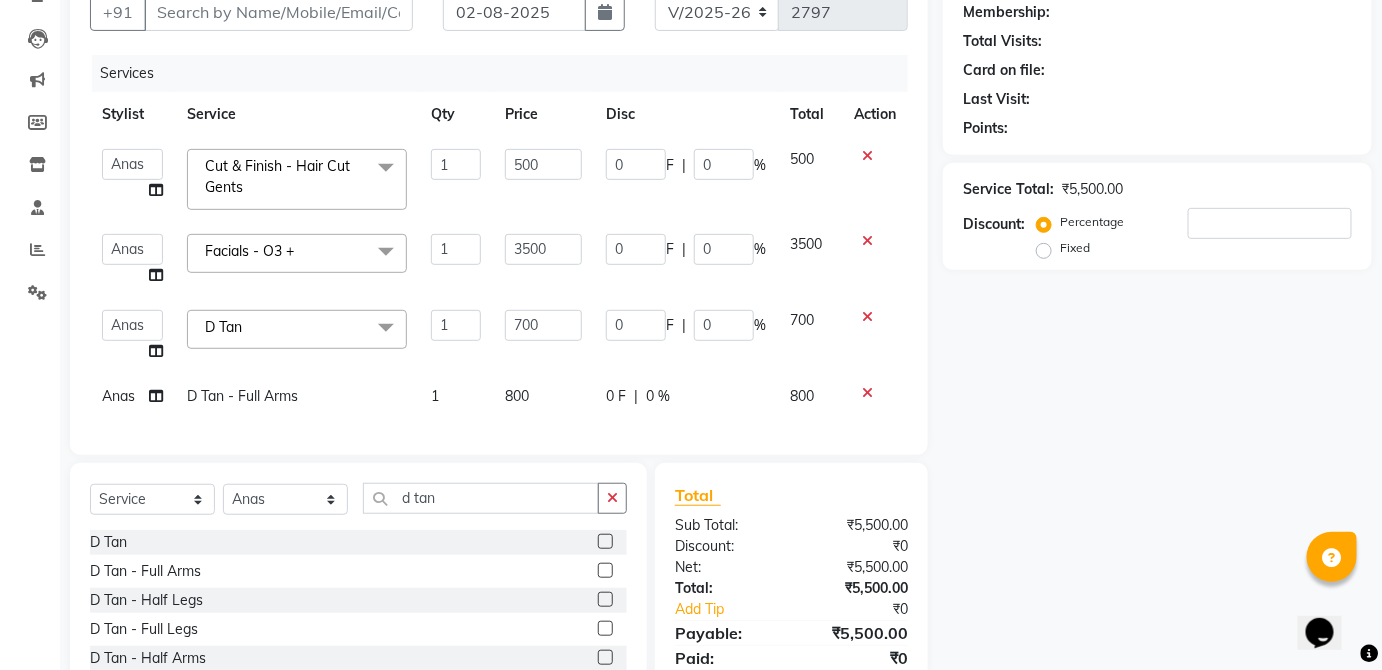 click on "0 F | 0 %" 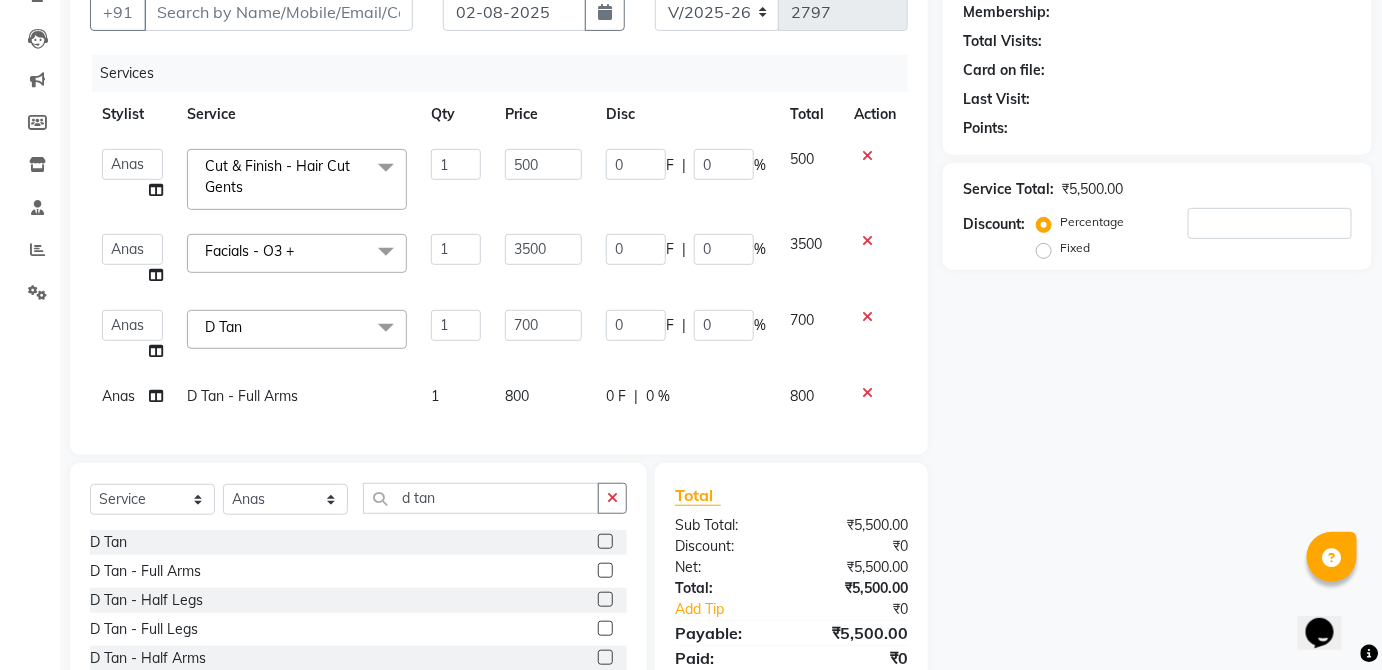 select on "32125" 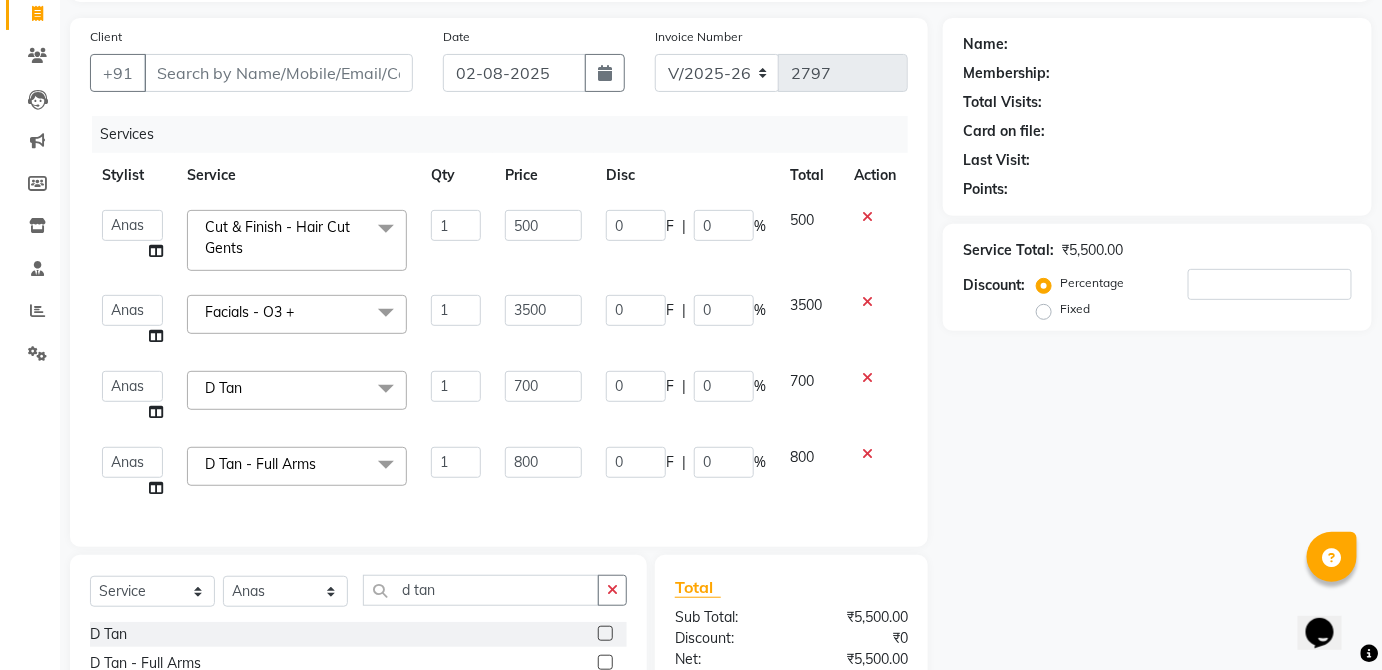 scroll, scrollTop: 162, scrollLeft: 0, axis: vertical 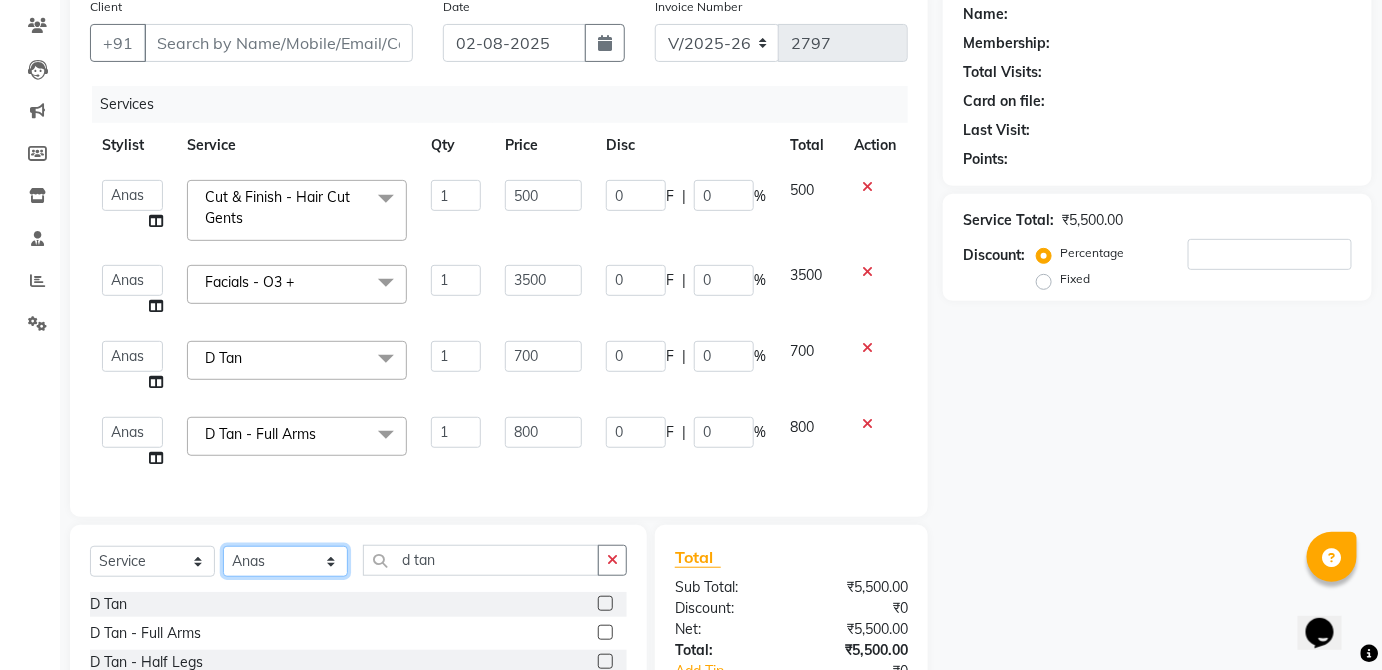 click on "SELECT STYLIST ABDUL ANAS ARTI ARUNA ASIF FAISAL GURI HEENA KAIF KAMAL KARAN KOMAL LAXMI MAMTA MANAGER MOHSIN NITIN RAHUL RAJEEV RASHID SAIF SANGEETA SANGEETA SHARUKH VISHAL V.K" 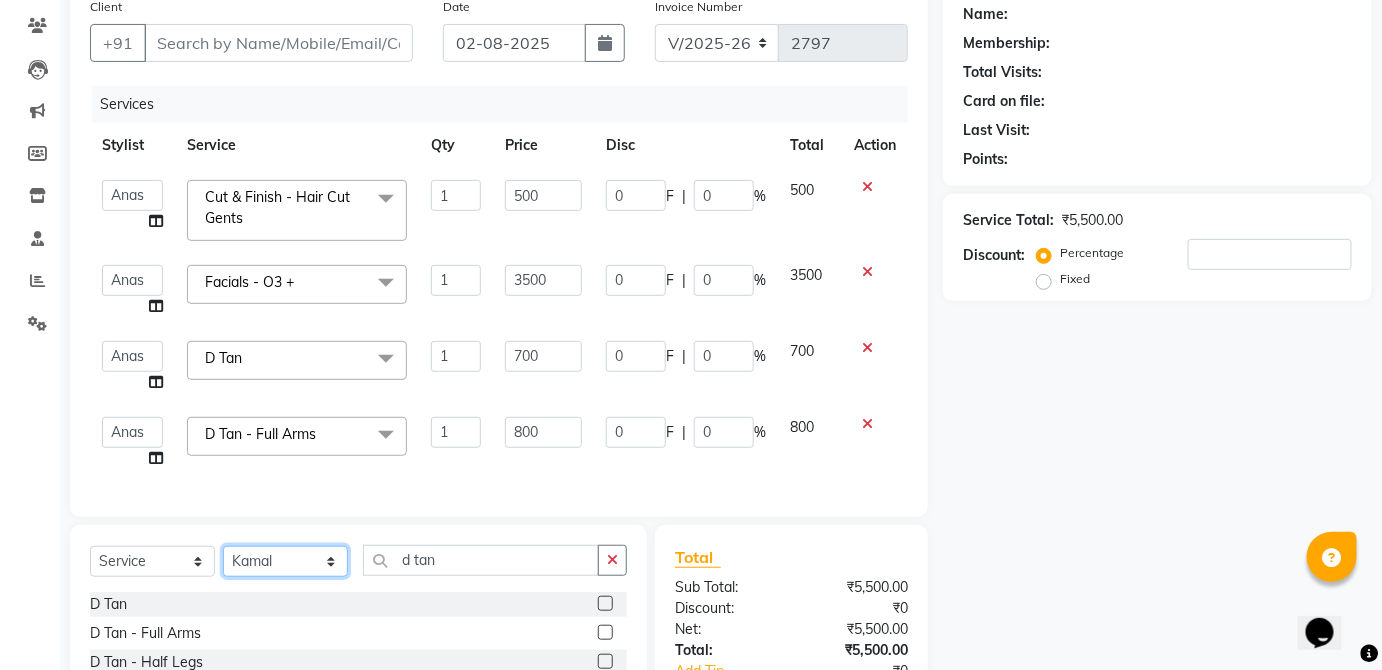 click on "SELECT STYLIST ABDUL ANAS ARTI ARUNA ASIF FAISAL GURI HEENA KAIF KAMAL KARAN KOMAL LAXMI MAMTA MANAGER MOHSIN NITIN RAHUL RAJEEV RASHID SAIF SANGEETA SANGEETA SHARUKH VISHAL V.K" 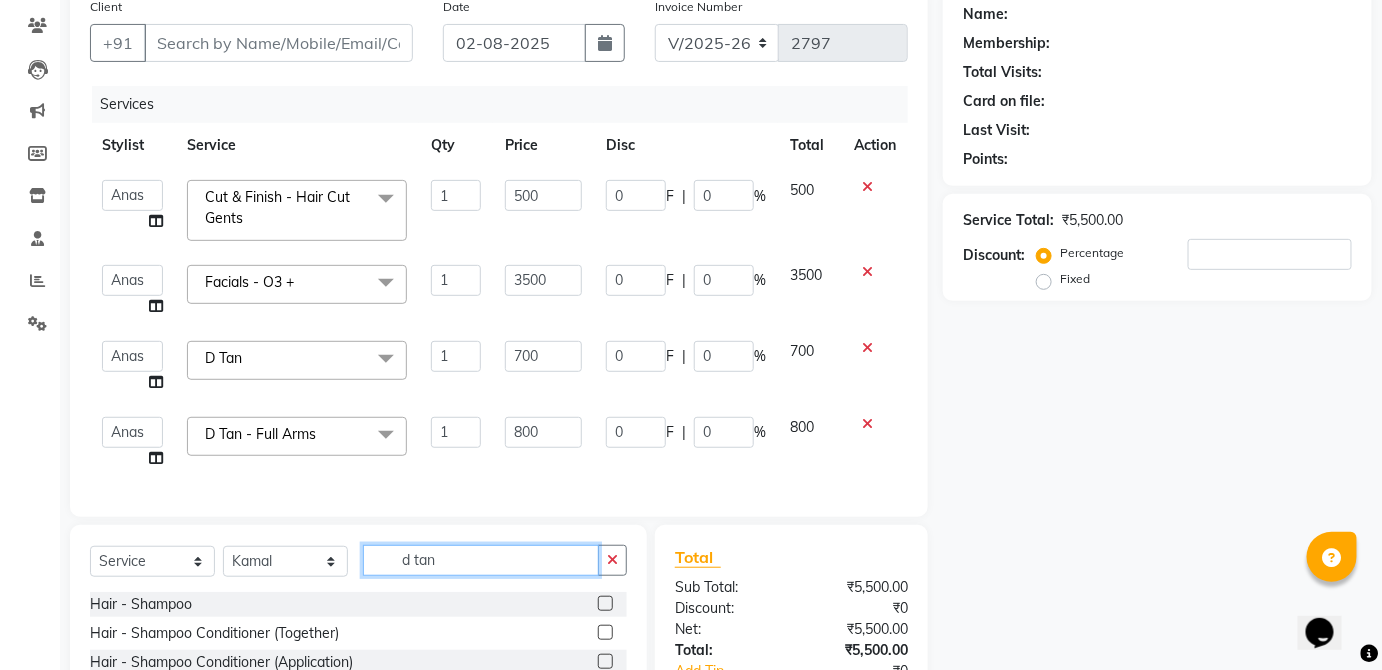 click on "d tan" 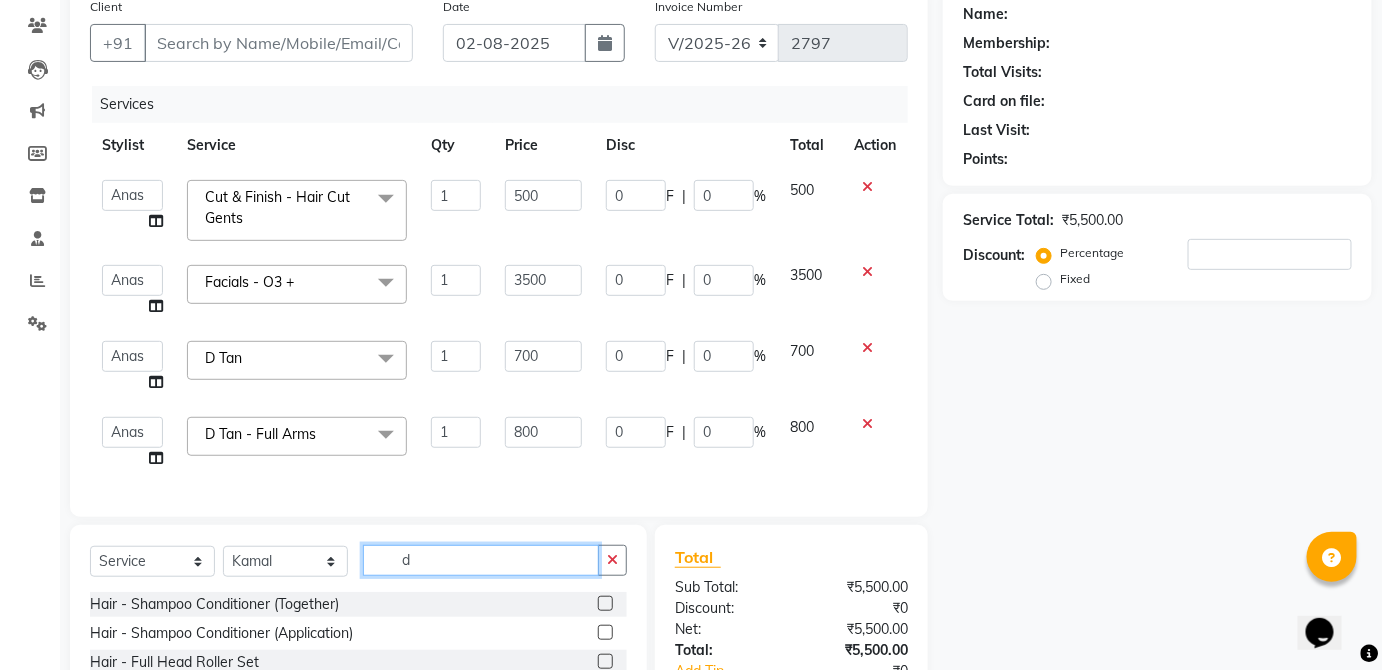 type on "d" 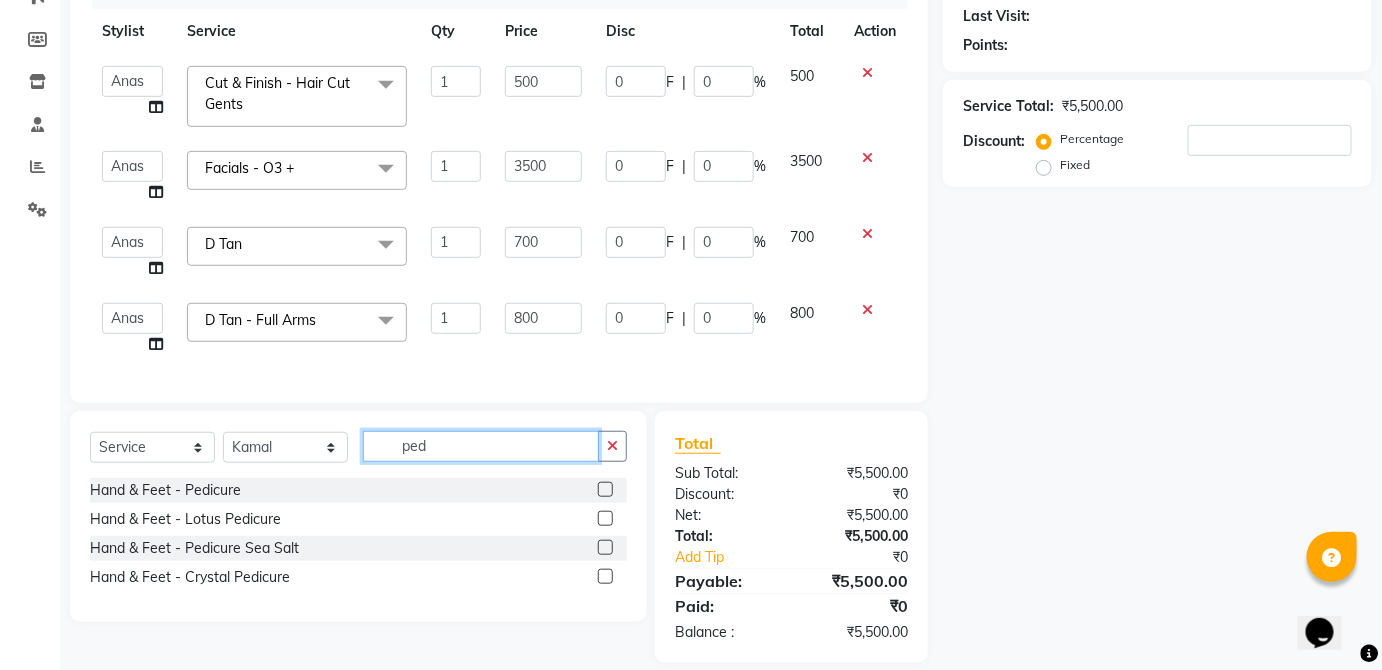 scroll, scrollTop: 310, scrollLeft: 0, axis: vertical 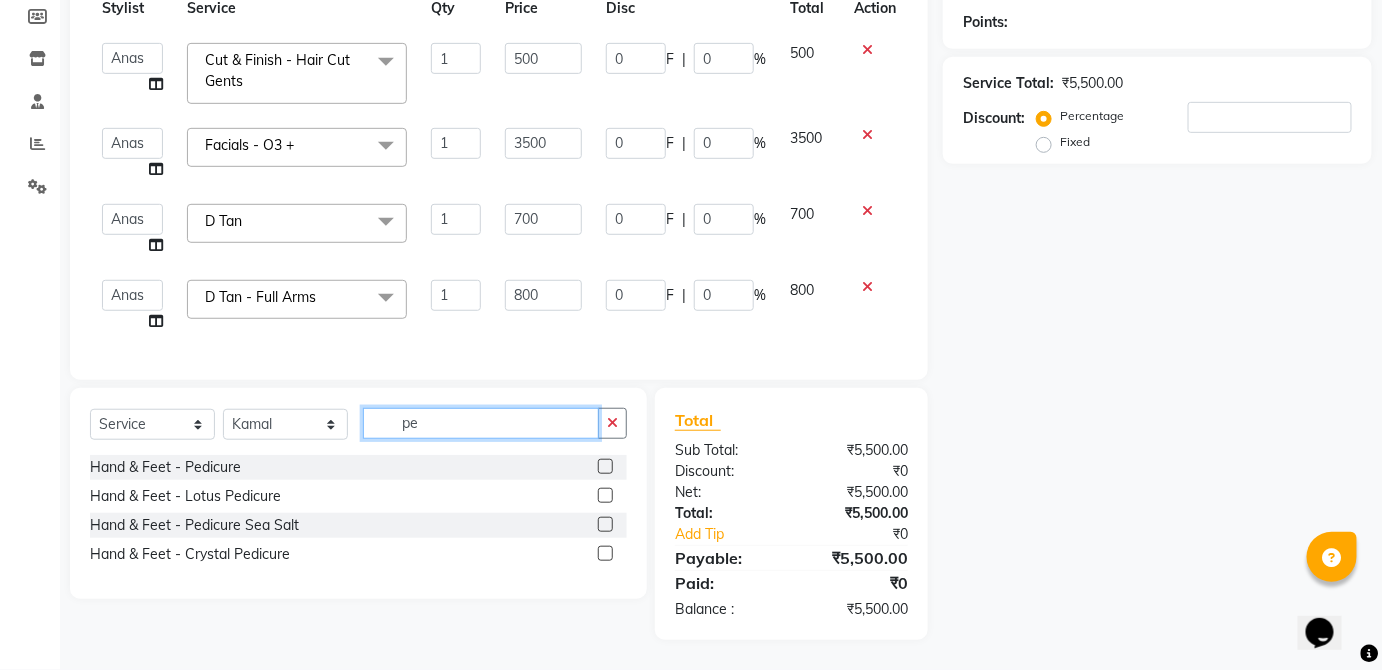 type on "p" 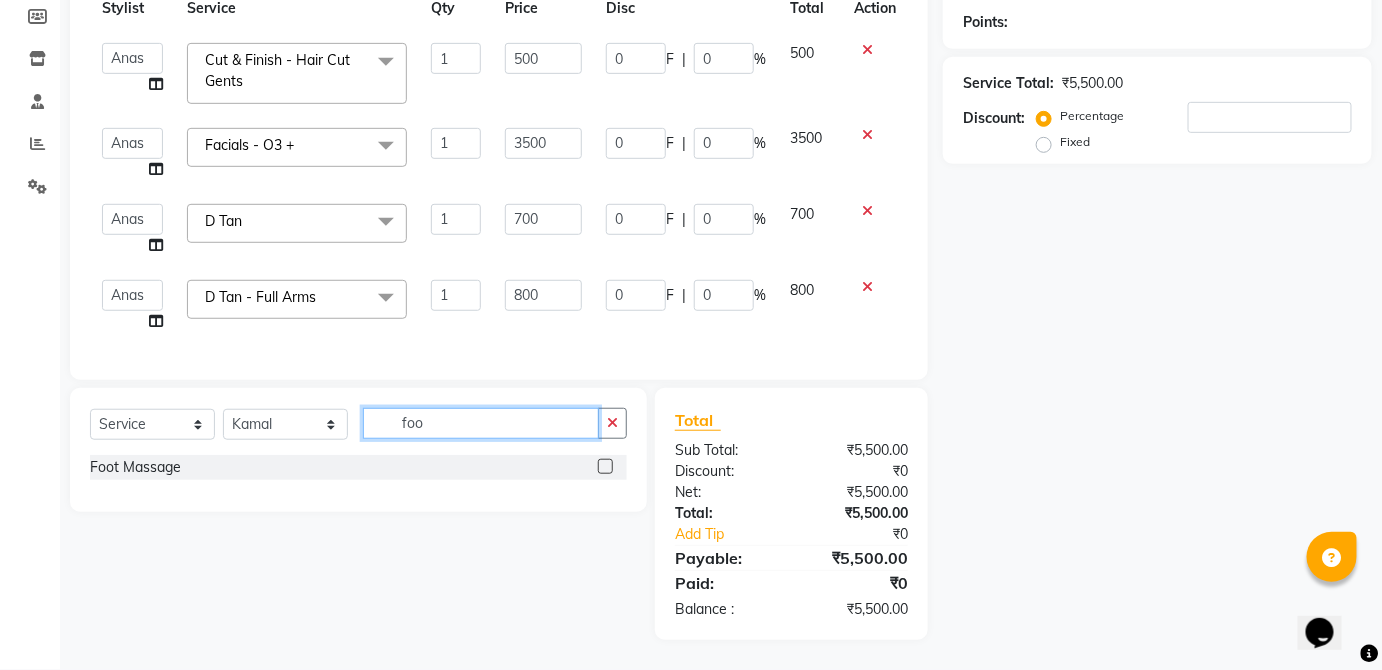 type on "foo" 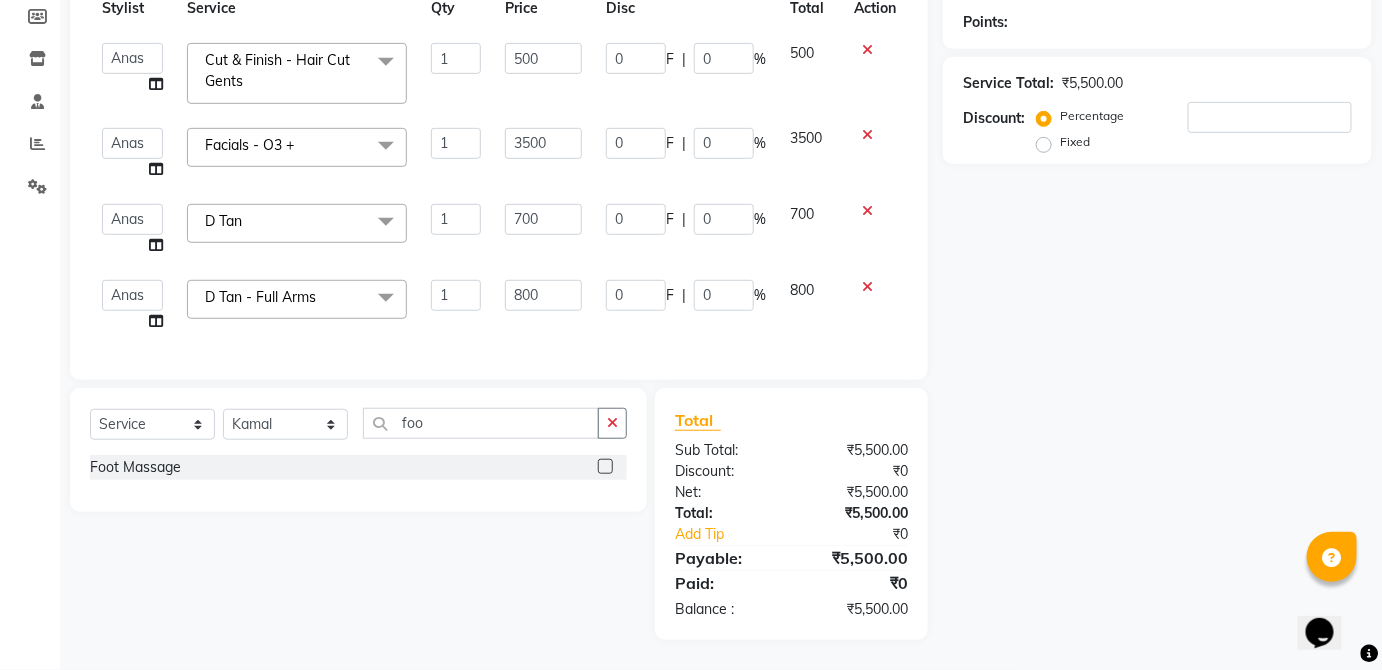 click 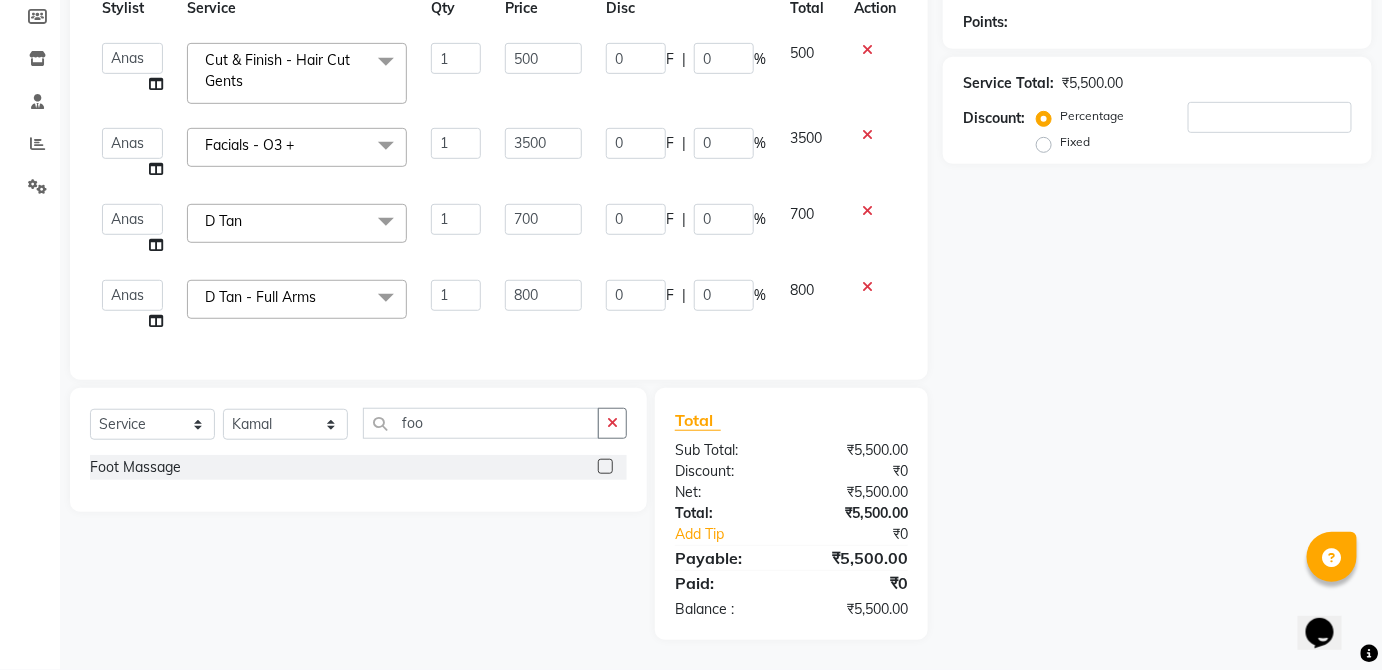 click at bounding box center [604, 467] 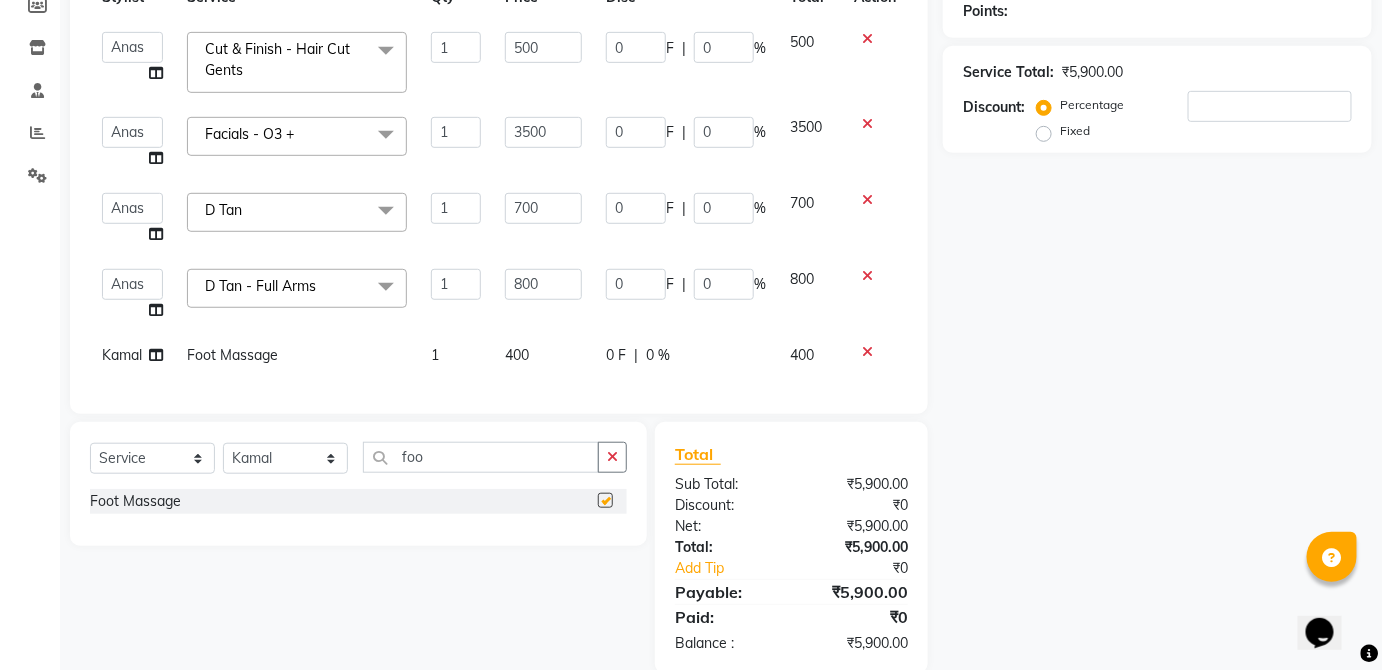 click on "0 F | 0 %" 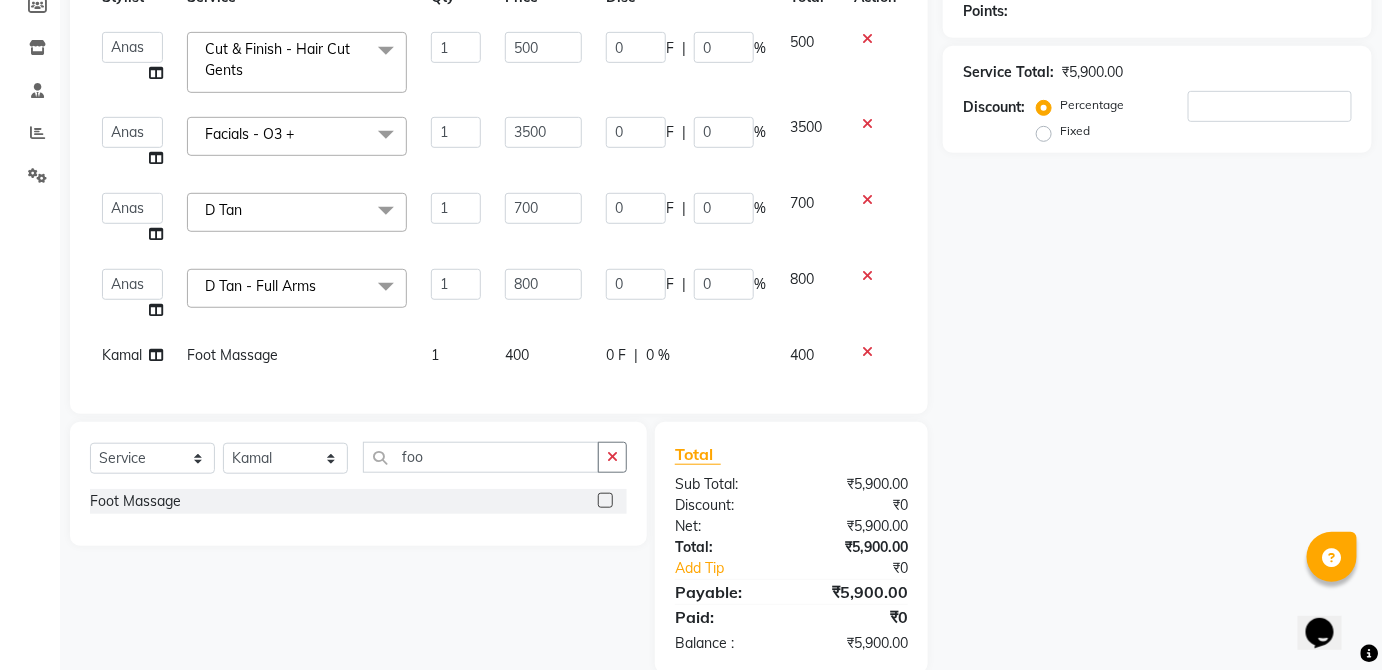 checkbox on "false" 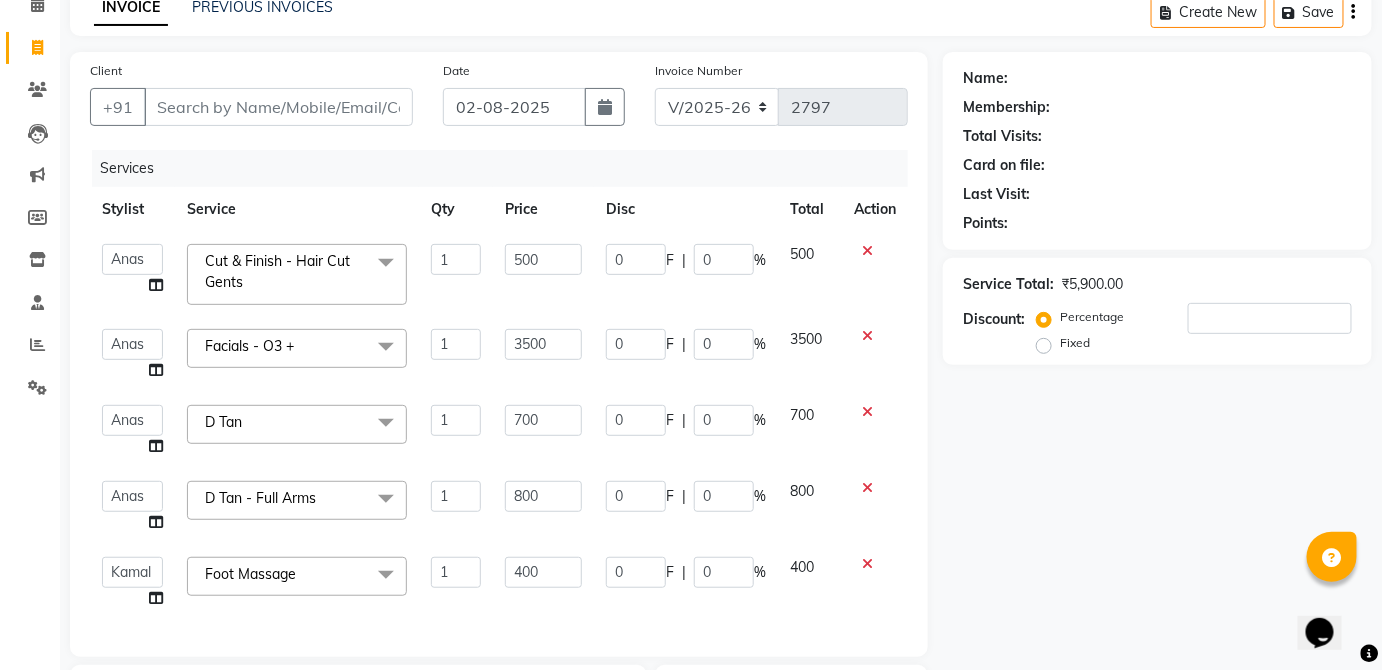 scroll, scrollTop: 0, scrollLeft: 0, axis: both 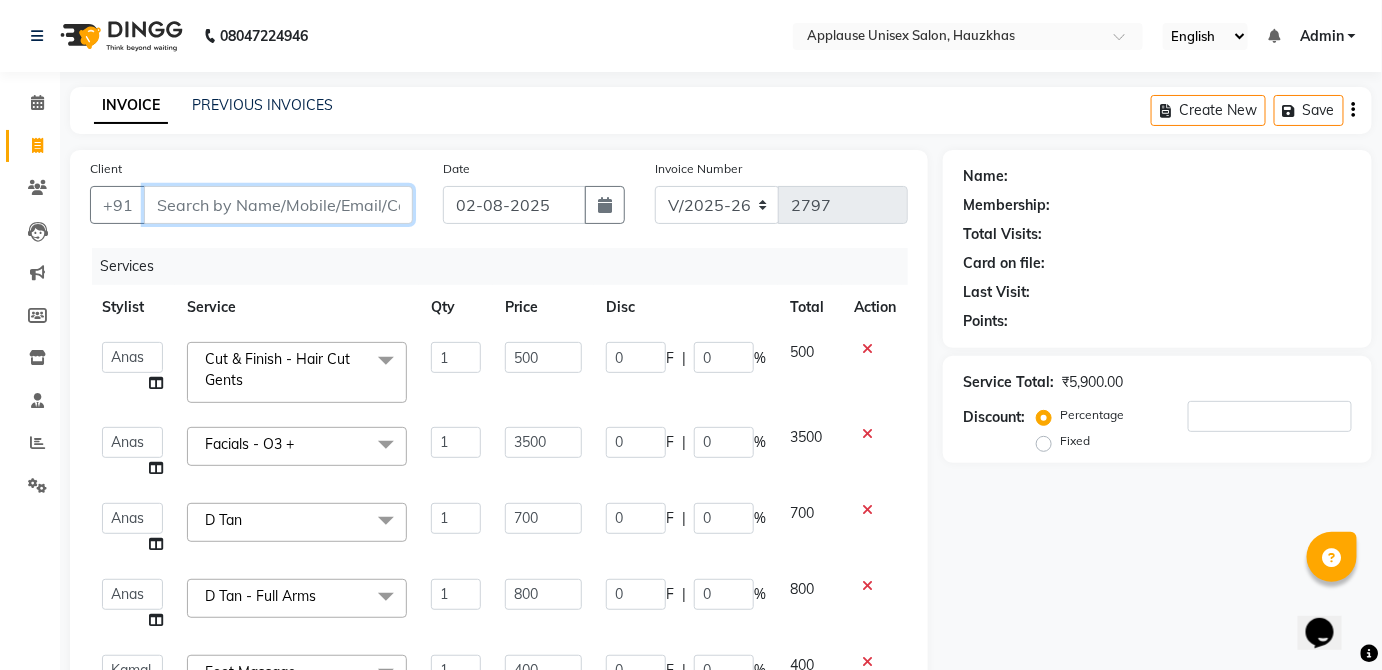 click on "Client" at bounding box center (278, 205) 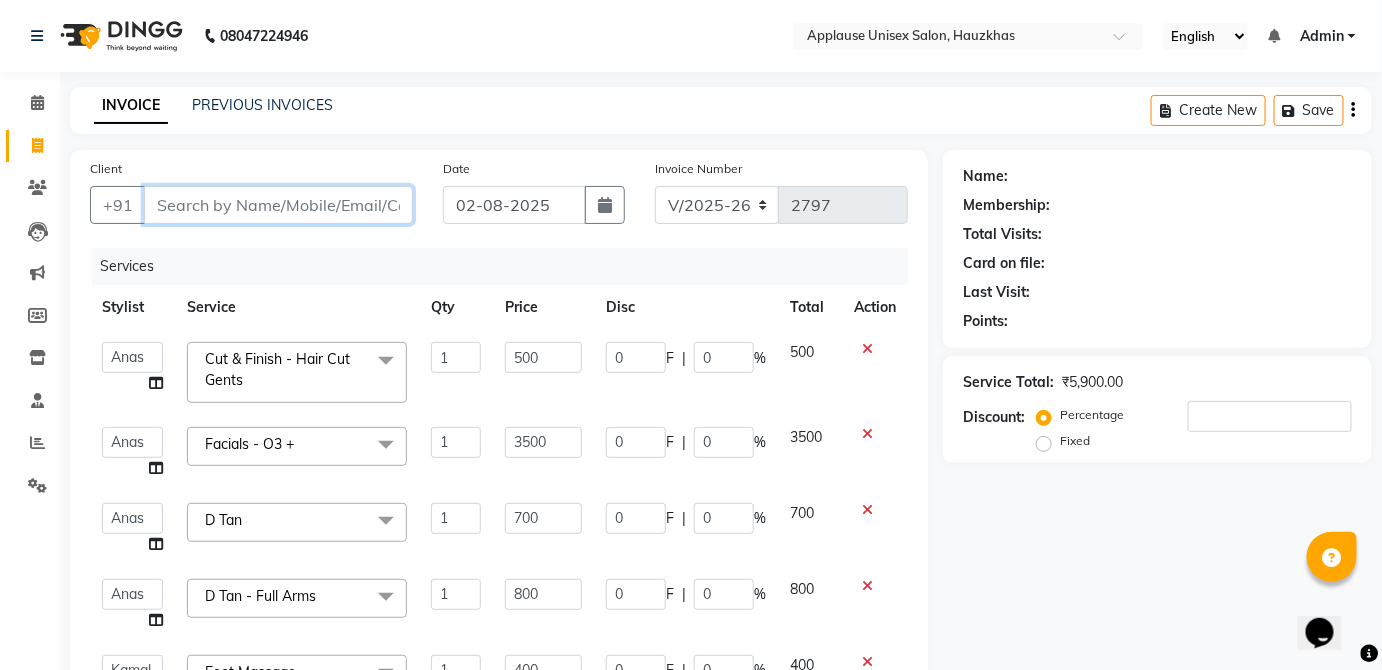 type on "0" 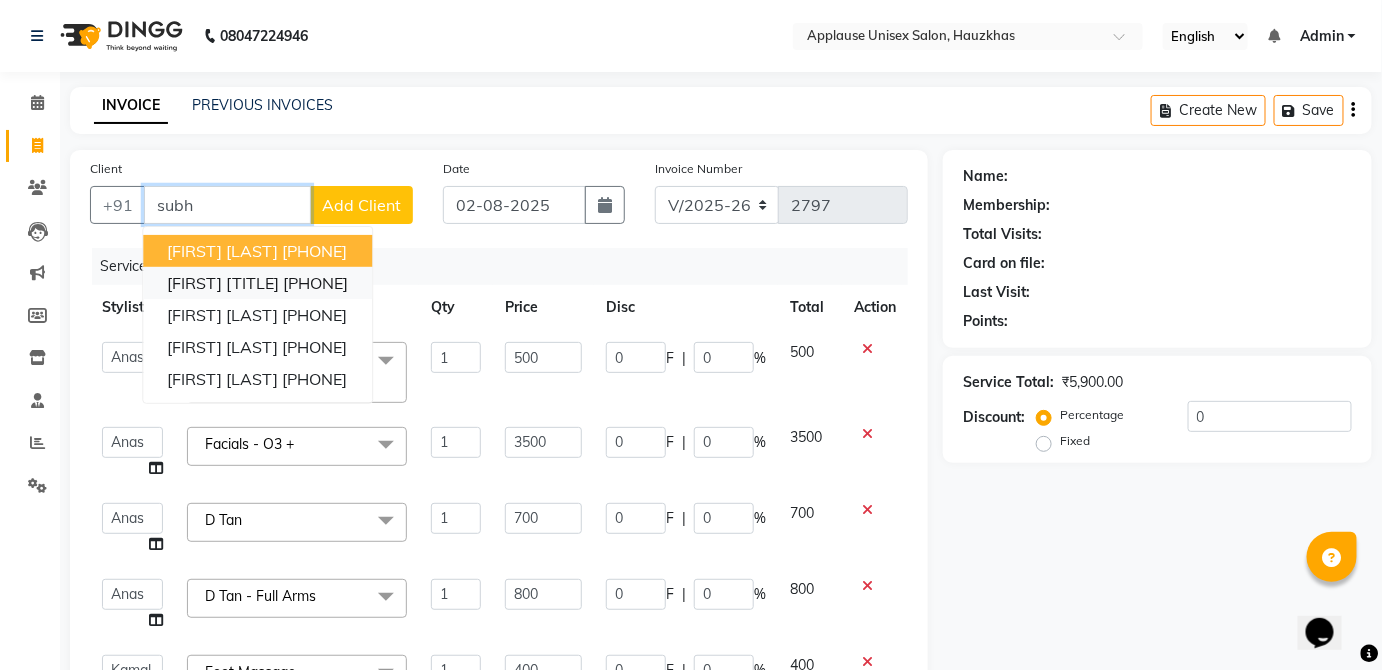 click on "[PHONE]" at bounding box center (315, 283) 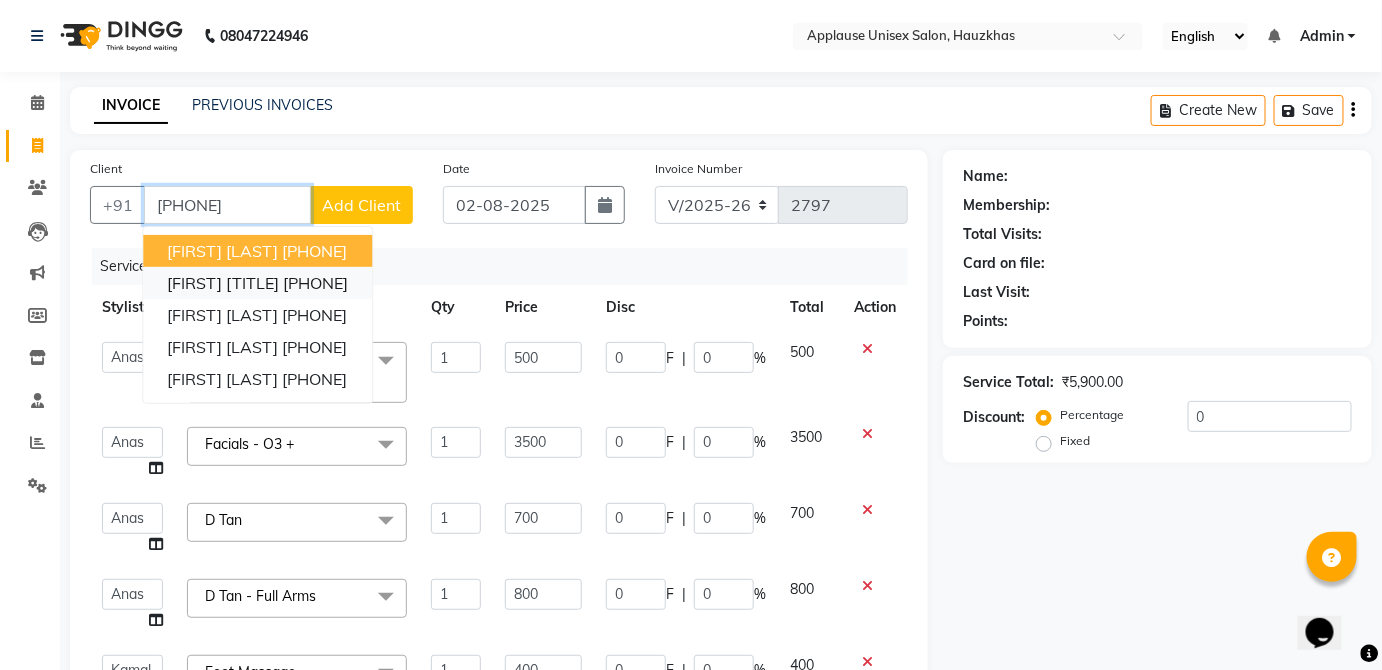 type on "[PHONE]" 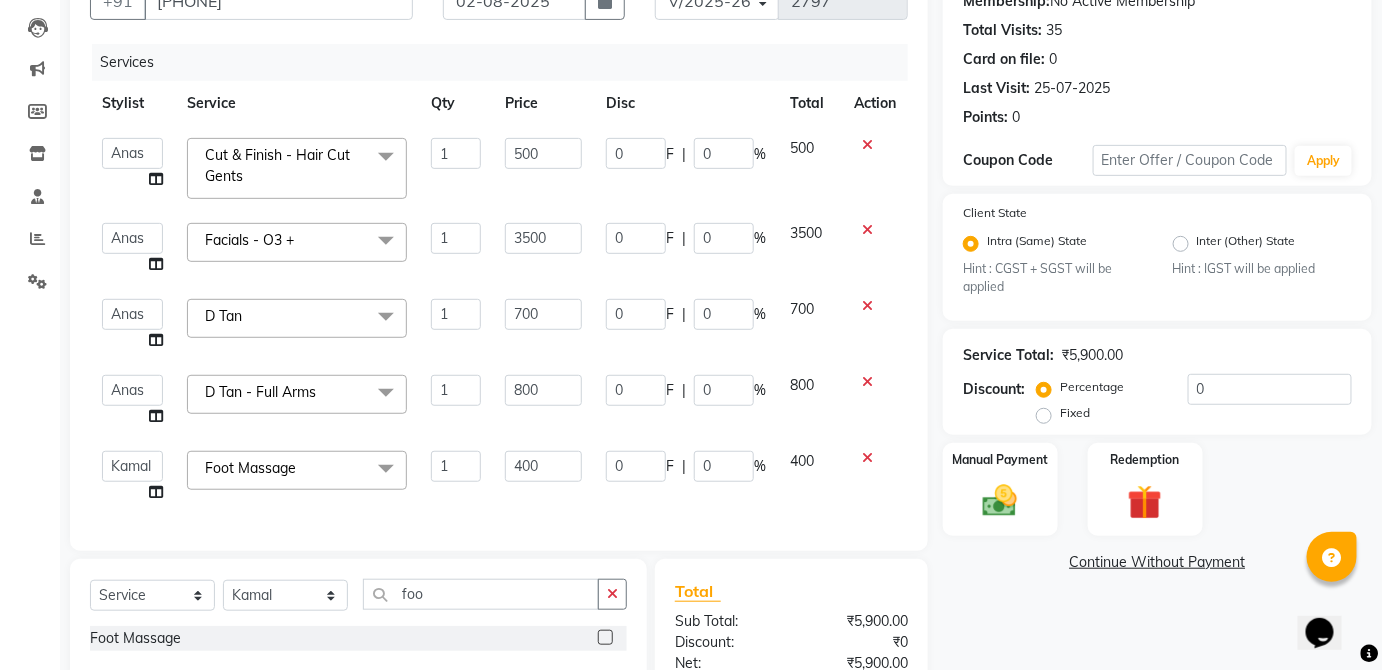 scroll, scrollTop: 205, scrollLeft: 0, axis: vertical 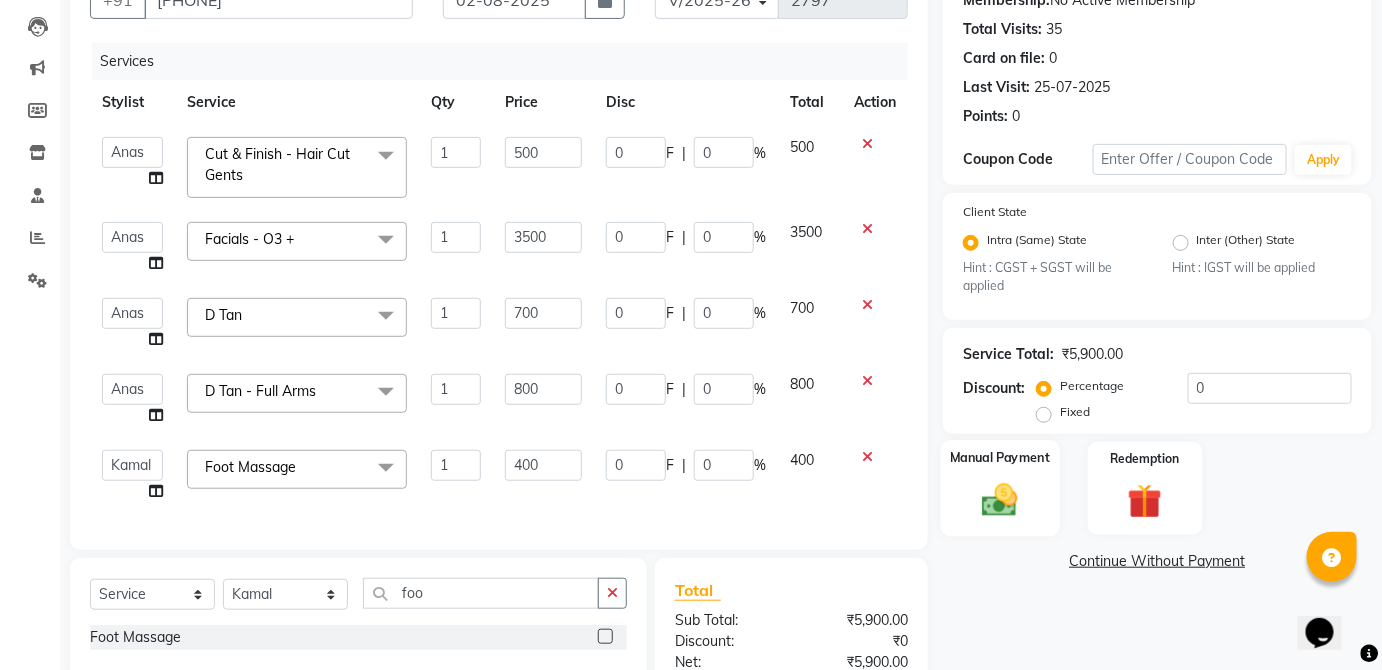 click 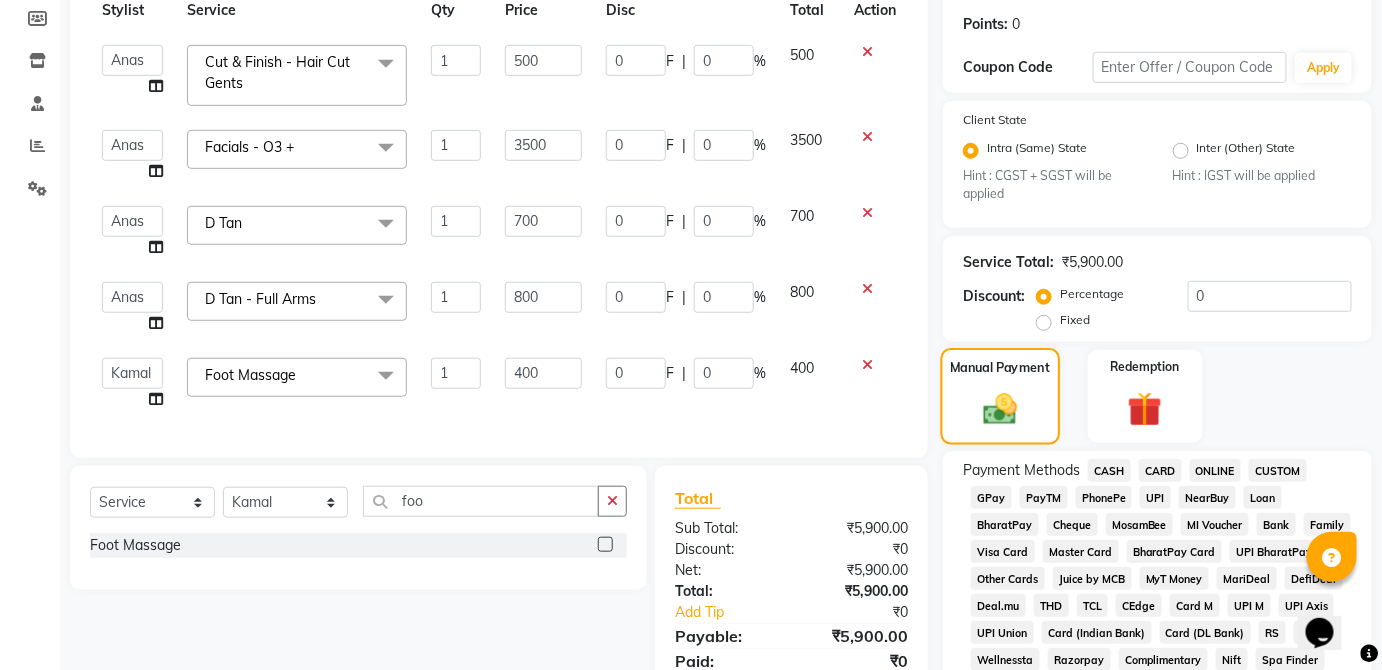 scroll, scrollTop: 304, scrollLeft: 0, axis: vertical 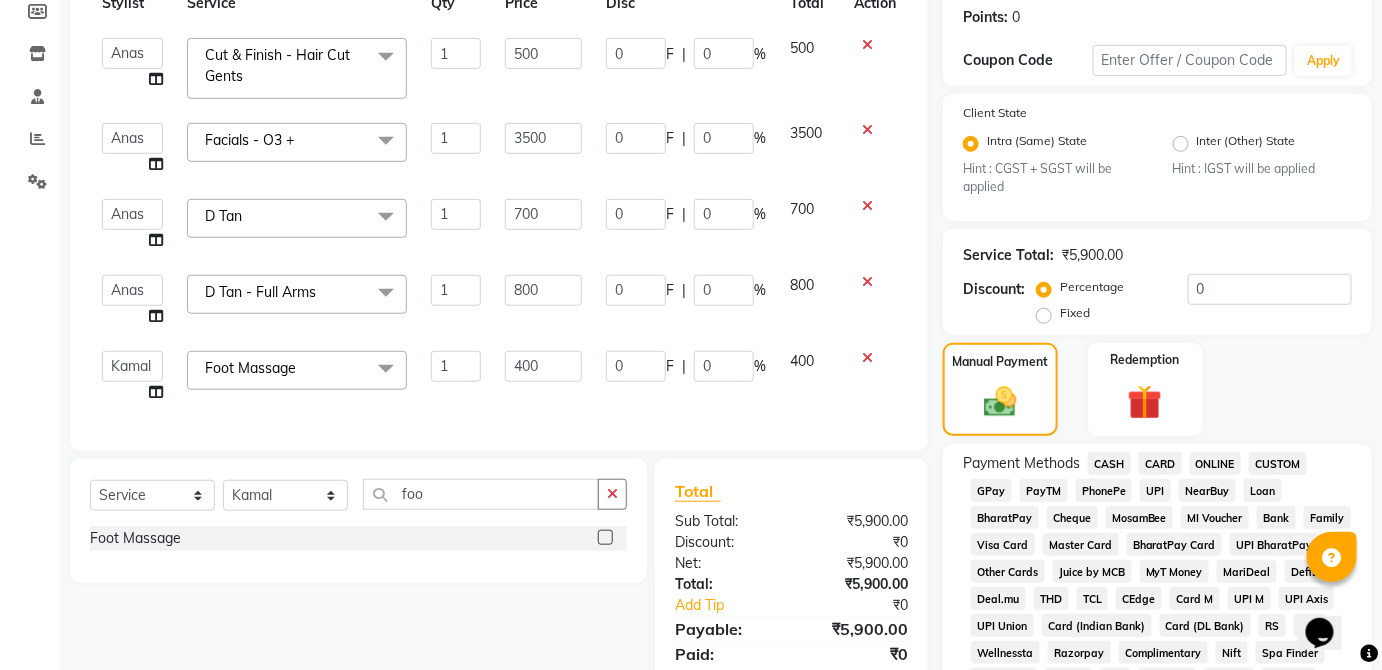 click on "CASH" 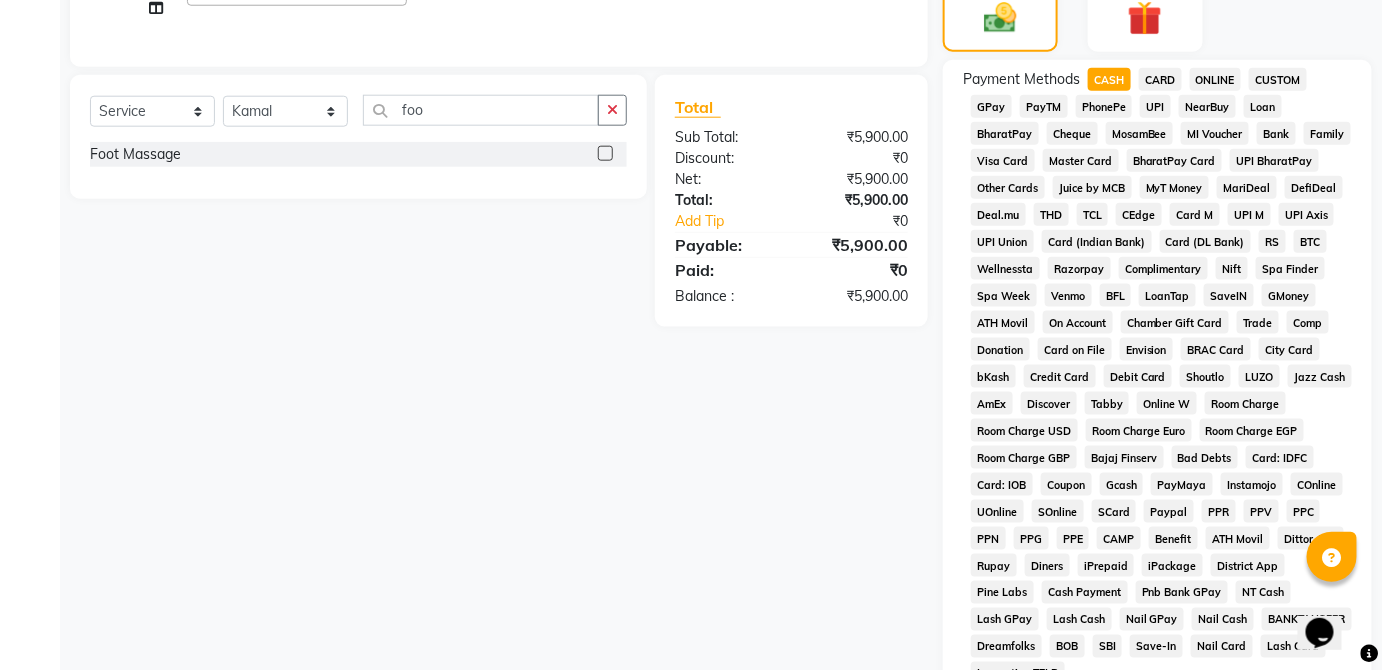 scroll, scrollTop: 943, scrollLeft: 0, axis: vertical 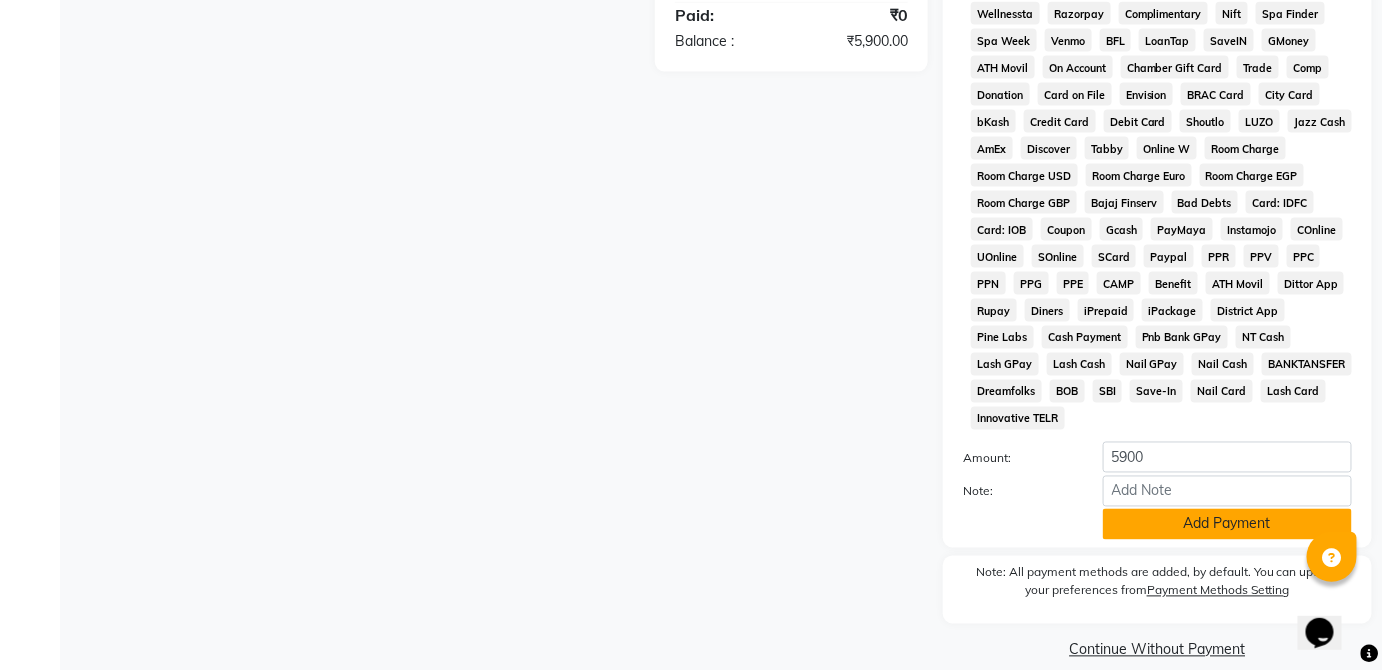 click on "Add Payment" 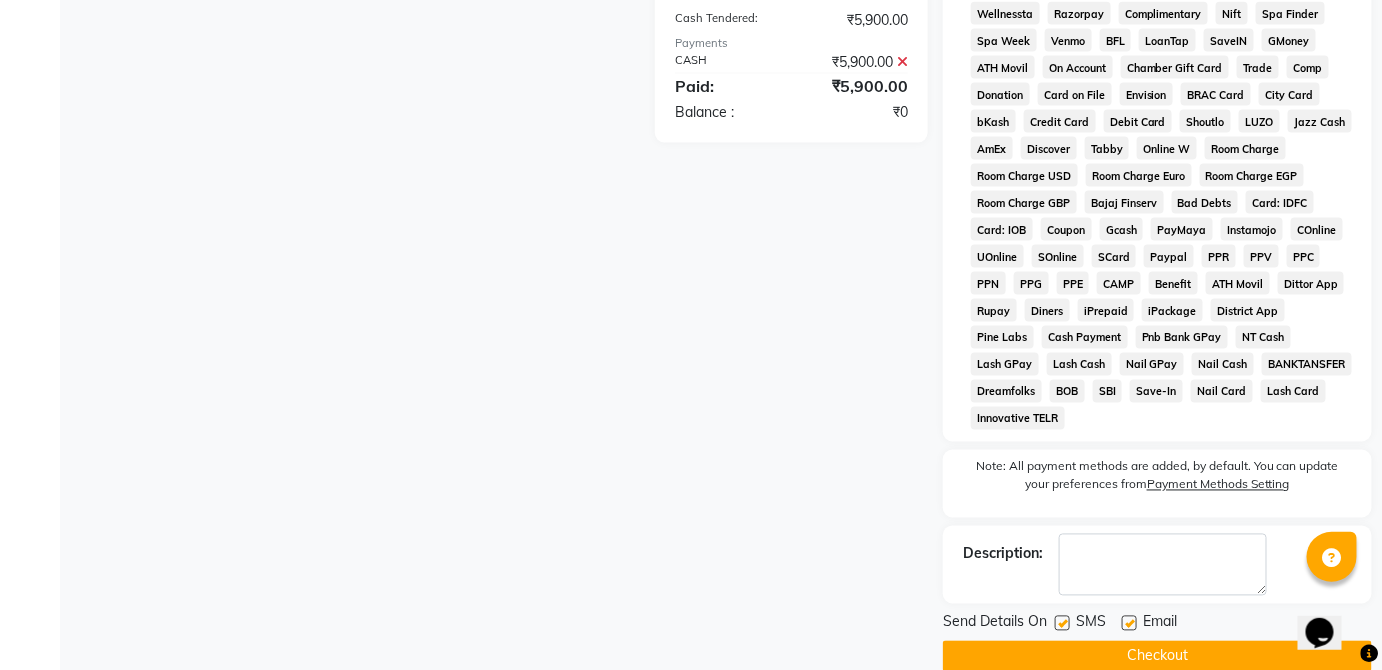 click on "Checkout" 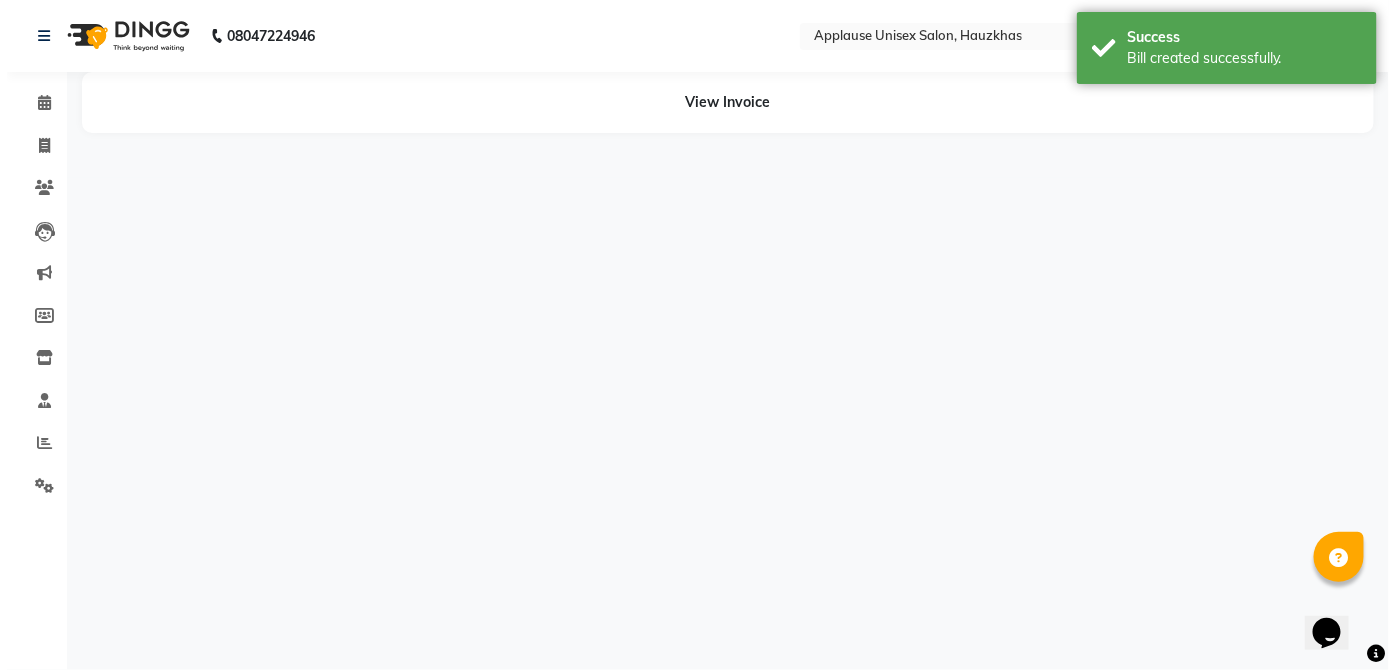 scroll, scrollTop: 0, scrollLeft: 0, axis: both 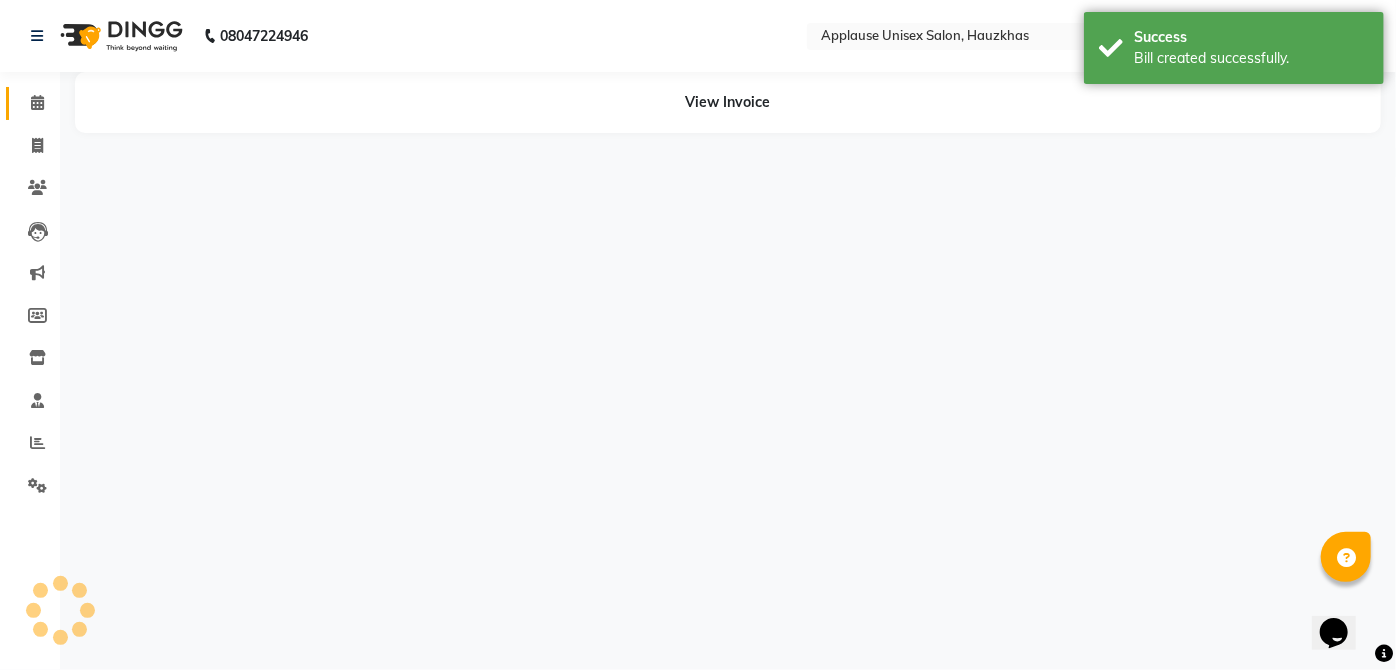 click on "Calendar" 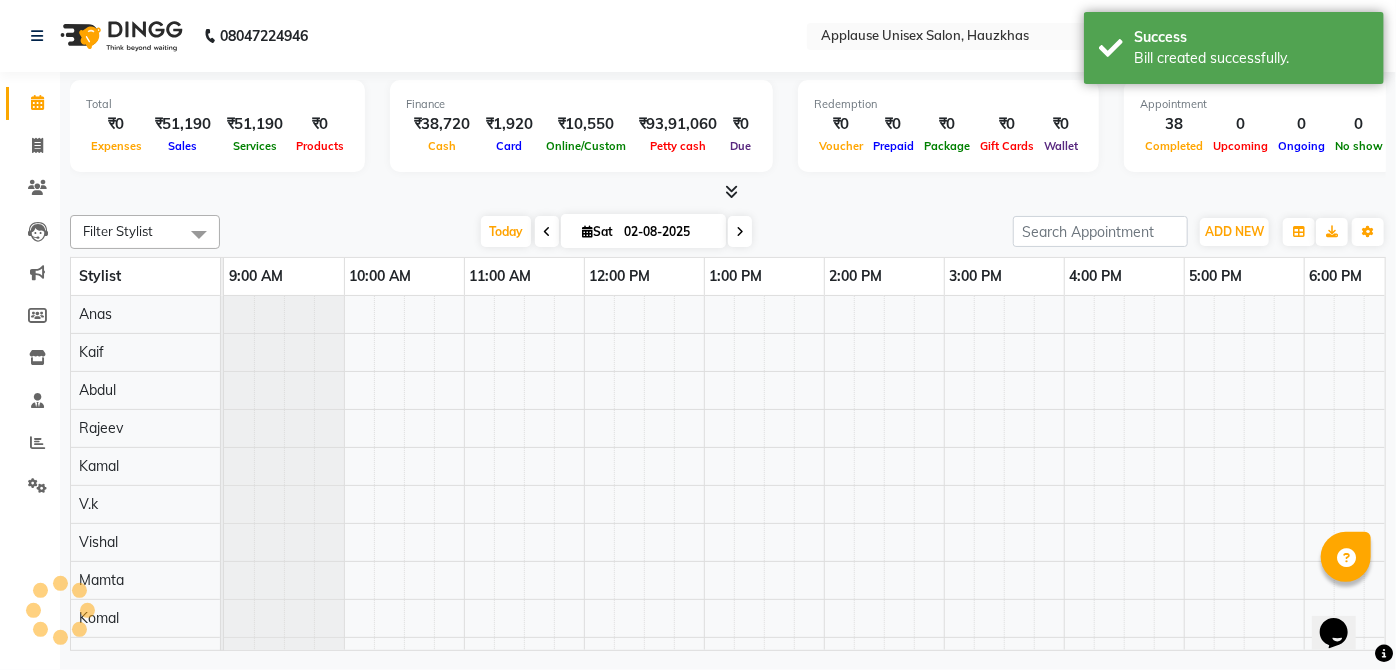 scroll, scrollTop: 0, scrollLeft: 397, axis: horizontal 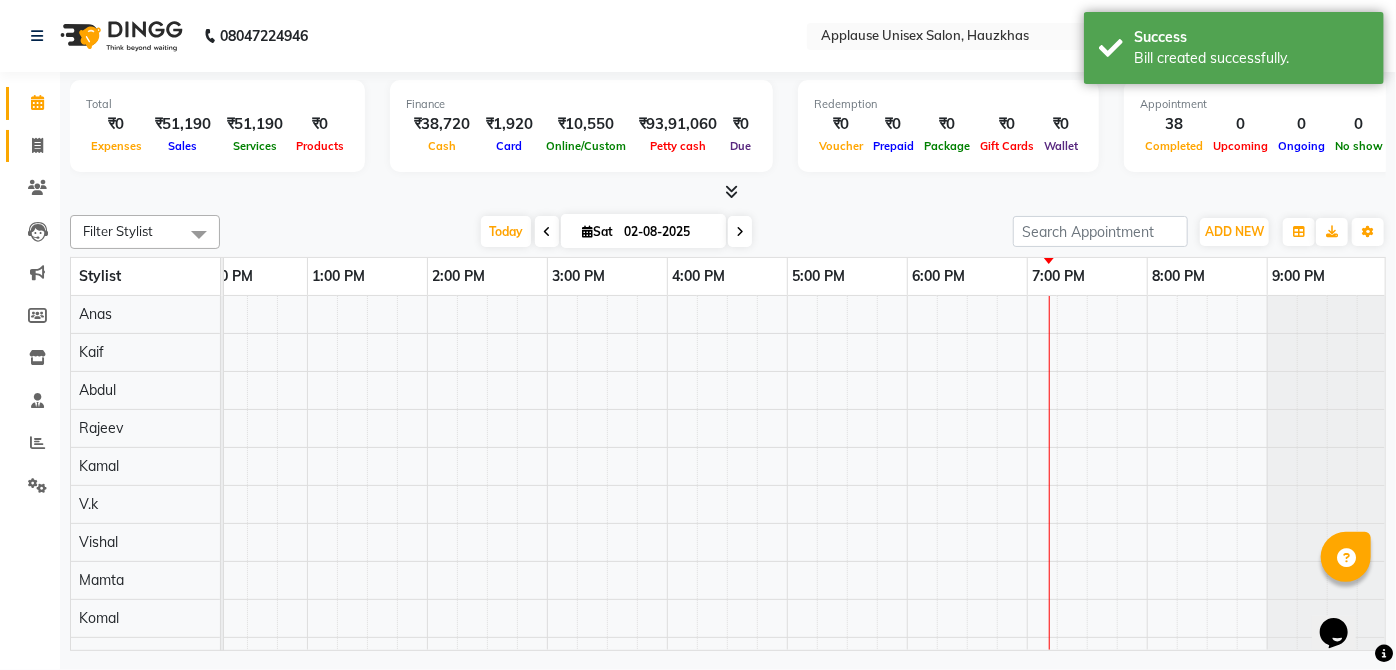 click 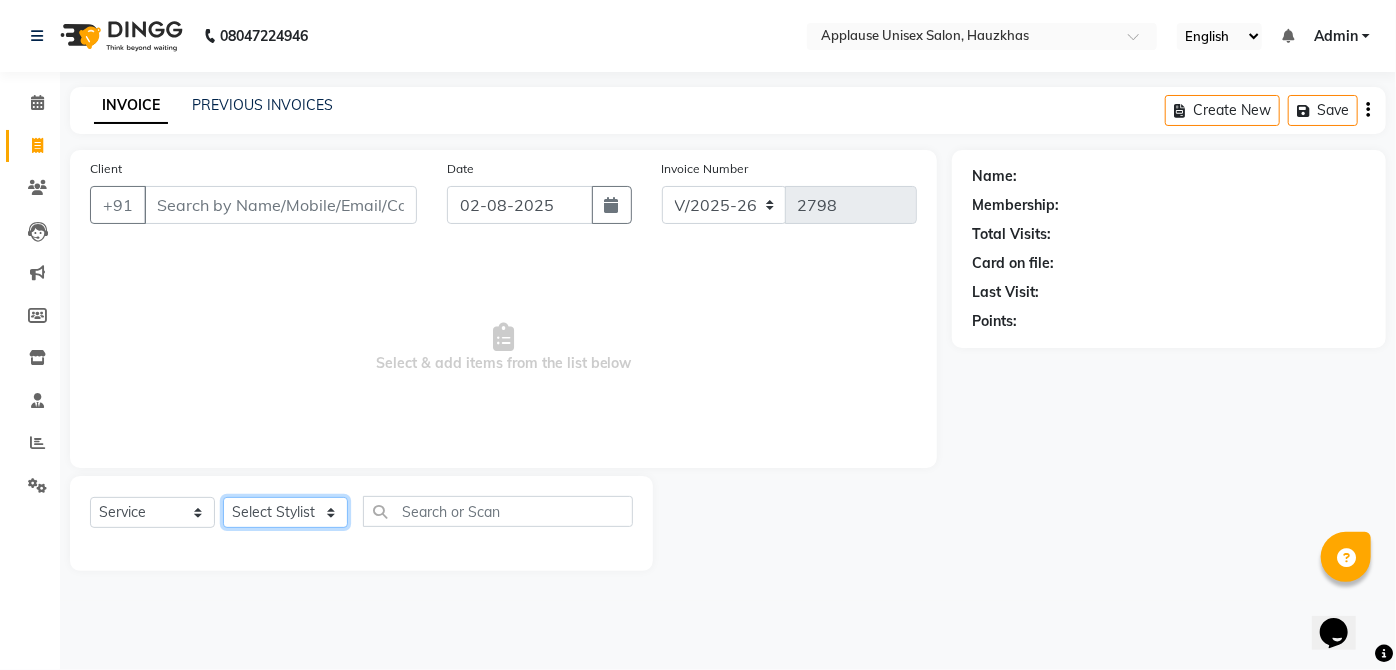 click on "SELECT STYLIST ABDUL ANAS ARTI ARUNA ASIF FAISAL GURI HEENA KAIF KAMAL KARAN KOMAL LAXMI MAMTA MANAGER MOHSIN NITIN RAHUL RAJEEV RASHID SAIF SANGEETA SANGEETA SHARUKH VISHAL V.K" 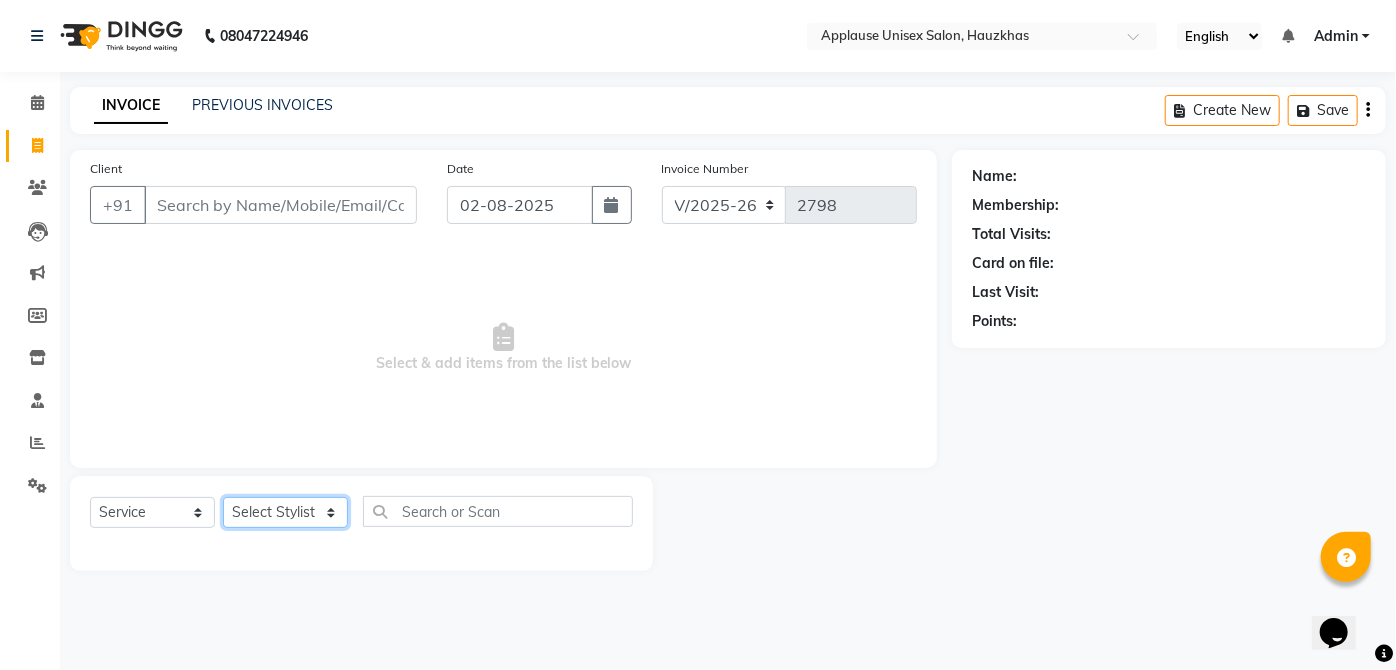 select on "32125" 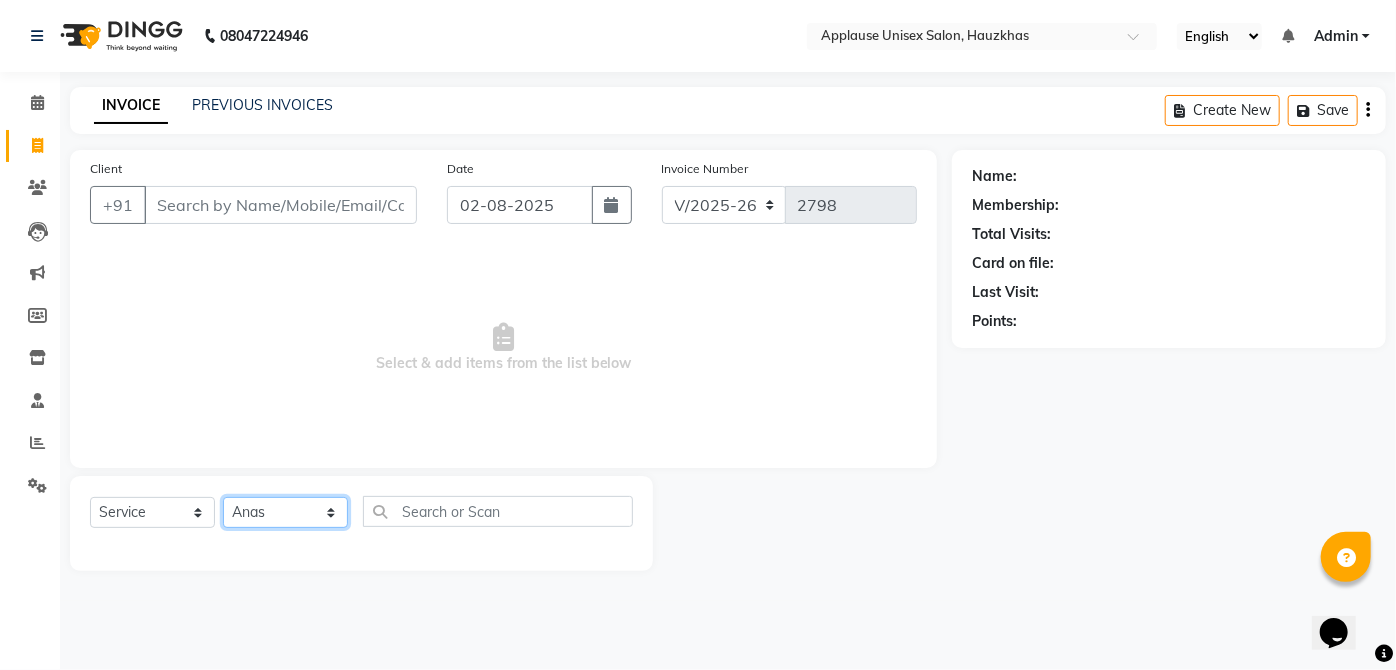 click on "SELECT STYLIST ABDUL ANAS ARTI ARUNA ASIF FAISAL GURI HEENA KAIF KAMAL KARAN KOMAL LAXMI MAMTA MANAGER MOHSIN NITIN RAHUL RAJEEV RASHID SAIF SANGEETA SANGEETA SHARUKH VISHAL V.K" 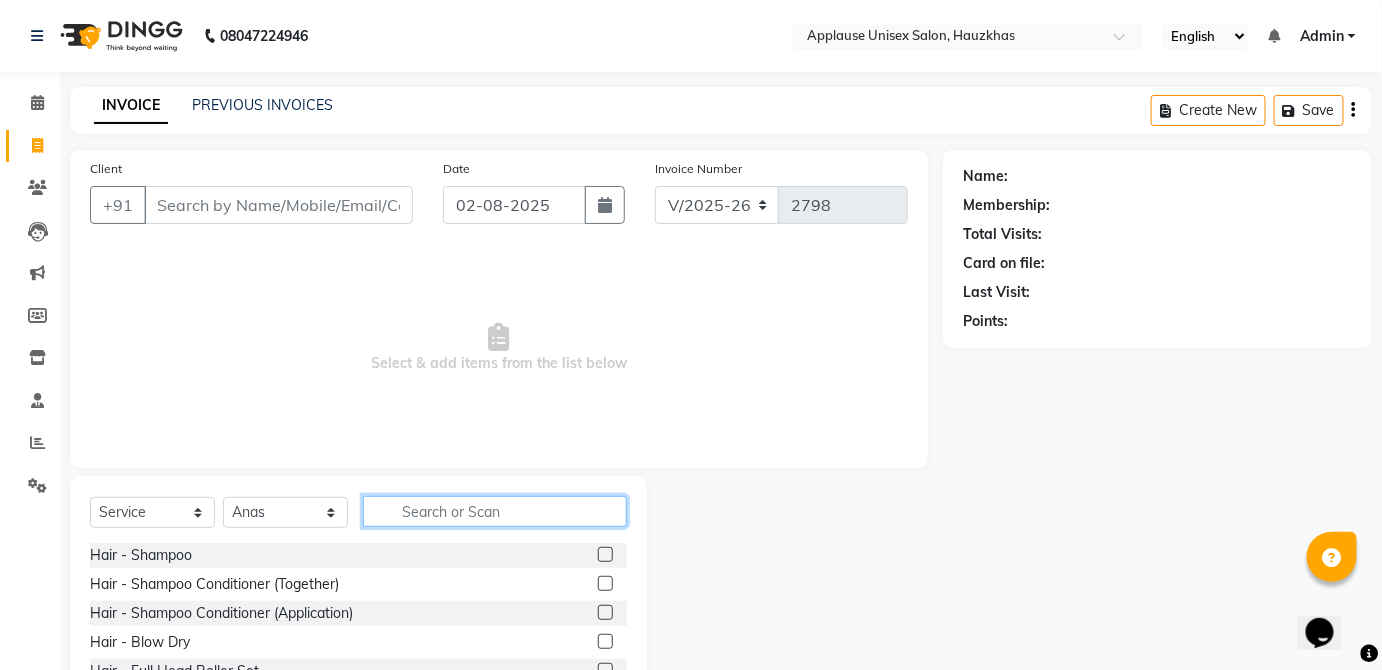 click 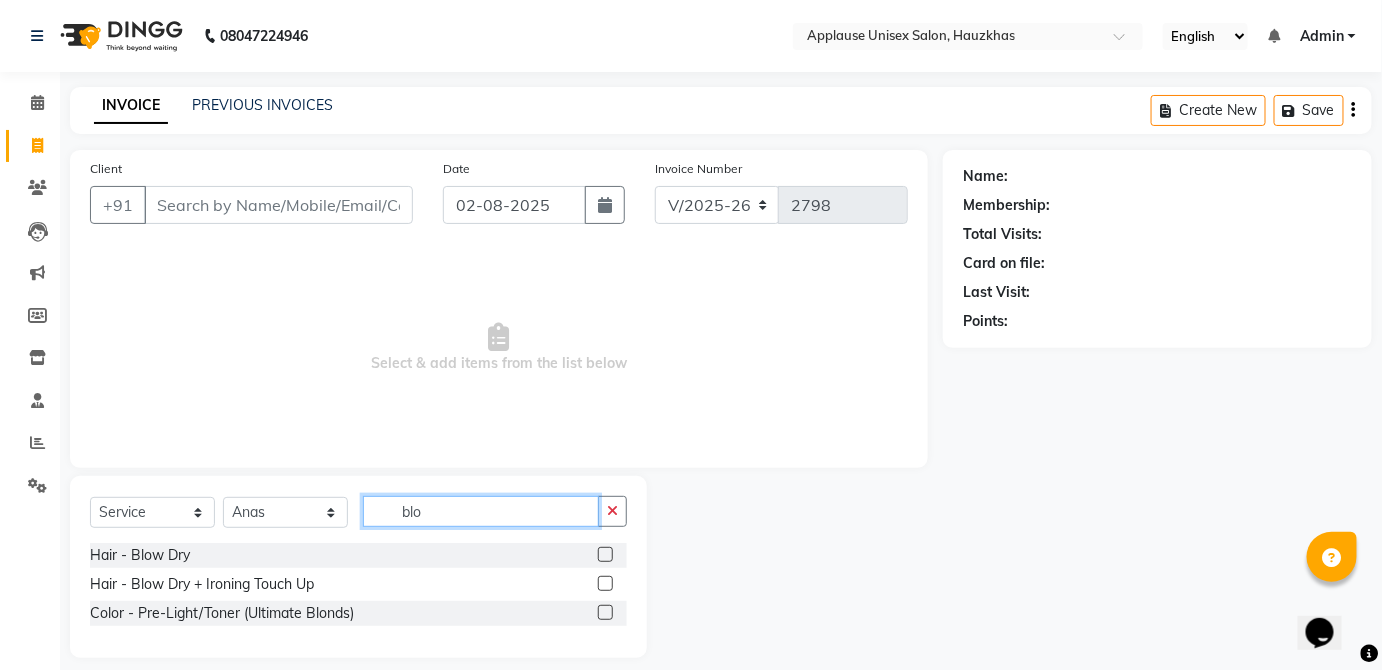 type on "blo" 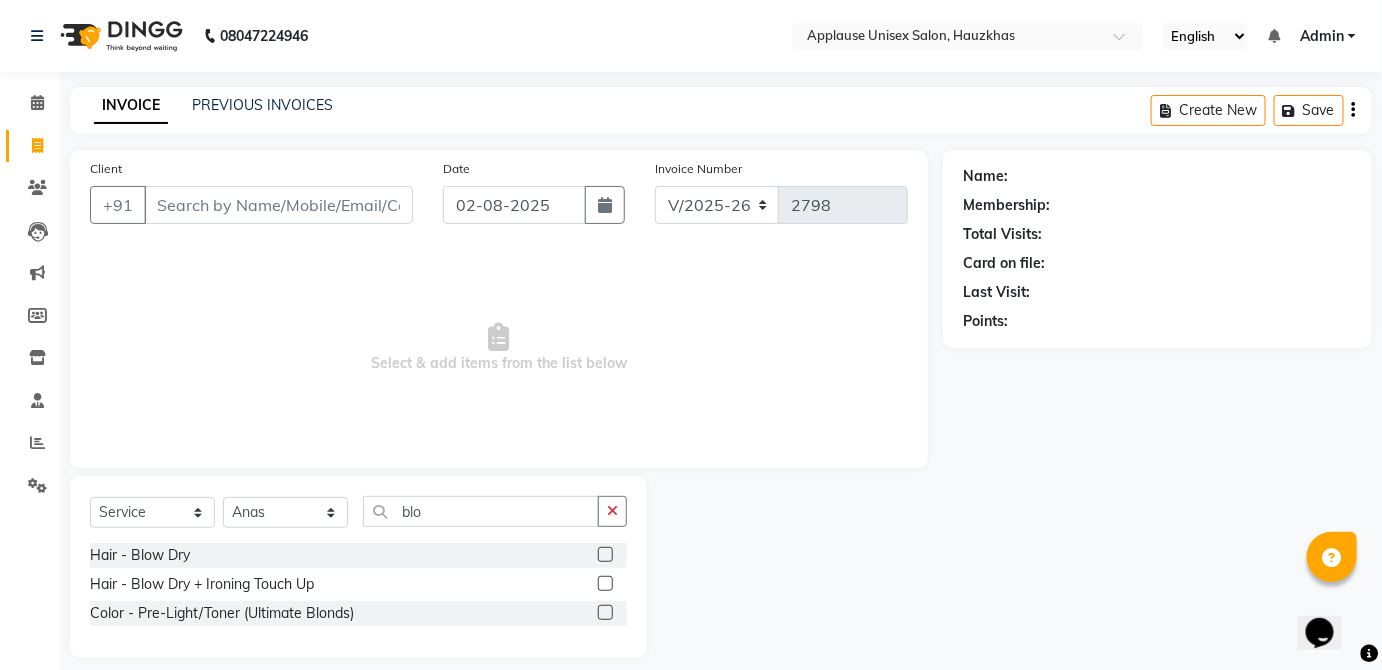 click 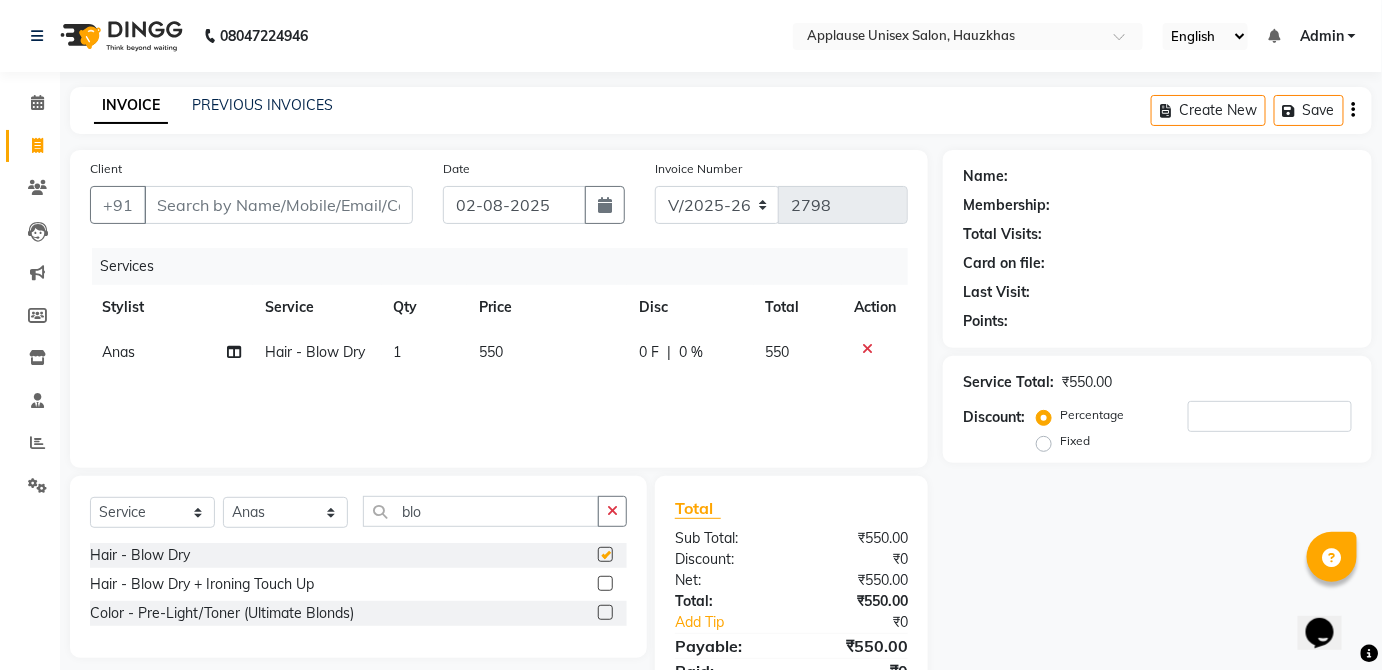 checkbox on "false" 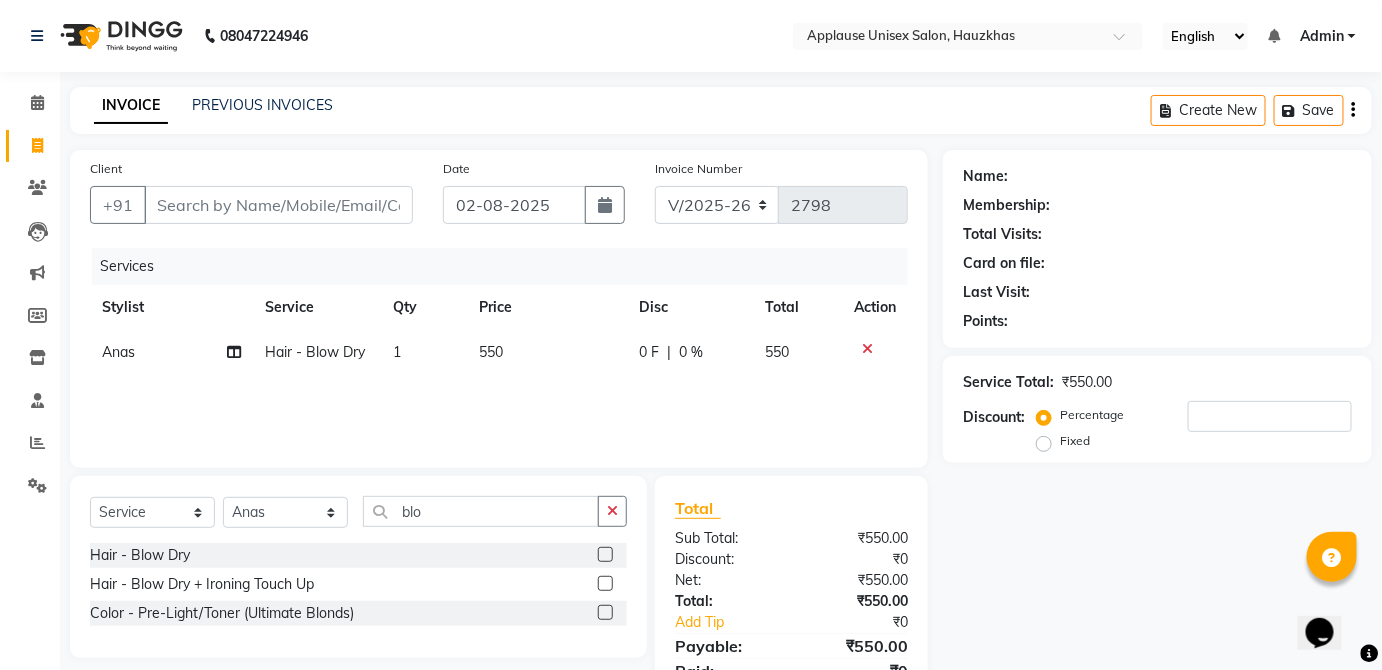 click on "550" 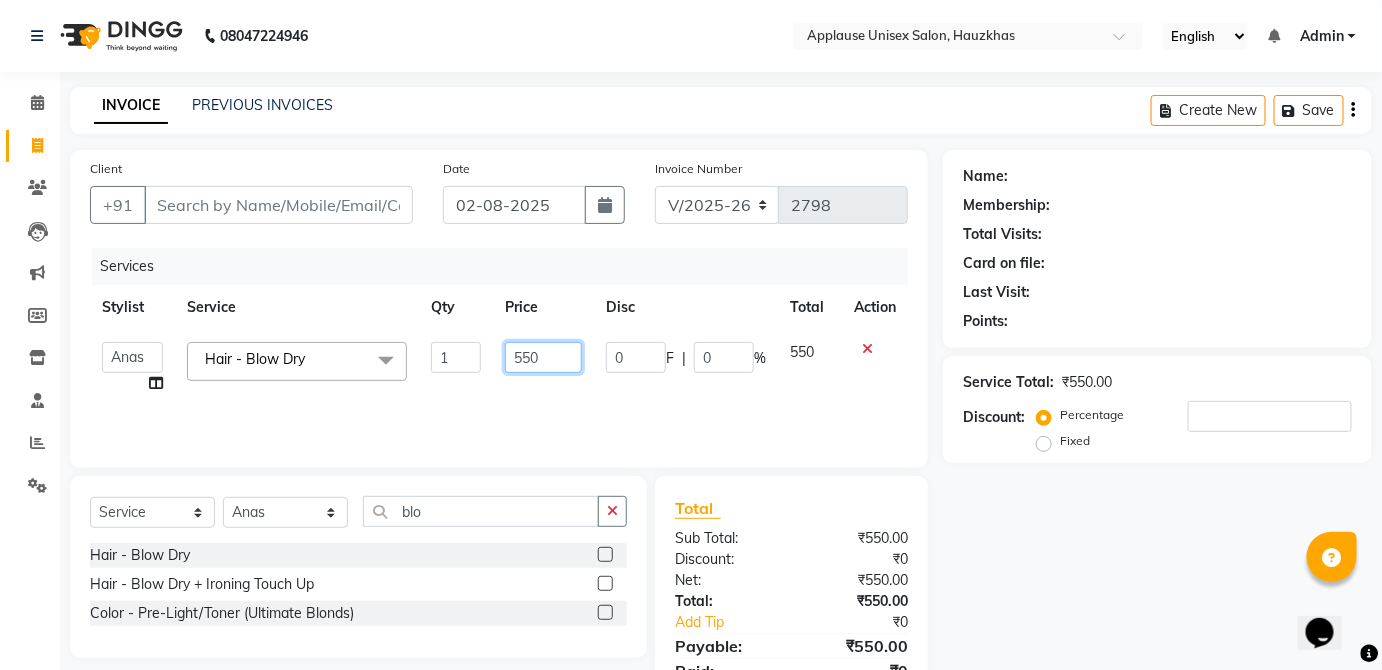 click on "550" 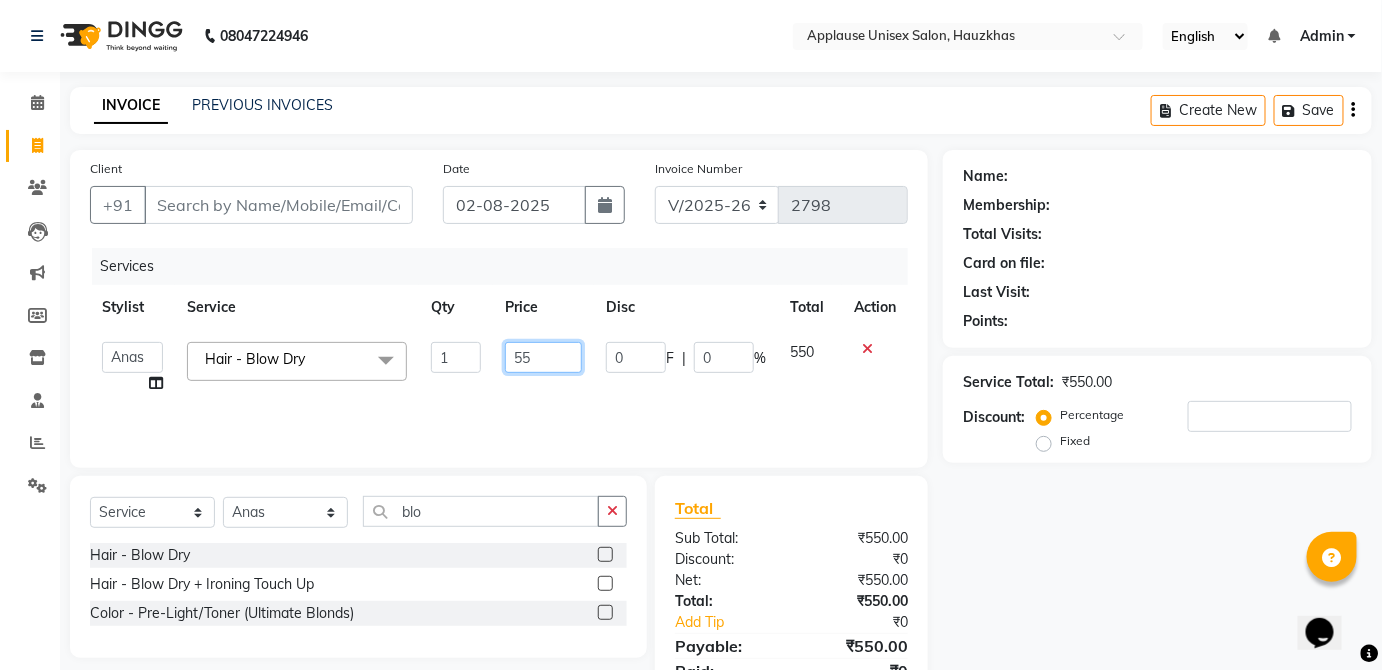 type on "5" 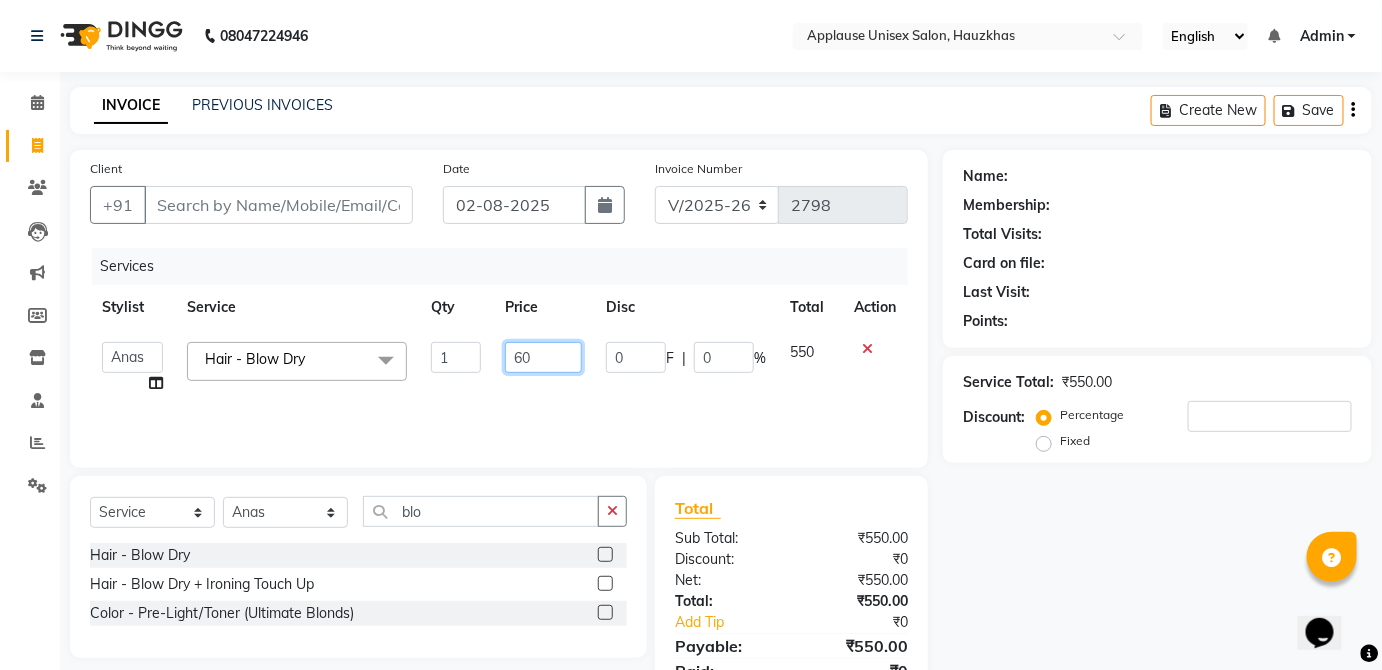 type on "600" 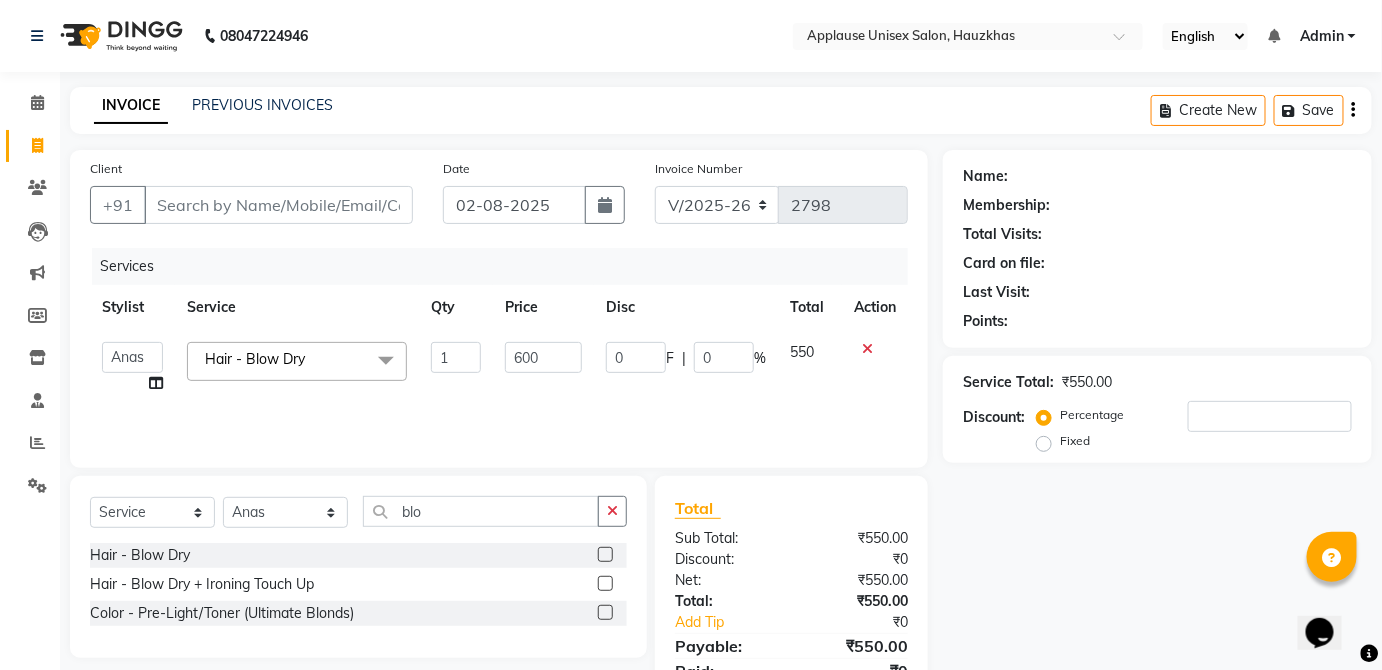 click on "550" 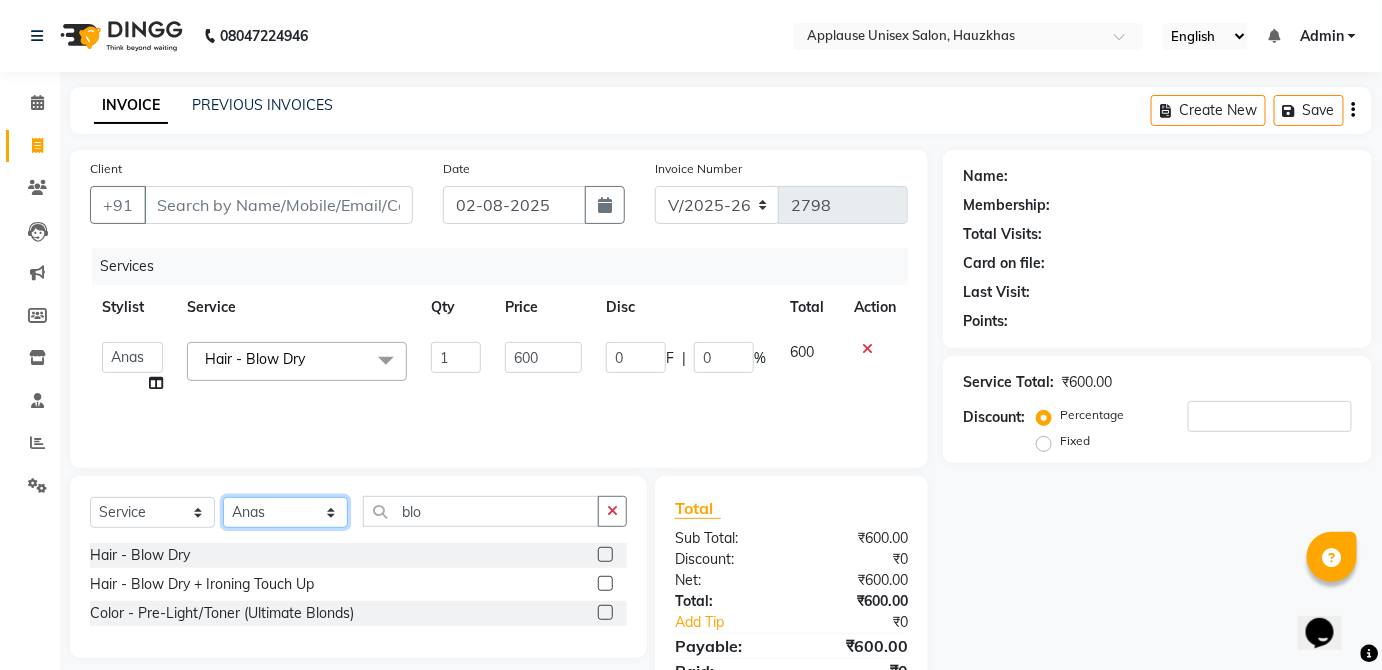 click on "SELECT STYLIST ABDUL ANAS ARTI ARUNA ASIF FAISAL GURI HEENA KAIF KAMAL KARAN KOMAL LAXMI MAMTA MANAGER MOHSIN NITIN RAHUL RAJEEV RASHID SAIF SANGEETA SANGEETA SHARUKH VISHAL V.K" 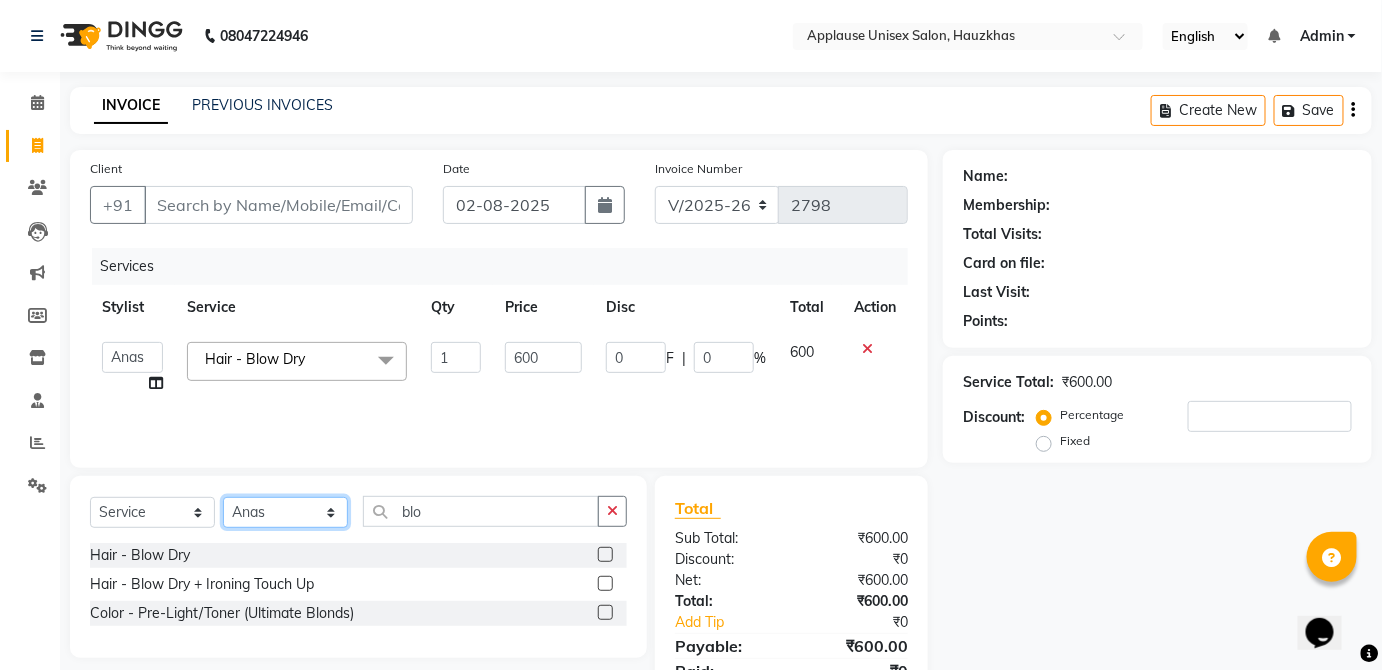 select on "64027" 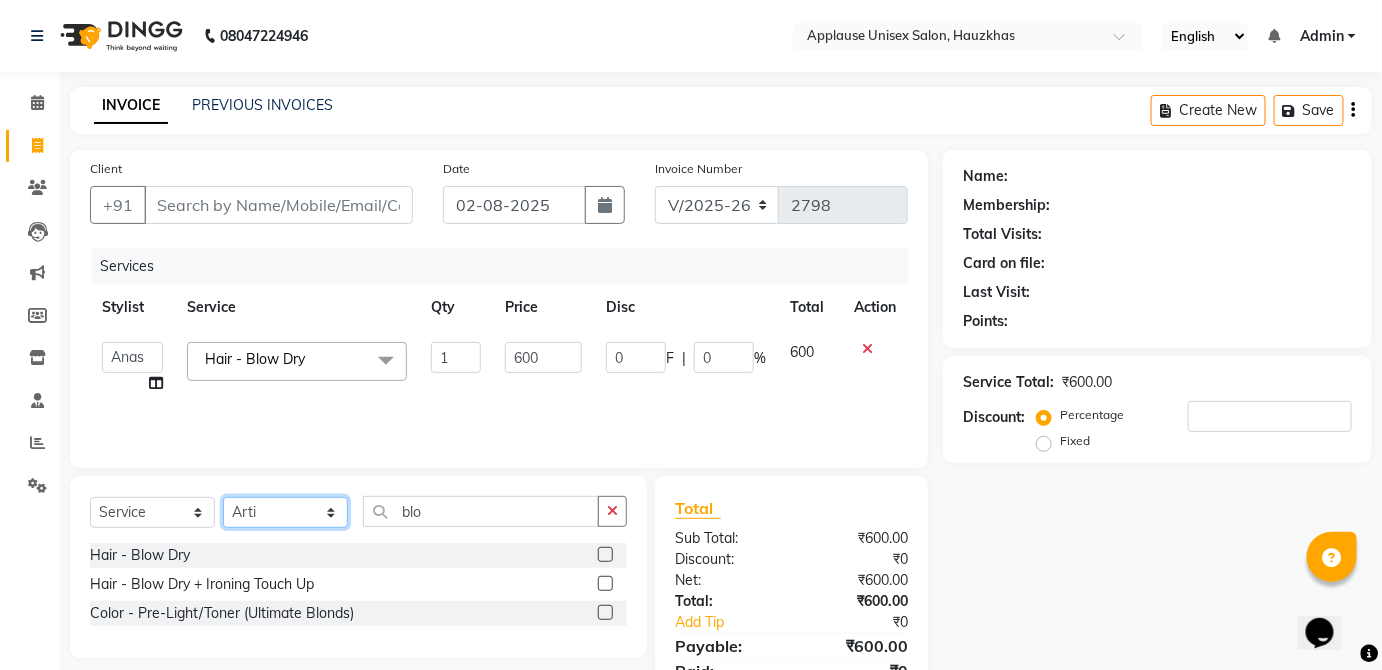 click on "SELECT STYLIST ABDUL ANAS ARTI ARUNA ASIF FAISAL GURI HEENA KAIF KAMAL KARAN KOMAL LAXMI MAMTA MANAGER MOHSIN NITIN RAHUL RAJEEV RASHID SAIF SANGEETA SANGEETA SHARUKH VISHAL V.K" 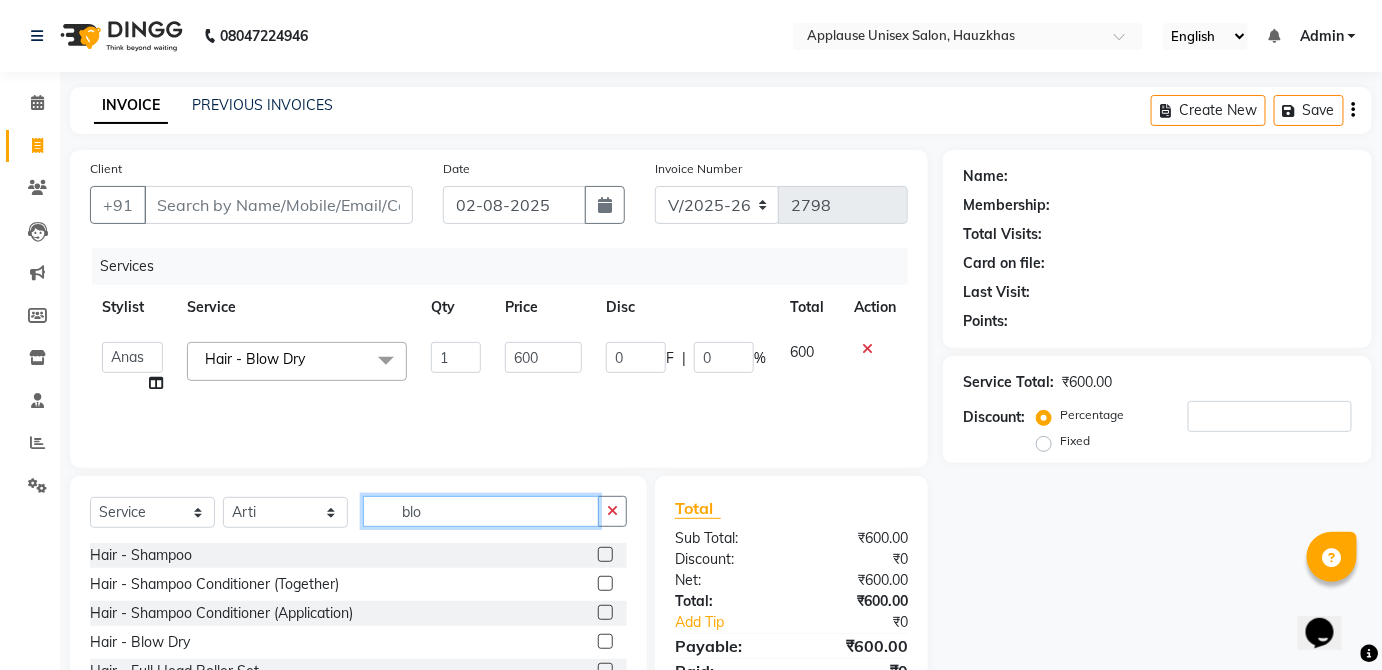 click on "blo" 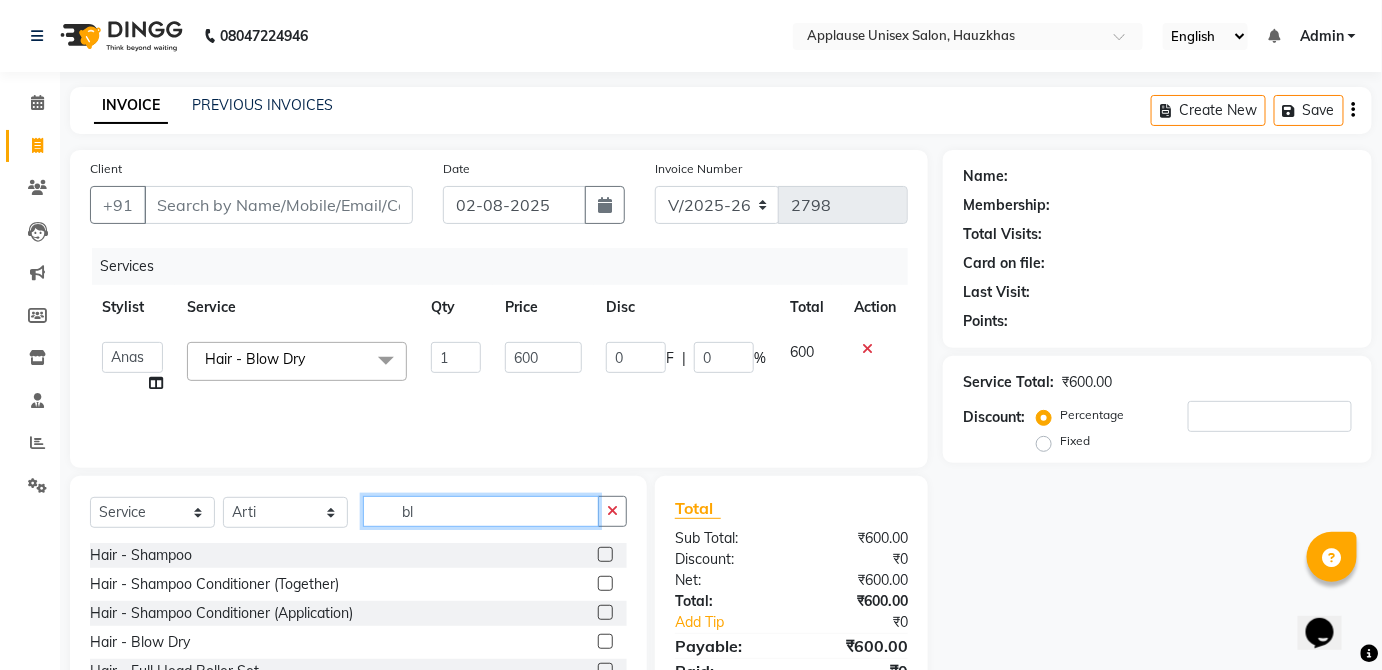 type on "b" 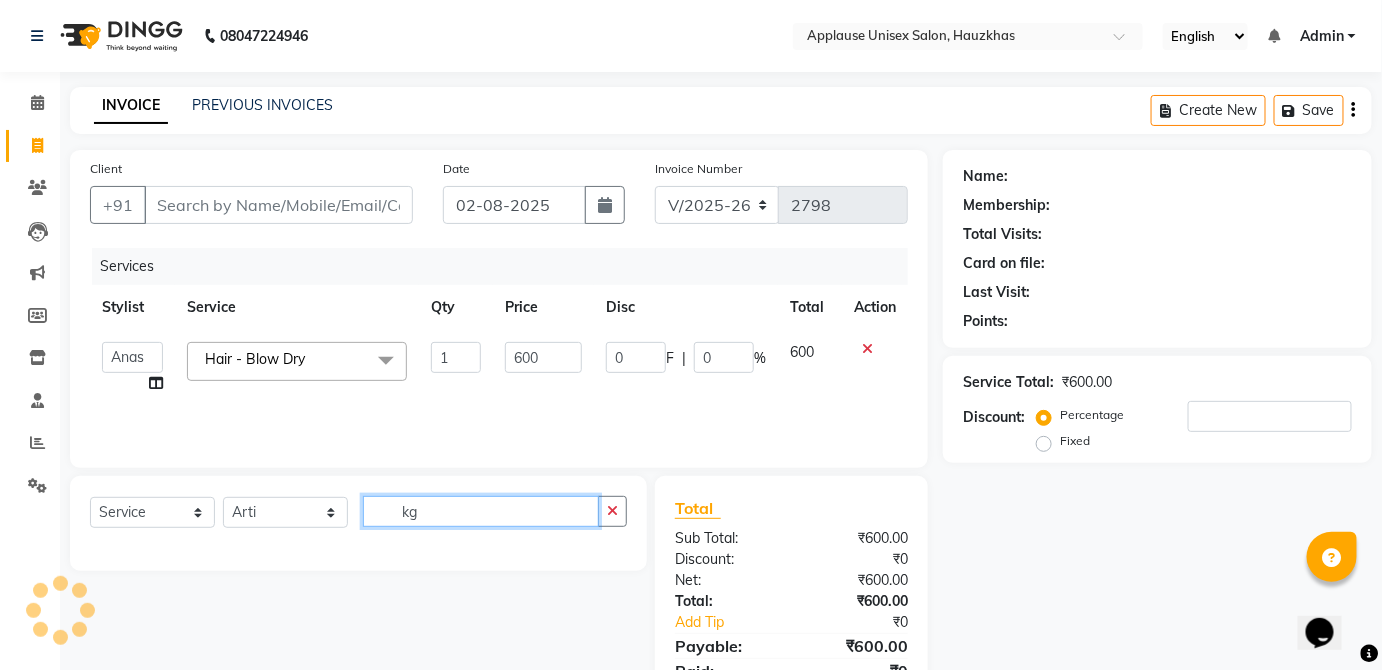 type on "k" 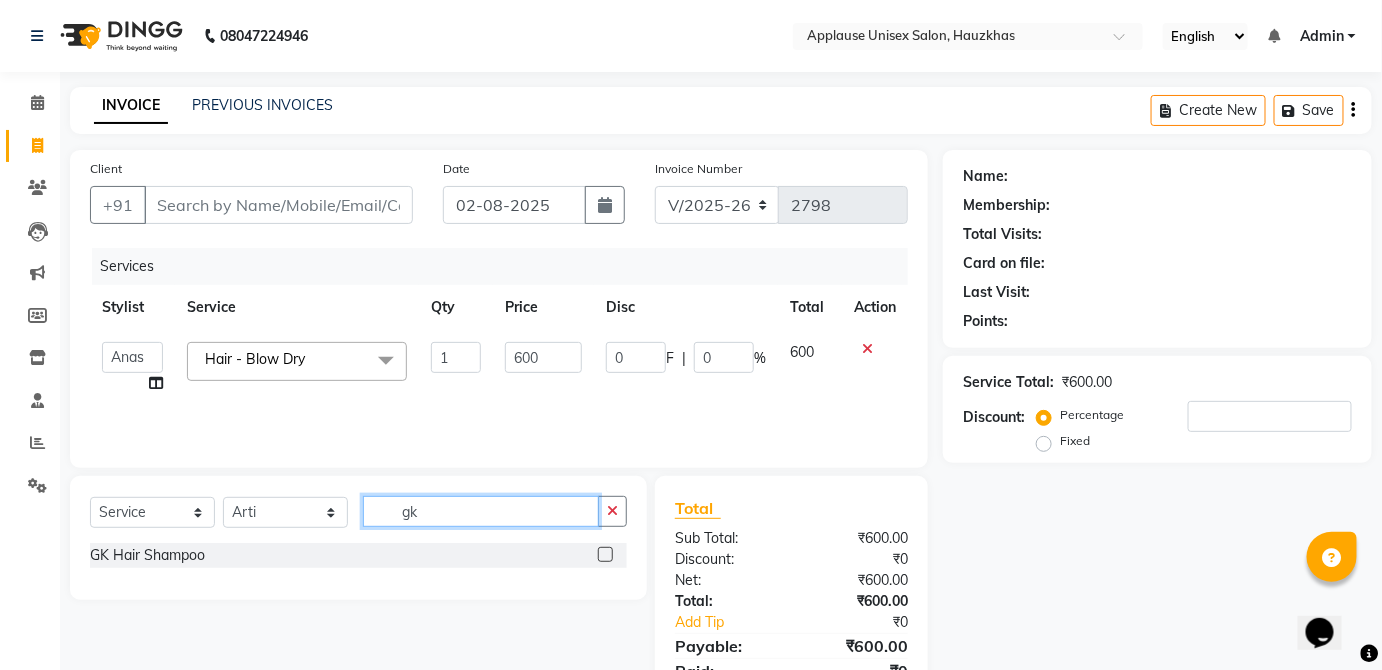 type on "gk" 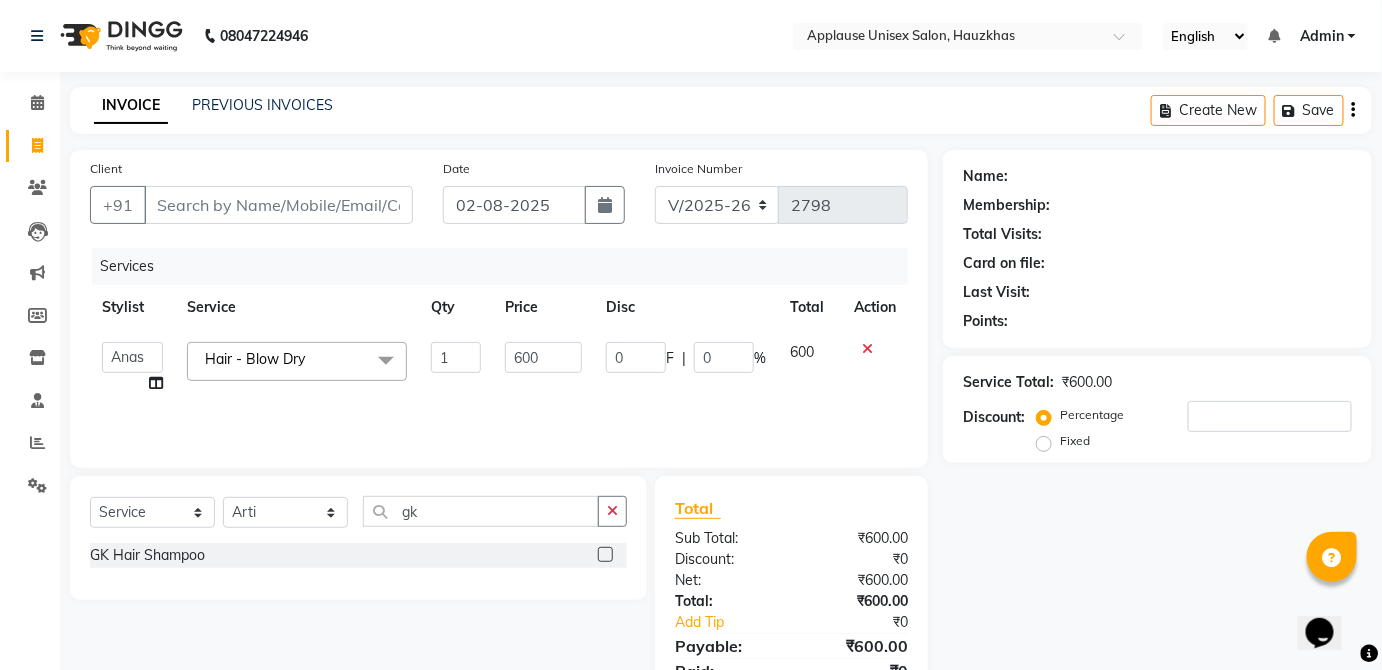 click 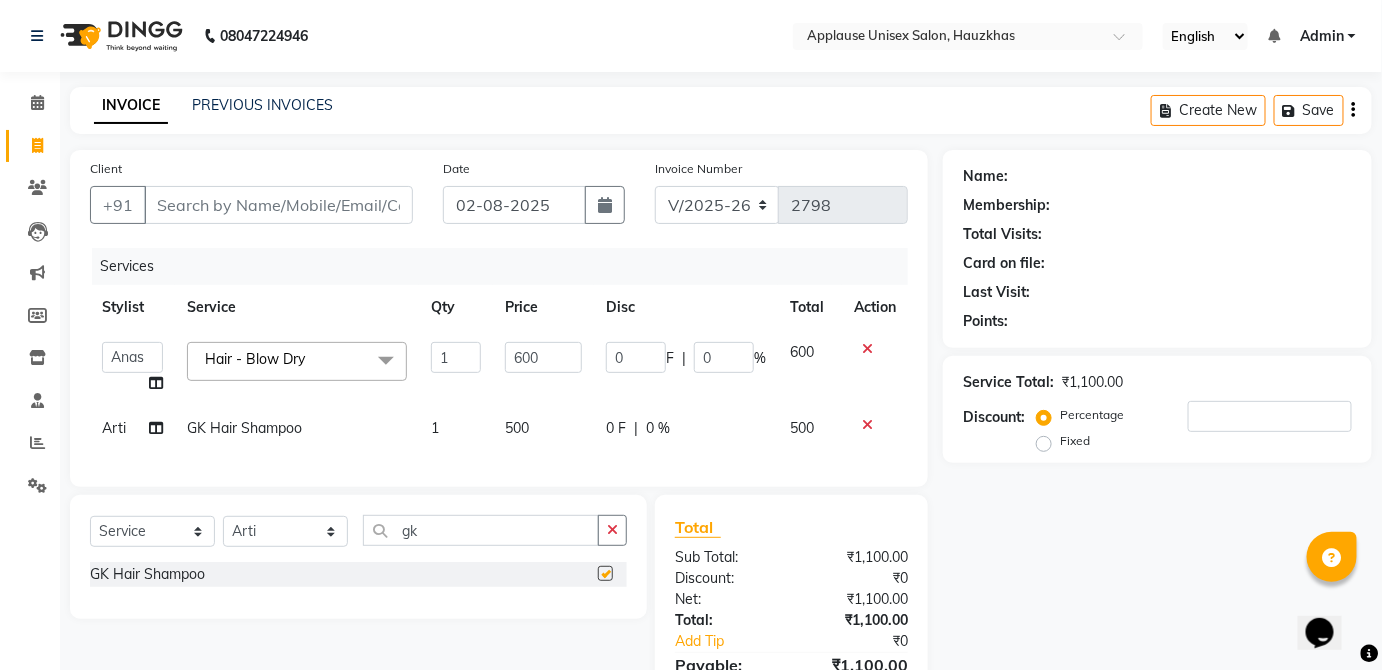 click on "0 F | 0 %" 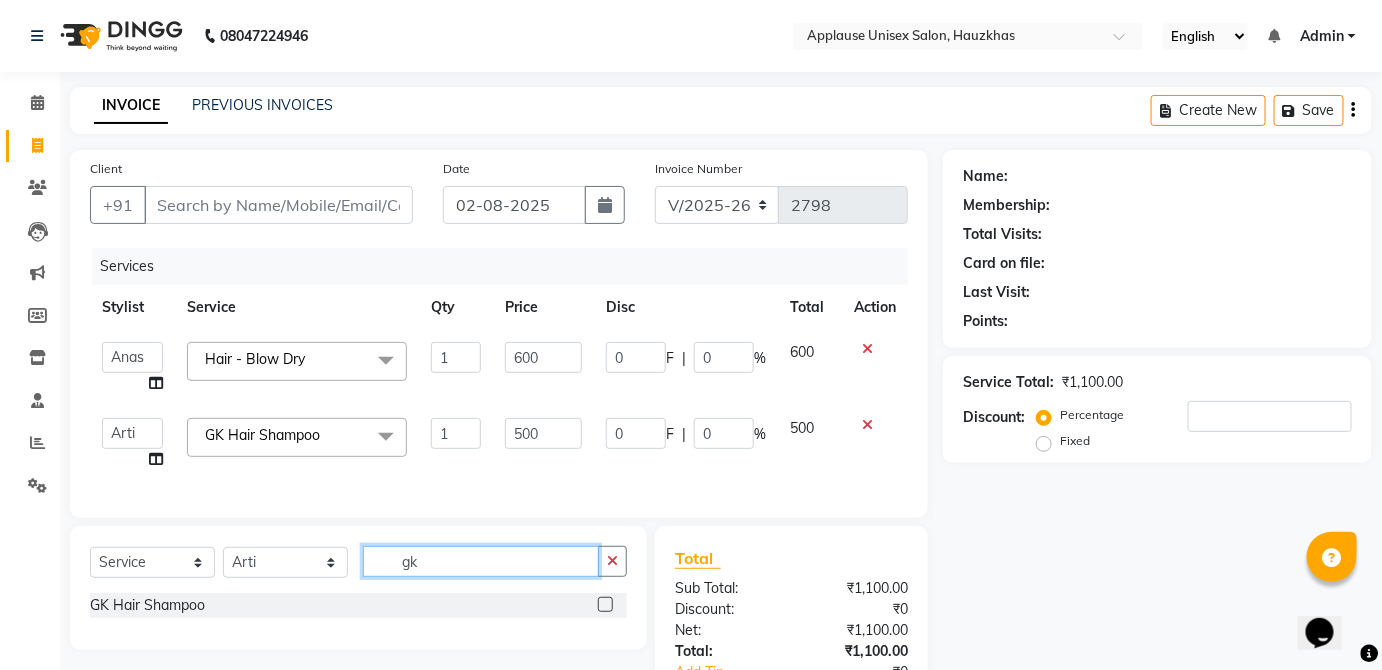 click on "gk" 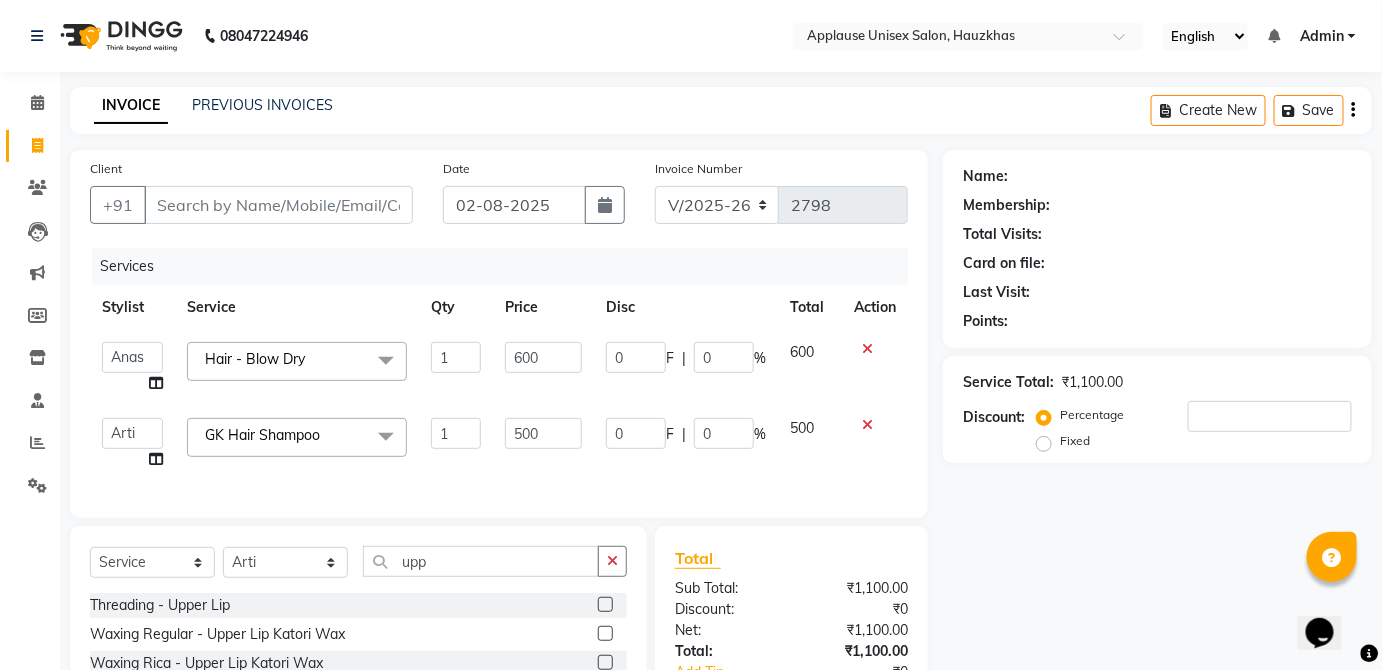 click 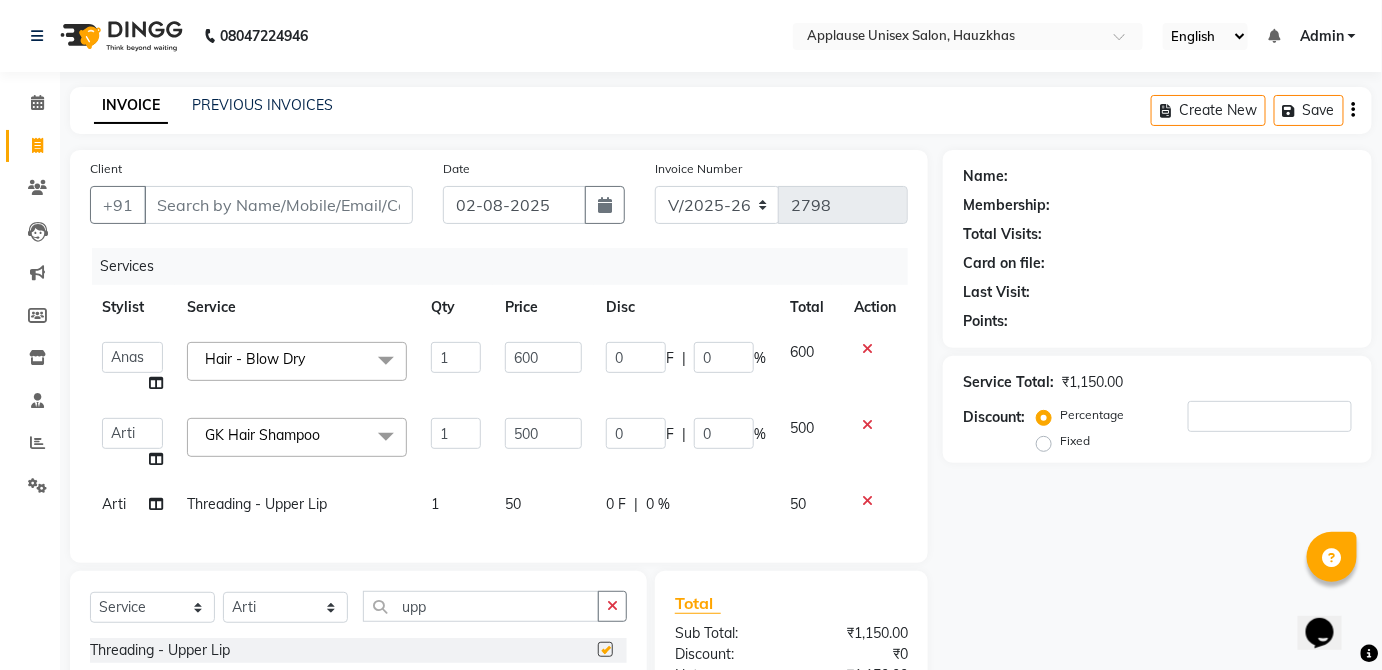 click on "0 F | 0 %" 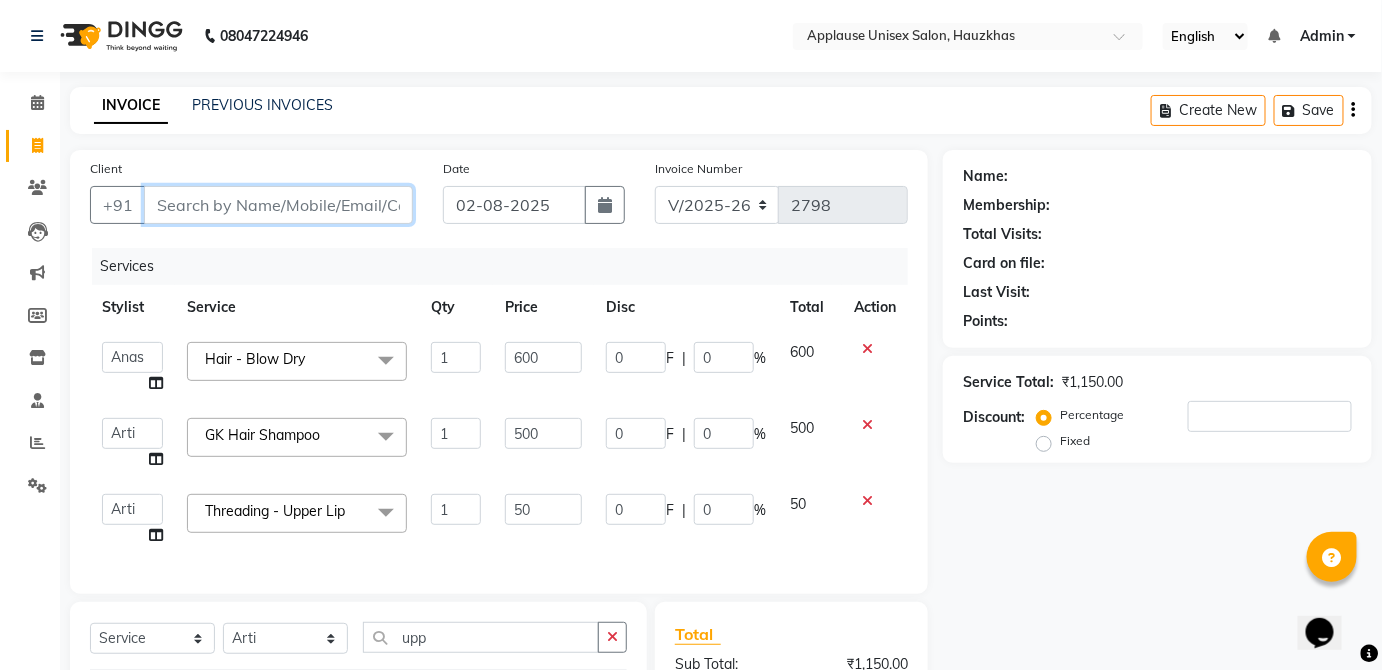 click on "Client" at bounding box center [278, 205] 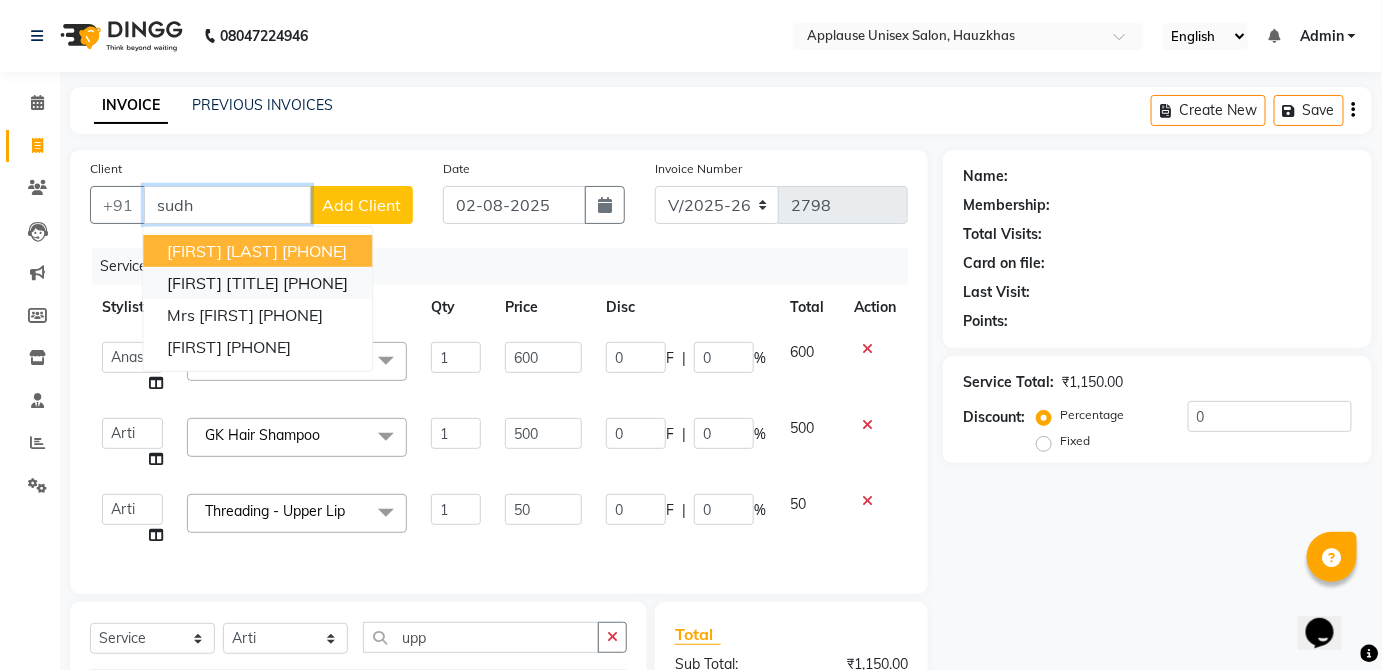 click on "[PHONE]" at bounding box center [315, 283] 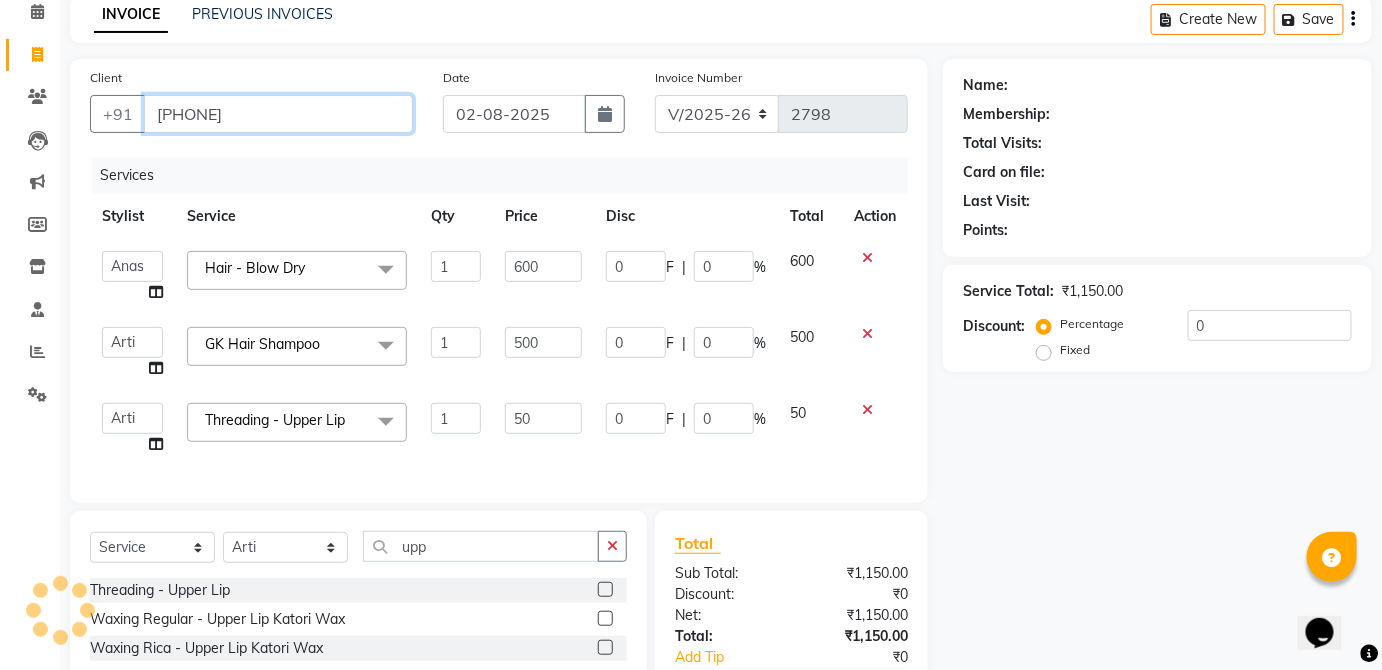 scroll, scrollTop: 136, scrollLeft: 0, axis: vertical 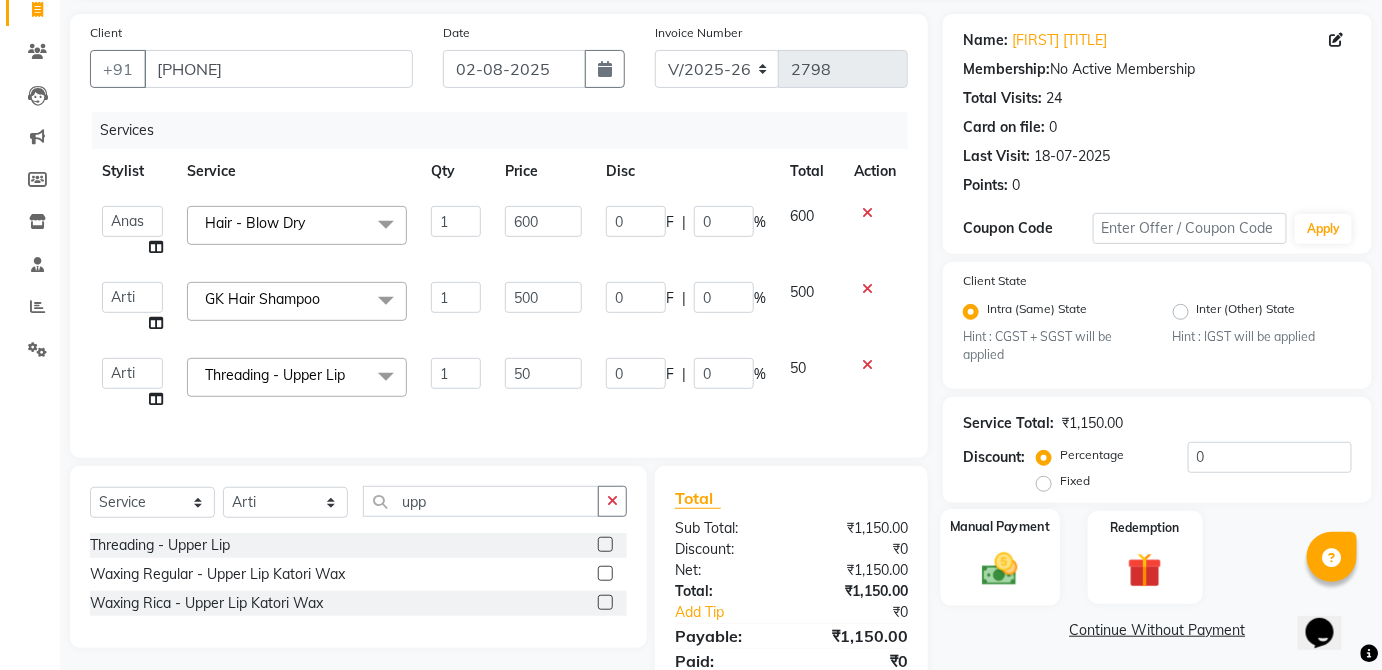 click 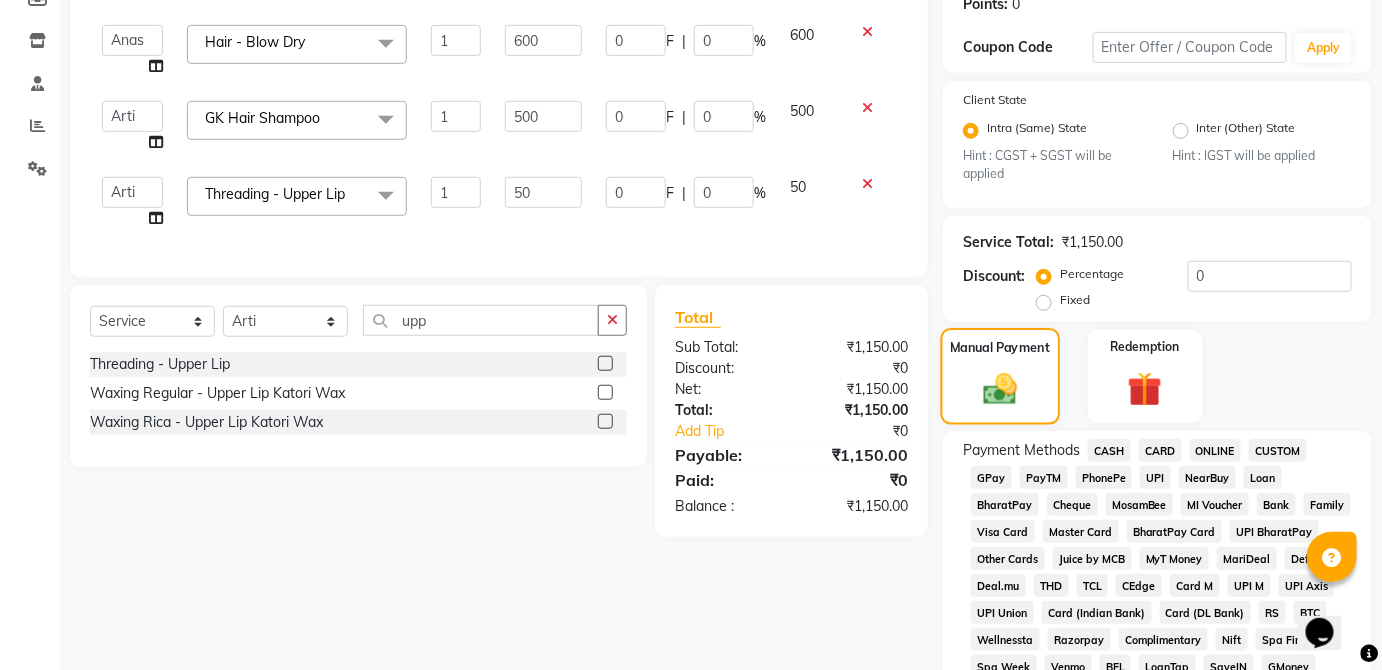 scroll, scrollTop: 317, scrollLeft: 0, axis: vertical 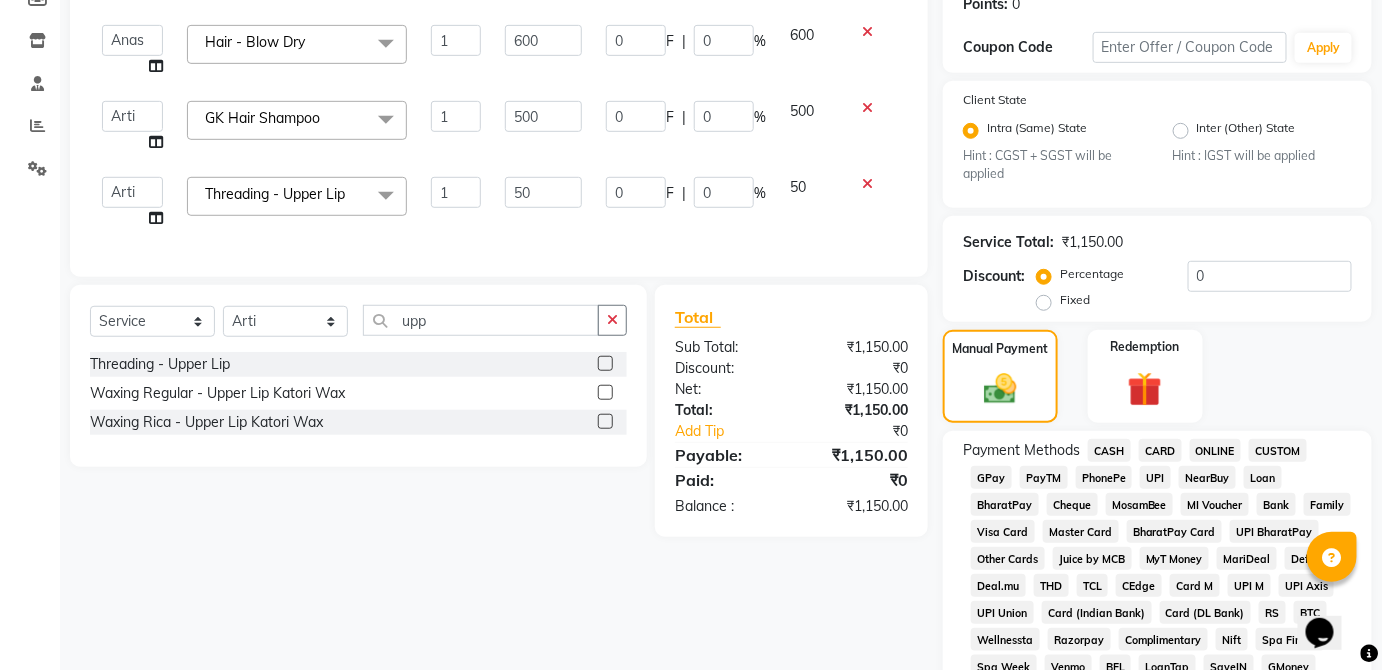 click on "UPI" 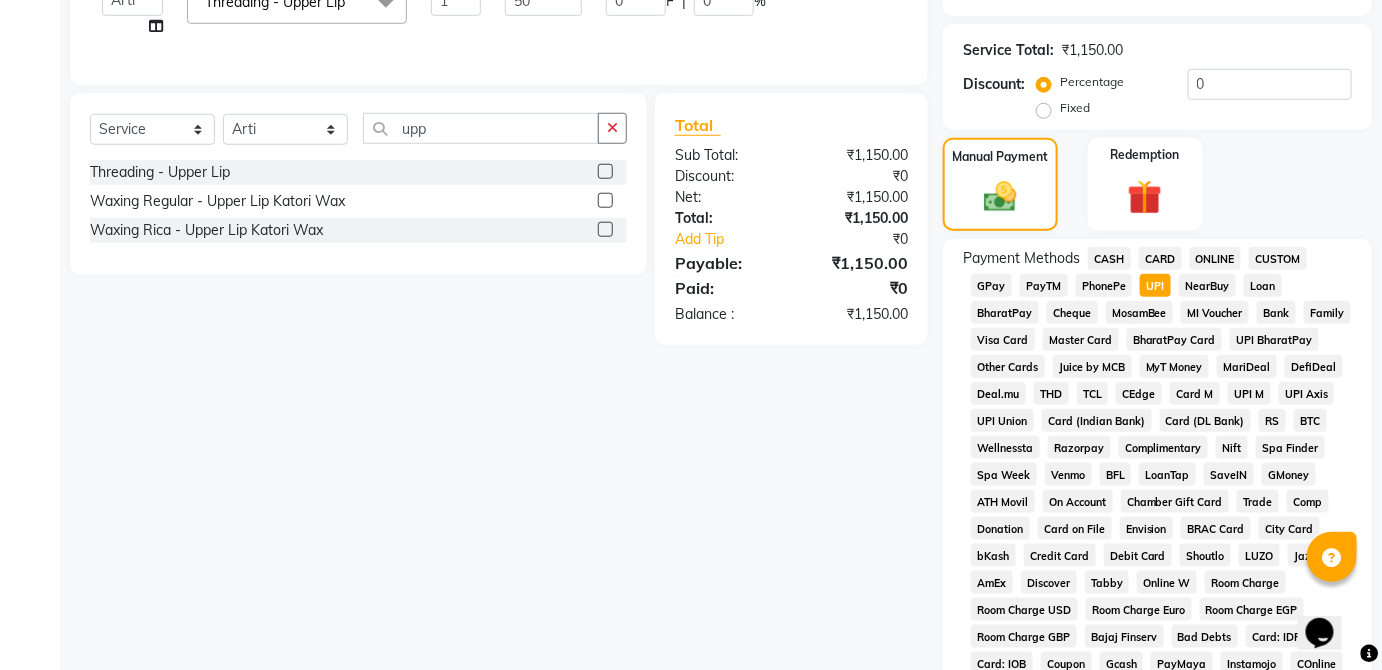 scroll, scrollTop: 943, scrollLeft: 0, axis: vertical 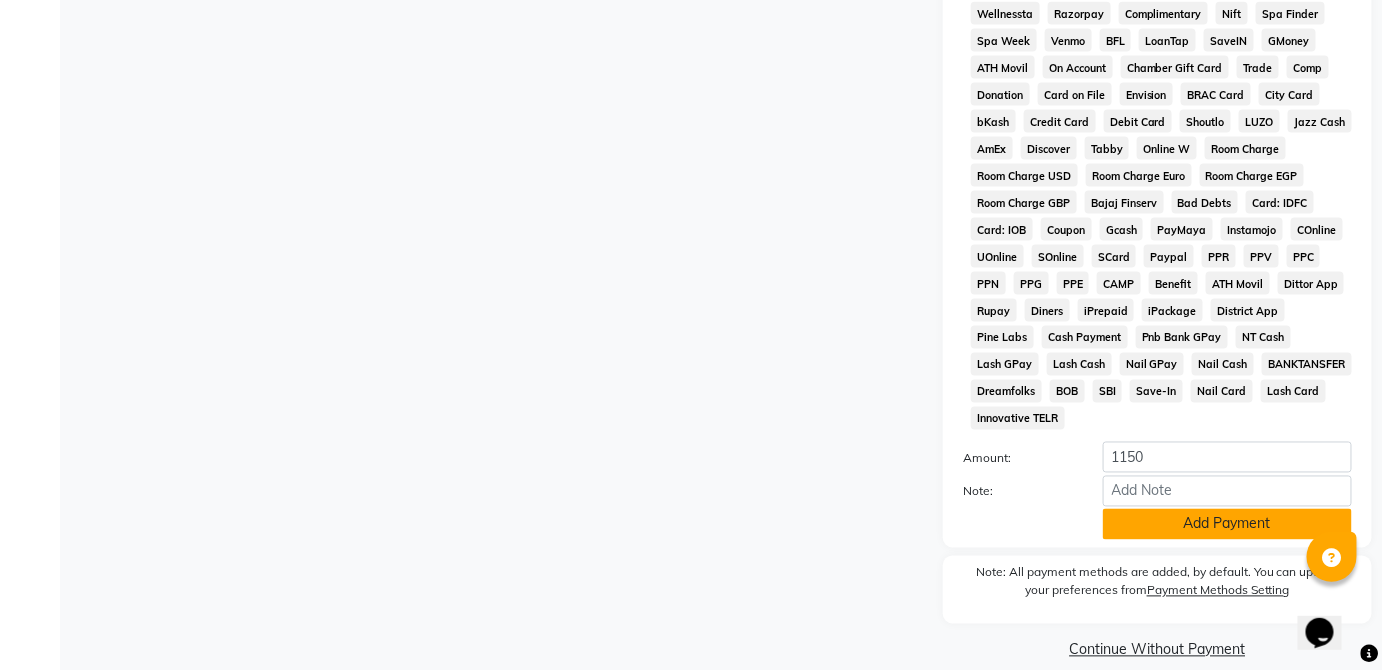 click on "Add Payment" 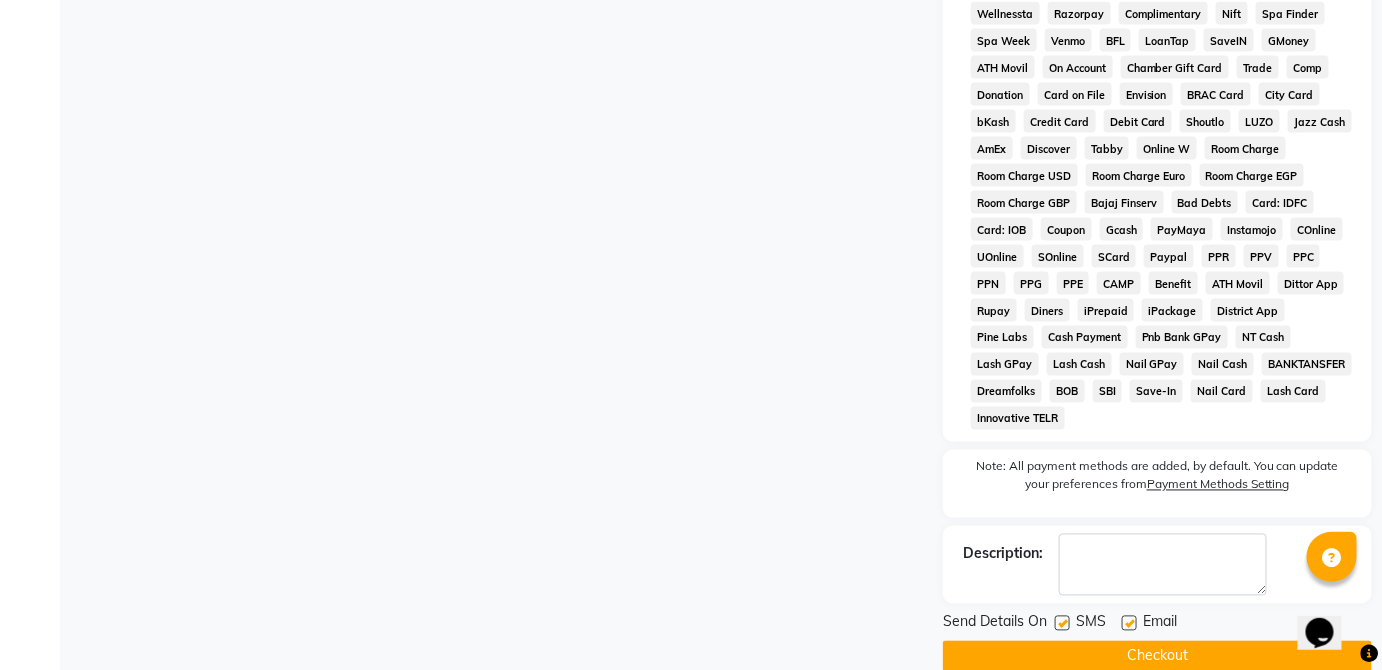 click on "Checkout" 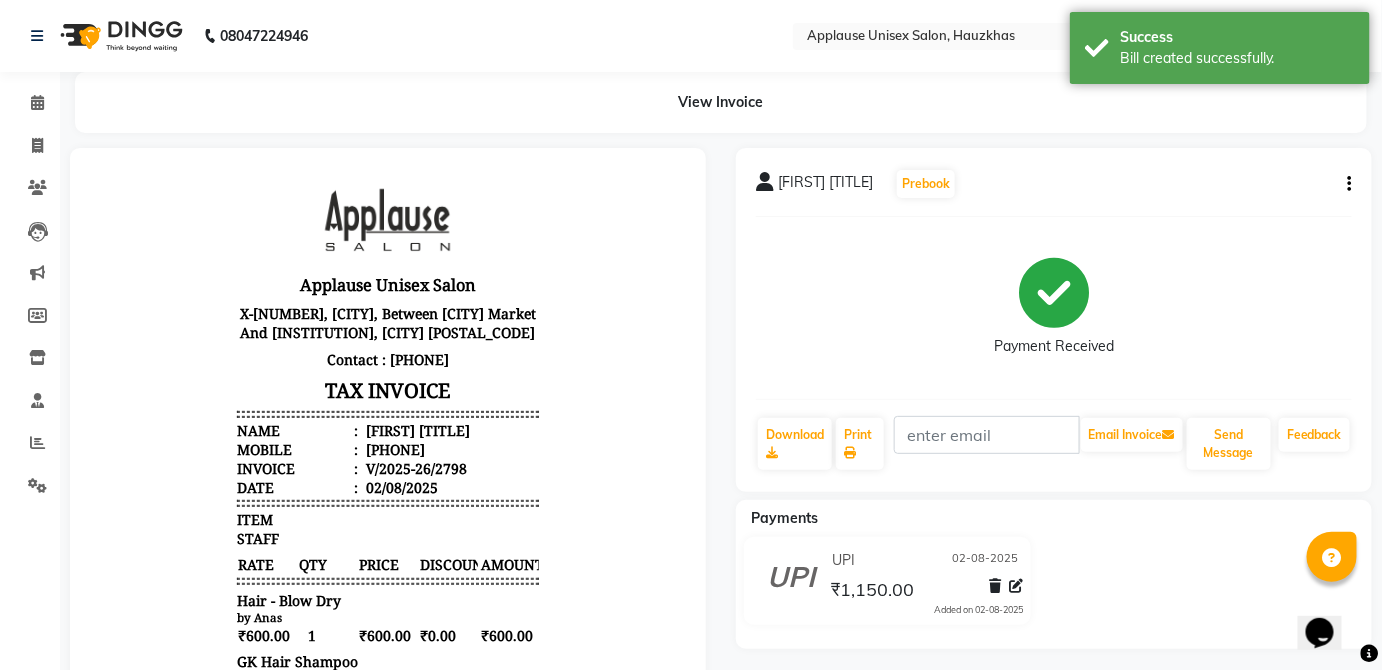 scroll, scrollTop: 0, scrollLeft: 0, axis: both 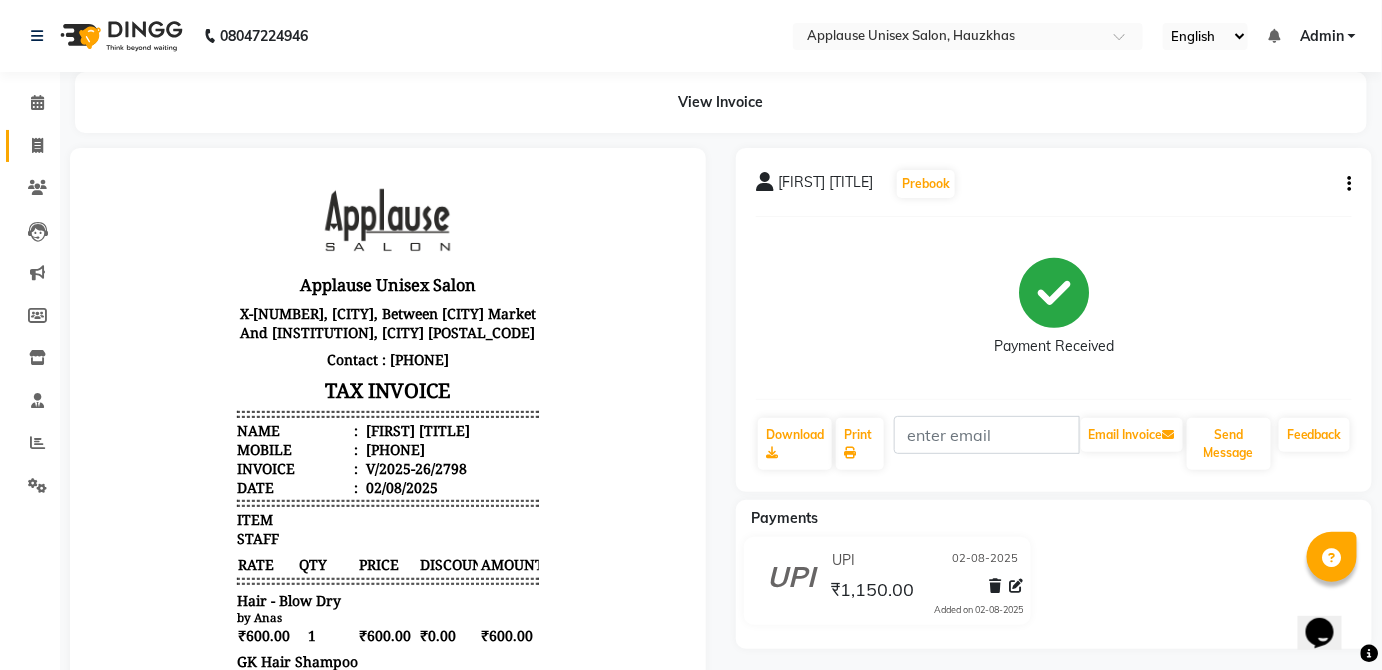 click 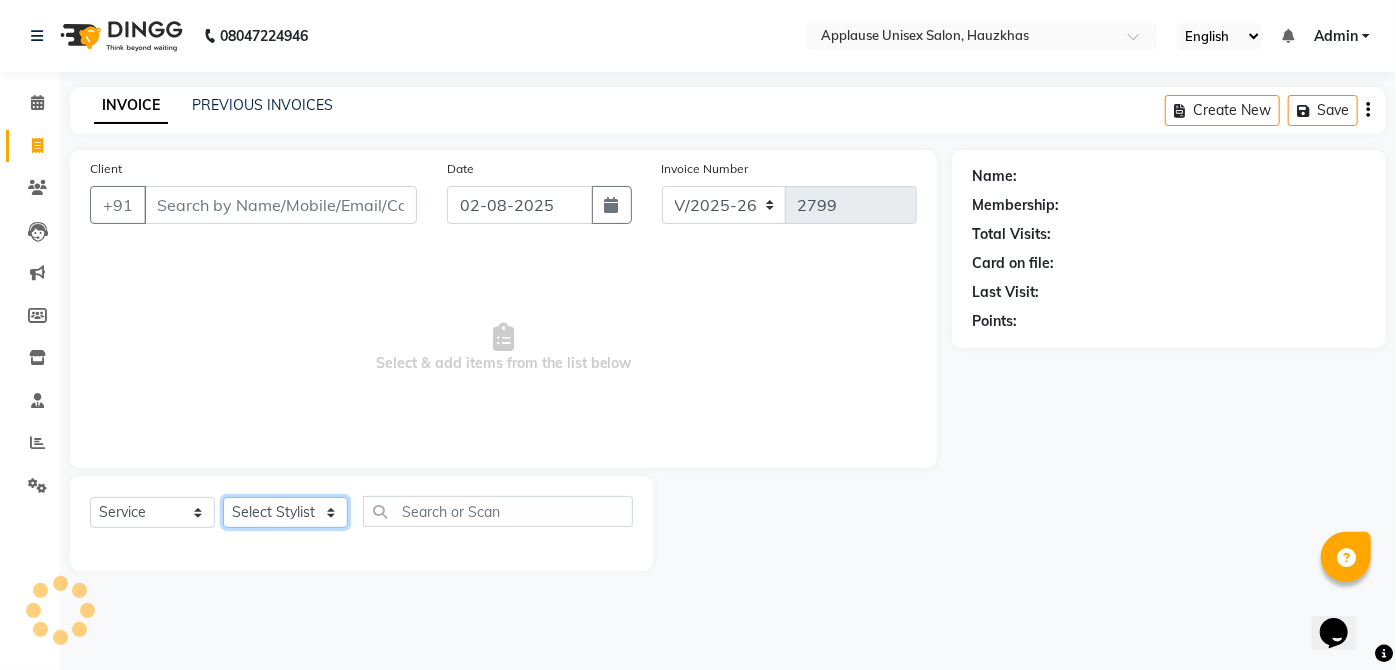 click on "Select Stylist" 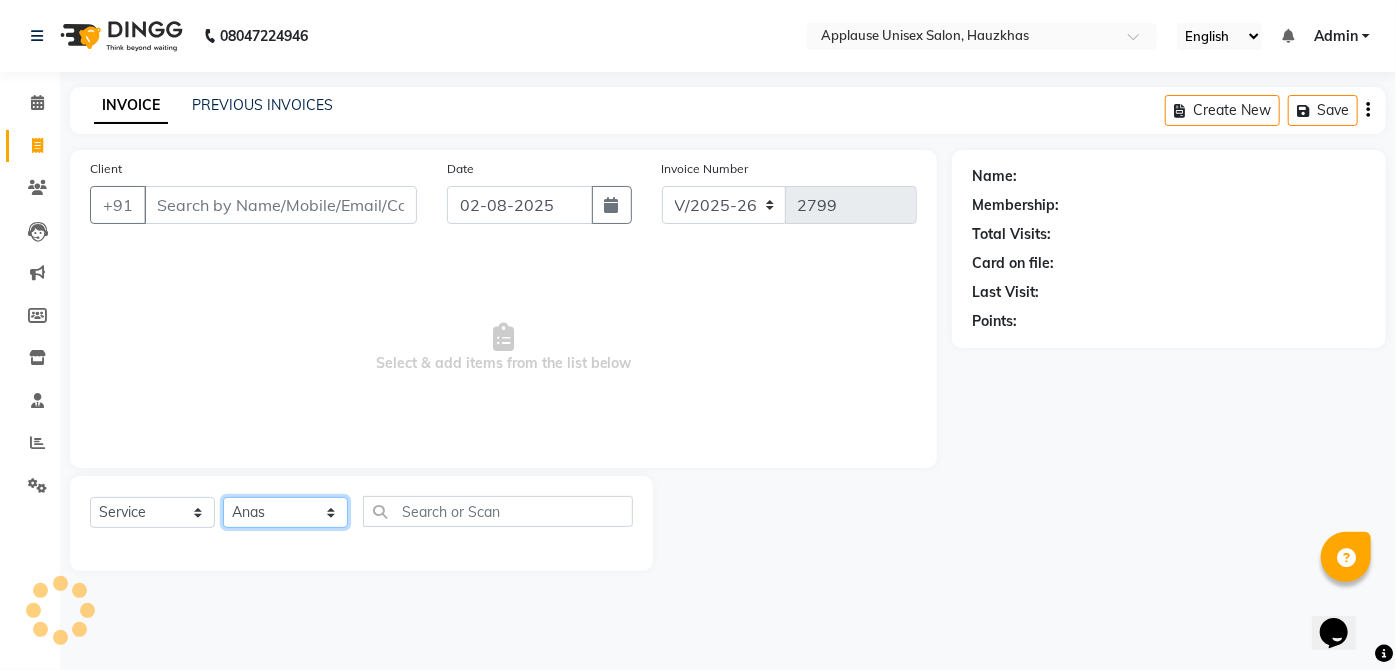 click on "SELECT STYLIST ABDUL ANAS ARTI ARUNA ASIF FAISAL GURI HEENA KAIF KAMAL KARAN KOMAL LAXMI MAMTA MANAGER MOHSIN NITIN RAHUL RAJEEV RASHID SAIF SANGEETA SANGEETA SHARUKH VISHAL V.K" 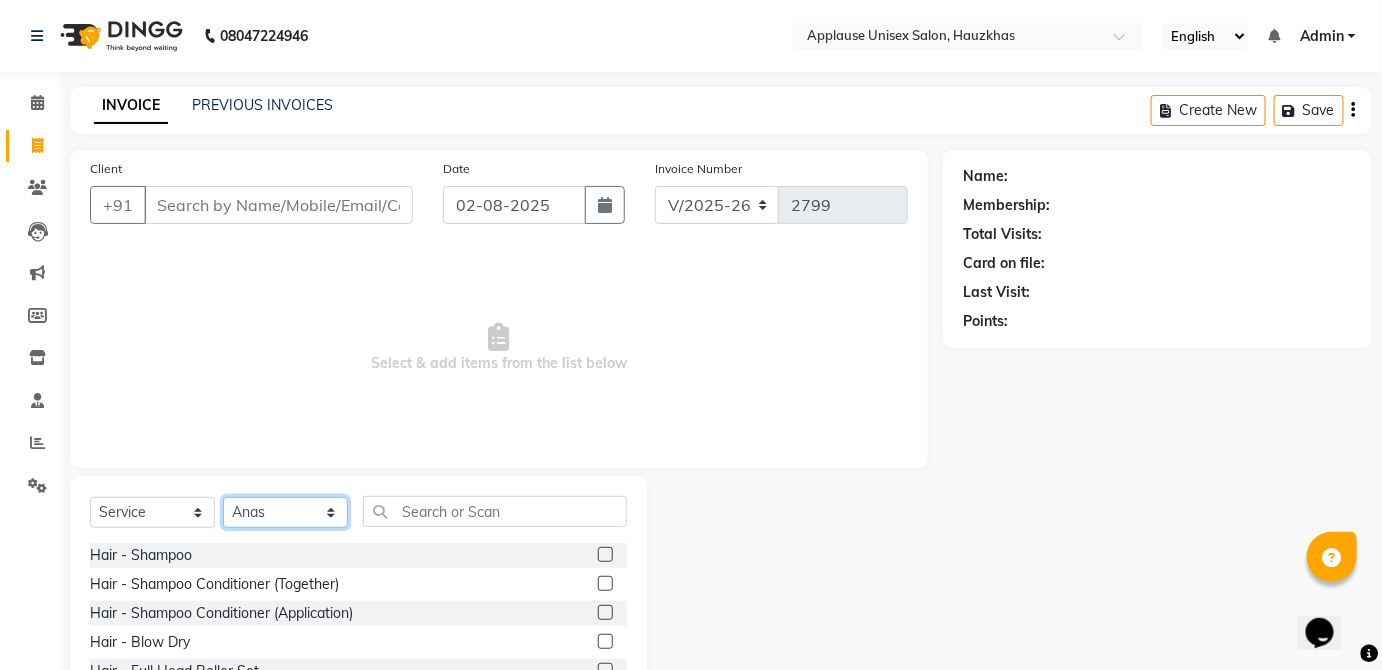click on "SELECT STYLIST ABDUL ANAS ARTI ARUNA ASIF FAISAL GURI HEENA KAIF KAMAL KARAN KOMAL LAXMI MAMTA MANAGER MOHSIN NITIN RAHUL RAJEEV RASHID SAIF SANGEETA SANGEETA SHARUKH VISHAL V.K" 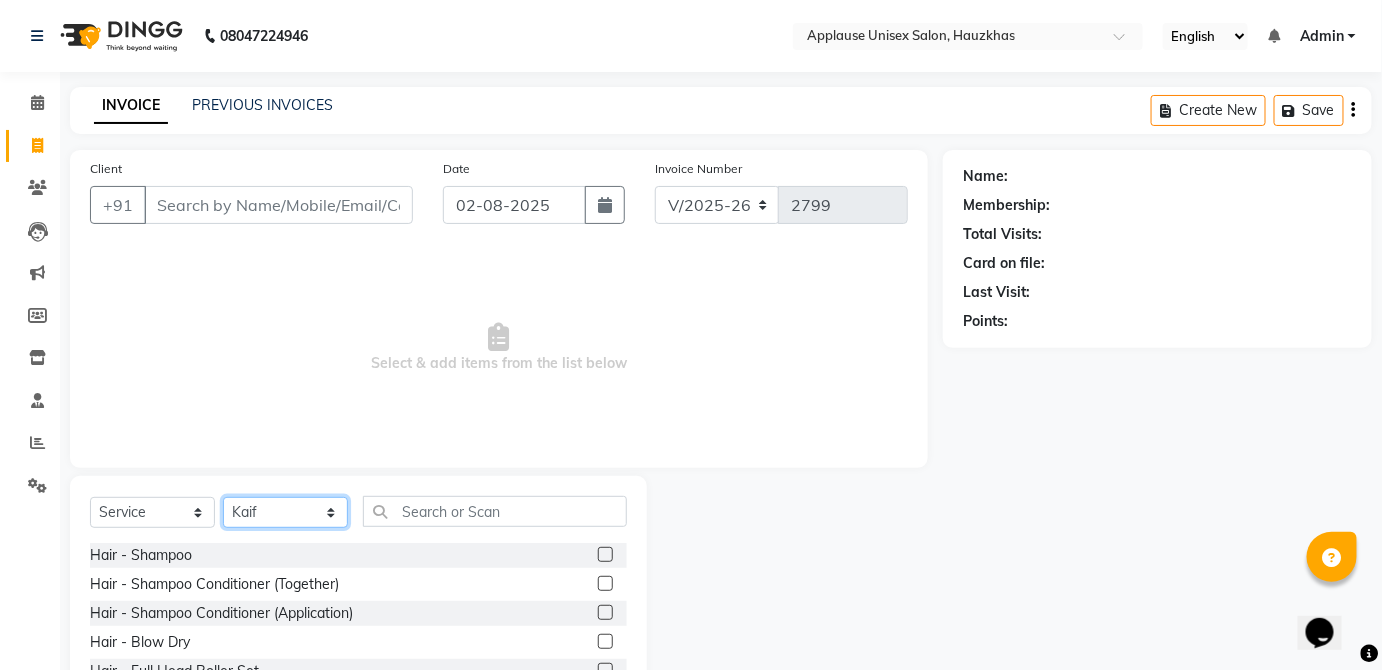 click on "SELECT STYLIST ABDUL ANAS ARTI ARUNA ASIF FAISAL GURI HEENA KAIF KAMAL KARAN KOMAL LAXMI MAMTA MANAGER MOHSIN NITIN RAHUL RAJEEV RASHID SAIF SANGEETA SANGEETA SHARUKH VISHAL V.K" 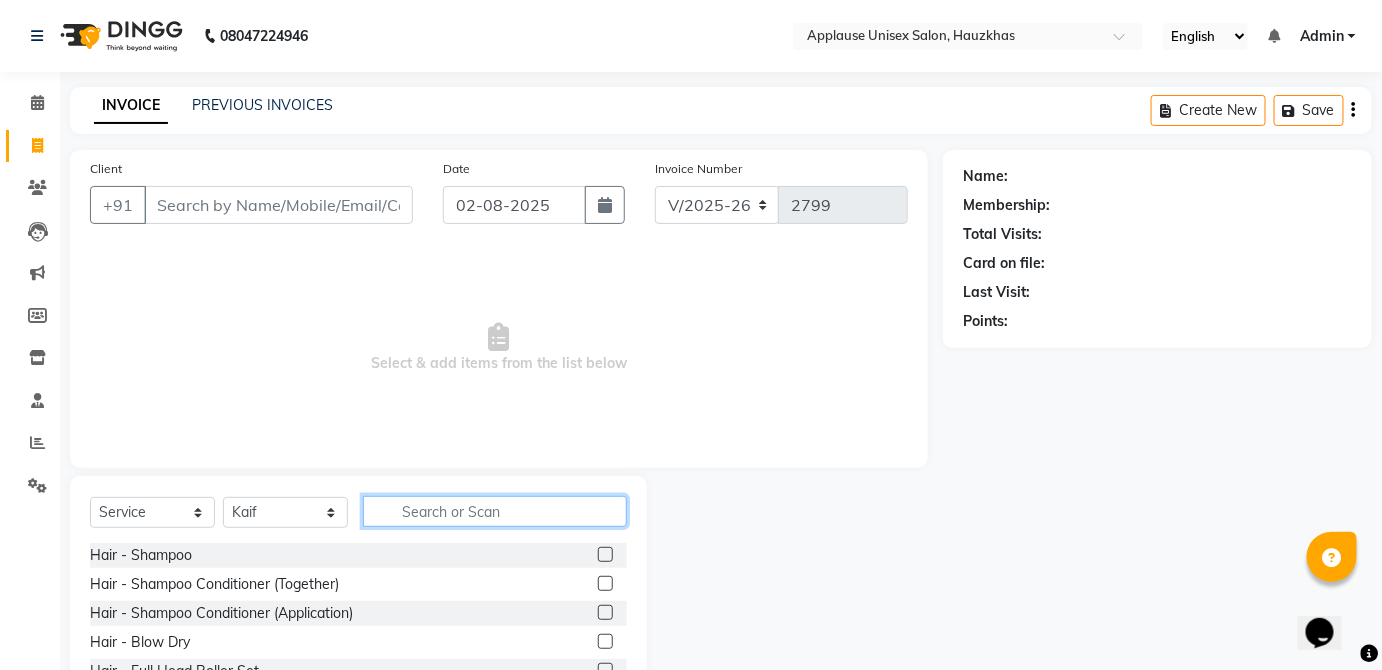 click 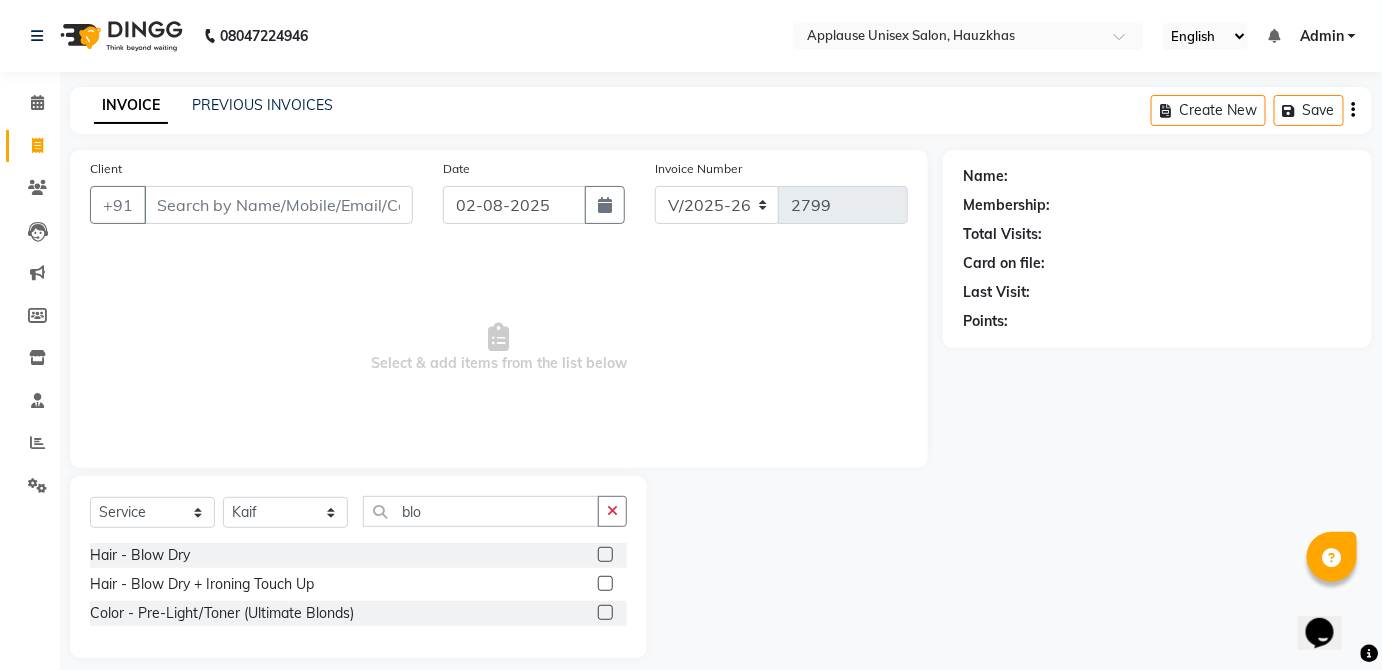 click 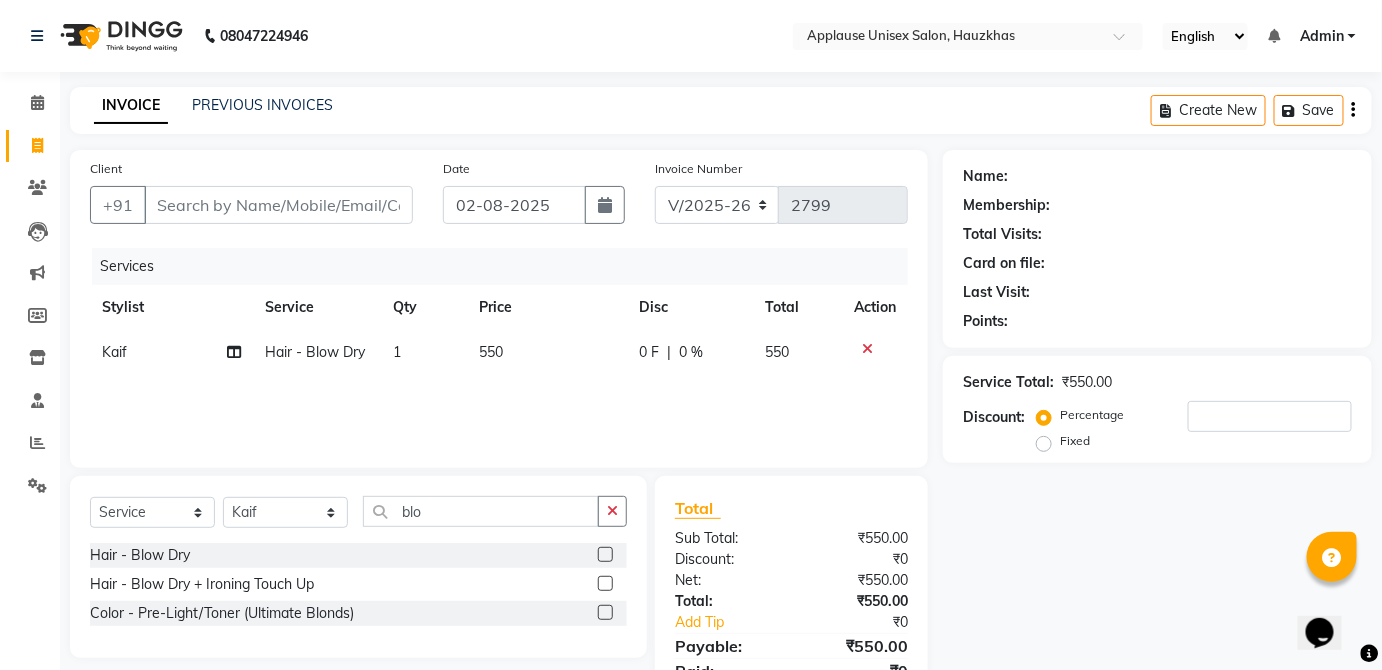 click on "550" 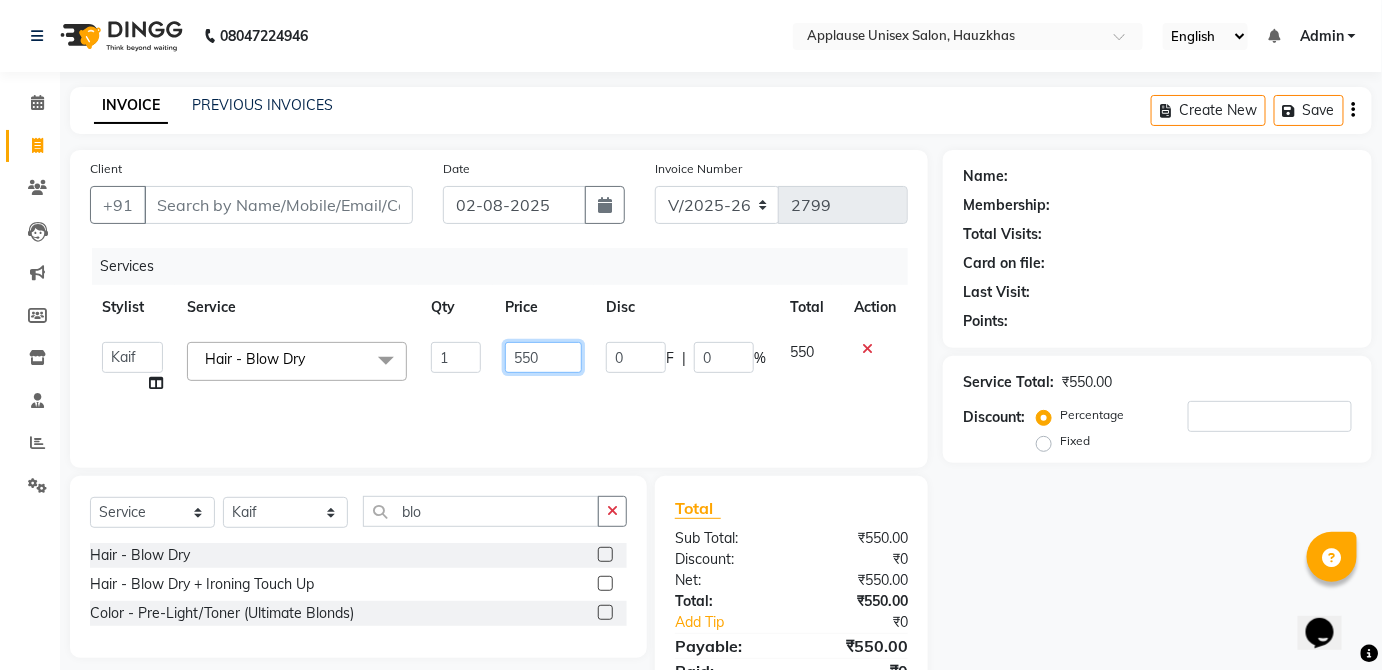 click on "550" 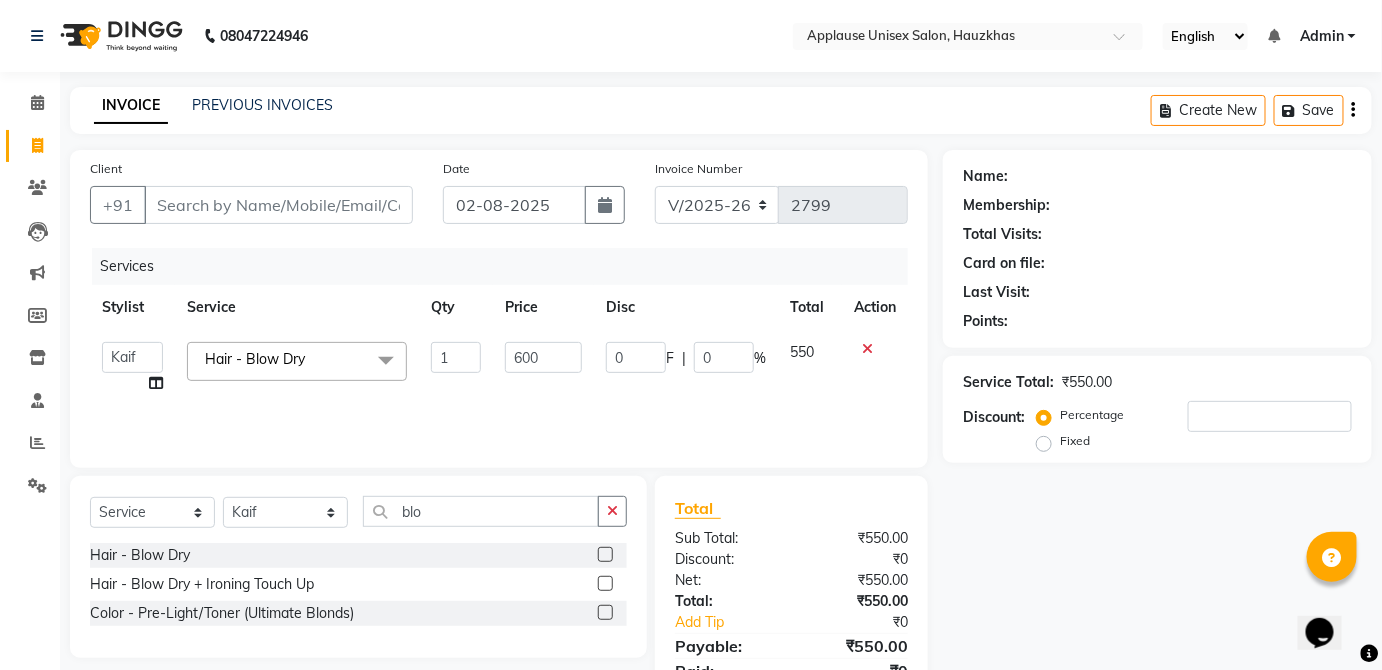 click on "550" 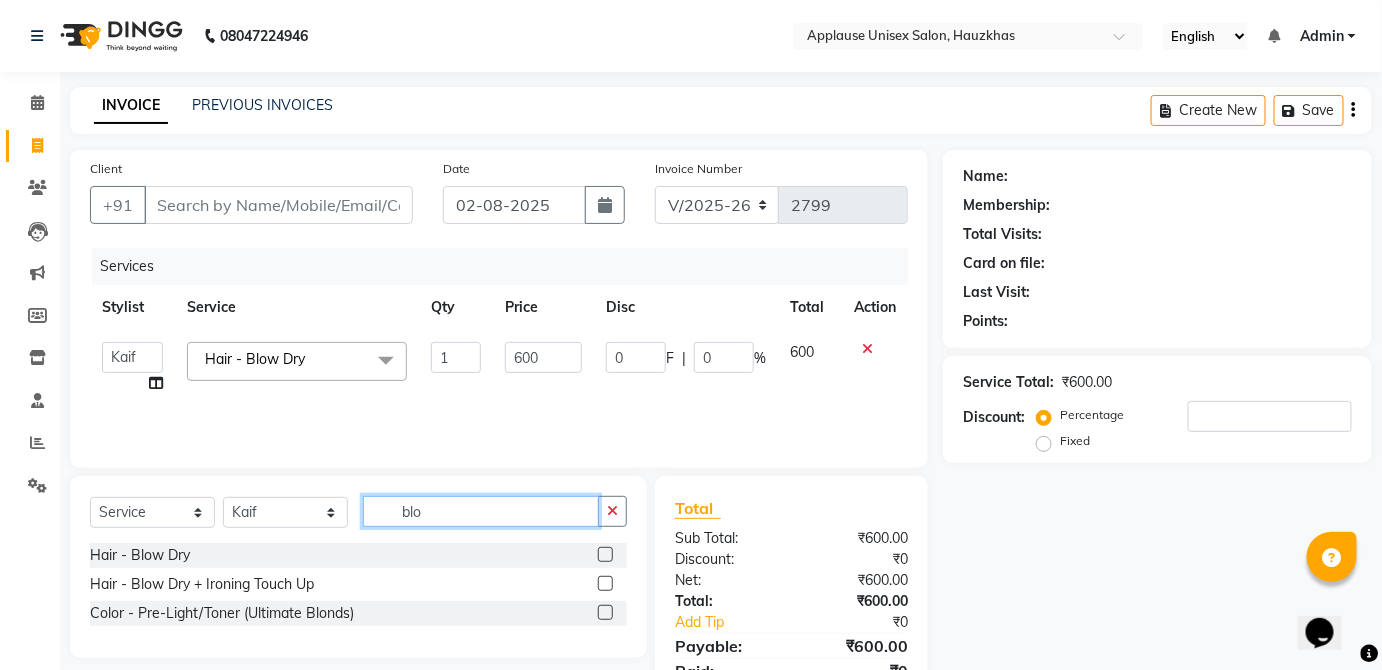 click on "blo" 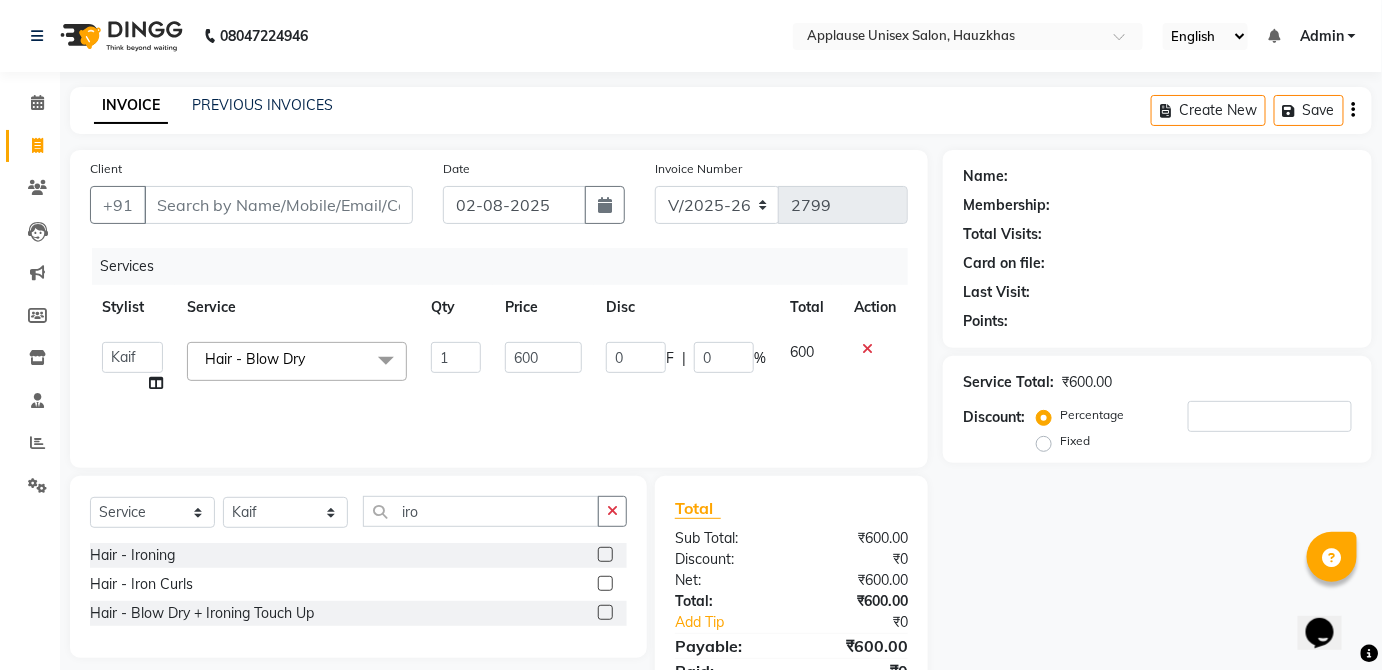 click 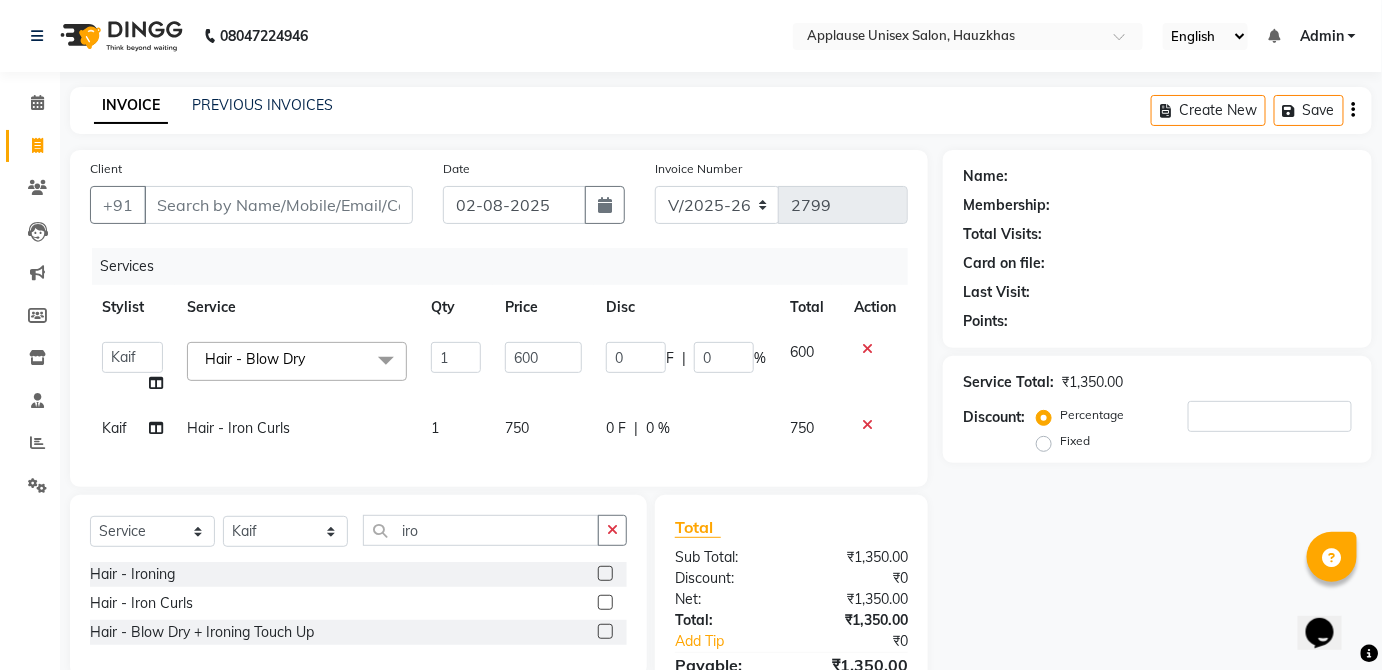 click on "750" 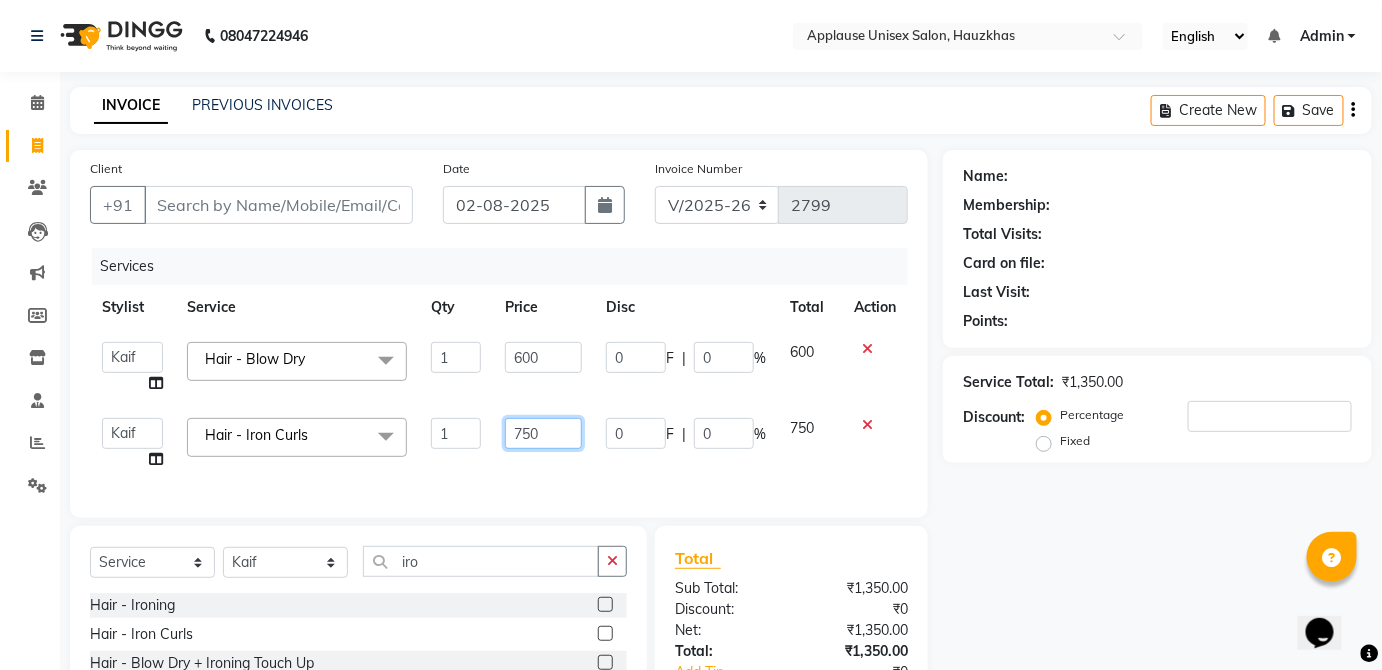 click on "750" 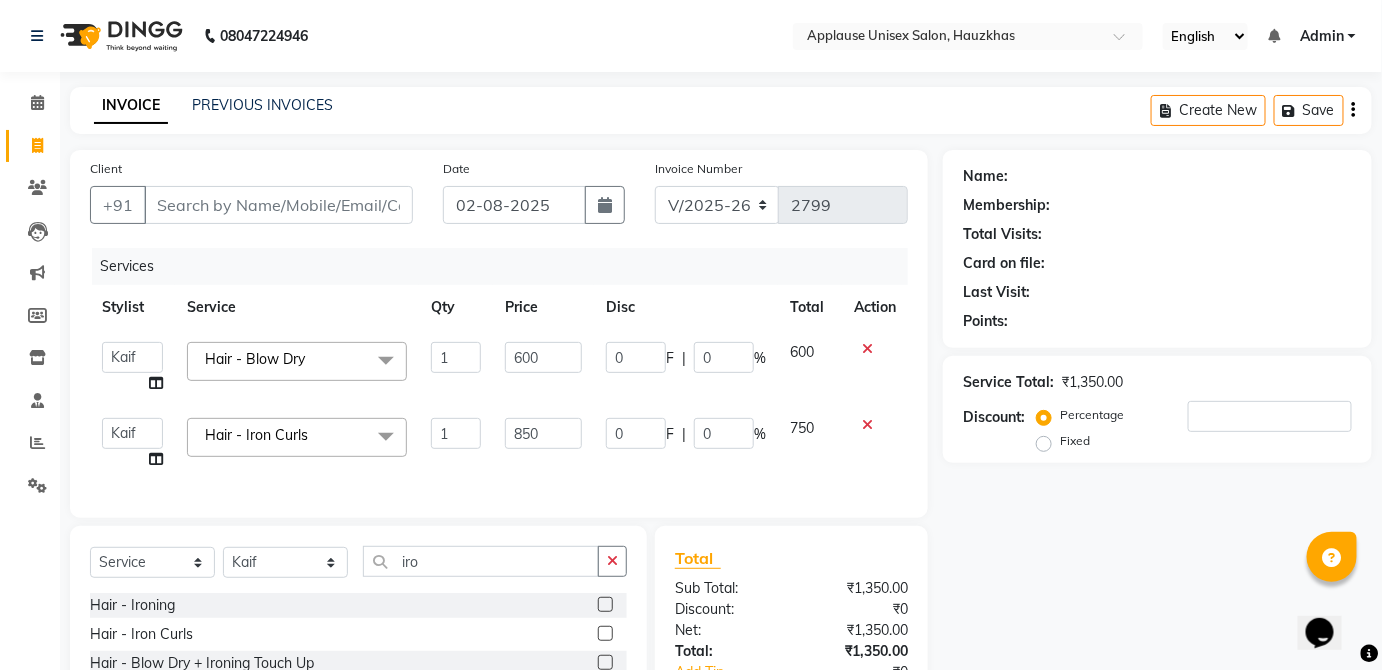 click on "750" 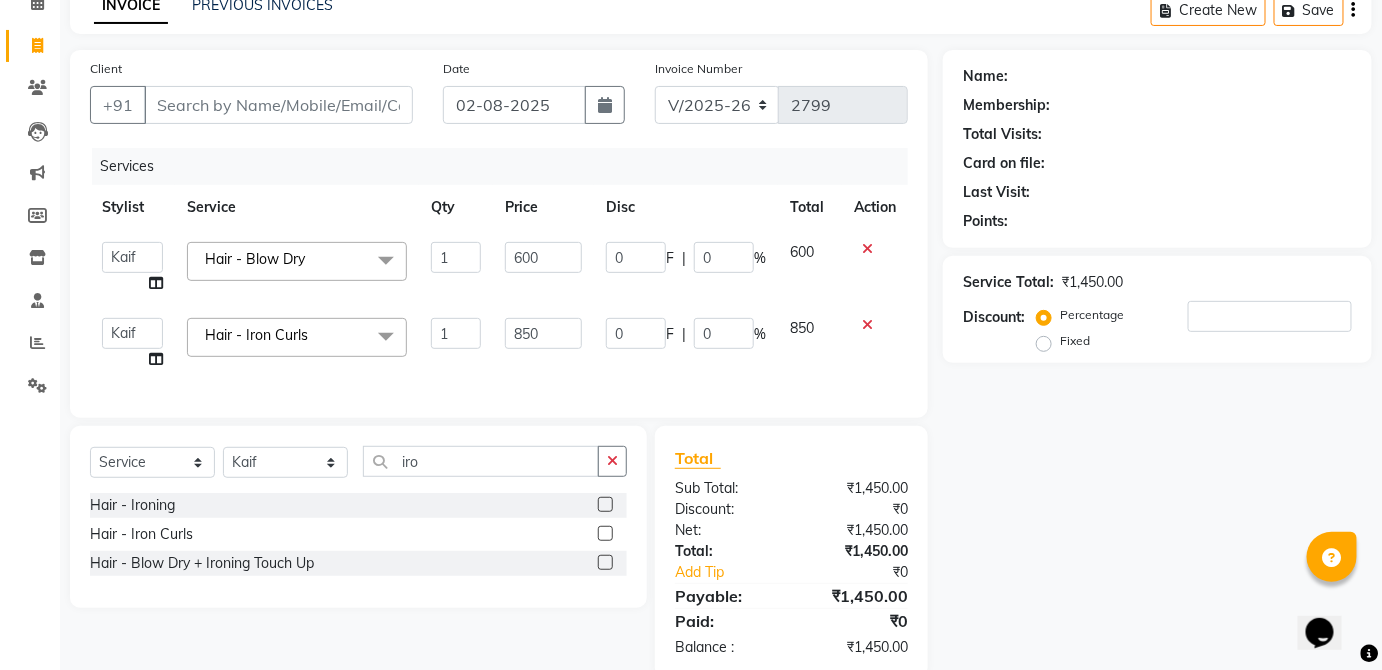 scroll, scrollTop: 93, scrollLeft: 0, axis: vertical 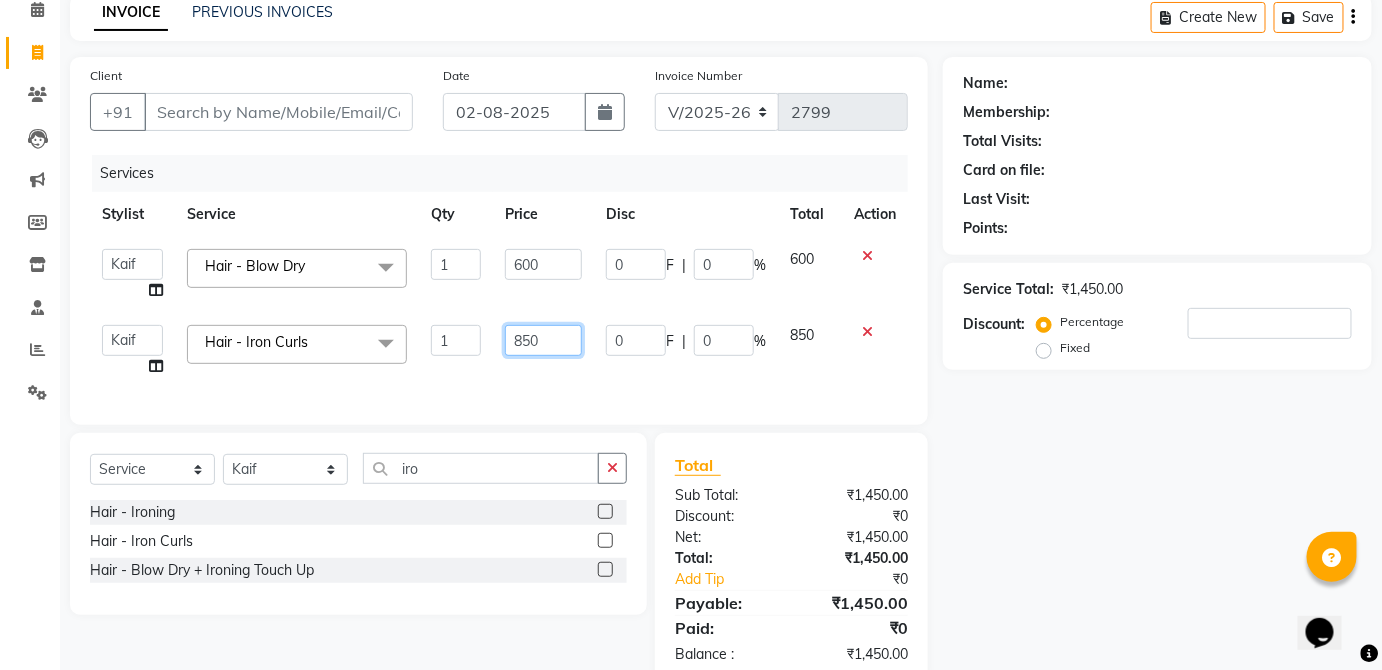 click on "850" 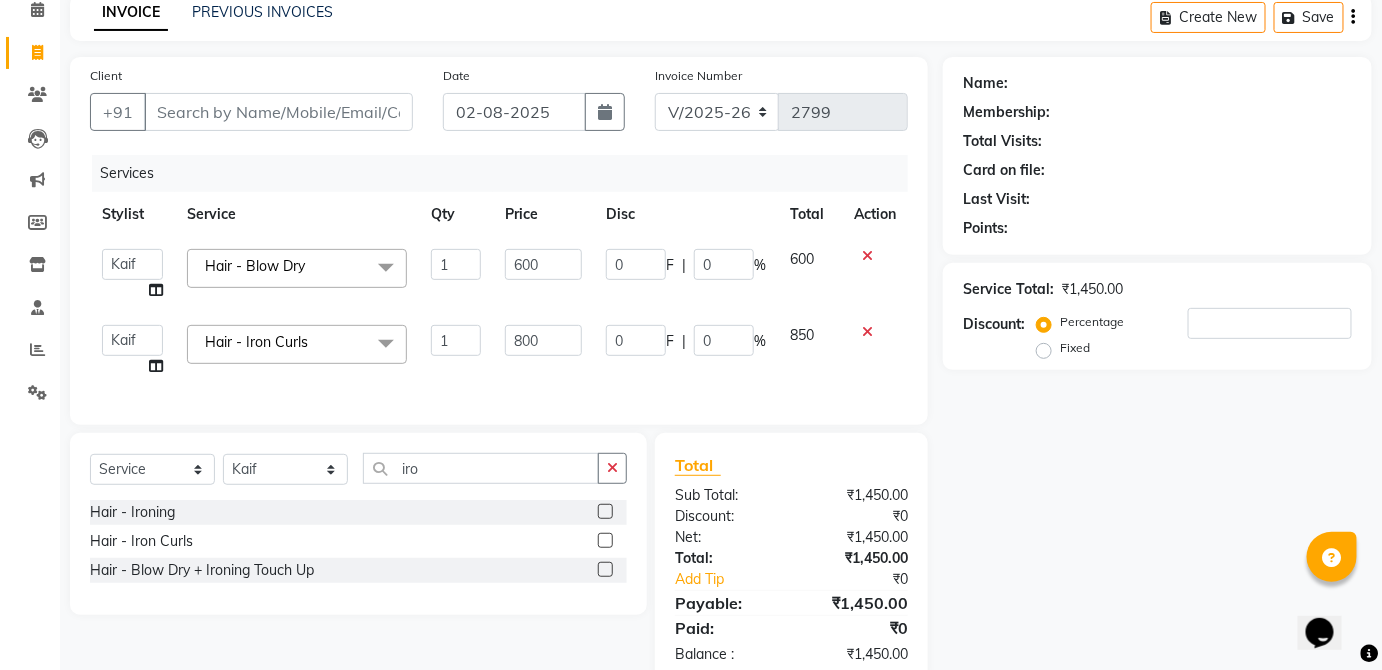 click on "850" 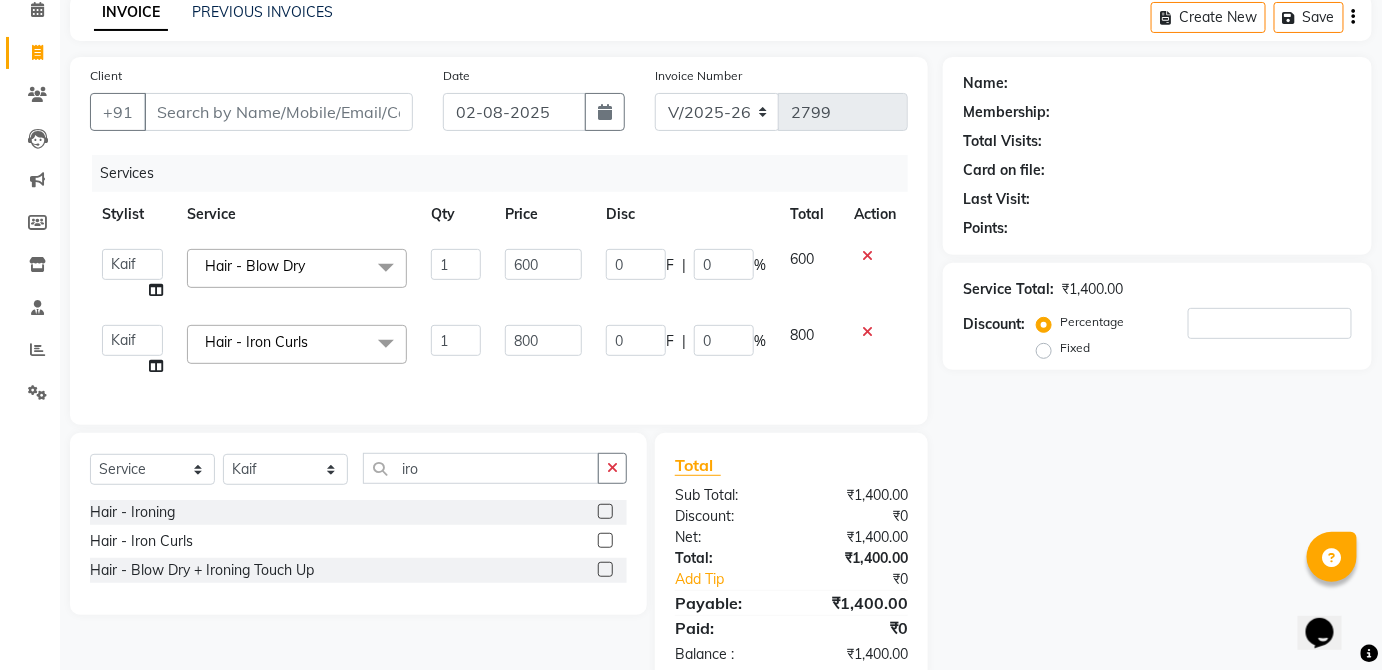scroll, scrollTop: 0, scrollLeft: 0, axis: both 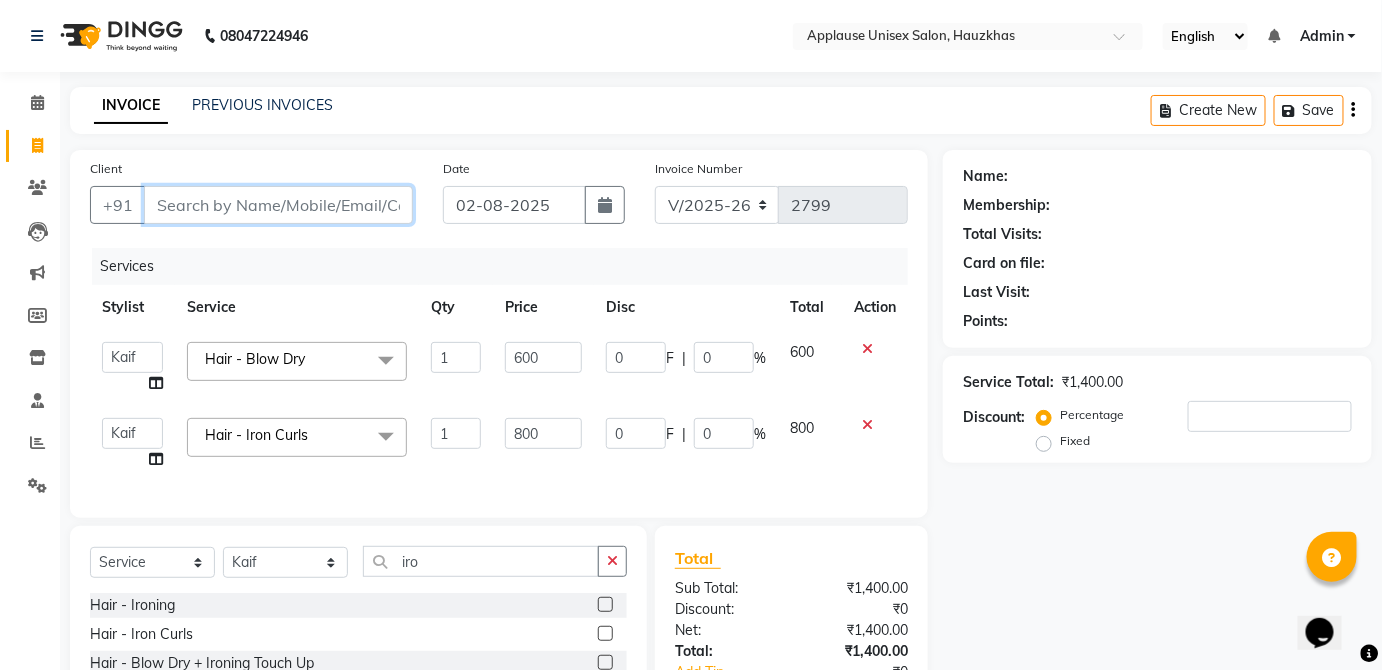 click on "Client" at bounding box center [278, 205] 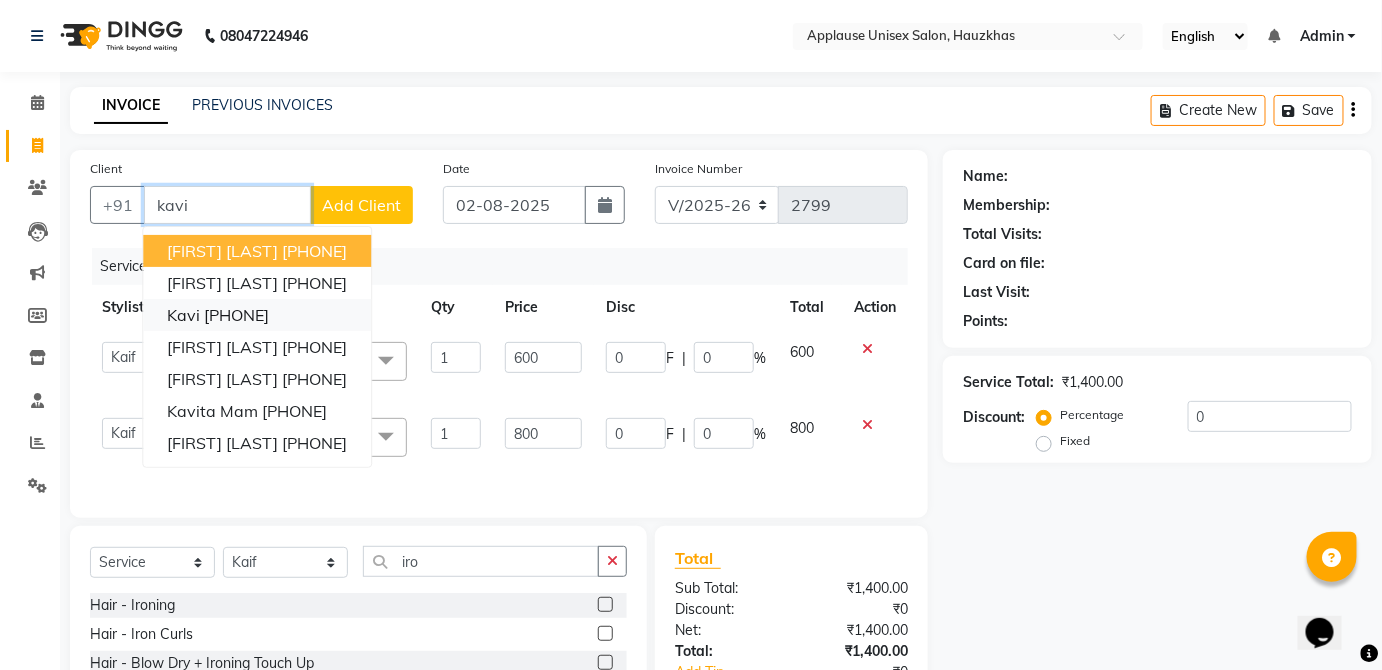 click on "Kavi  9501400119" at bounding box center [257, 315] 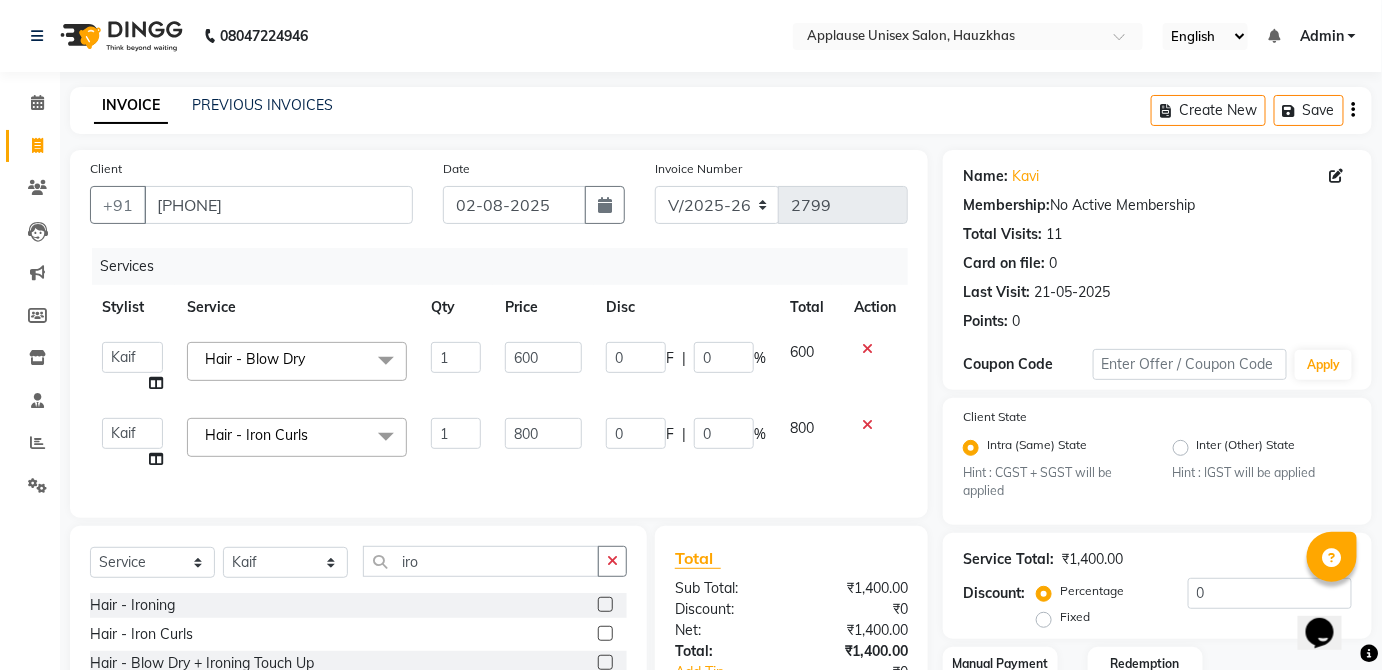 scroll, scrollTop: 149, scrollLeft: 0, axis: vertical 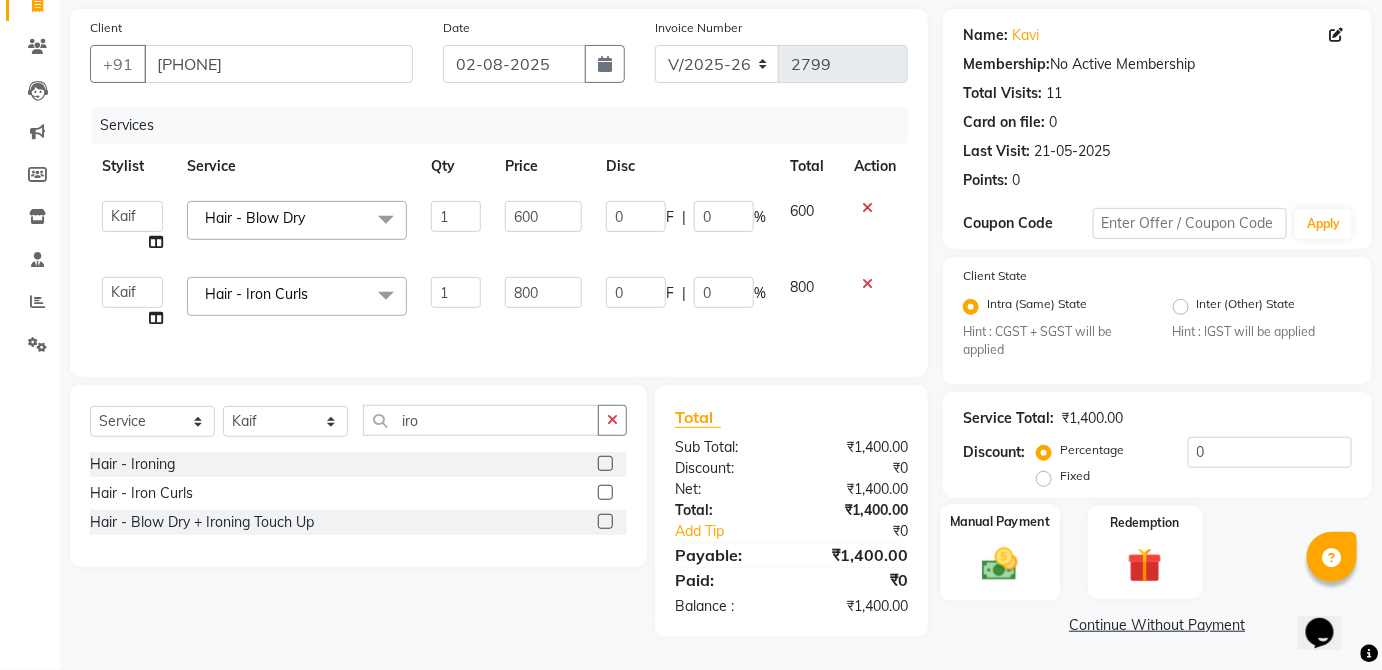 click 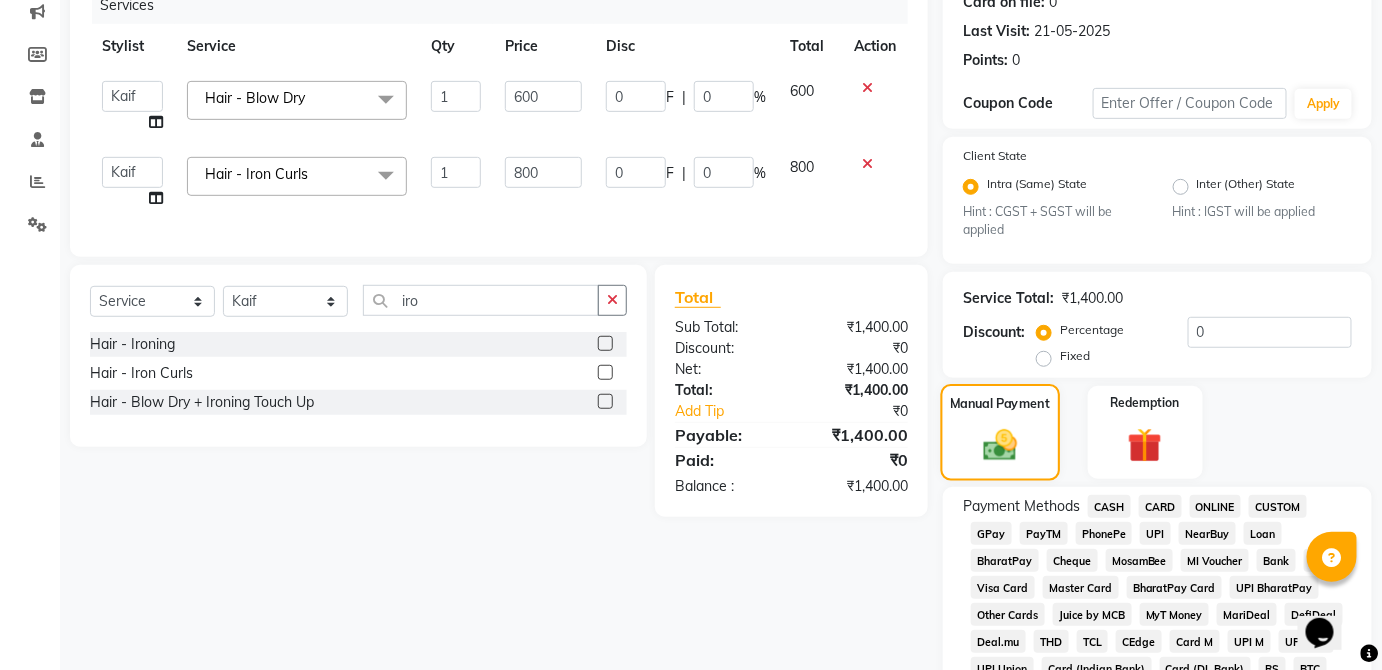 scroll, scrollTop: 270, scrollLeft: 0, axis: vertical 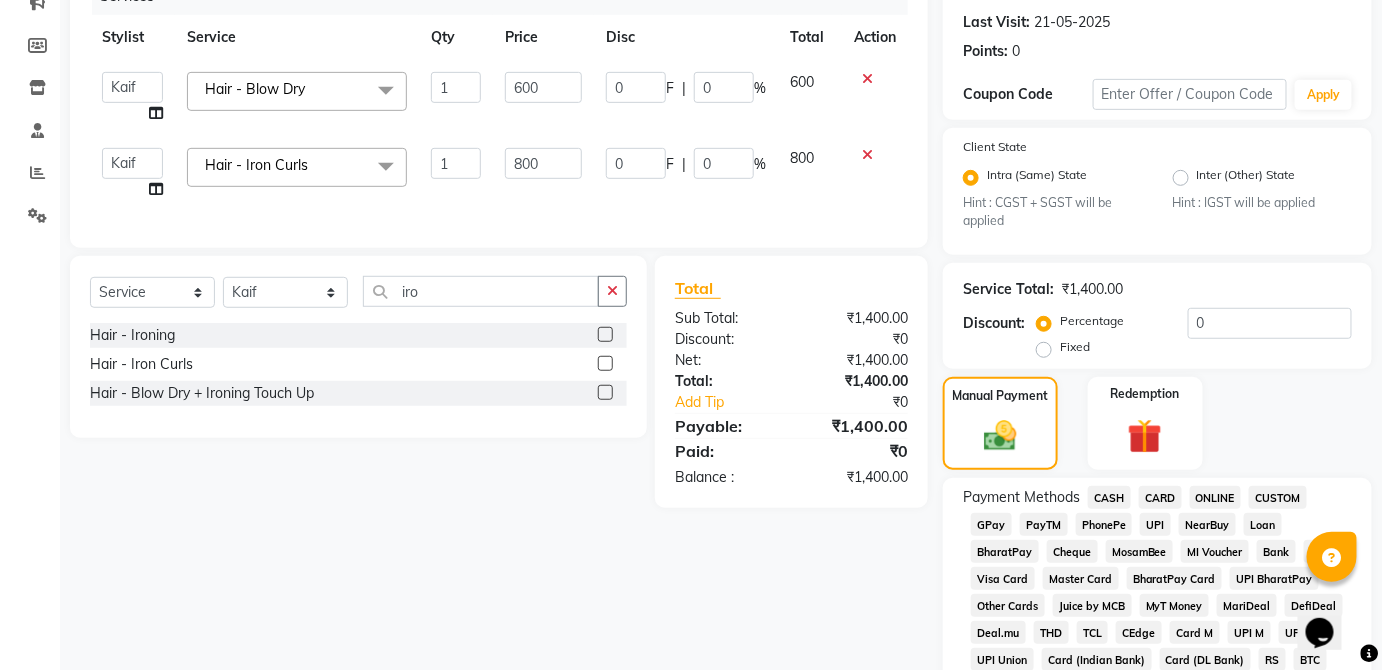 click on "CASH" 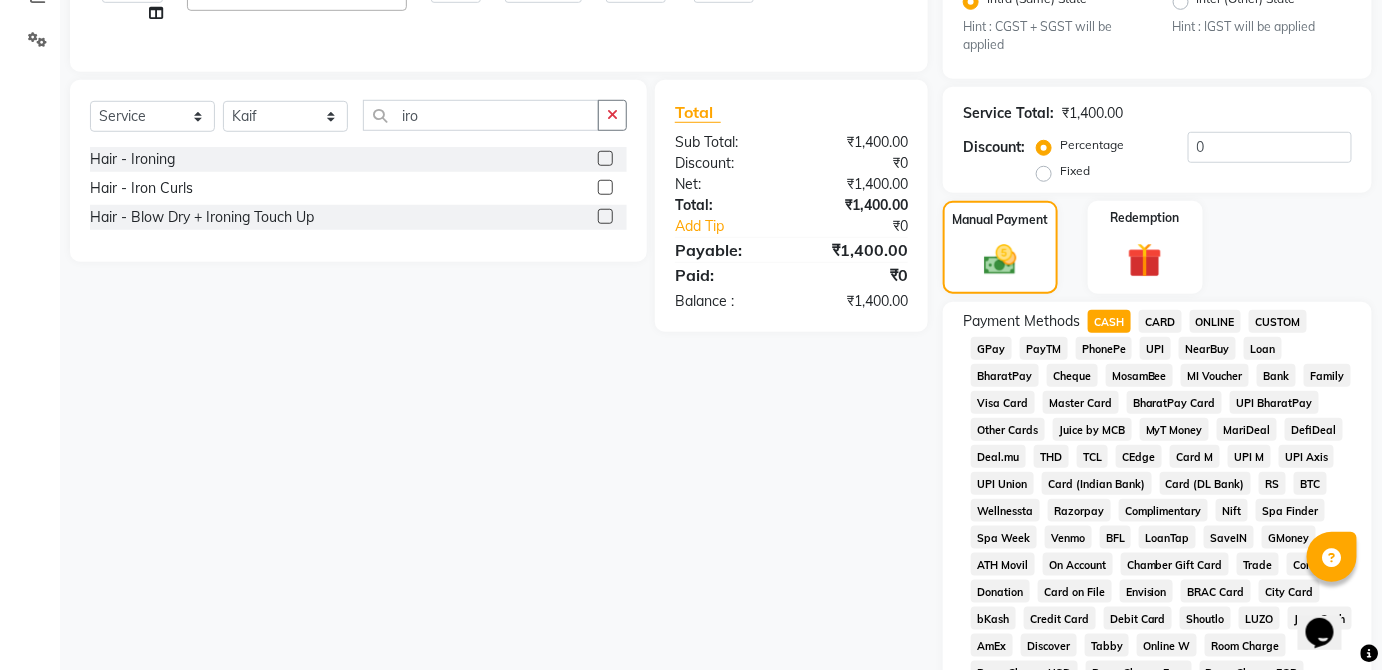 scroll, scrollTop: 943, scrollLeft: 0, axis: vertical 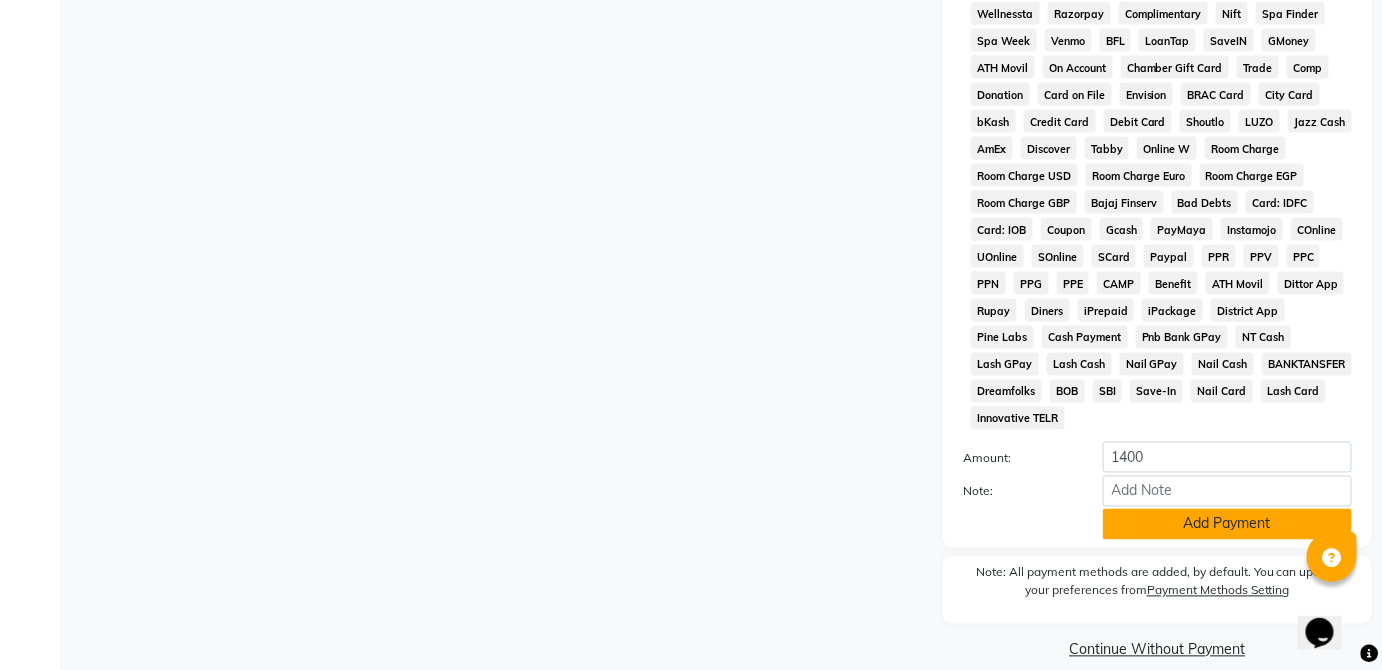 click on "Add Payment" 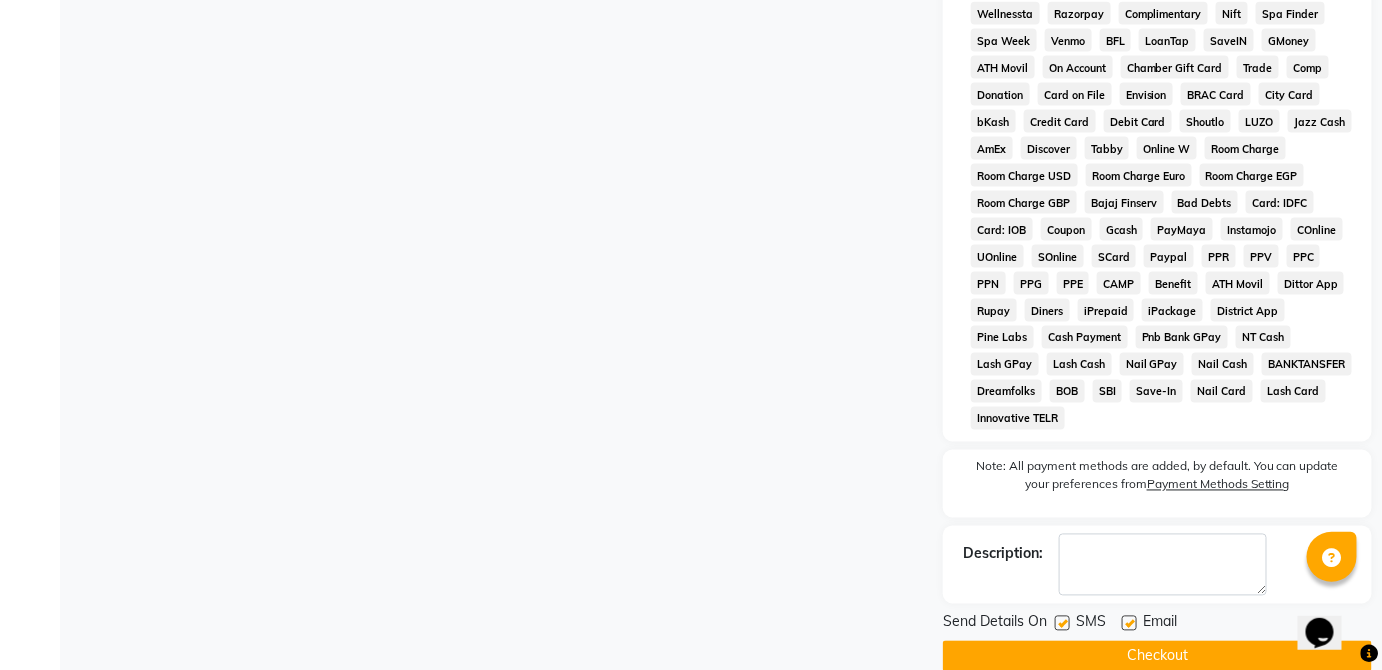 click on "Checkout" 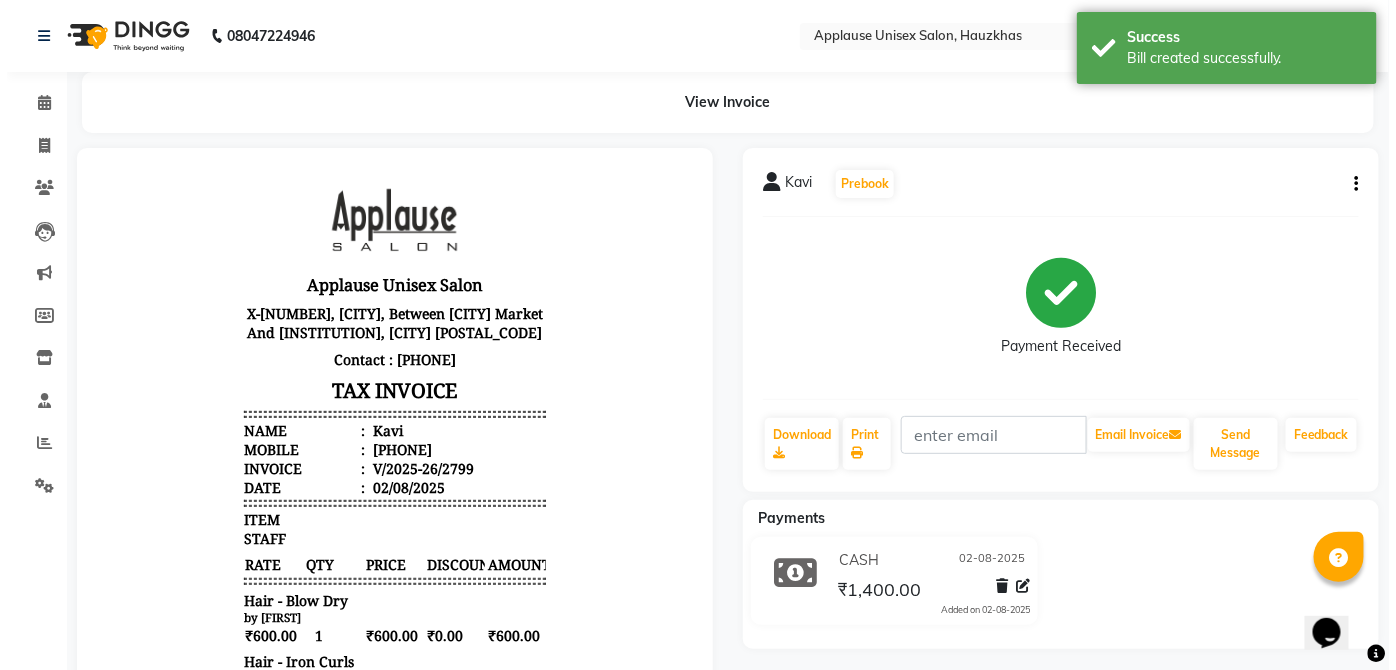 scroll, scrollTop: 0, scrollLeft: 0, axis: both 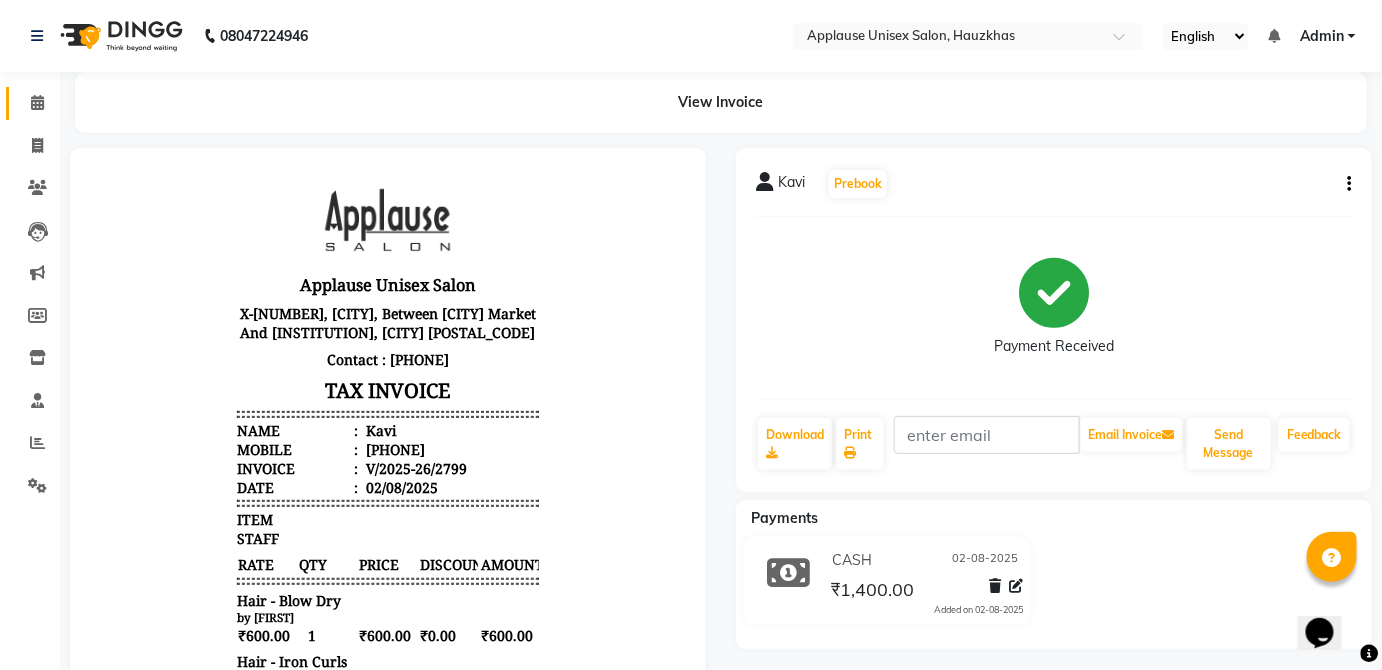 click on "Calendar" 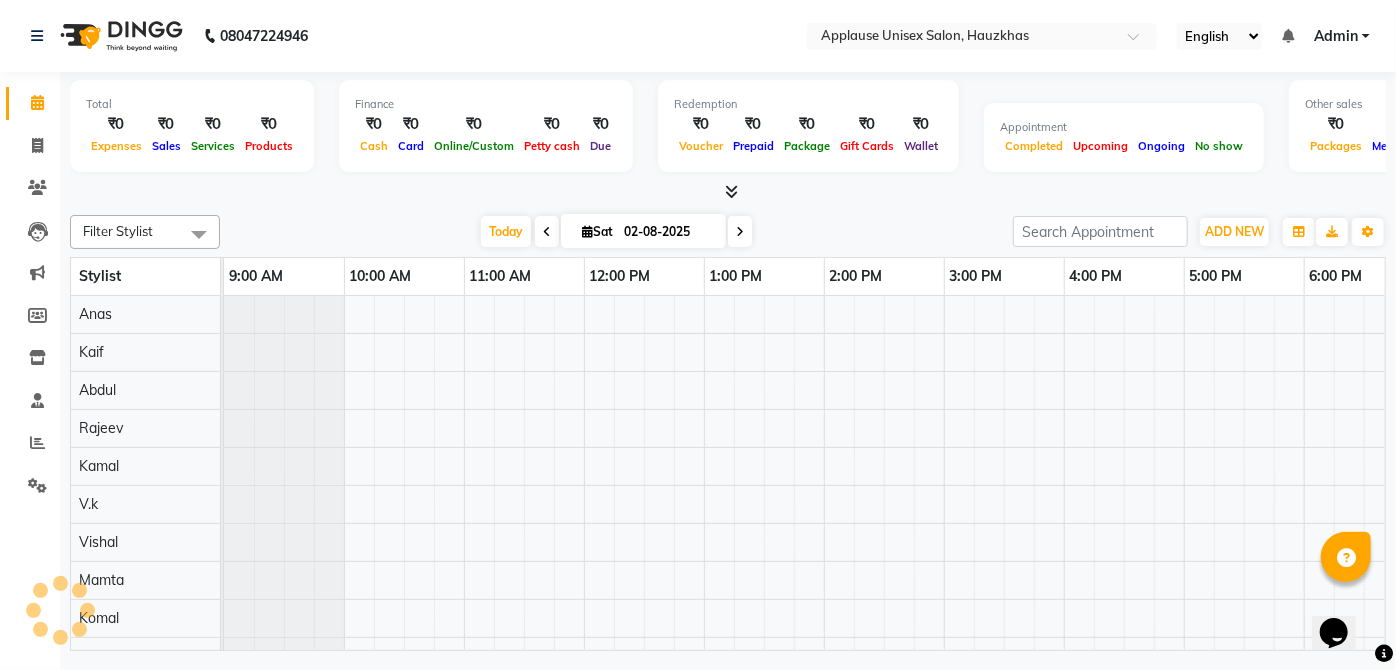 scroll, scrollTop: 0, scrollLeft: 0, axis: both 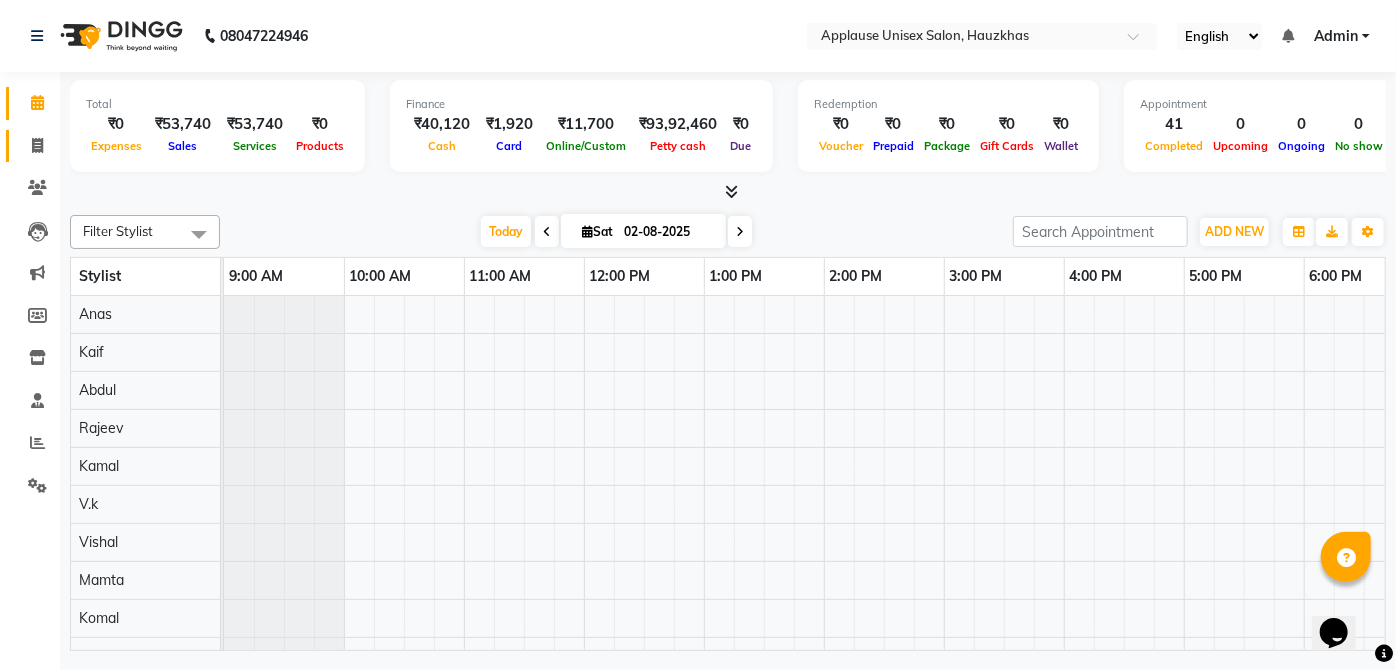 click 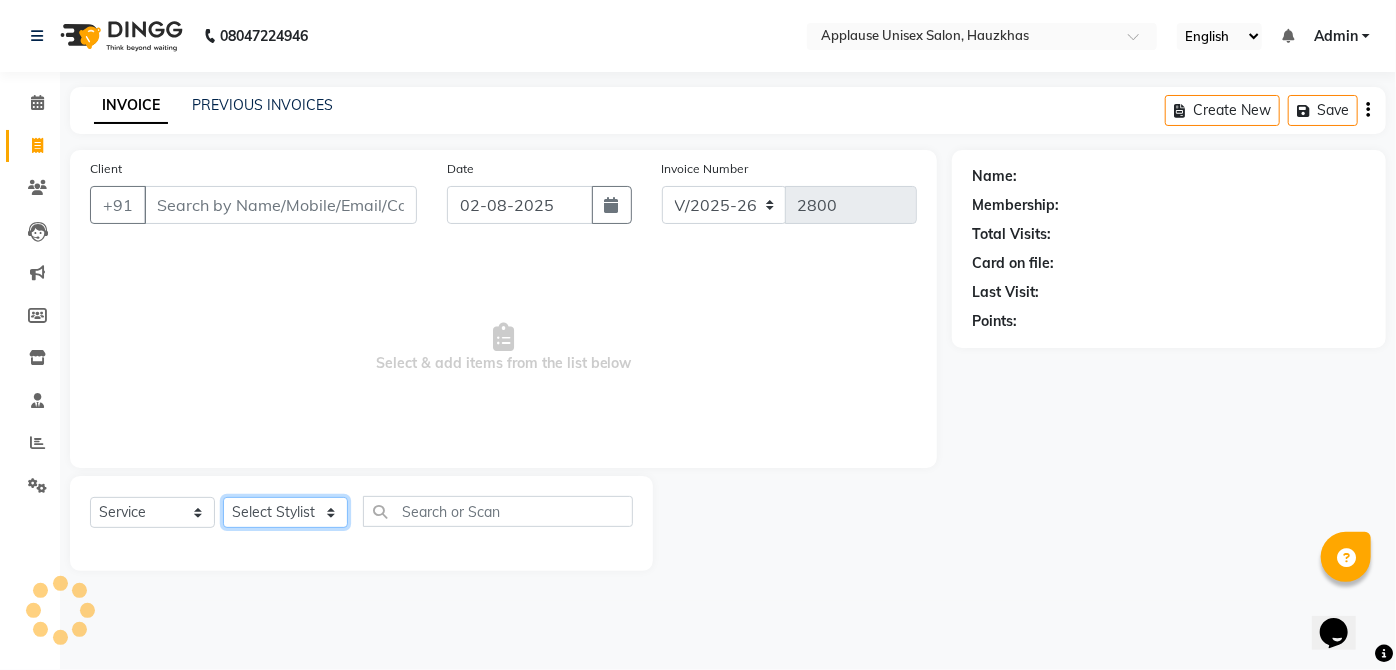 click on "Select Stylist" 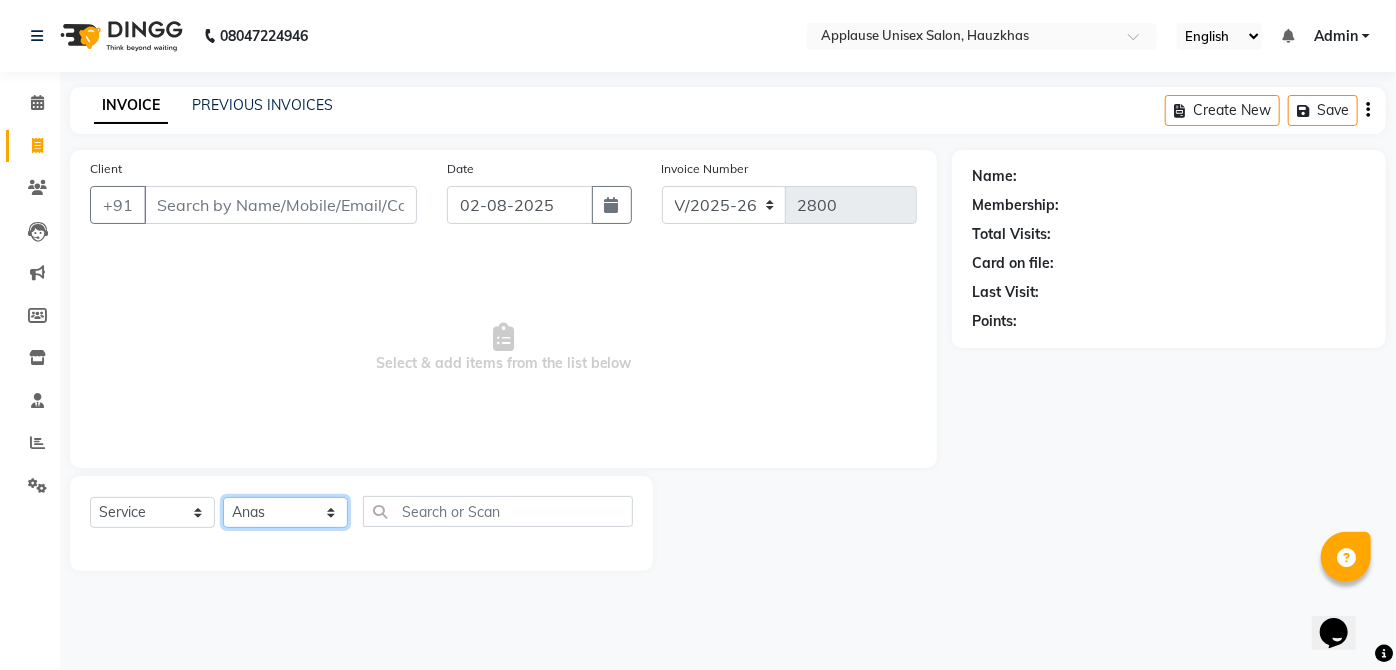 click on "SELECT STYLIST ABDUL ANAS ARTI ARUNA ASIF FAISAL GURI HEENA KAIF KAMAL KARAN KOMAL LAXMI MAMTA MANAGER MOHSIN NITIN RAHUL RAJEEV RASHID SAIF SANGEETA SANGEETA SHARUKH VISHAL V.K" 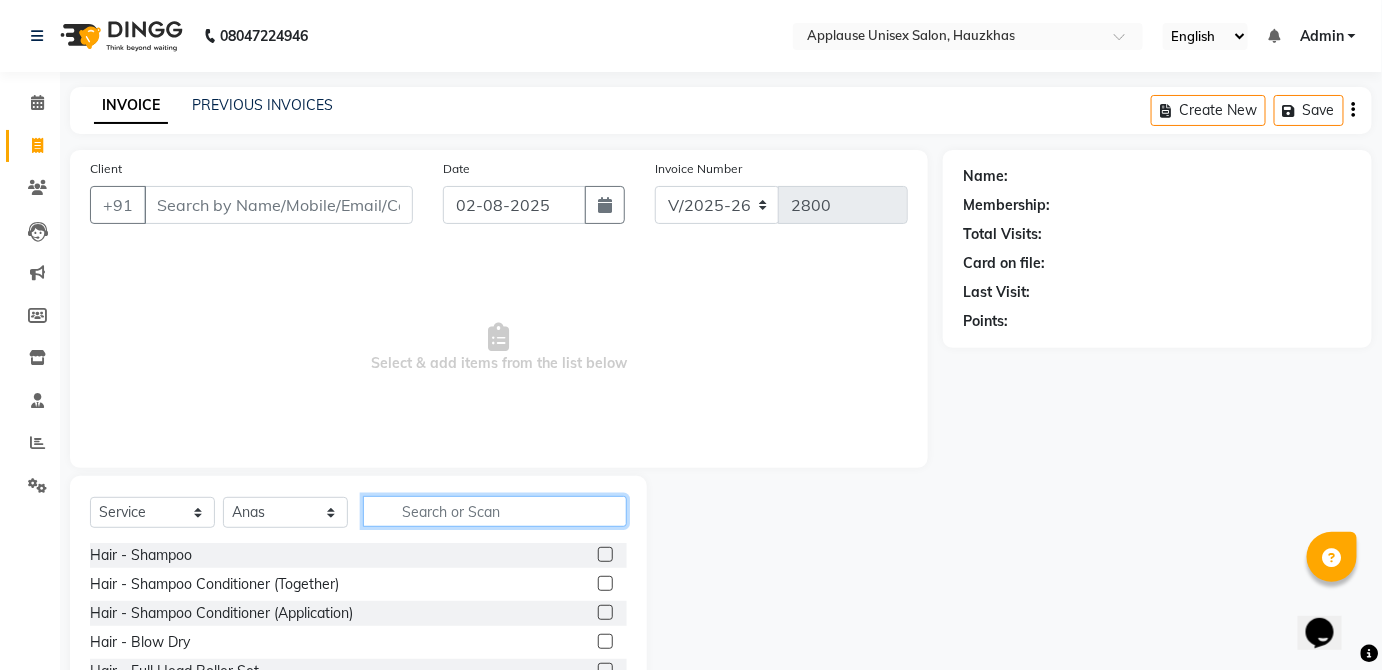 click 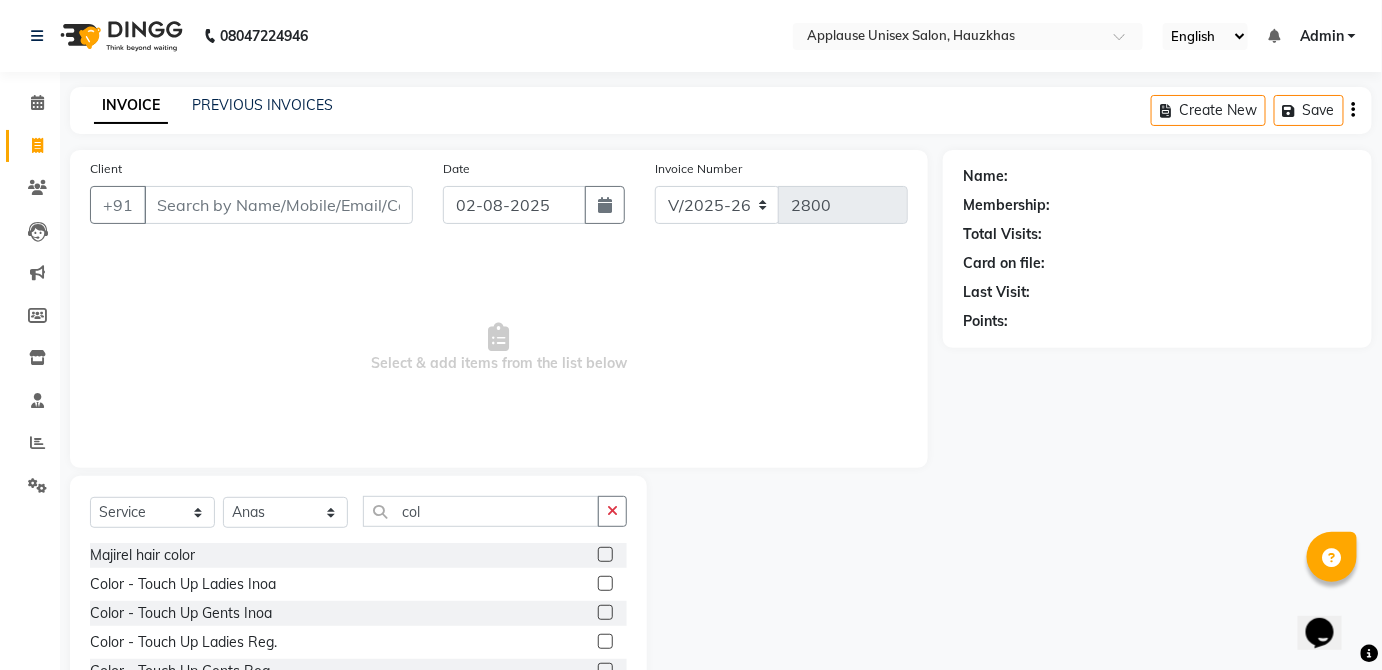 click 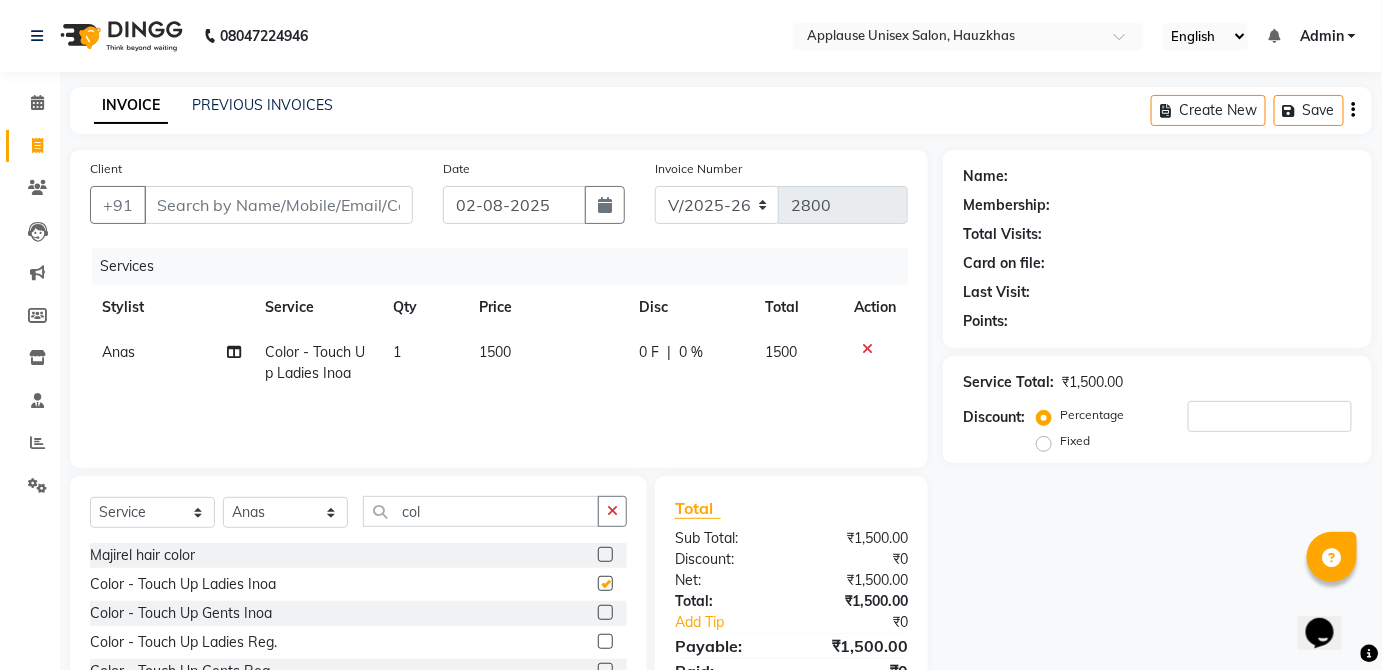 click on "0 F | 0 %" 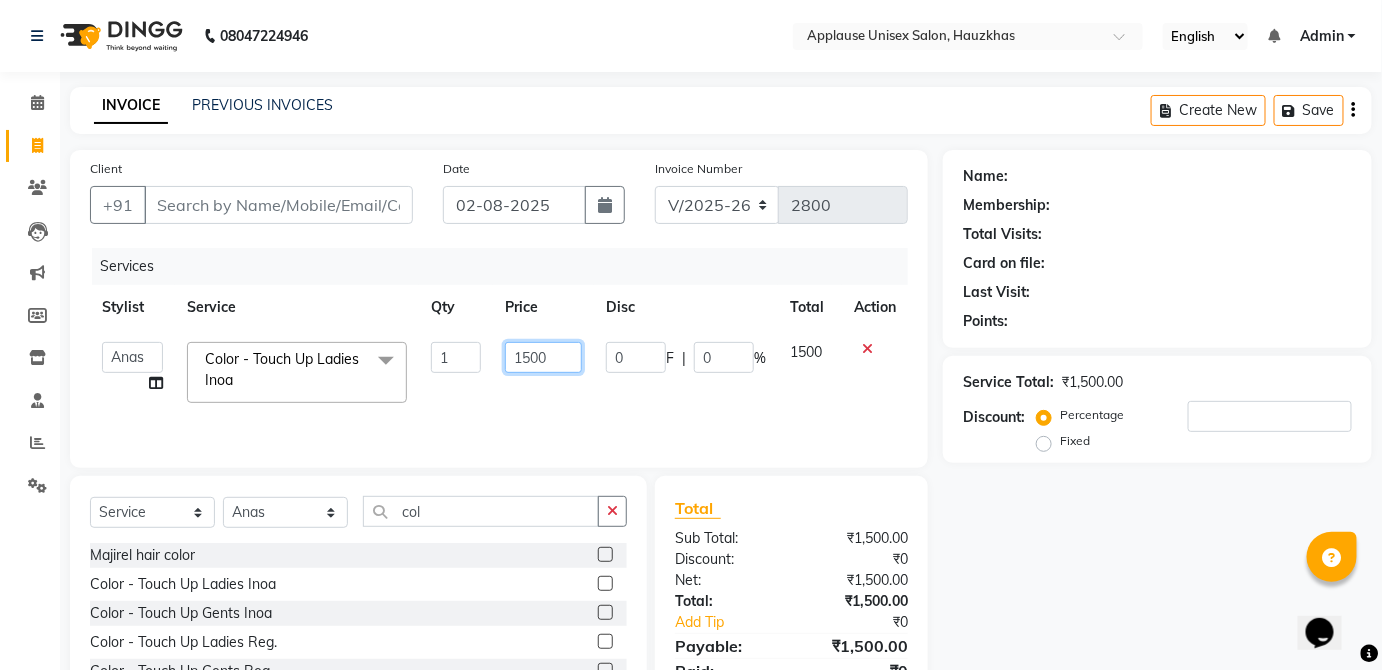 click on "1500" 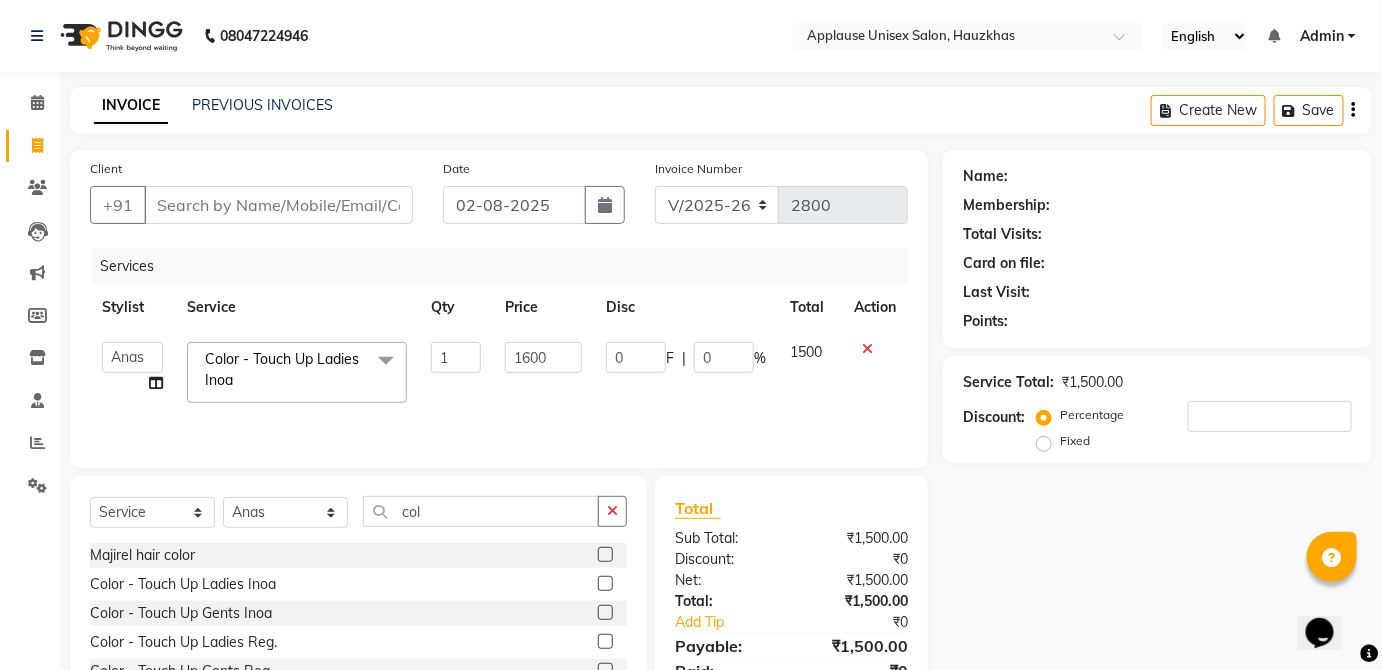 click on "1500" 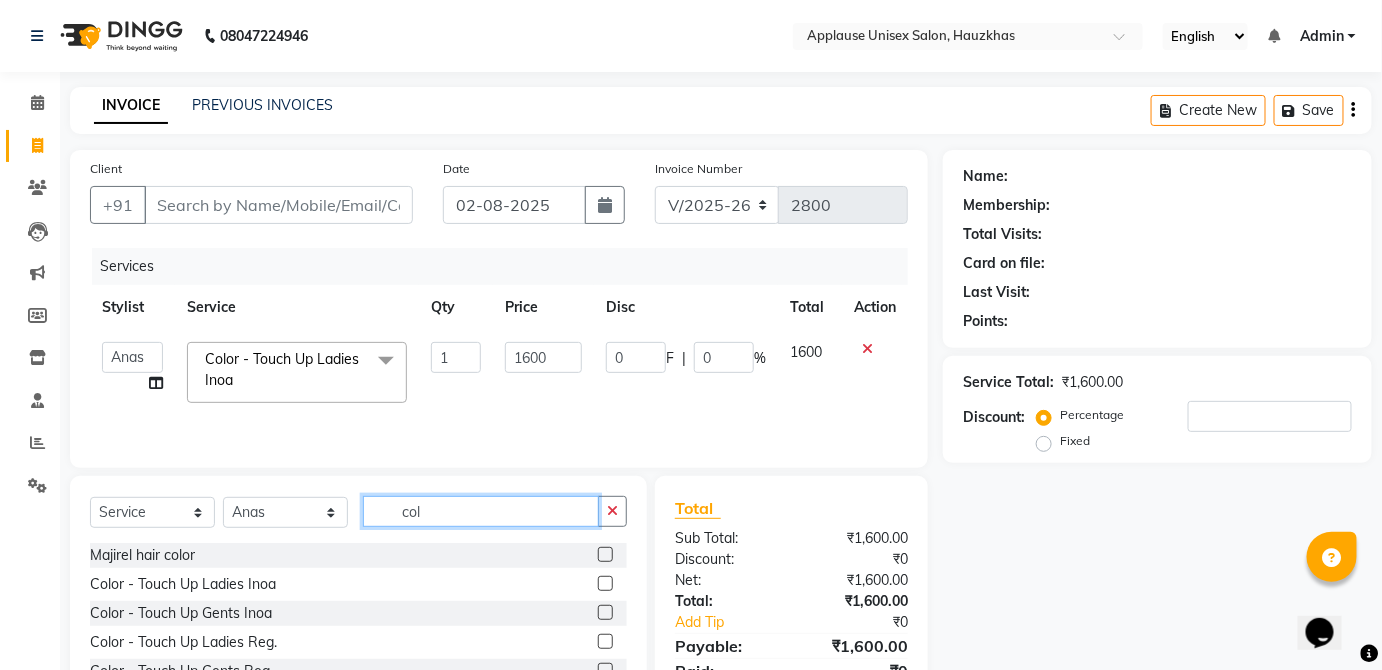click on "col" 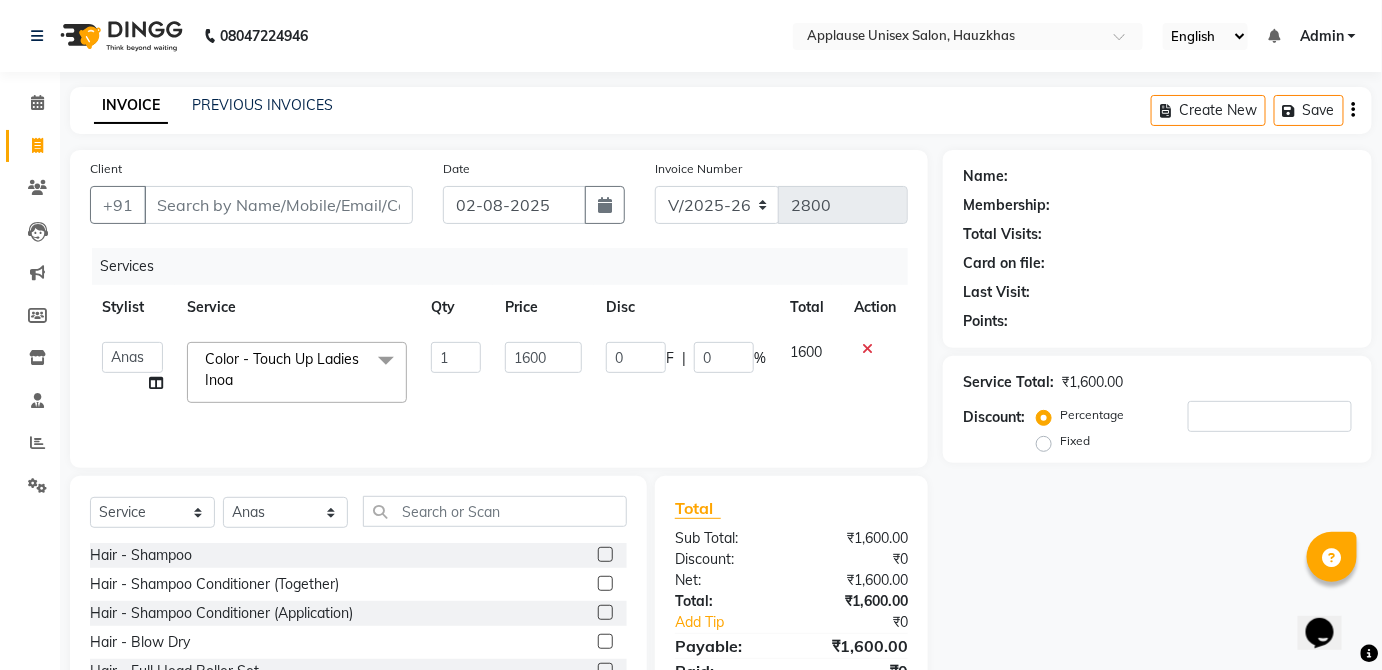 click 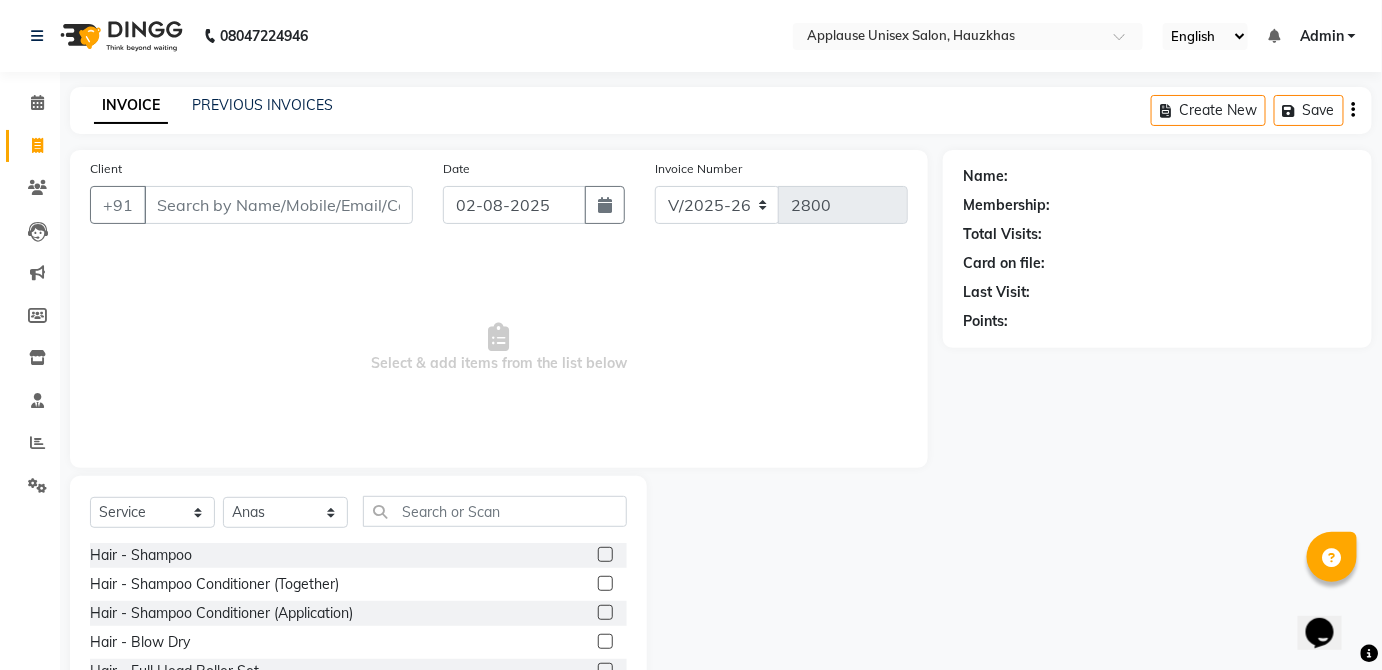 click on "Select  Service  Product  Membership  Package Voucher Prepaid Gift Card  Select Stylist  Abdul Anas Arti Aruna Asif faisal guri heena  Kaif Kamal Karan Komal laxmi Mamta Manager Mohsin nitin rahul  Rajeev Rashid saif sangeeta sangeeta sharukh Vishal V.k" 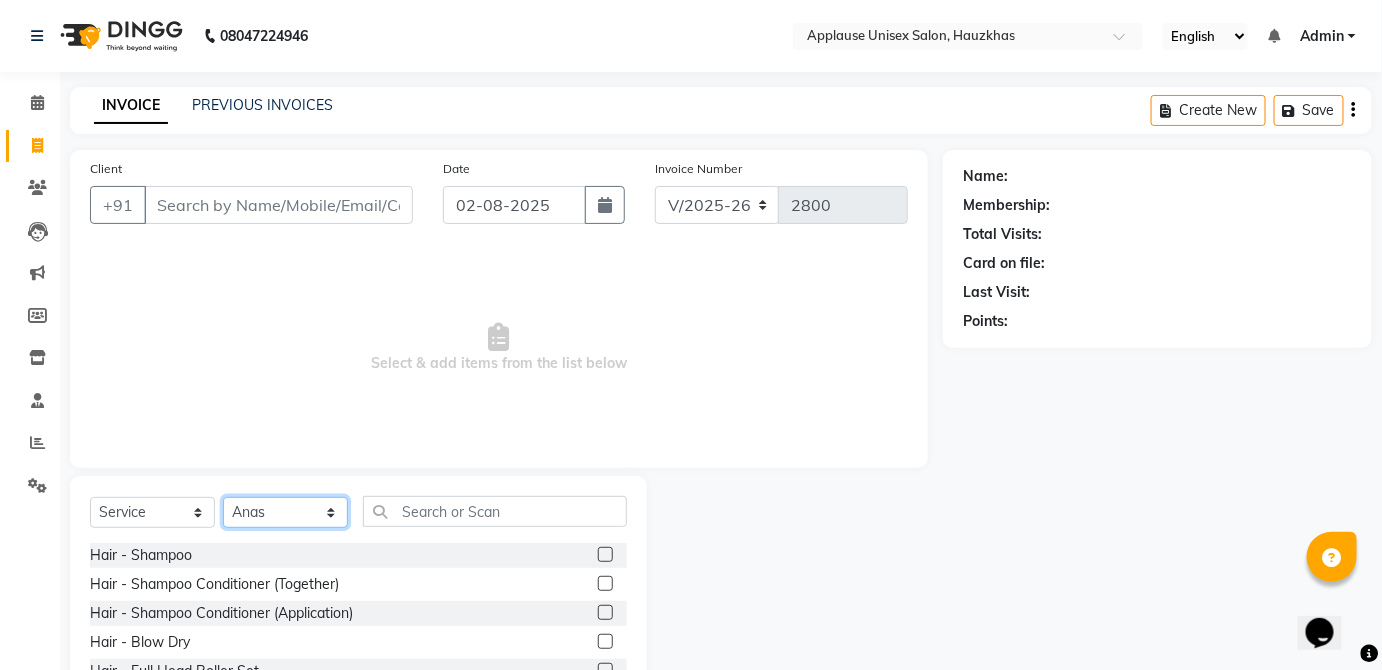 click on "SELECT STYLIST ABDUL ANAS ARTI ARUNA ASIF FAISAL GURI HEENA KAIF KAMAL KARAN KOMAL LAXMI MAMTA MANAGER MOHSIN NITIN RAHUL RAJEEV RASHID SAIF SANGEETA SANGEETA SHARUKH VISHAL V.K" 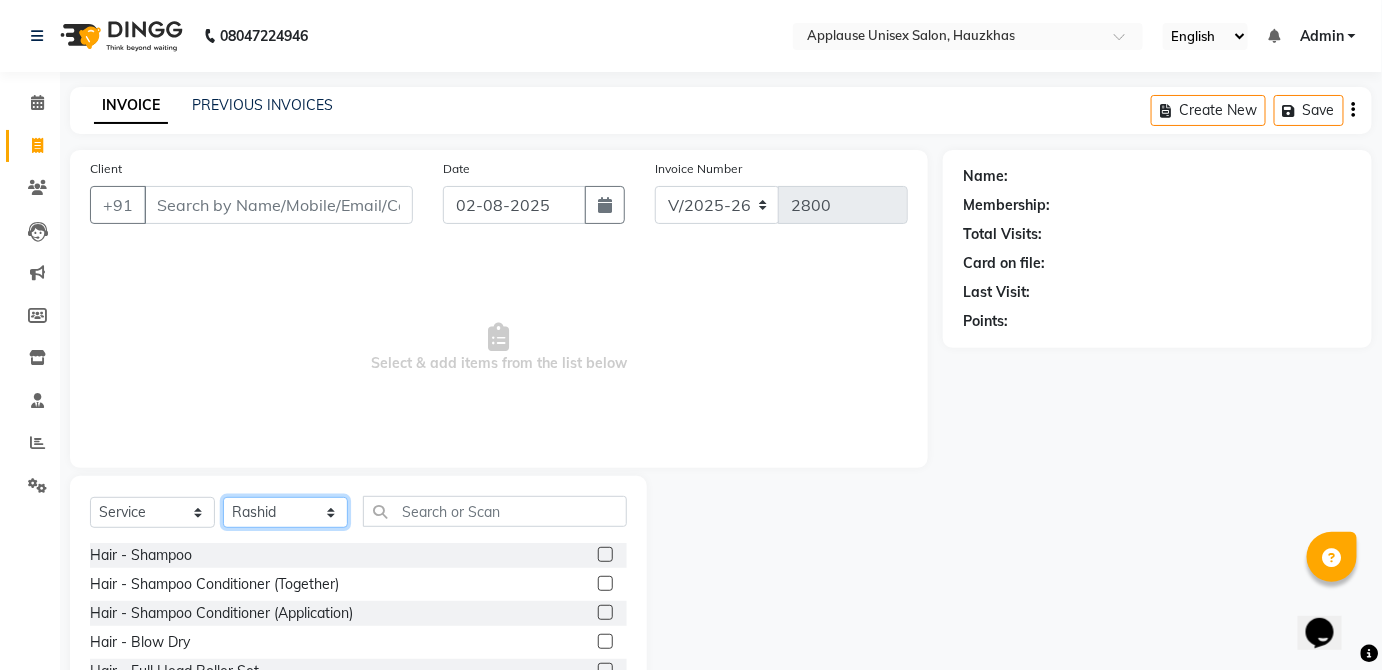 click on "SELECT STYLIST ABDUL ANAS ARTI ARUNA ASIF FAISAL GURI HEENA KAIF KAMAL KARAN KOMAL LAXMI MAMTA MANAGER MOHSIN NITIN RAHUL RAJEEV RASHID SAIF SANGEETA SANGEETA SHARUKH VISHAL V.K" 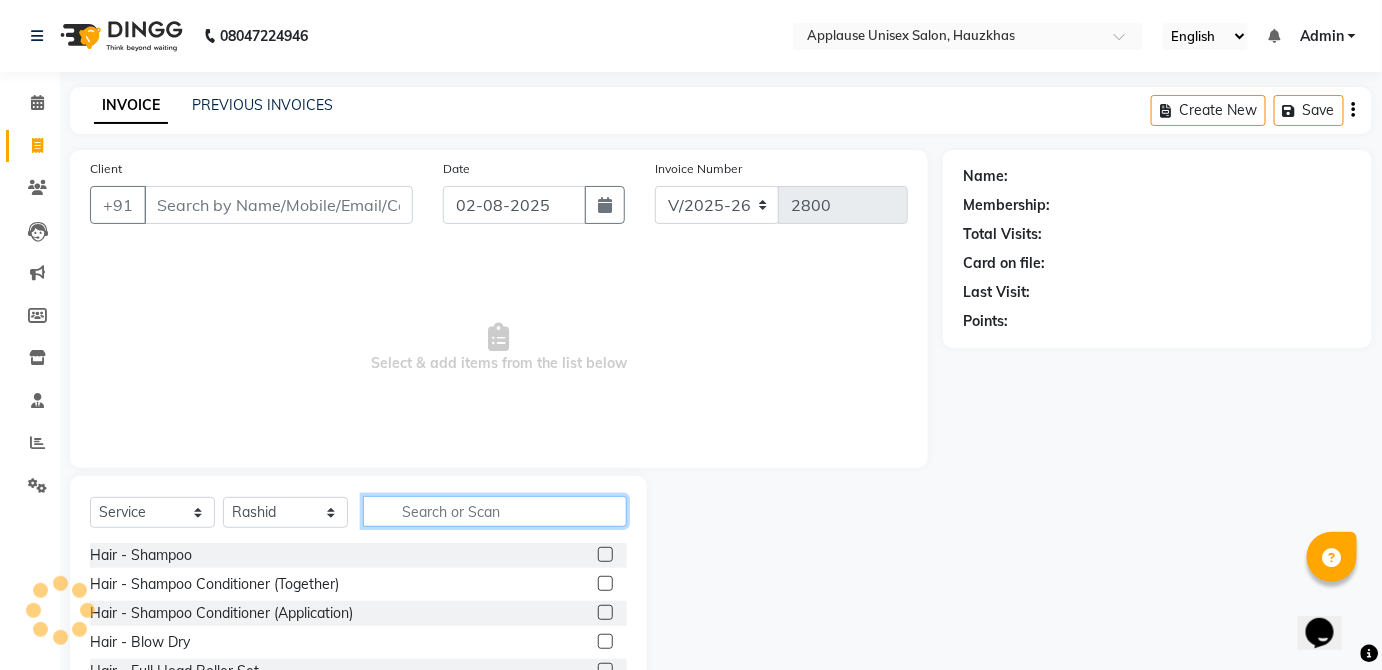 click 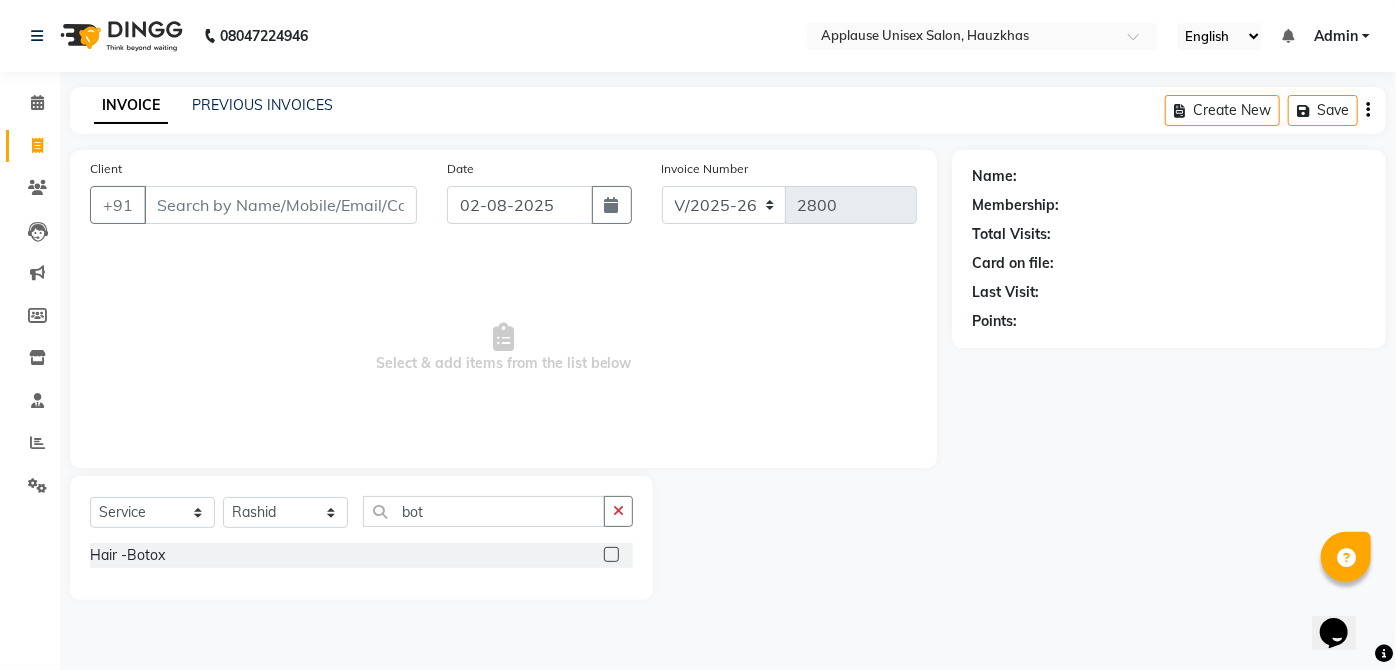 click 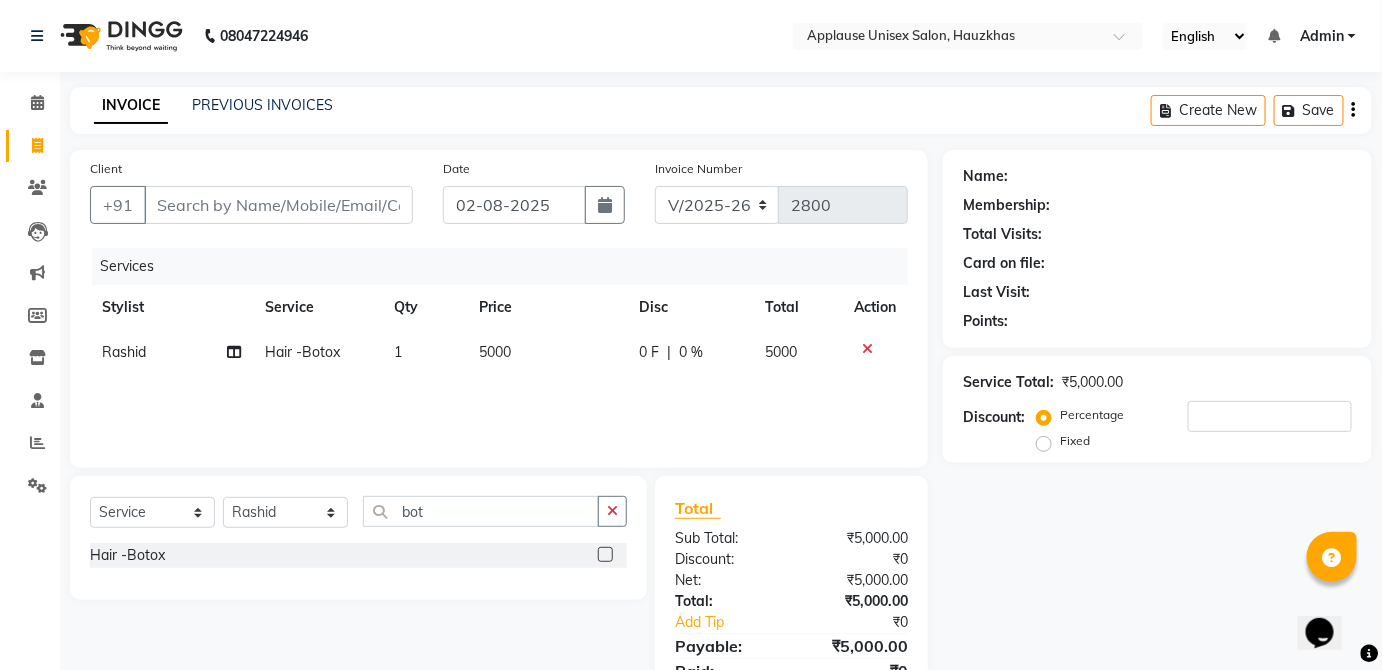 click on "5000" 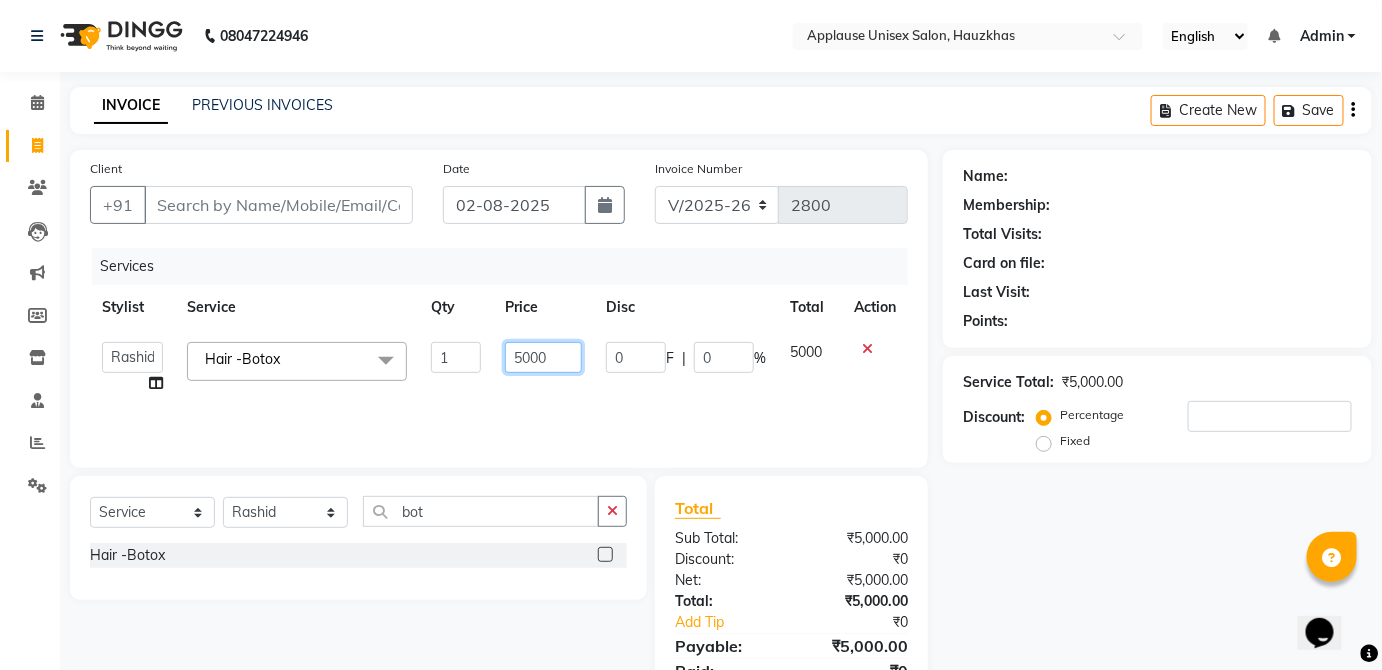 click on "5000" 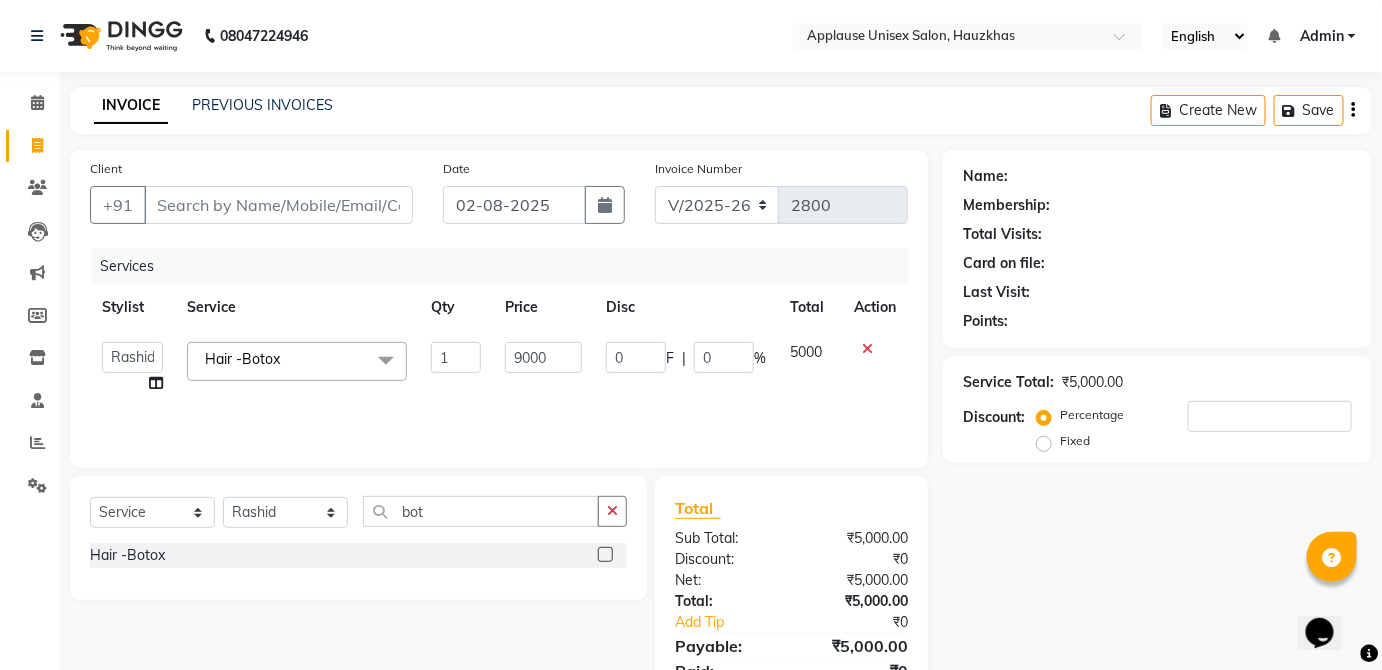 click on "5000" 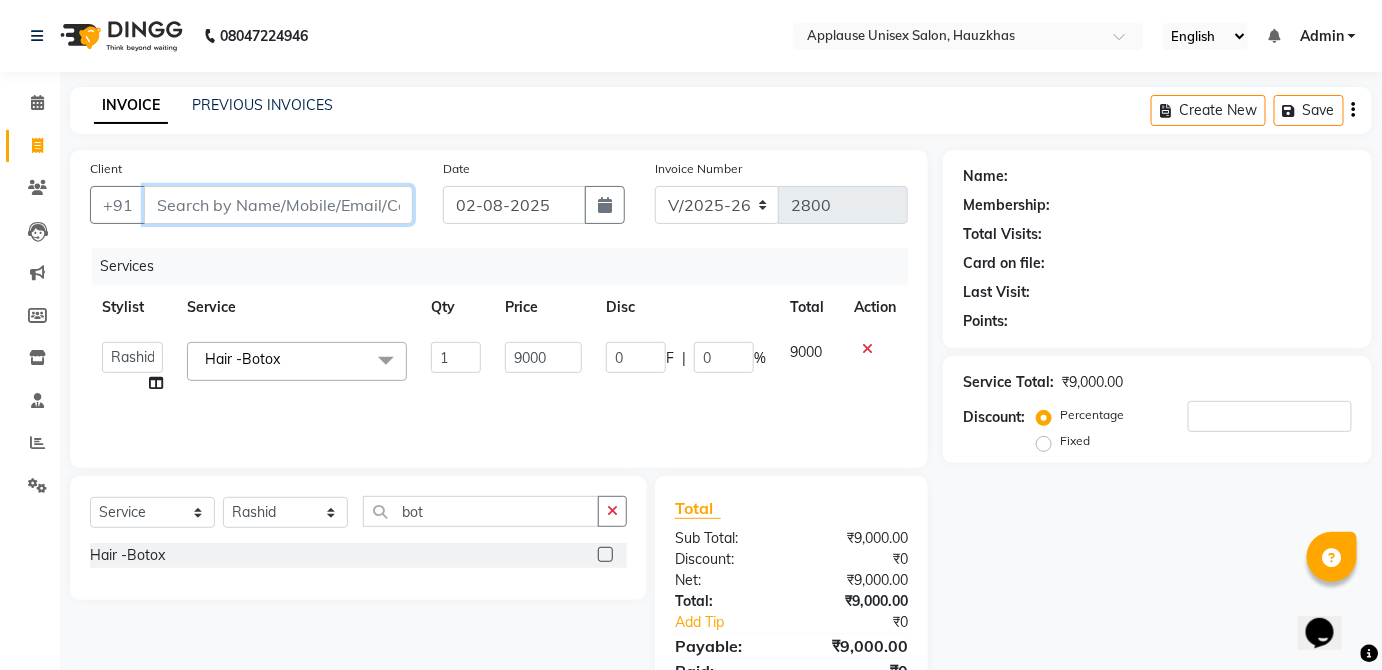 click on "Client" at bounding box center (278, 205) 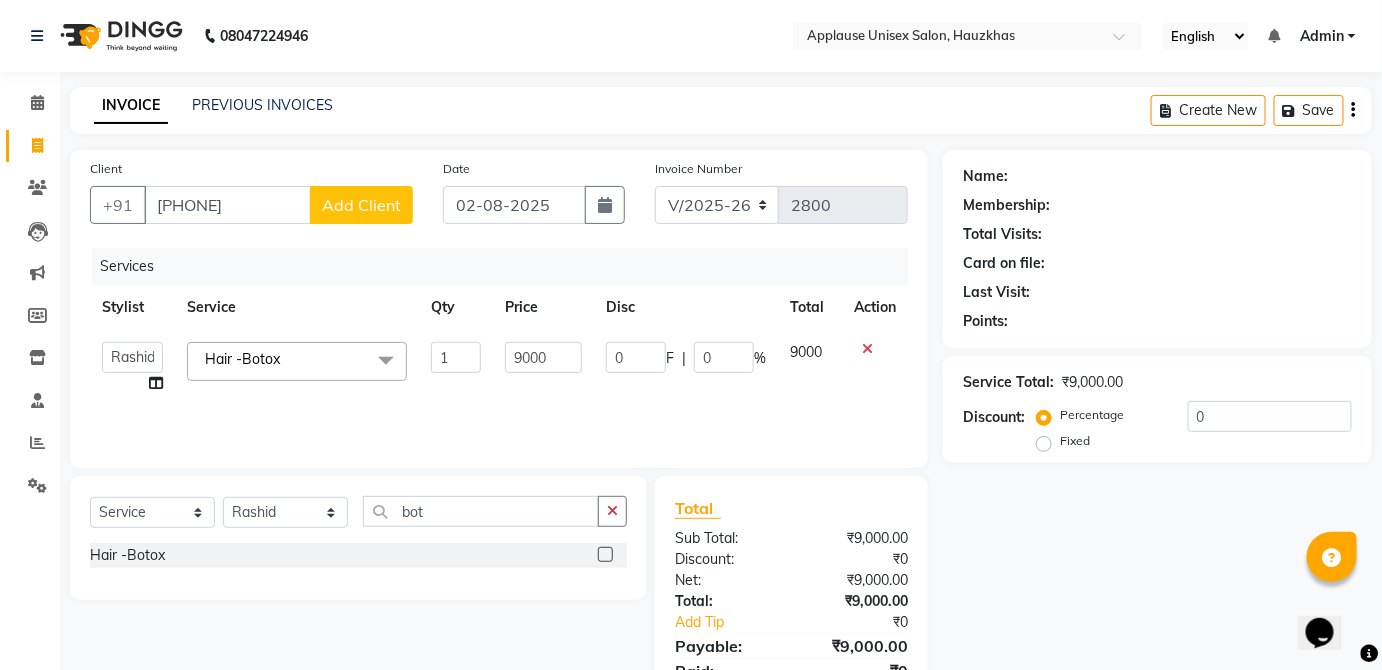 click on "[TITLE] [LAST] Select Location × Applause Unisex Salon, [CITY] ENGLISH ENGLISH ESPAÑOL ARABIA MARATHI HINDI GUJARATI TAMIL CHINESE NOTIFICATIONS NOTHING TO SHOW ADMIN MANAGE PROFILE CHANGE PASSWORD SIGN OUT VERSION:3.15.11" 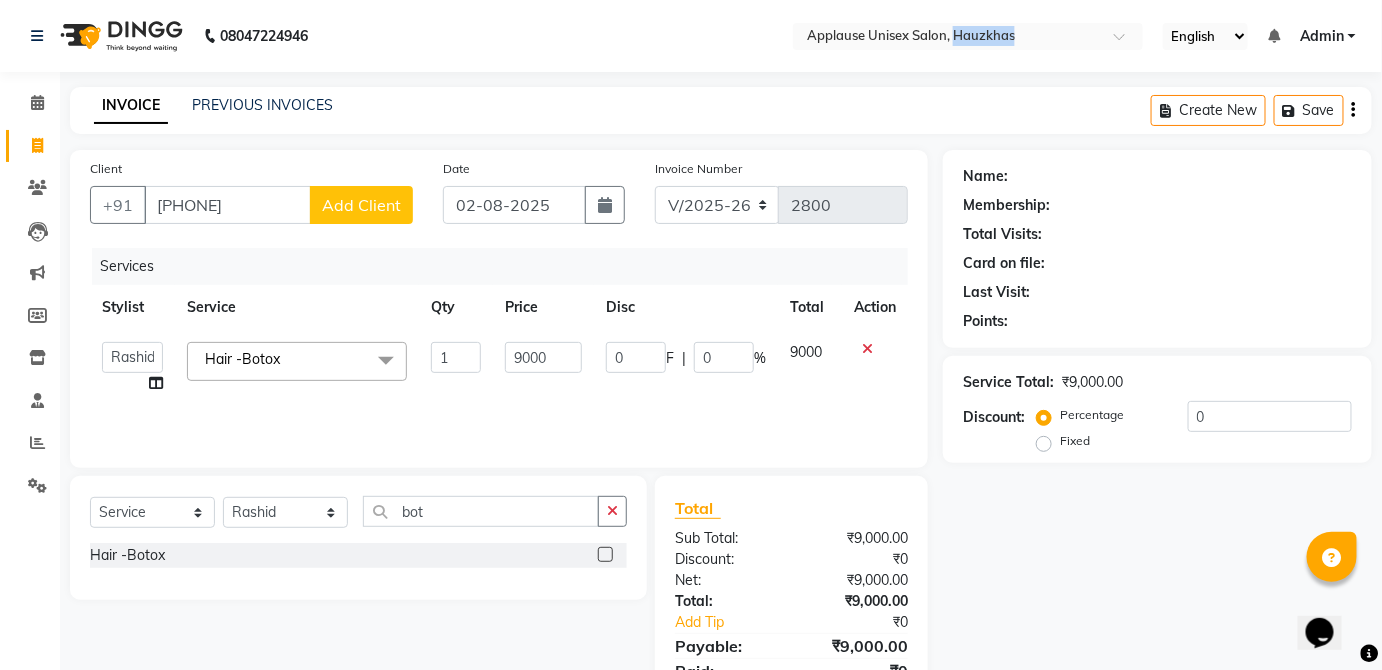 click on "[TITLE] [LAST] Select Location × Applause Unisex Salon, [CITY] ENGLISH ENGLISH ESPAÑOL ARABIA MARATHI HINDI GUJARATI TAMIL CHINESE NOTIFICATIONS NOTHING TO SHOW ADMIN MANAGE PROFILE CHANGE PASSWORD SIGN OUT VERSION:3.15.11" 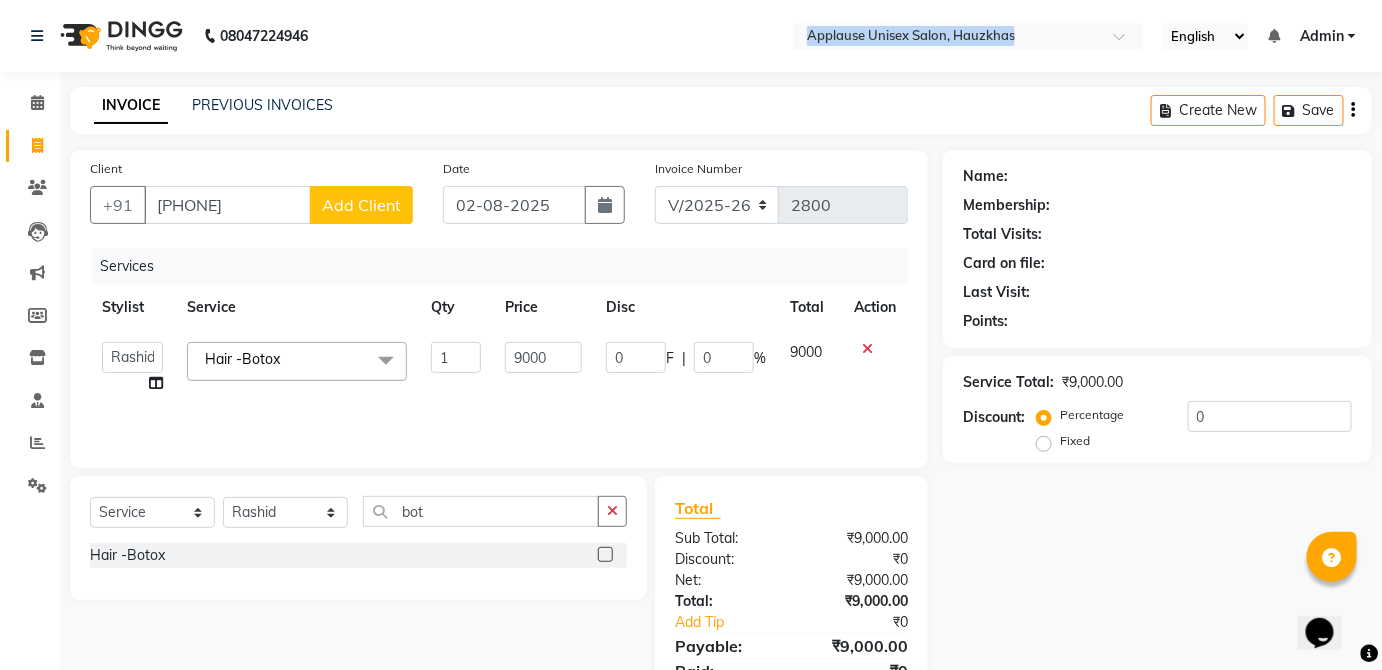 click on "[TITLE] [LAST] Select Location × Applause Unisex Salon, [CITY] ENGLISH ENGLISH ESPAÑOL ARABIA MARATHI HINDI GUJARATI TAMIL CHINESE NOTIFICATIONS NOTHING TO SHOW ADMIN MANAGE PROFILE CHANGE PASSWORD SIGN OUT VERSION:3.15.11" 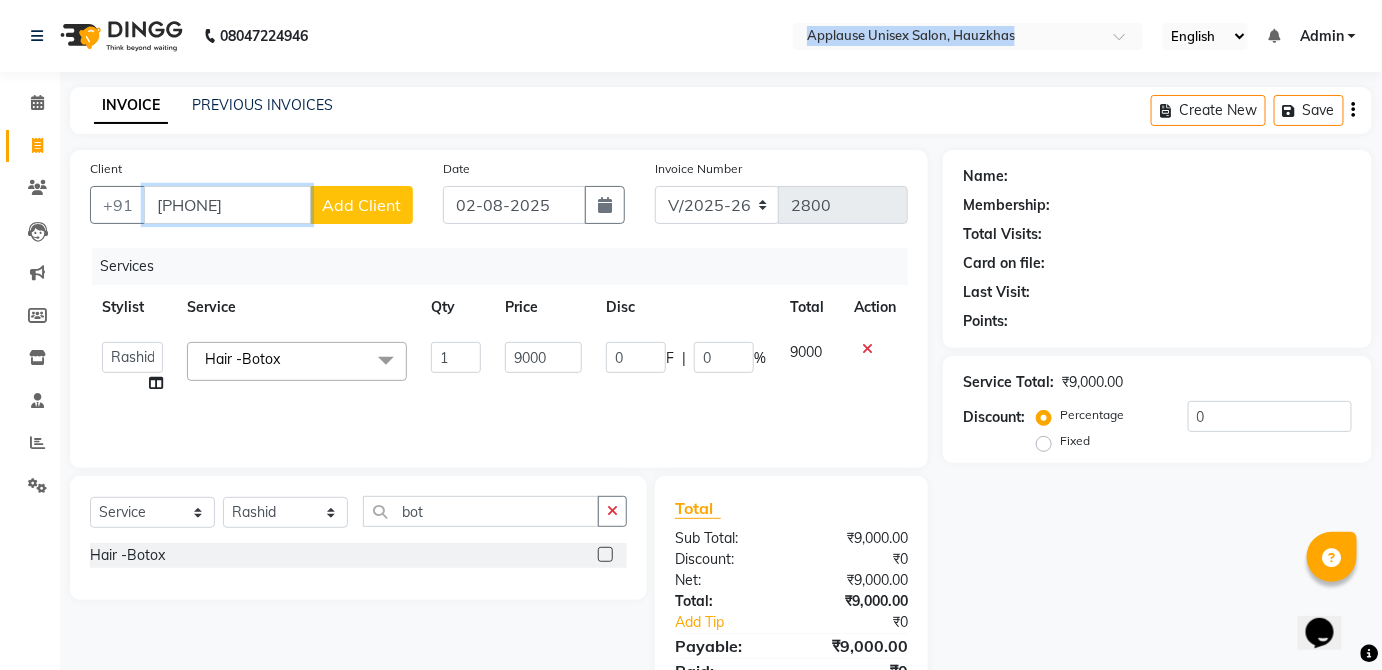 click on "623579452" at bounding box center (227, 205) 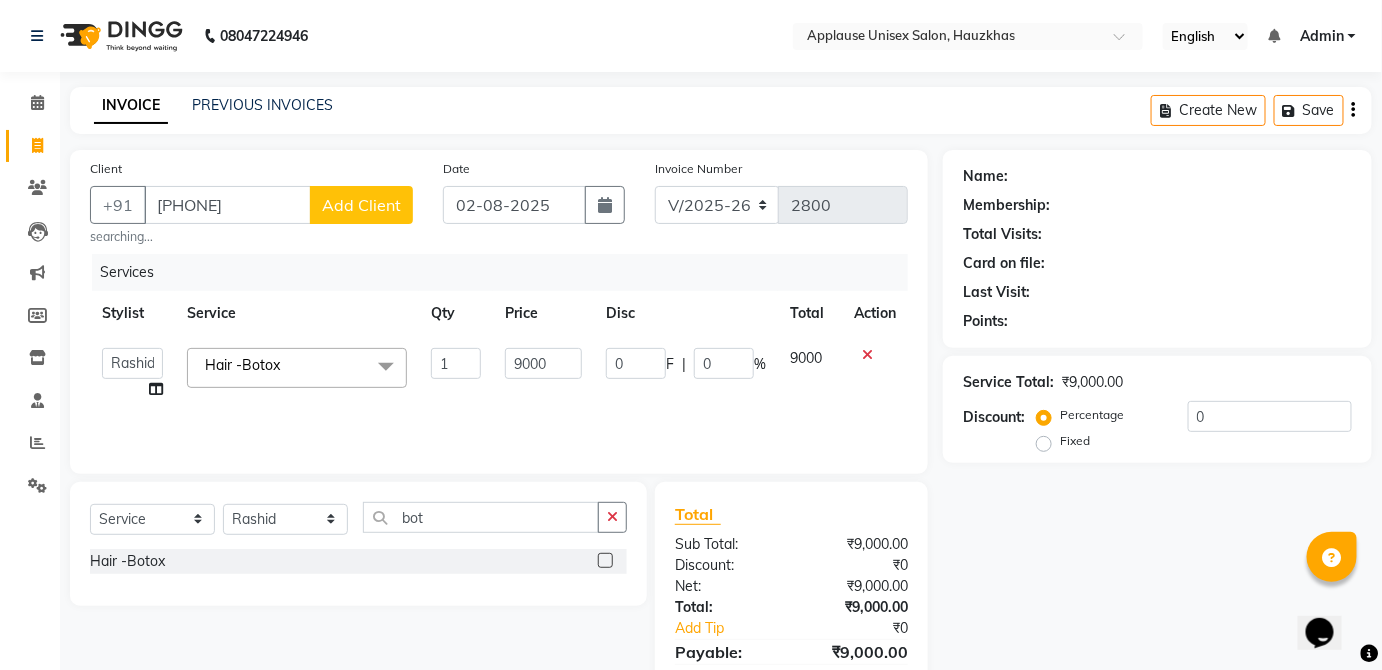 click on "Add Client" 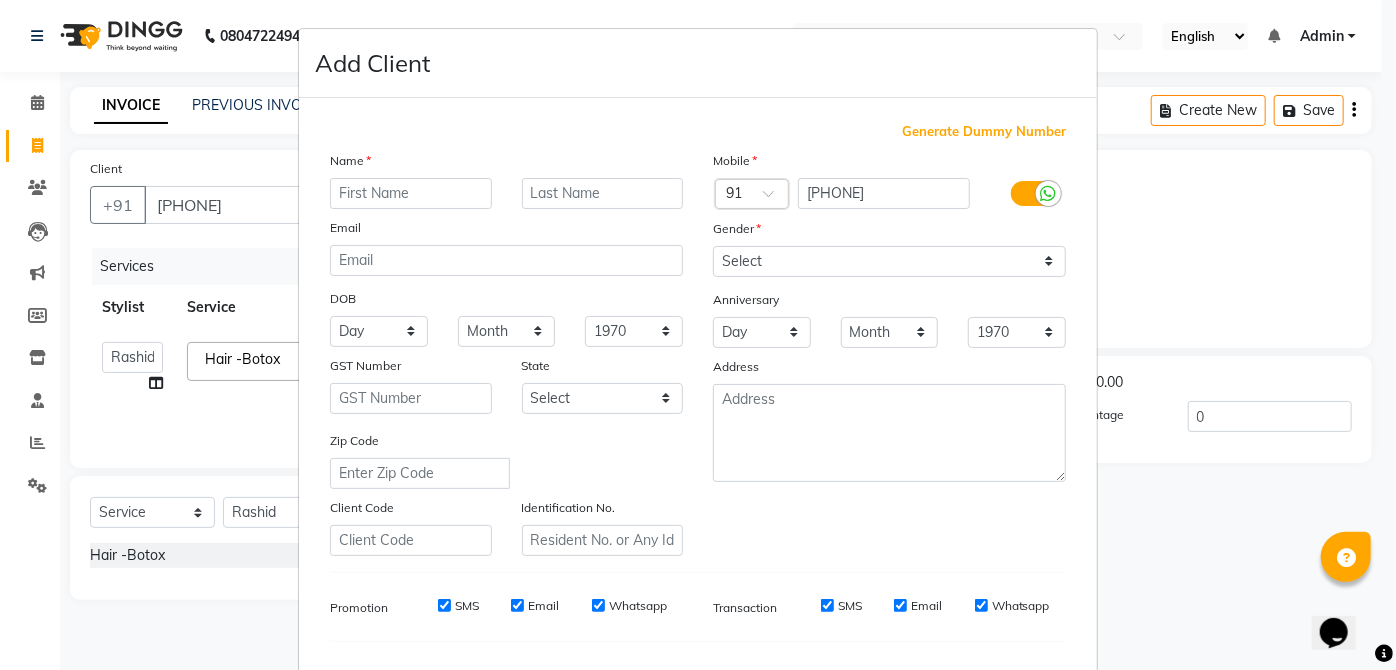 click at bounding box center (411, 193) 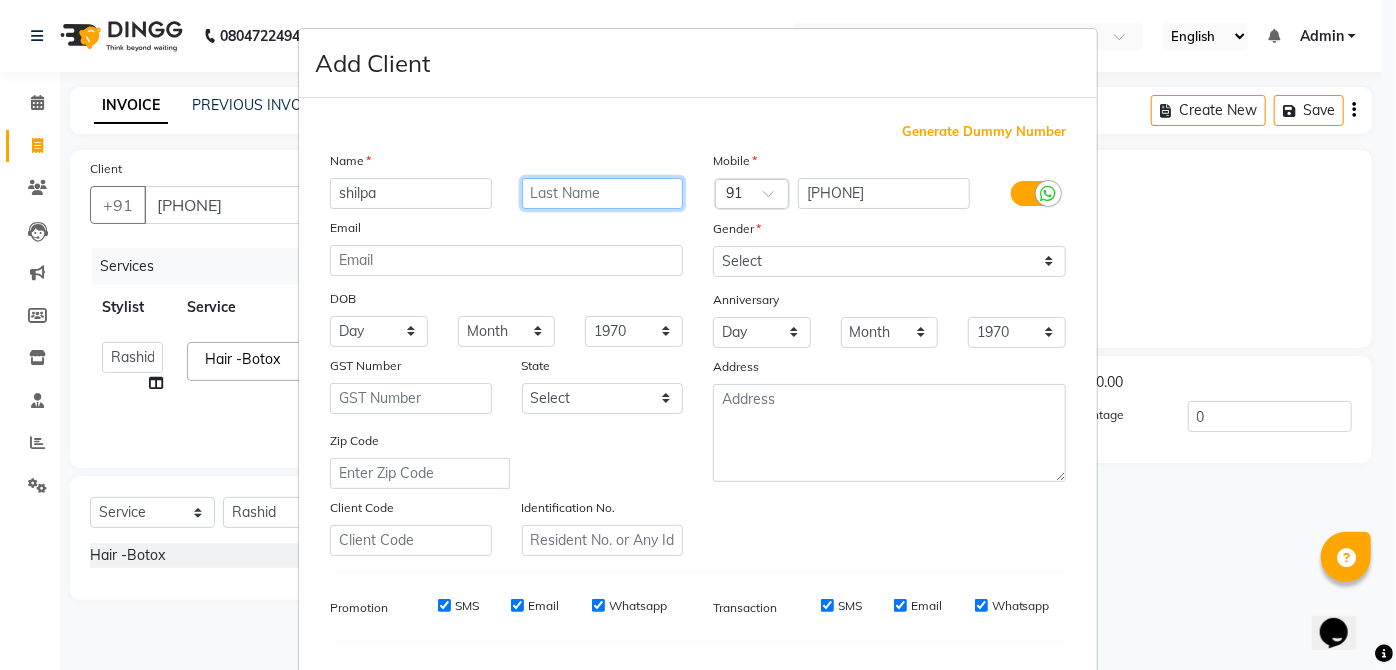 click at bounding box center [603, 193] 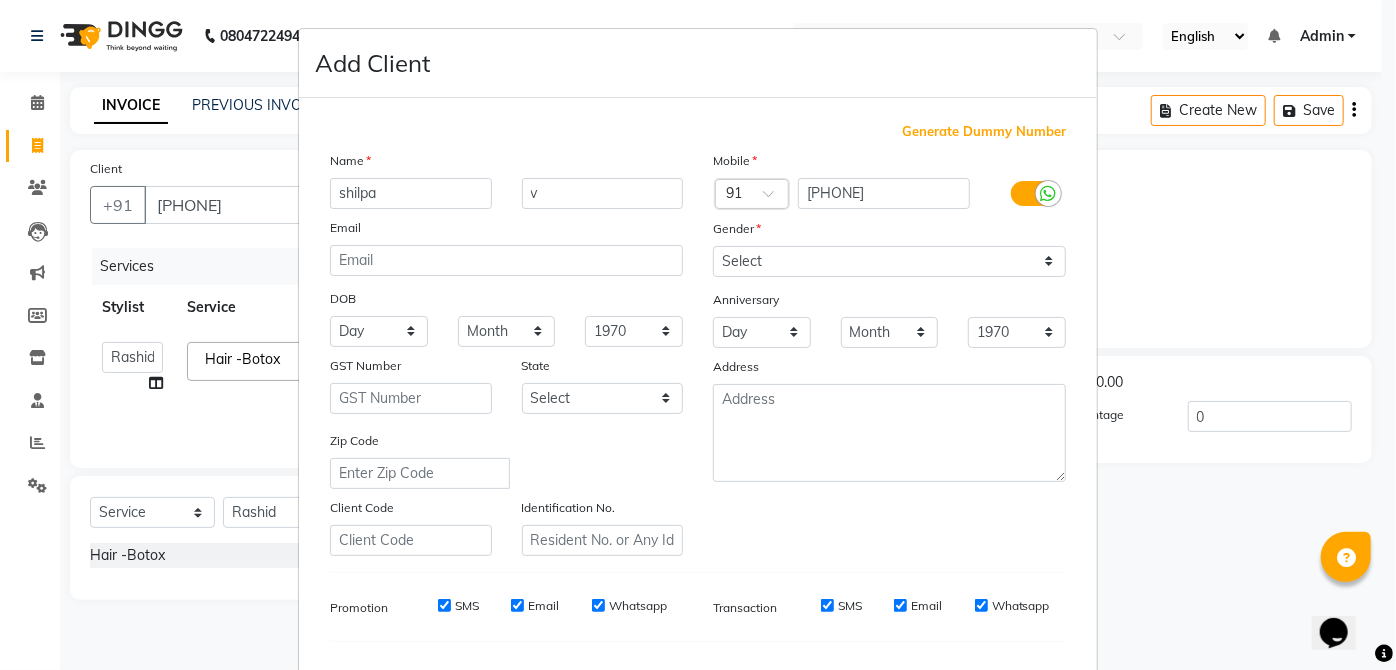 click on "Gender" at bounding box center [889, 232] 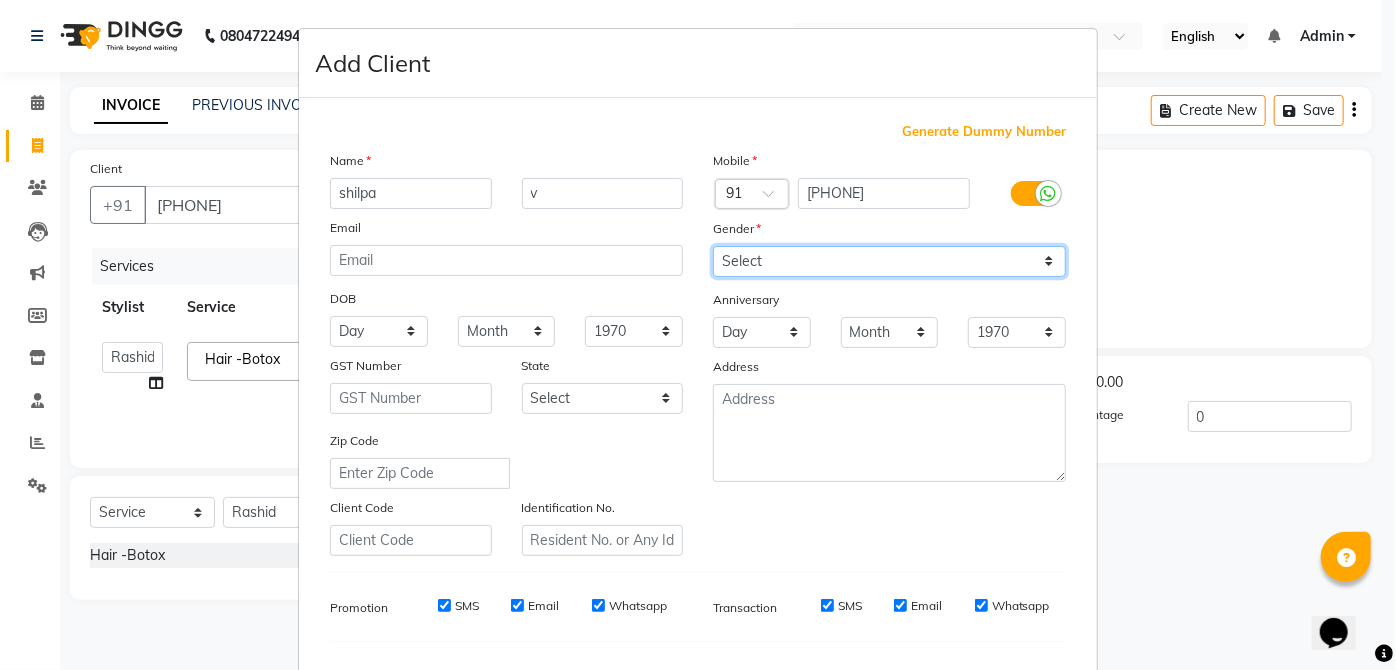 click on "Select Male Female Other Prefer Not To Say" at bounding box center (889, 261) 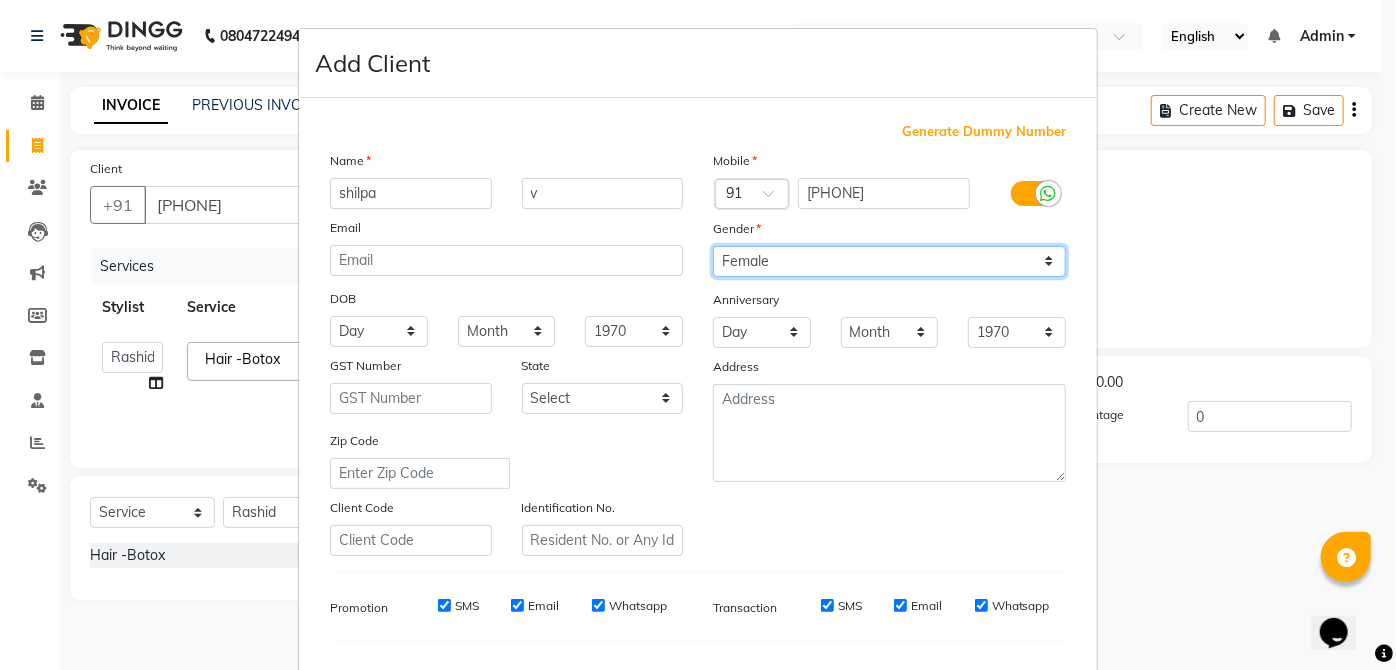 click on "Select Male Female Other Prefer Not To Say" at bounding box center [889, 261] 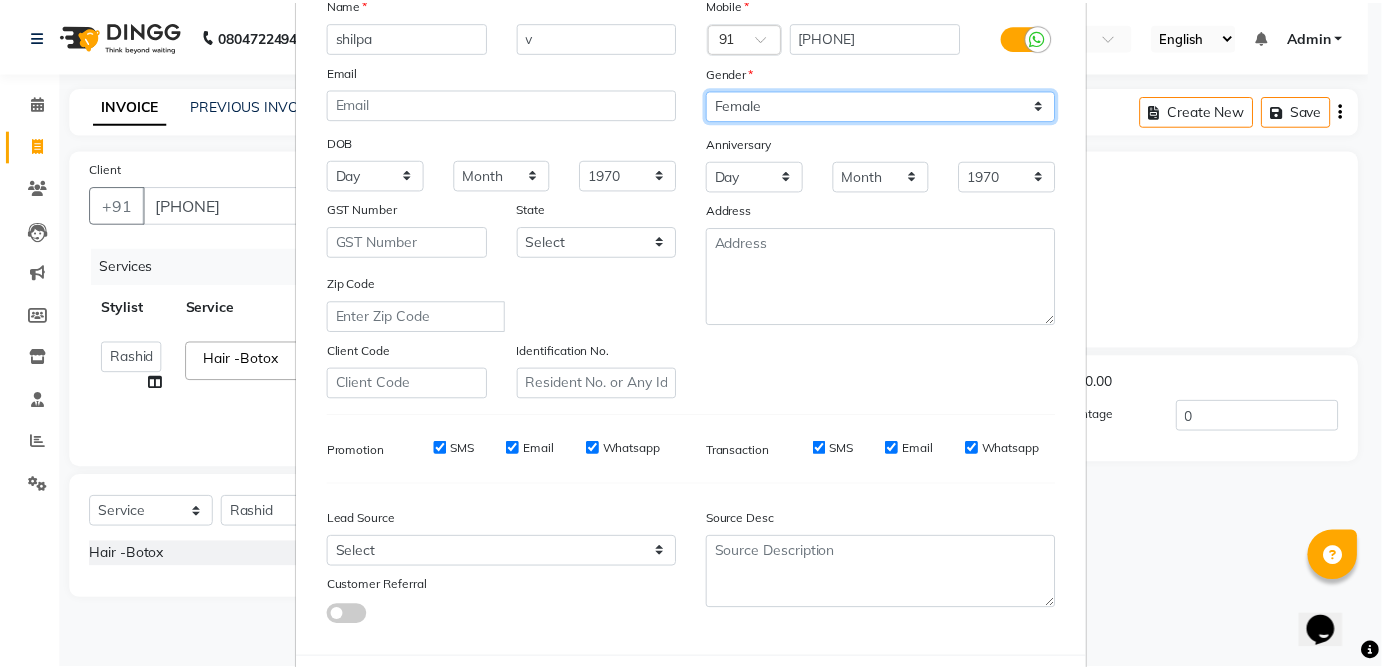 scroll, scrollTop: 251, scrollLeft: 0, axis: vertical 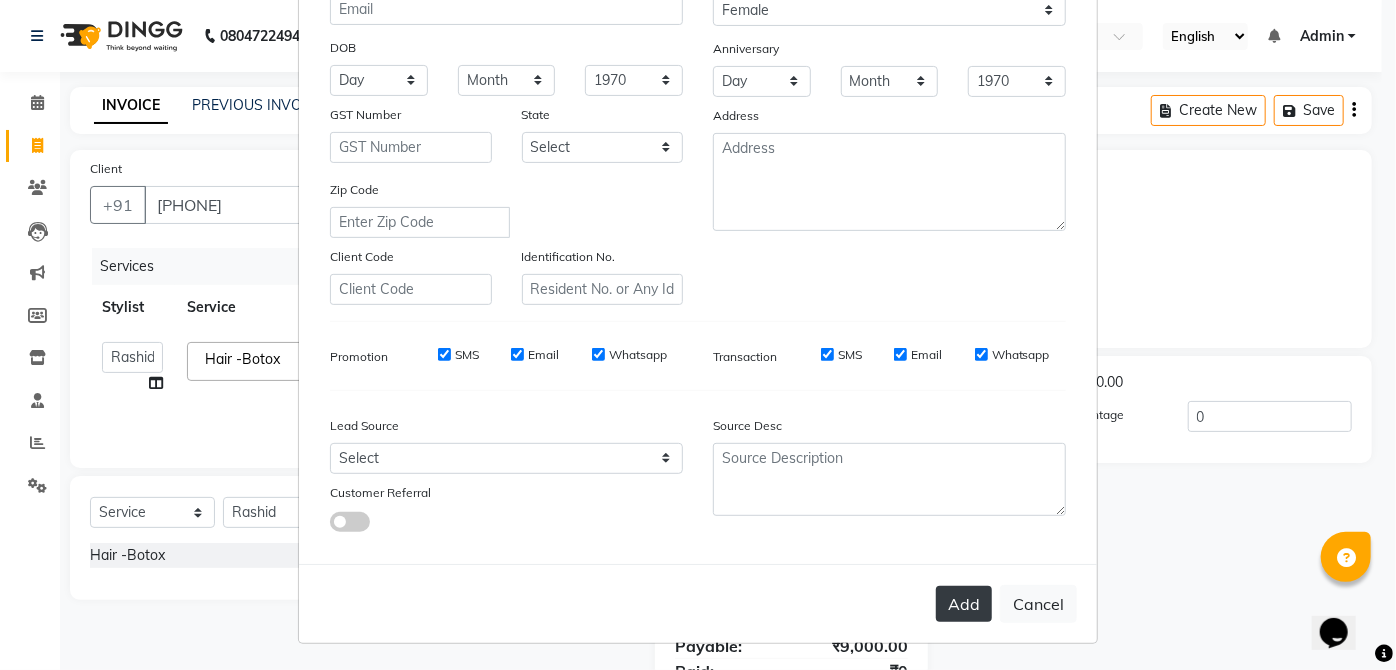 click on "Add" at bounding box center [964, 604] 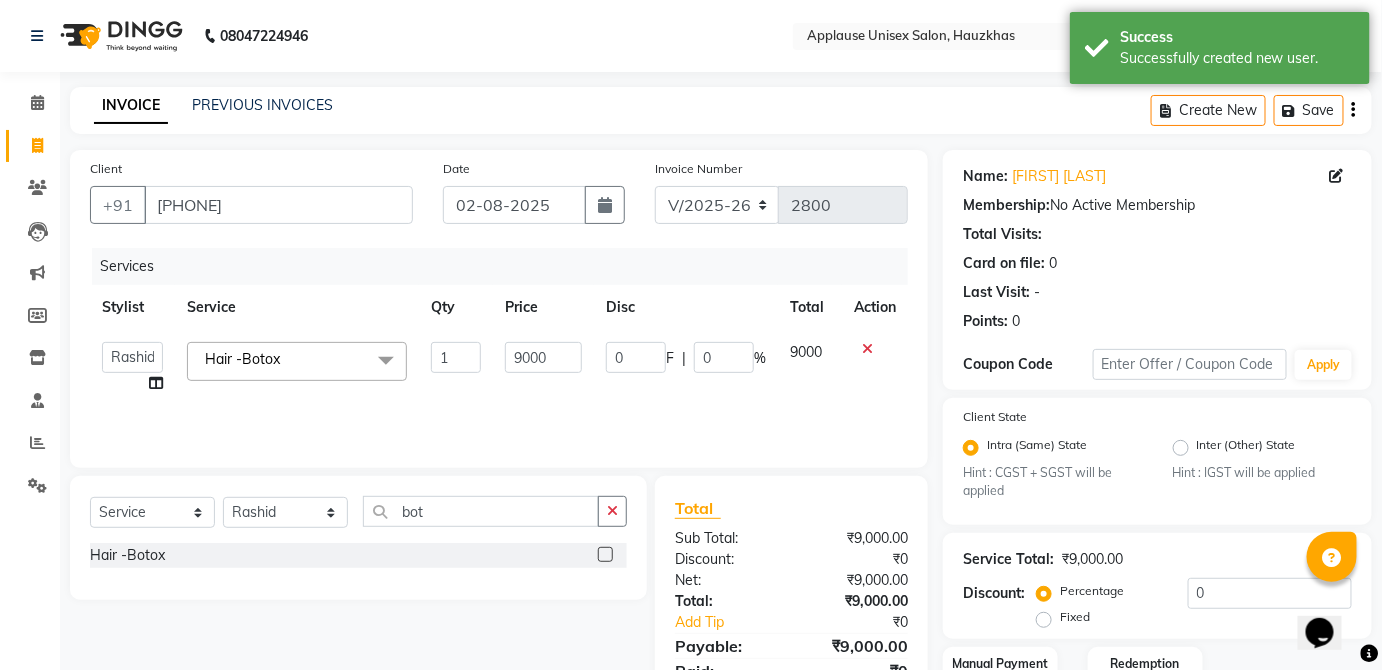 scroll, scrollTop: 140, scrollLeft: 0, axis: vertical 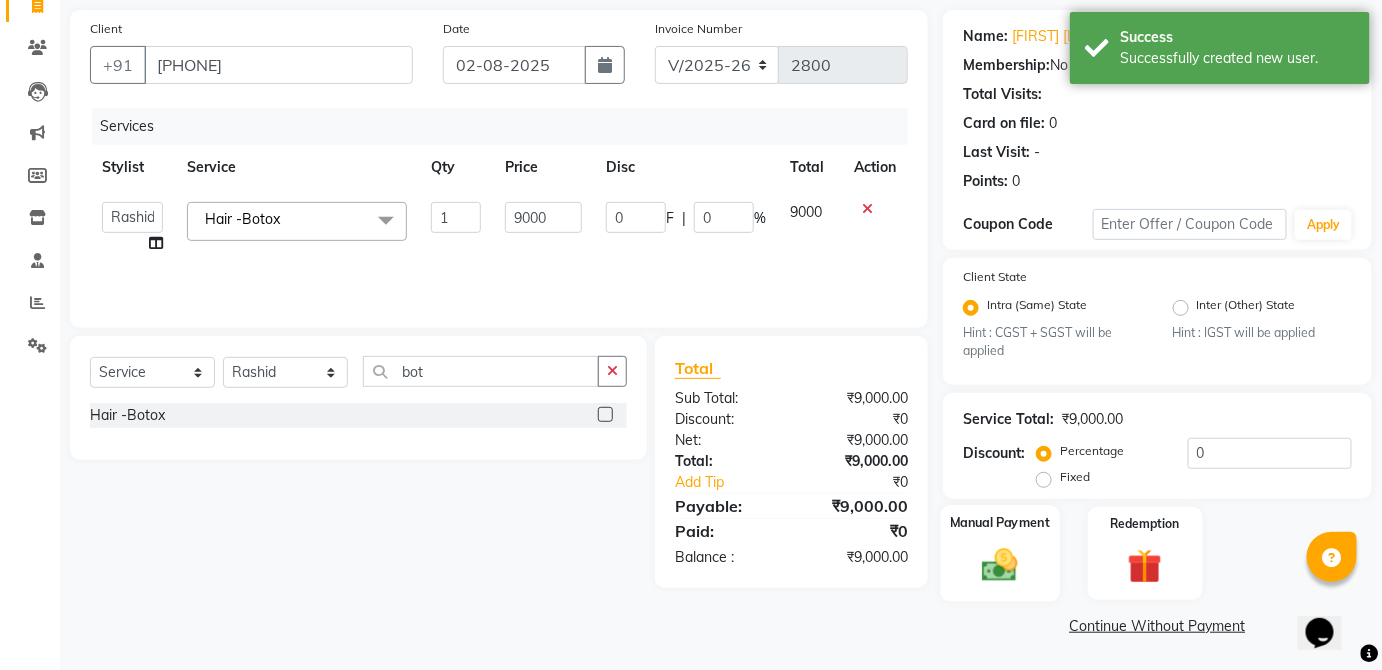 click on "Manual Payment" 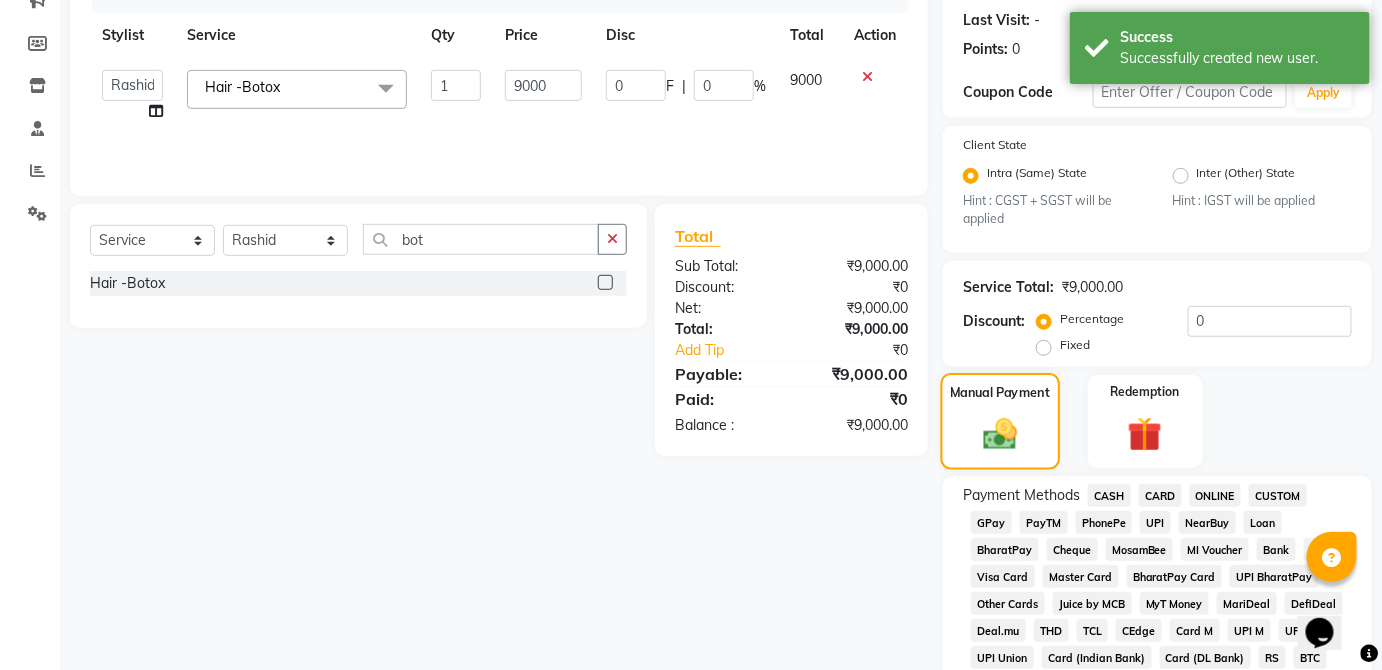scroll, scrollTop: 282, scrollLeft: 0, axis: vertical 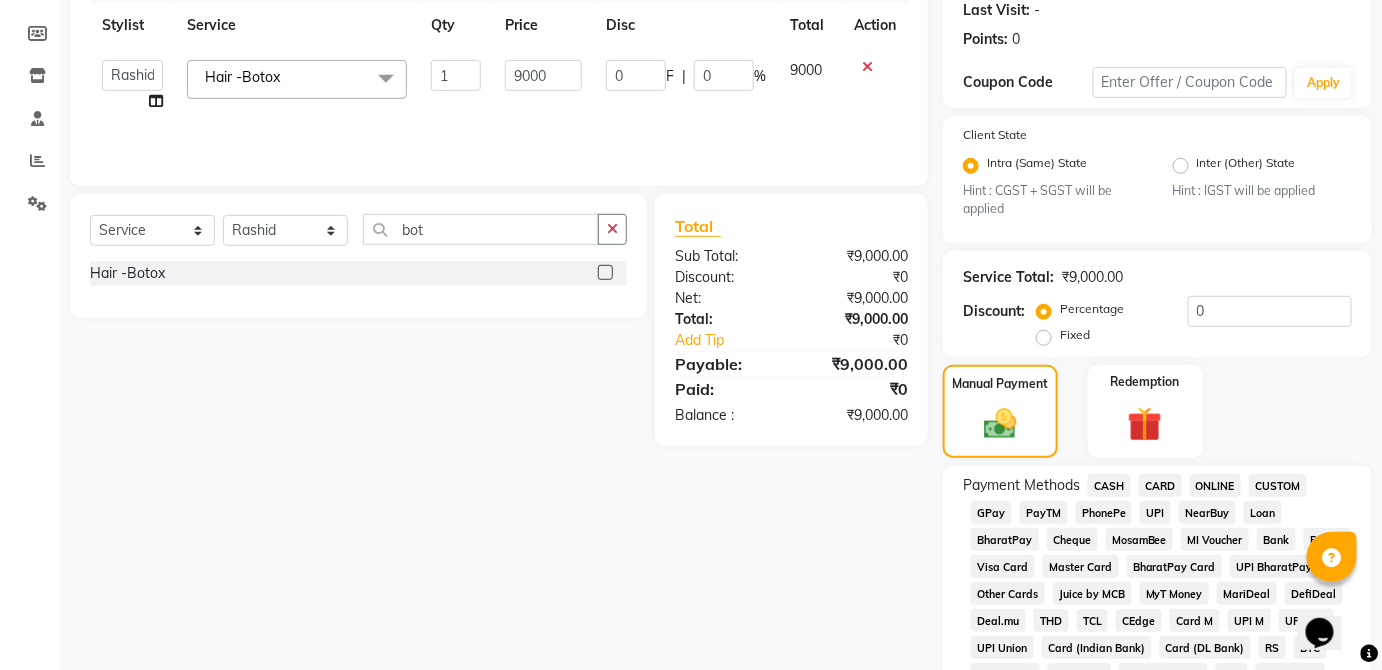 click on "UPI" 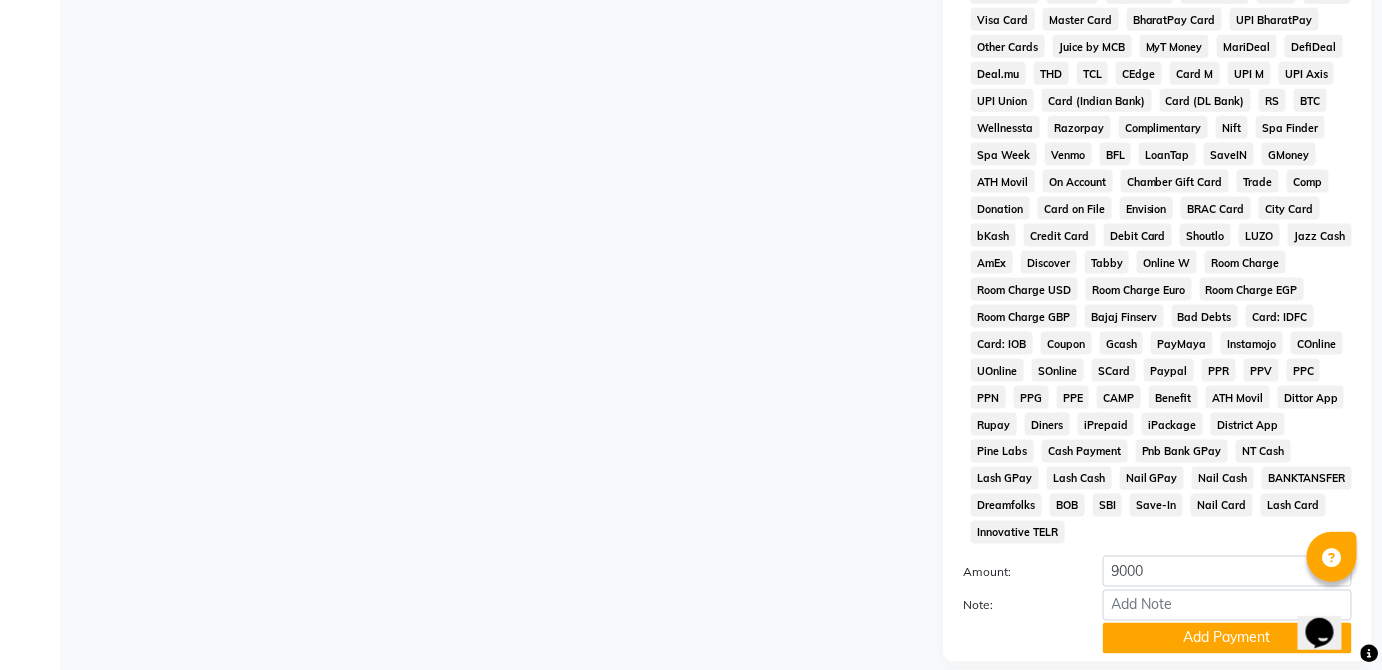 scroll, scrollTop: 943, scrollLeft: 0, axis: vertical 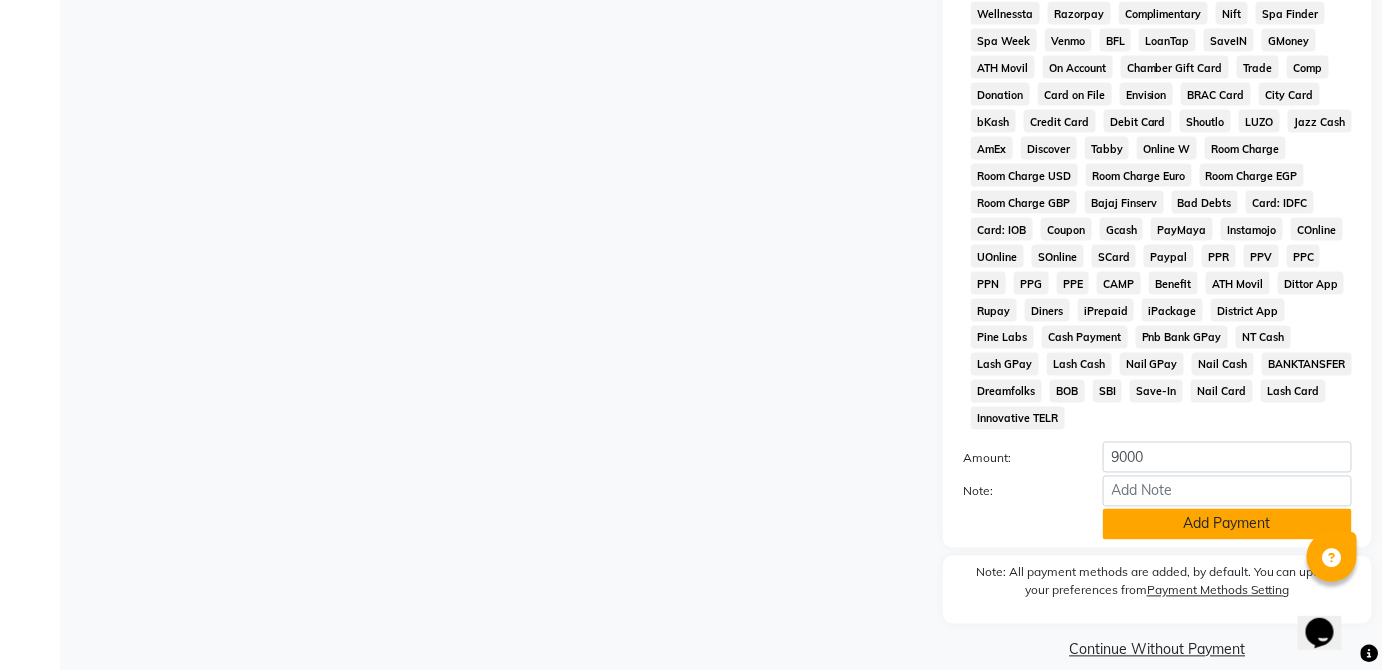 click on "Add Payment" 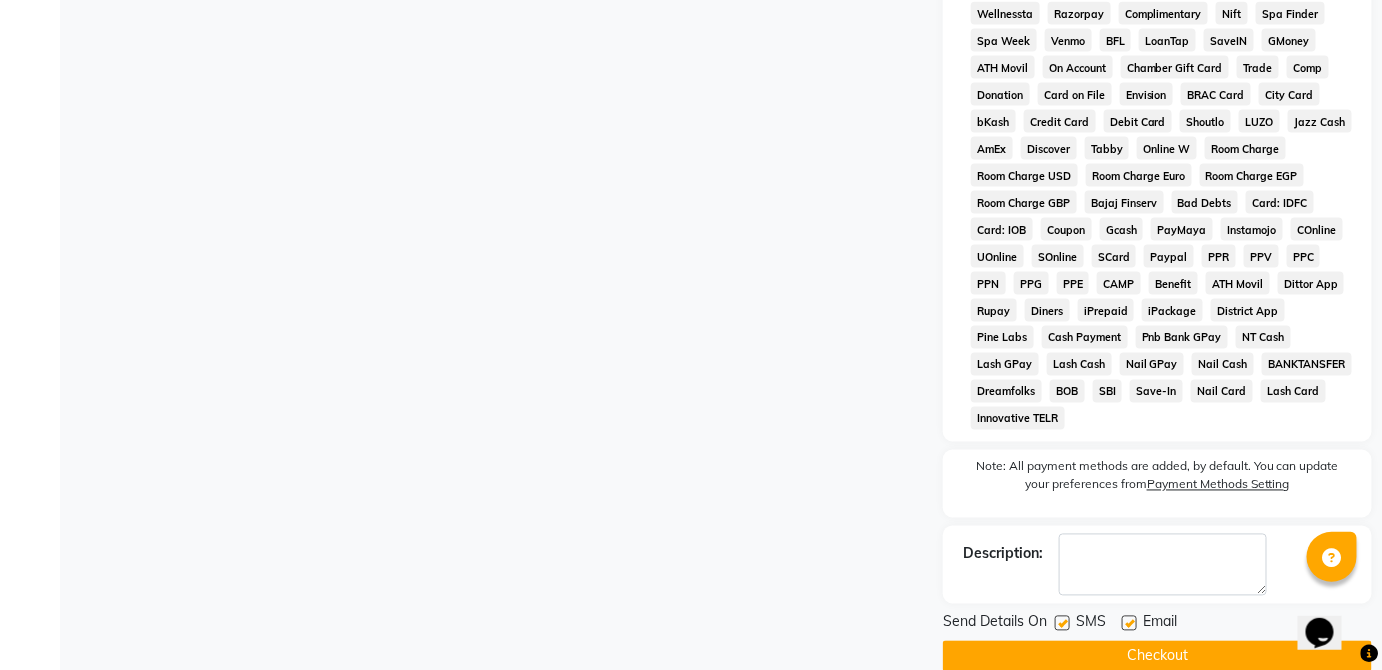 click on "Checkout" 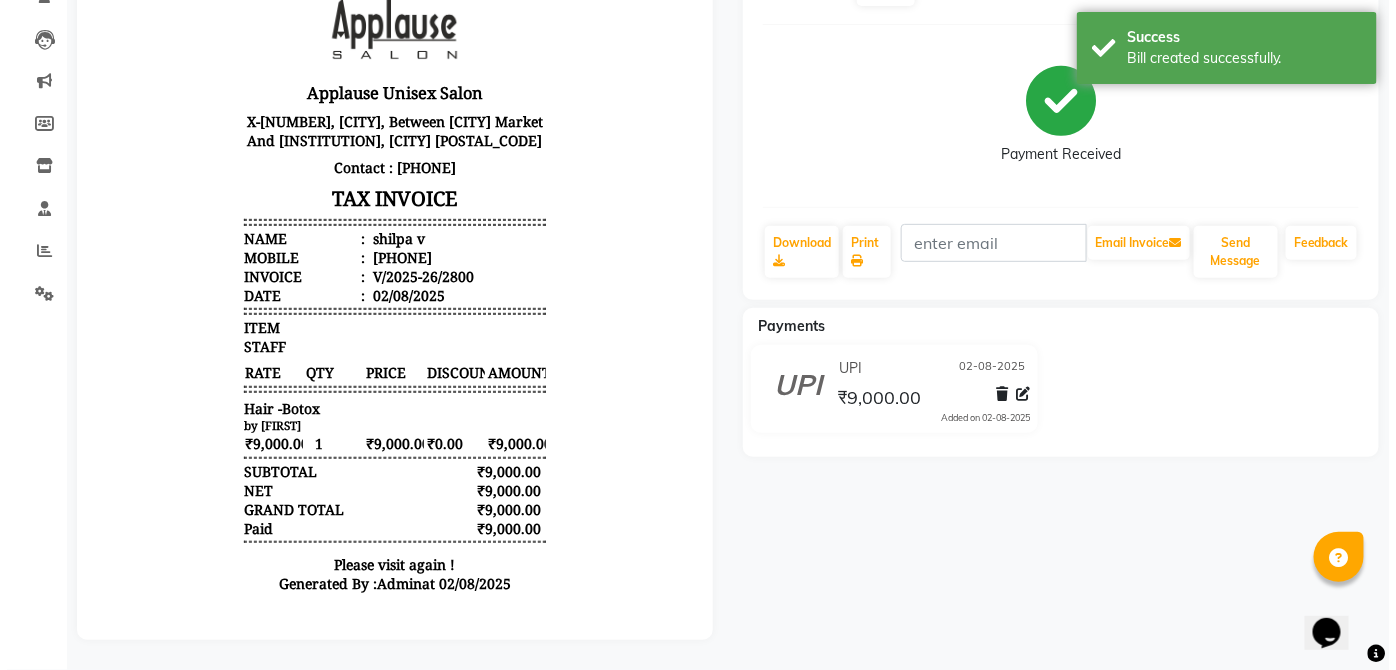 scroll, scrollTop: 0, scrollLeft: 0, axis: both 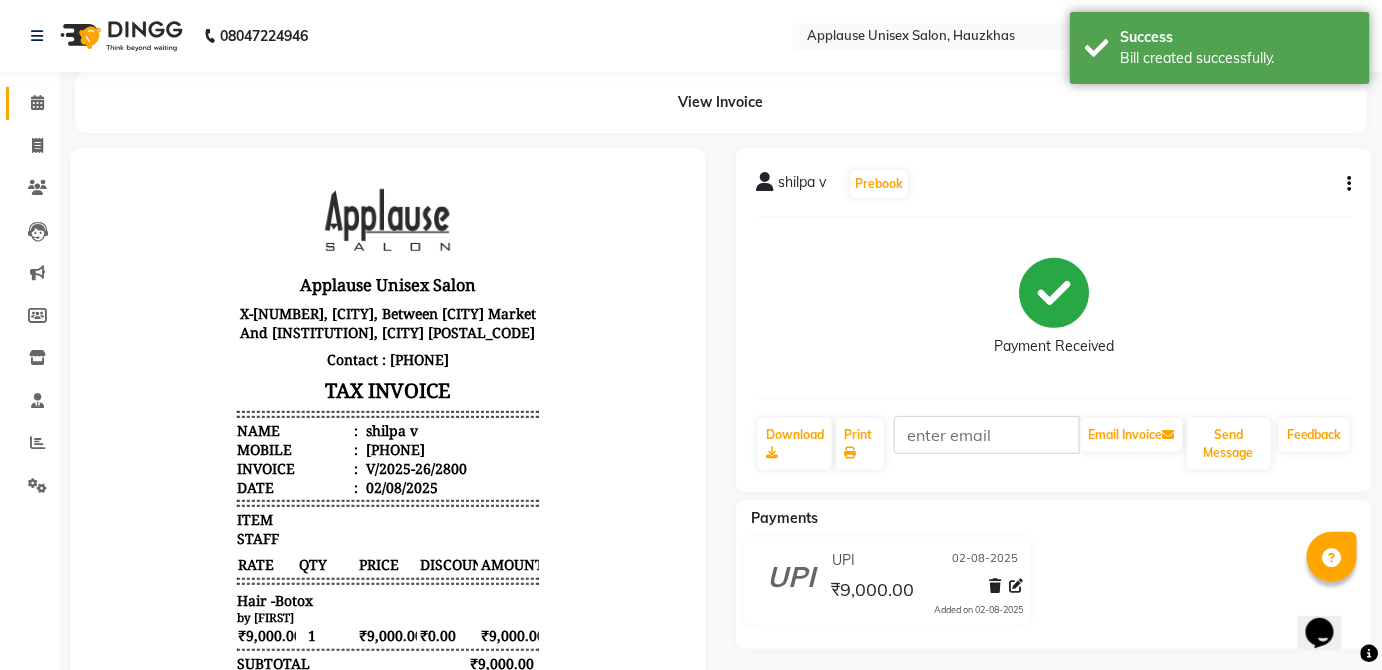 click 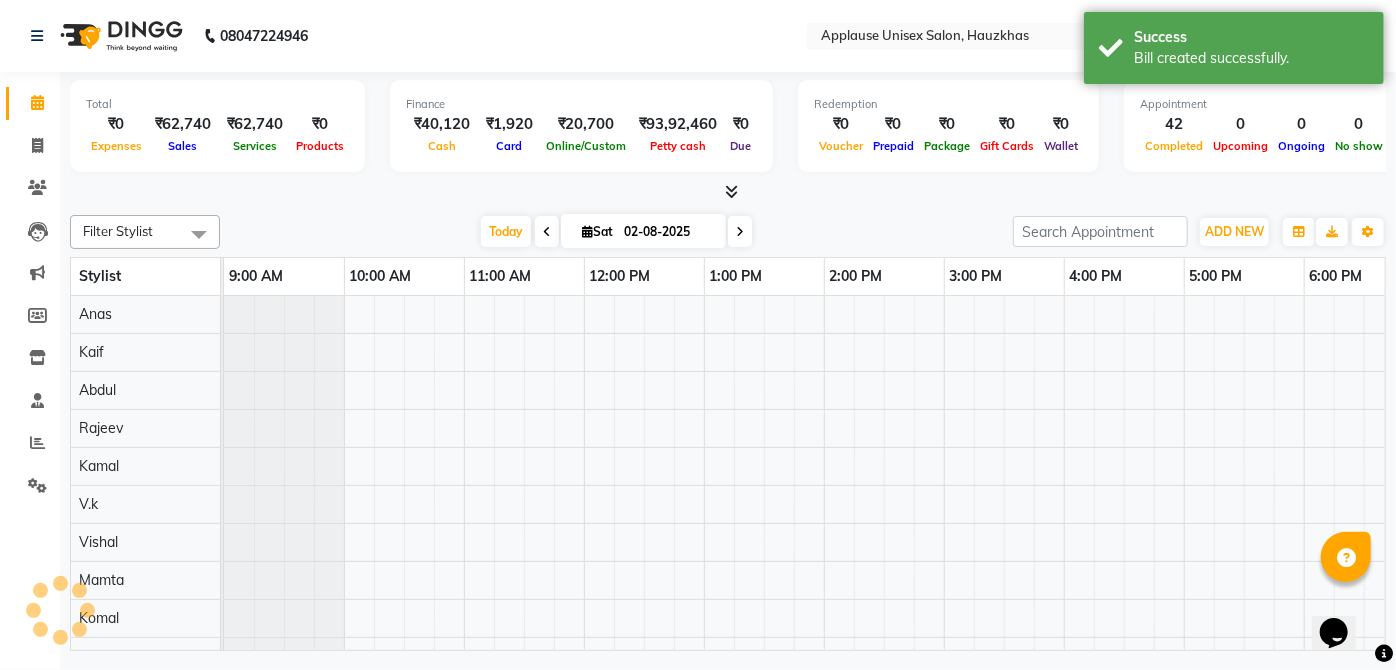 scroll, scrollTop: 0, scrollLeft: 397, axis: horizontal 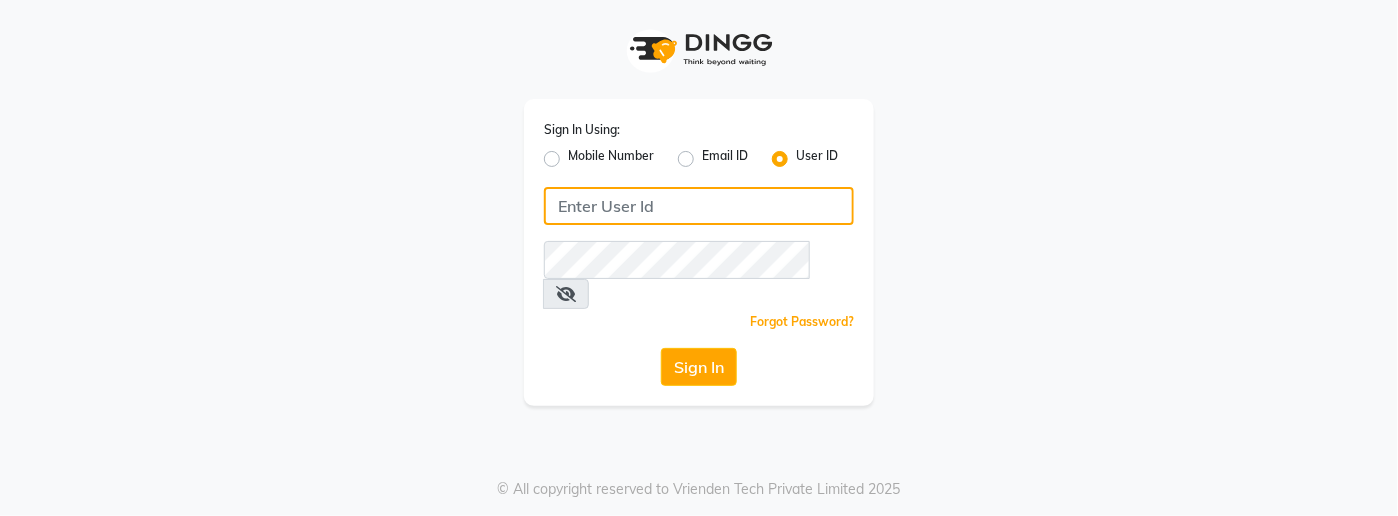 type on "applausesalon" 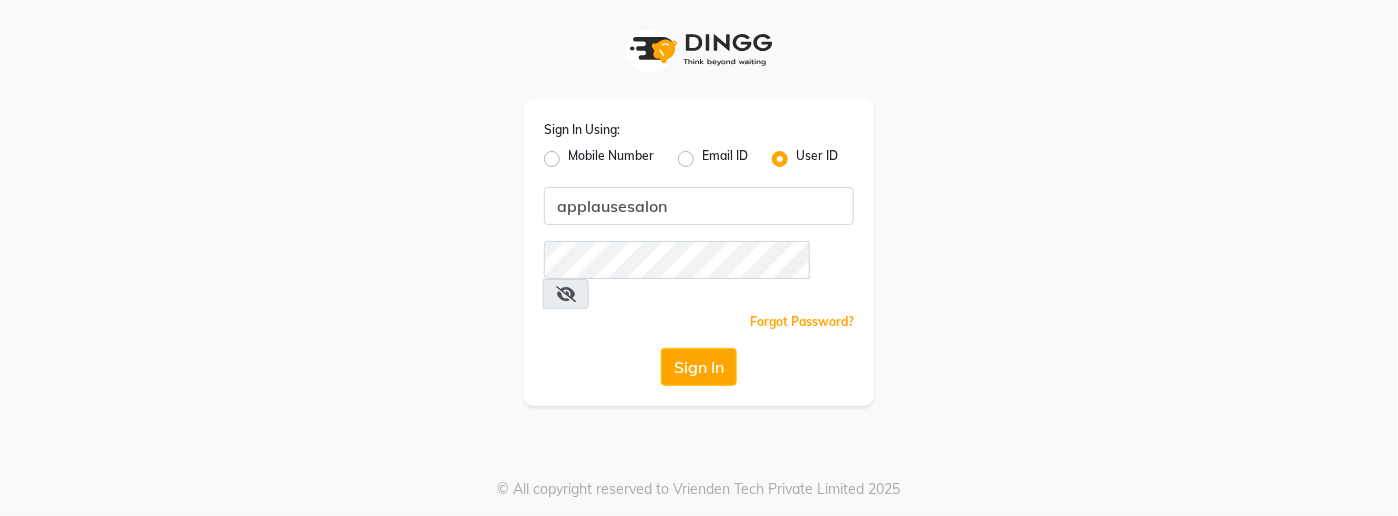 click on "SIGN IN USING: MOBILE NUMBER EMAIL ID USER ID APPLAUSESALON REMEMBER ME FORGOT PASSWORD? SIGN IN © ALL COPYRIGHT RESERVED TO VRIENDEN TECH PRIVATE LIMITED 2025" 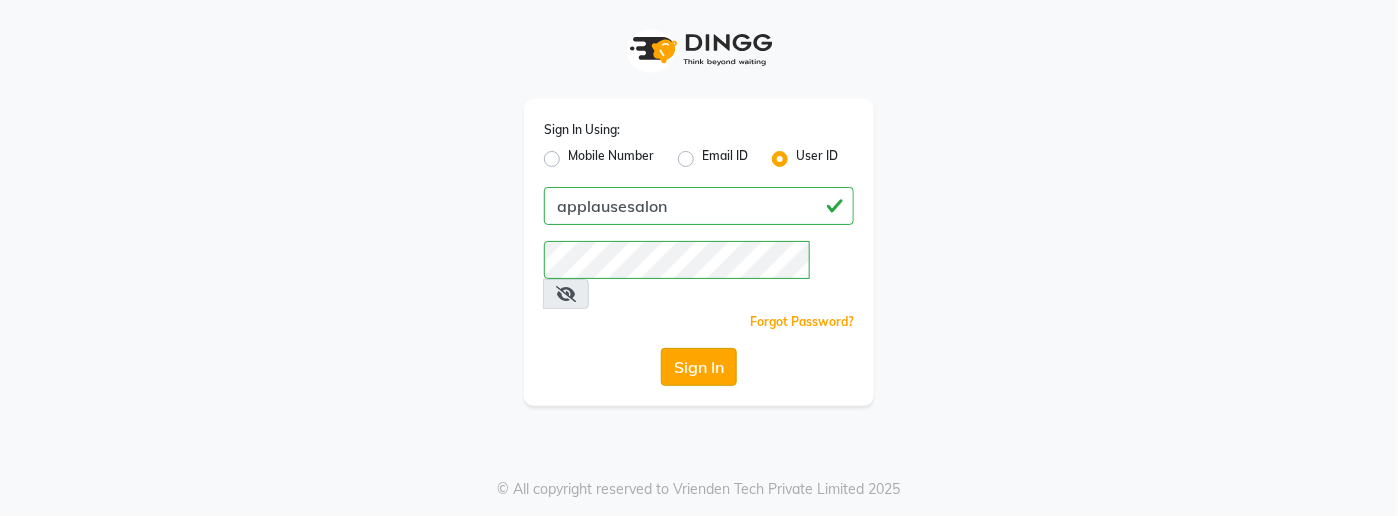 click on "Sign In" 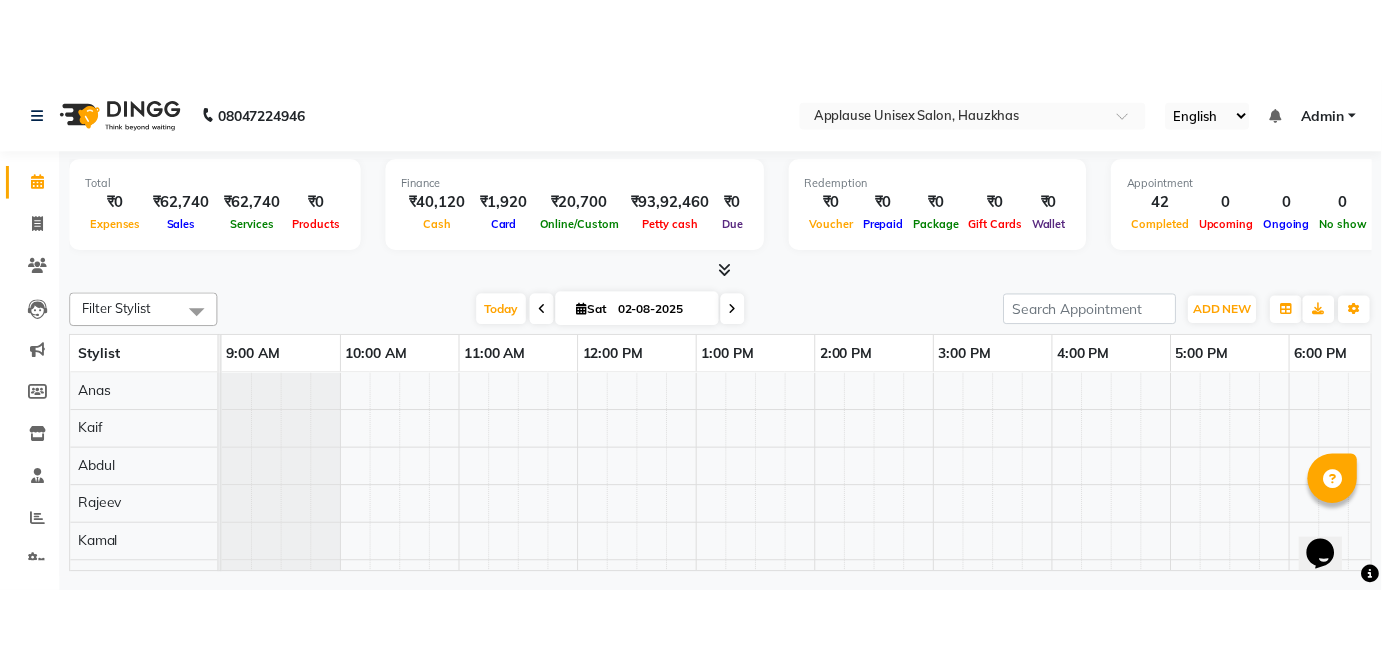 scroll, scrollTop: 0, scrollLeft: 0, axis: both 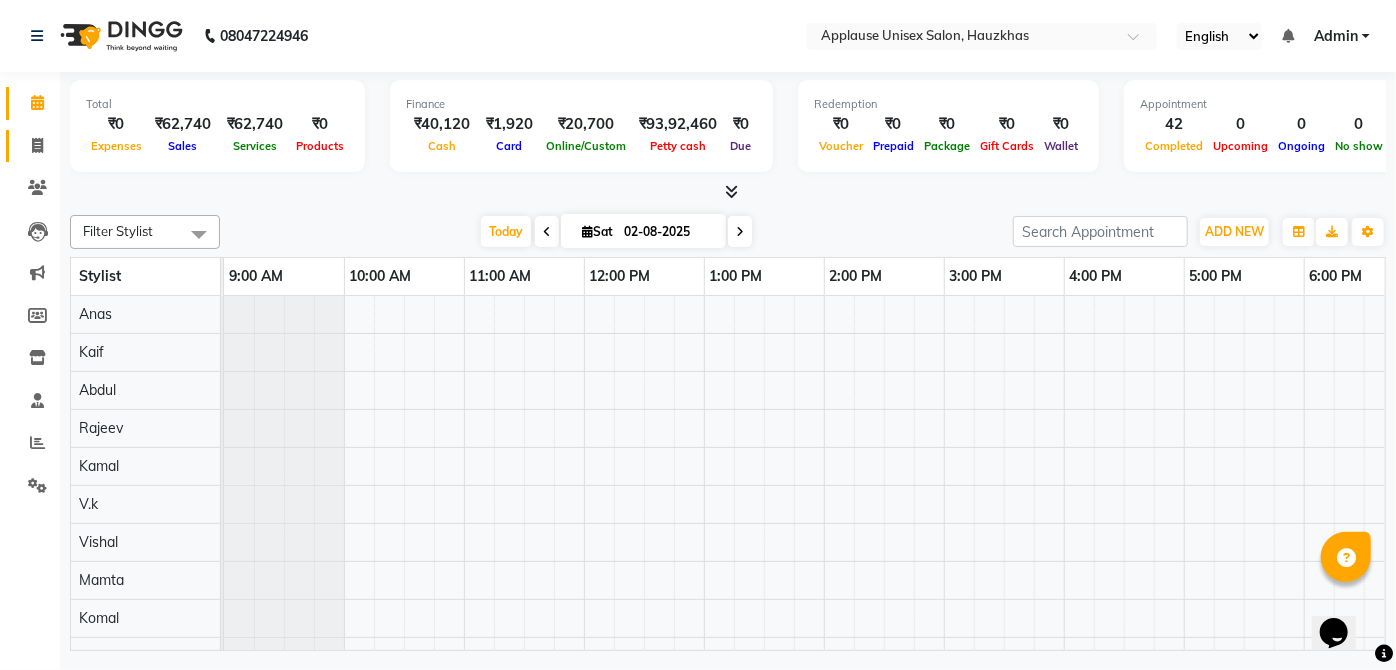 click on "Invoice" 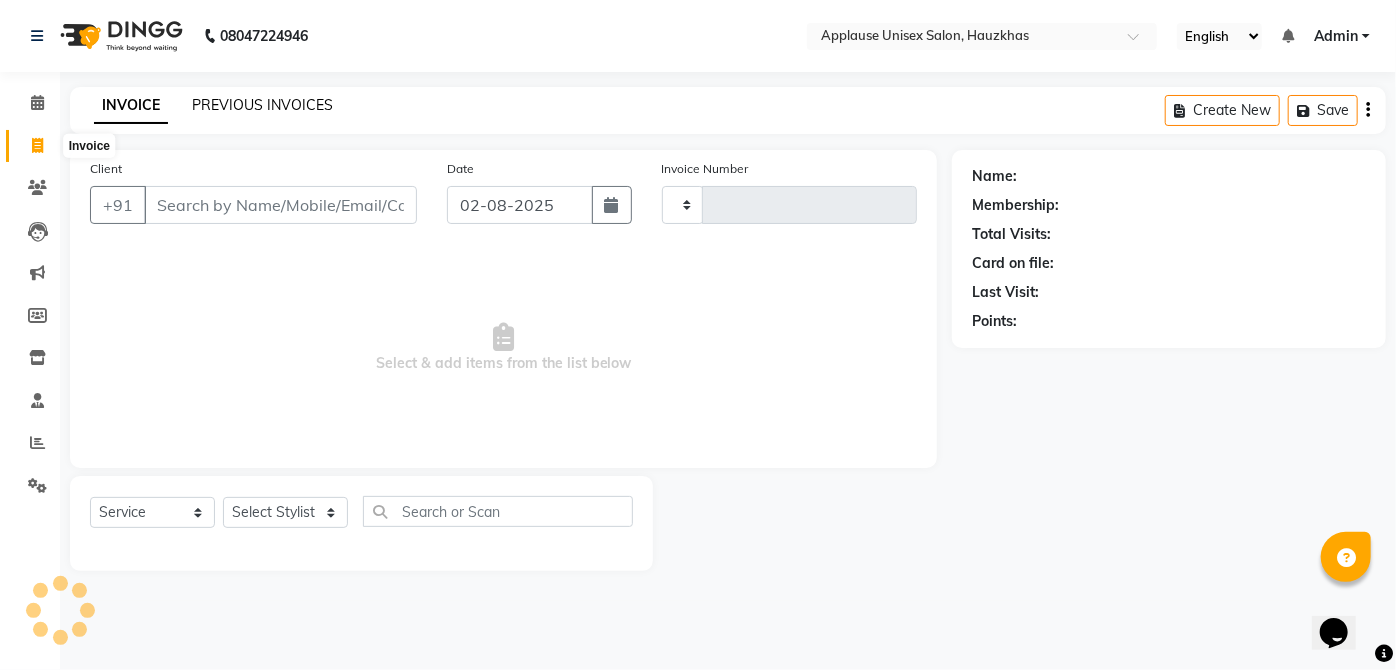 click on "PREVIOUS INVOICES" 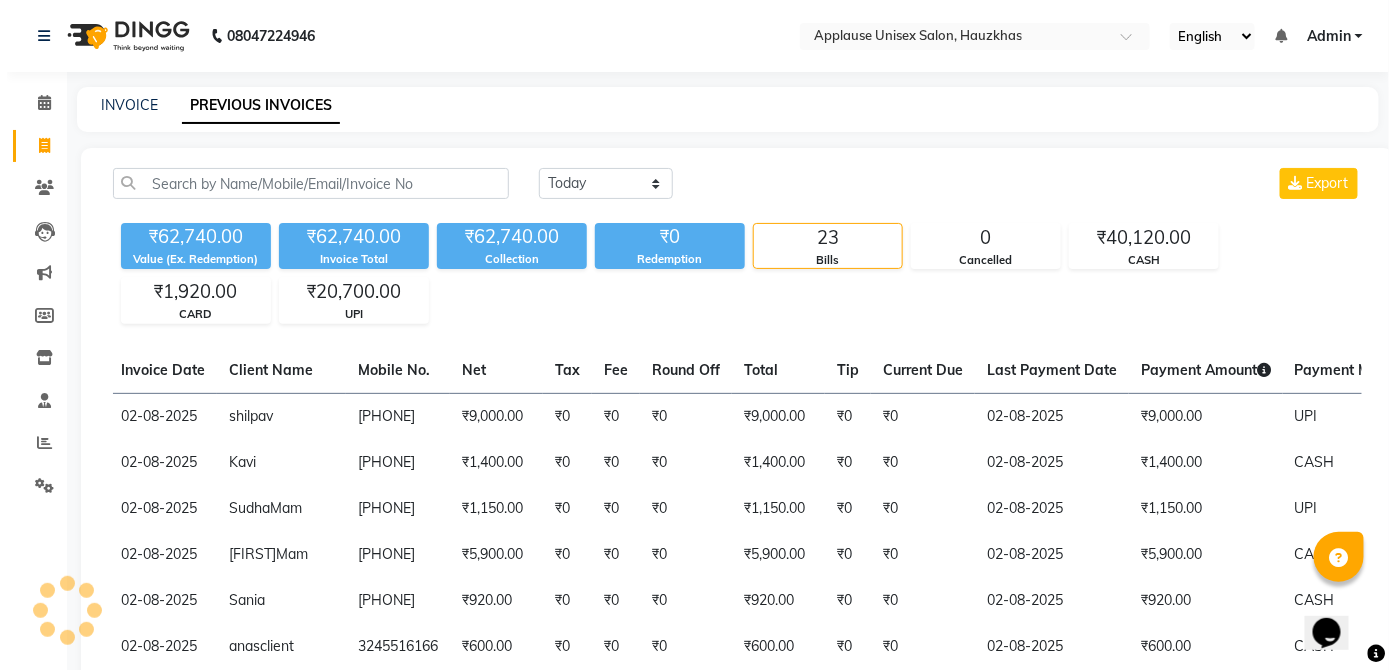 scroll, scrollTop: 0, scrollLeft: 381, axis: horizontal 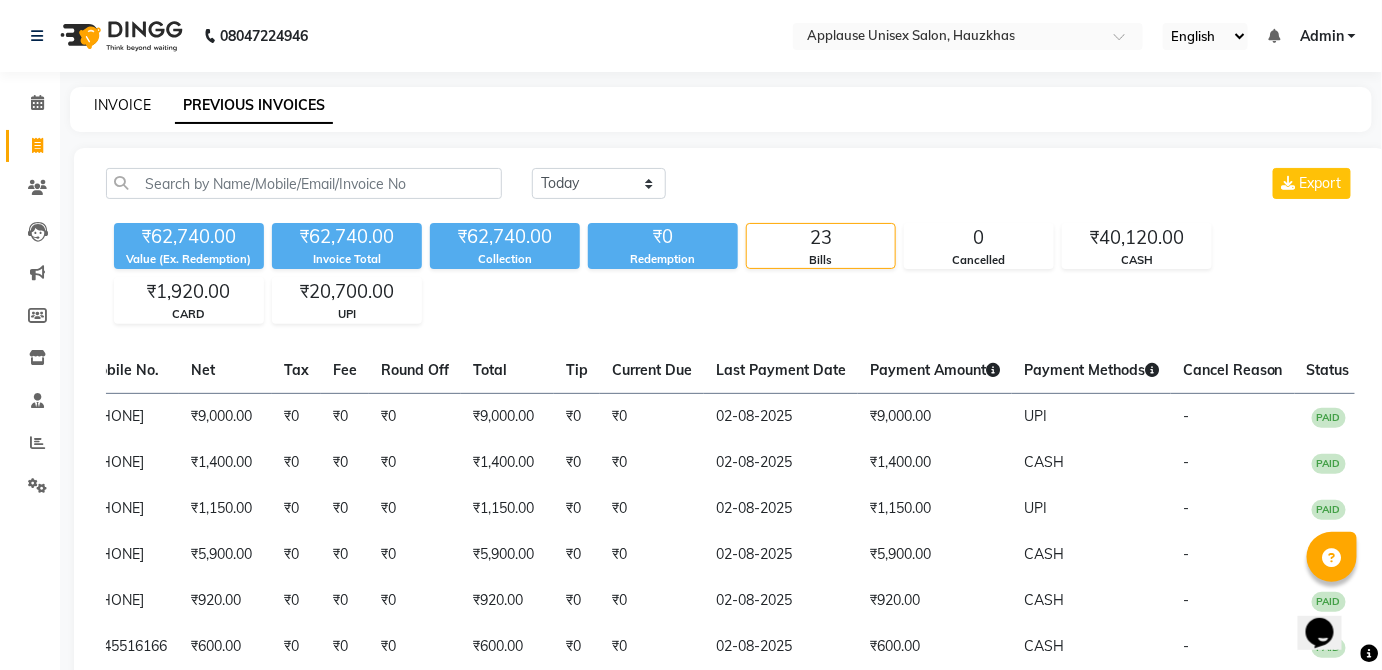 click on "INVOICE" 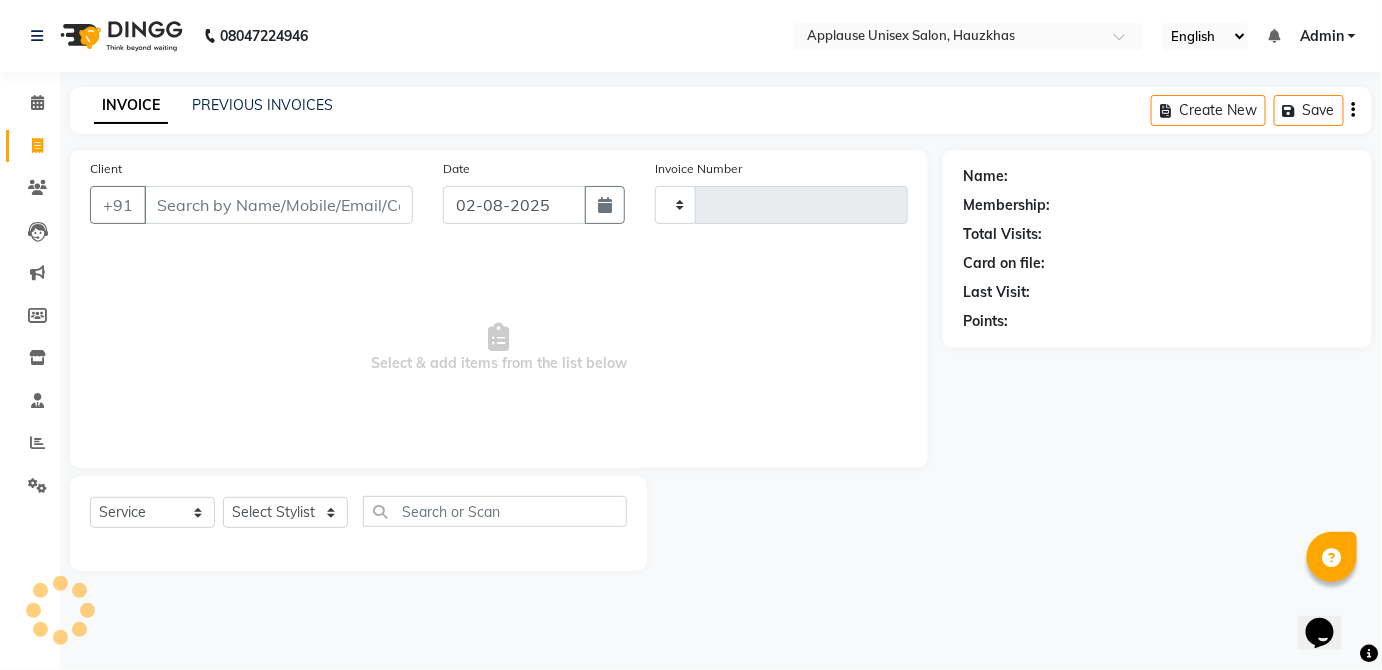 type on "2801" 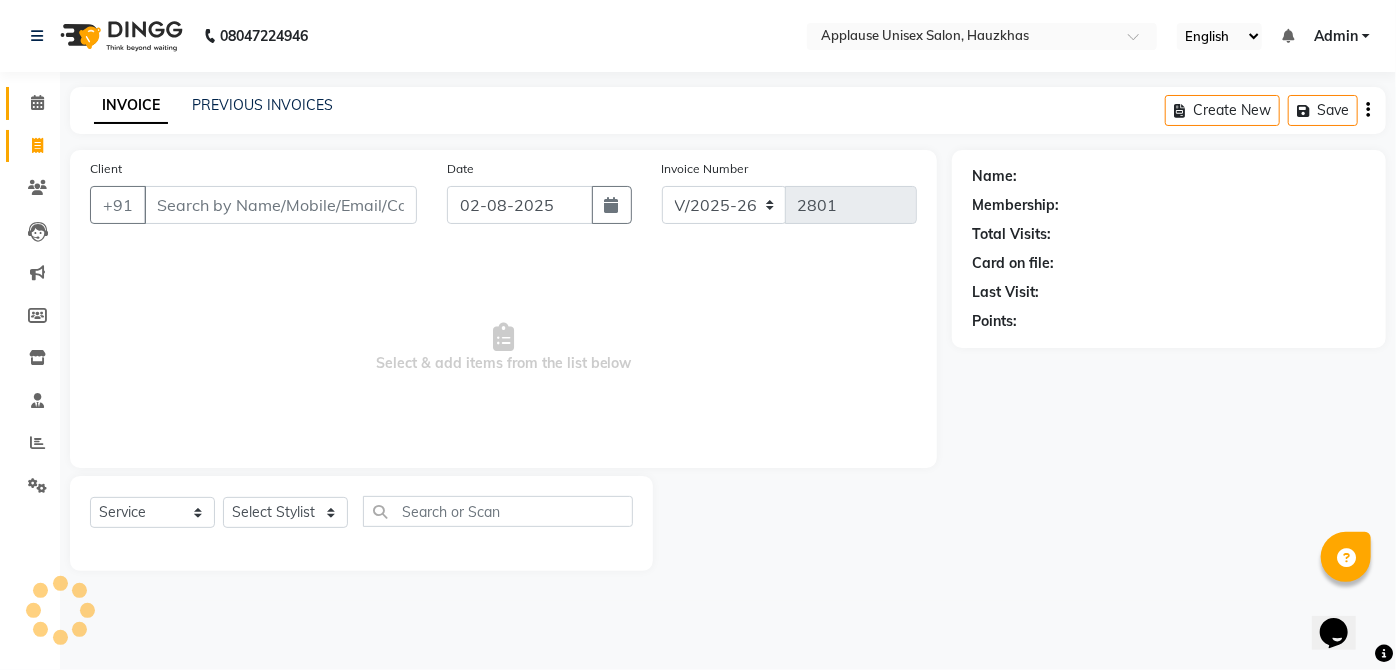 click 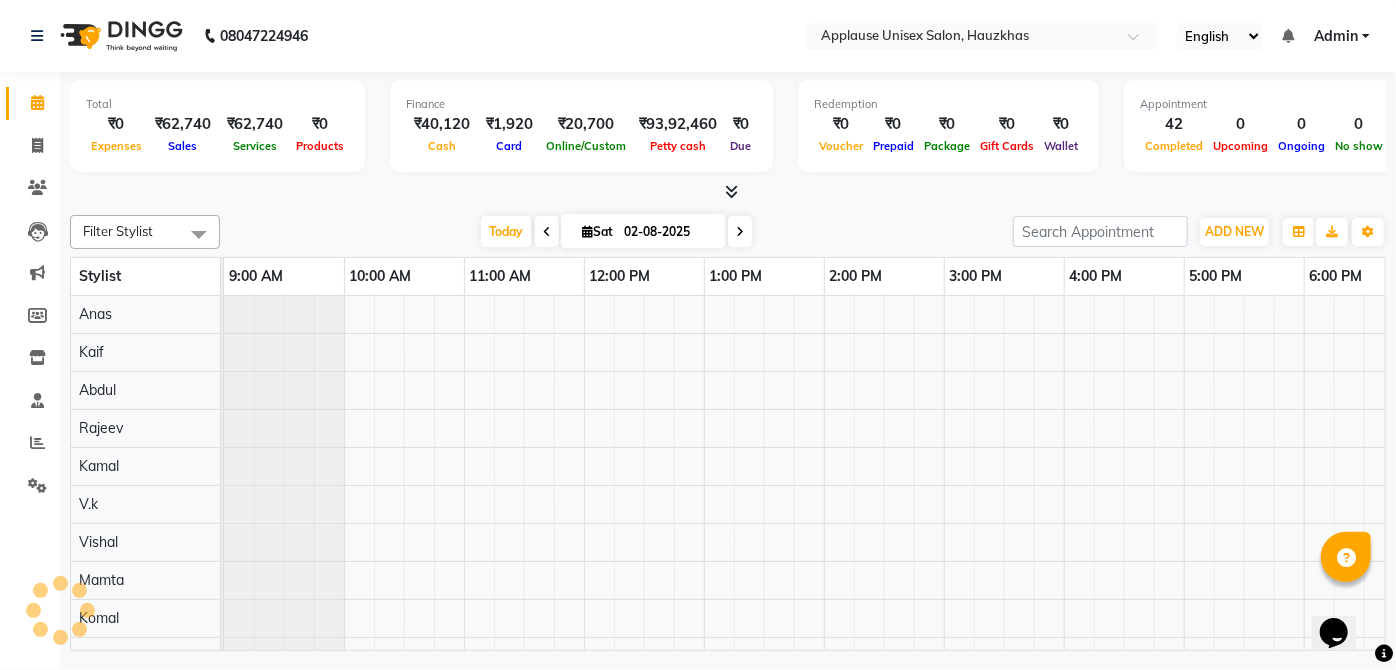 scroll, scrollTop: 0, scrollLeft: 0, axis: both 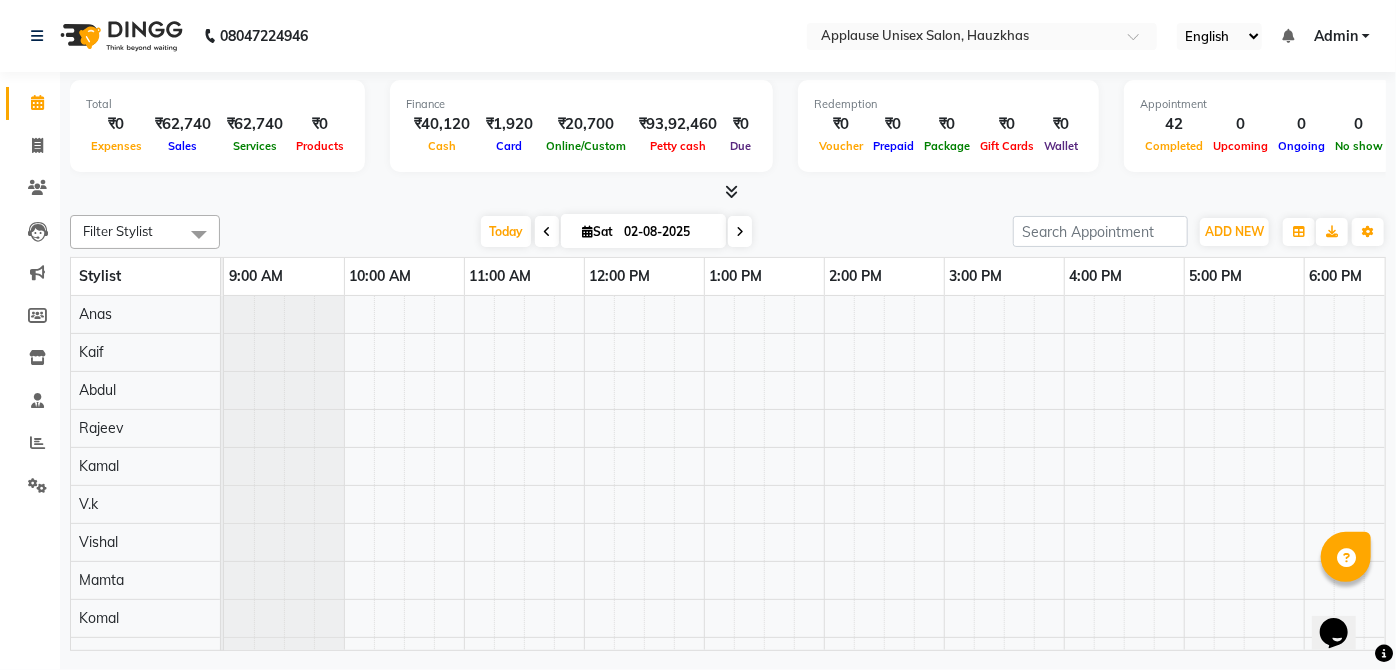click on "Calendar" 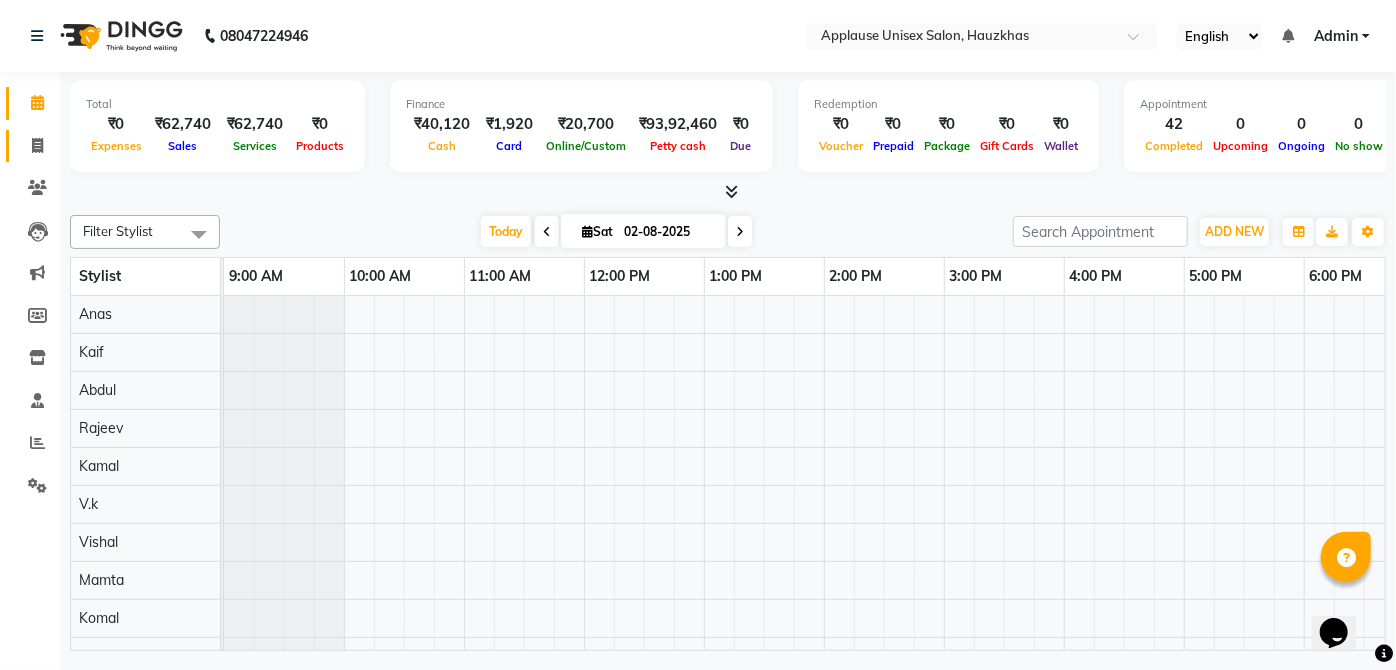 click 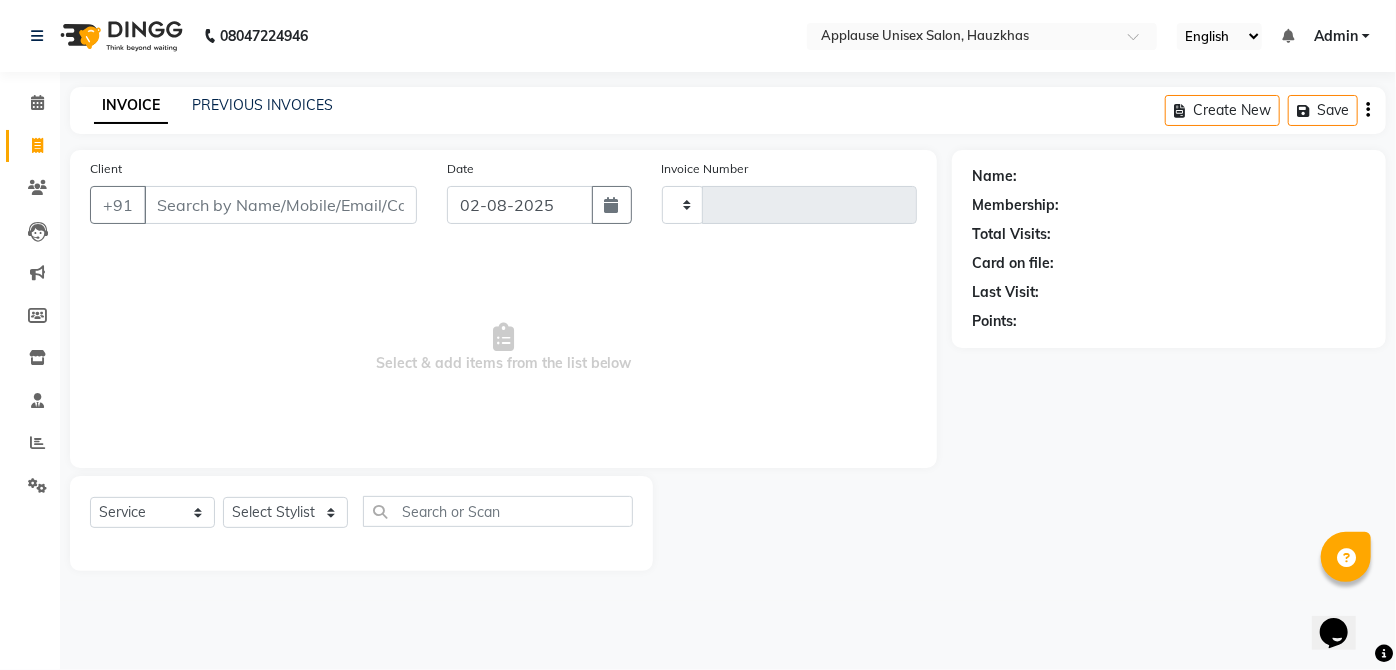 type on "2801" 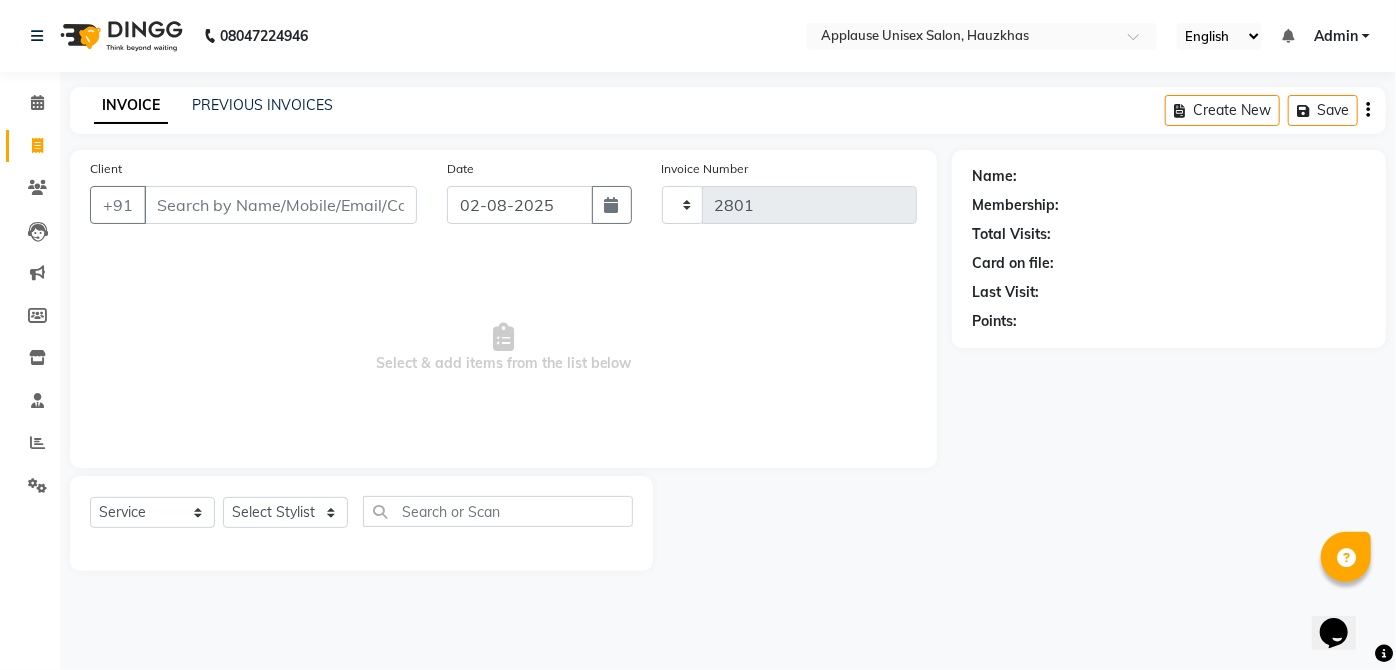 select on "5082" 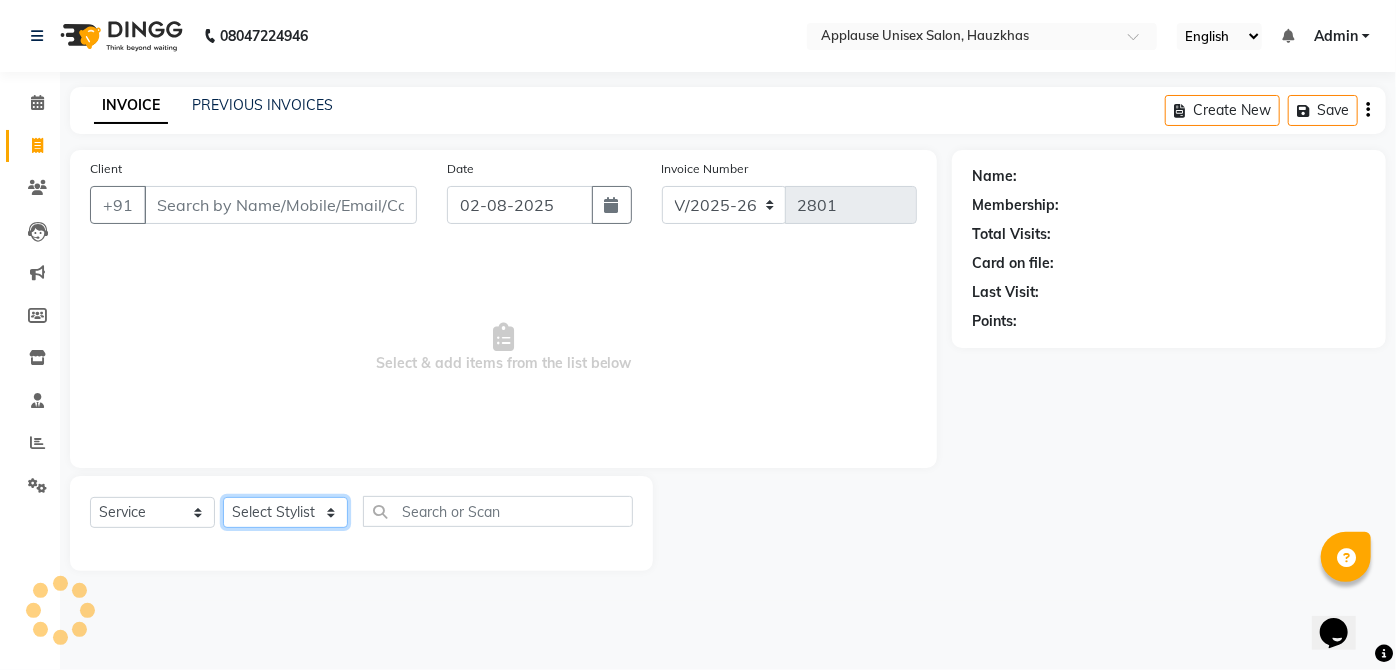 click on "Select Stylist" 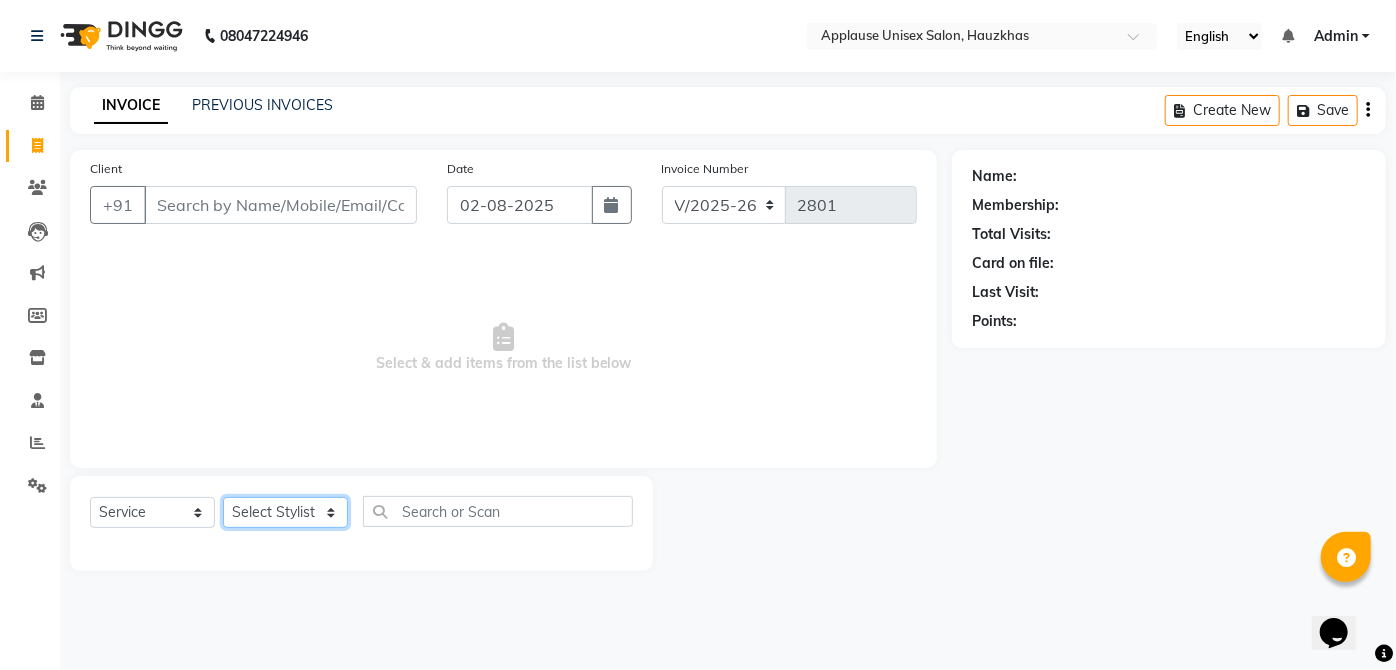 select on "37821" 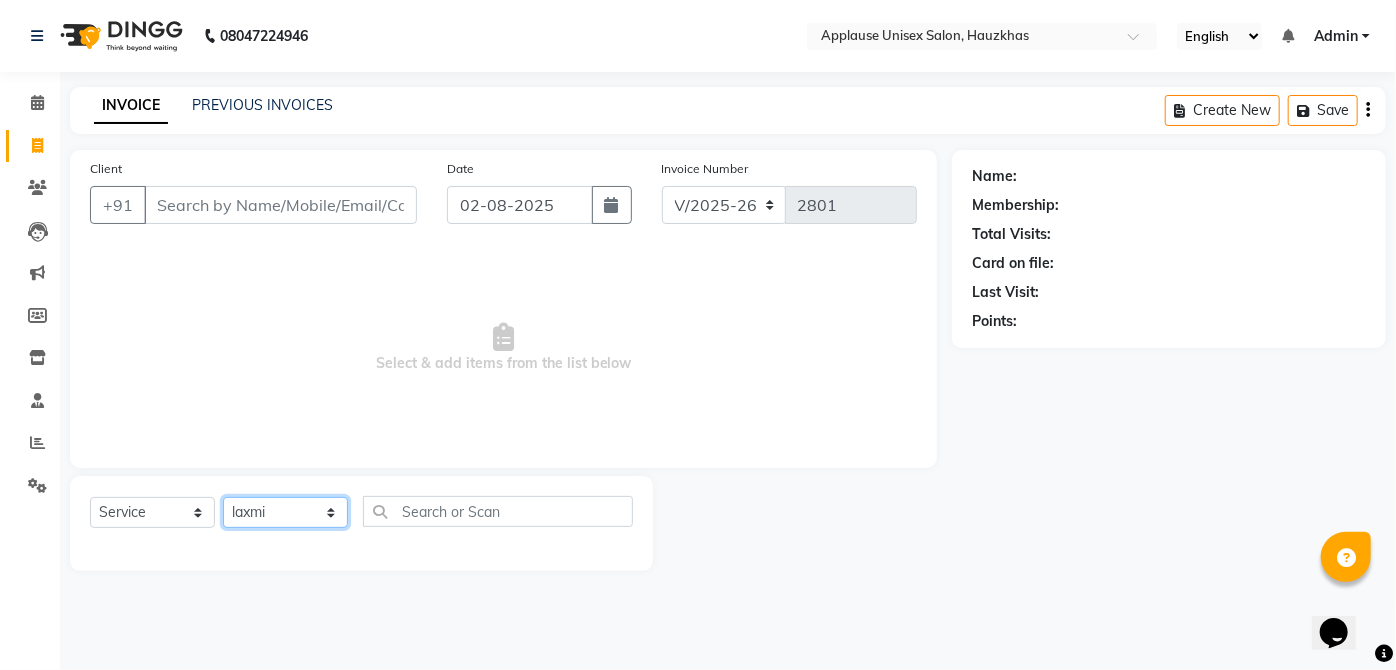 click on "SELECT STYLIST ABDUL ANAS ARTI ARUNA ASIF FAISAL GURI HEENA KAIF KAMAL KARAN KOMAL LAXMI MAMTA MANAGER MOHSIN NITIN RAHUL RAJEEV RASHID SAIF SANGEETA SANGEETA SHARUKH VISHAL V.K" 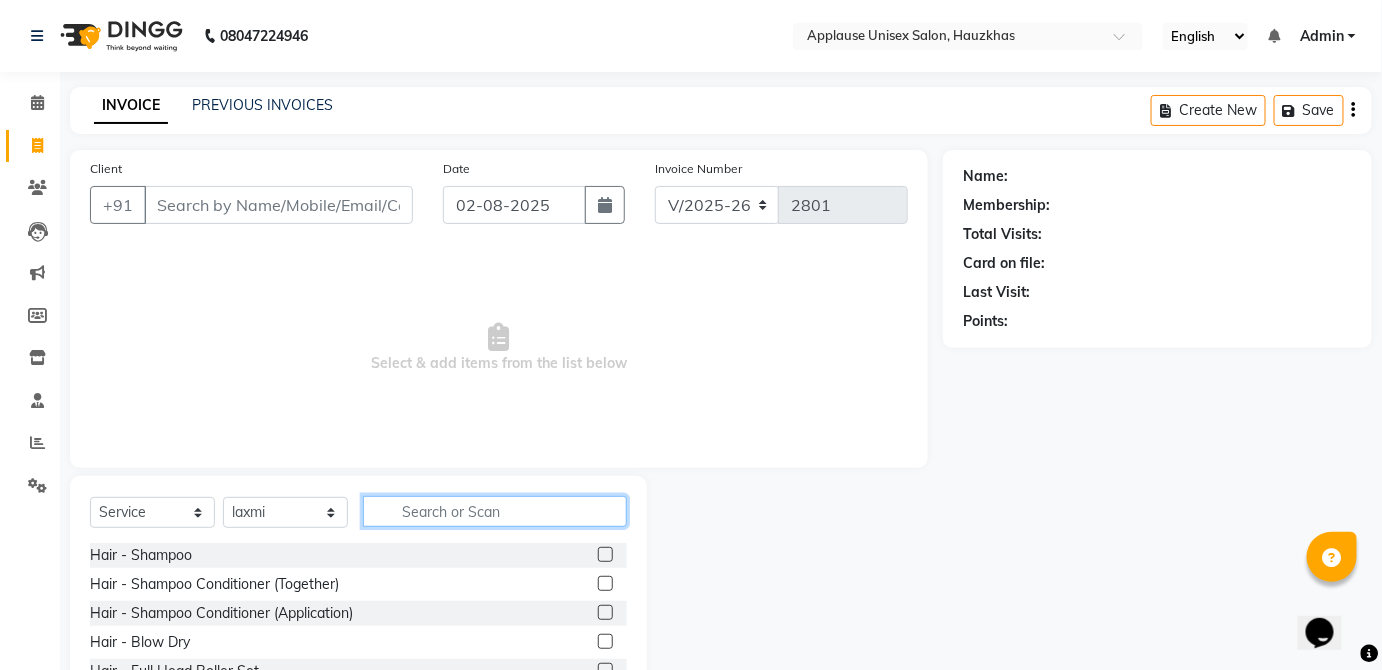 click 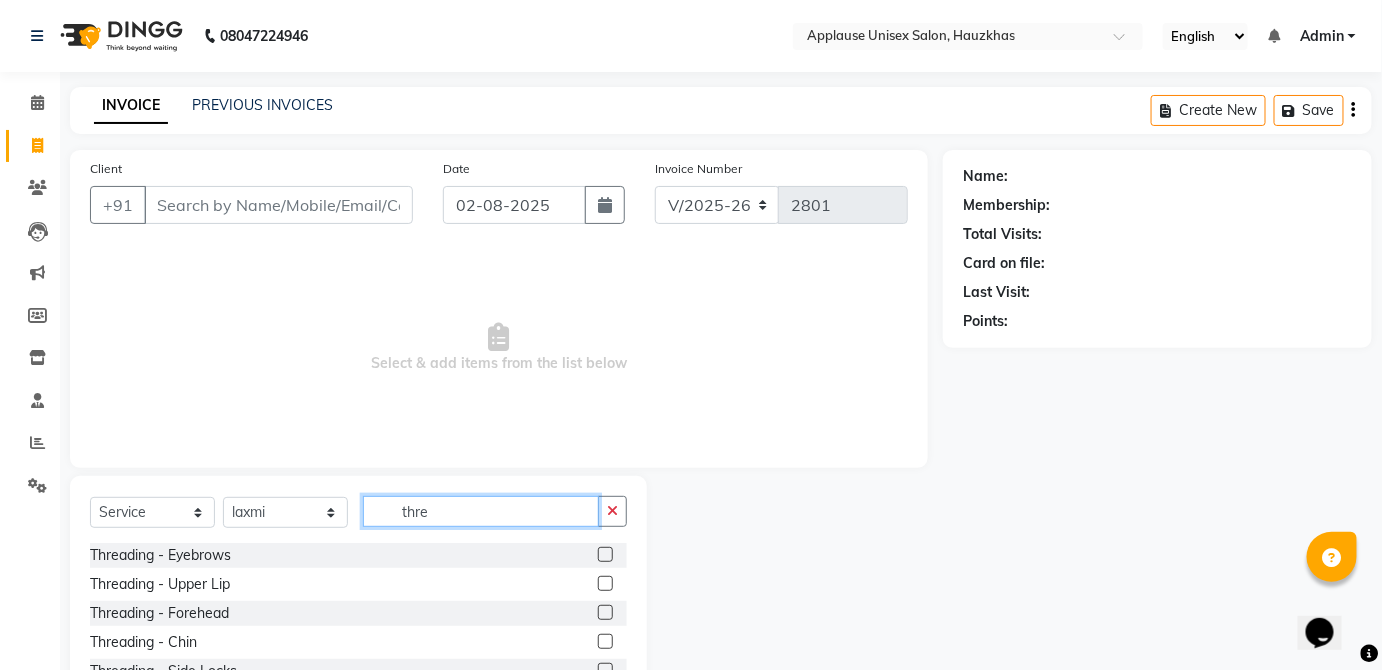 type on "thre" 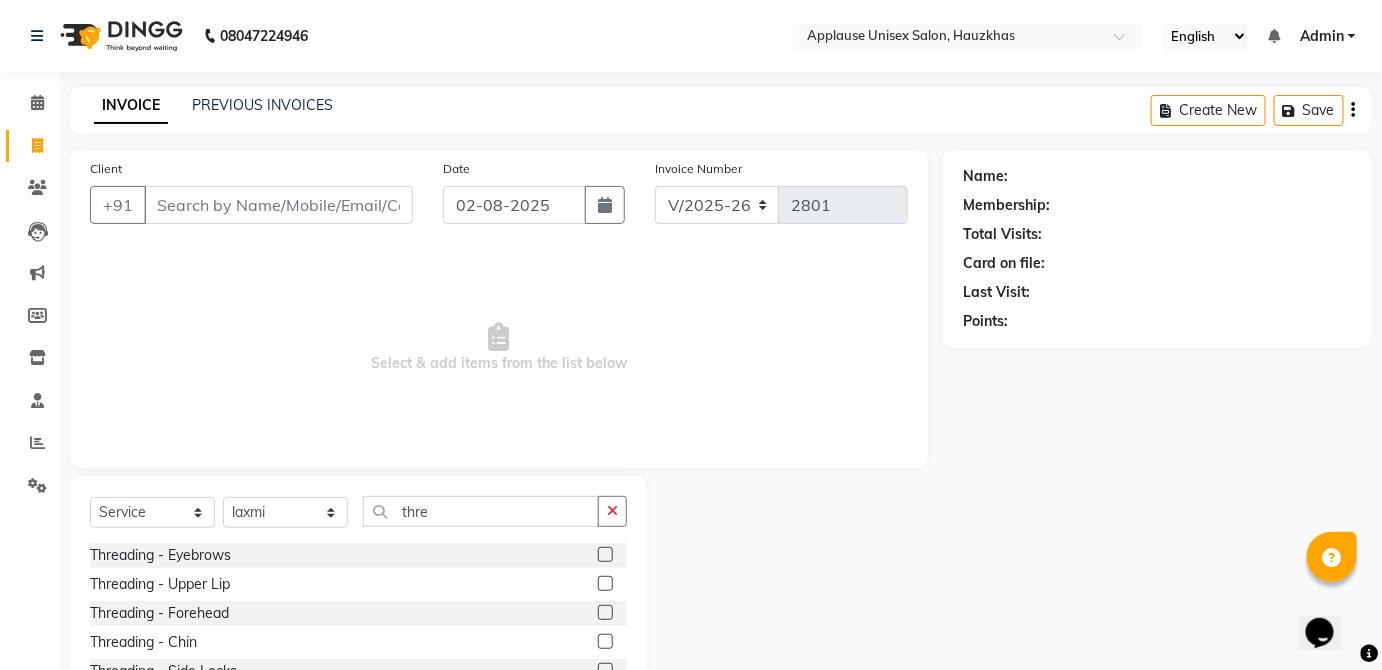 click 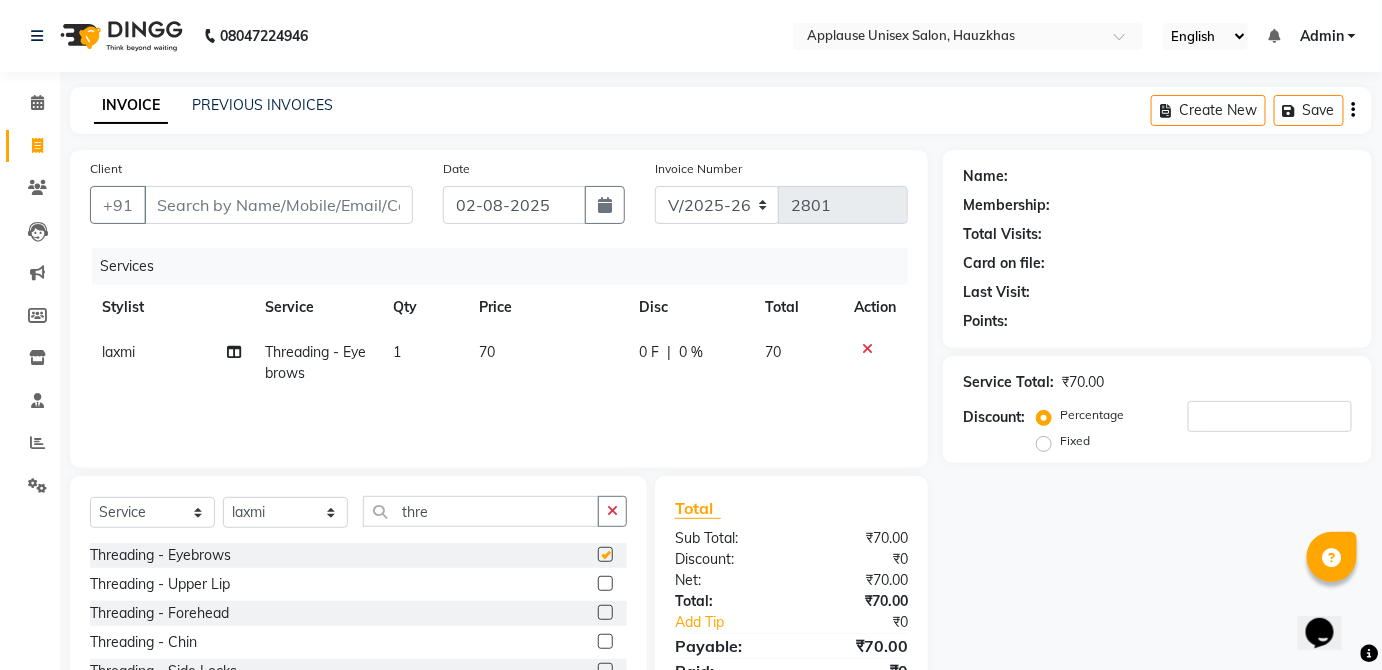 click on "0 F | 0 %" 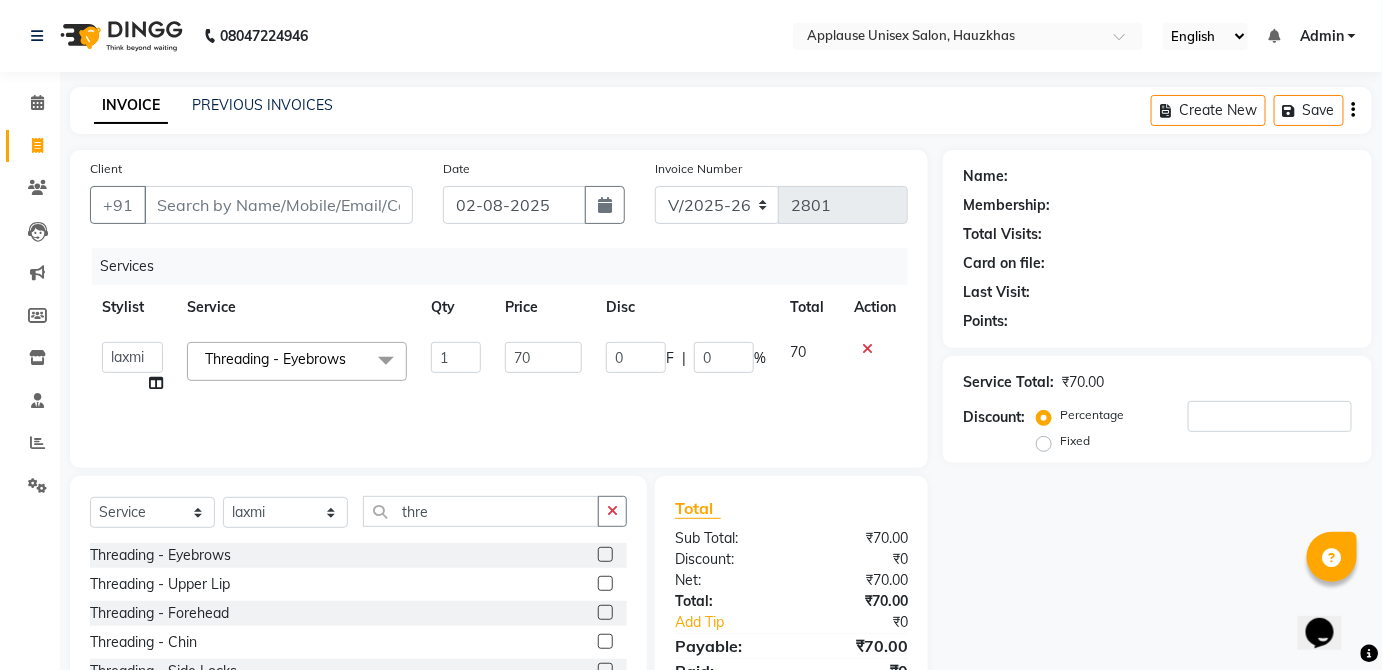 checkbox on "false" 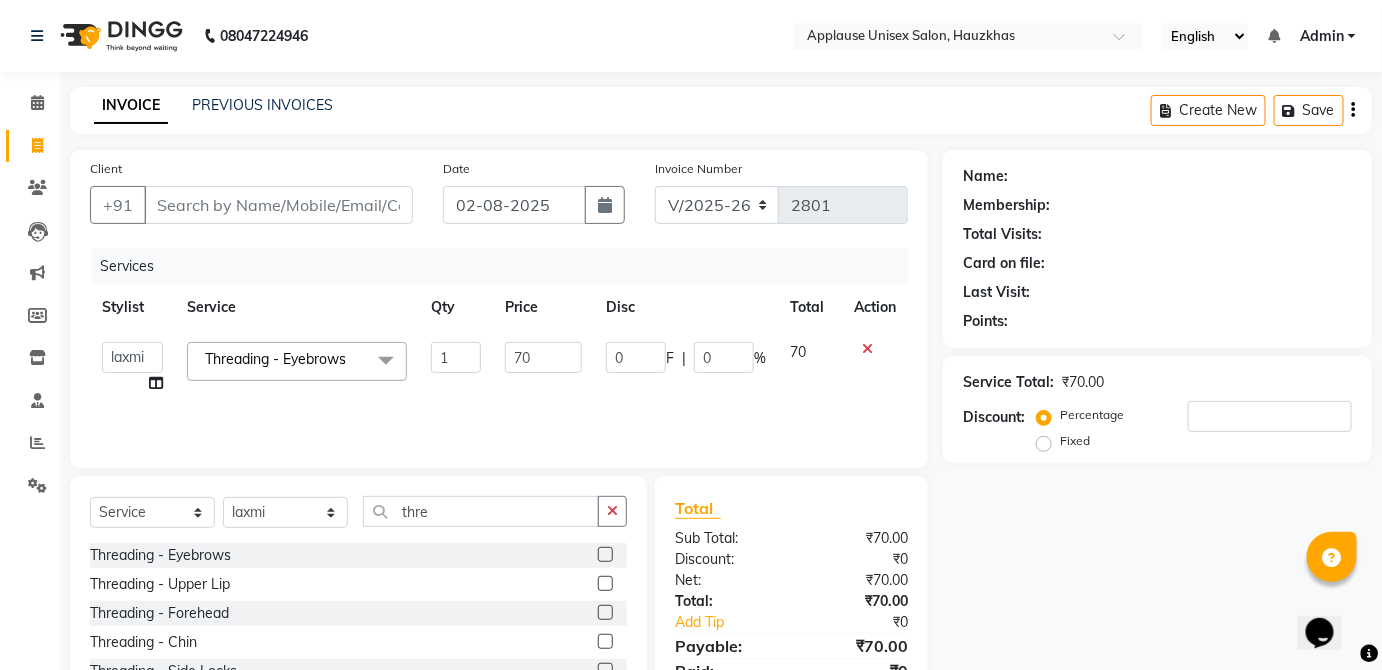 click at bounding box center [604, 584] 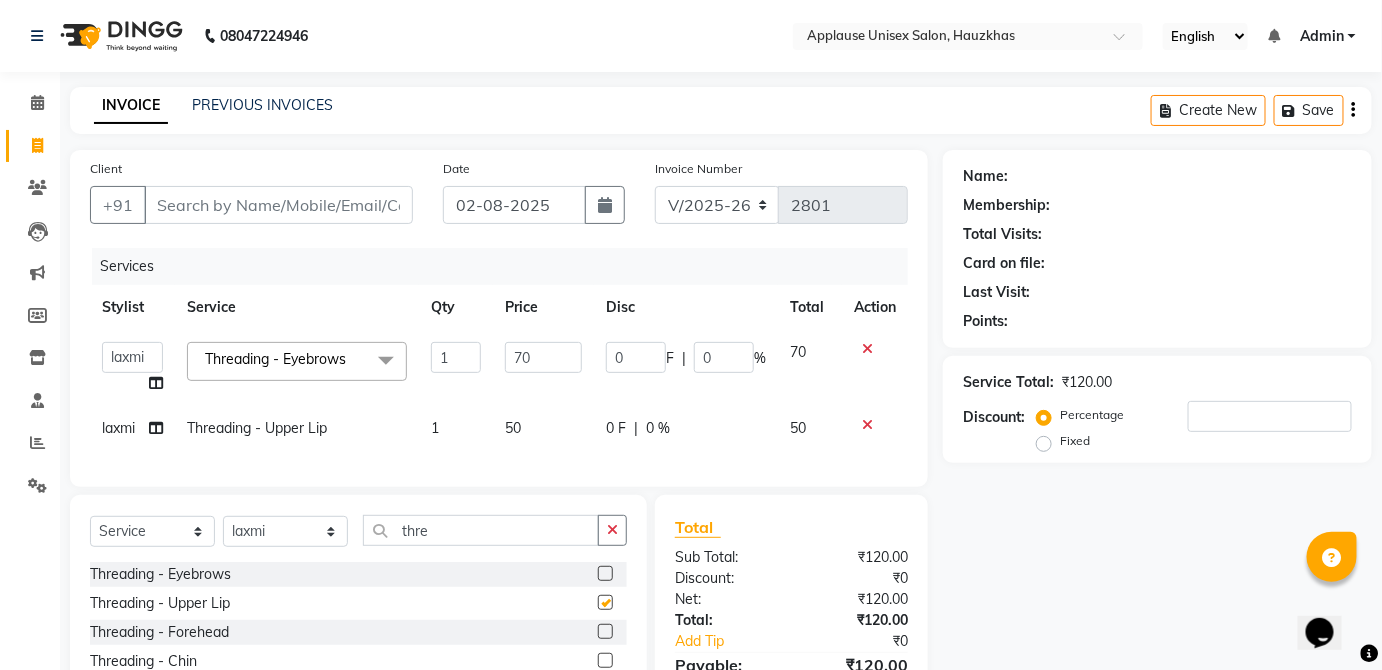 click on "0 F | 0 %" 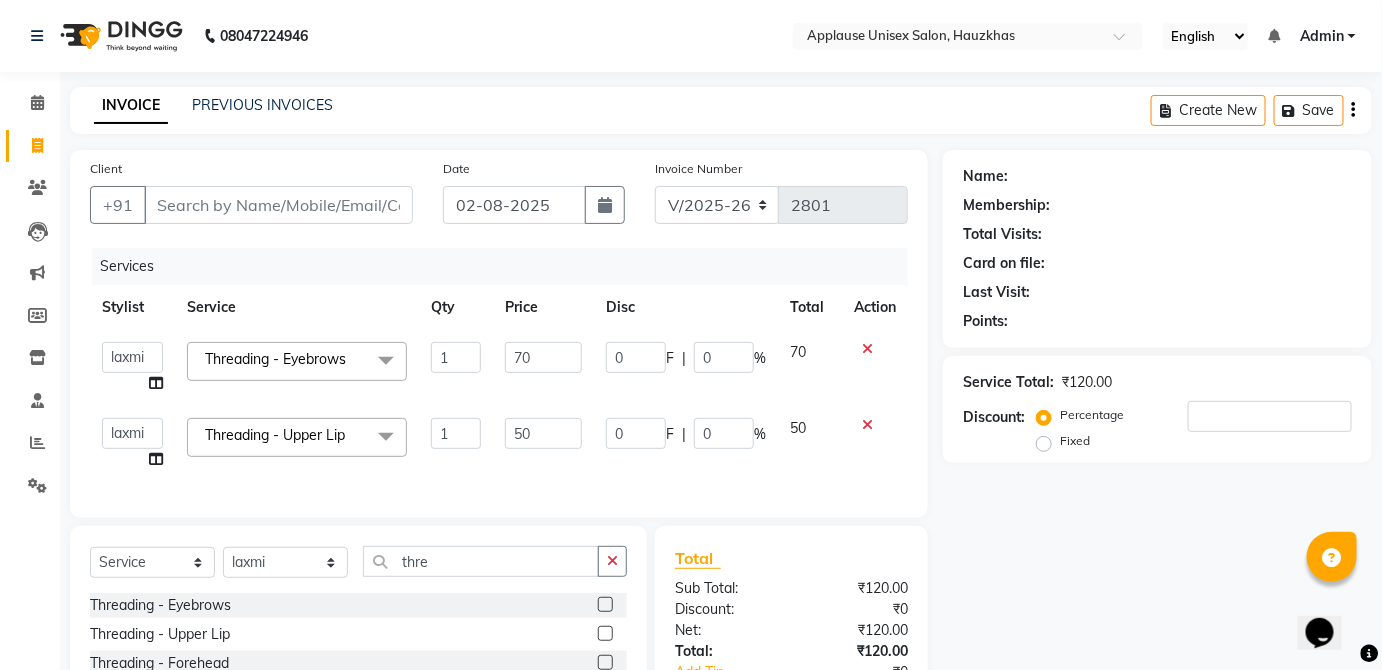 checkbox on "false" 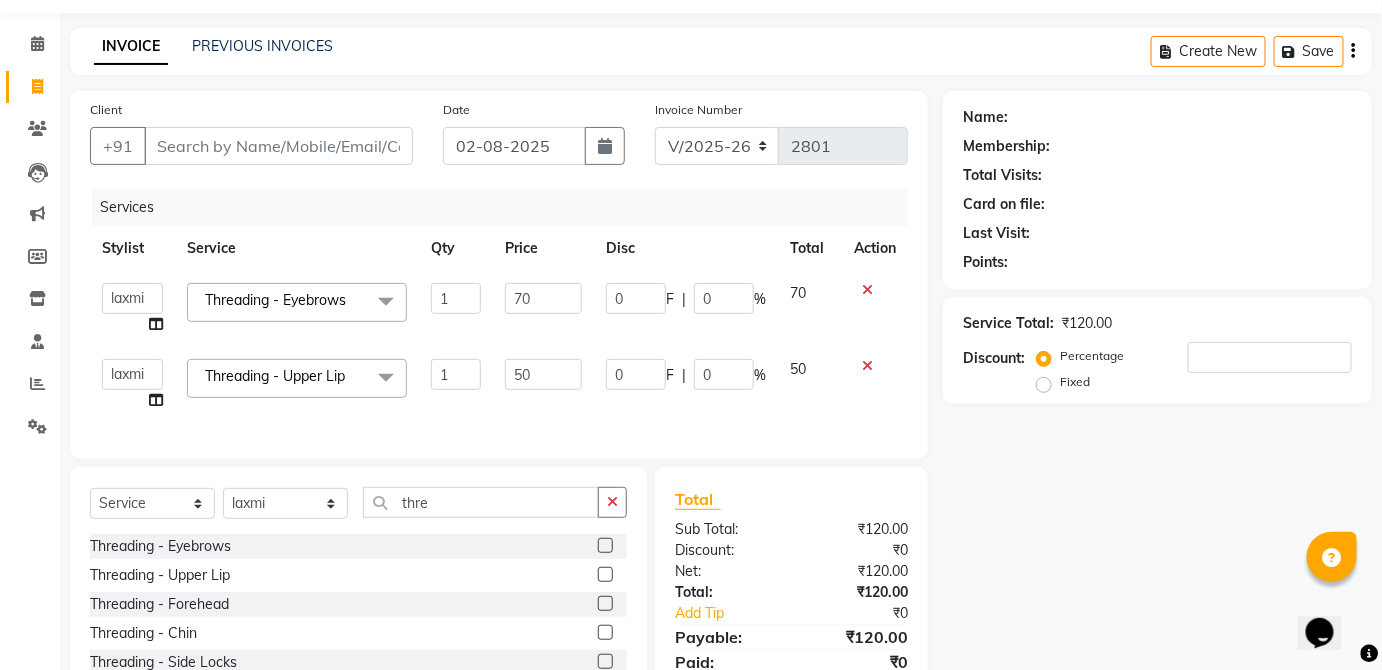 scroll, scrollTop: 194, scrollLeft: 0, axis: vertical 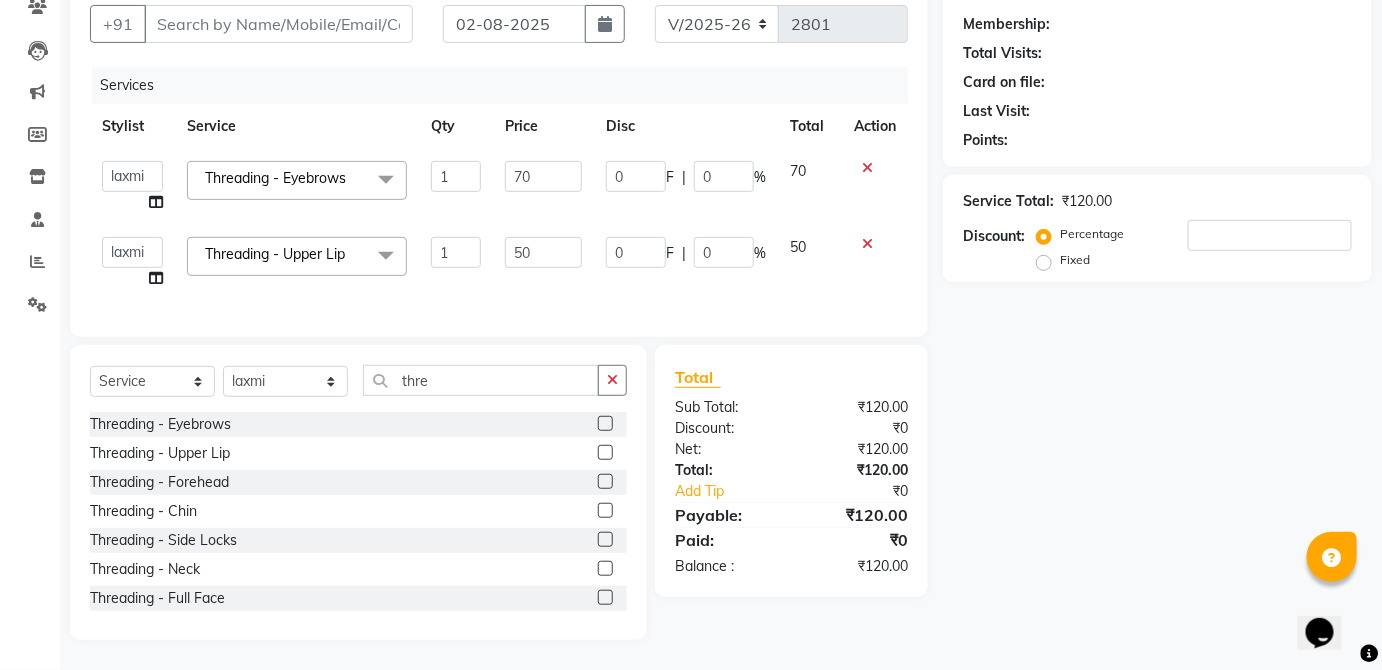 click 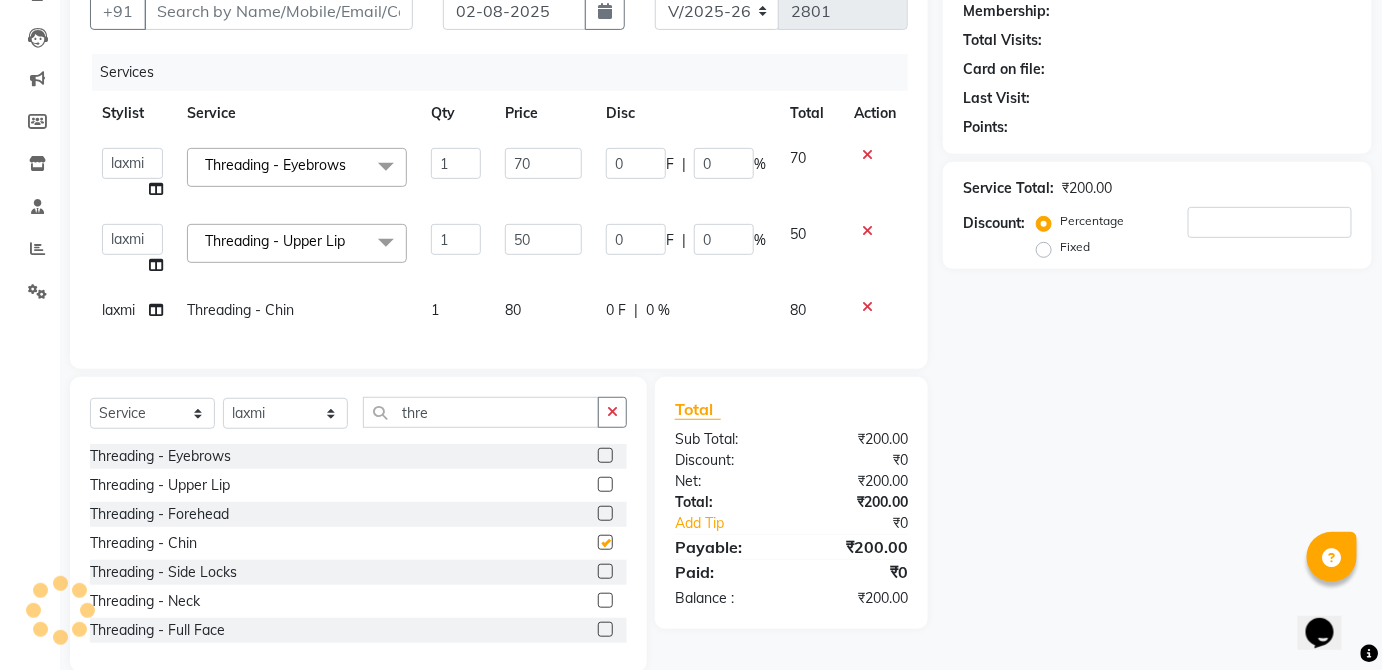 click on "80" 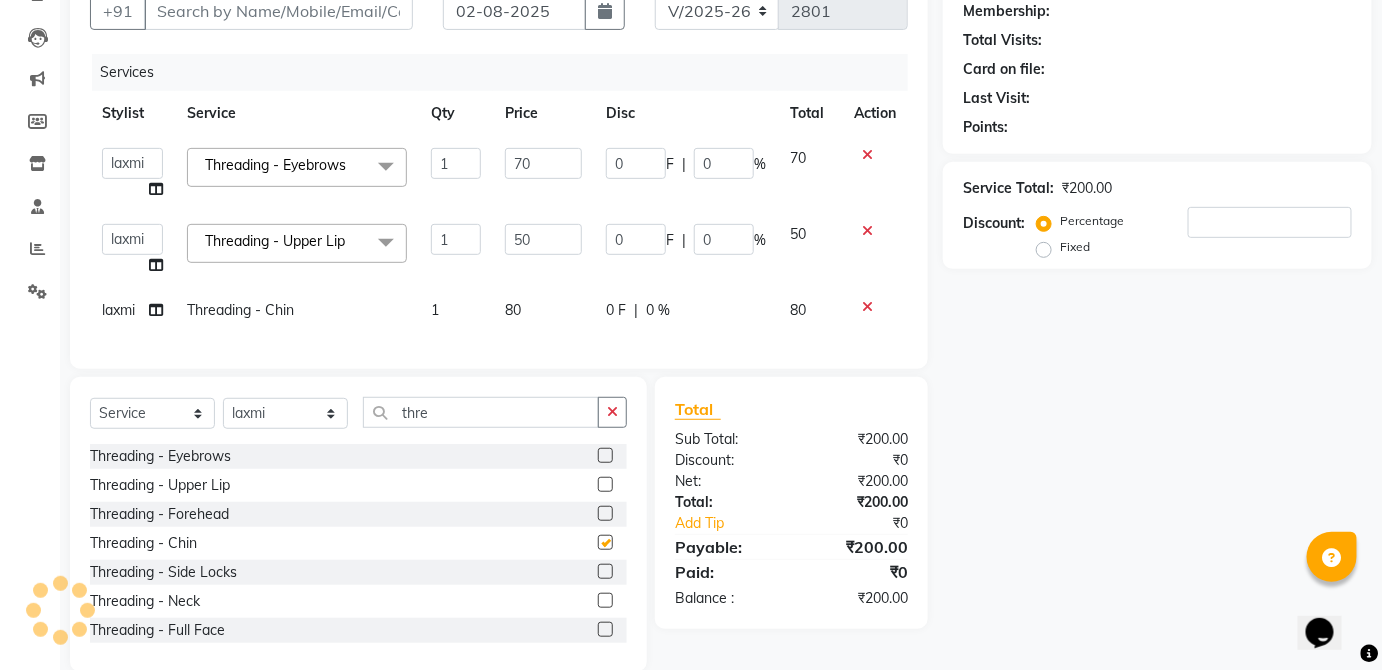 select on "37821" 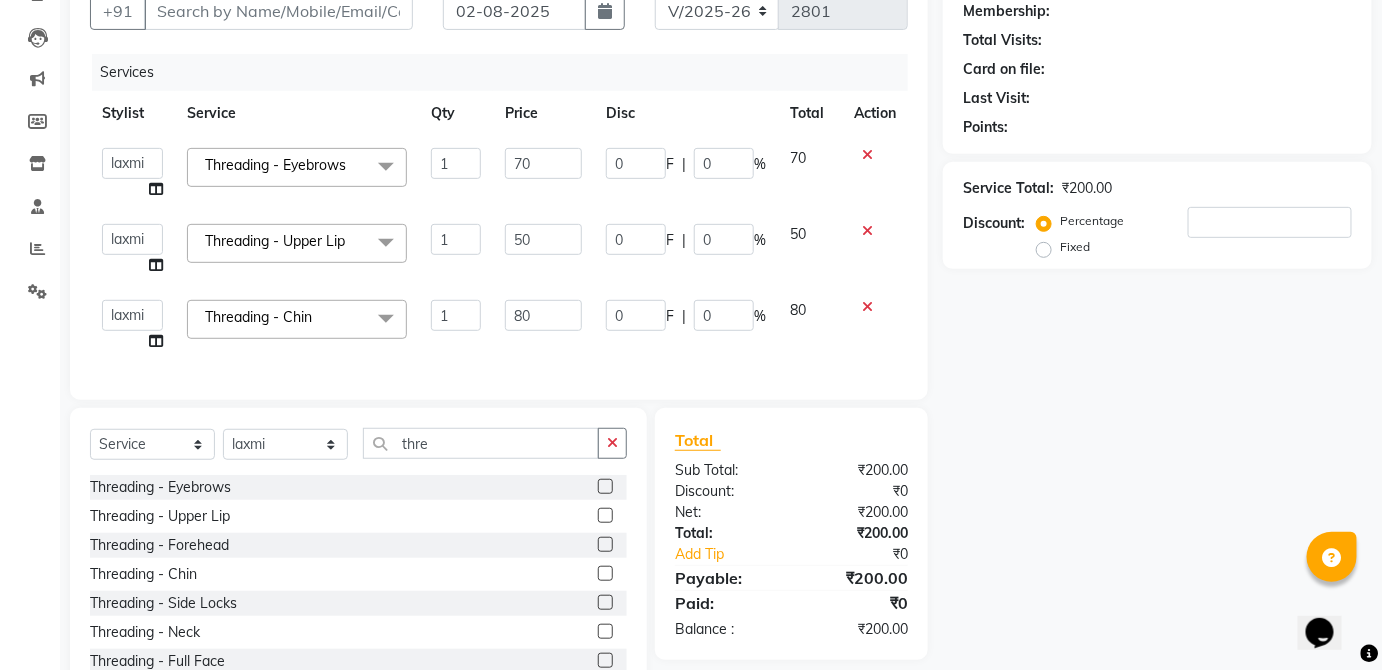 checkbox on "false" 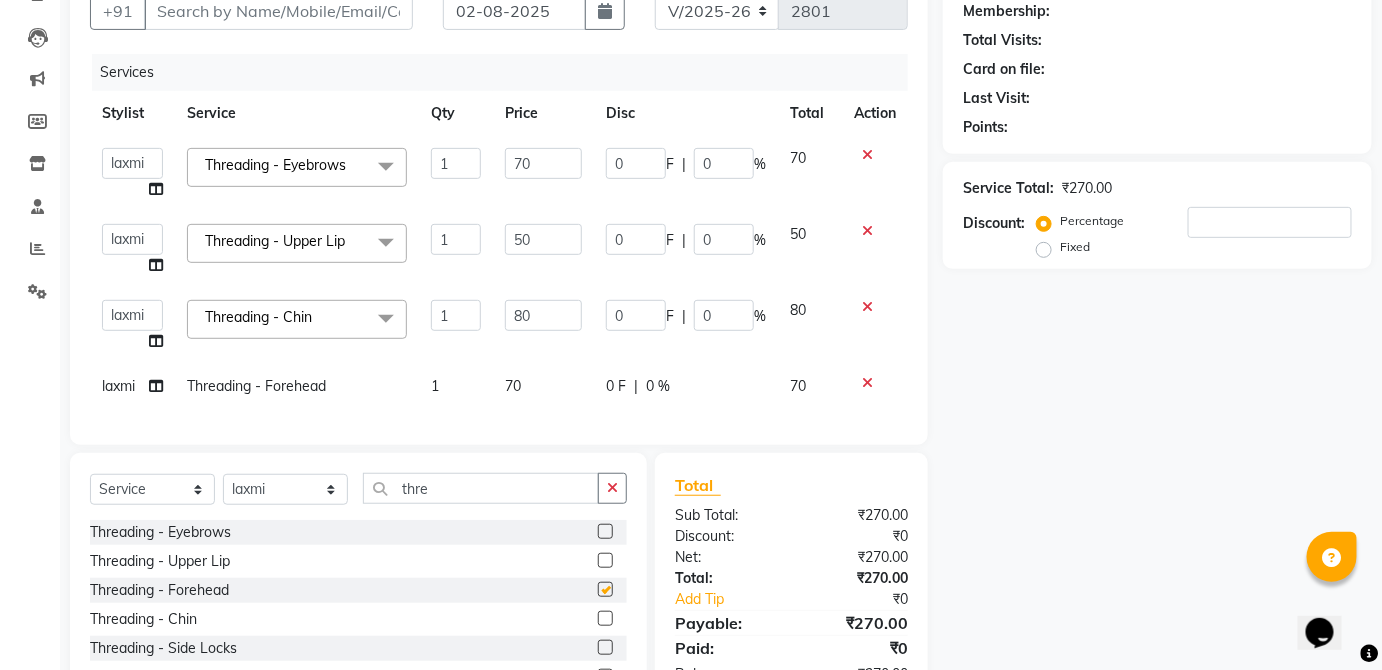 checkbox on "false" 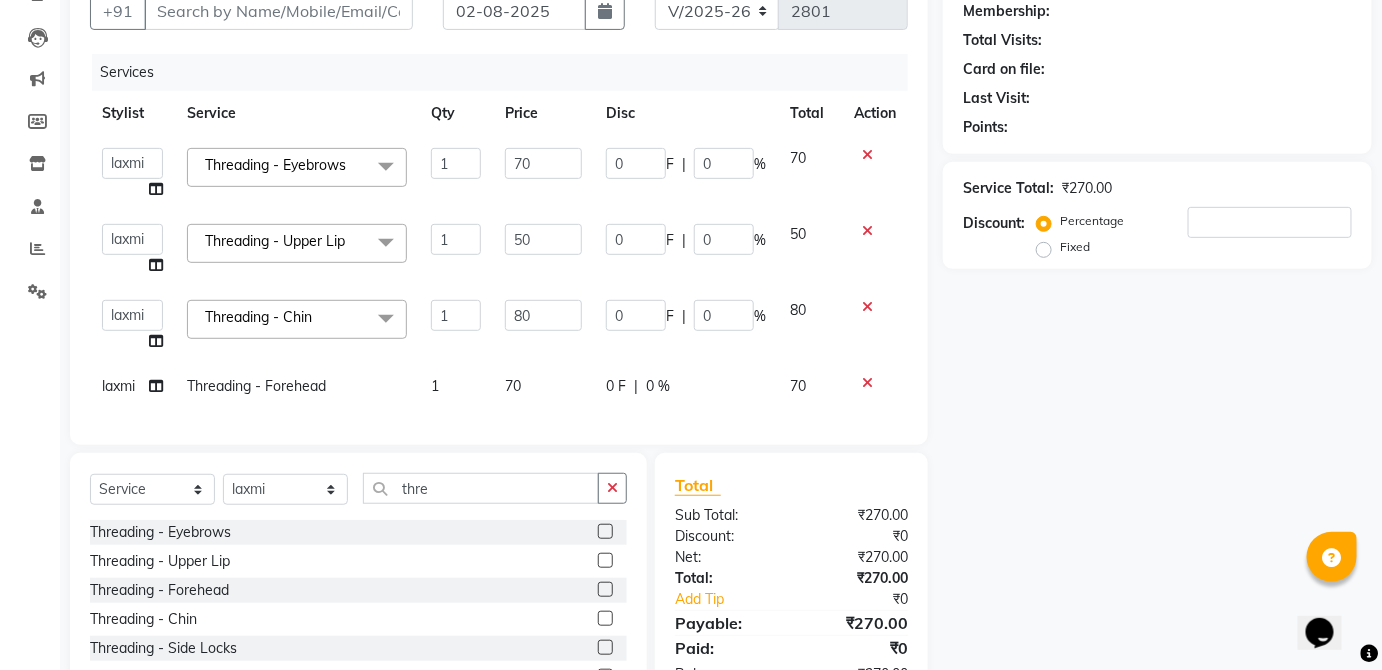 click on "70" 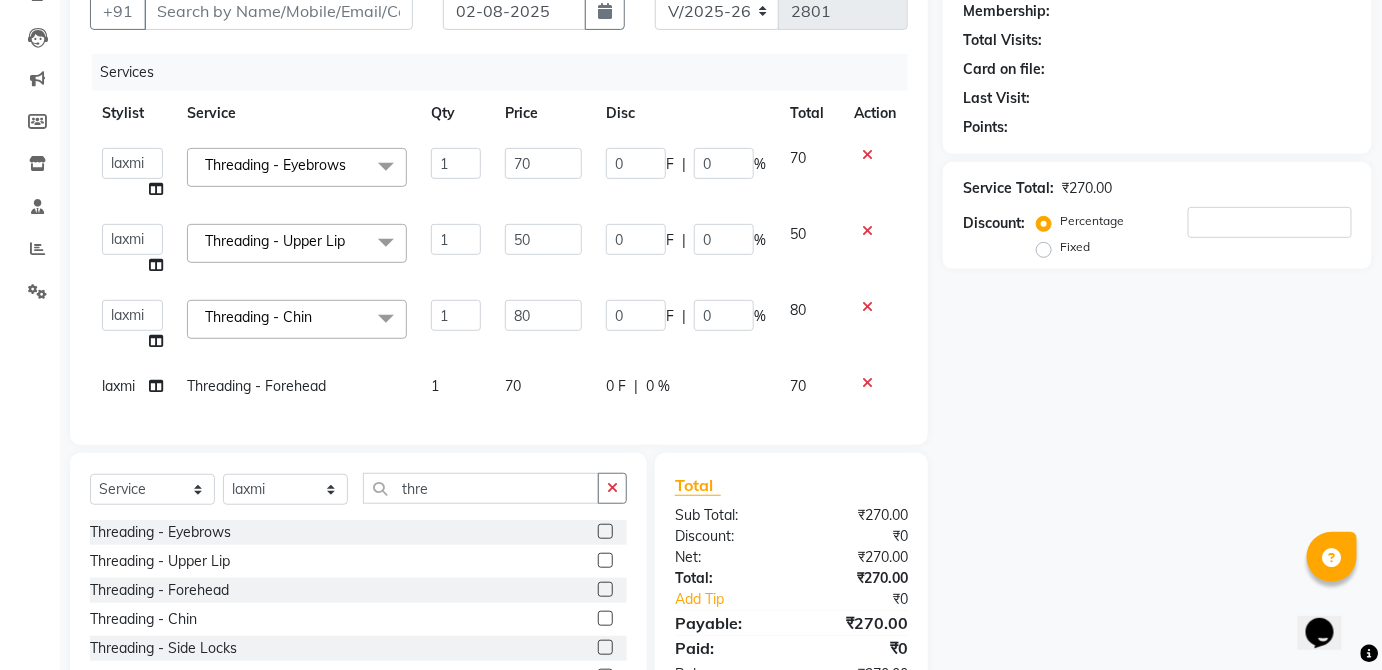 select on "37821" 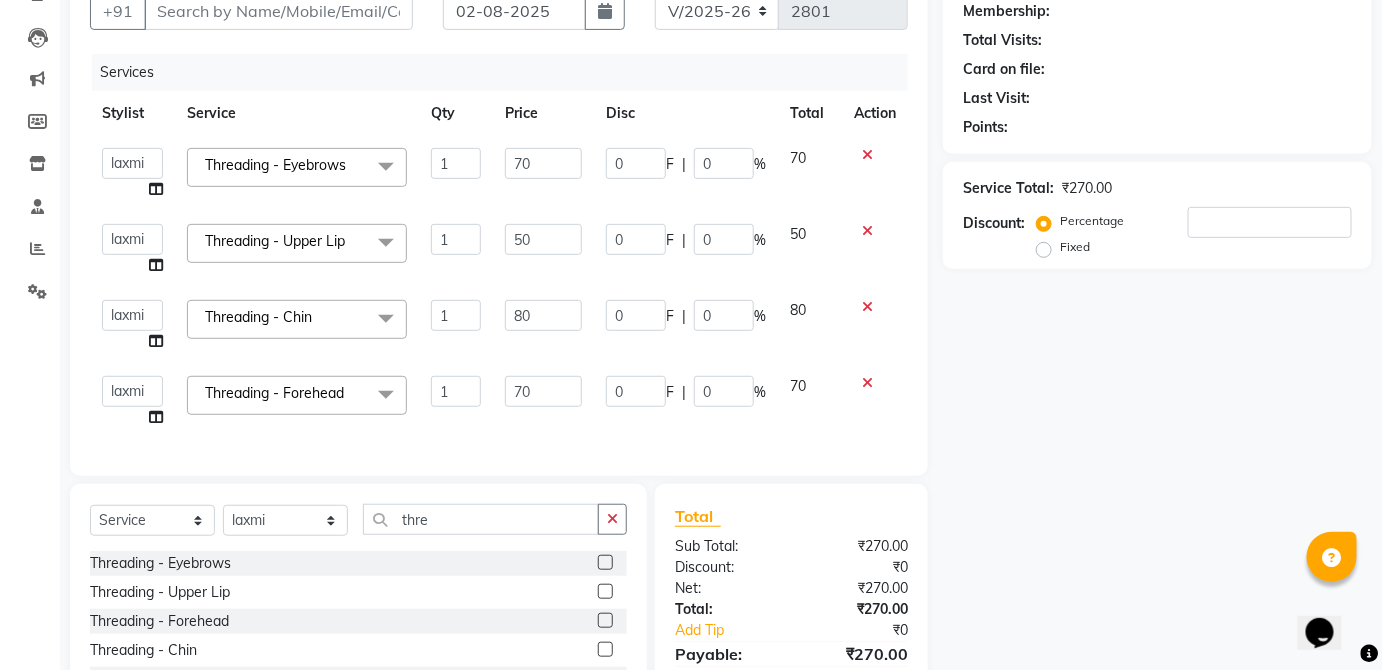 type on "7" 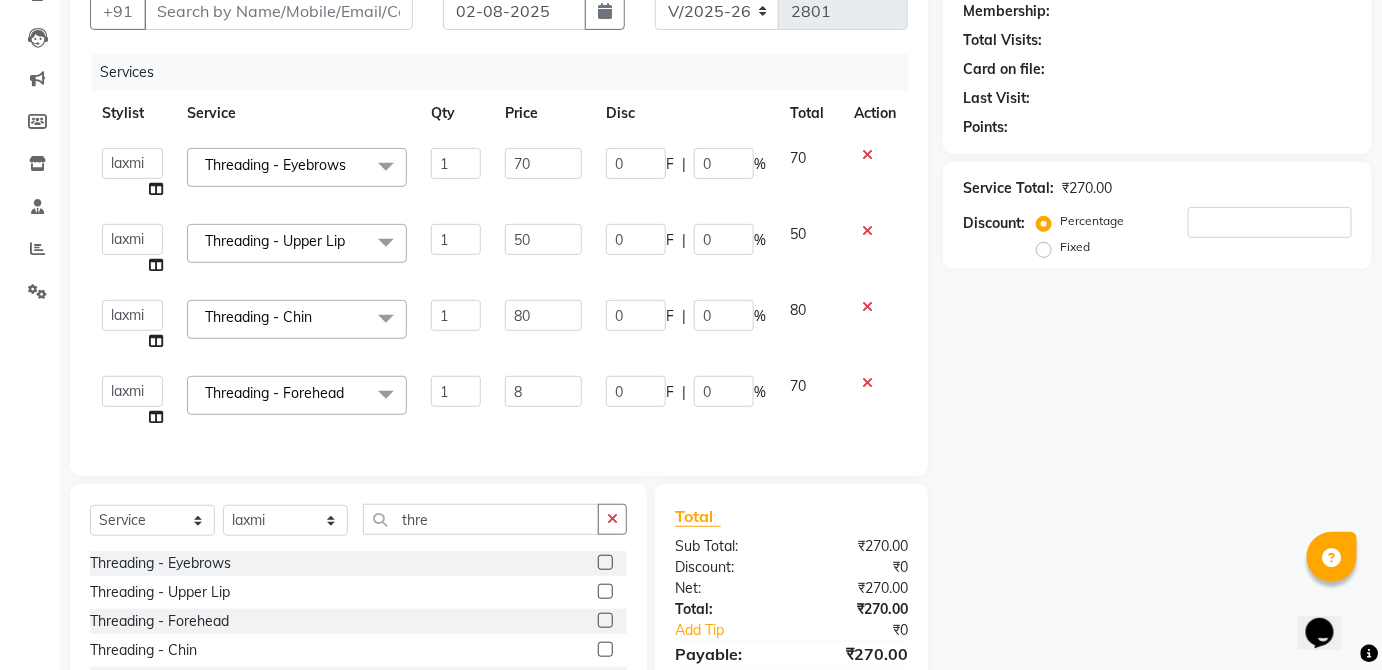 type on "80" 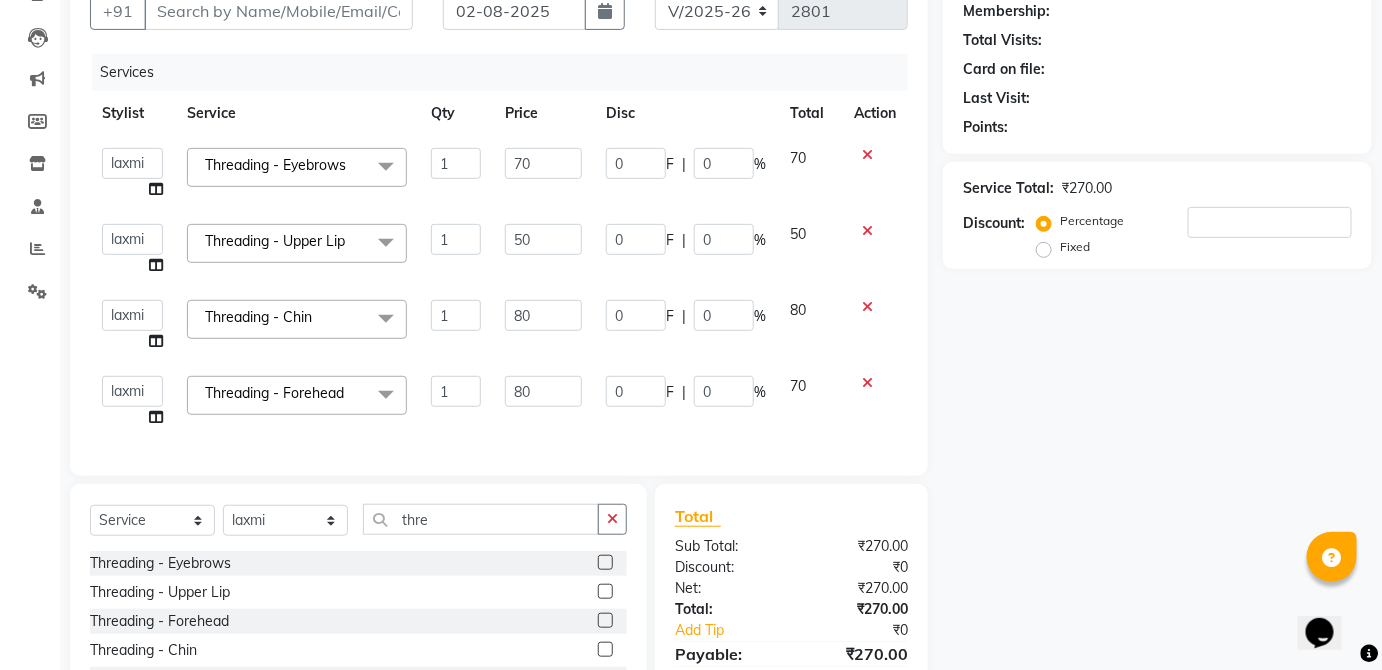 click on "70" 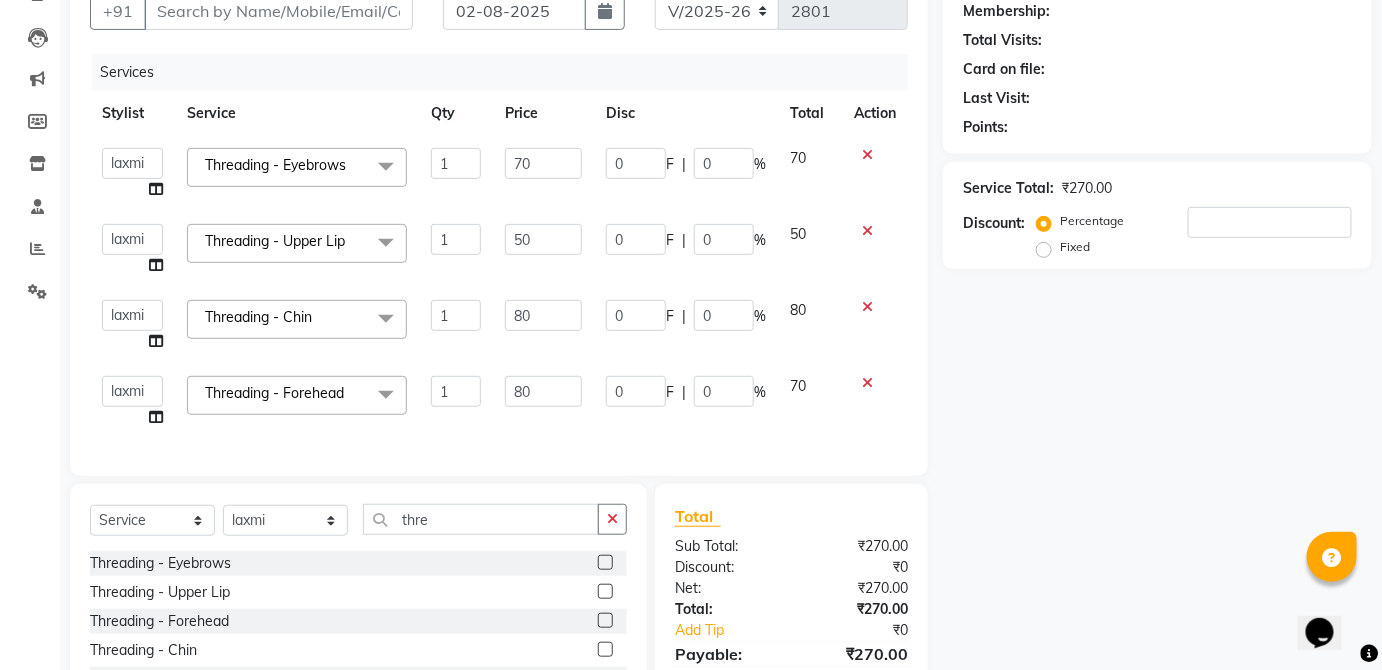 select on "37821" 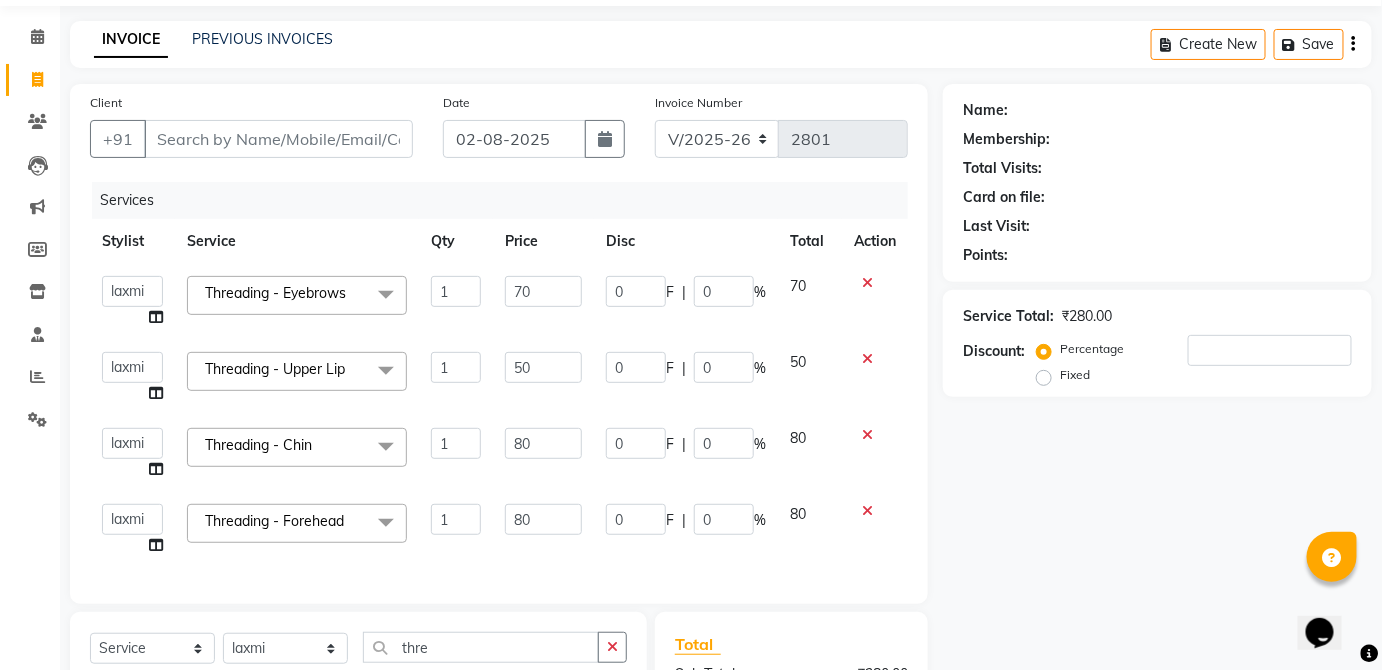 scroll, scrollTop: 0, scrollLeft: 0, axis: both 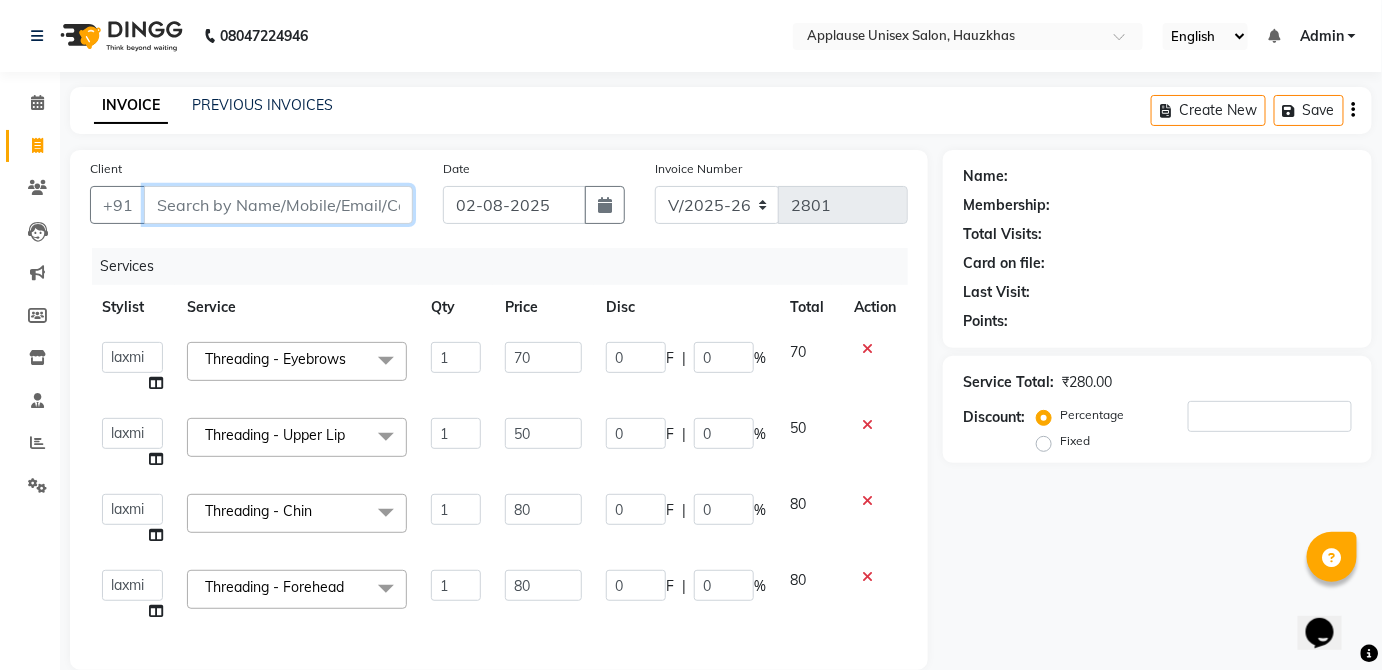 click on "Client" at bounding box center [278, 205] 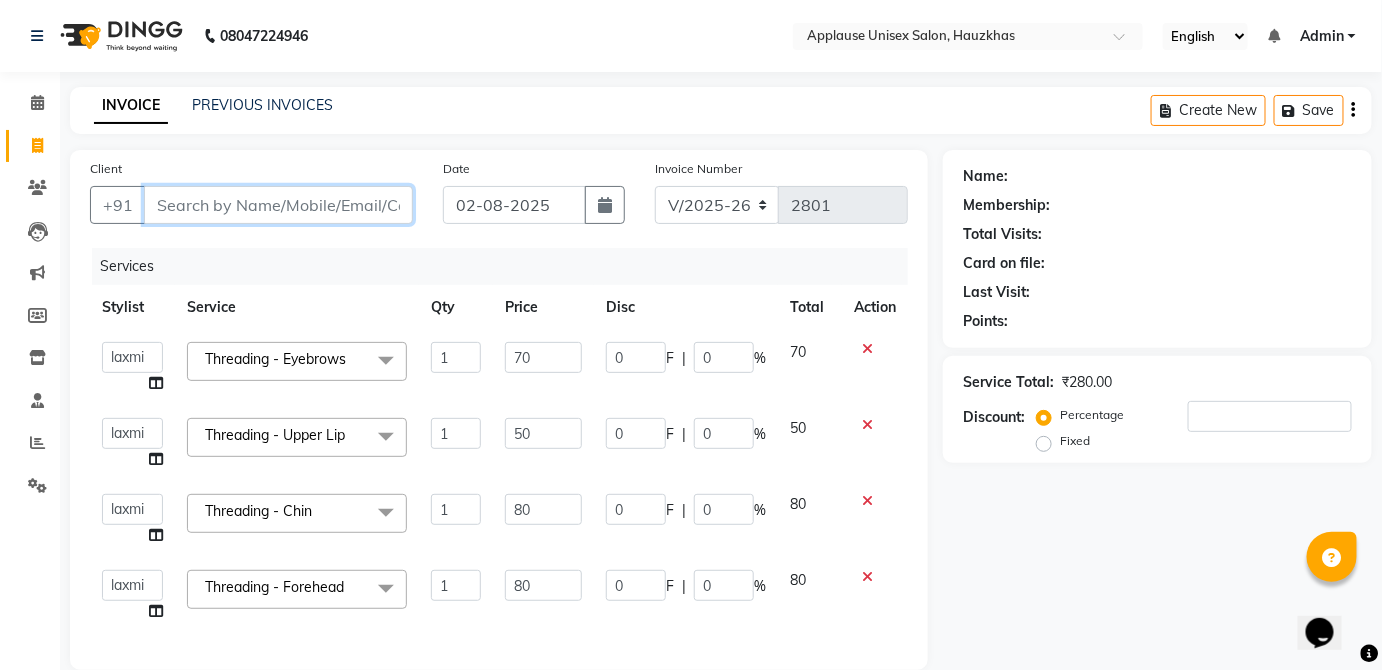 type on "k" 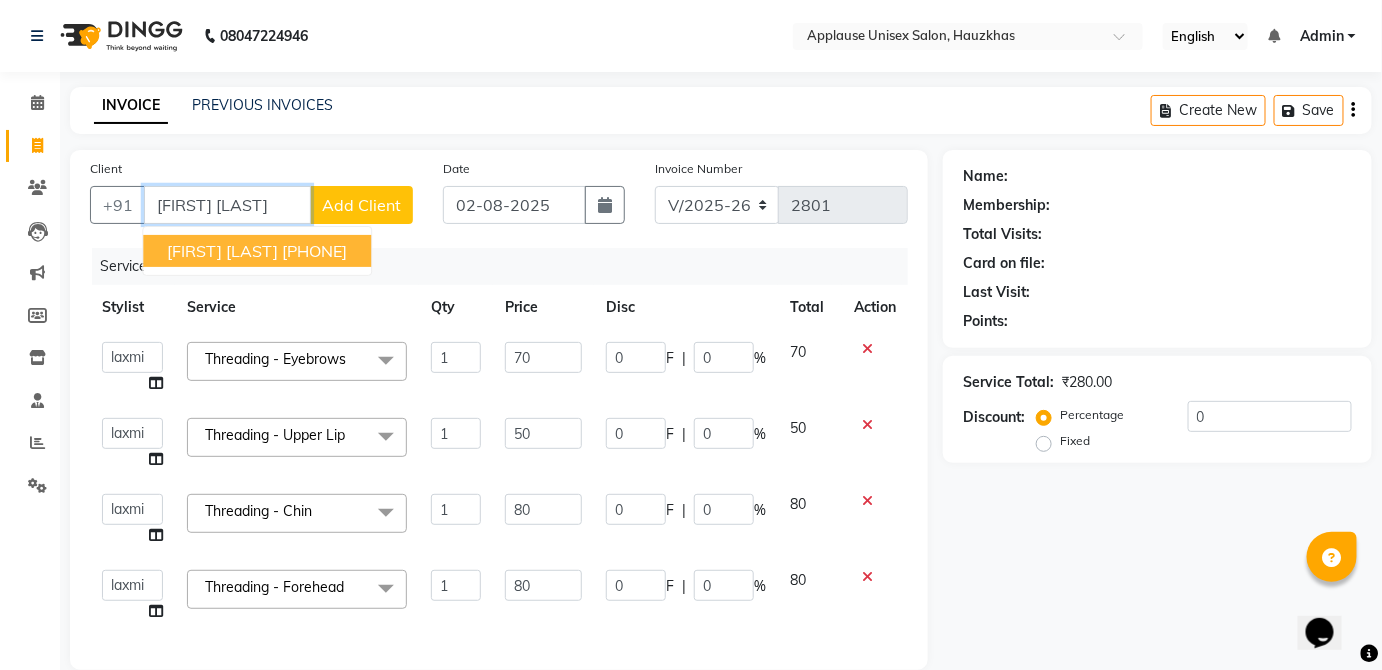click on "[PHONE]" at bounding box center (314, 251) 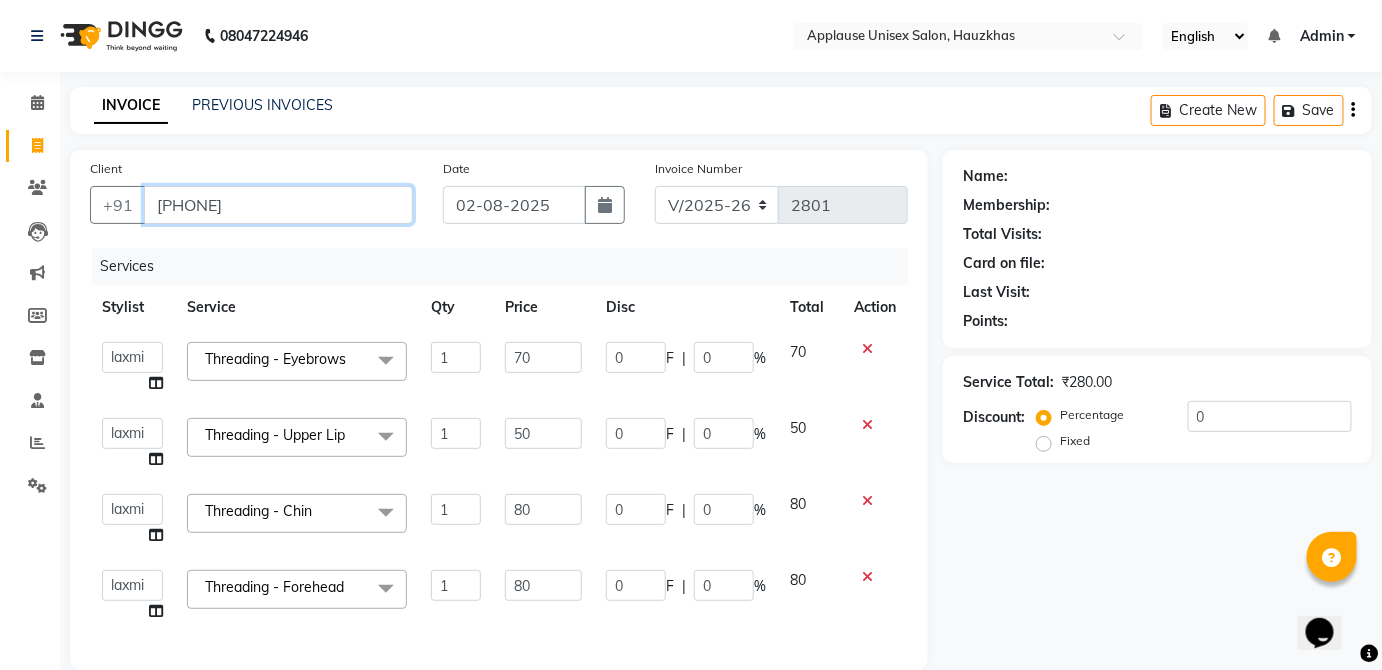 type on "[PHONE]" 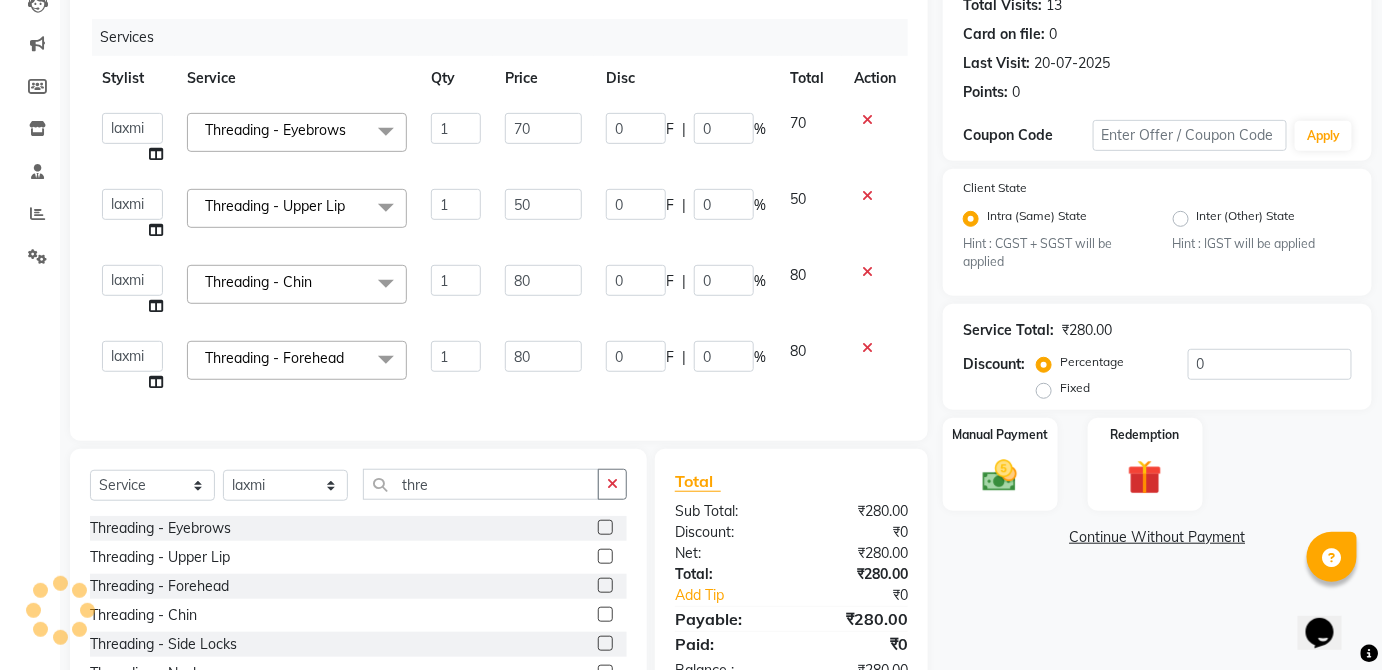 scroll, scrollTop: 346, scrollLeft: 0, axis: vertical 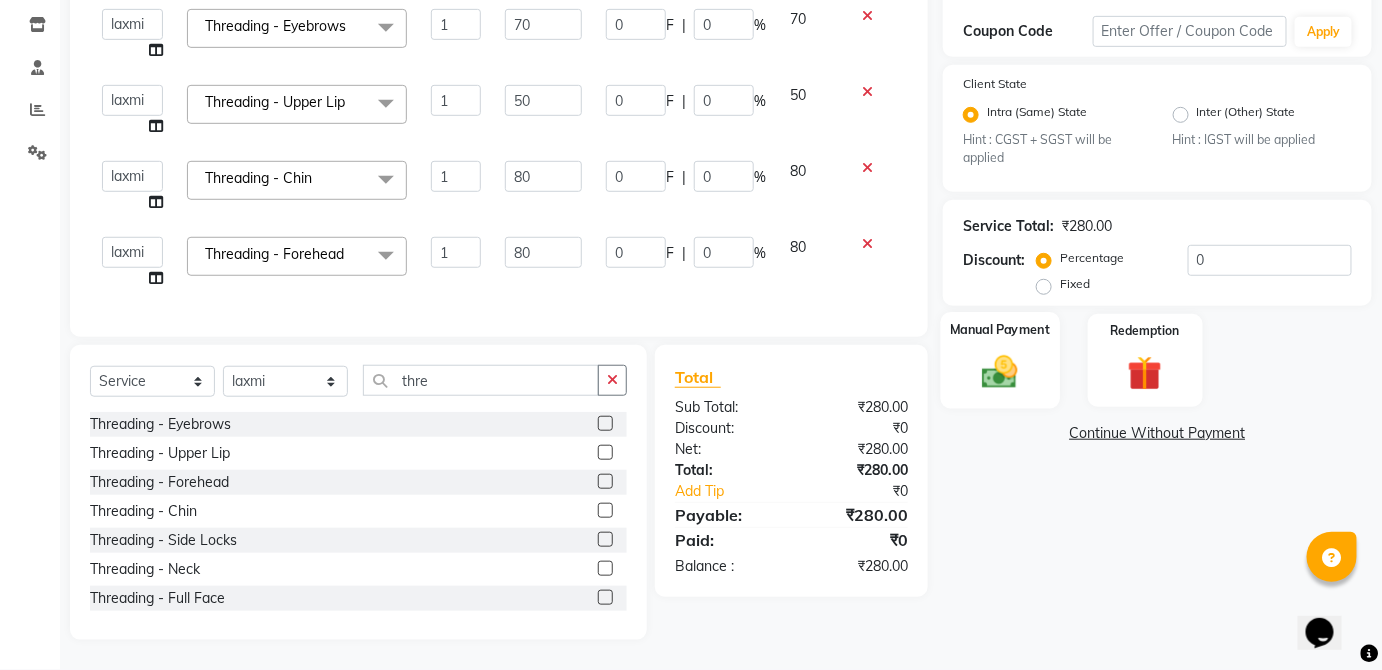 click 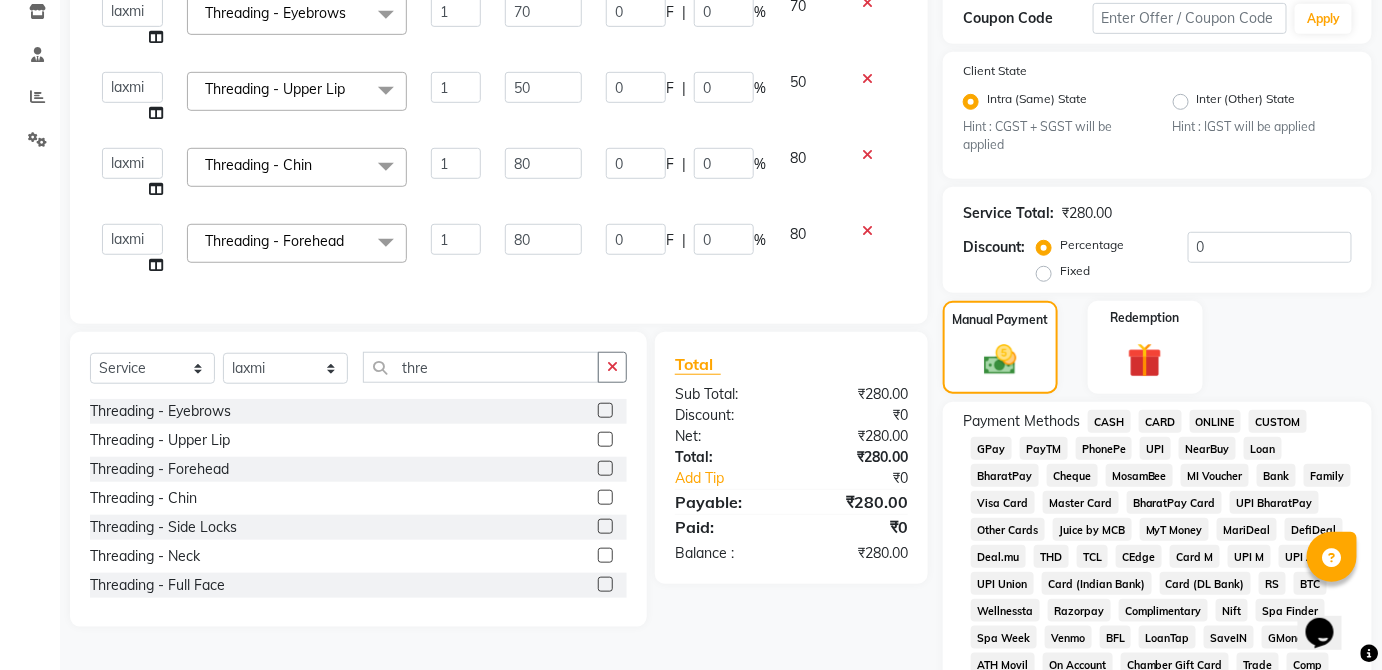 click on "UPI" 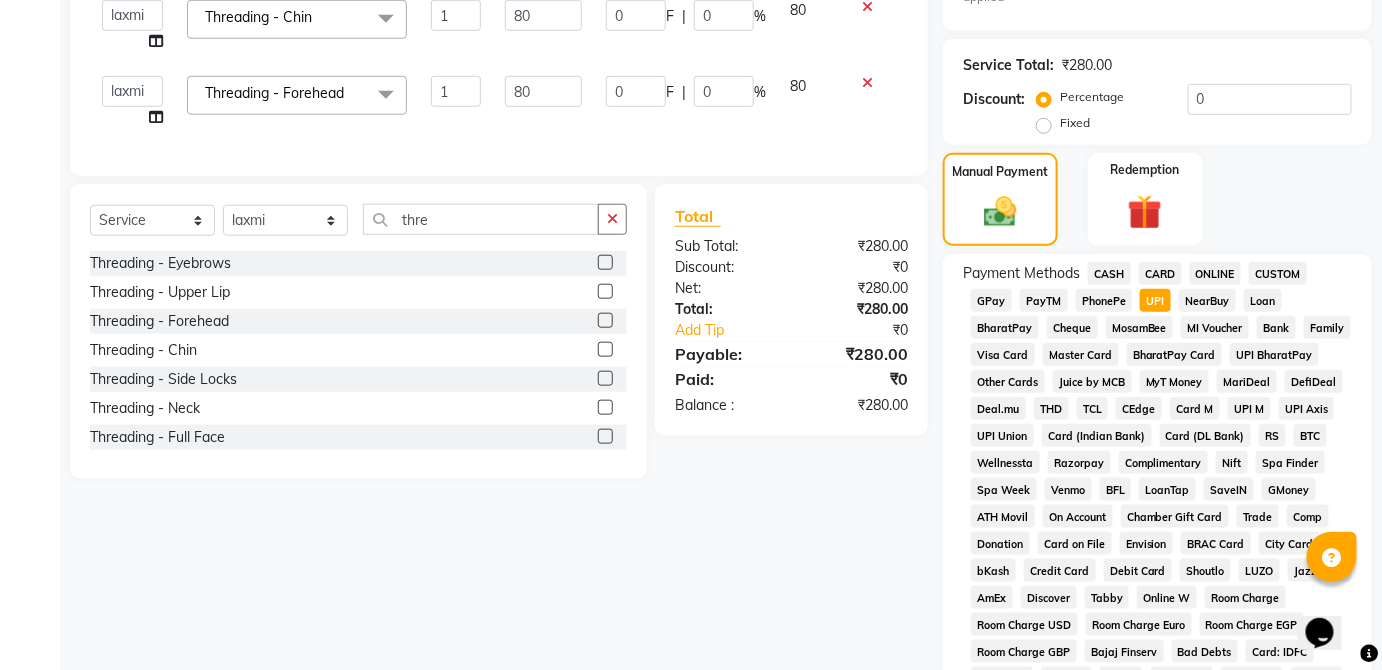 scroll, scrollTop: 943, scrollLeft: 0, axis: vertical 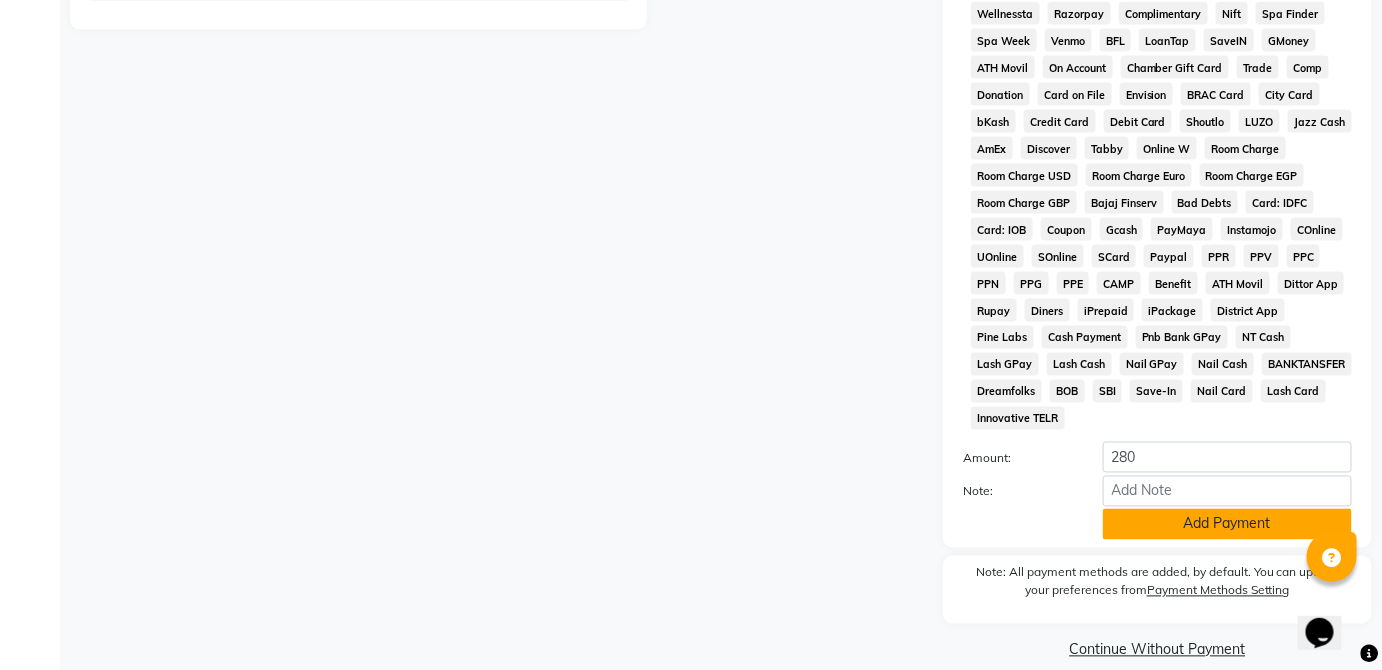click on "Add Payment" 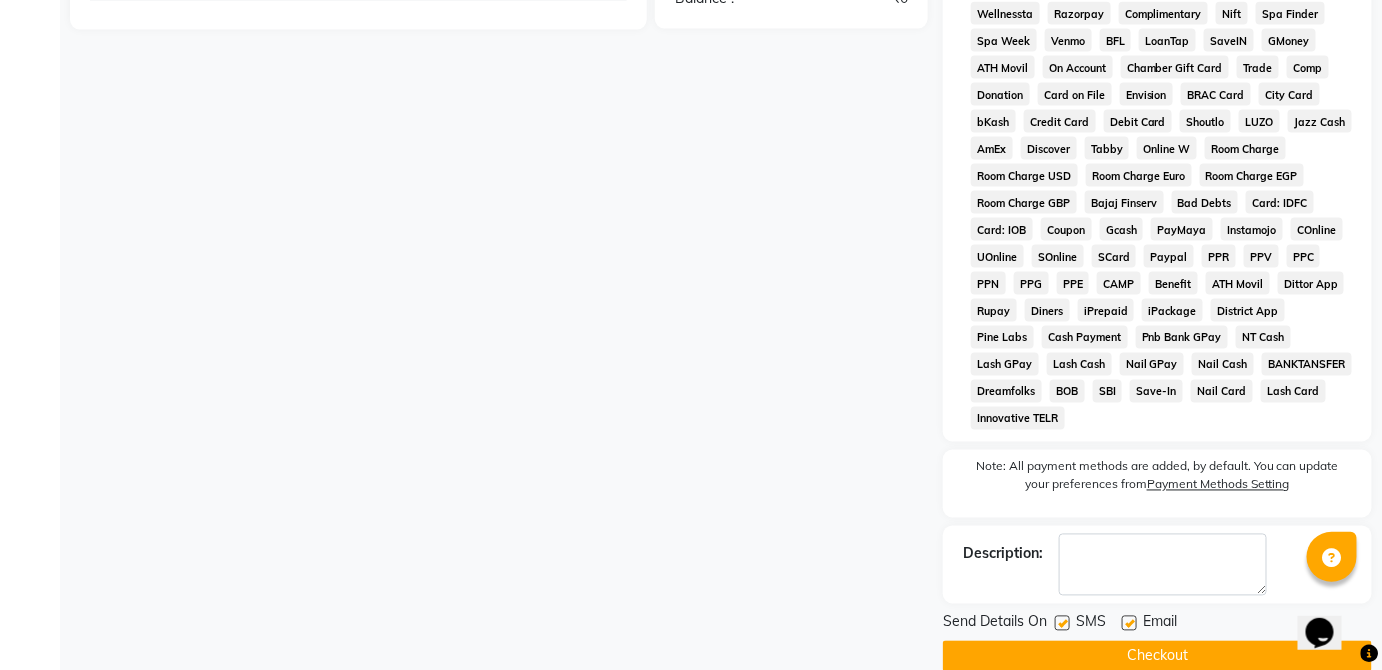 click on "Checkout" 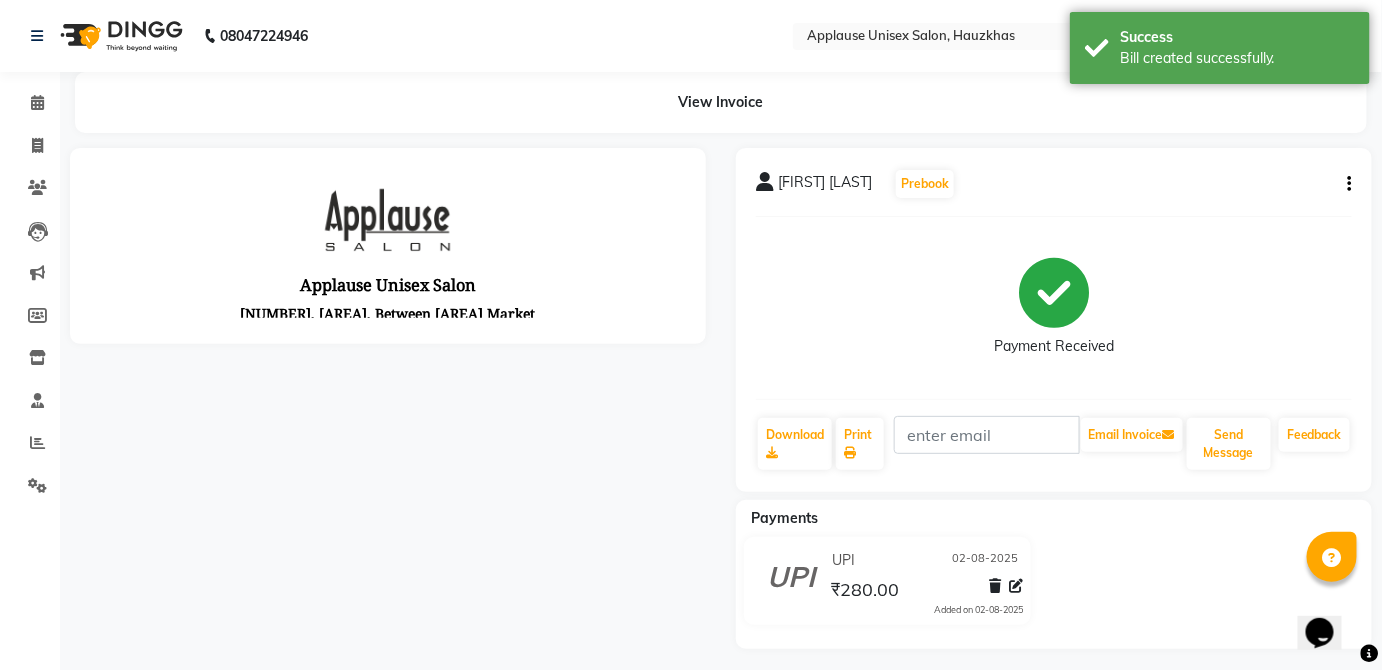 scroll, scrollTop: 0, scrollLeft: 0, axis: both 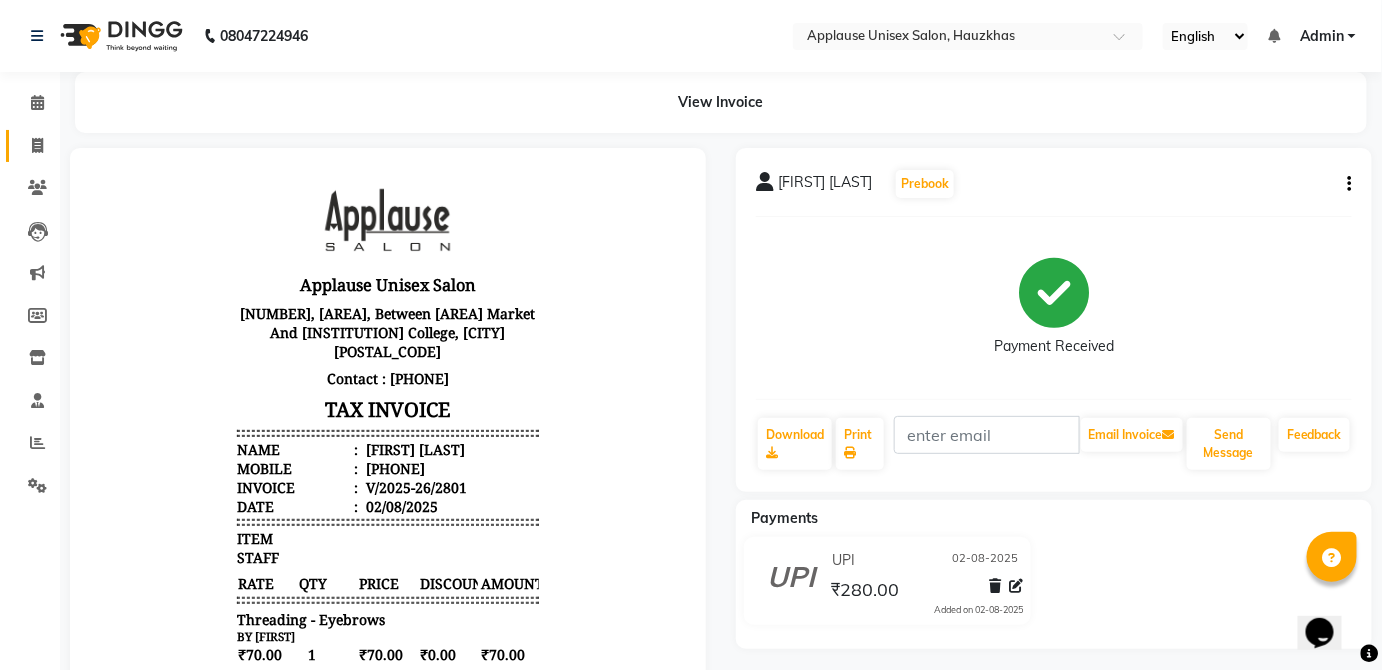 click on "Invoice" 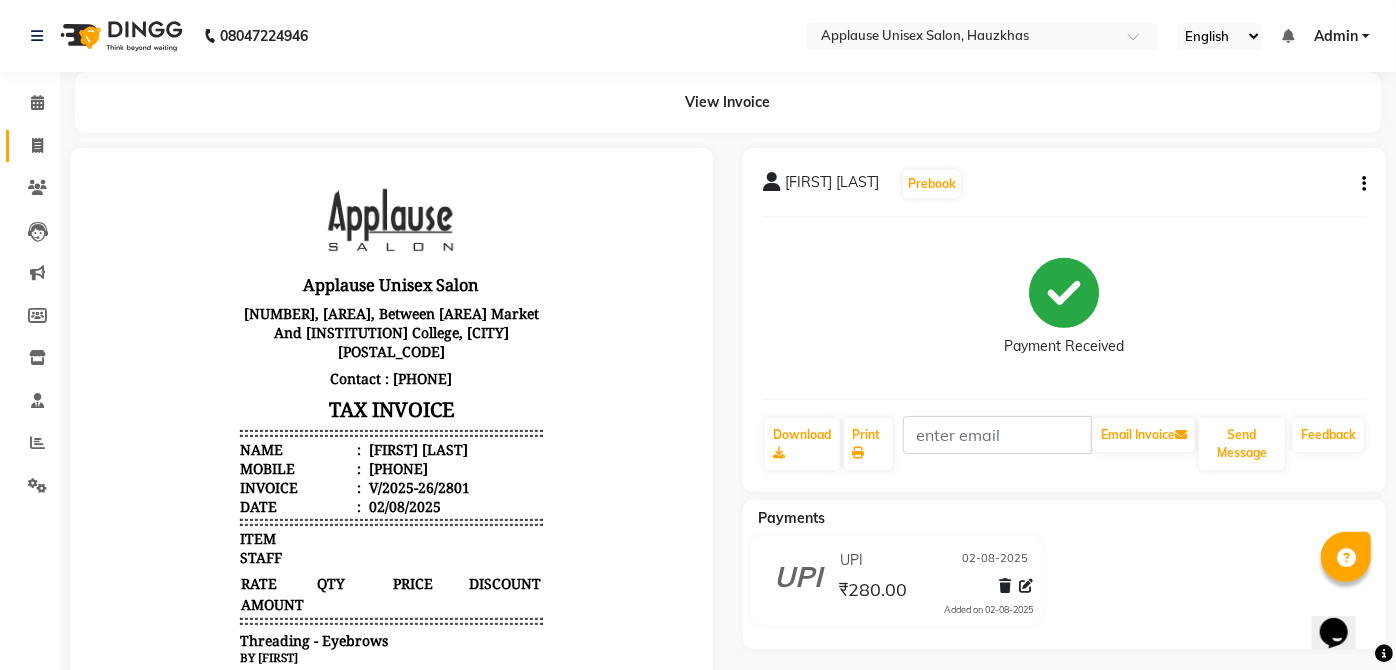 select on "5082" 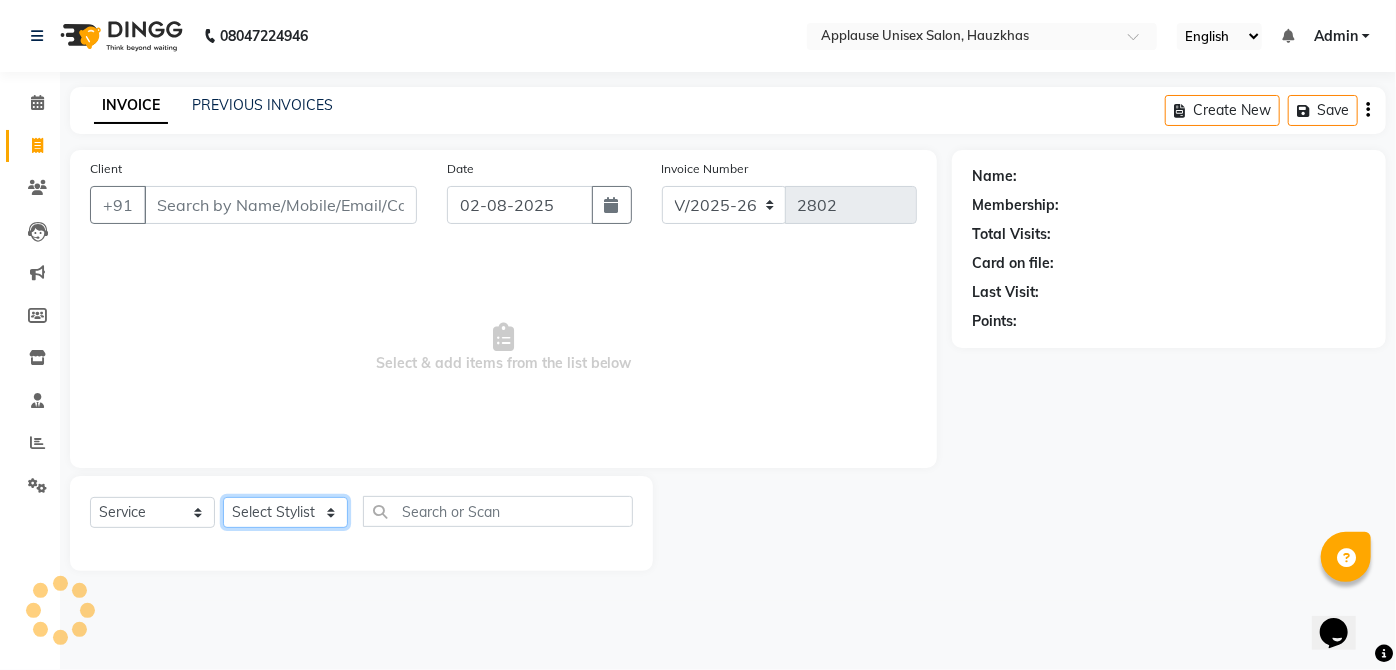 click on "Select Stylist" 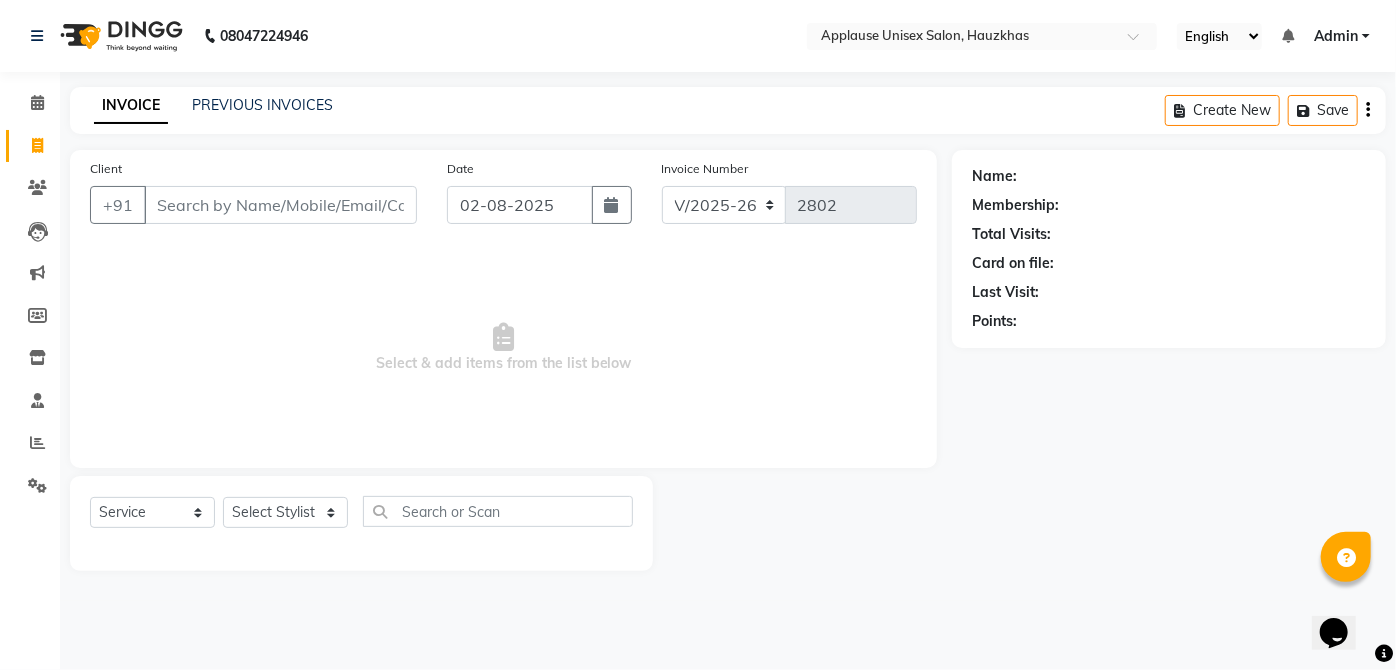 click on "[TITLE] [LAST] Select Location × Applause Unisex Salon, [CITY] ENGLISH ENGLISH ESPAÑOL ARABIA MARATHI HINDI GUJARATI TAMIL CHINESE NOTIFICATIONS NOTHING TO SHOW ADMIN MANAGE PROFILE CHANGE PASSWORD SIGN OUT VERSION:3.15.11" 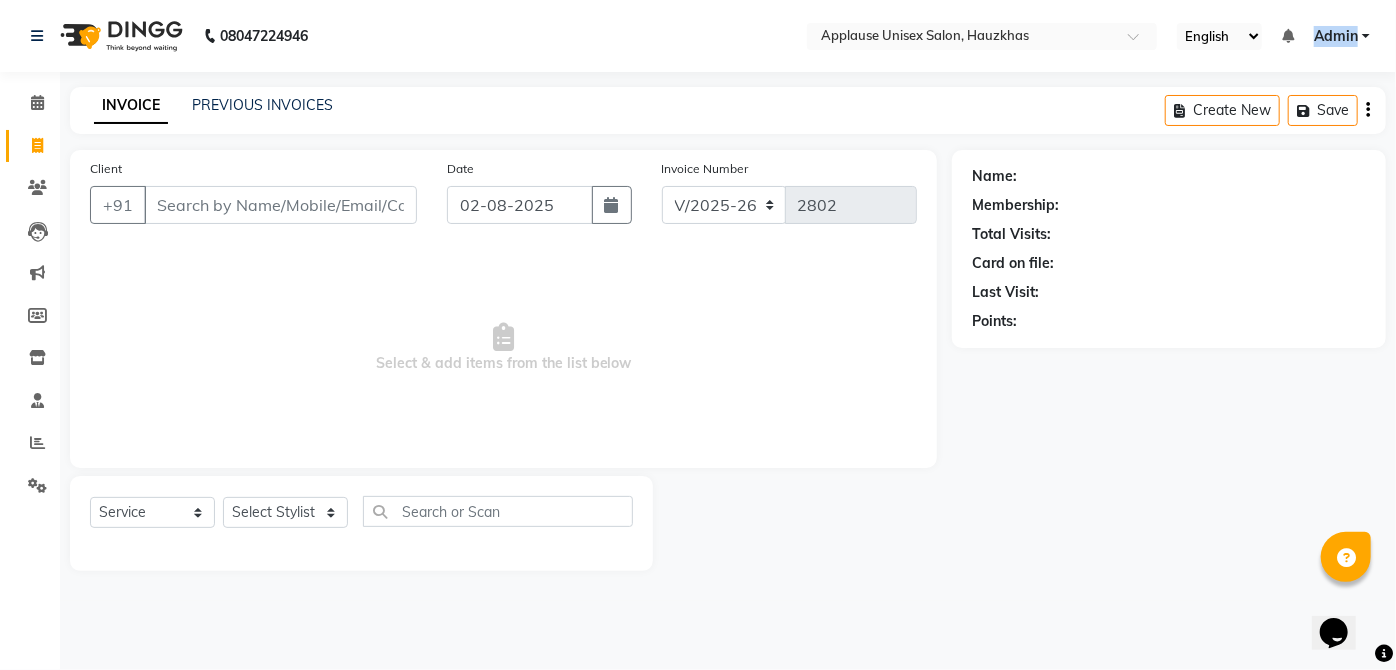 click on "[TITLE] [LAST] Select Location × Applause Unisex Salon, [CITY] ENGLISH ENGLISH ESPAÑOL ARABIA MARATHI HINDI GUJARATI TAMIL CHINESE NOTIFICATIONS NOTHING TO SHOW ADMIN MANAGE PROFILE CHANGE PASSWORD SIGN OUT VERSION:3.15.11" 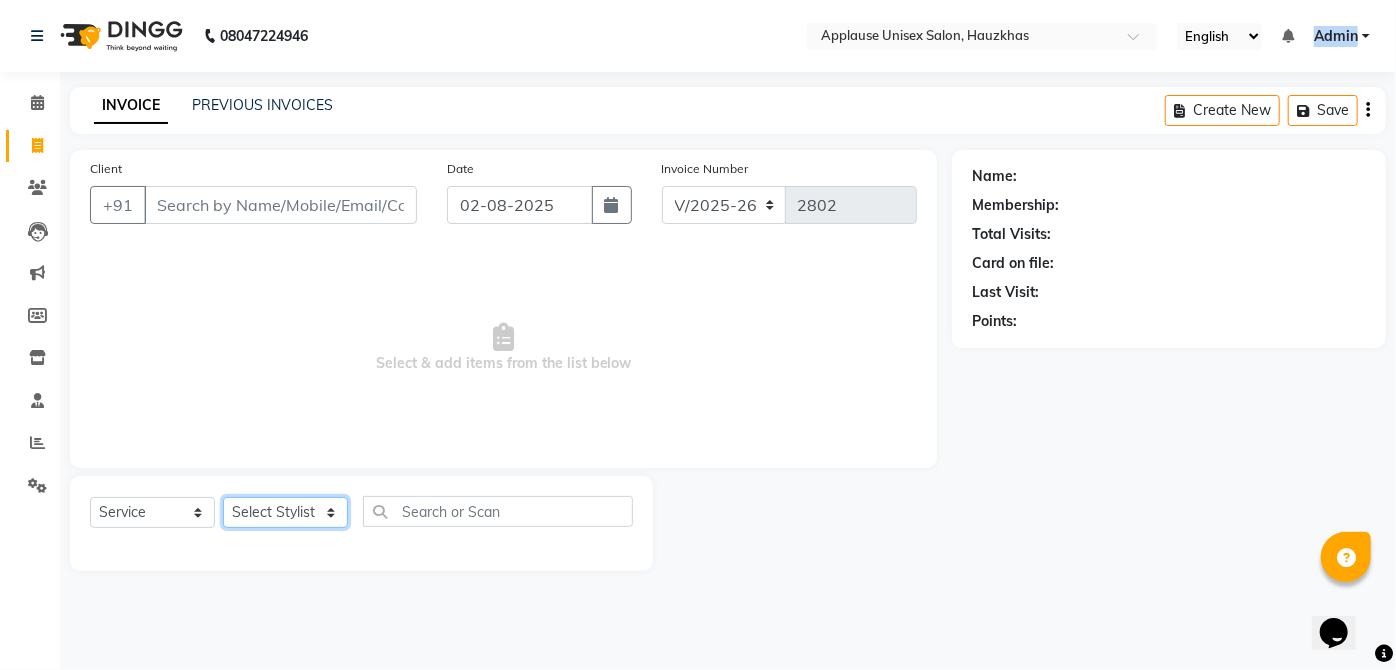 click on "SELECT STYLIST ABDUL ANAS ARTI ARUNA ASIF FAISAL GURI HEENA KAIF KAMAL KARAN KOMAL LAXMI MAMTA MANAGER MOHSIN NITIN RAHUL RAJEEV RASHID SAIF SANGEETA SANGEETA SHARUKH VISHAL V.K" 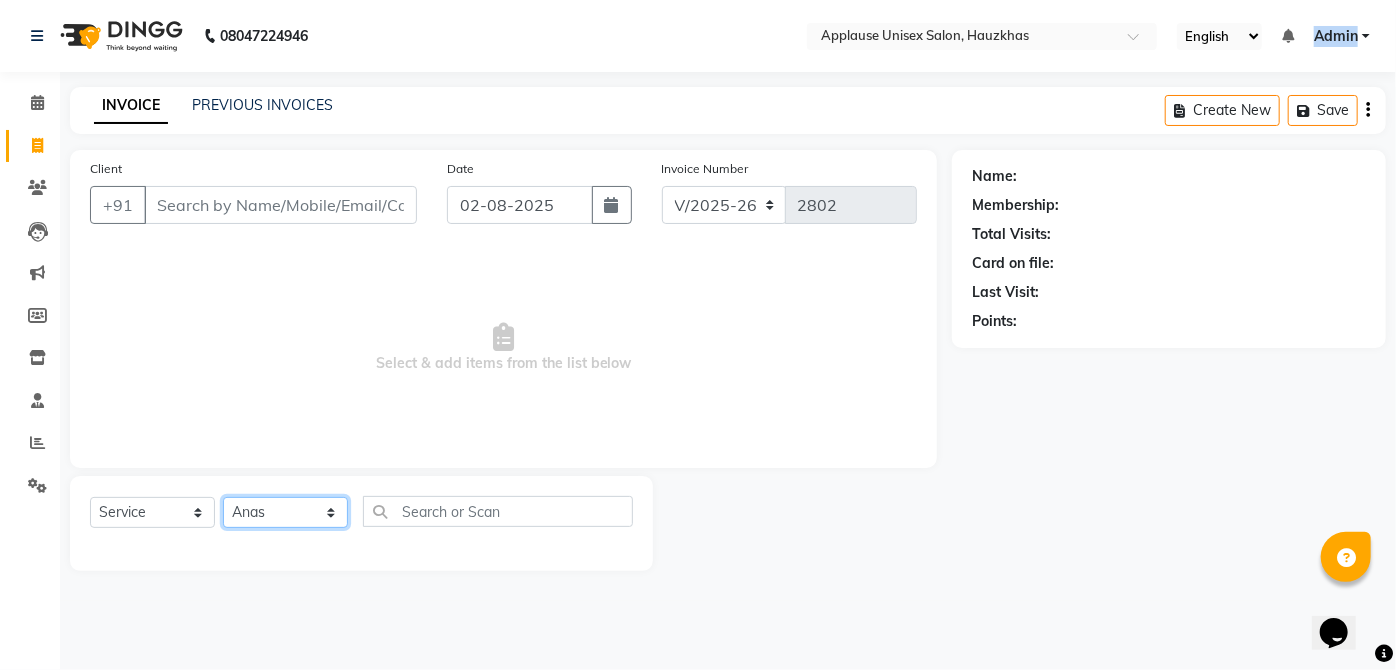 click on "SELECT STYLIST ABDUL ANAS ARTI ARUNA ASIF FAISAL GURI HEENA KAIF KAMAL KARAN KOMAL LAXMI MAMTA MANAGER MOHSIN NITIN RAHUL RAJEEV RASHID SAIF SANGEETA SANGEETA SHARUKH VISHAL V.K" 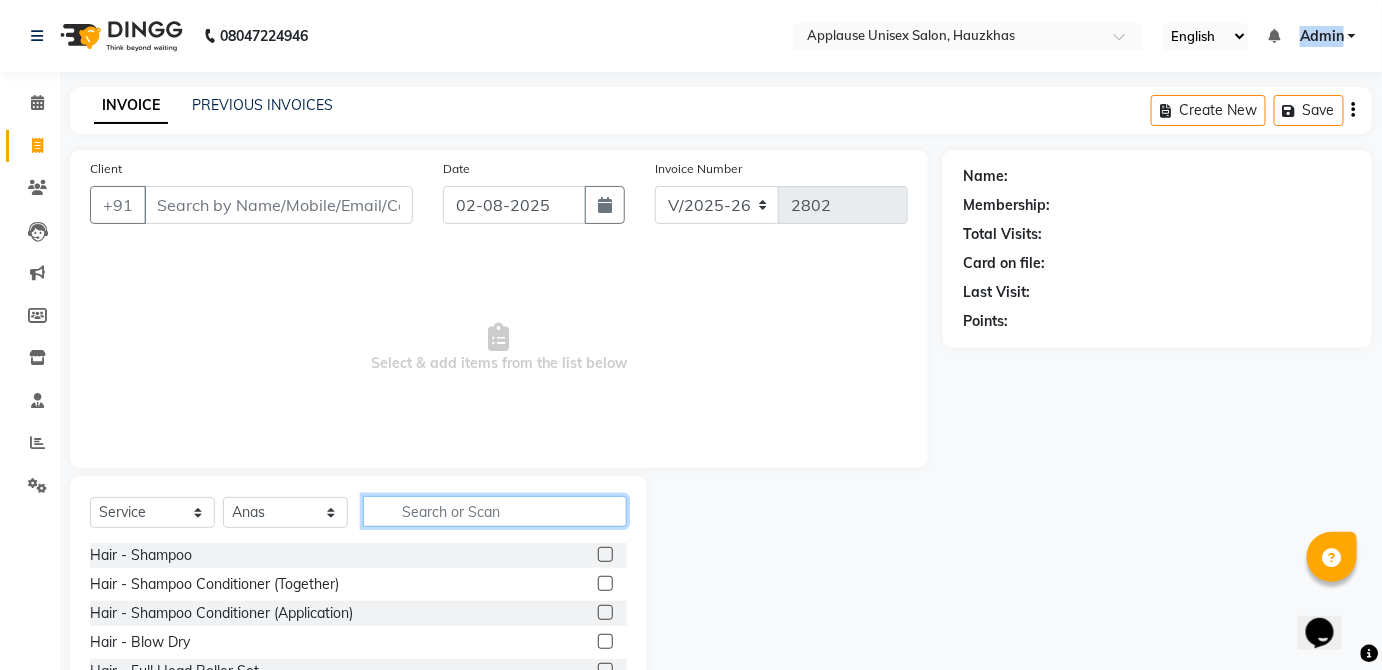 click 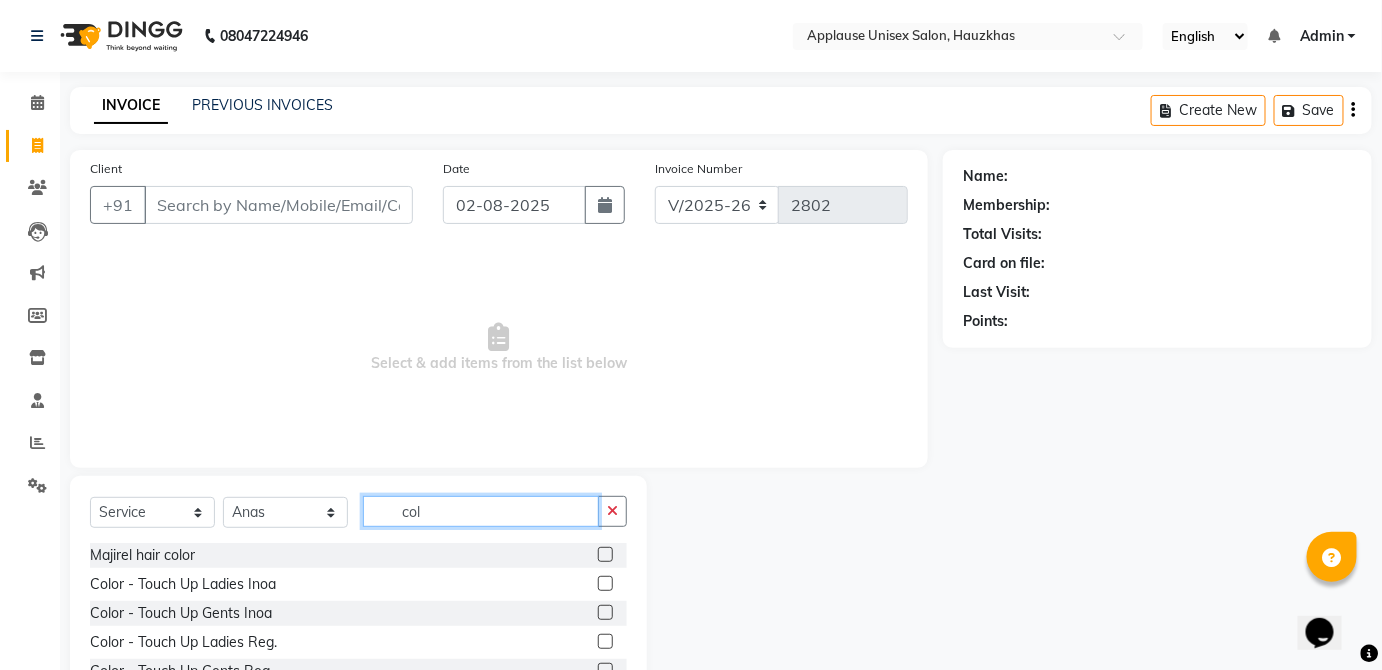type on "col" 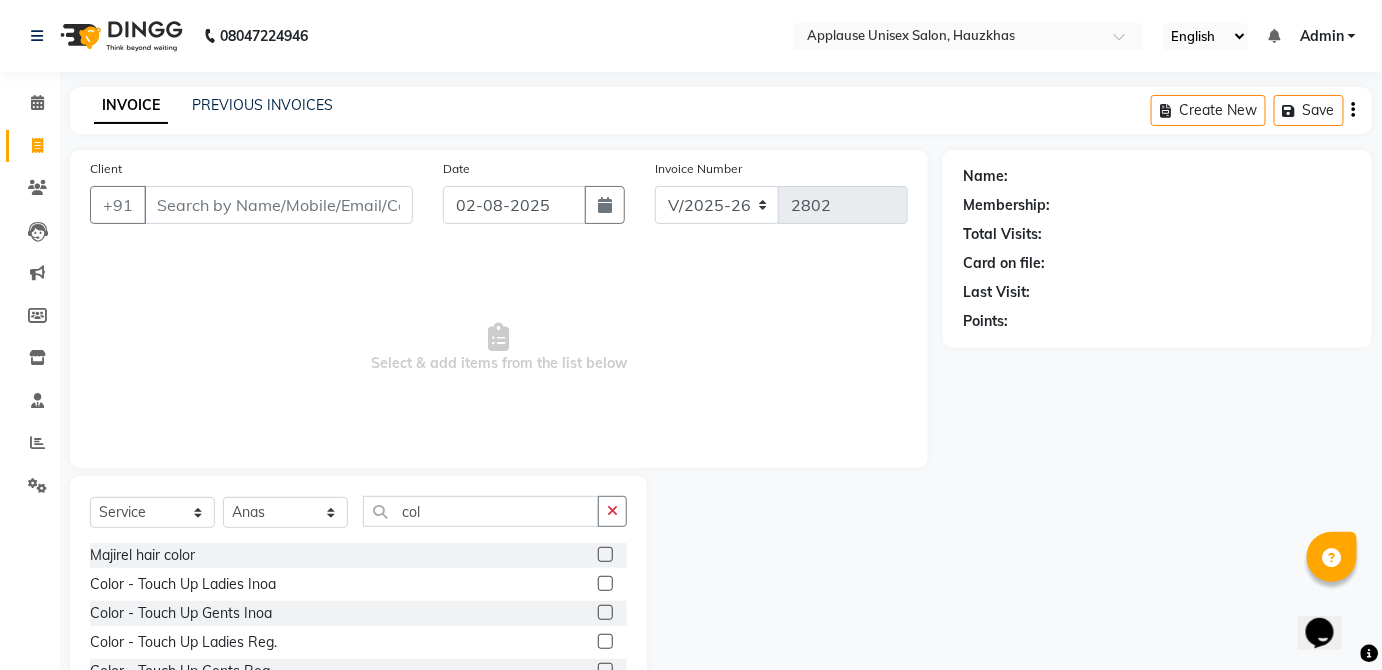 click 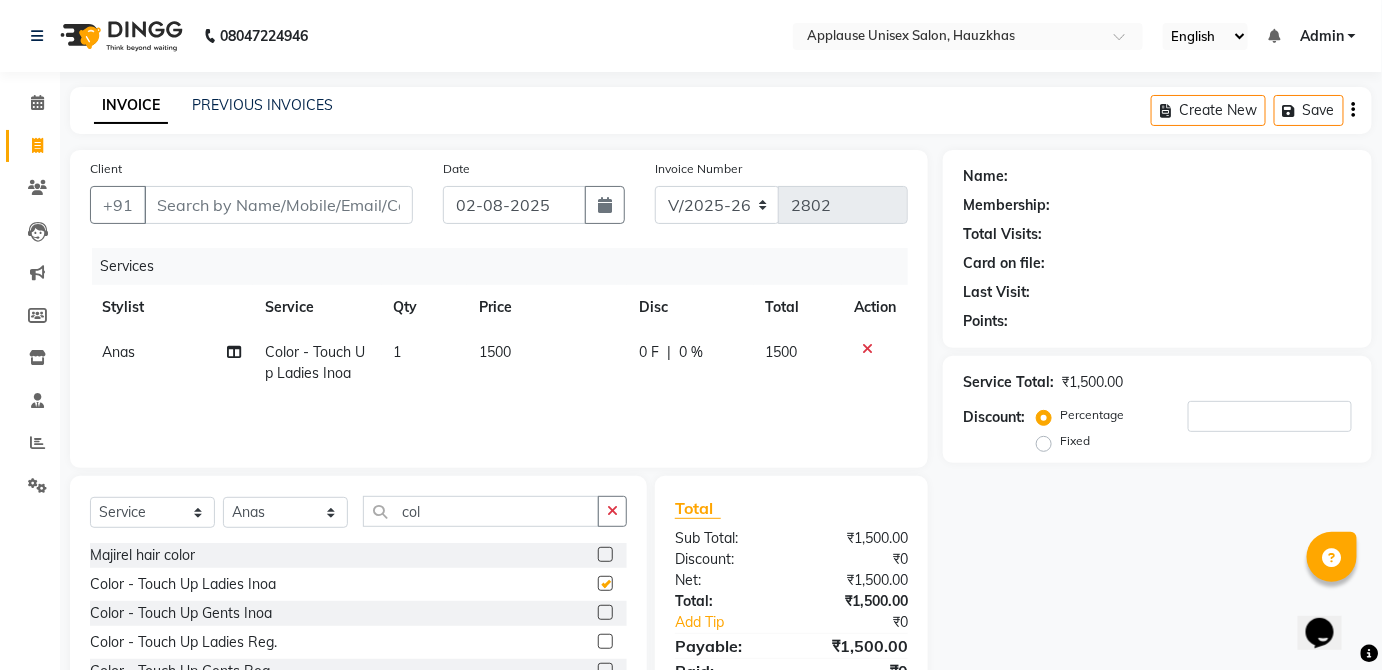 click on "1500" 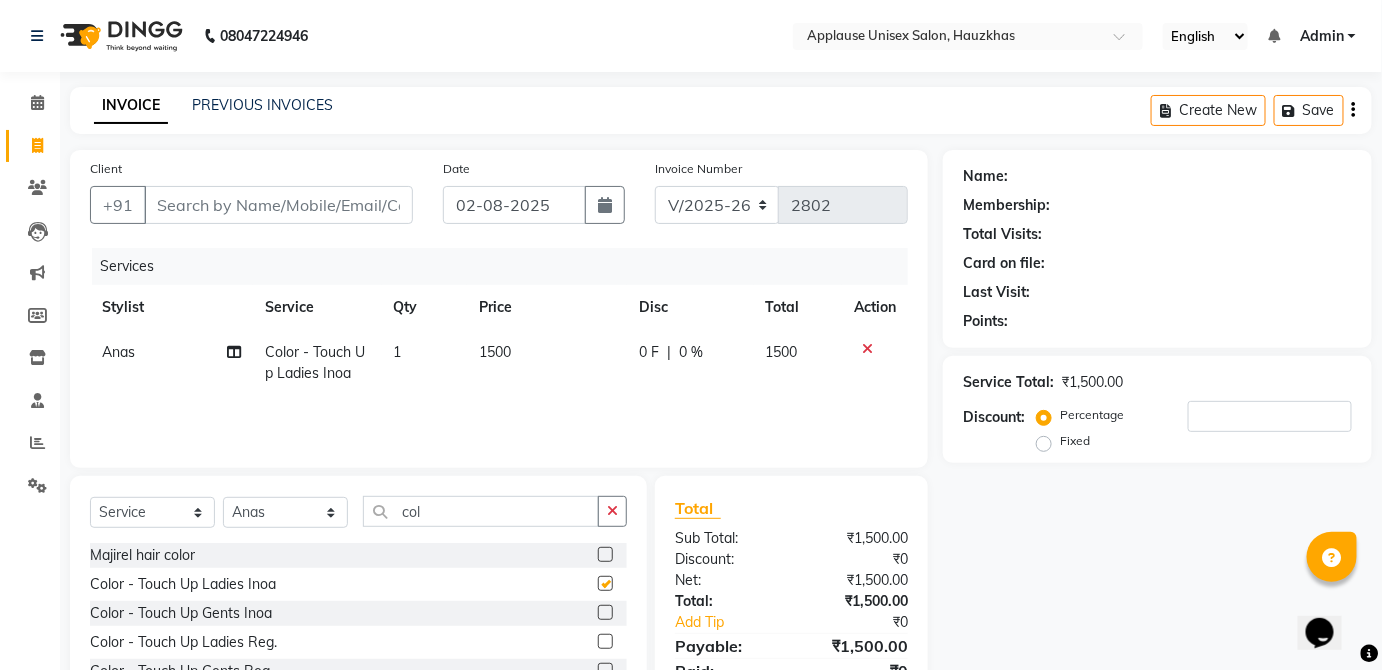 select on "32125" 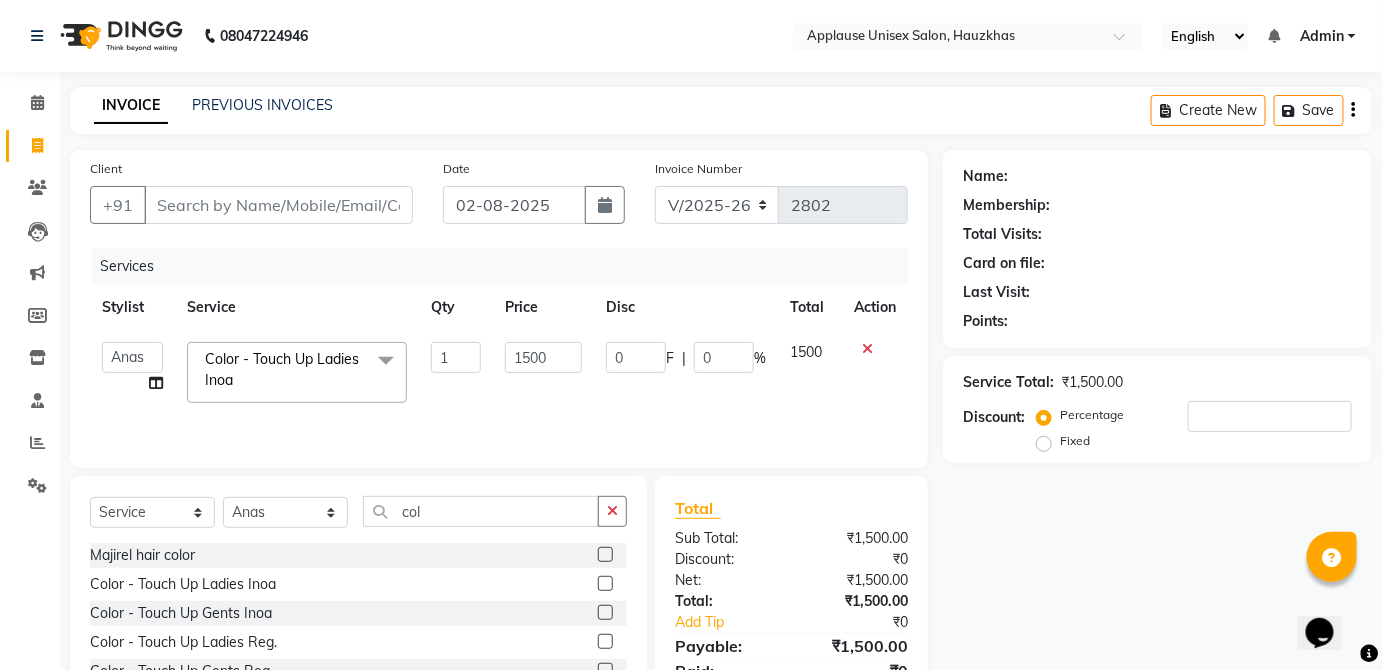 checkbox on "false" 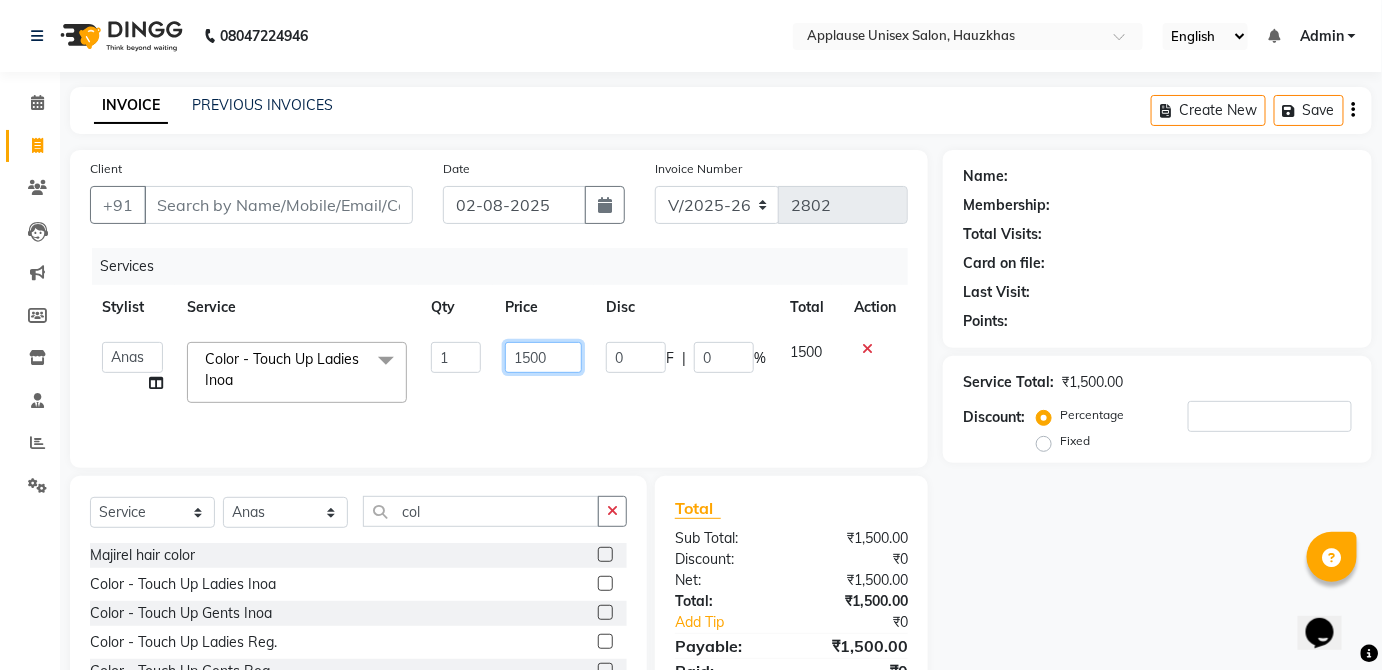 click on "1500" 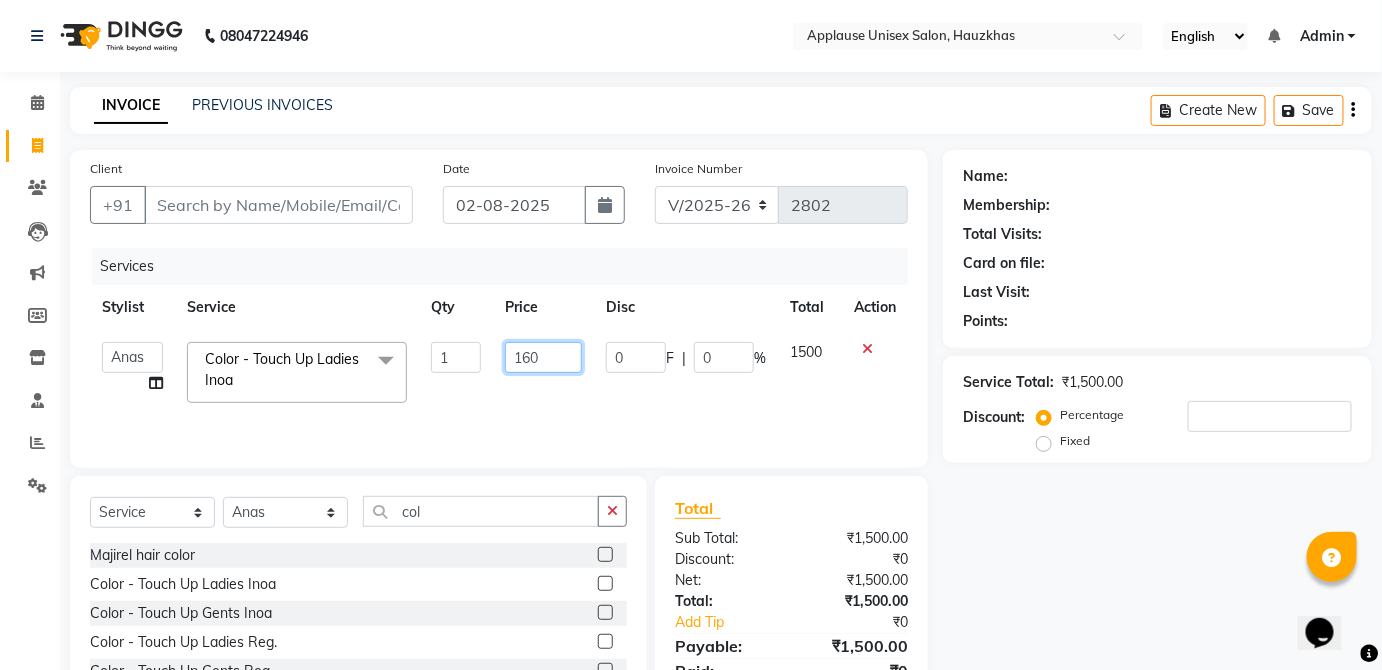 type on "1600" 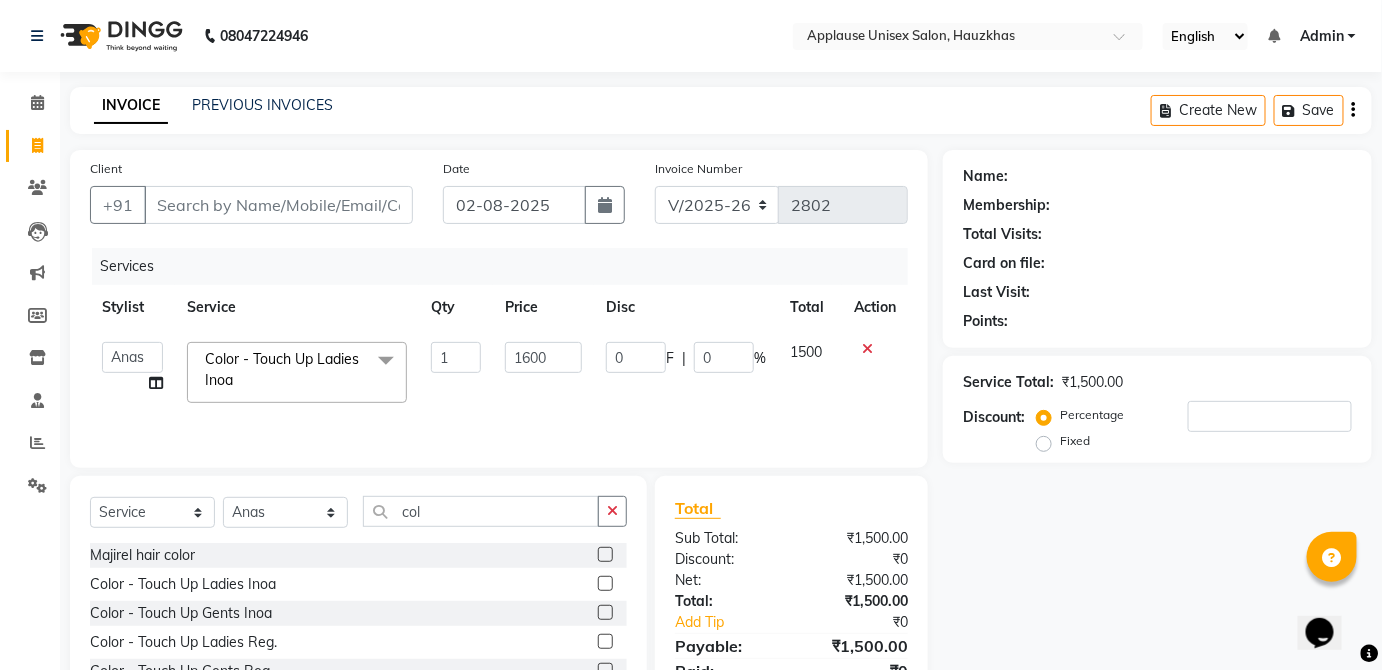 click on "1500" 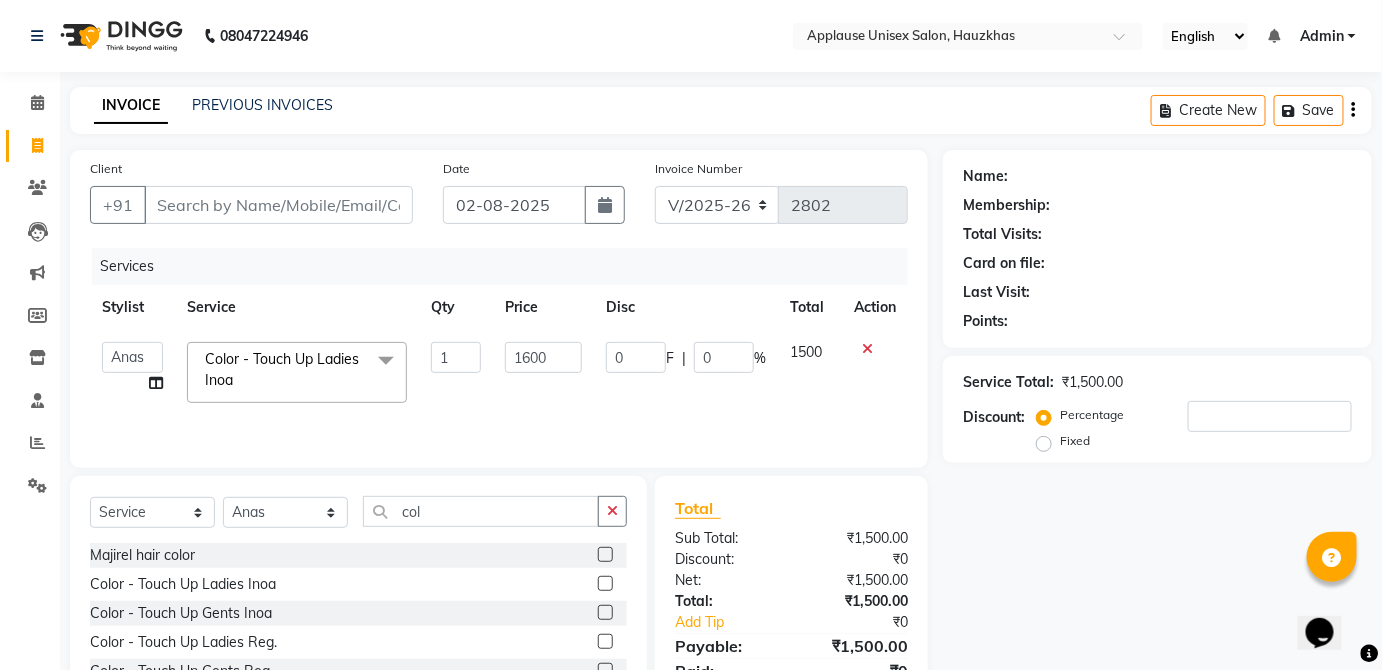 select on "32125" 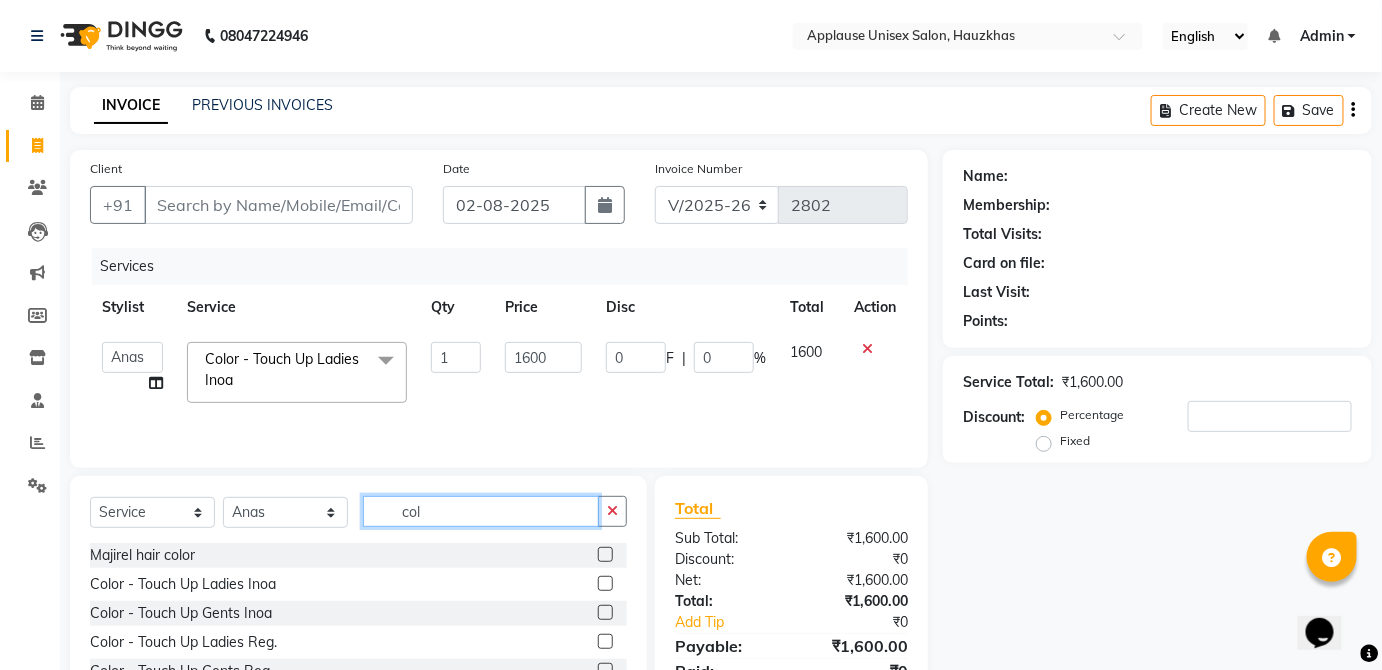 click on "col" 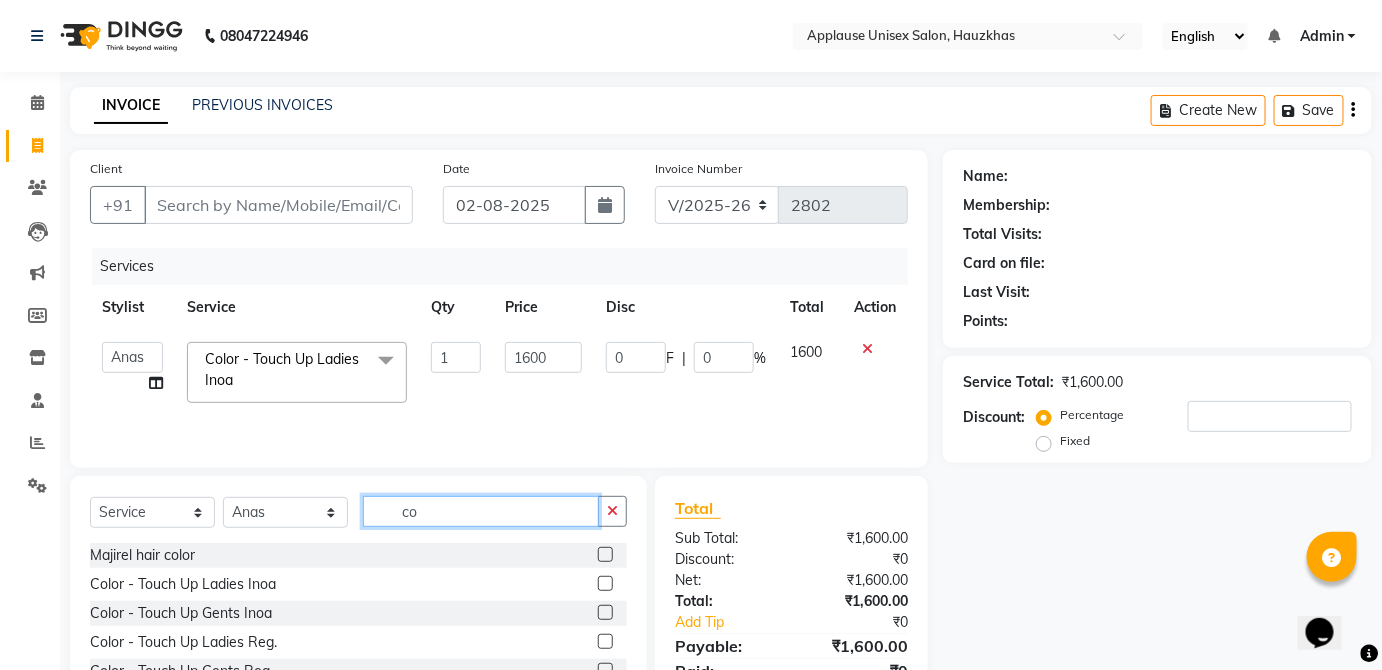 type on "c" 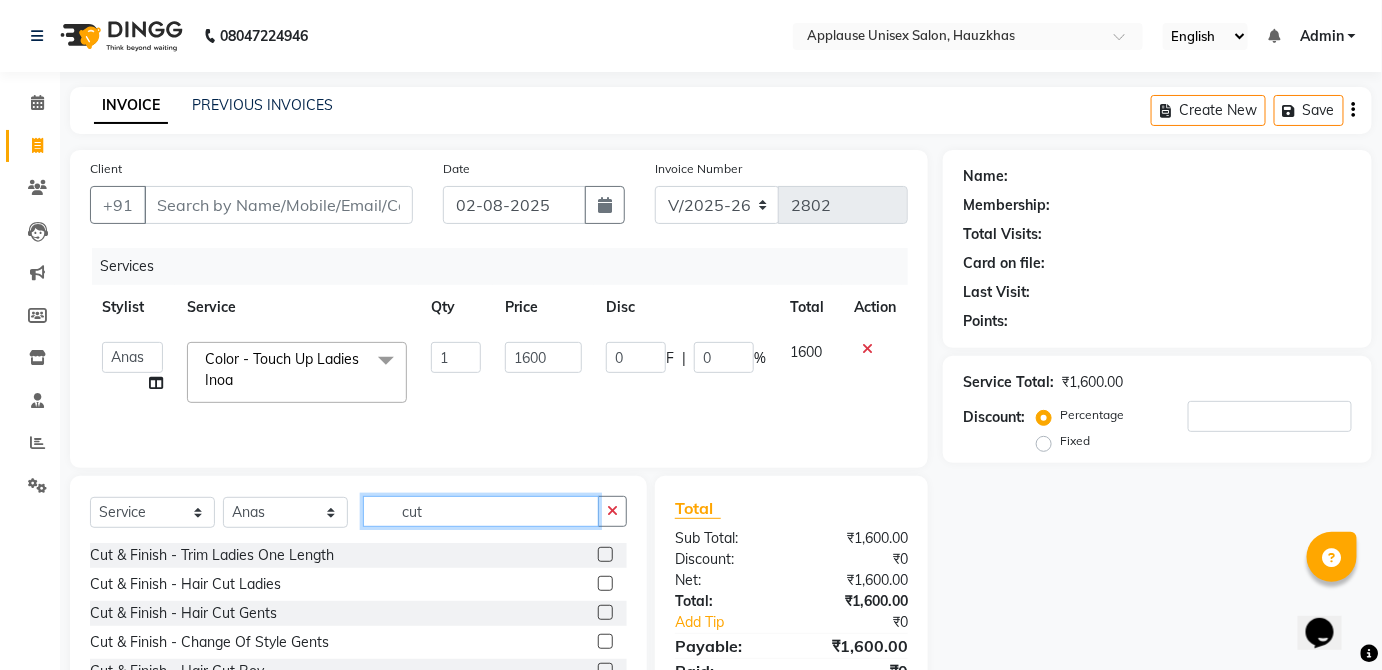 type on "cut" 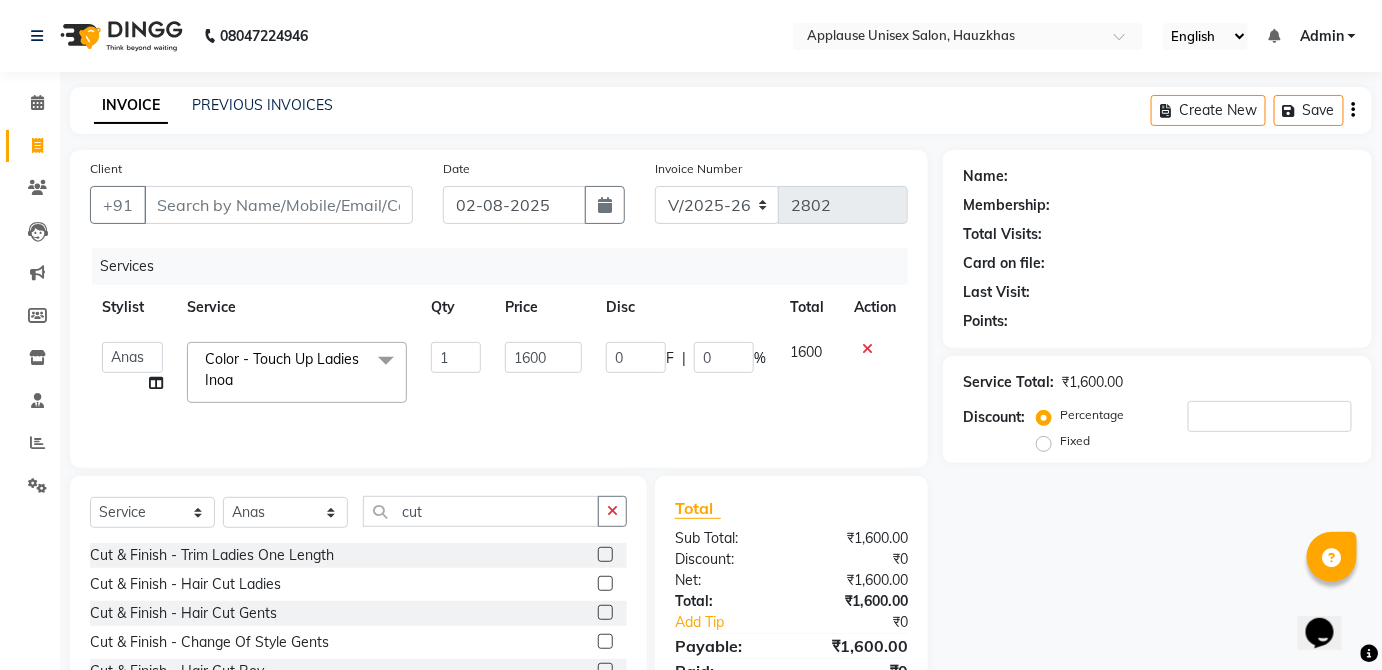 click 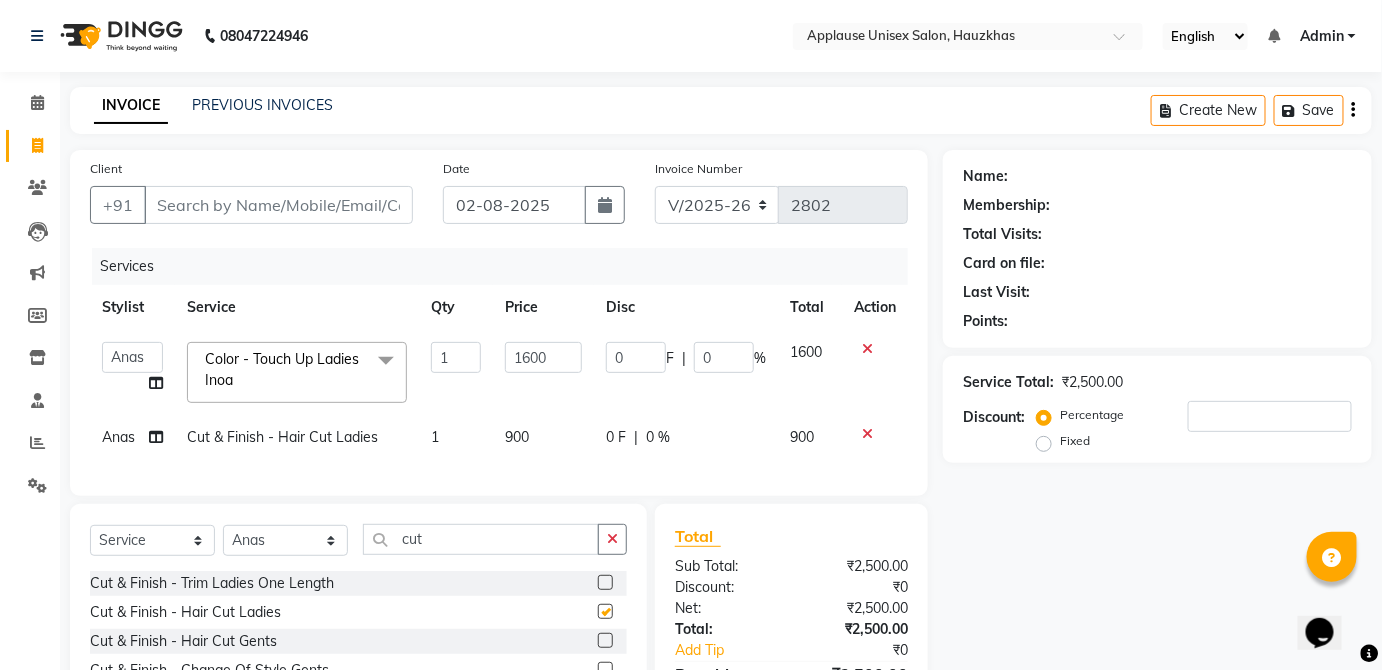 checkbox on "false" 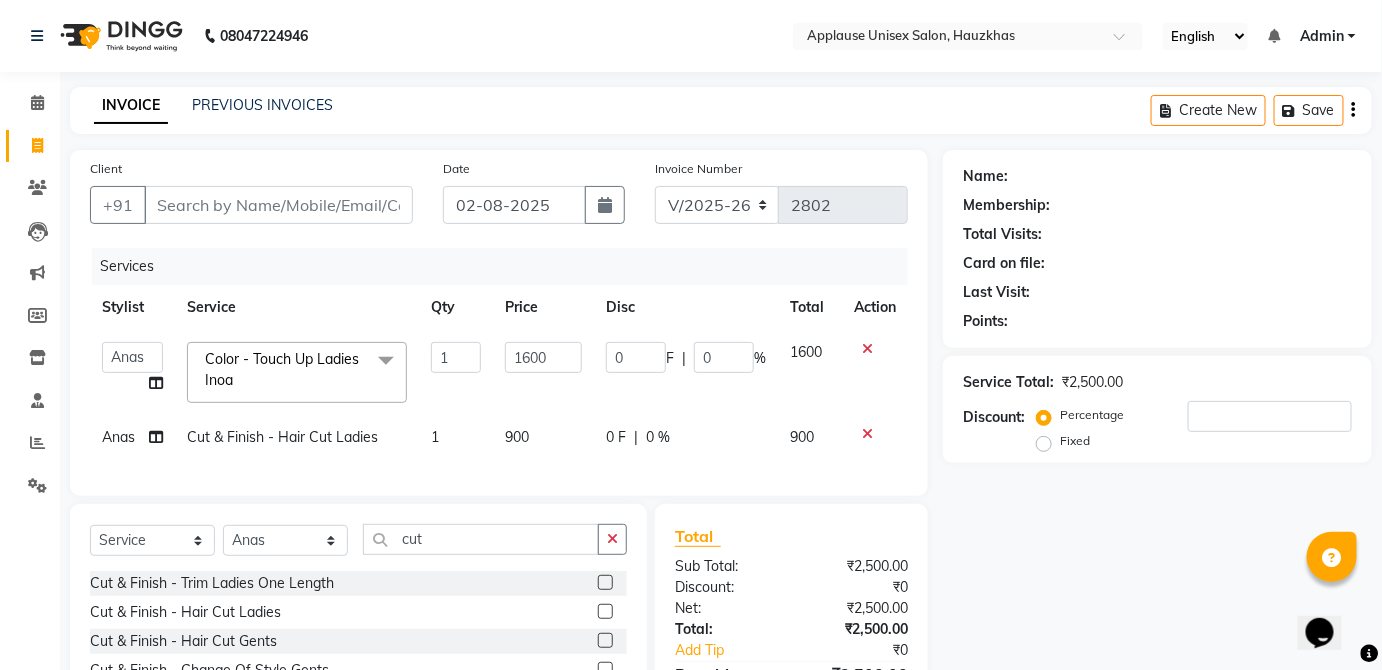click on "900" 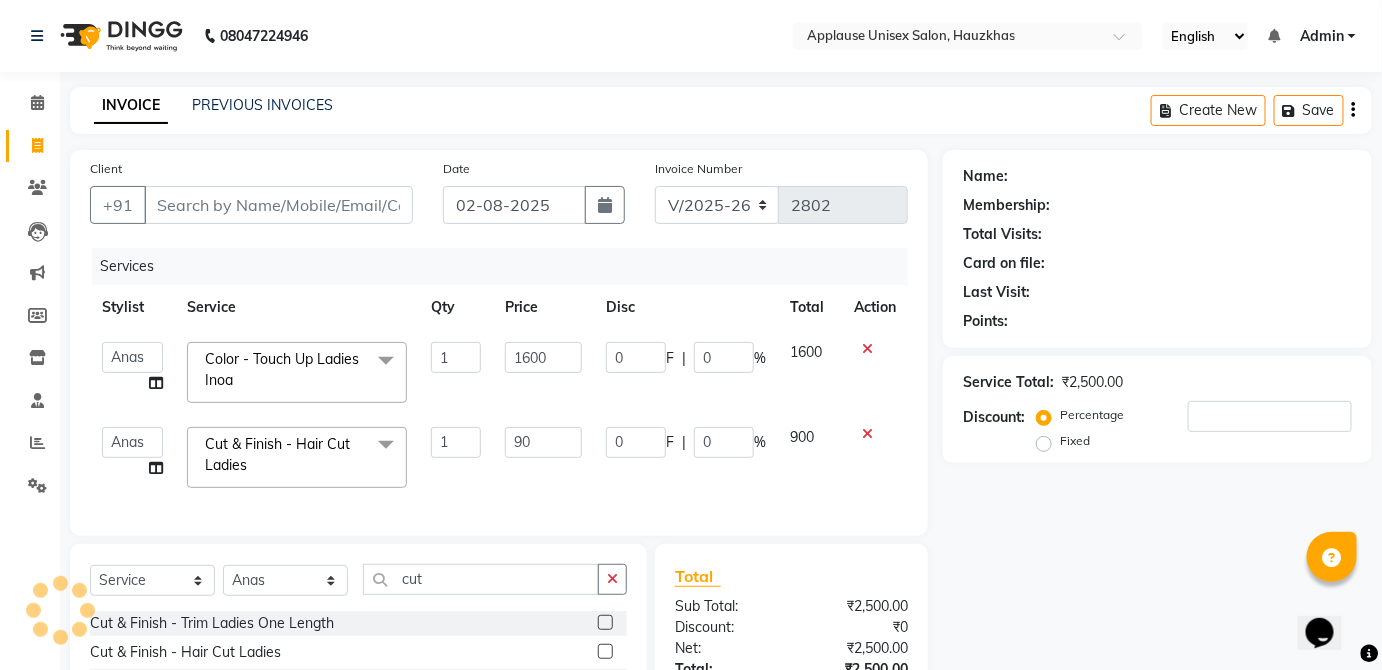 type on "9" 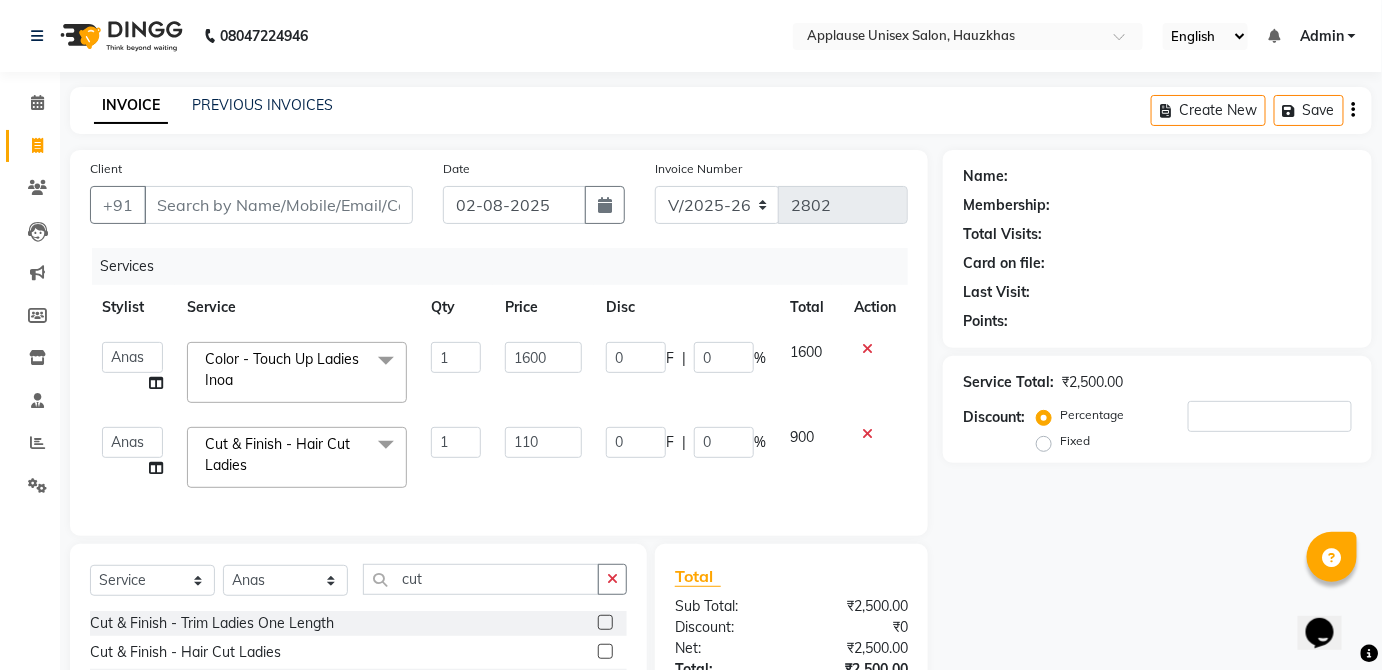 type on "1100" 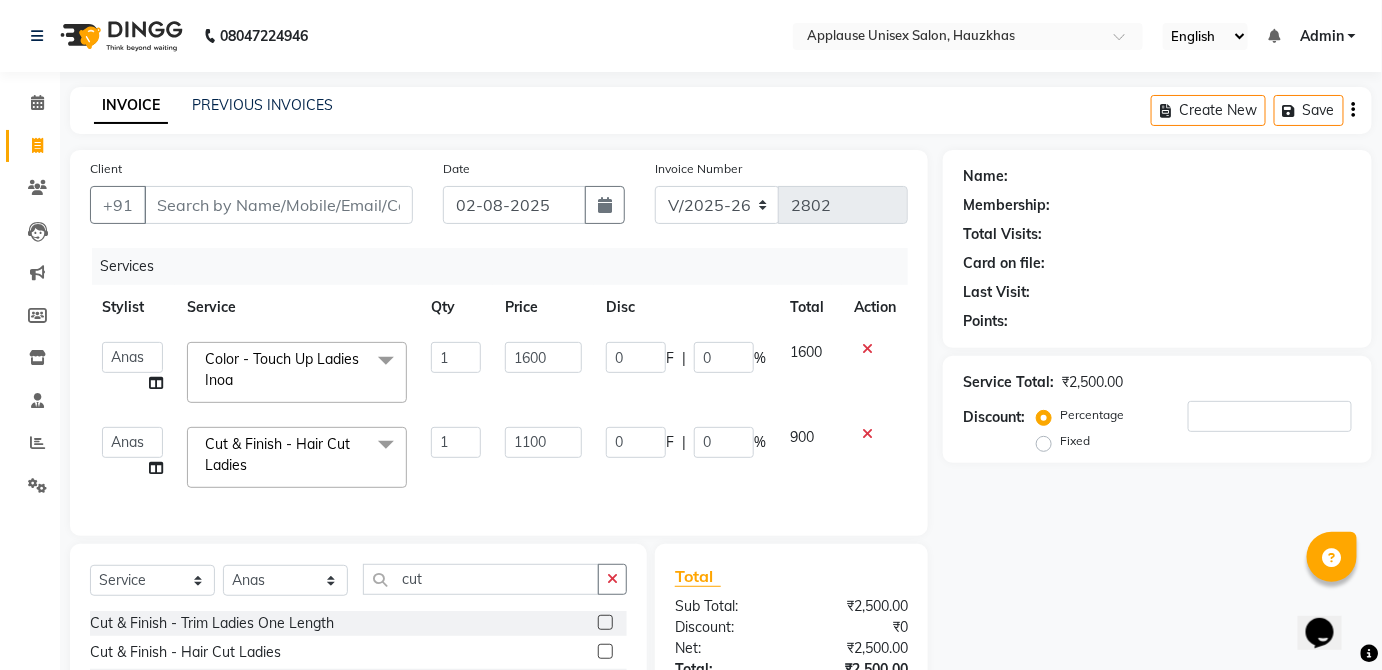 click on "900" 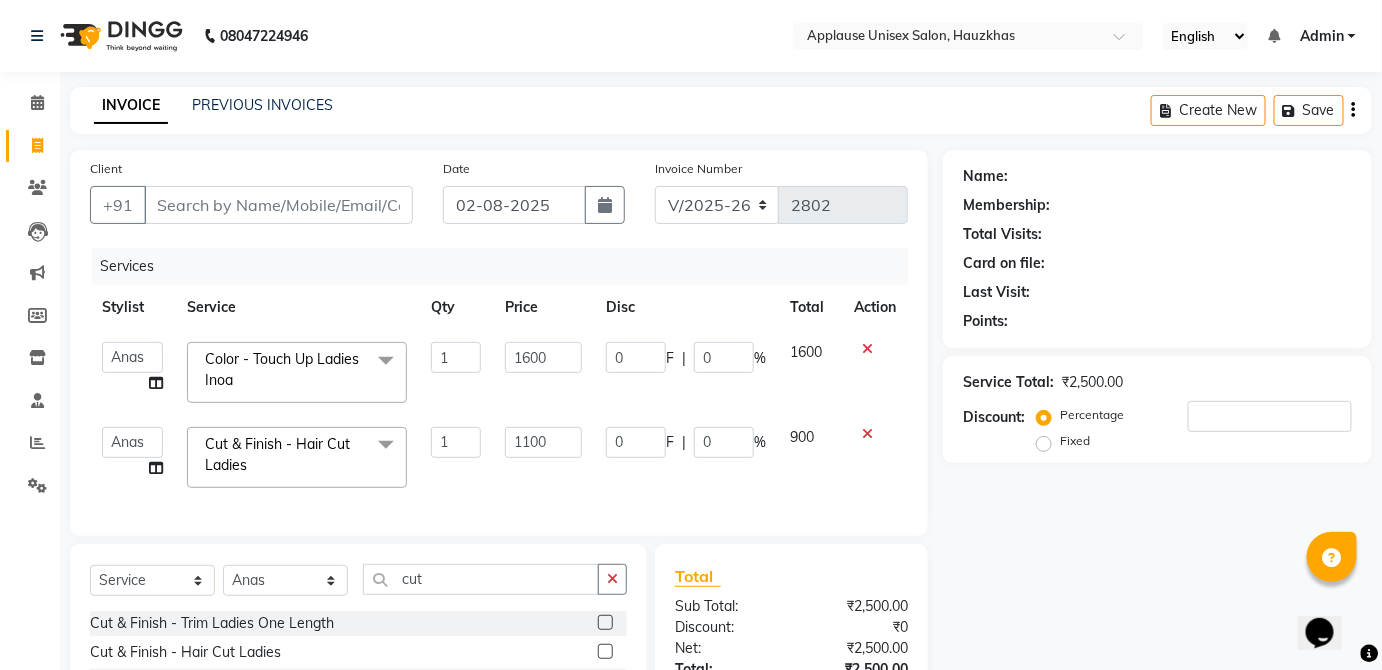 select on "32125" 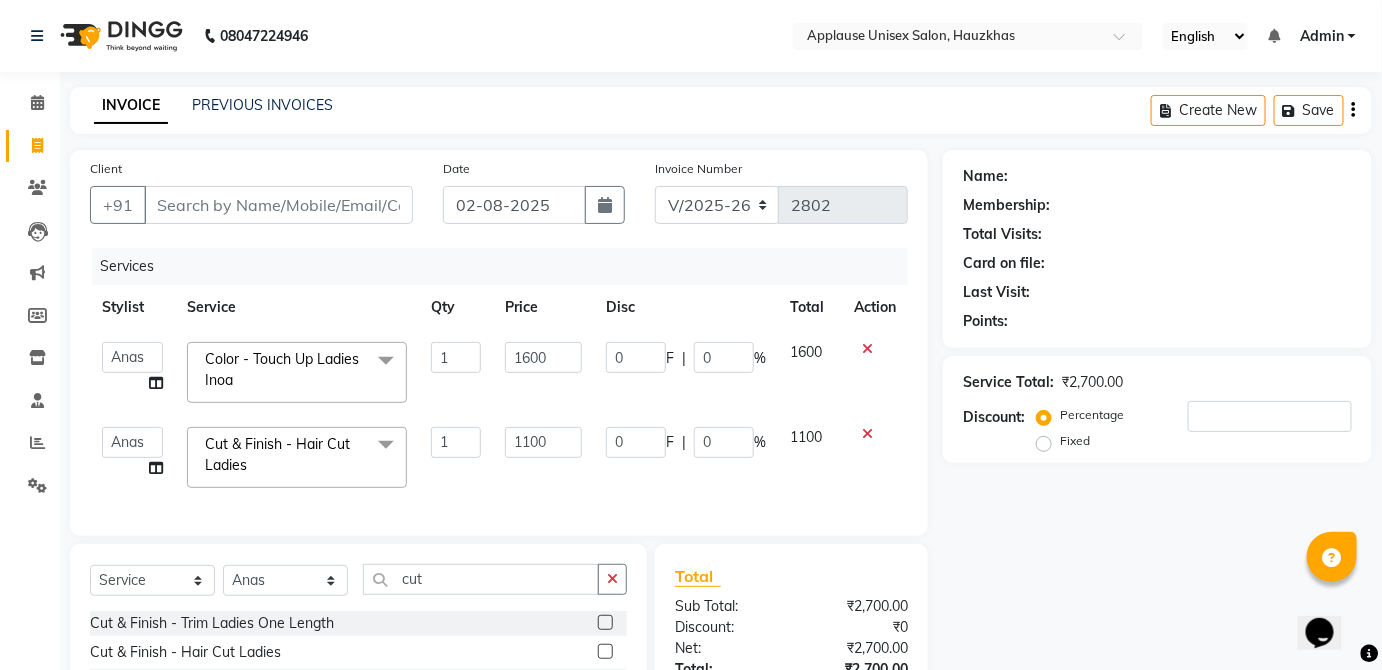 click 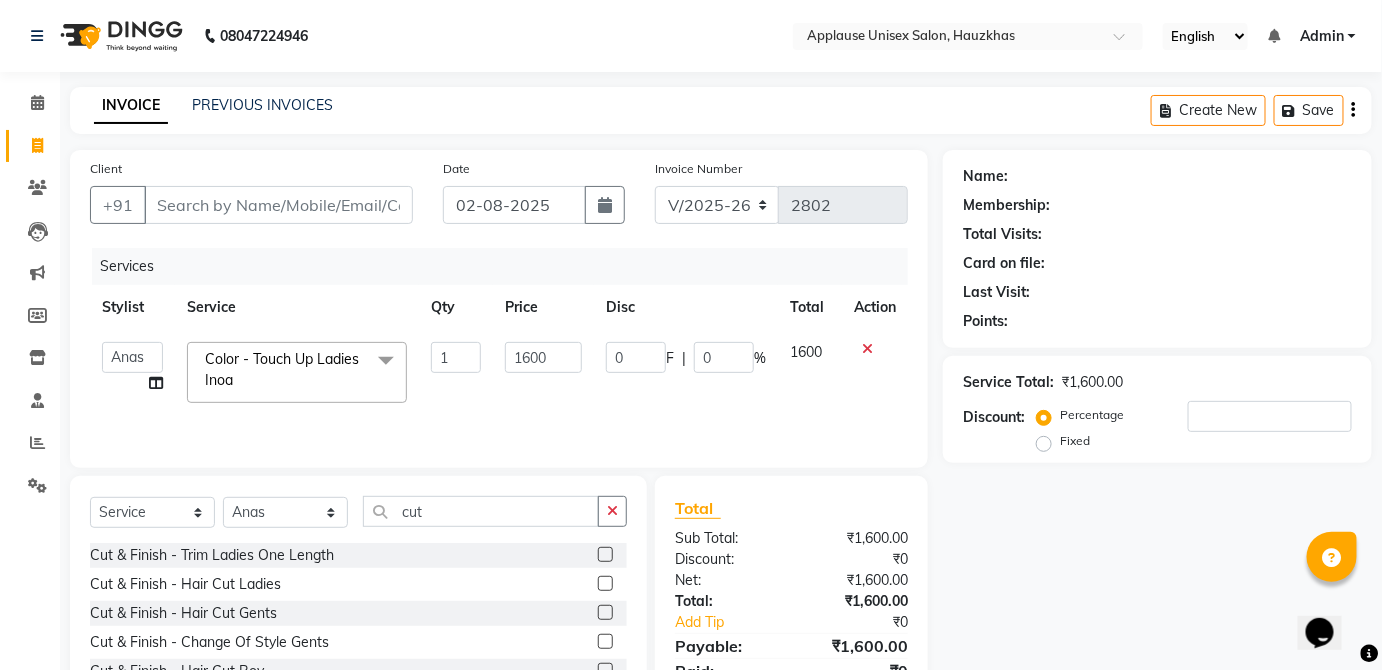 click 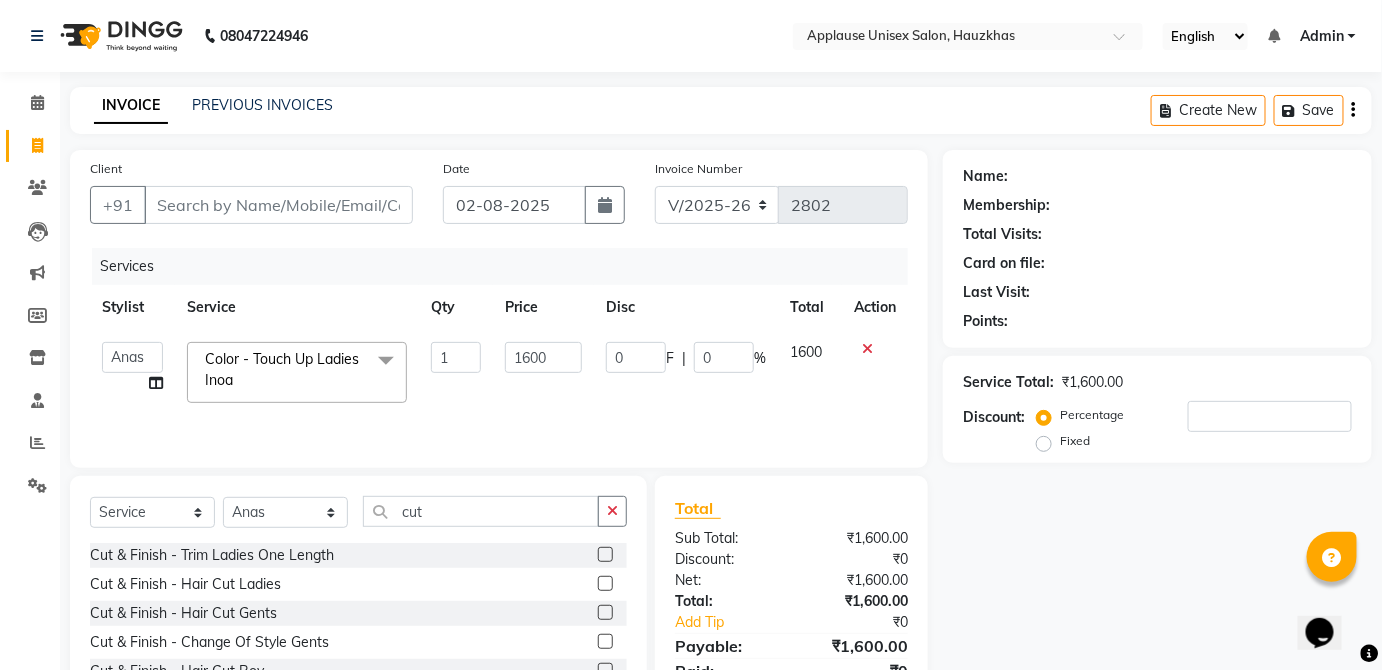 click at bounding box center (604, 584) 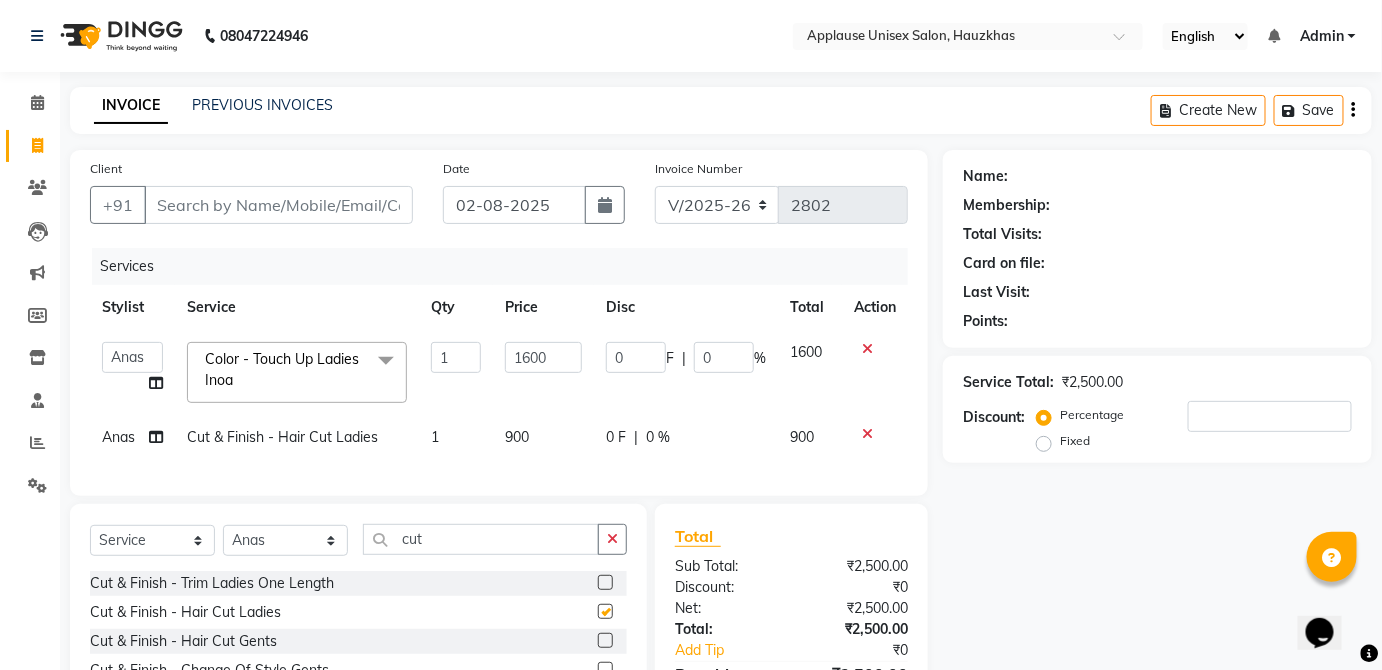 checkbox on "false" 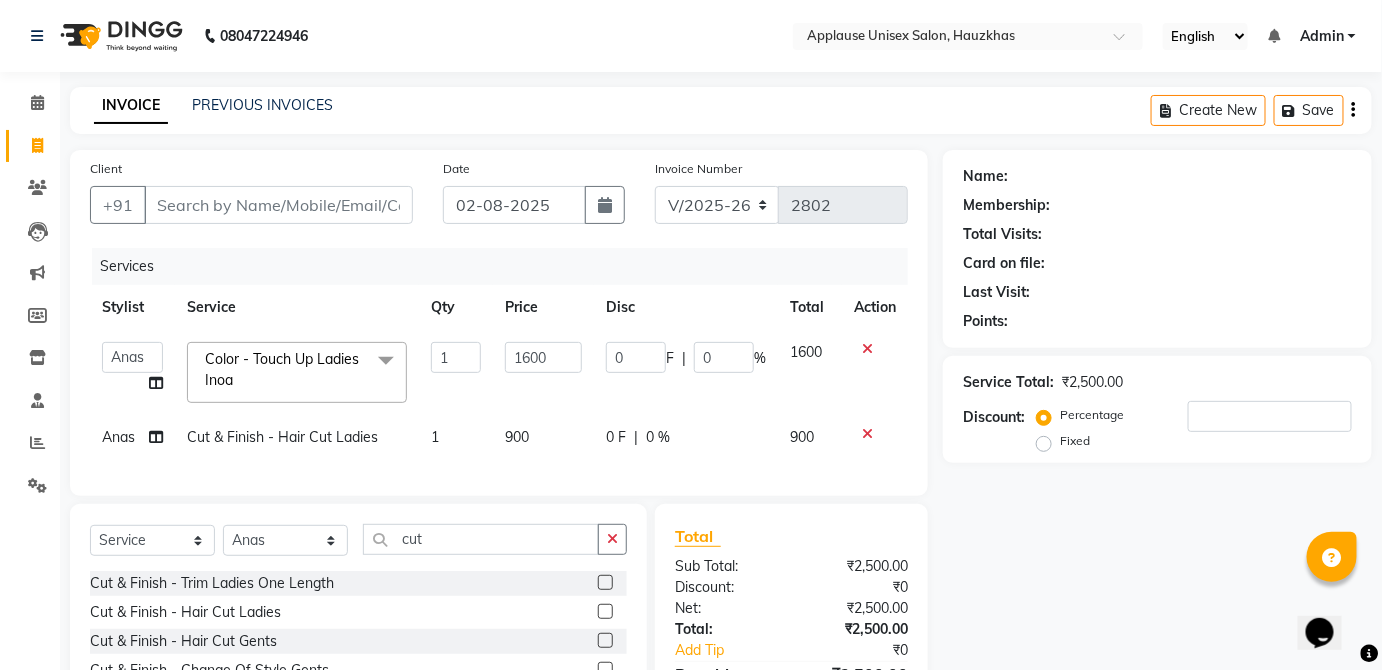 click on "0 F | 0 %" 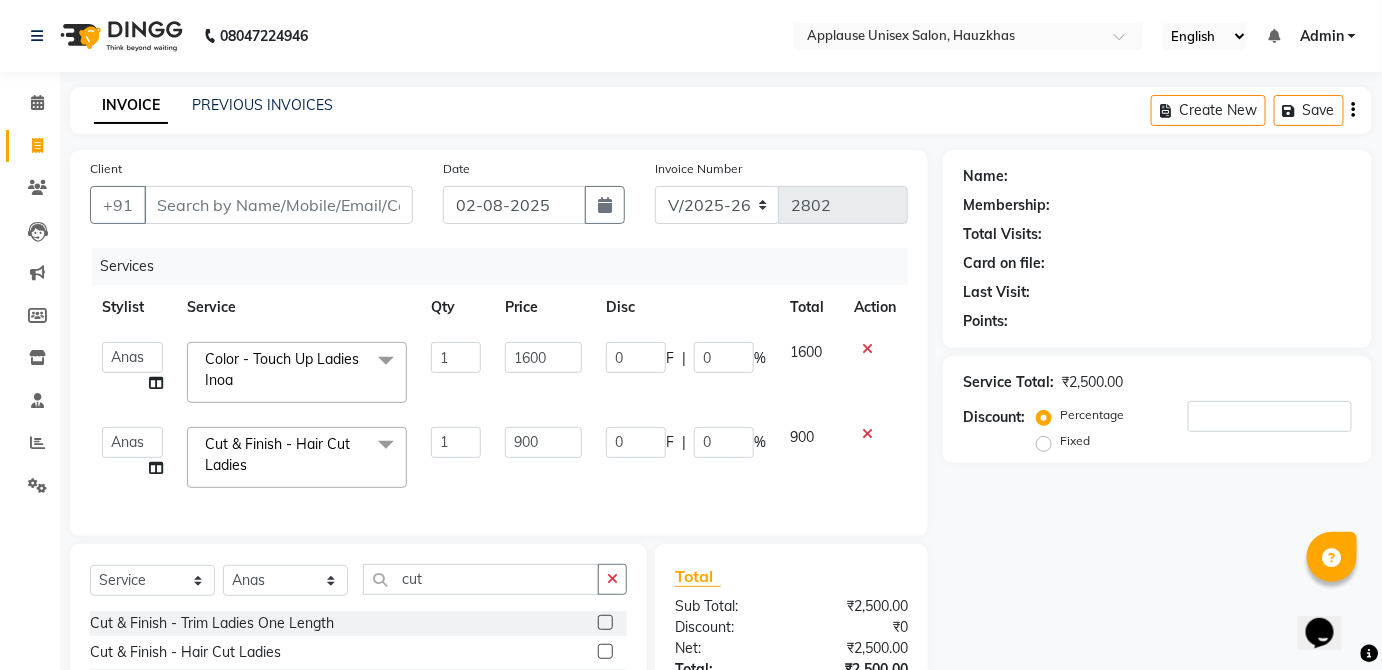 click 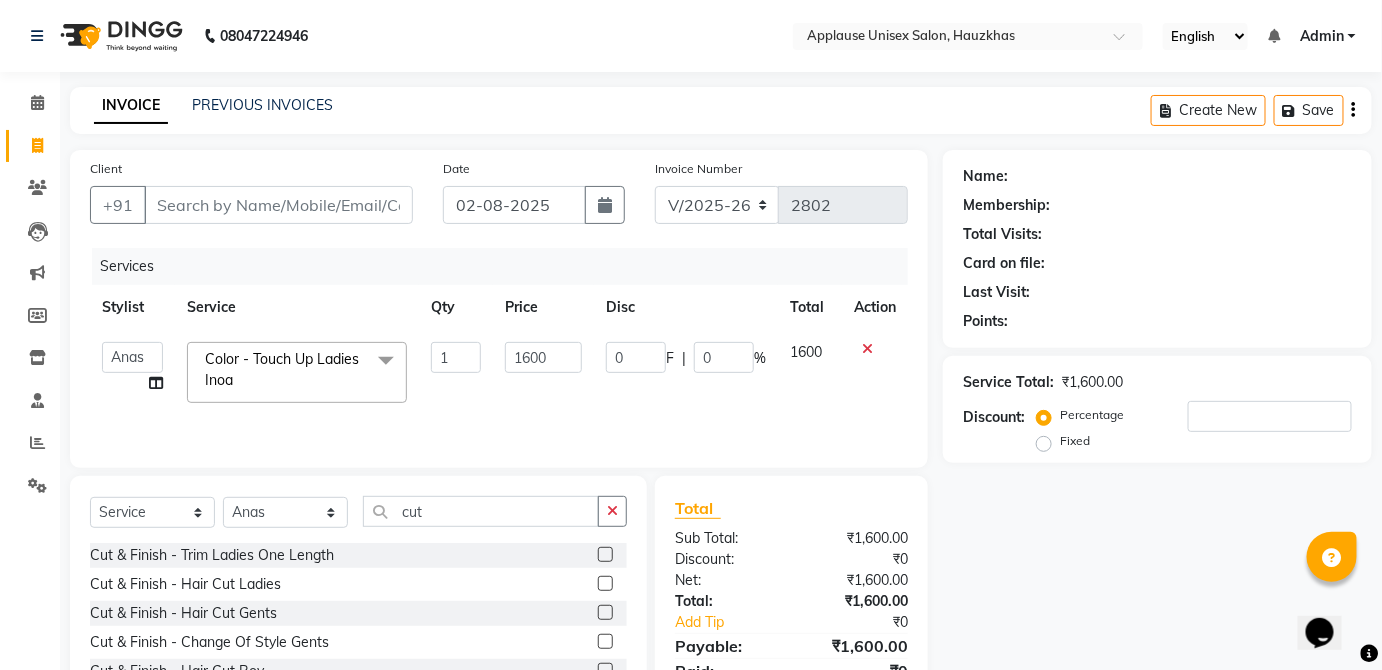 click 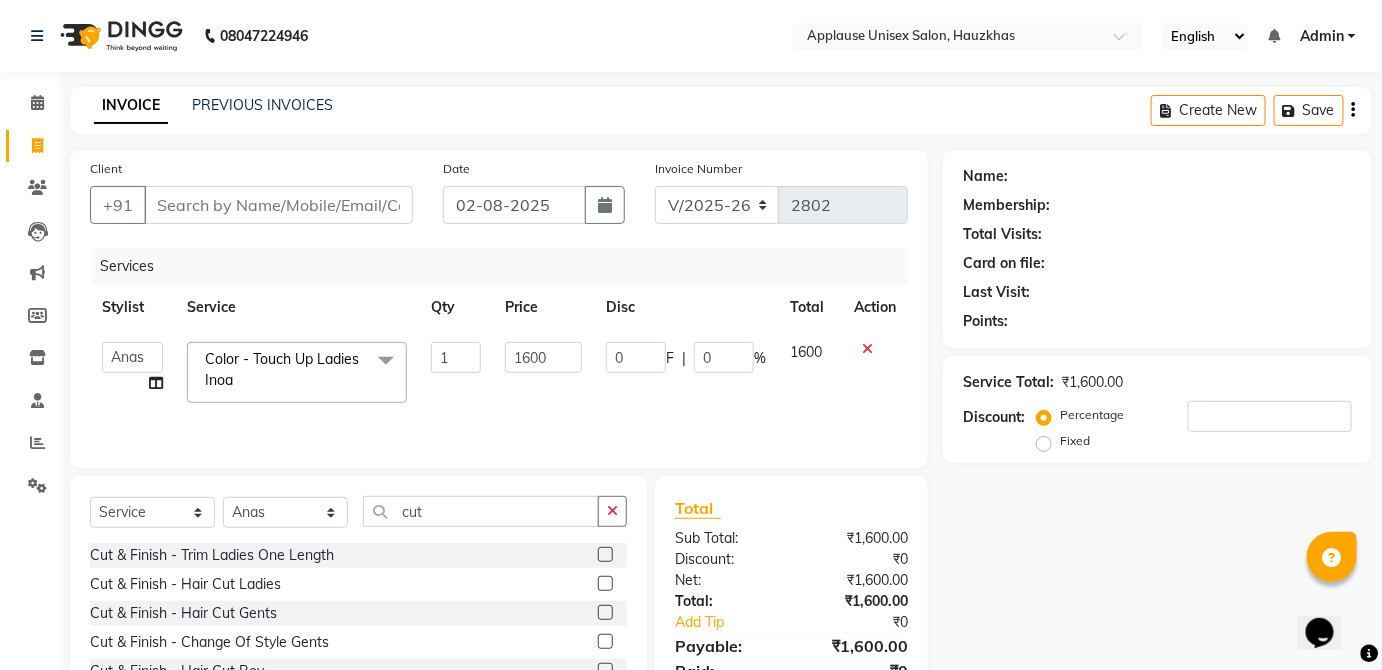 click at bounding box center (604, 555) 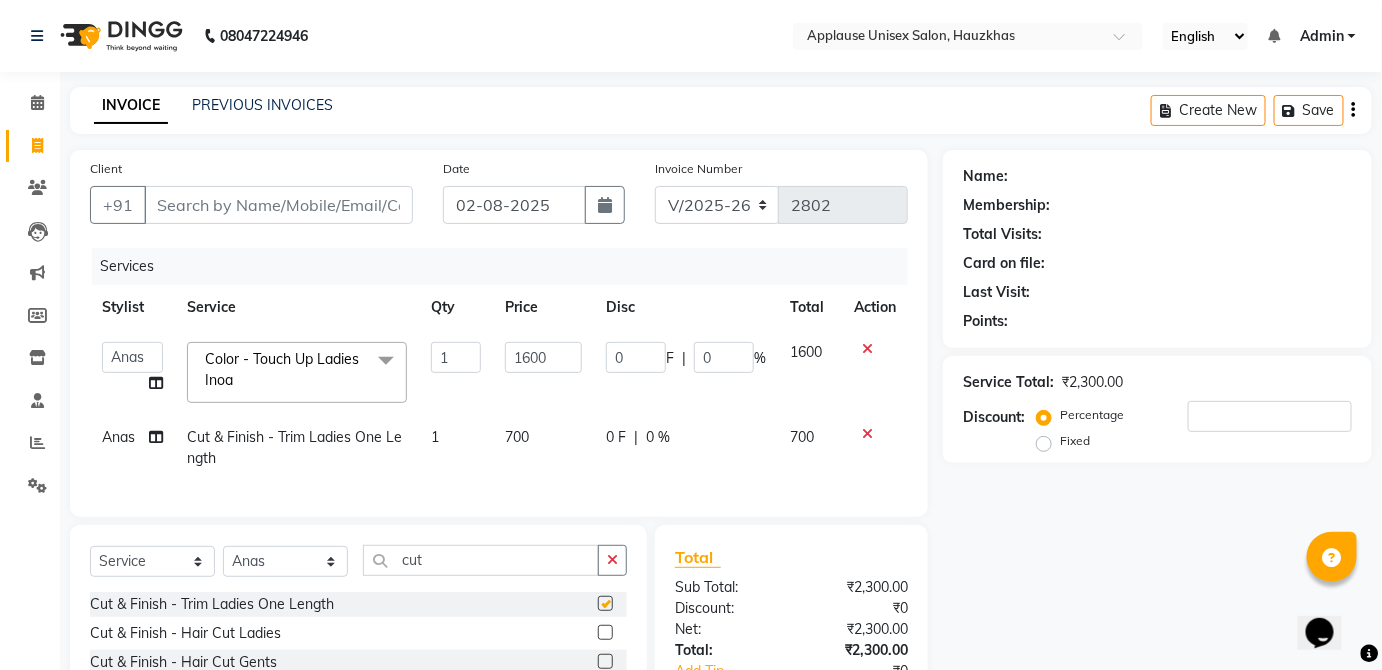 checkbox on "false" 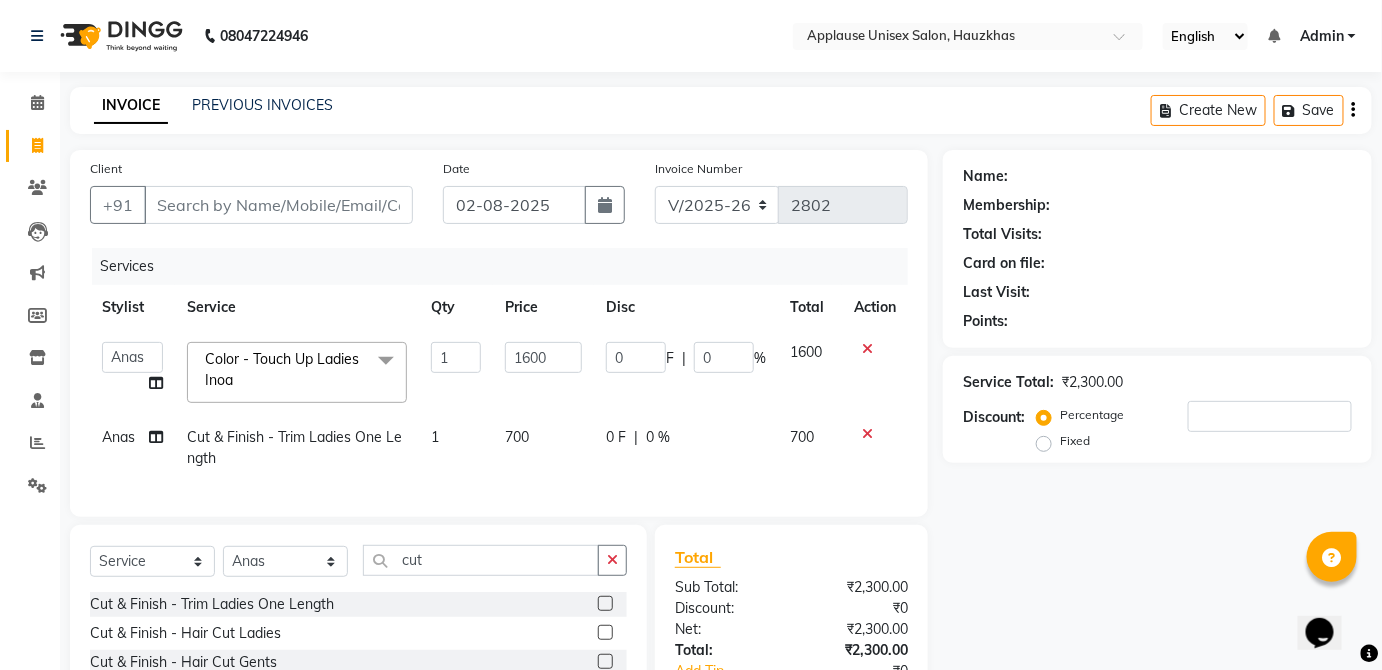 click on "0 F | 0 %" 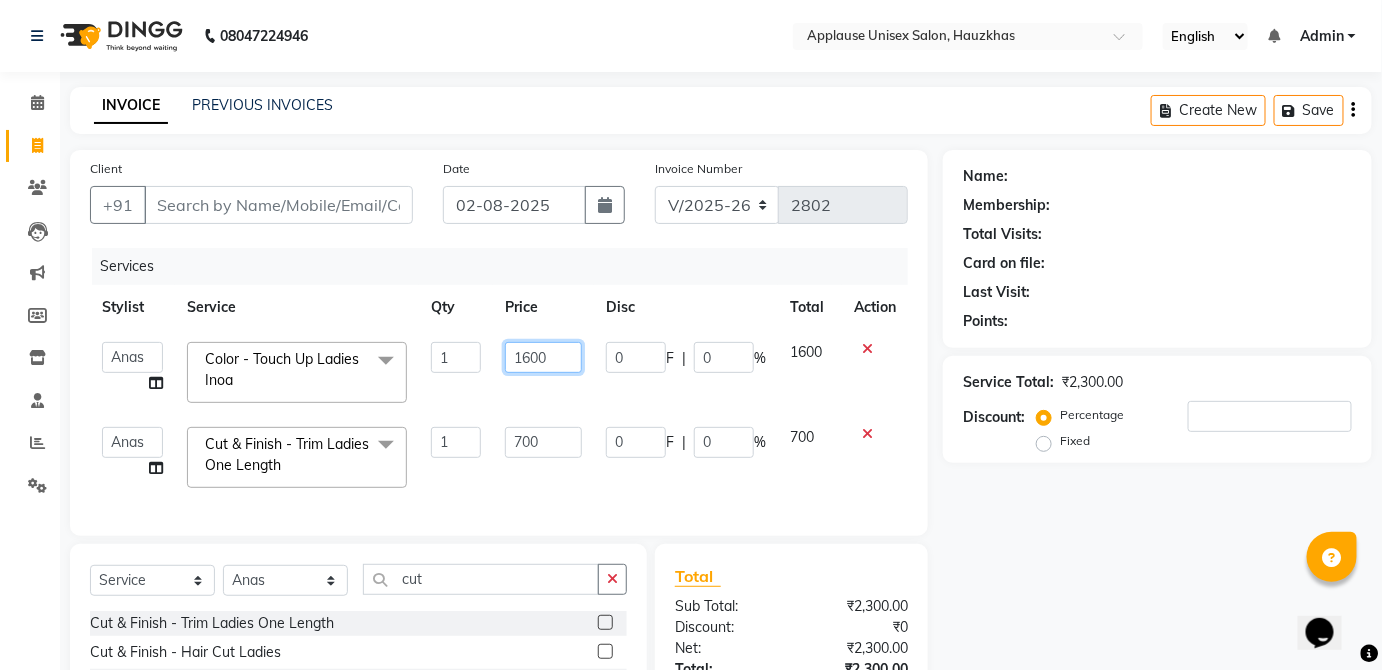 click on "1600" 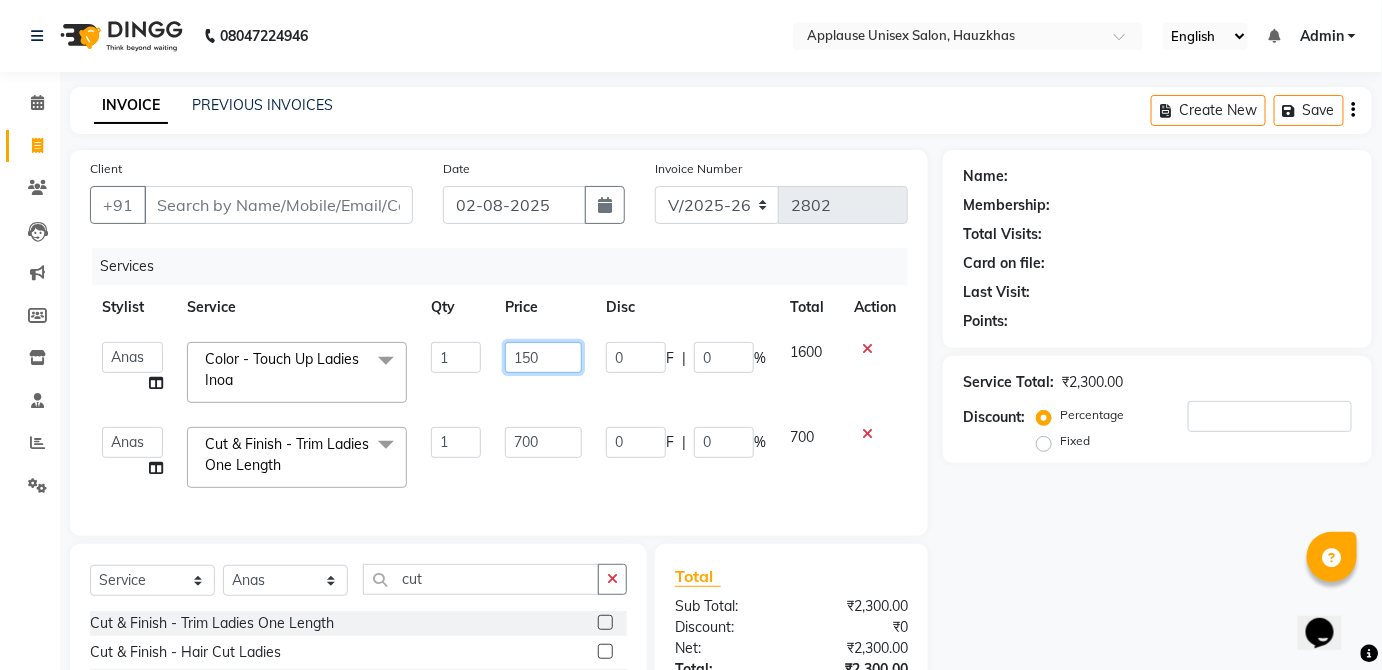 type on "1500" 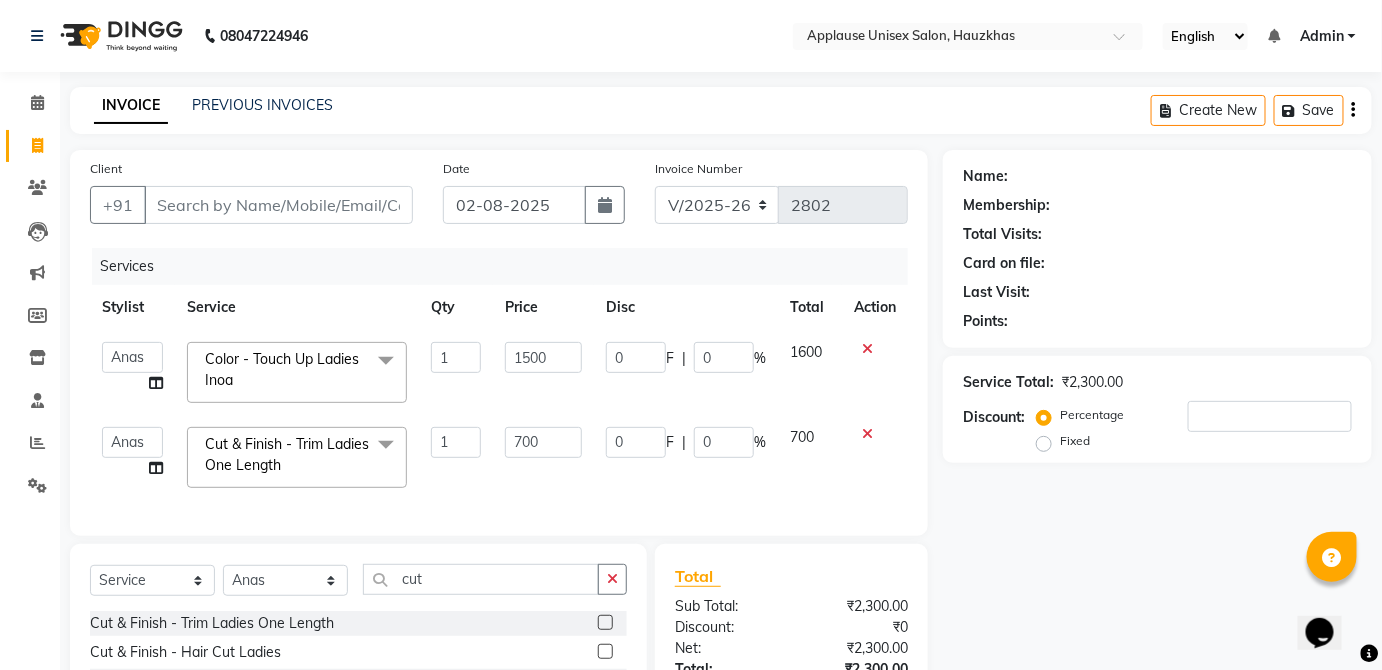 click on "1600" 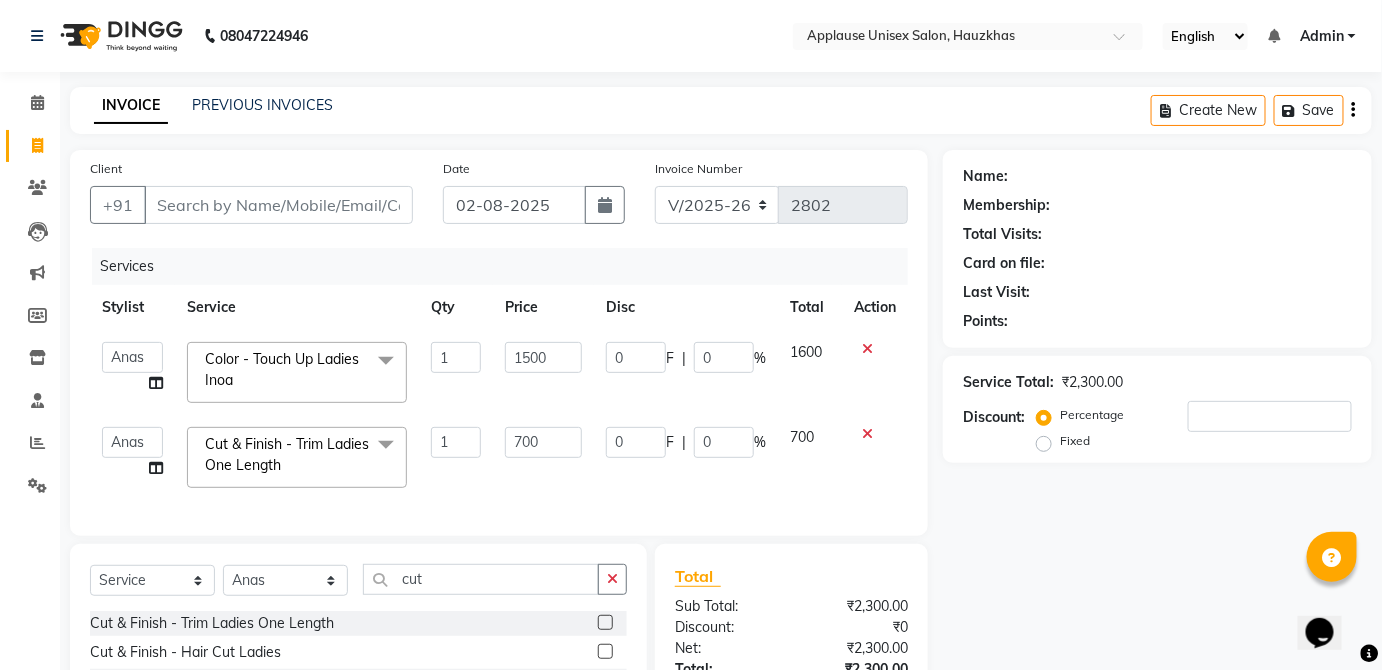 select on "32125" 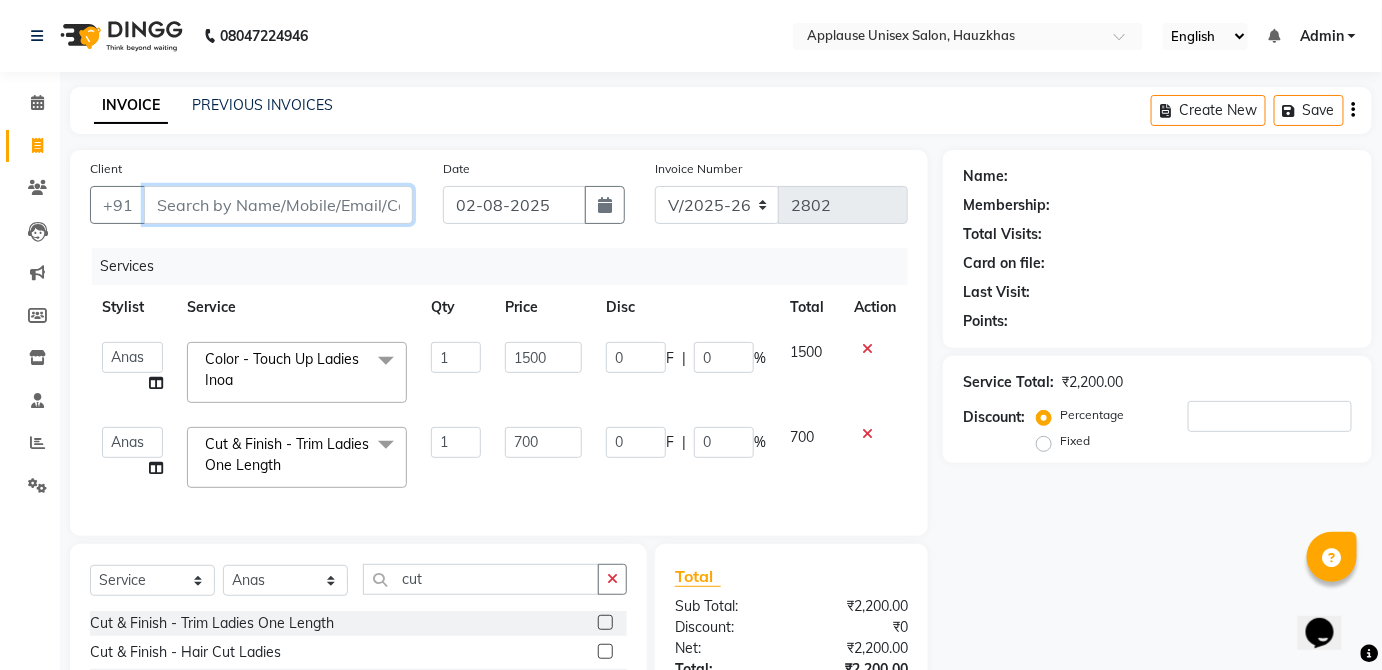 click on "Client" at bounding box center (278, 205) 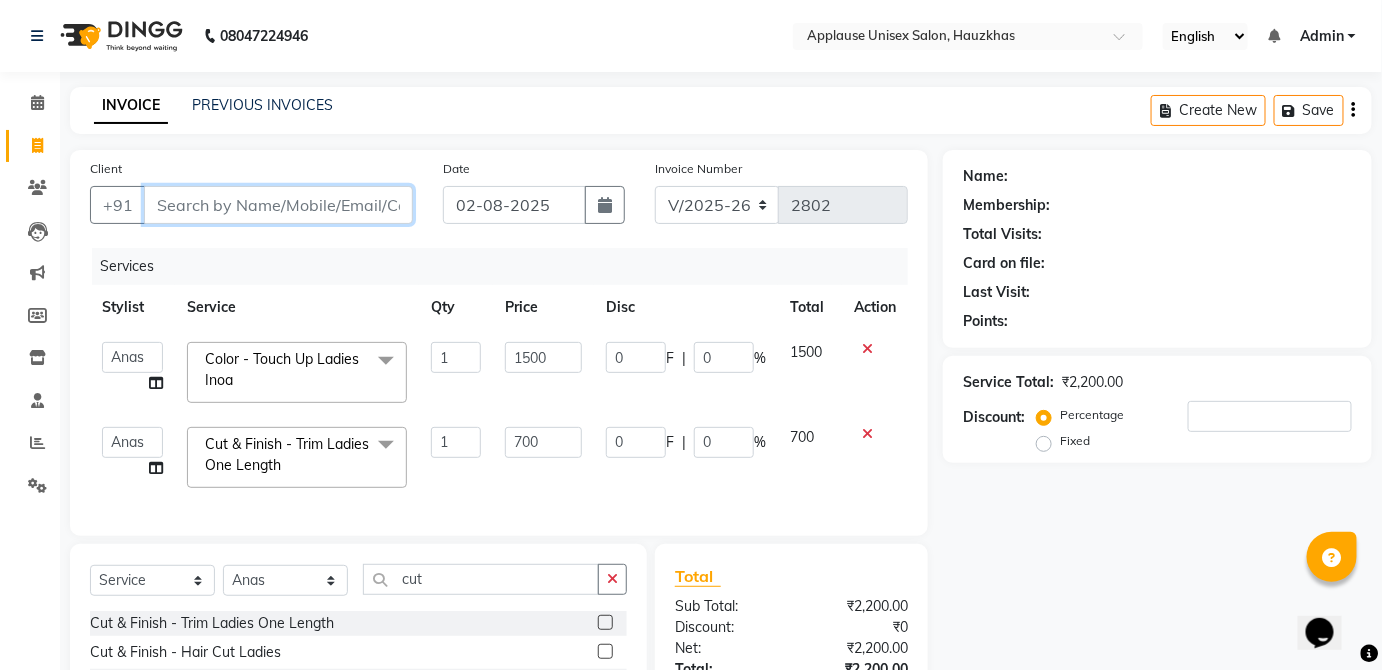 type on "0" 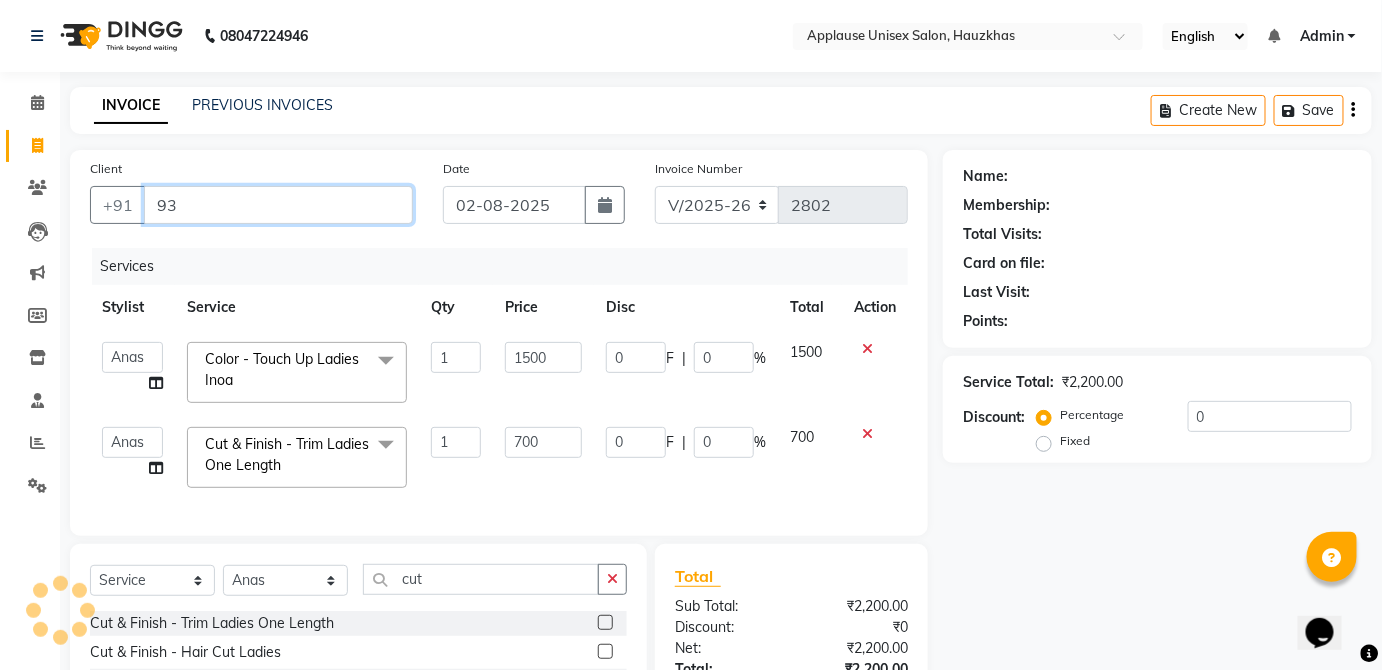 type on "9" 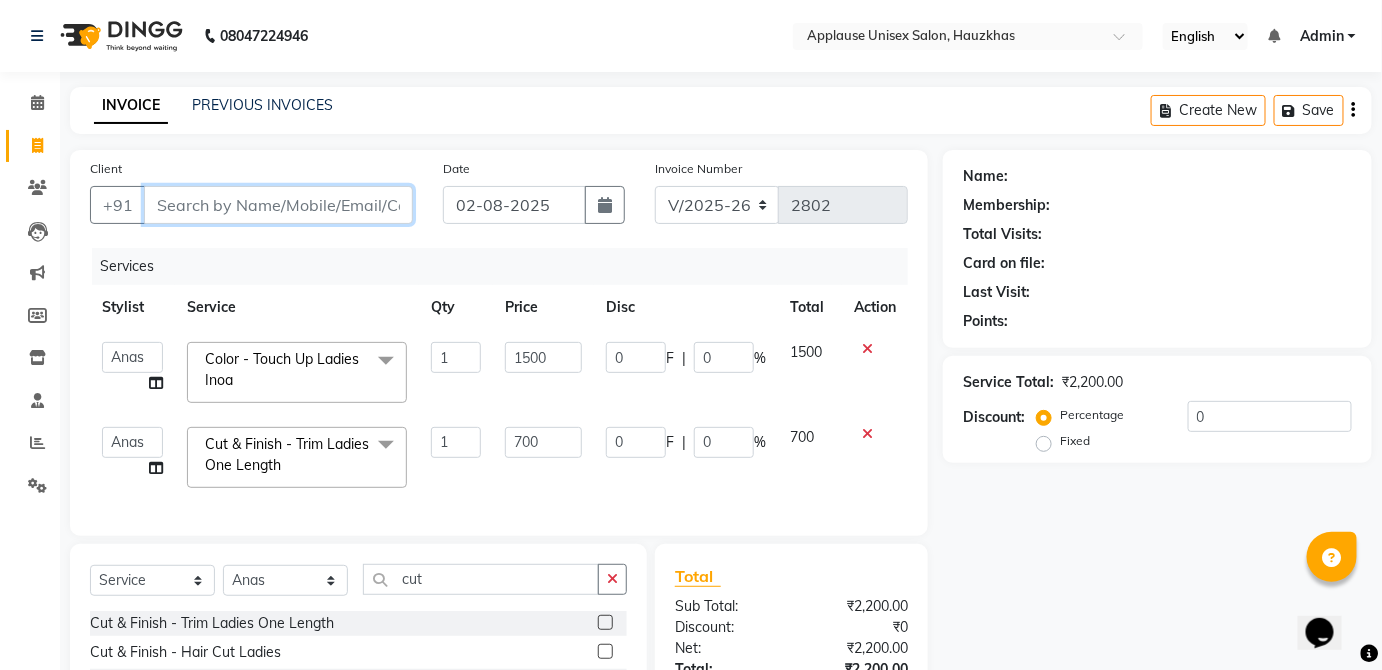 type on "9" 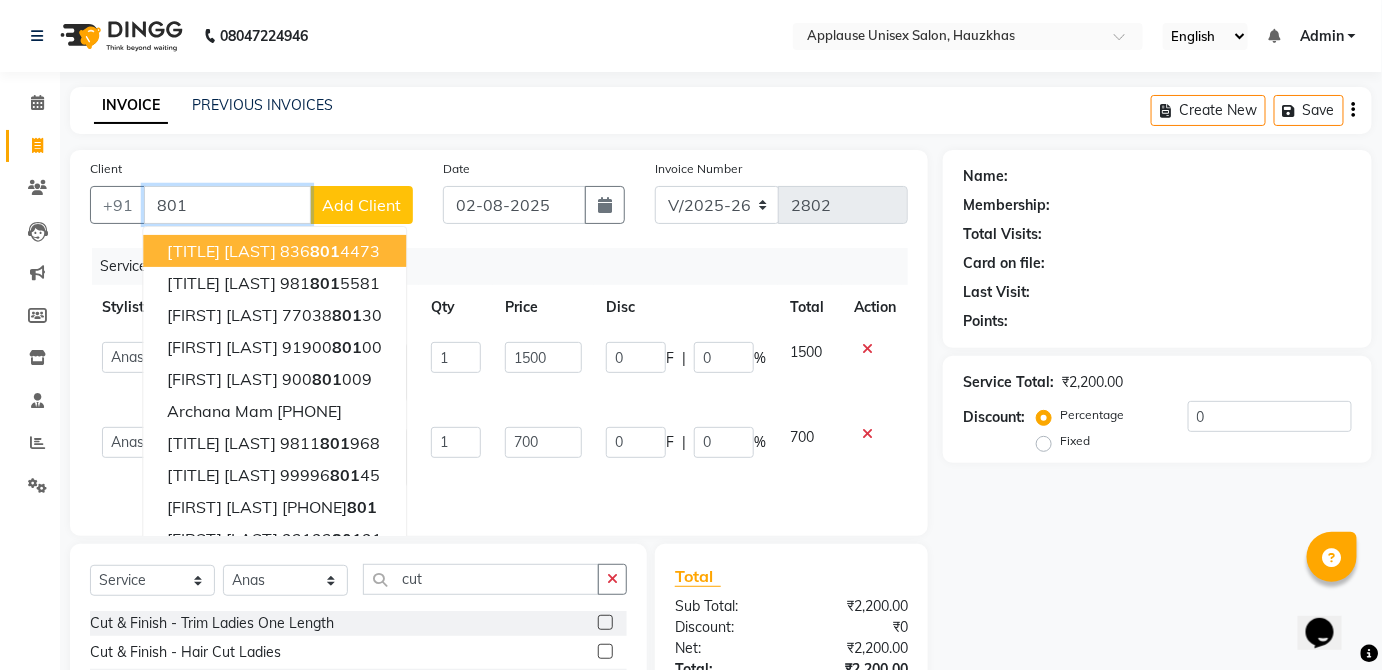 click on "[TITLE] [LAST]  [PHONE]" at bounding box center [274, 251] 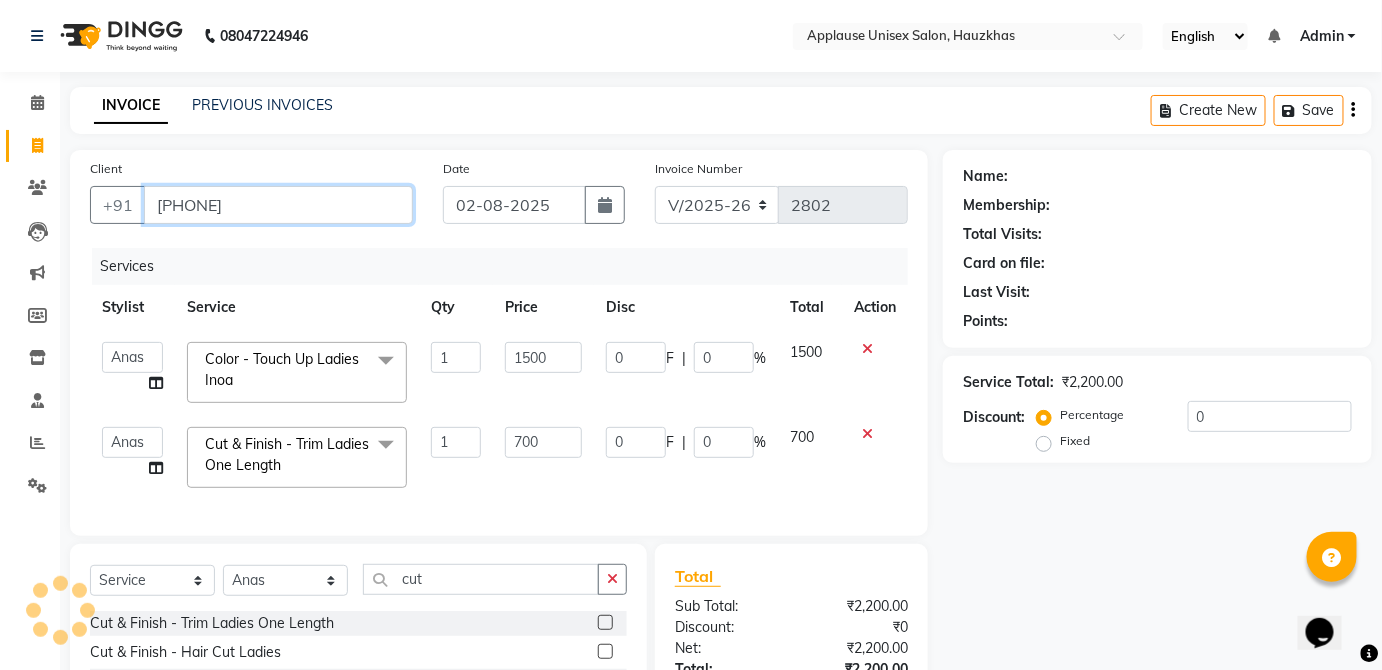 type on "[PHONE]" 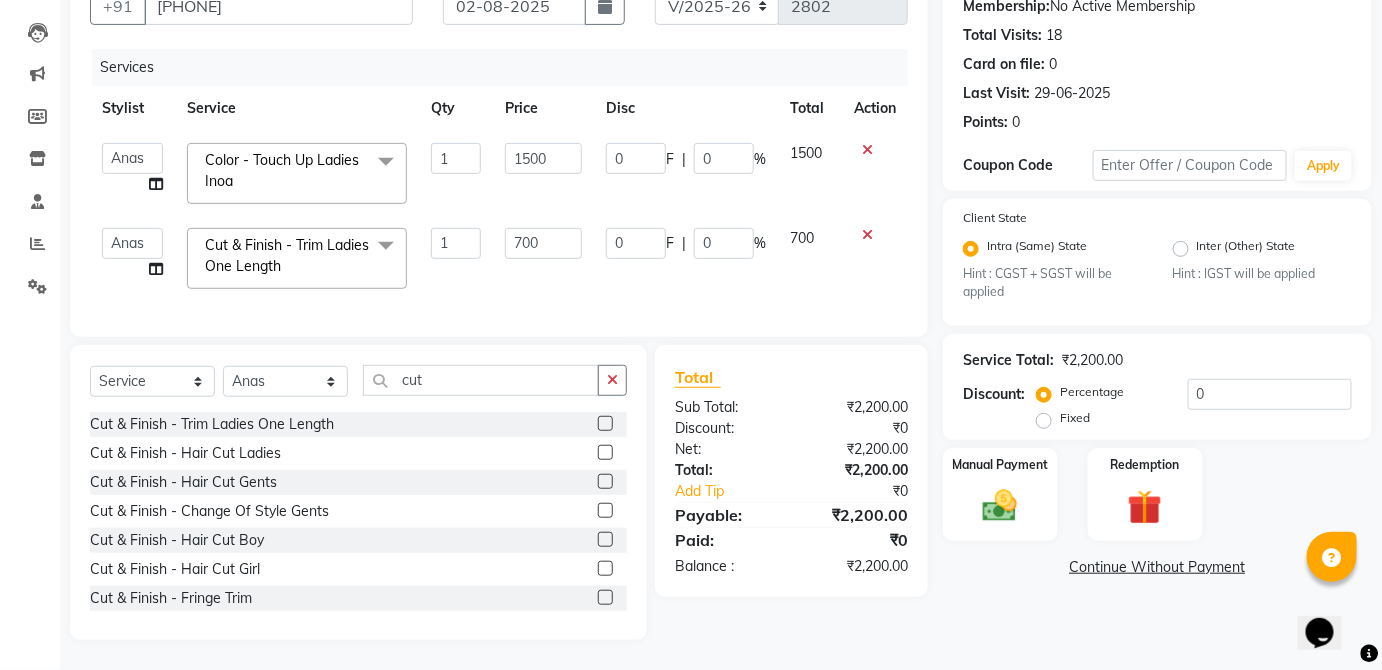 scroll, scrollTop: 210, scrollLeft: 0, axis: vertical 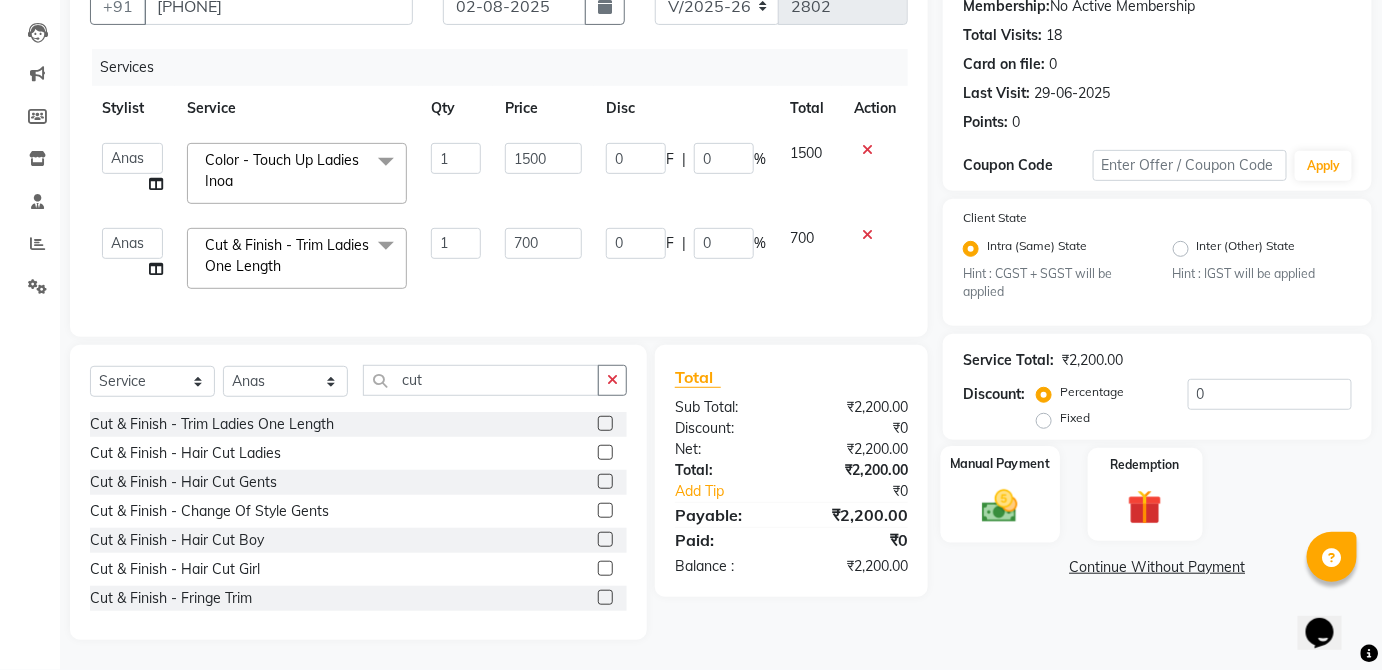 click on "Manual Payment" 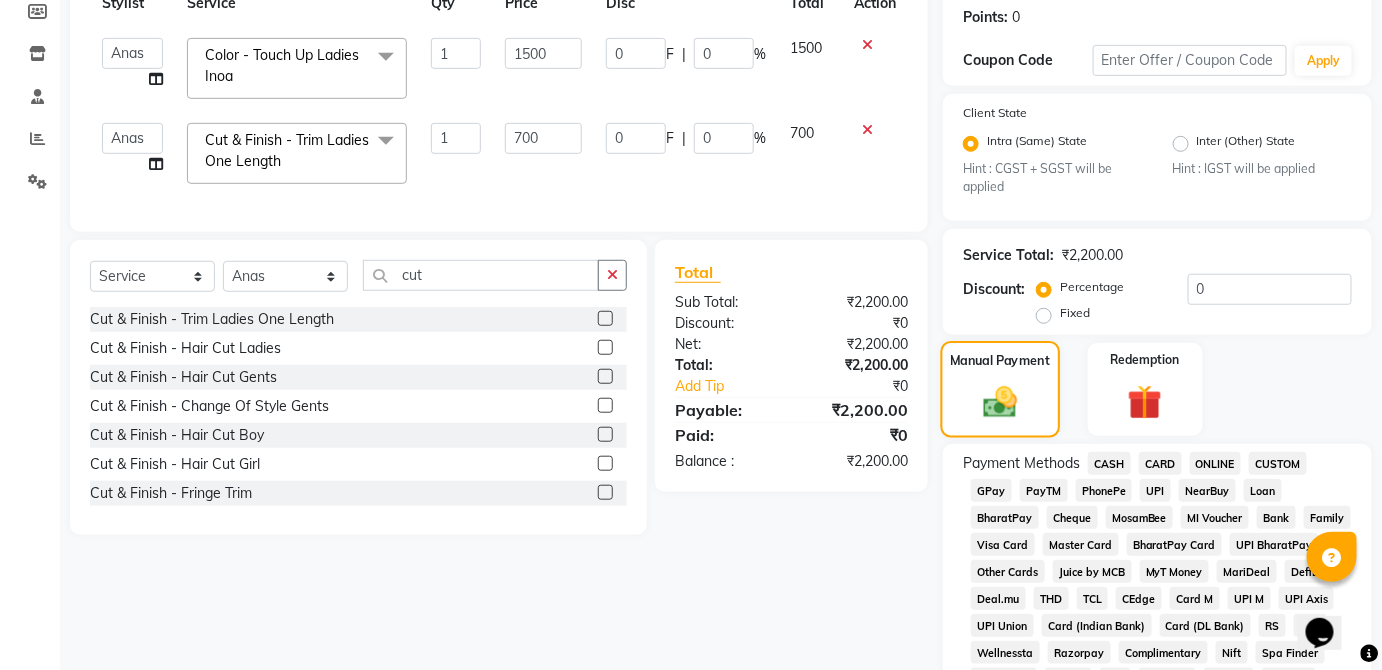 scroll, scrollTop: 315, scrollLeft: 0, axis: vertical 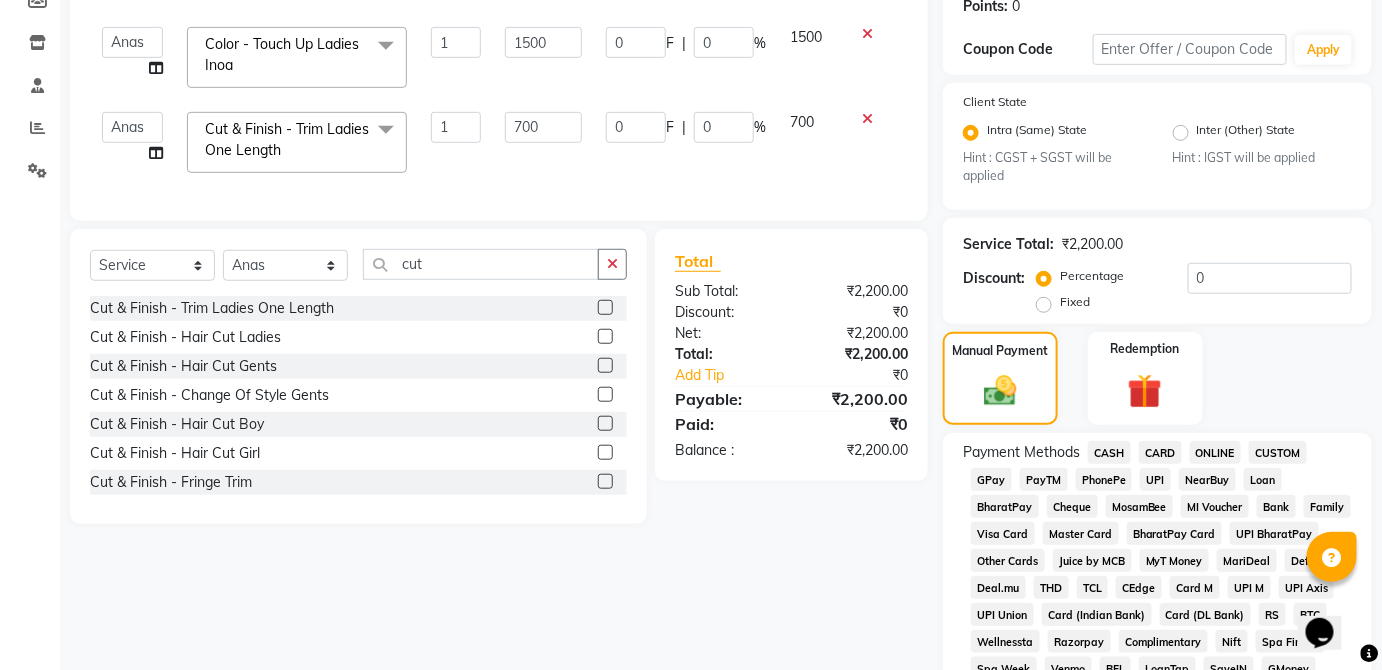 click on "UPI" 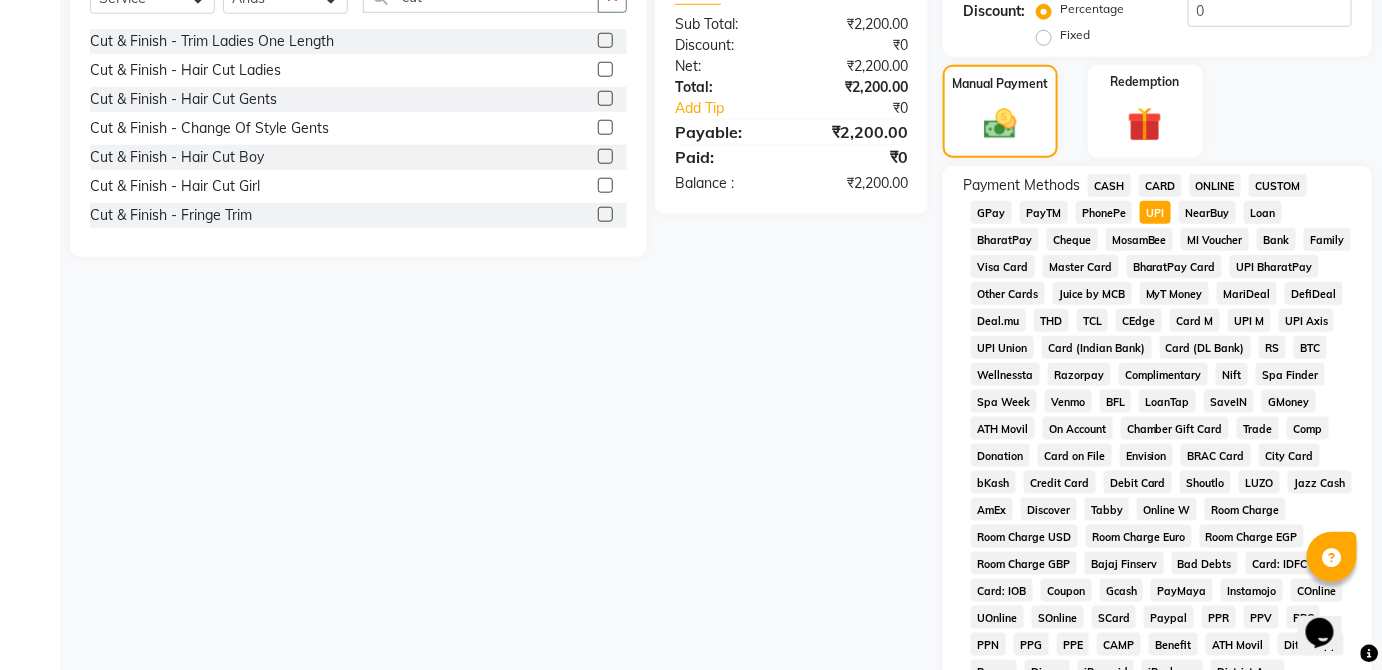 scroll, scrollTop: 943, scrollLeft: 0, axis: vertical 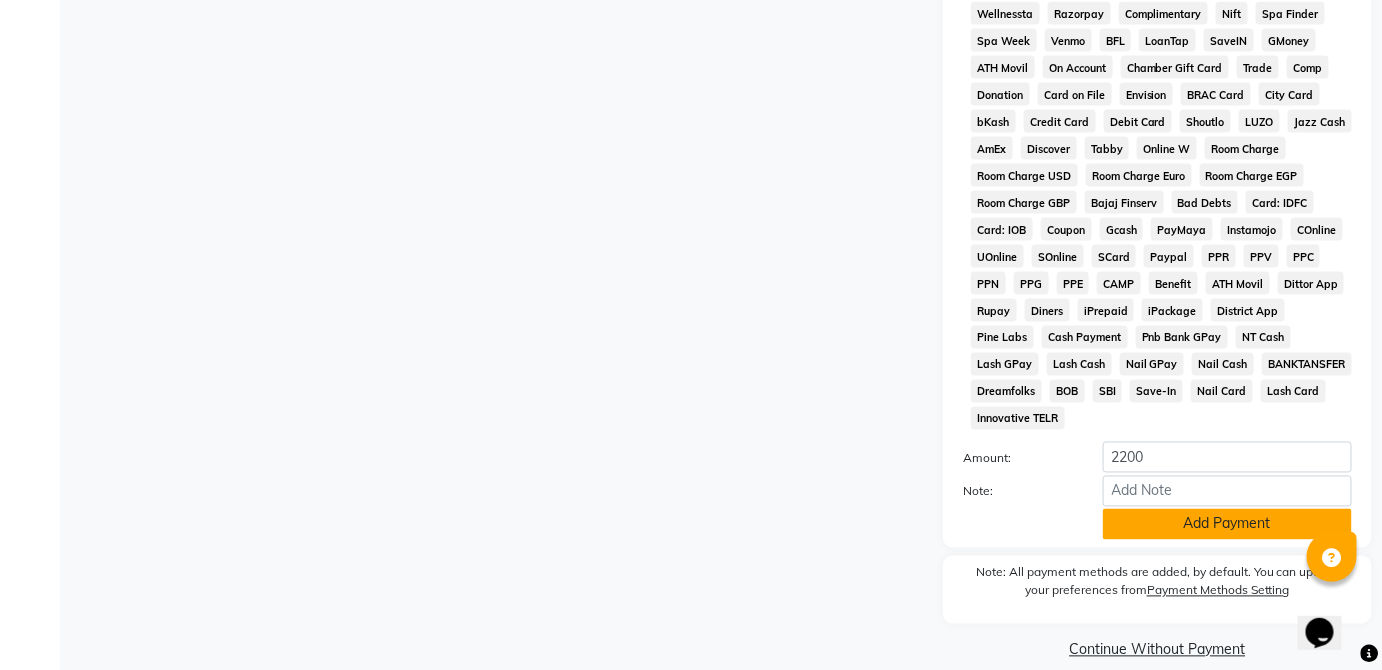 click on "Add Payment" 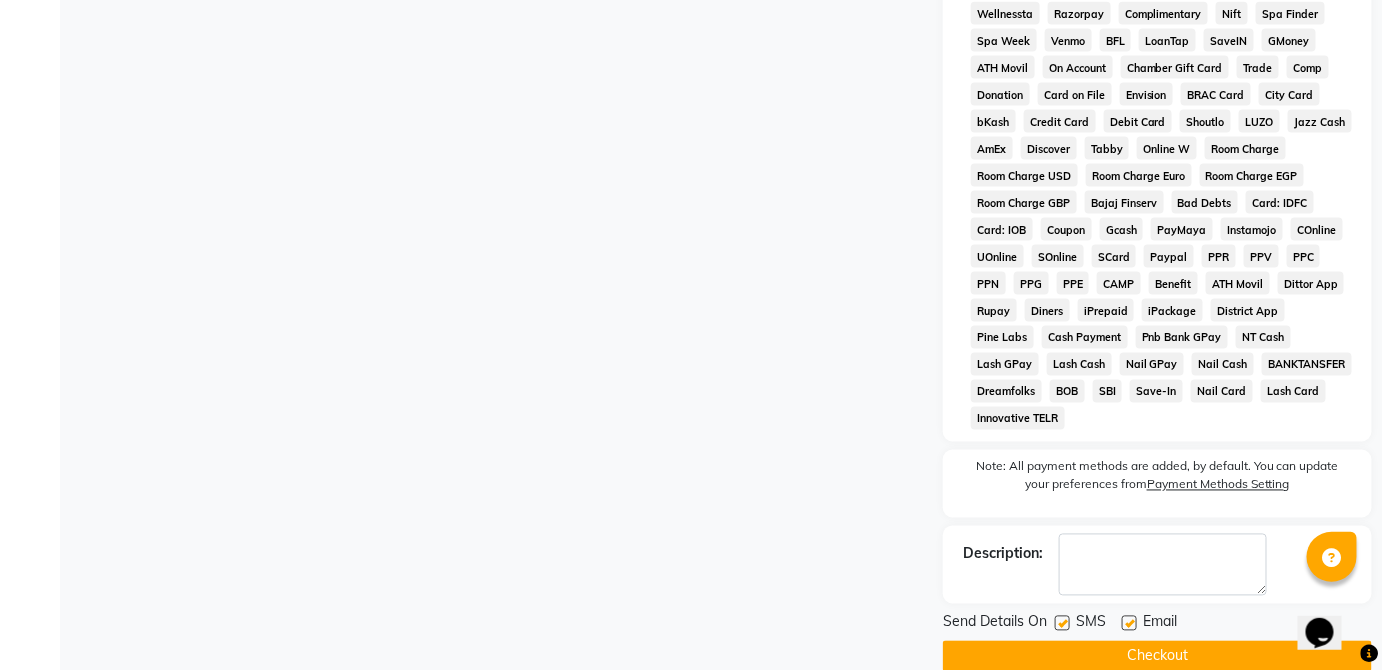 click on "Checkout" 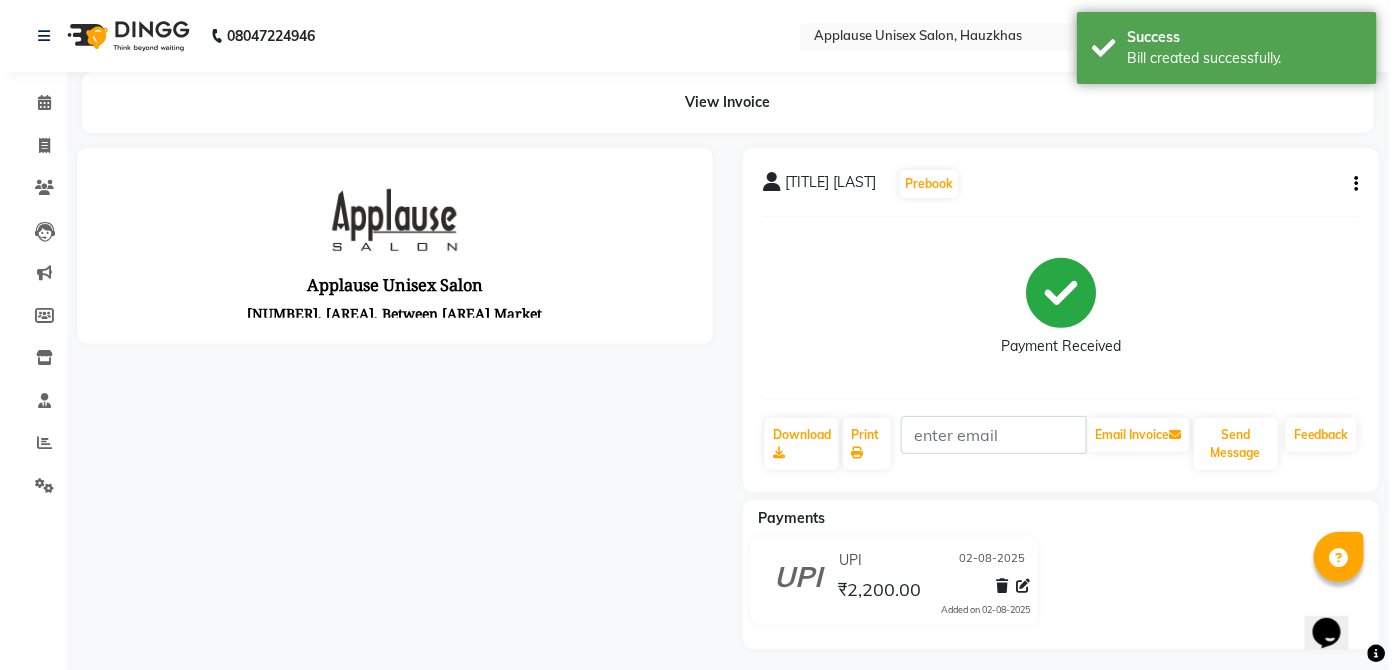 scroll, scrollTop: 0, scrollLeft: 0, axis: both 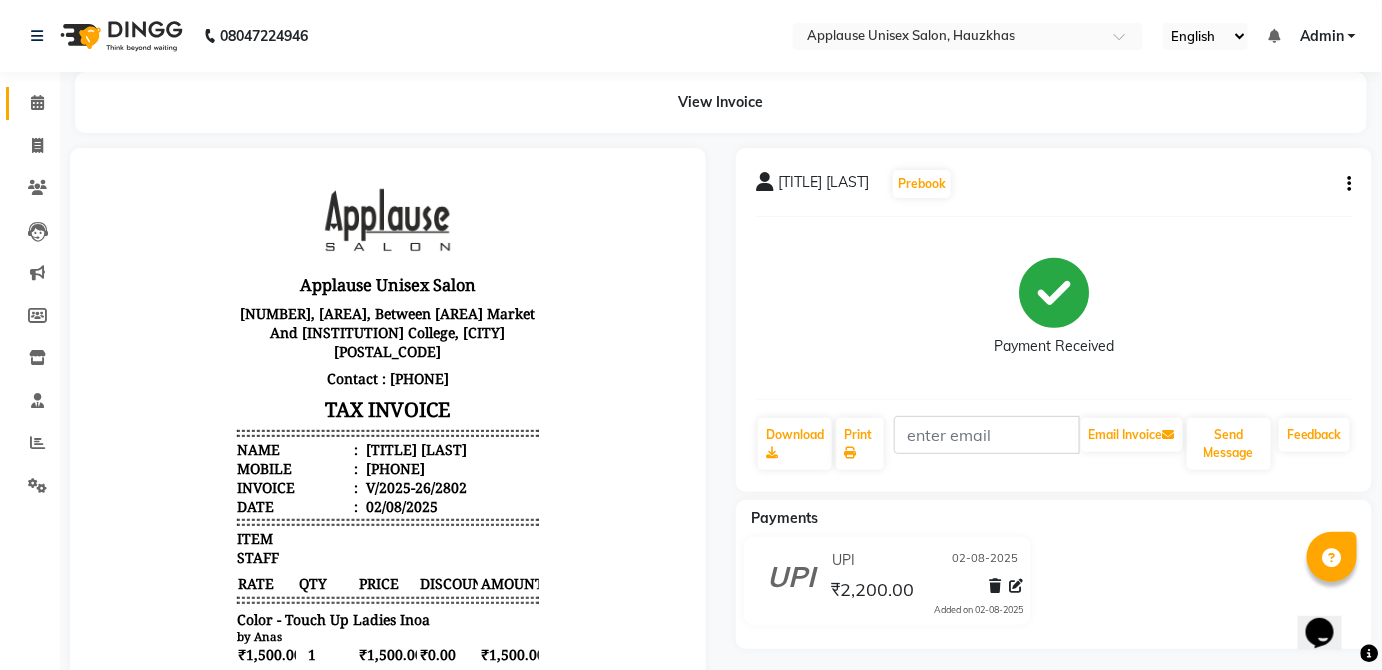 click on "Calendar" 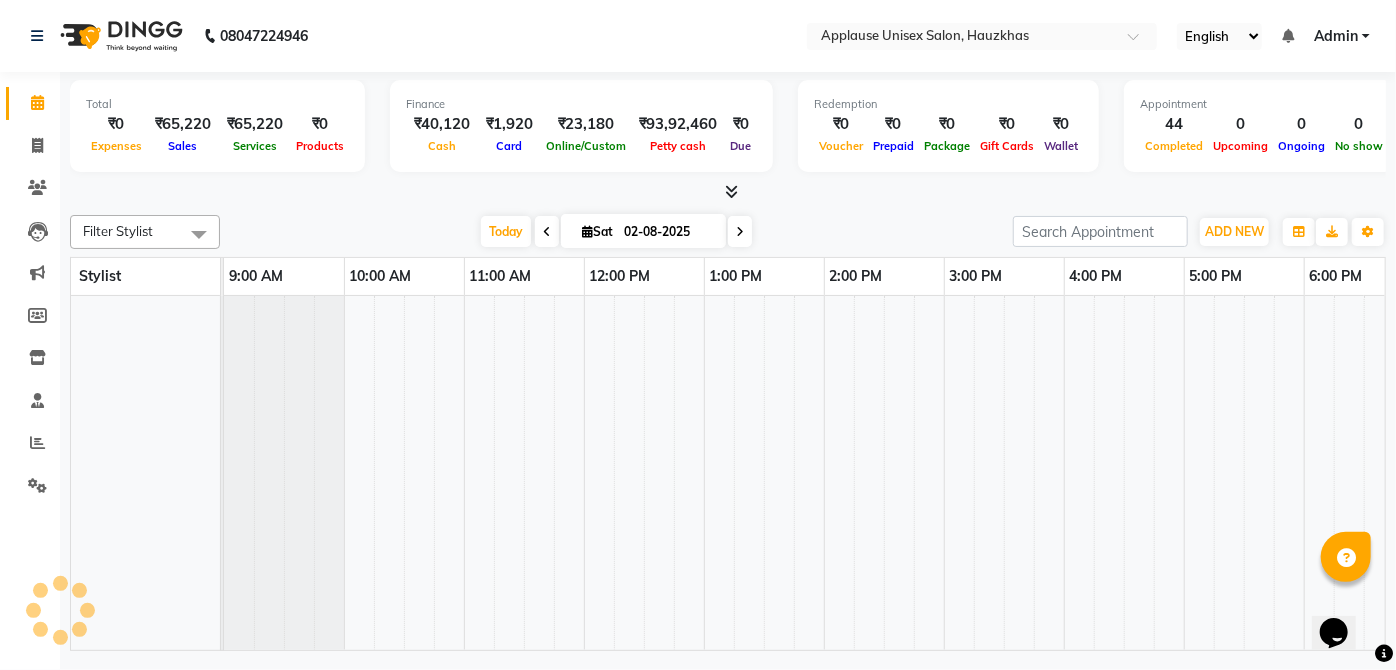 scroll, scrollTop: 0, scrollLeft: 0, axis: both 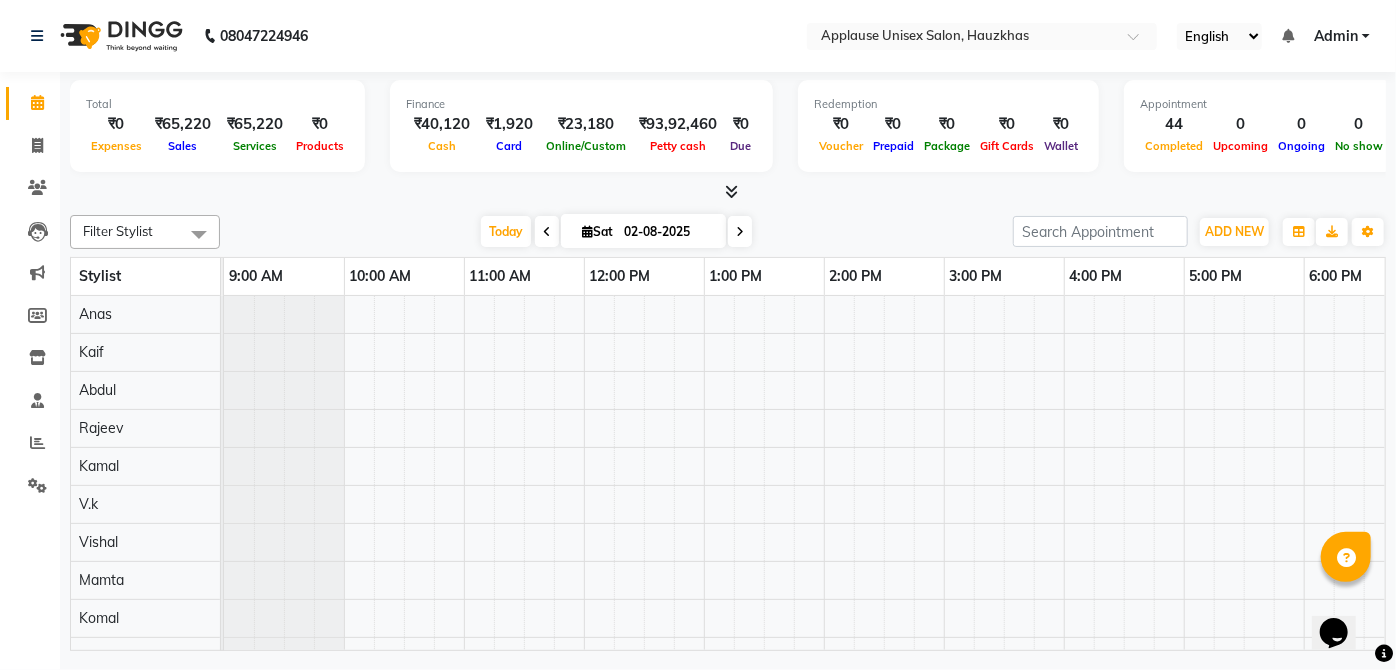 click 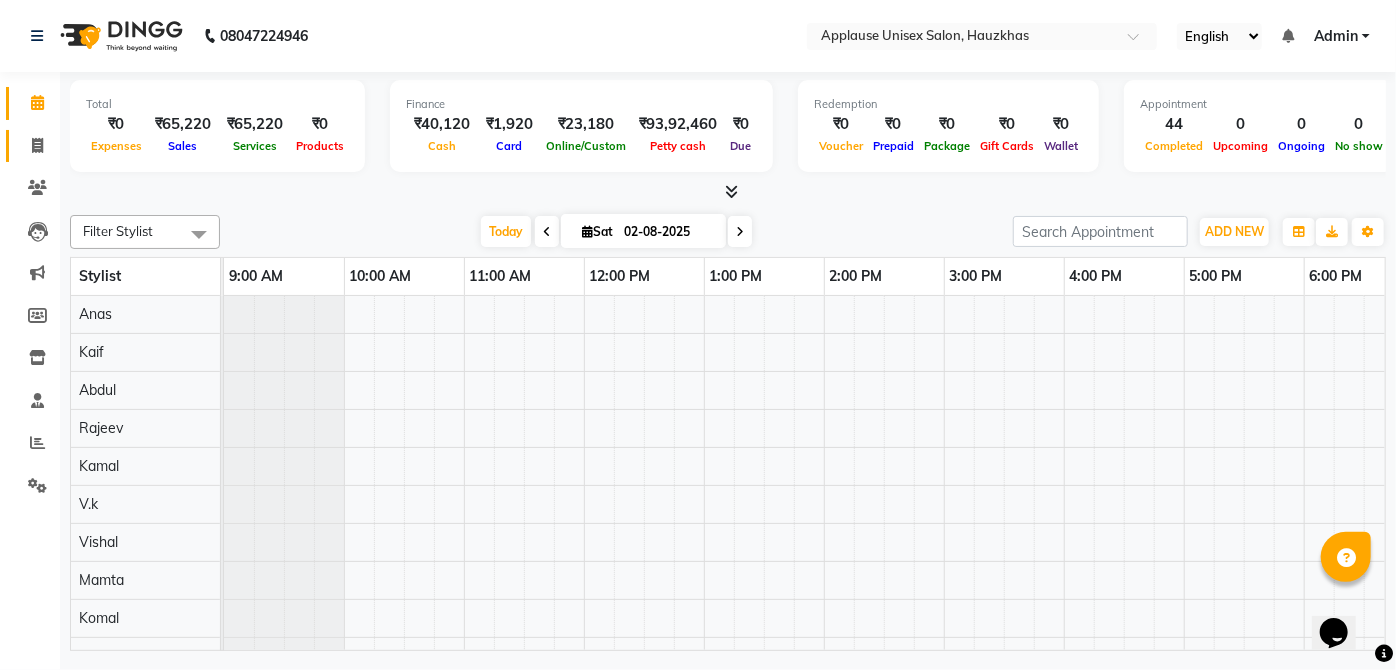 click 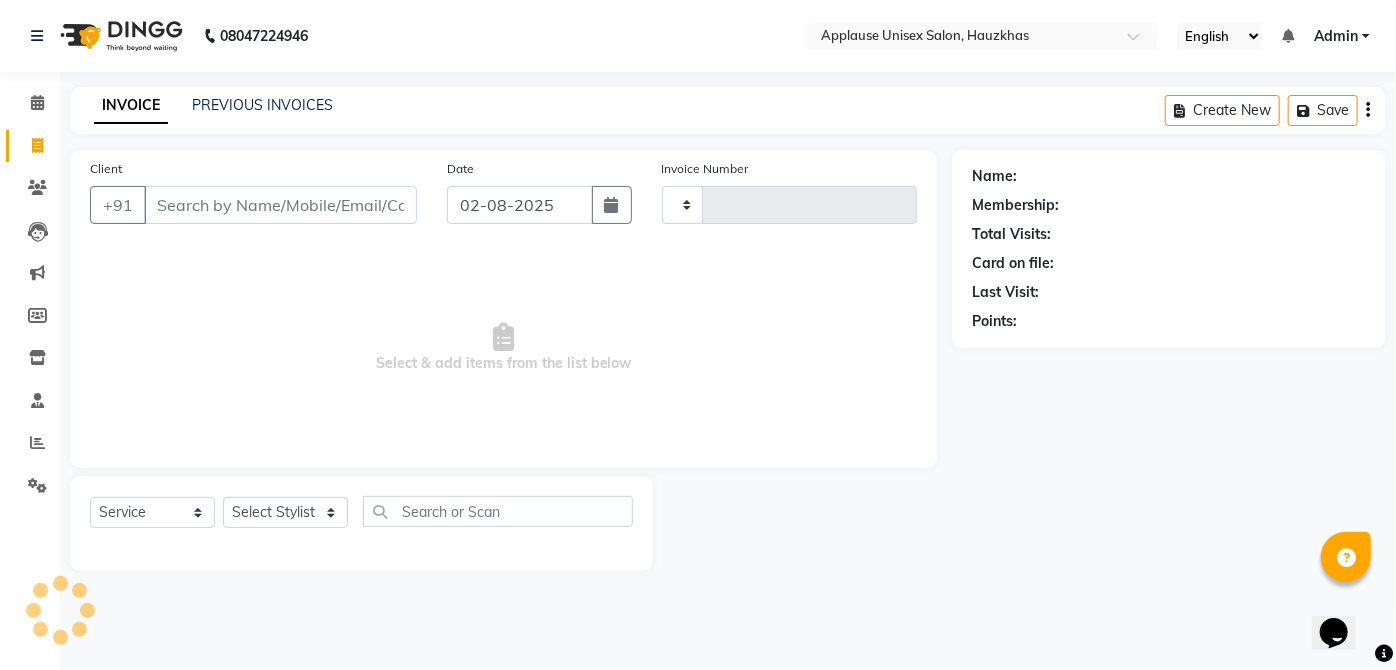 type on "2803" 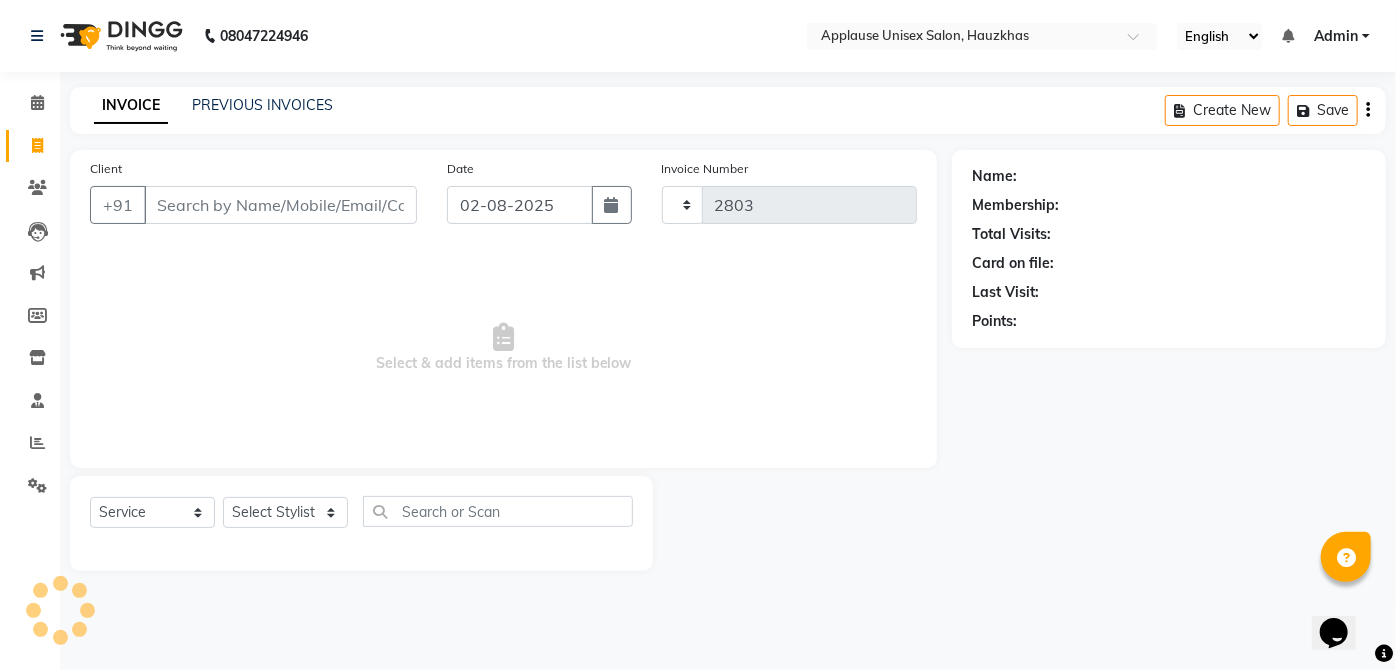 select on "5082" 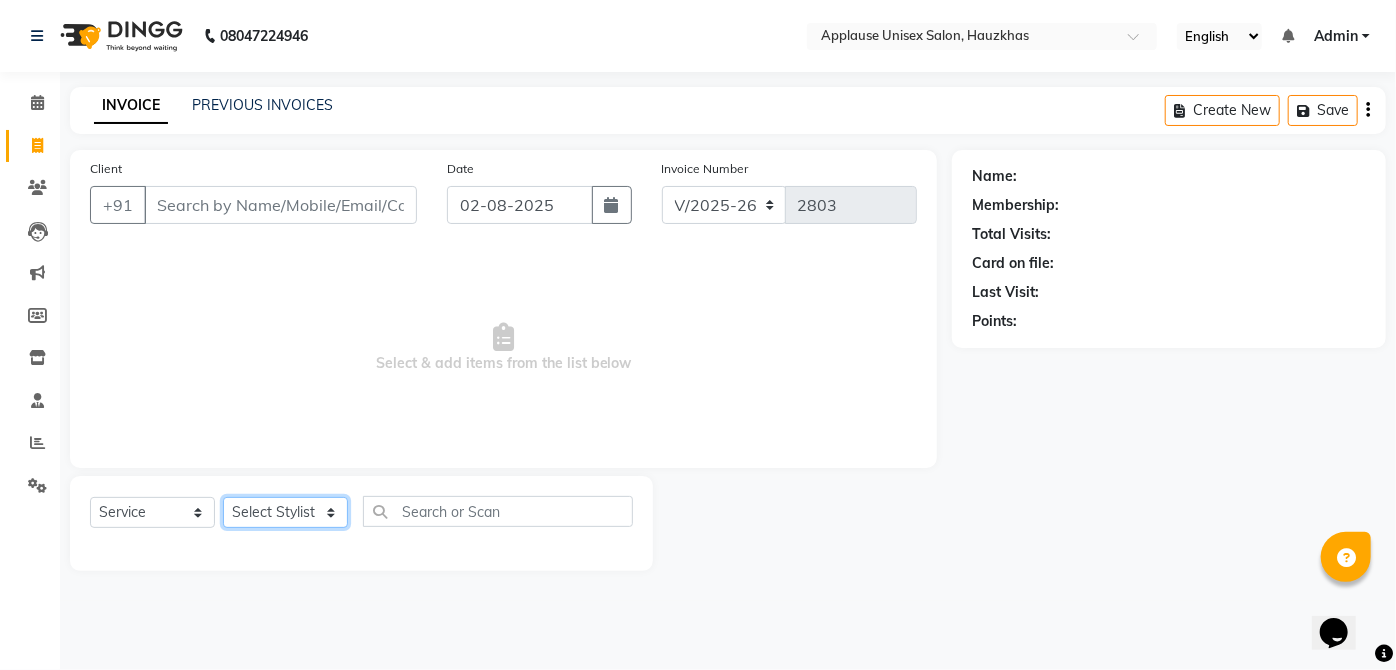 click on "SELECT STYLIST ABDUL ANAS ARTI ARUNA ASIF FAISAL GURI HEENA KAIF KAMAL KARAN KOMAL LAXMI MAMTA MANAGER MOHSIN NITIN RAHUL RAJEEV RASHID SAIF SANGEETA SANGEETA SHARUKH VISHAL V.K" 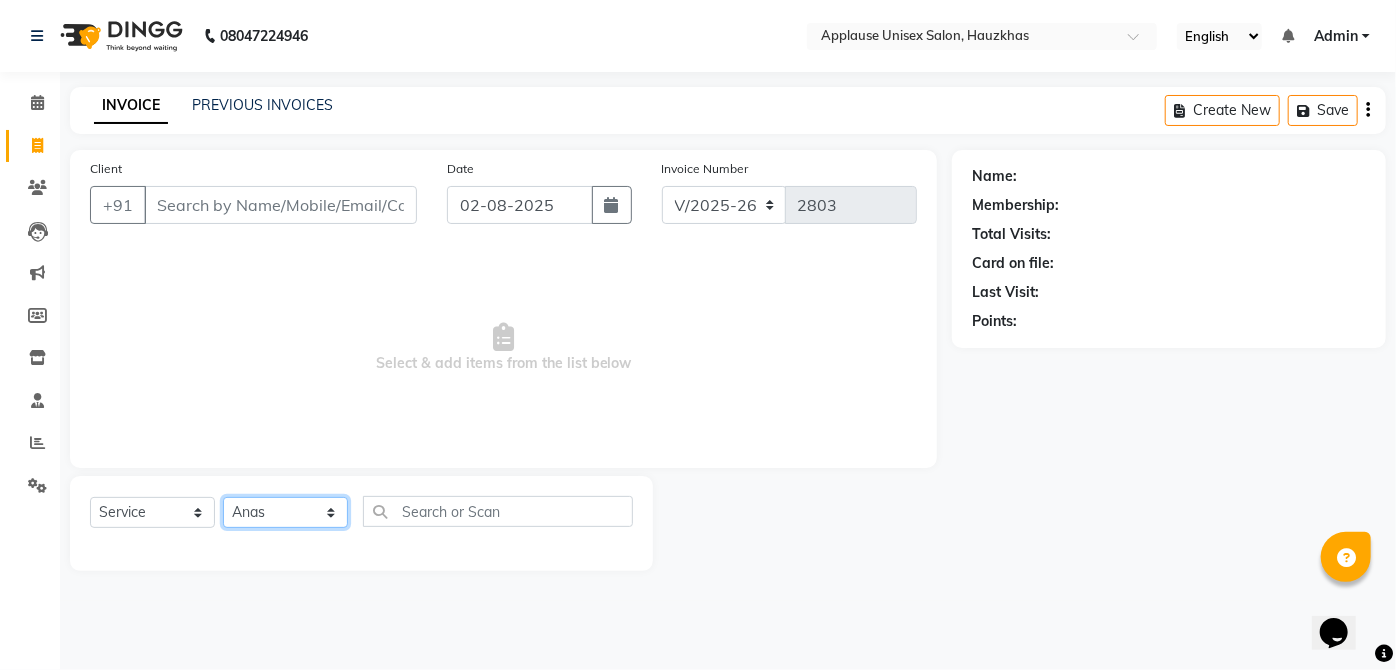 click on "SELECT STYLIST ABDUL ANAS ARTI ARUNA ASIF FAISAL GURI HEENA KAIF KAMAL KARAN KOMAL LAXMI MAMTA MANAGER MOHSIN NITIN RAHUL RAJEEV RASHID SAIF SANGEETA SANGEETA SHARUKH VISHAL V.K" 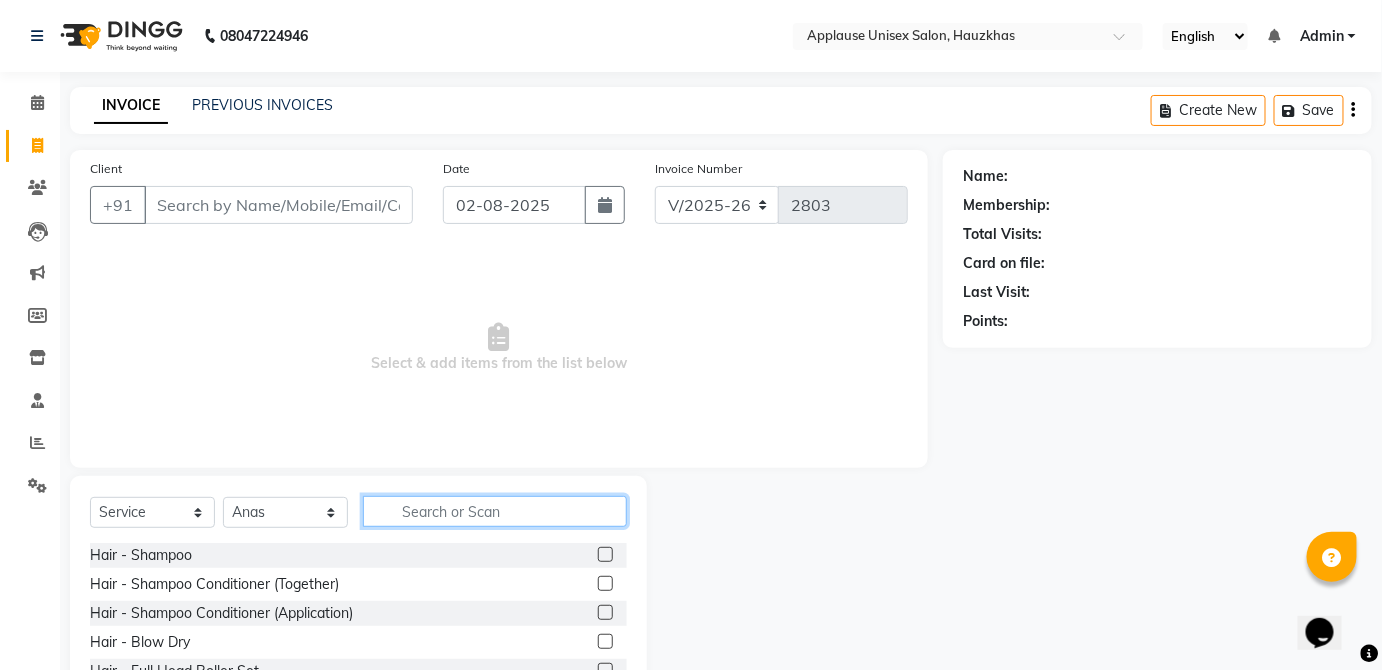 click 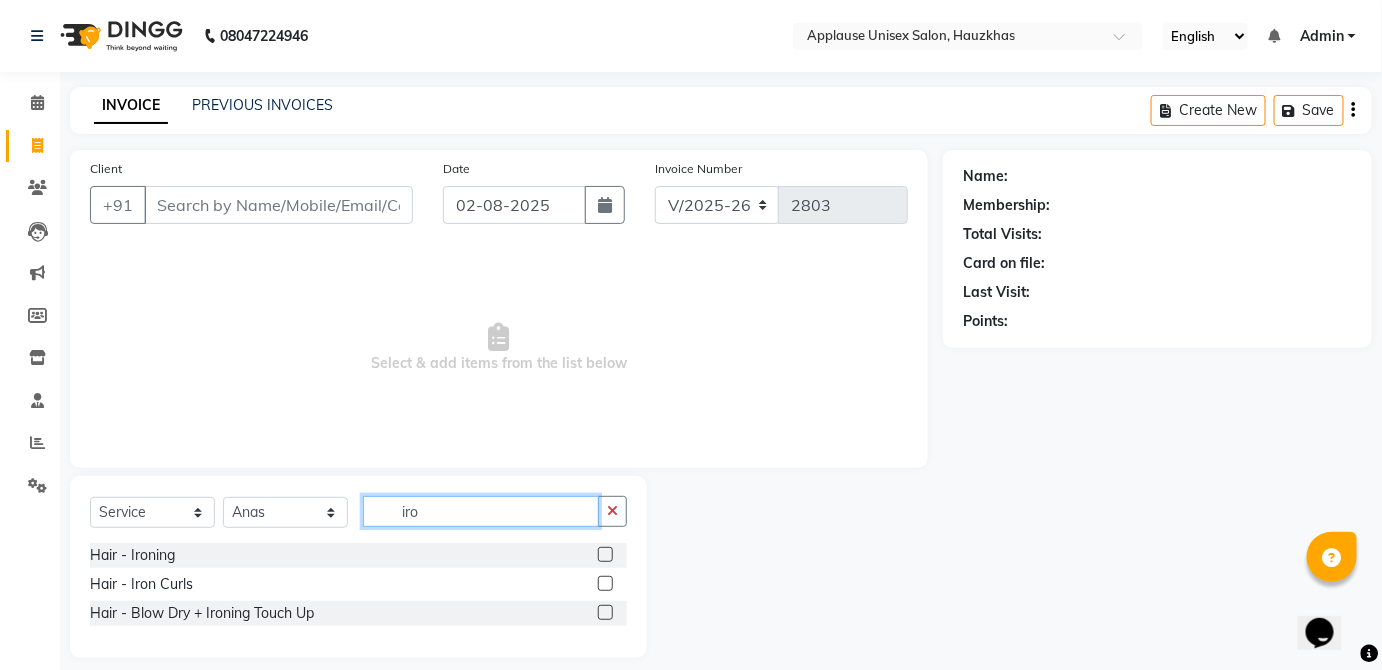 type on "iro" 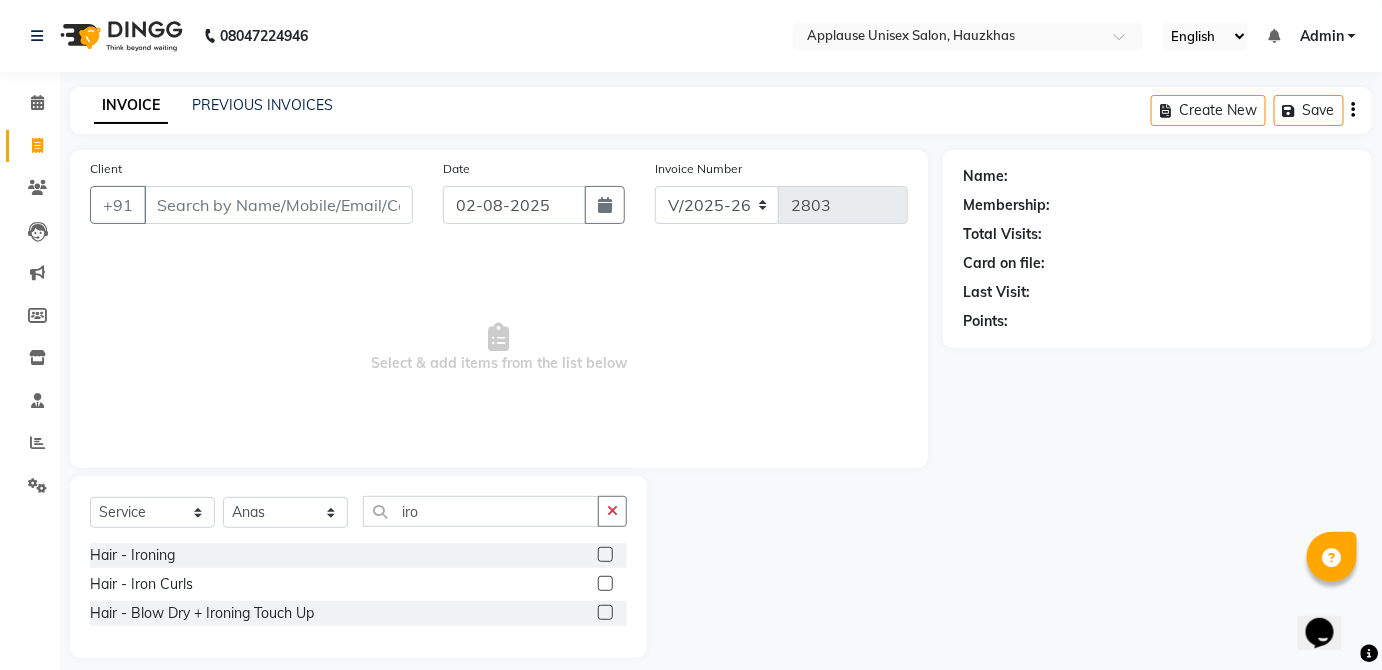 click 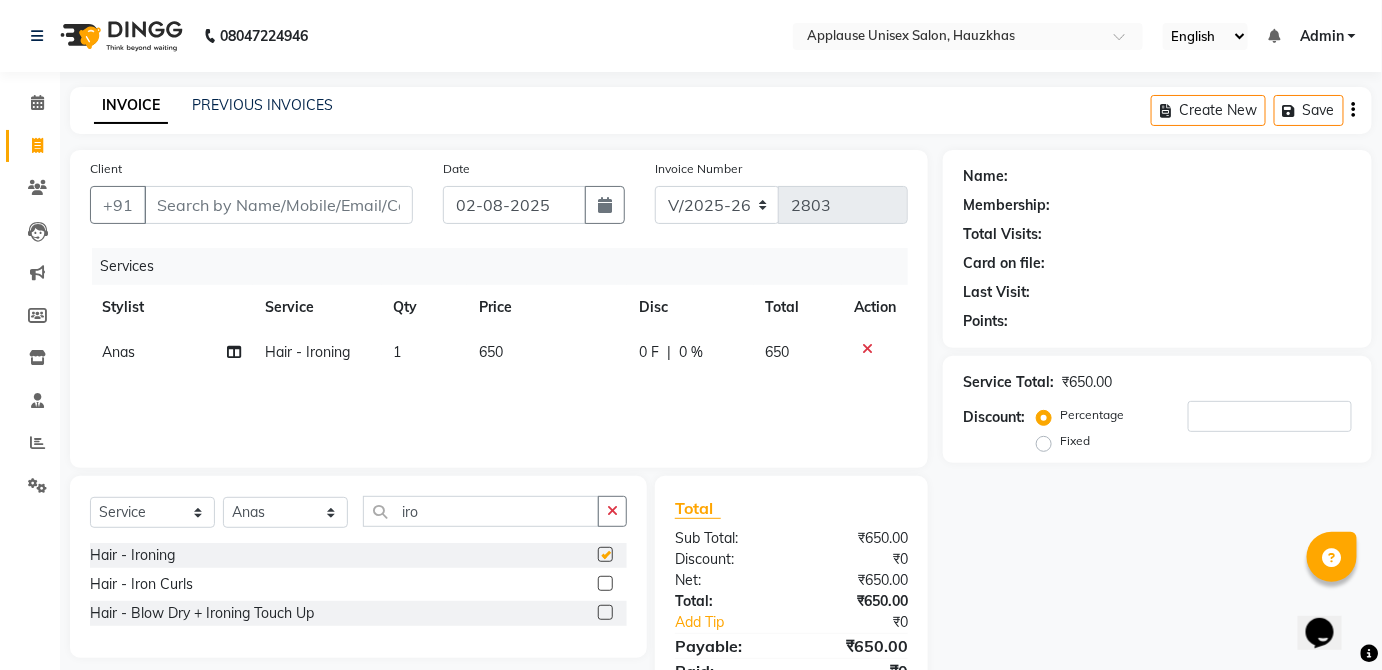 click on "SERVICES STYLIST SERVICE QTY PRICE DISC TOTAL ACTION ANAS HAIR - IRONING 1 650 0 F | 0 % 650" 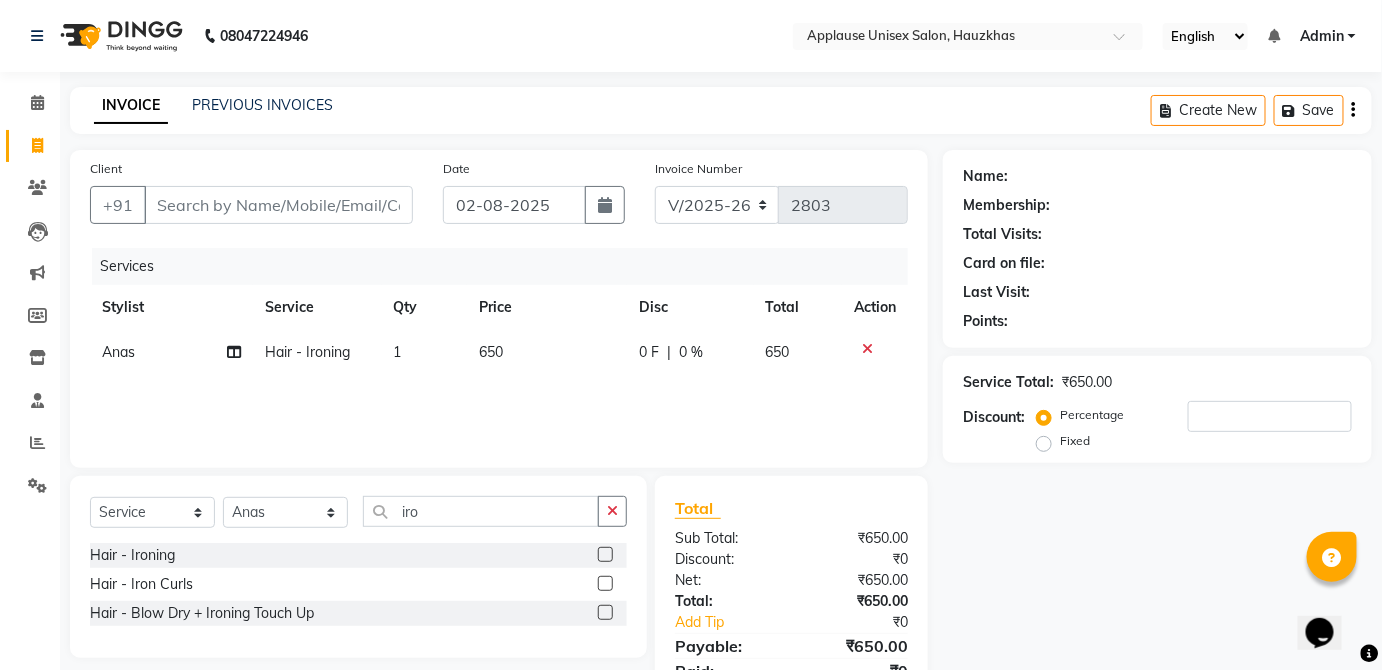 checkbox on "false" 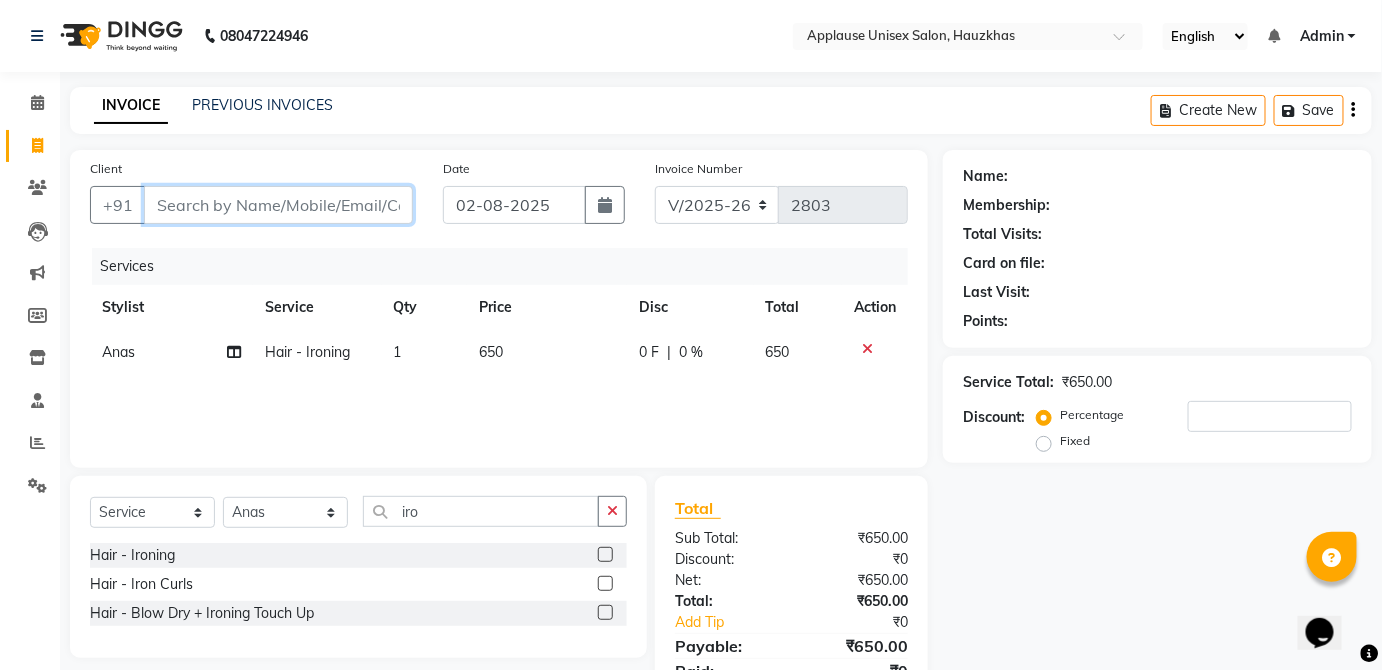 click on "Client" at bounding box center (278, 205) 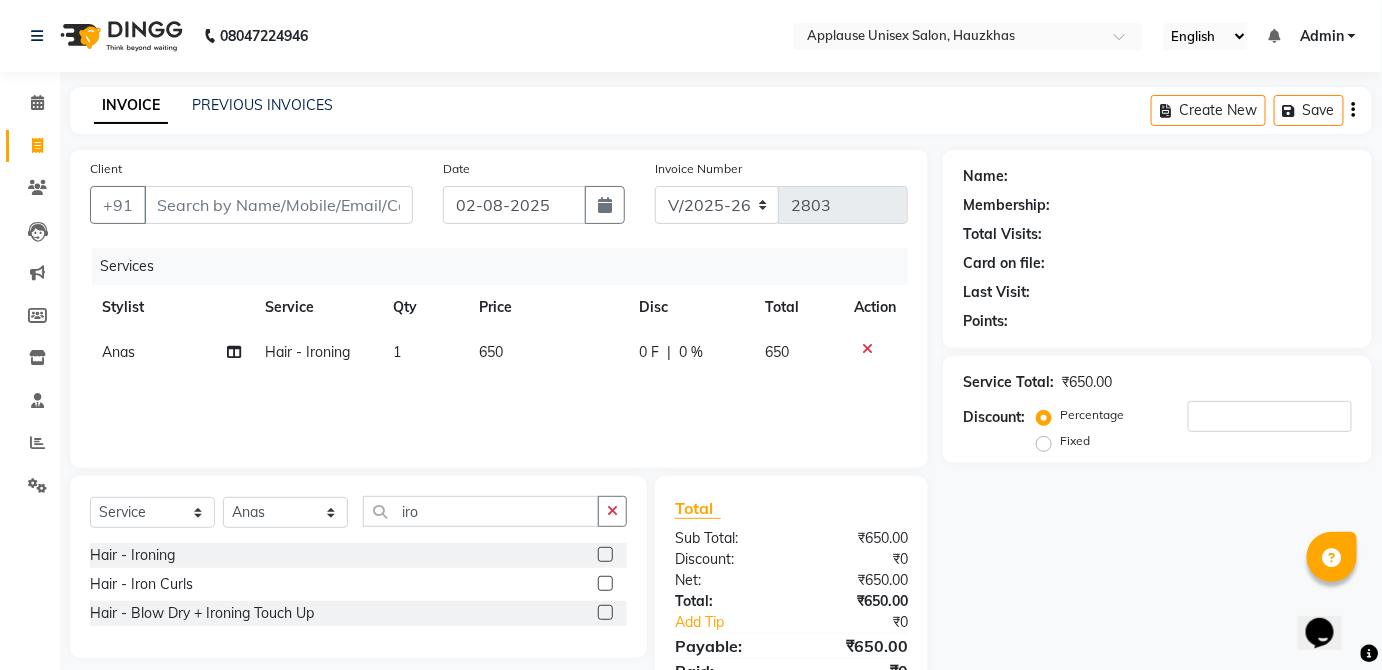 click on "650" 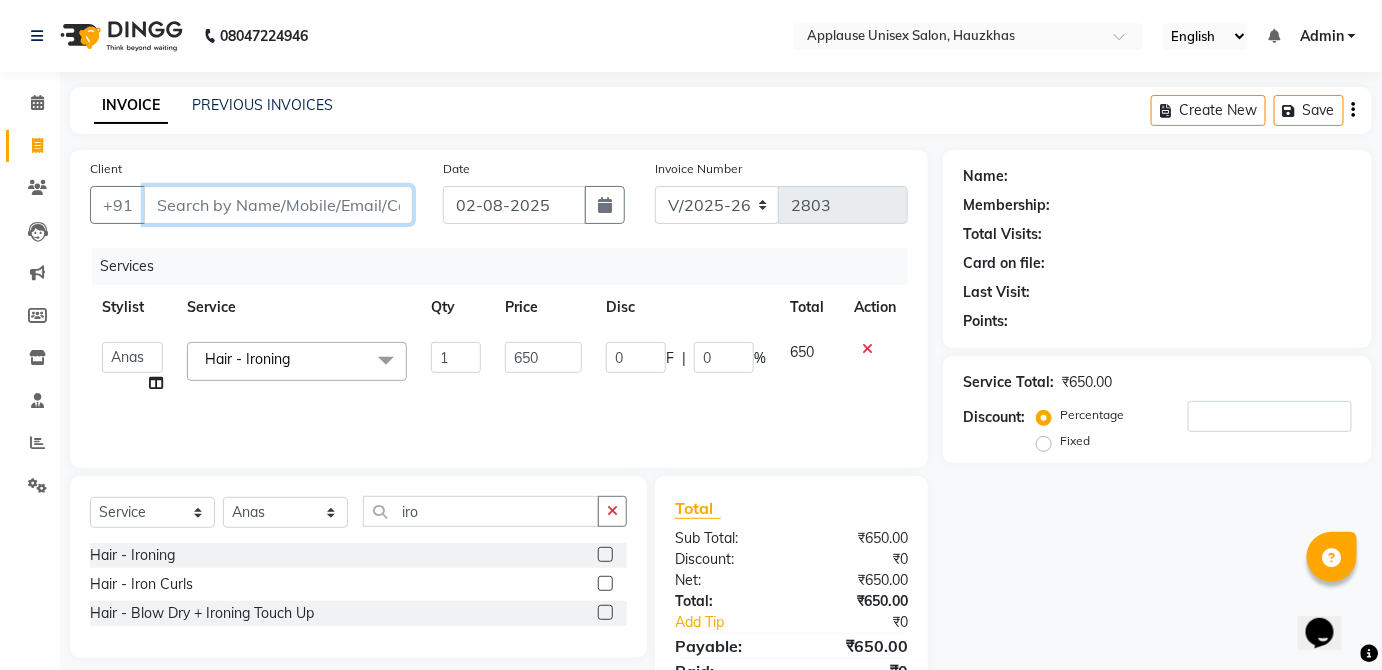 click on "Client" at bounding box center [278, 205] 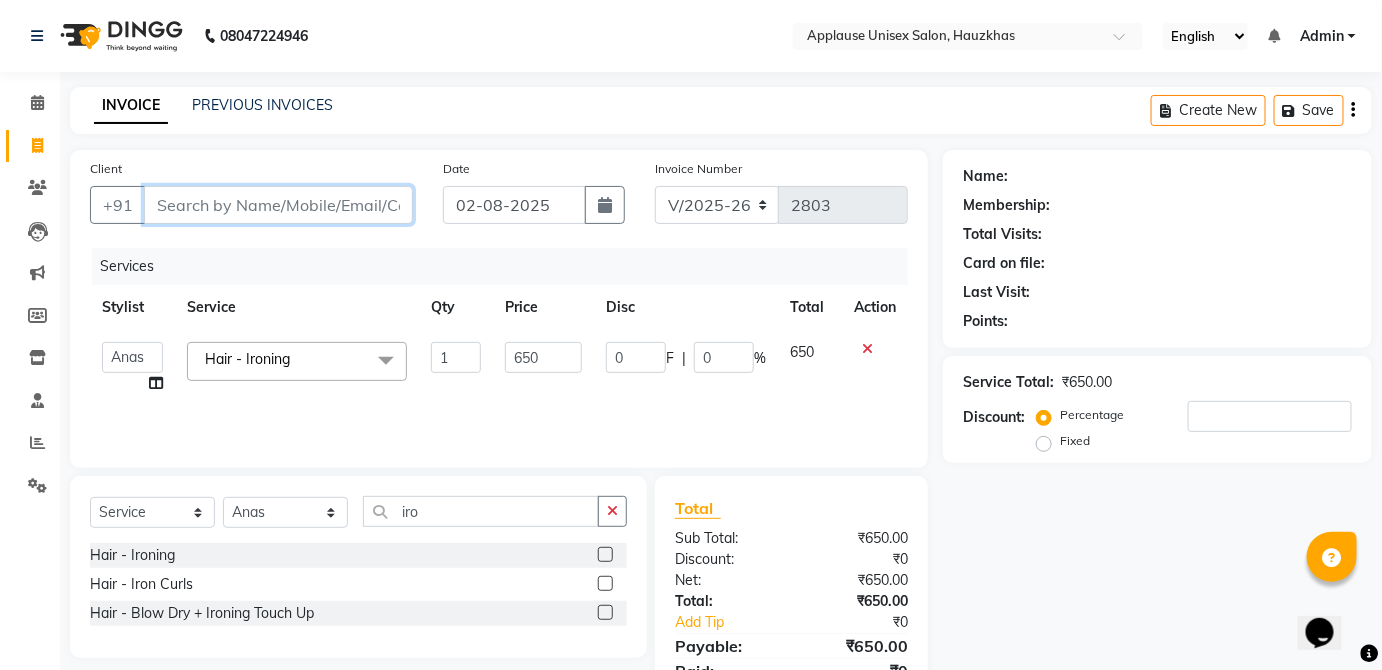 type on "s" 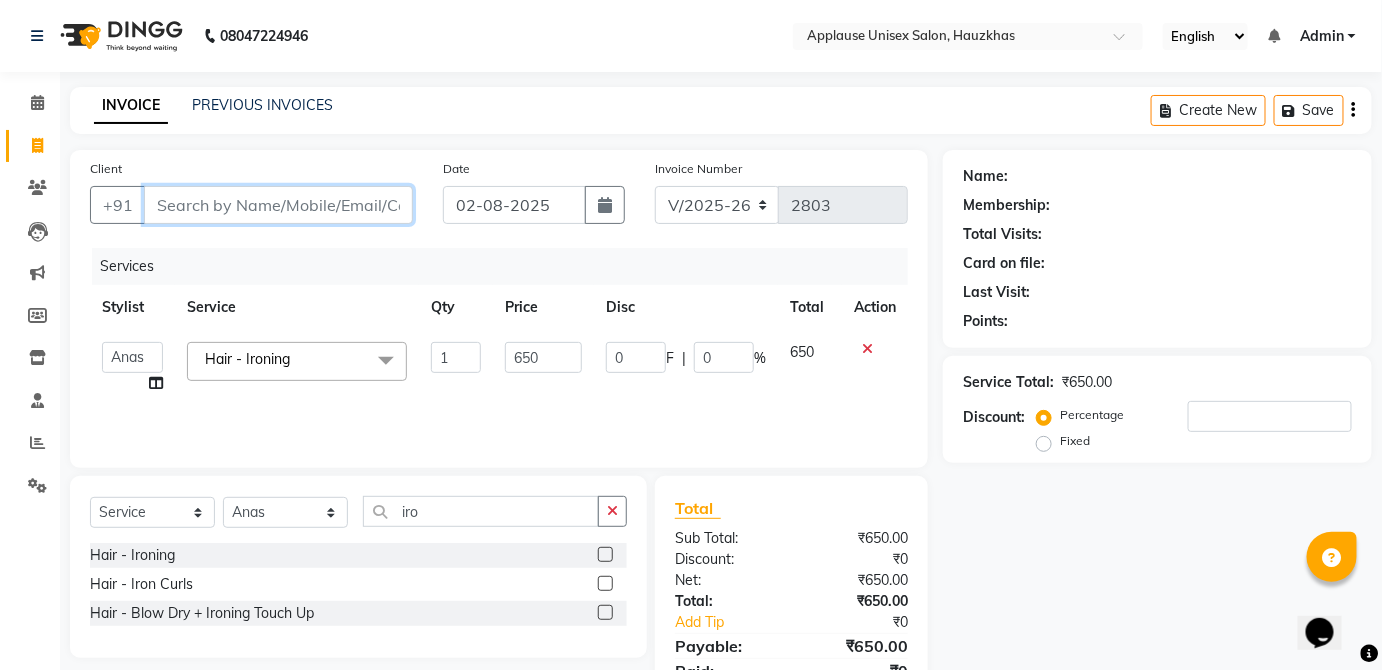 type on "0" 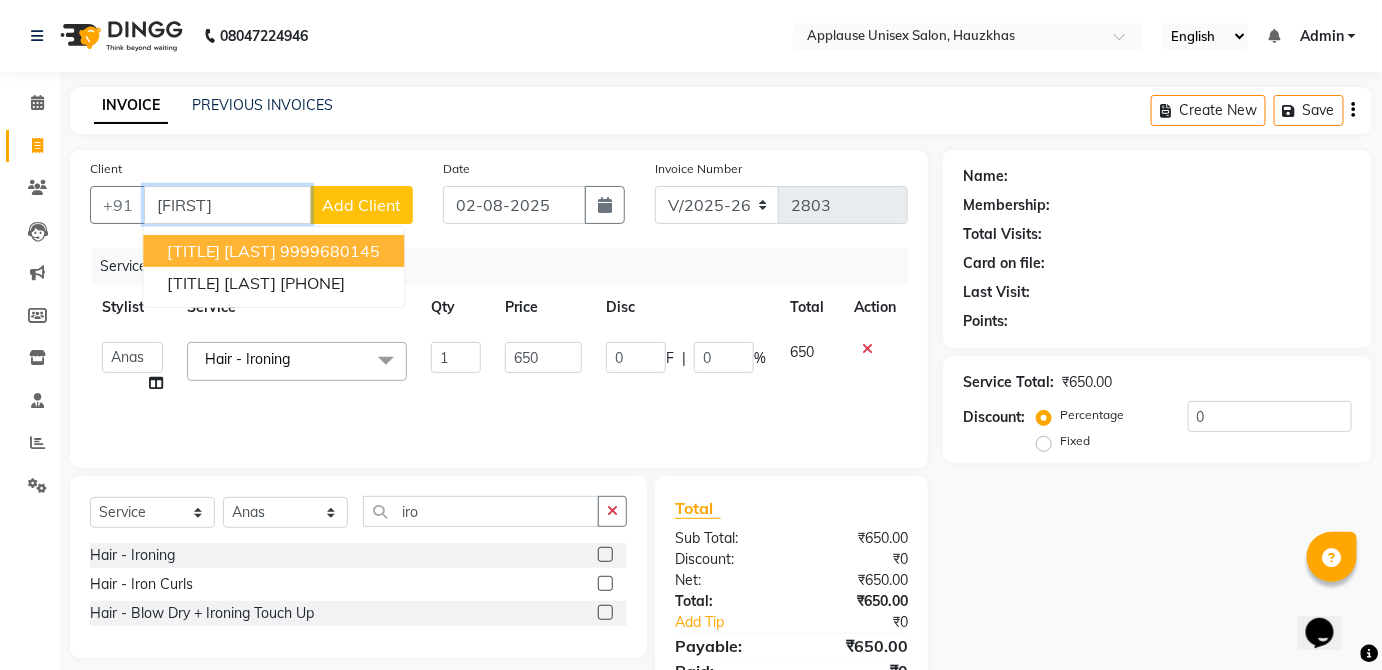 click on "[TITLE] [LAST]  [PHONE]" at bounding box center (273, 251) 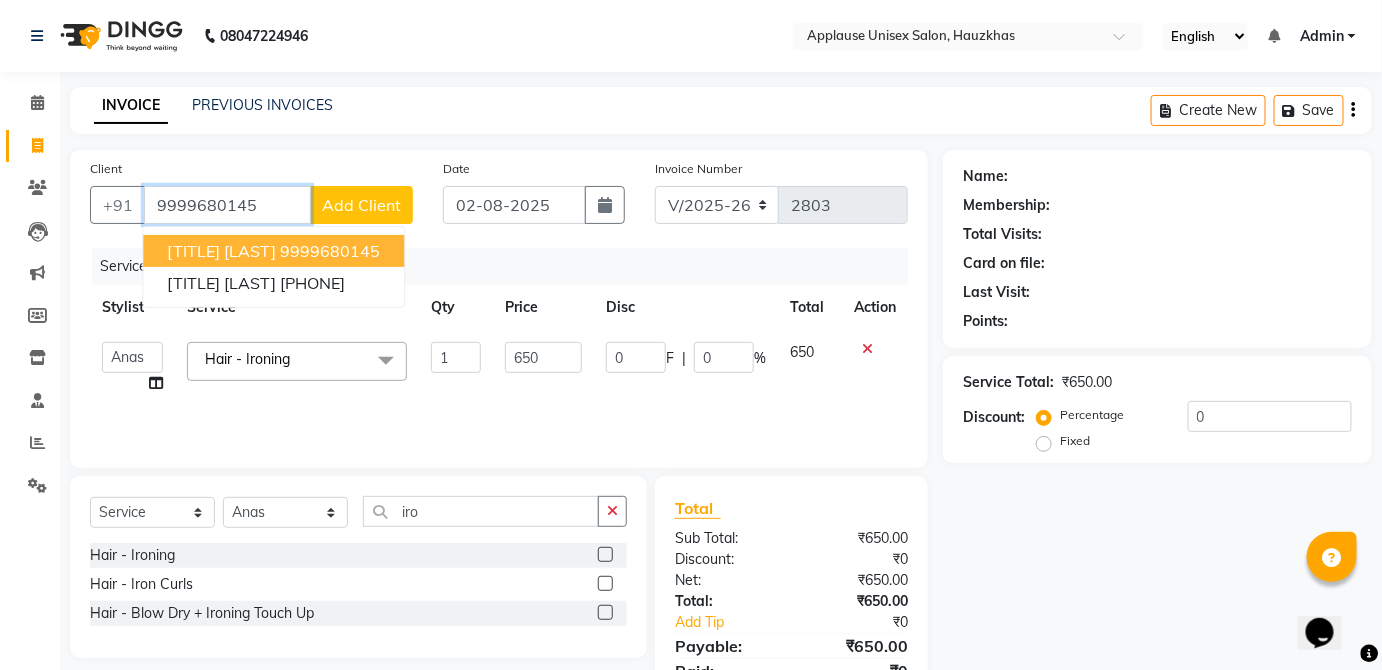 type on "9999680145" 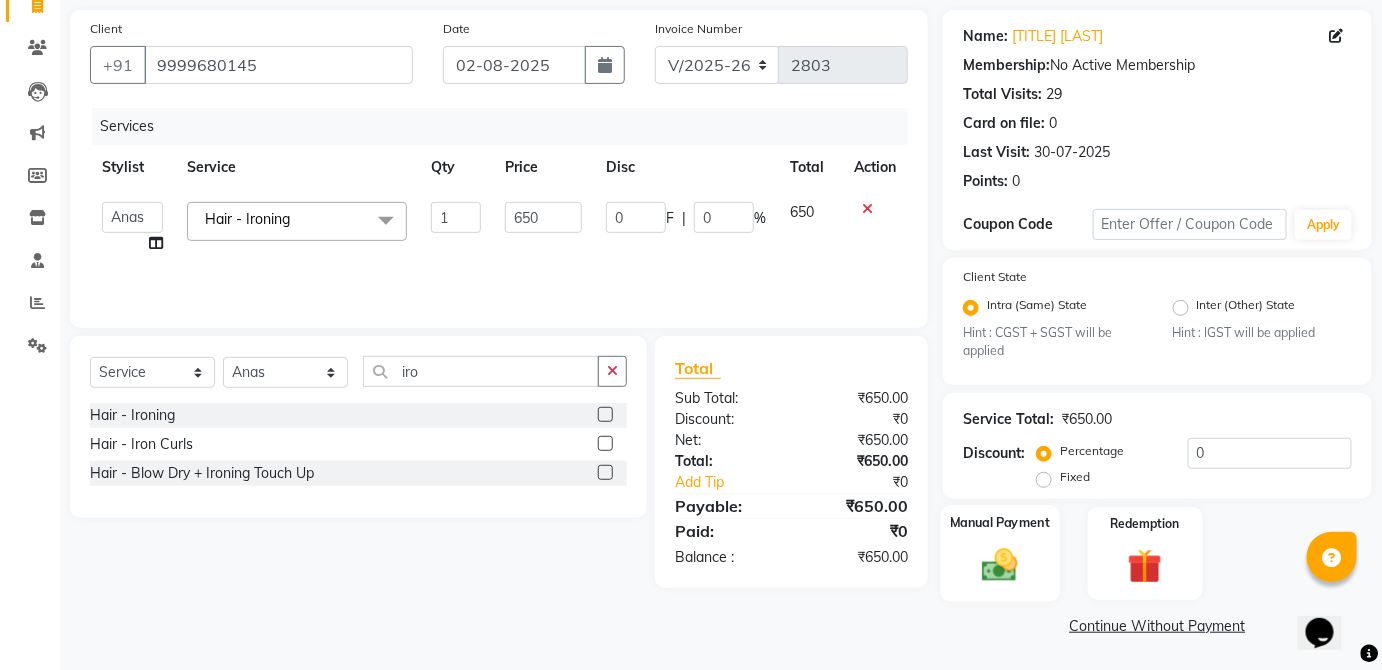 click on "Manual Payment" 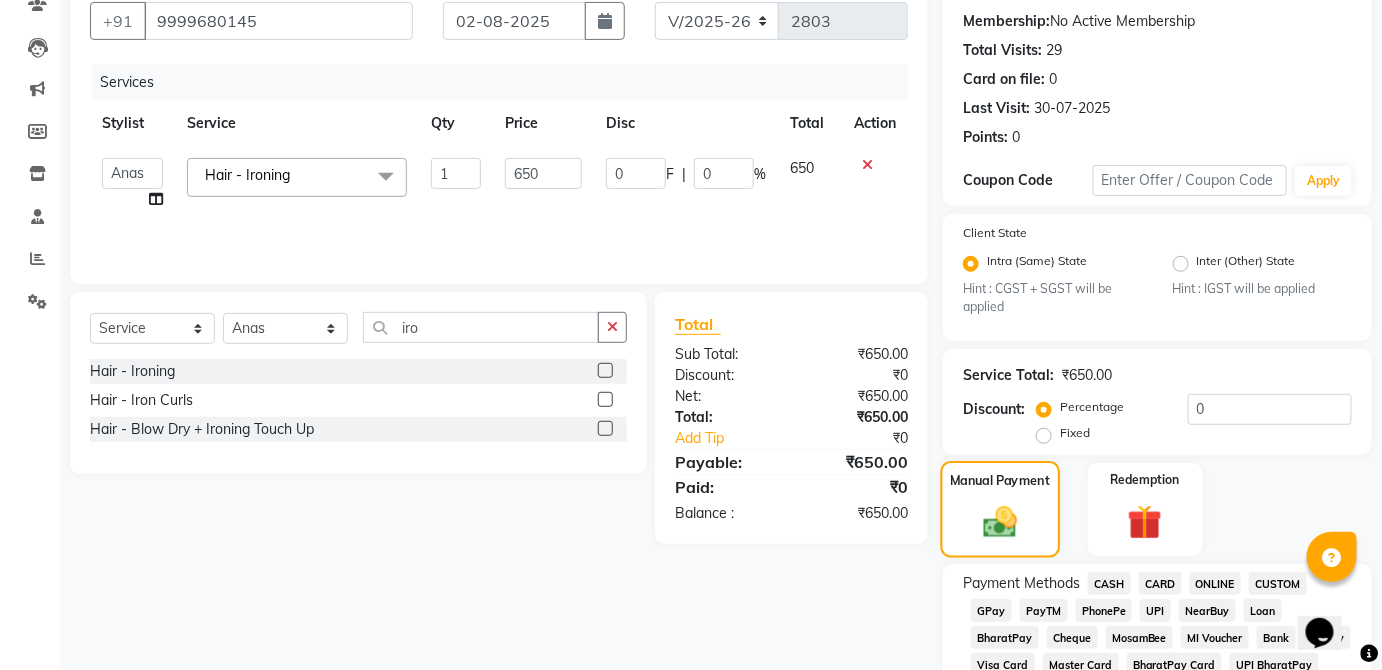 scroll, scrollTop: 194, scrollLeft: 0, axis: vertical 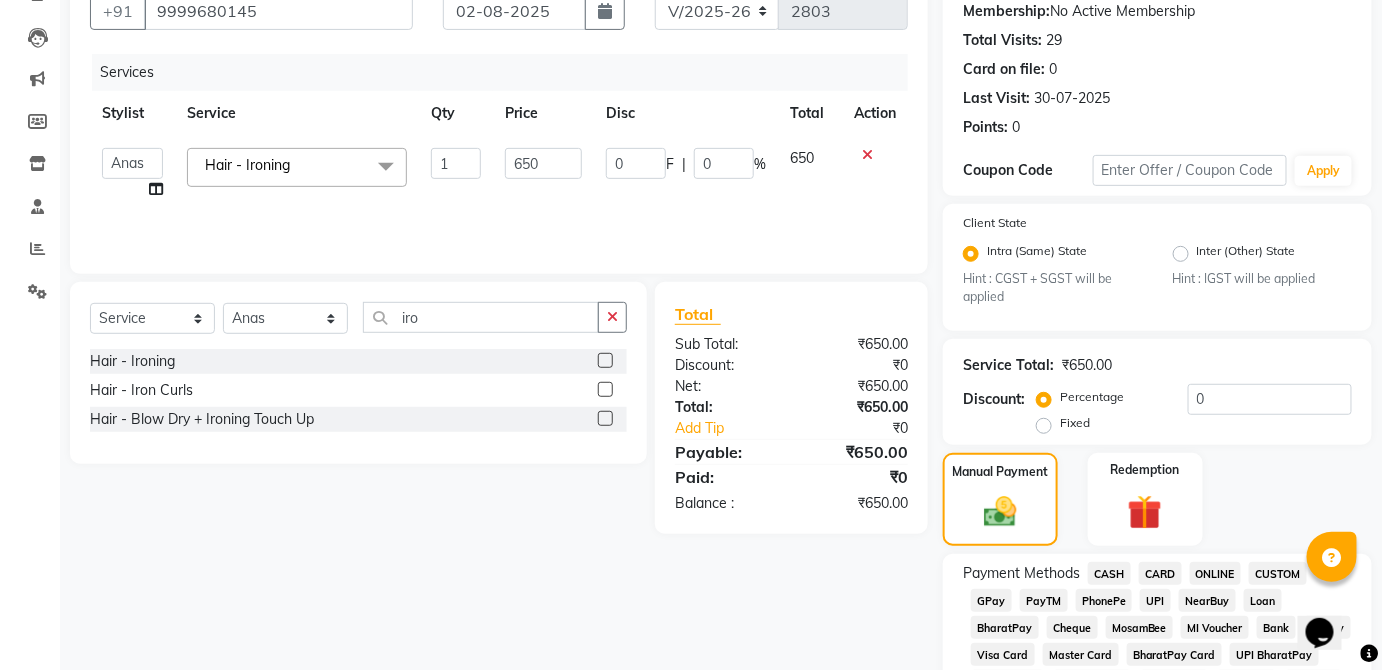 click on "CARD" 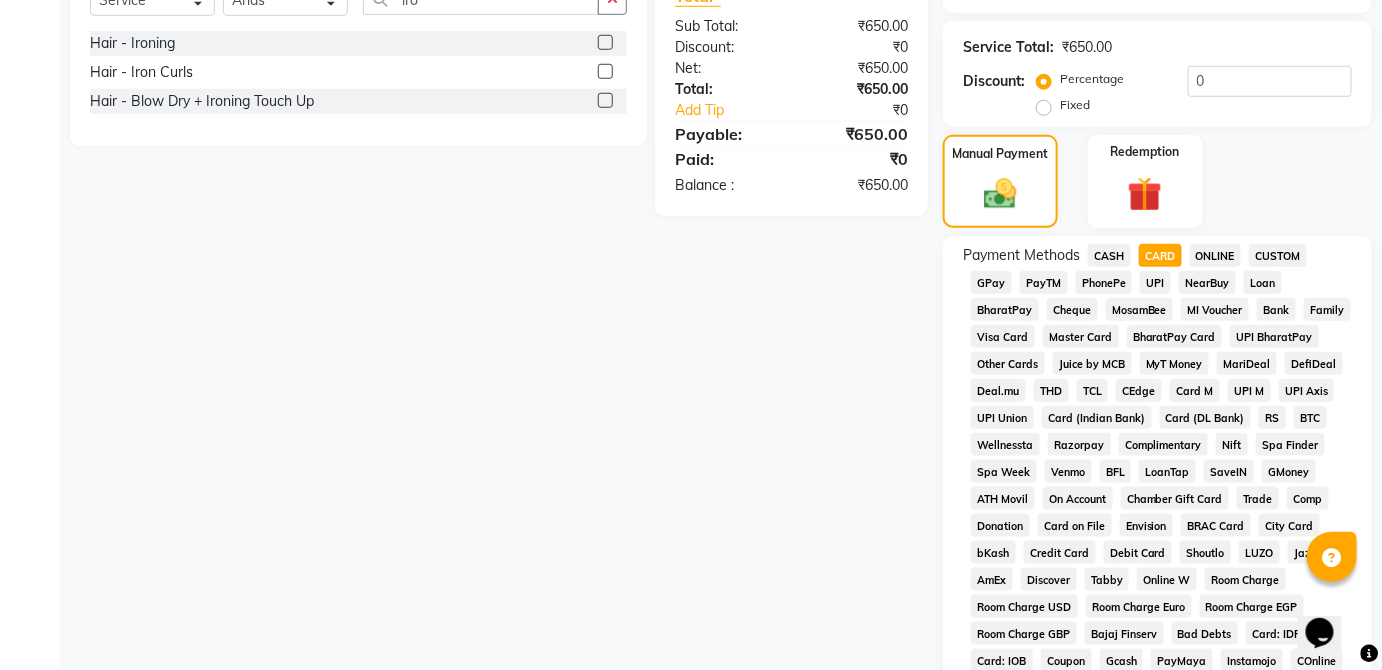 scroll, scrollTop: 943, scrollLeft: 0, axis: vertical 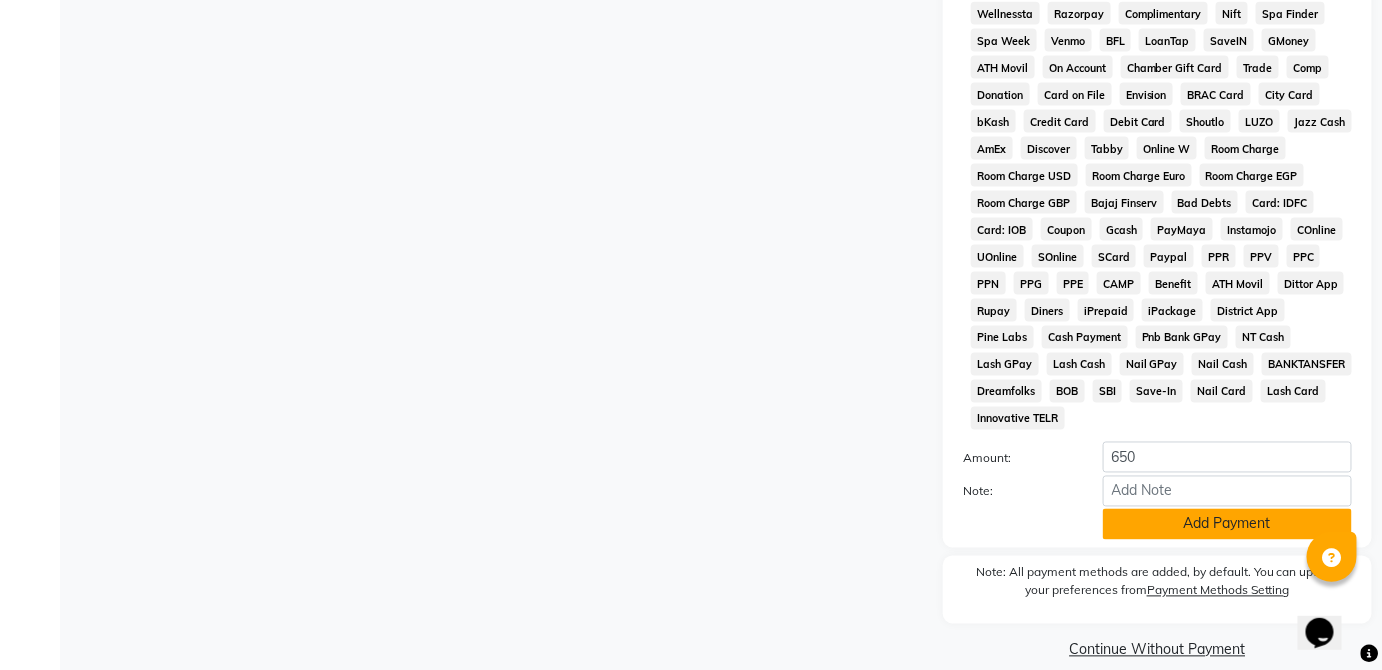 click on "Add Payment" 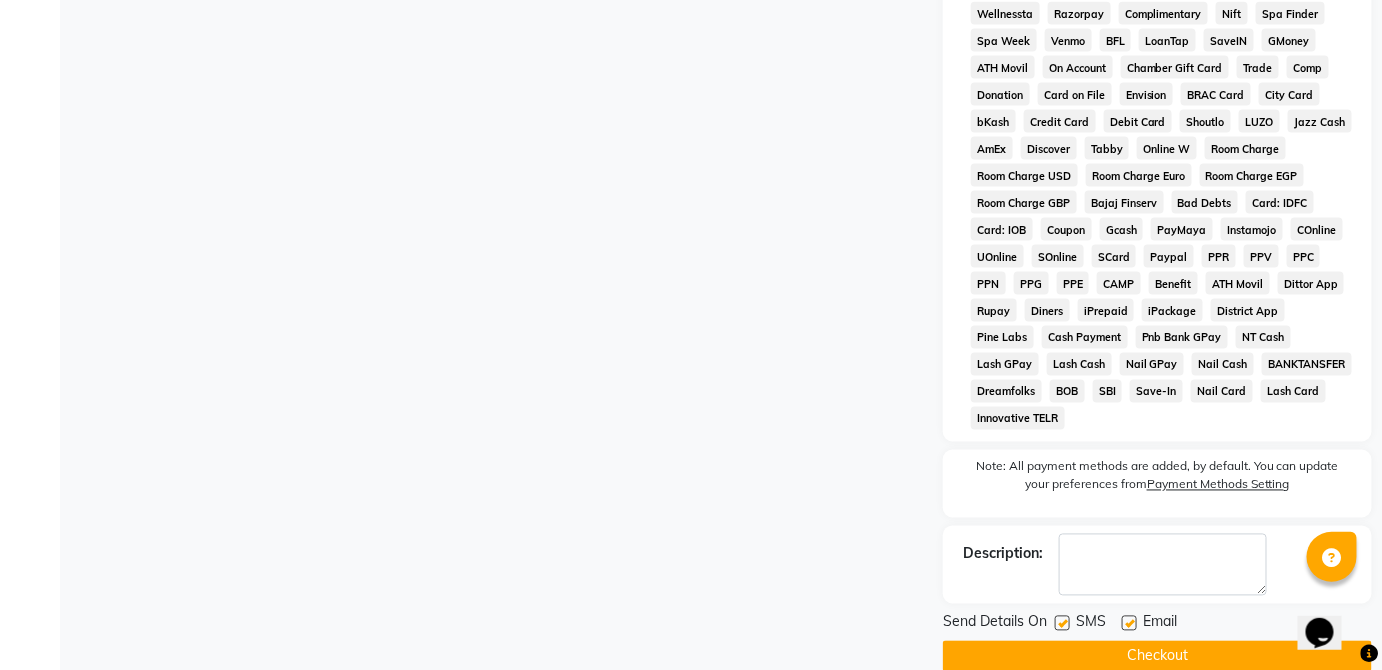 click on "Checkout" 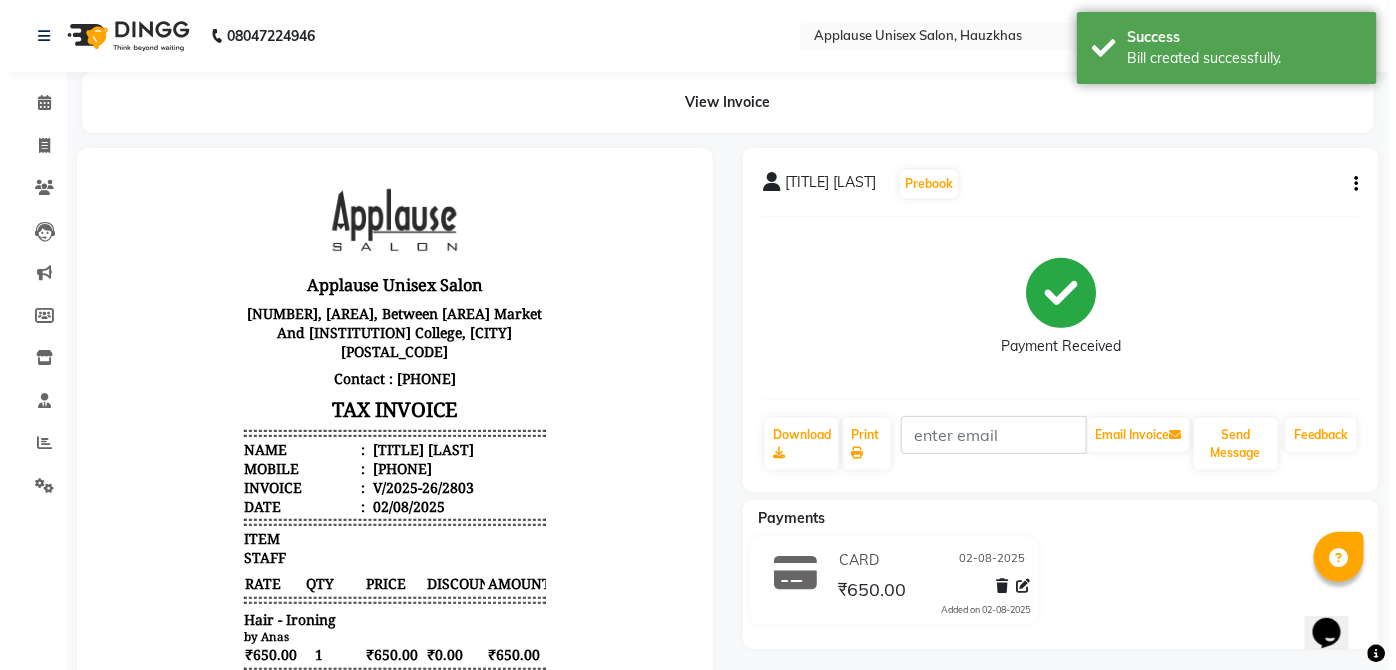 scroll, scrollTop: 0, scrollLeft: 0, axis: both 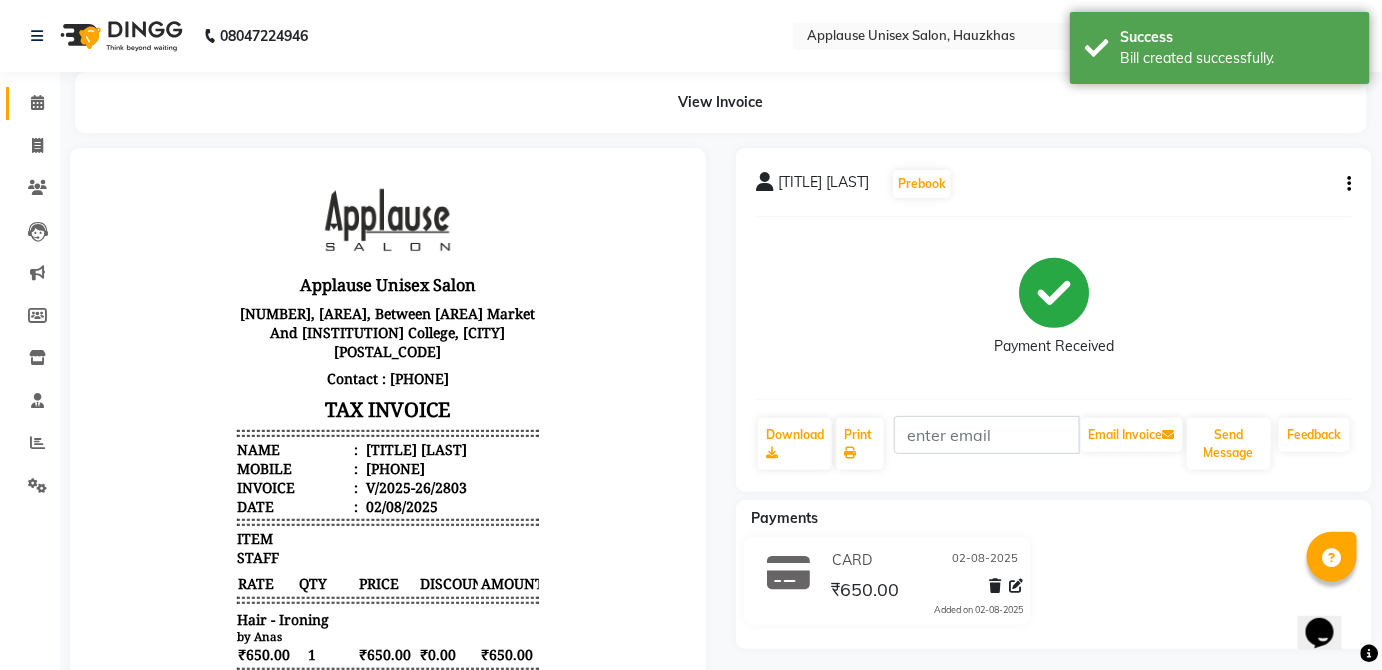click 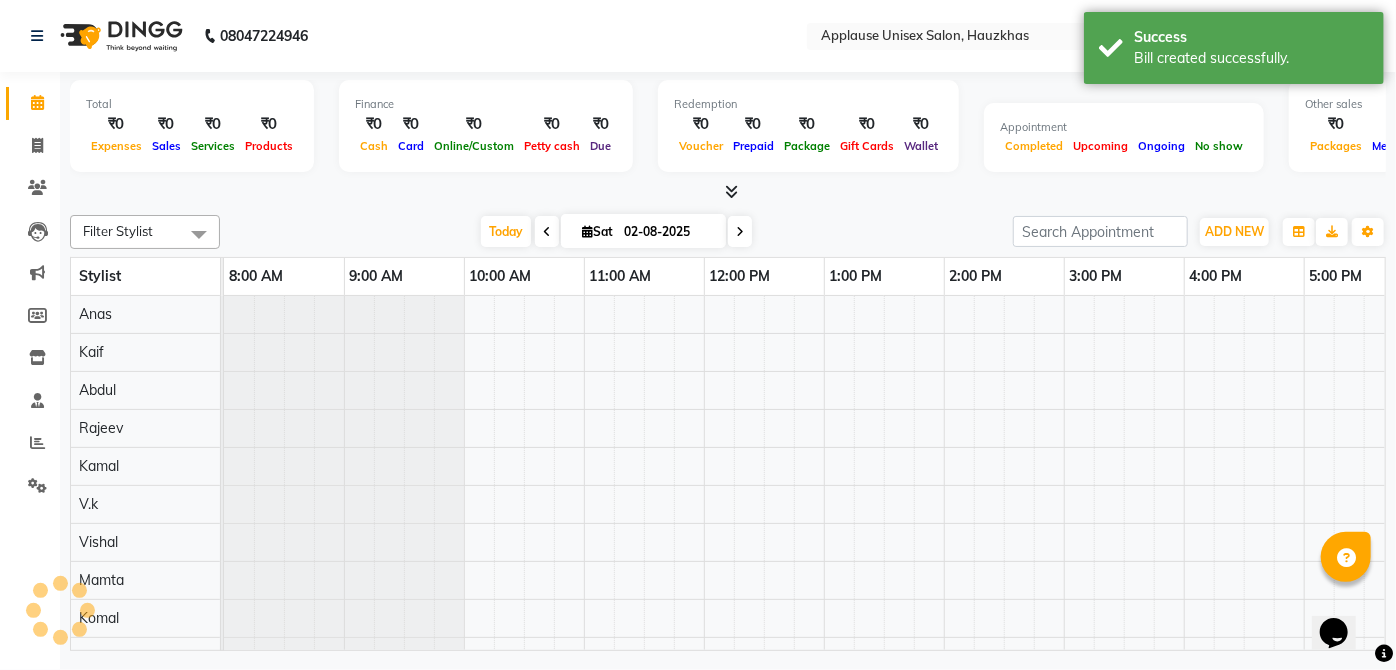 scroll, scrollTop: 0, scrollLeft: 0, axis: both 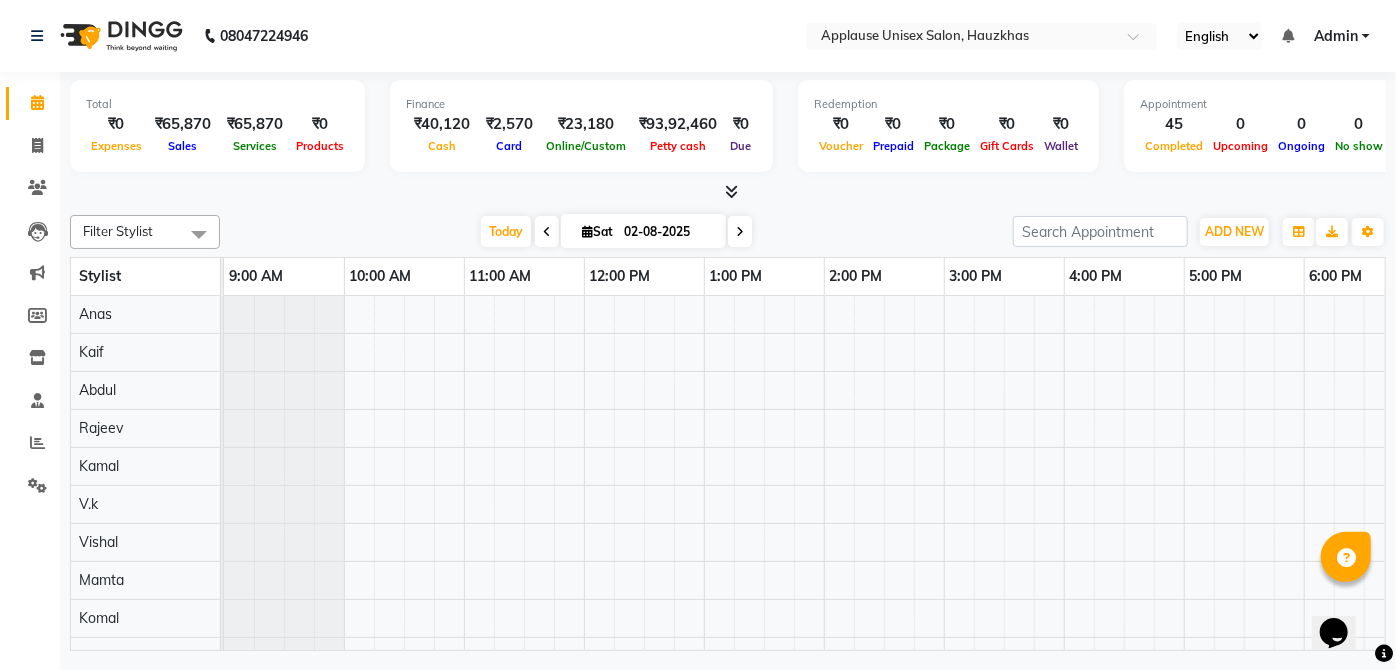 click on "English ENGLISH Español العربية मराठी हिंदी ગુજરાતી தமிழ் 中文 Notifications nothing to show Admin Manage Profile Change Password Sign out  Version:3.15.11" at bounding box center (982, 36) 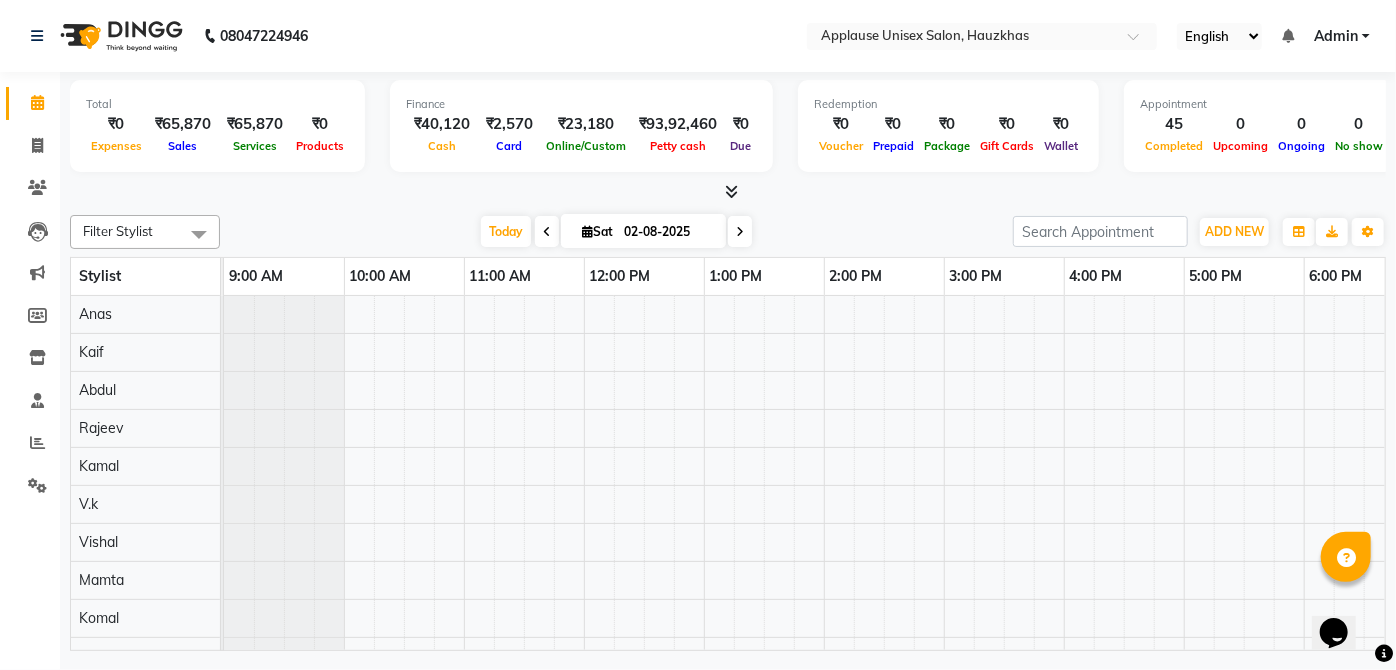 drag, startPoint x: 36, startPoint y: 96, endPoint x: 1169, endPoint y: 38, distance: 1134.4836 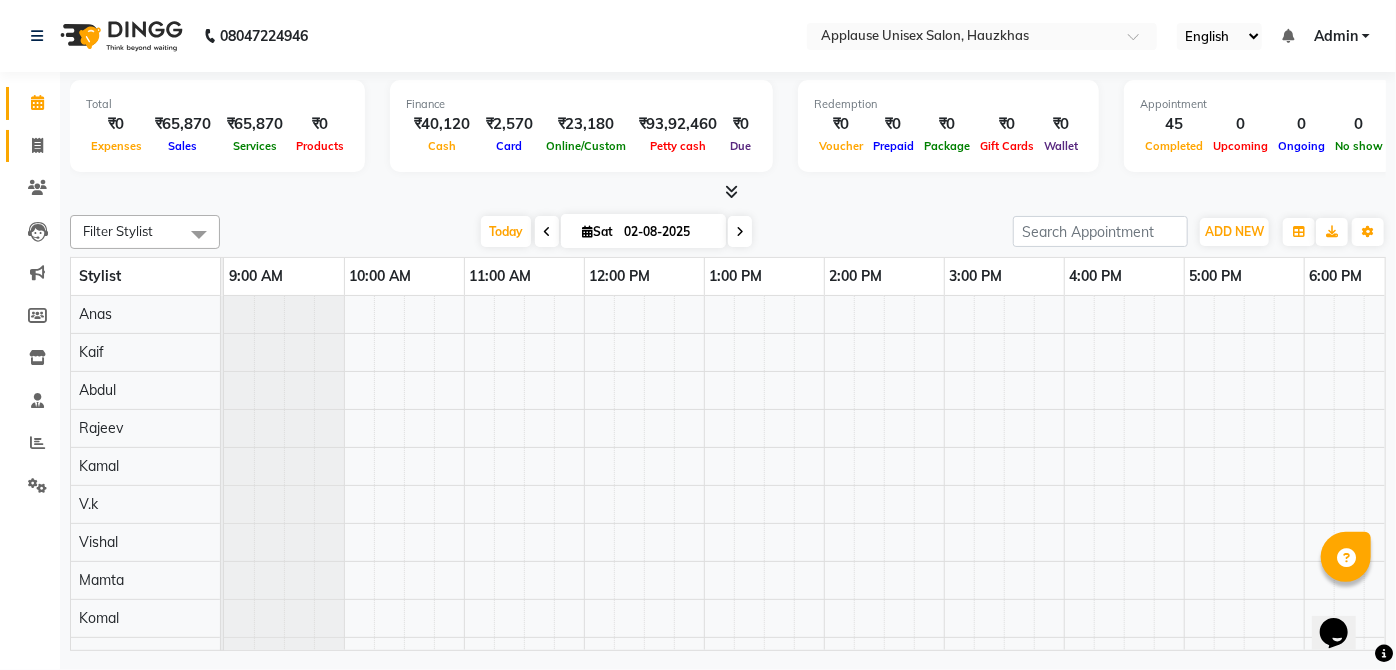 click on "Invoice" 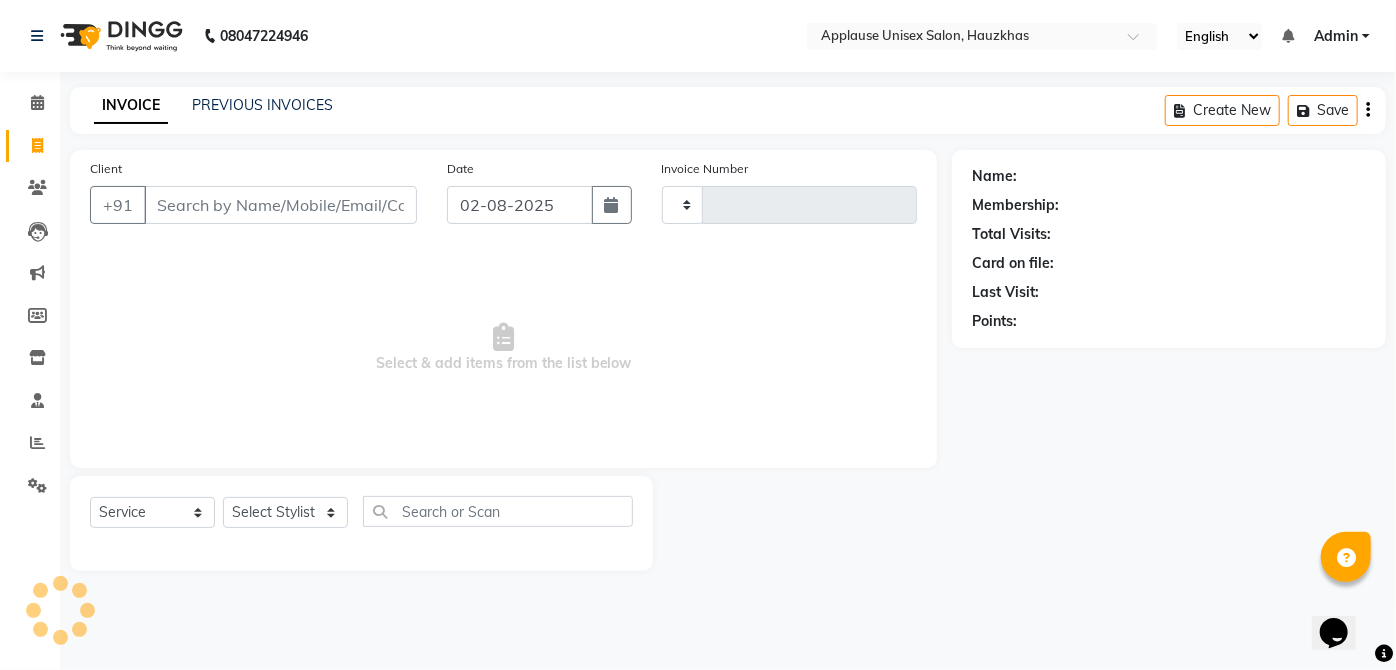 type on "2804" 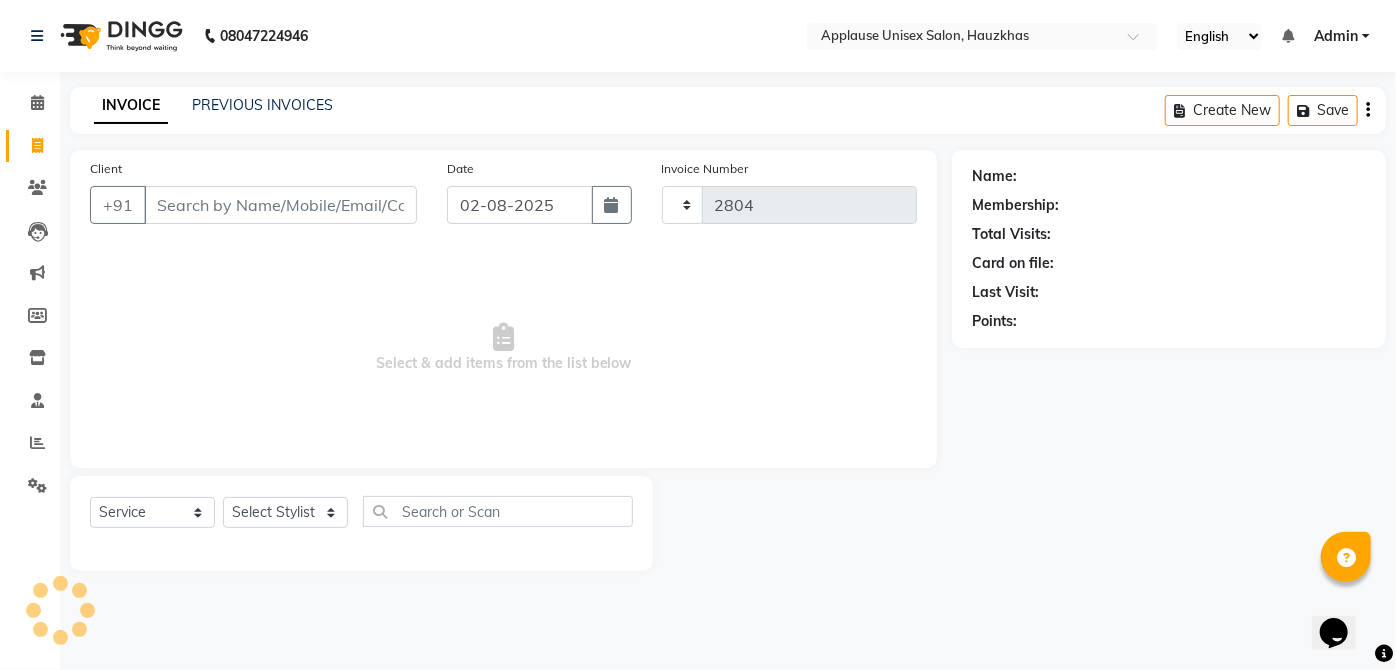 select on "5082" 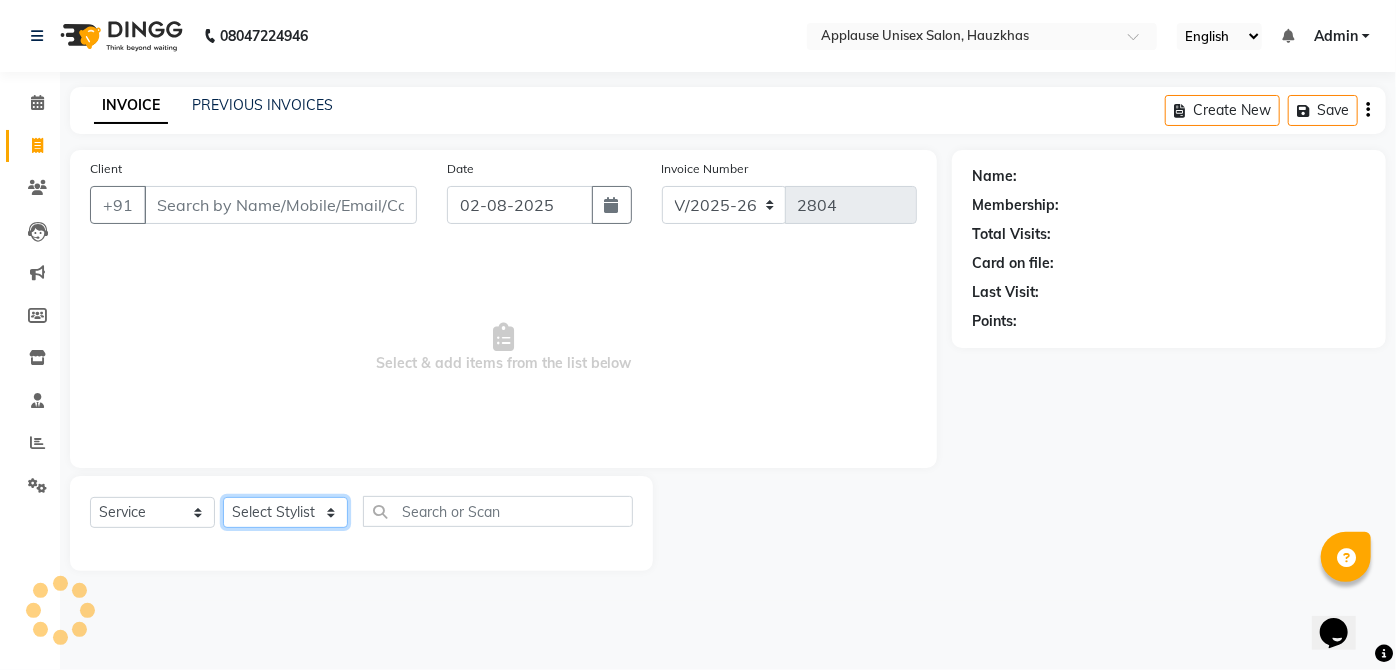 click on "Select Stylist" 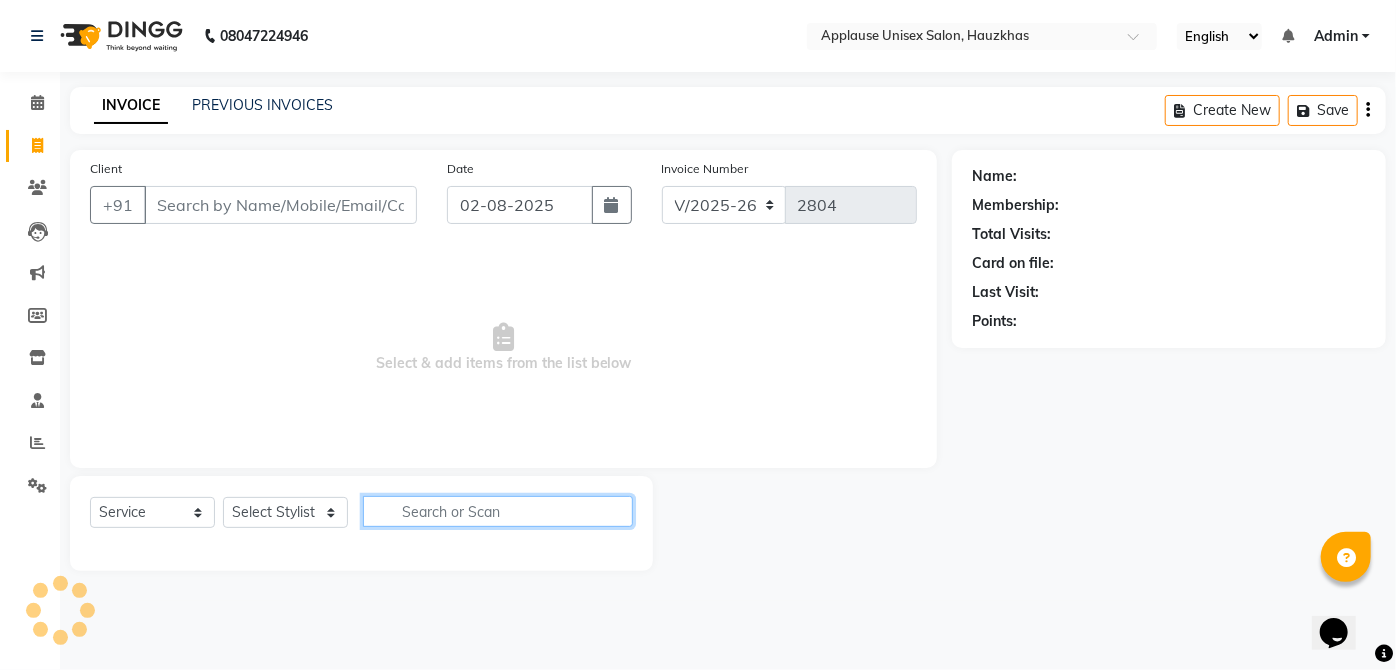 click 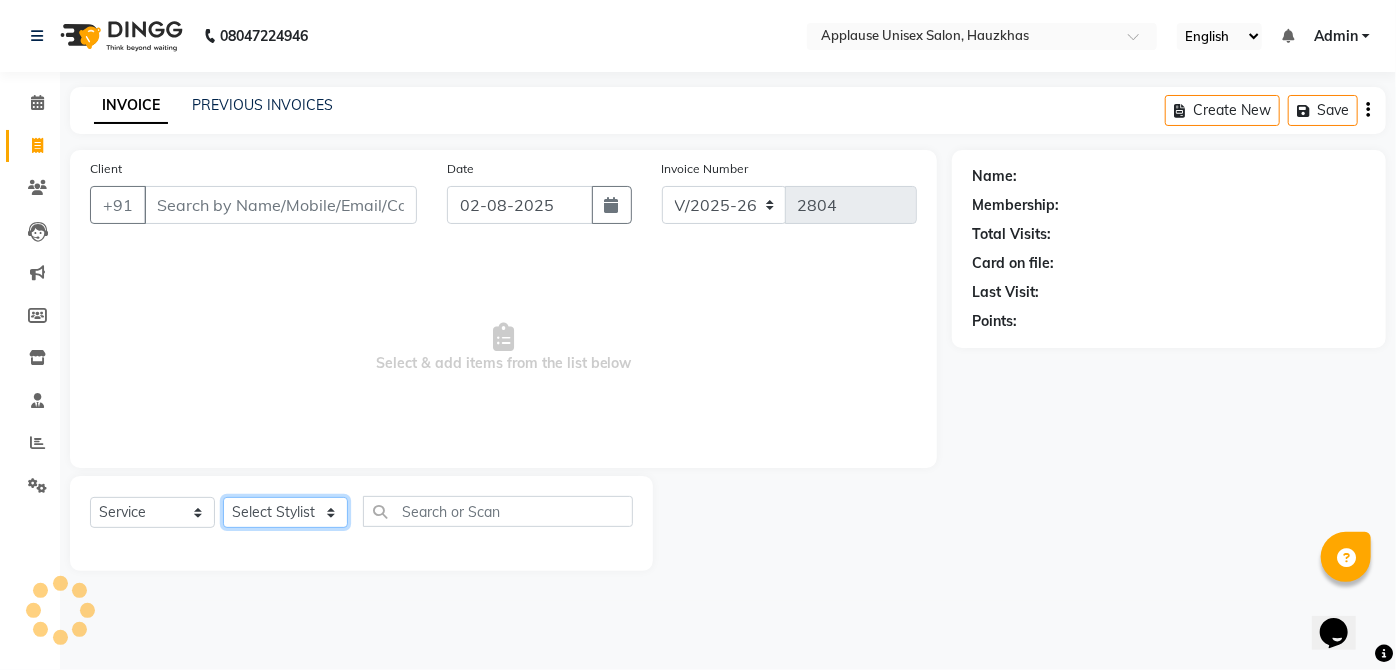 click on "Select Stylist" 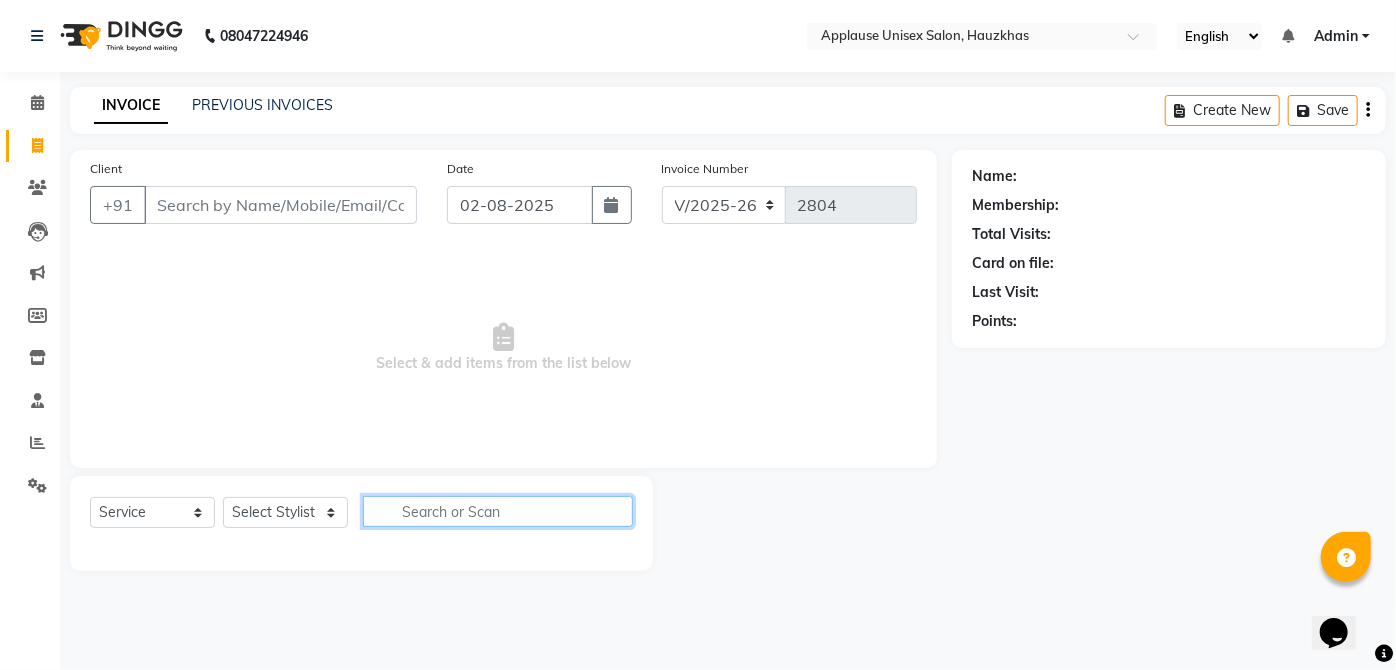 click 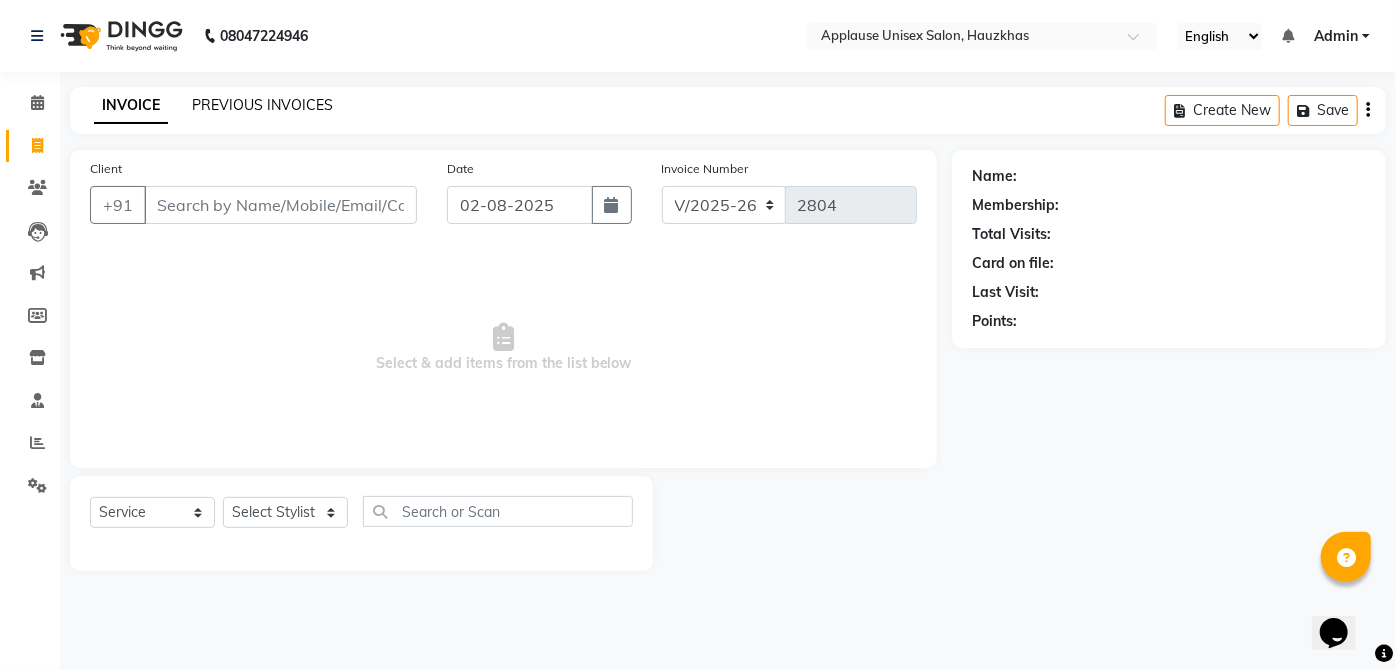 click on "PREVIOUS INVOICES" 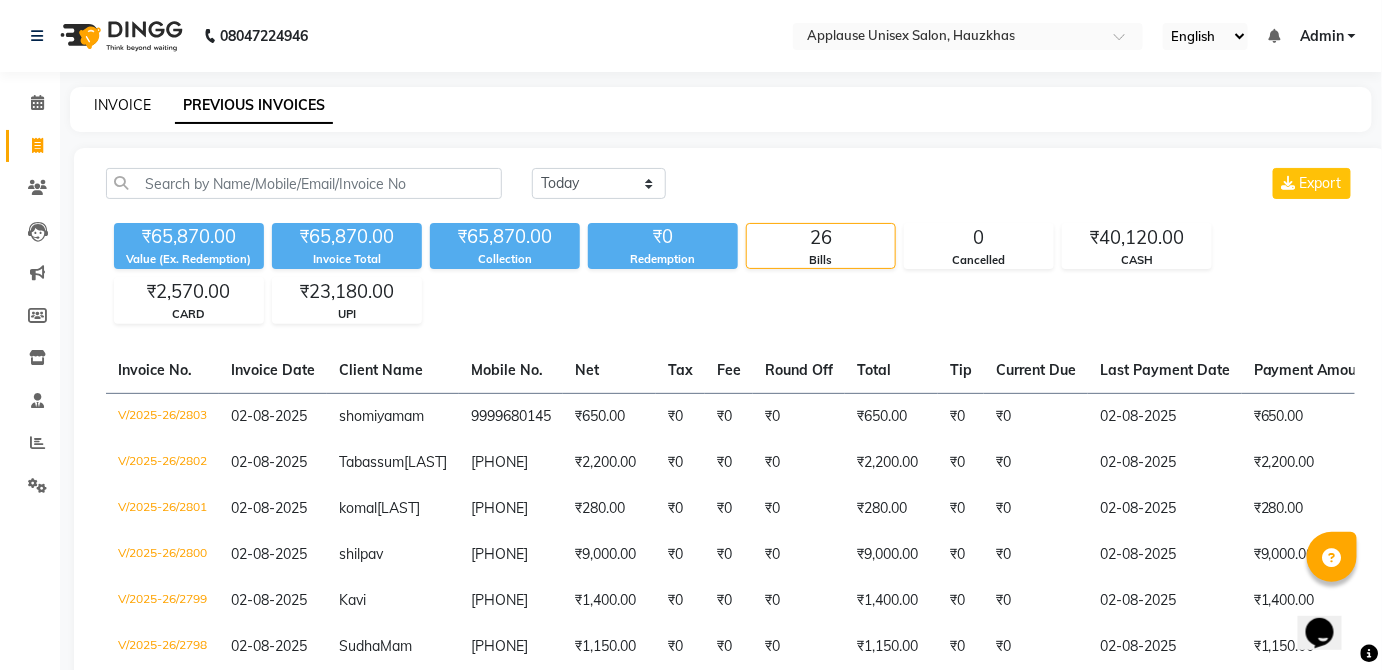 click on "INVOICE" 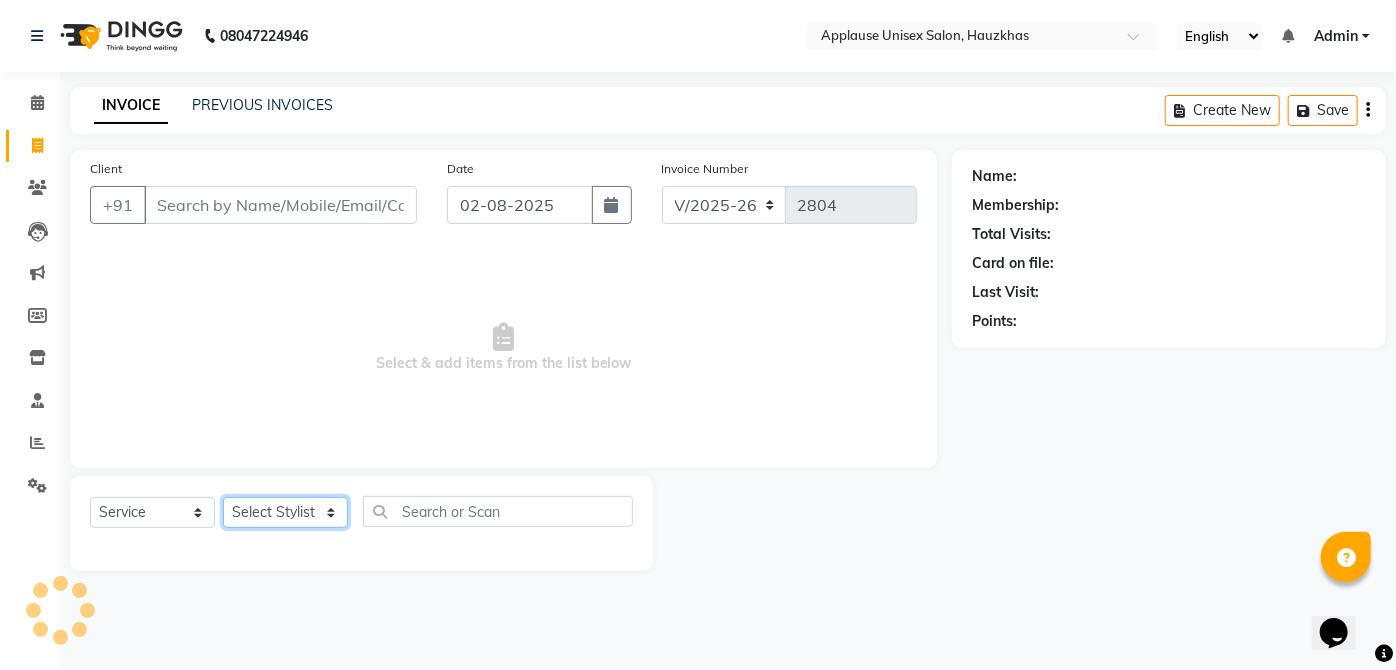 click on "Select Stylist" 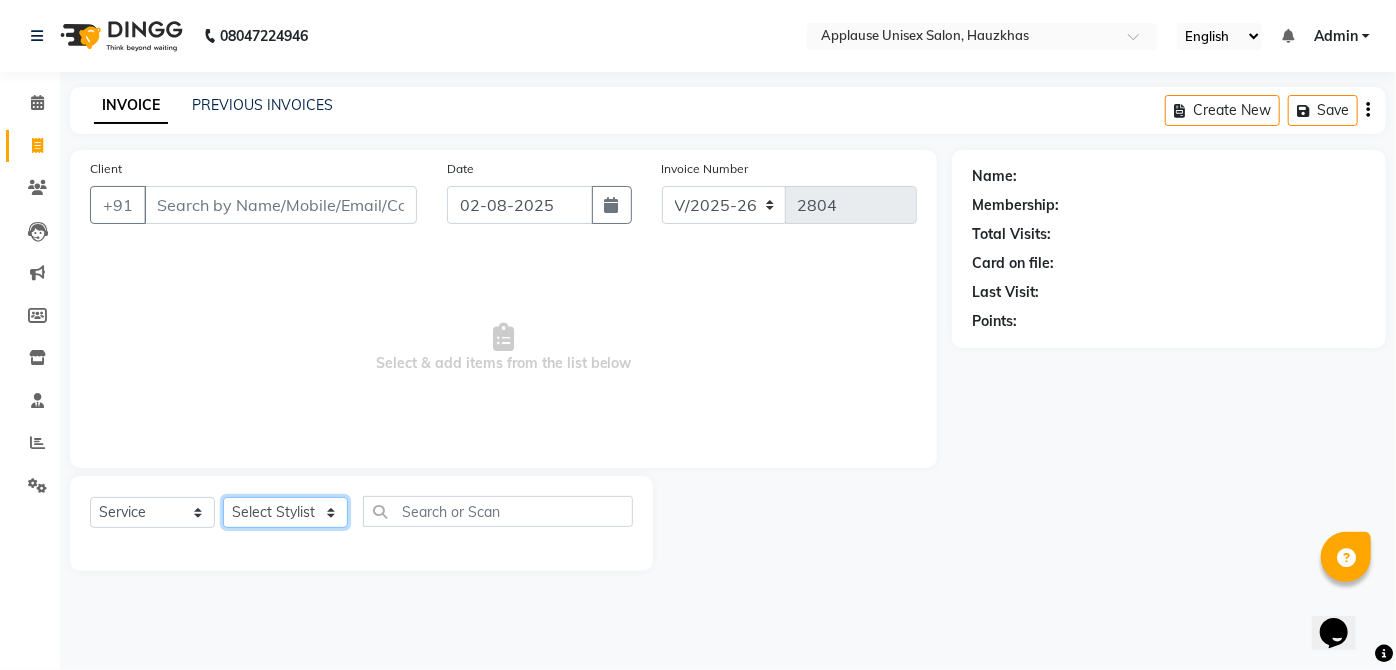 select on "66558" 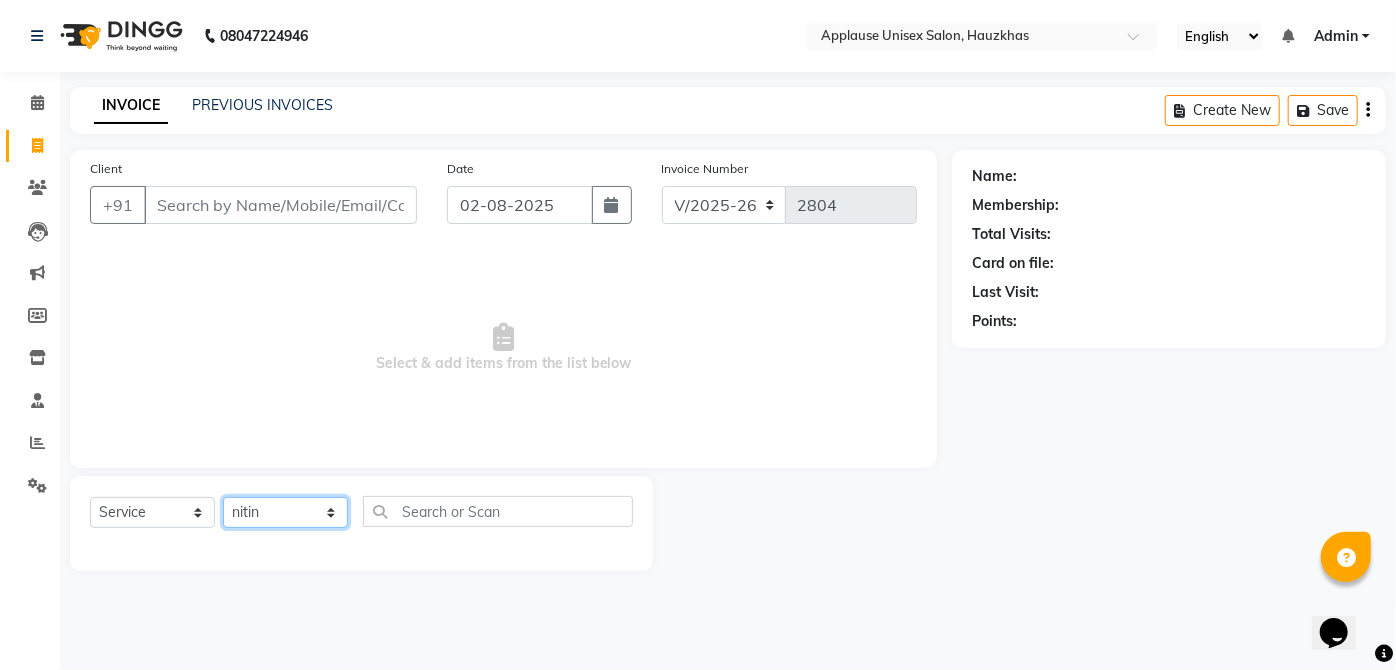 click on "SELECT STYLIST ABDUL ANAS ARTI ARUNA ASIF FAISAL GURI HEENA KAIF KAMAL KARAN KOMAL LAXMI MAMTA MANAGER MOHSIN NITIN RAHUL RAJEEV RASHID SAIF SANGEETA SANGEETA SHARUKH VISHAL V.K" 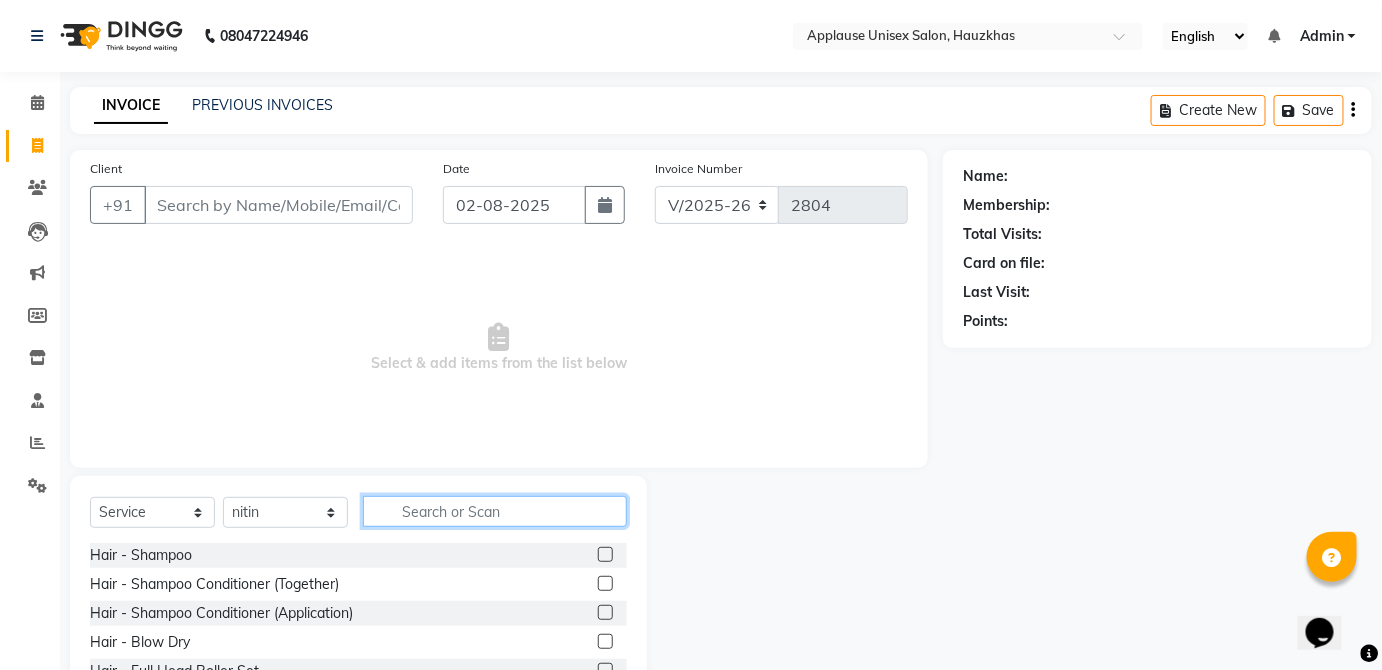 click 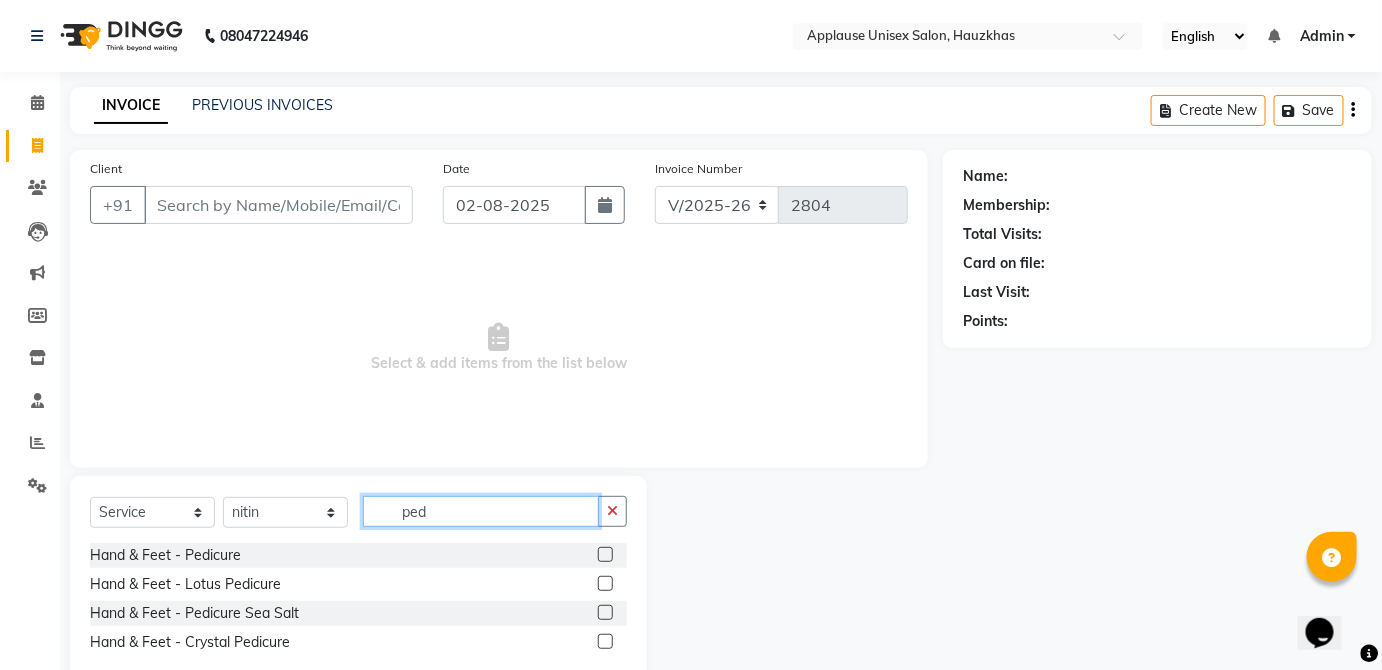 type on "ped" 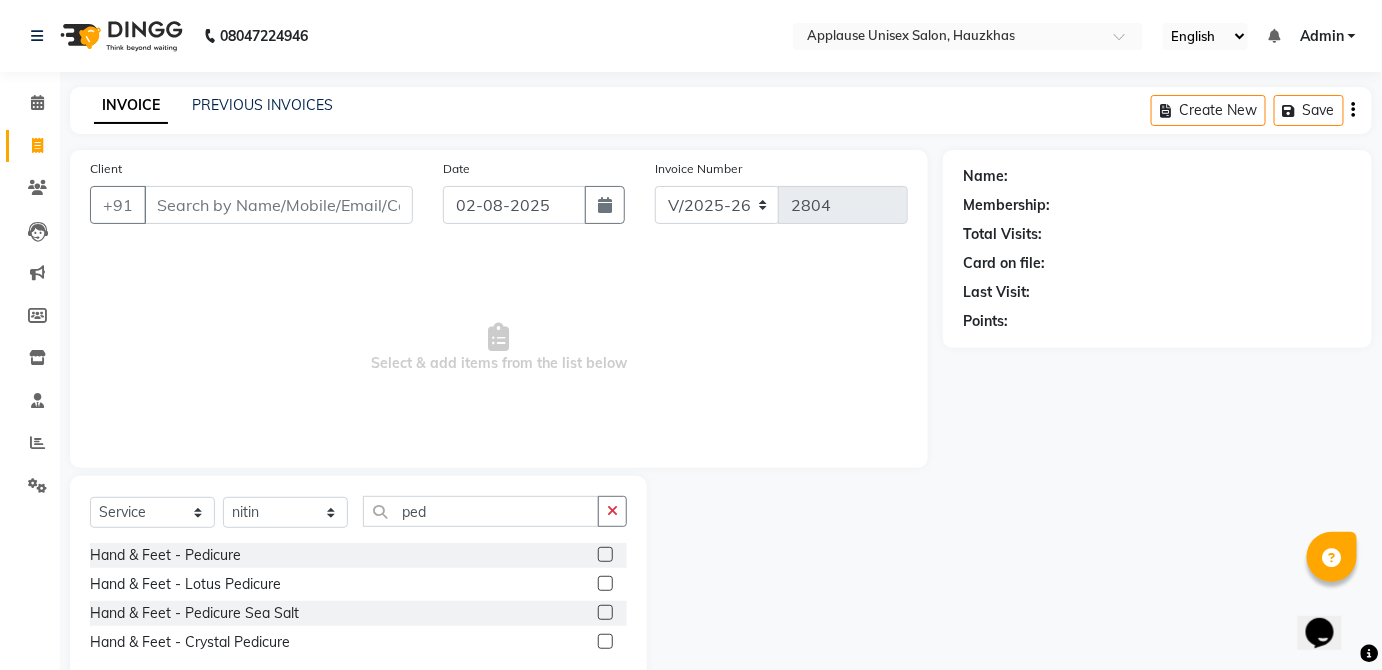 click 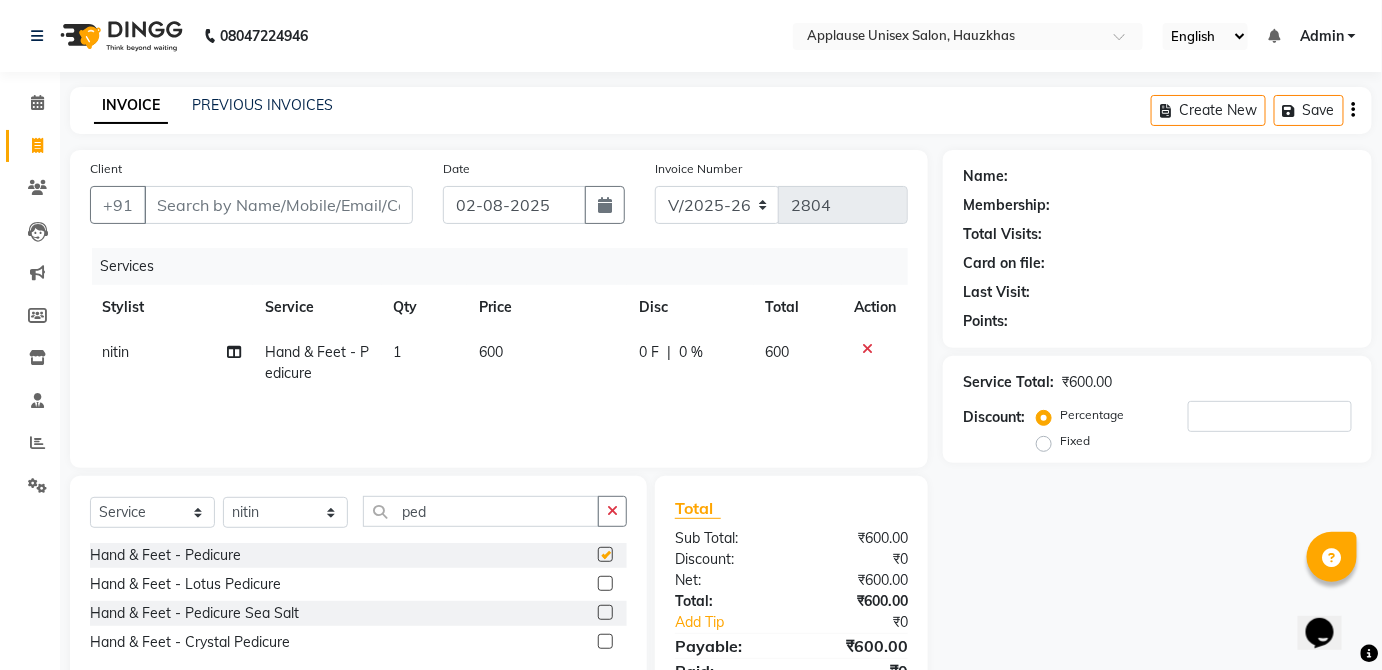 click on "600" 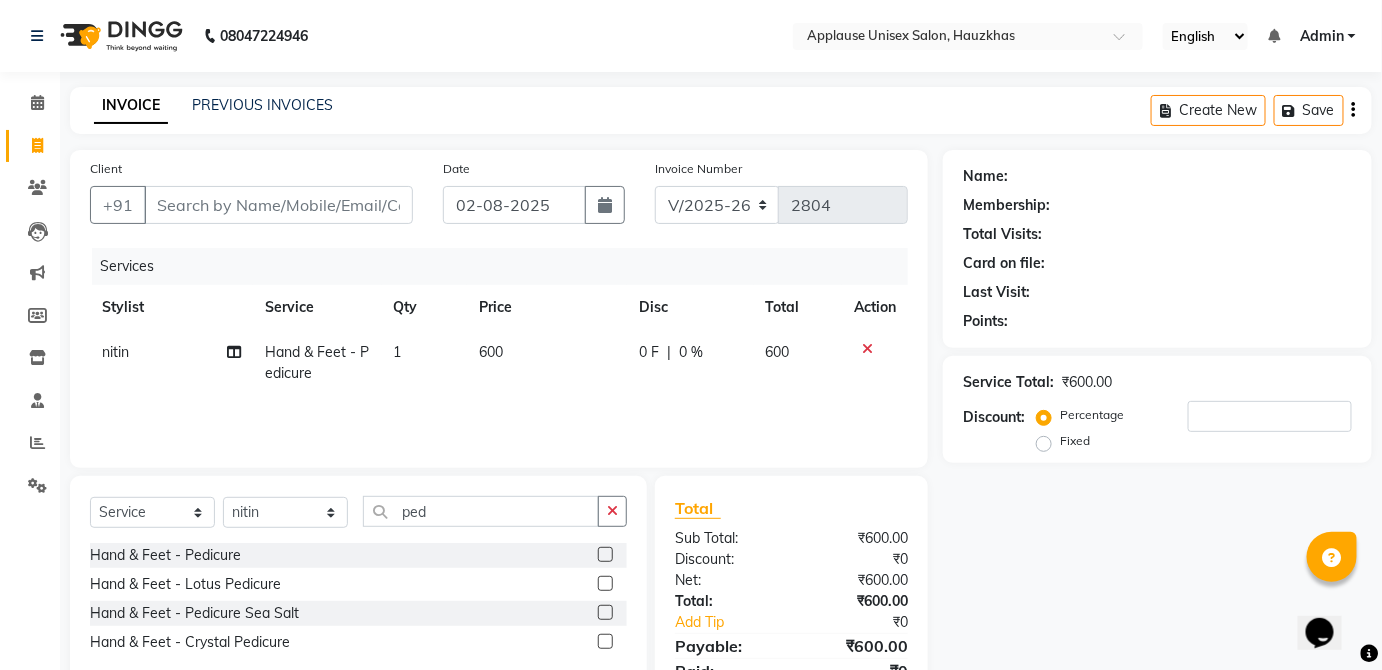 checkbox on "false" 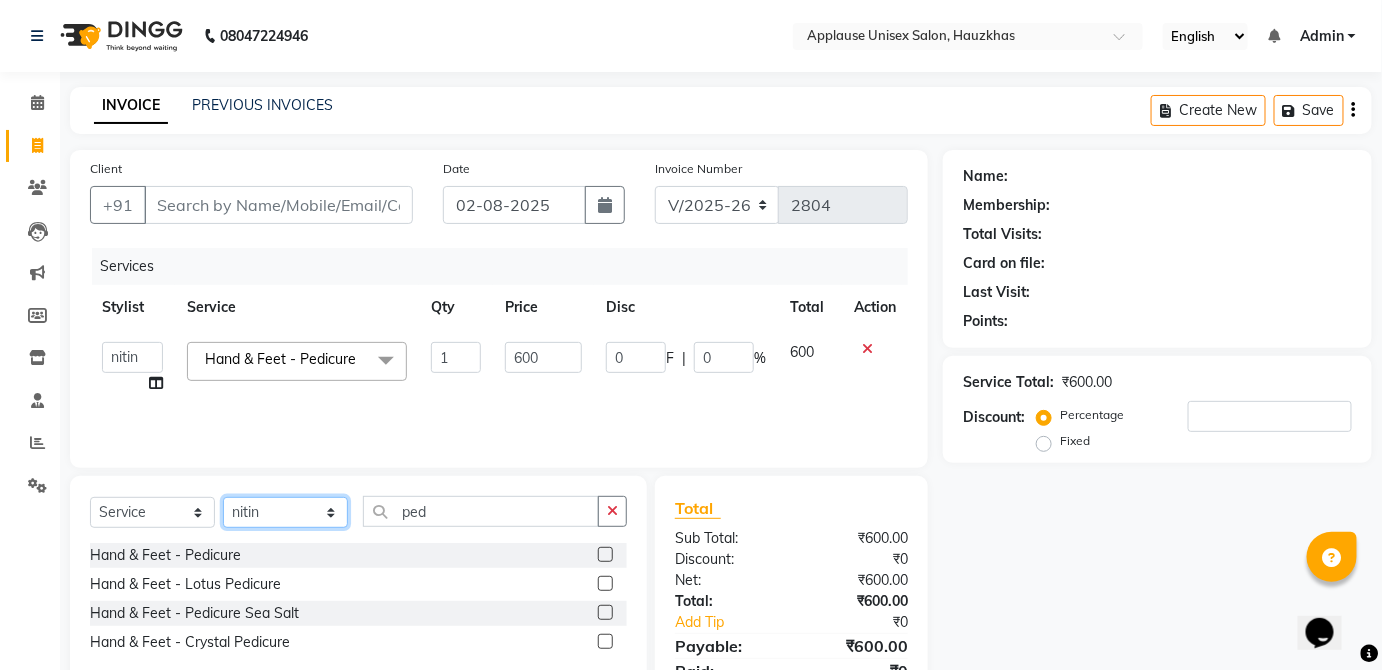 click on "SELECT STYLIST ABDUL ANAS ARTI ARUNA ASIF FAISAL GURI HEENA KAIF KAMAL KARAN KOMAL LAXMI MAMTA MANAGER MOHSIN NITIN RAHUL RAJEEV RASHID SAIF SANGEETA SANGEETA SHARUKH VISHAL V.K" 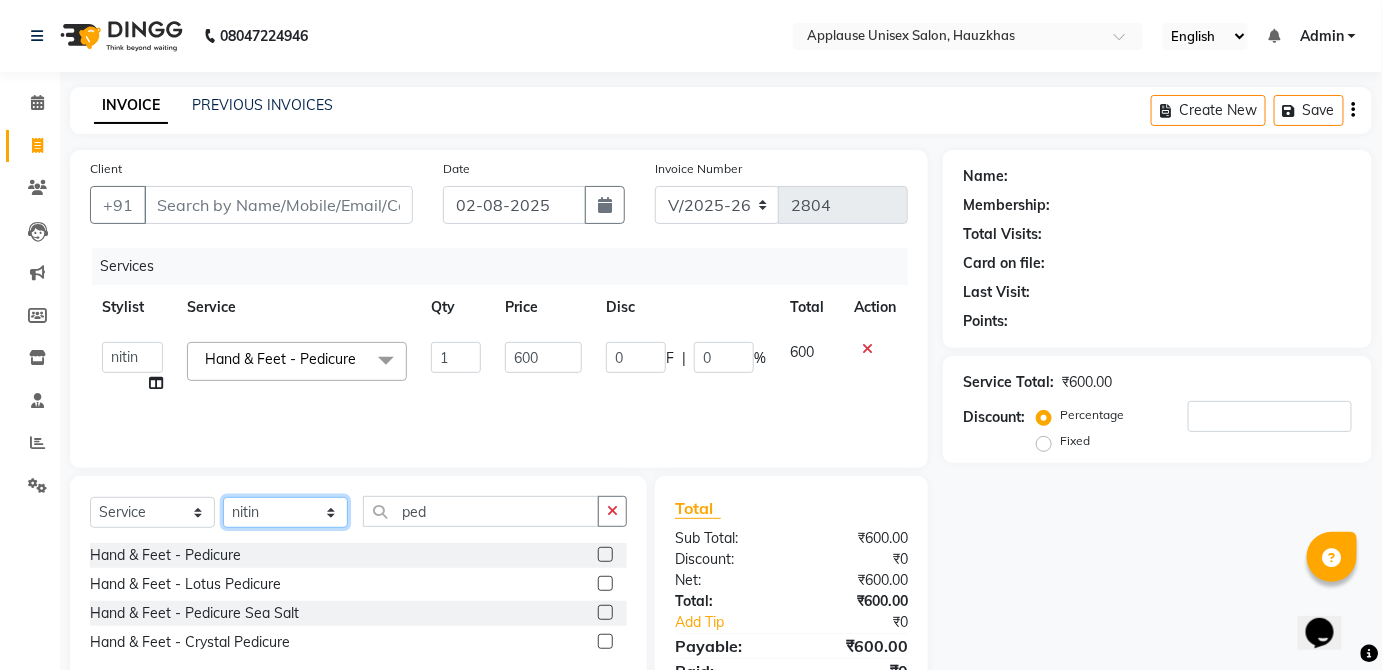 select on "32130" 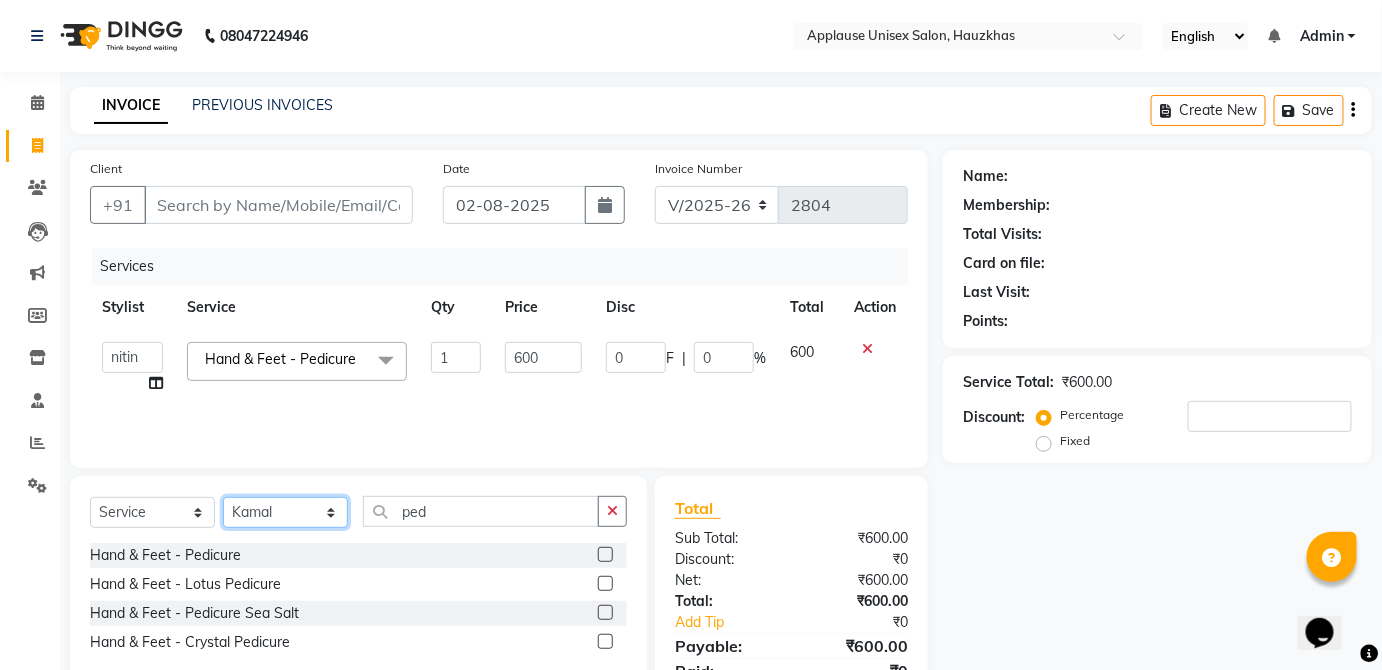 click on "SELECT STYLIST ABDUL ANAS ARTI ARUNA ASIF FAISAL GURI HEENA KAIF KAMAL KARAN KOMAL LAXMI MAMTA MANAGER MOHSIN NITIN RAHUL RAJEEV RASHID SAIF SANGEETA SANGEETA SHARUKH VISHAL V.K" 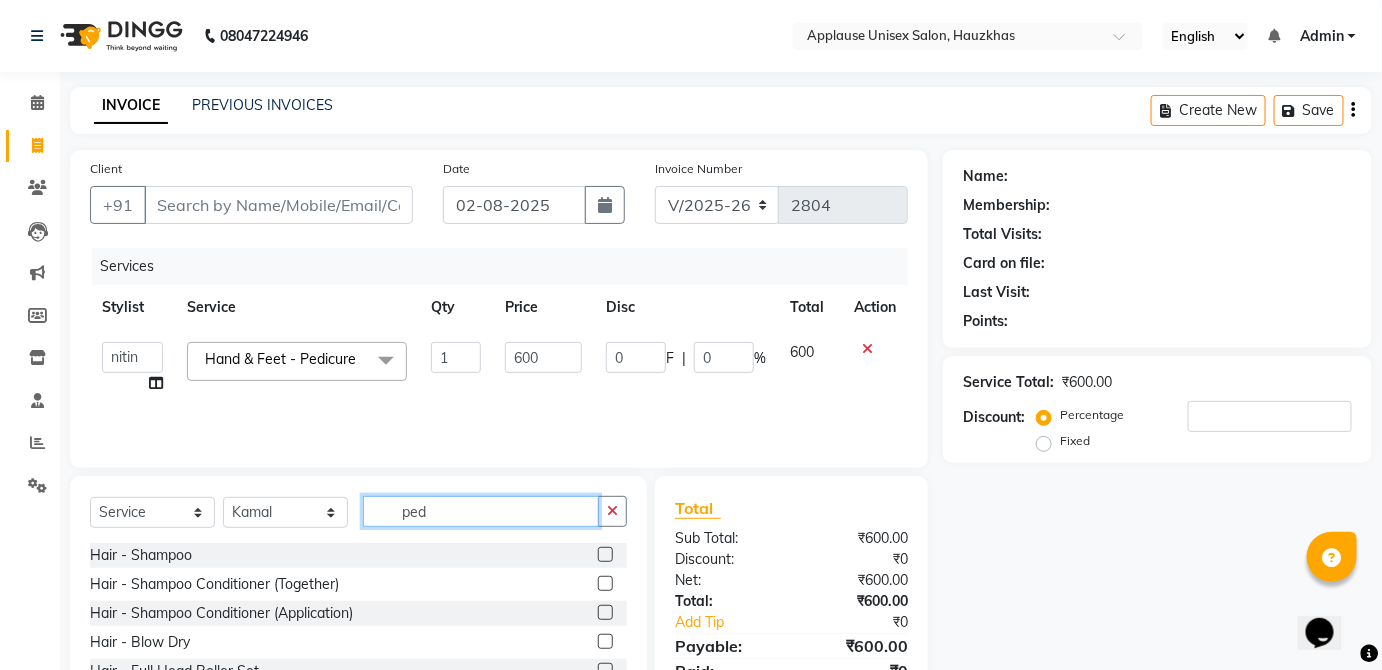 click on "ped" 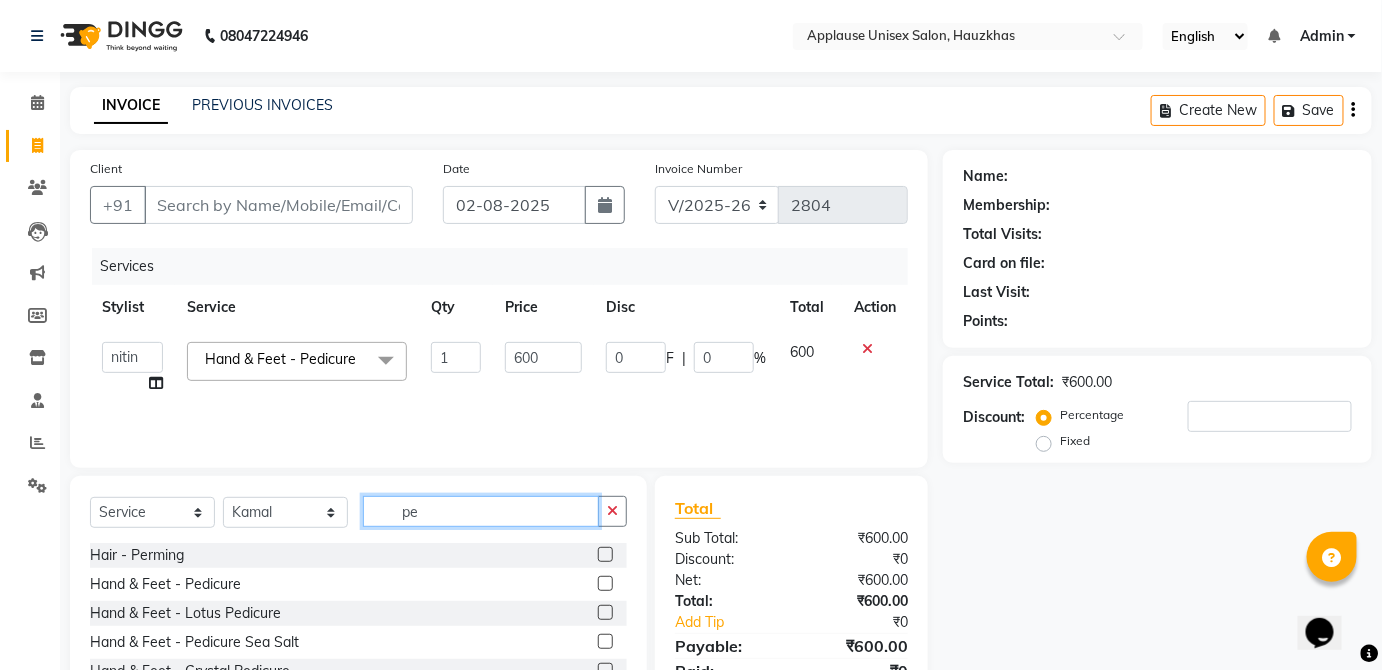 type on "p" 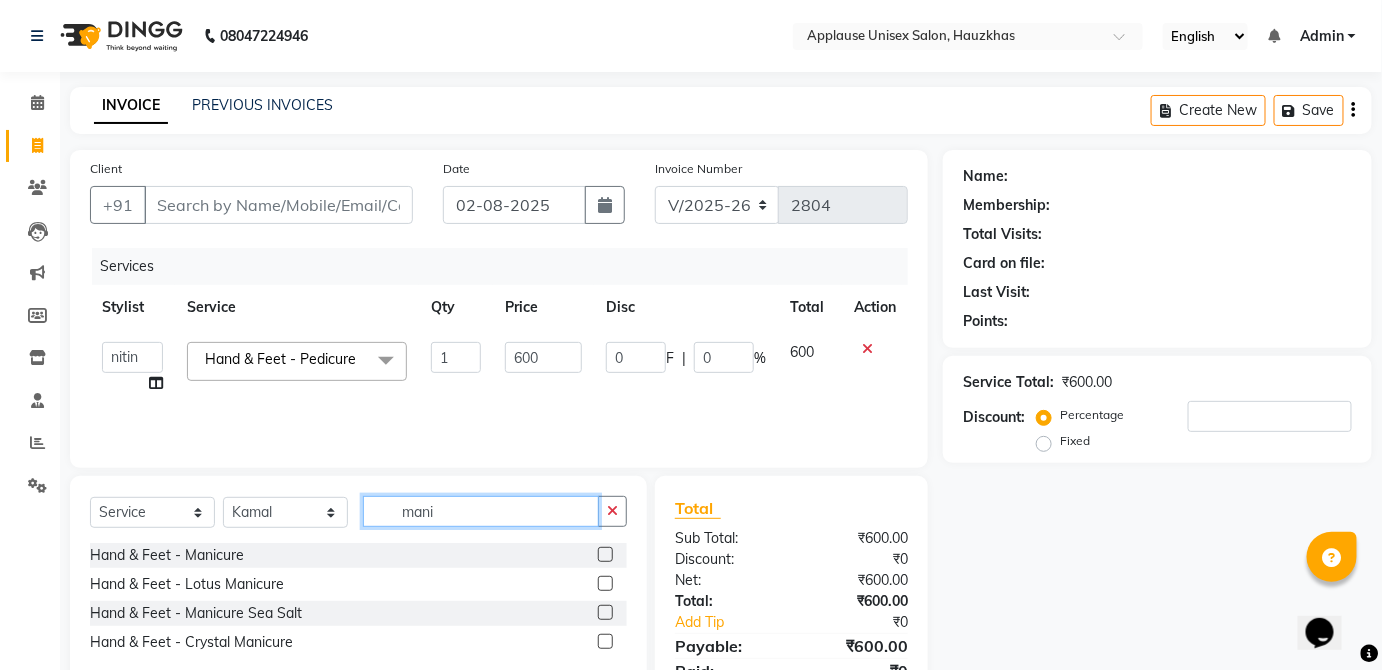 type on "mani" 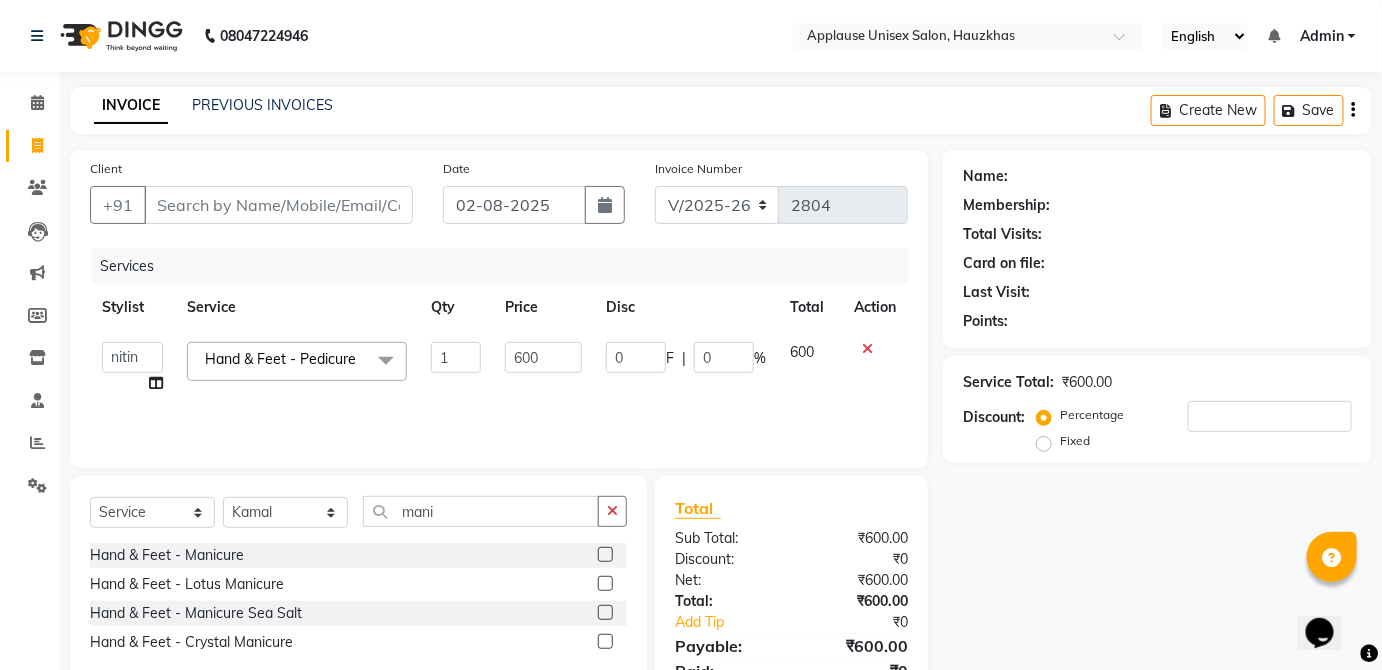 click 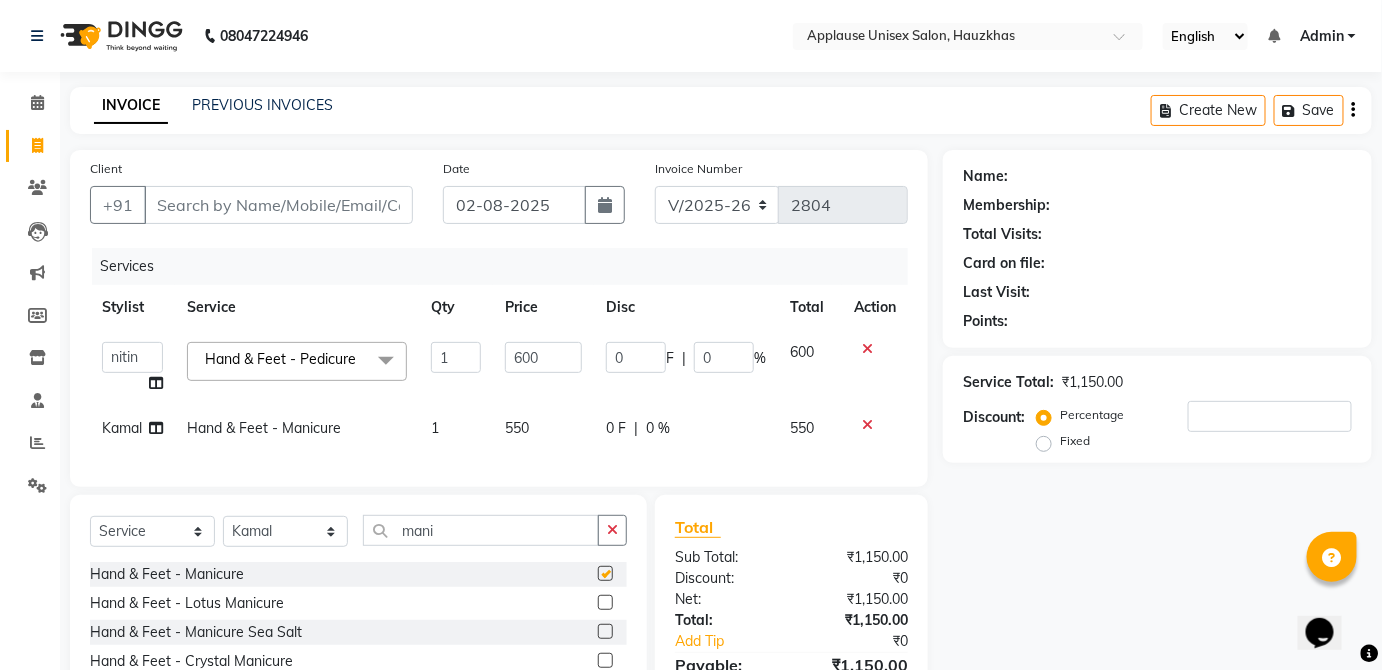 click on "550" 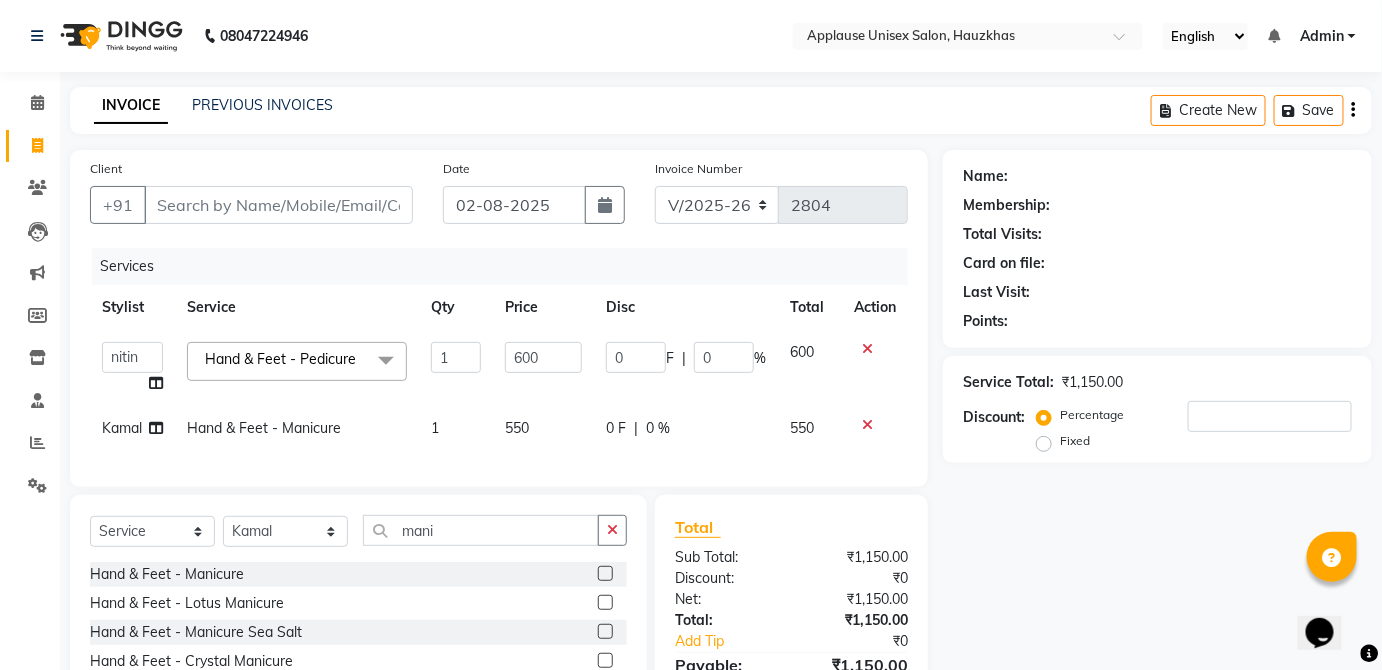 select on "32130" 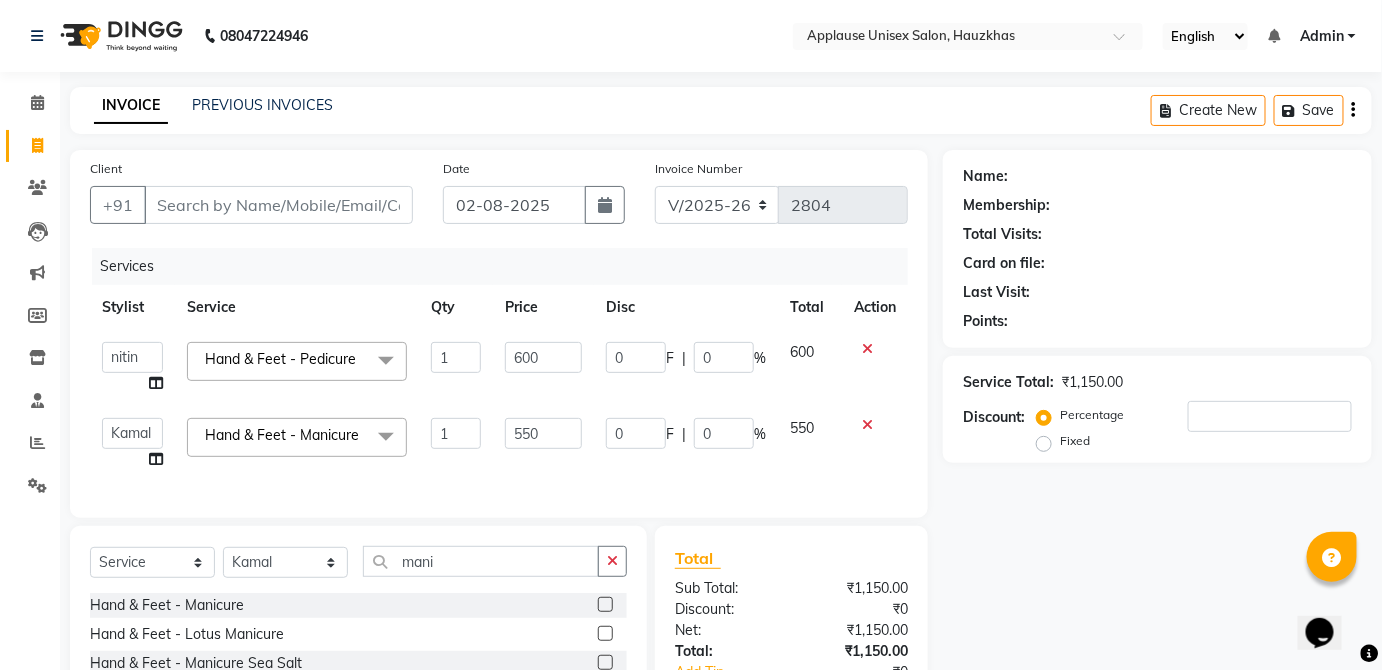checkbox on "false" 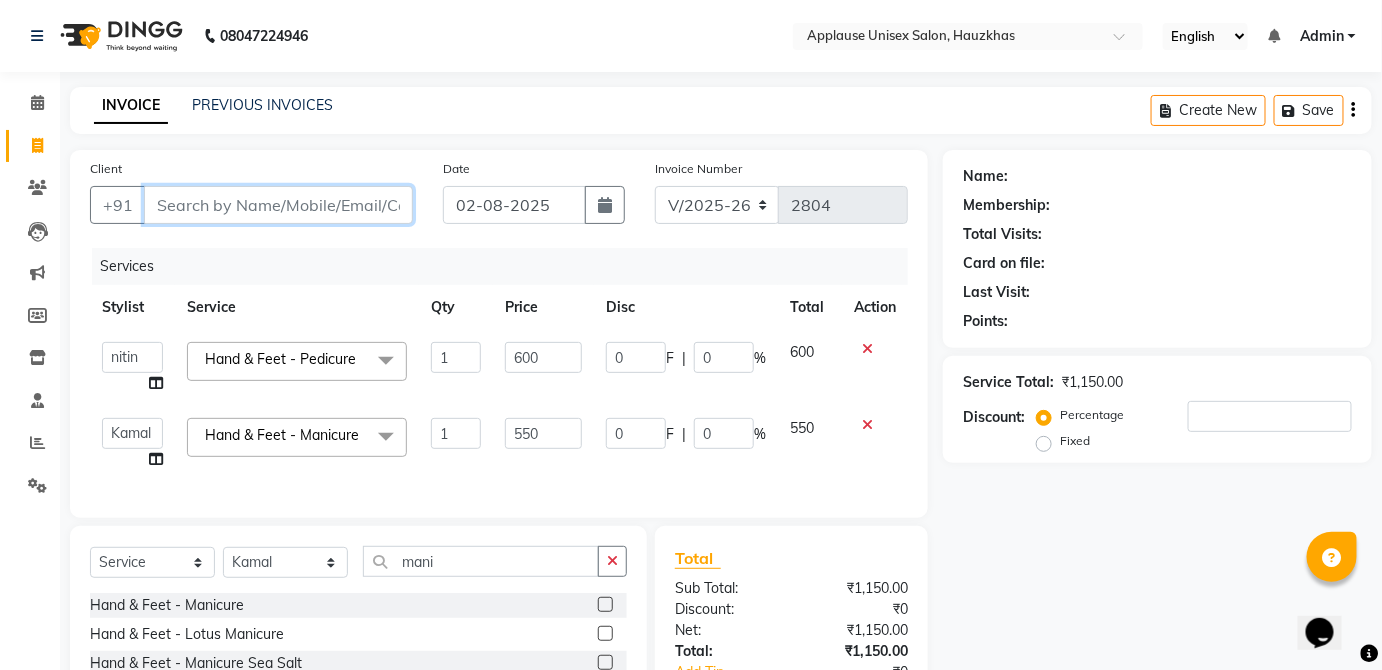 click on "Client" at bounding box center (278, 205) 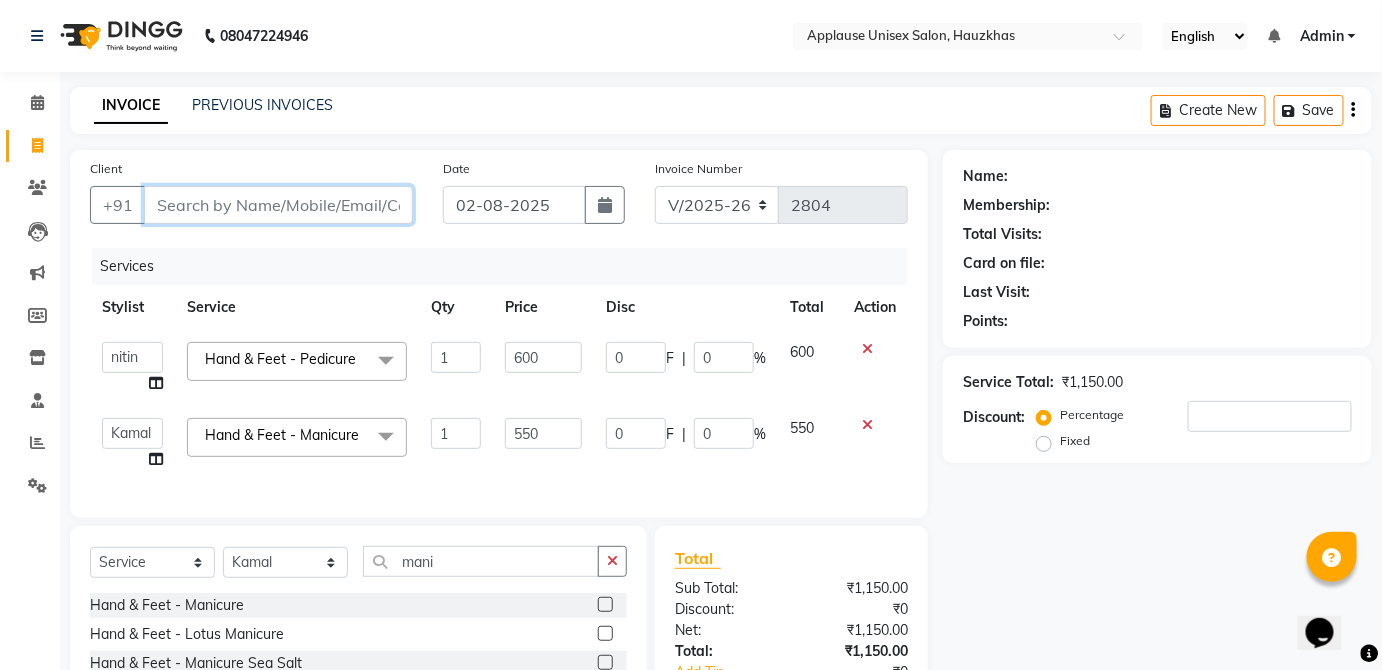 type on "0" 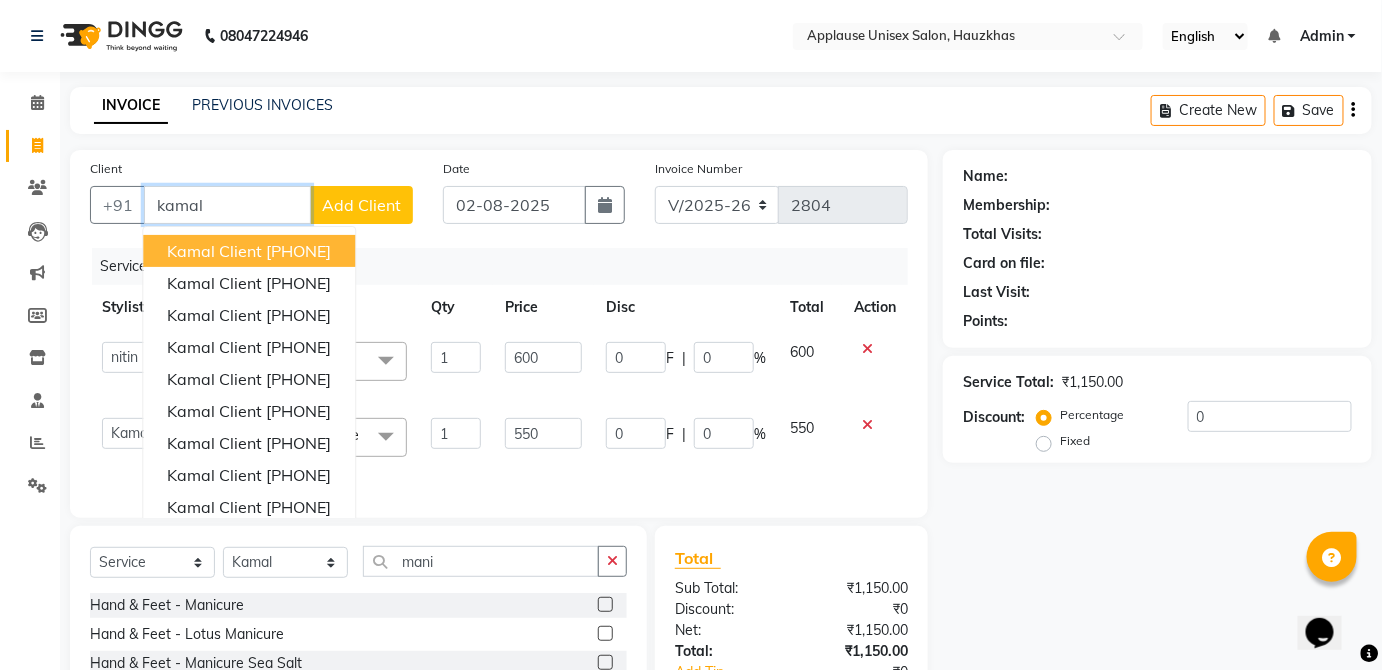 click on "[FIRST] [LAST] [PHONE]" at bounding box center [249, 251] 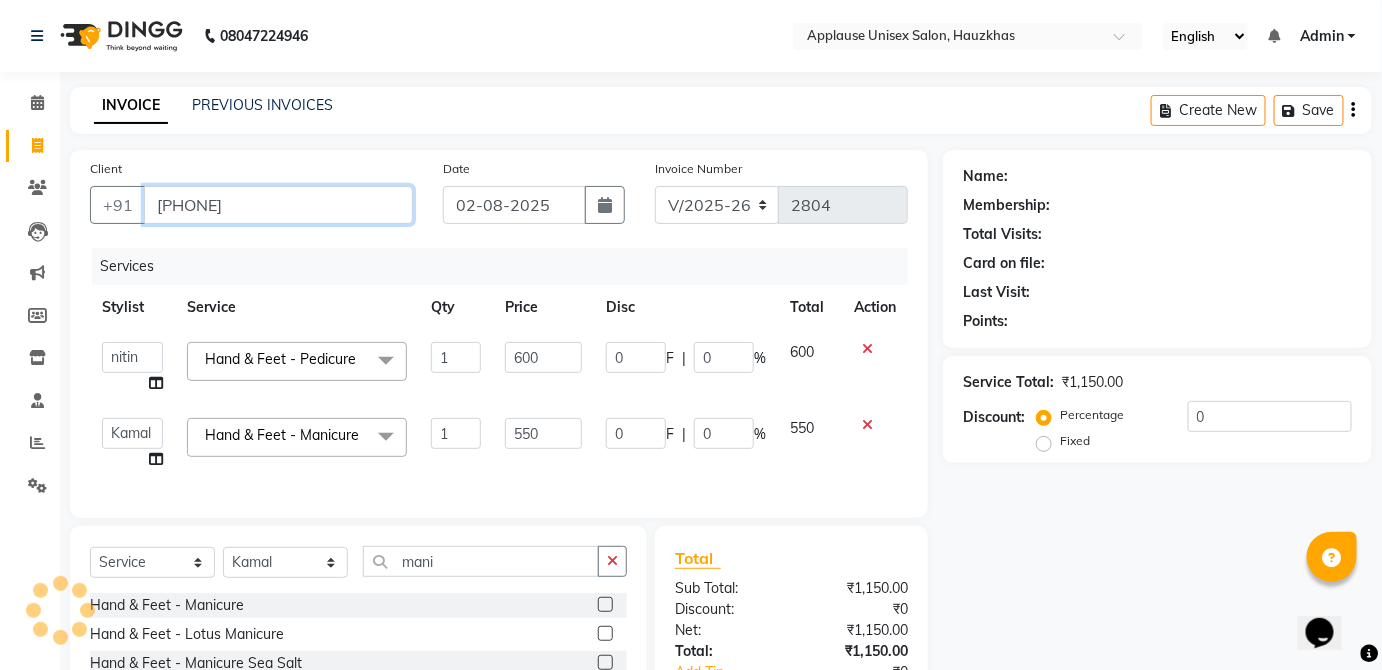 type on "[PHONE]" 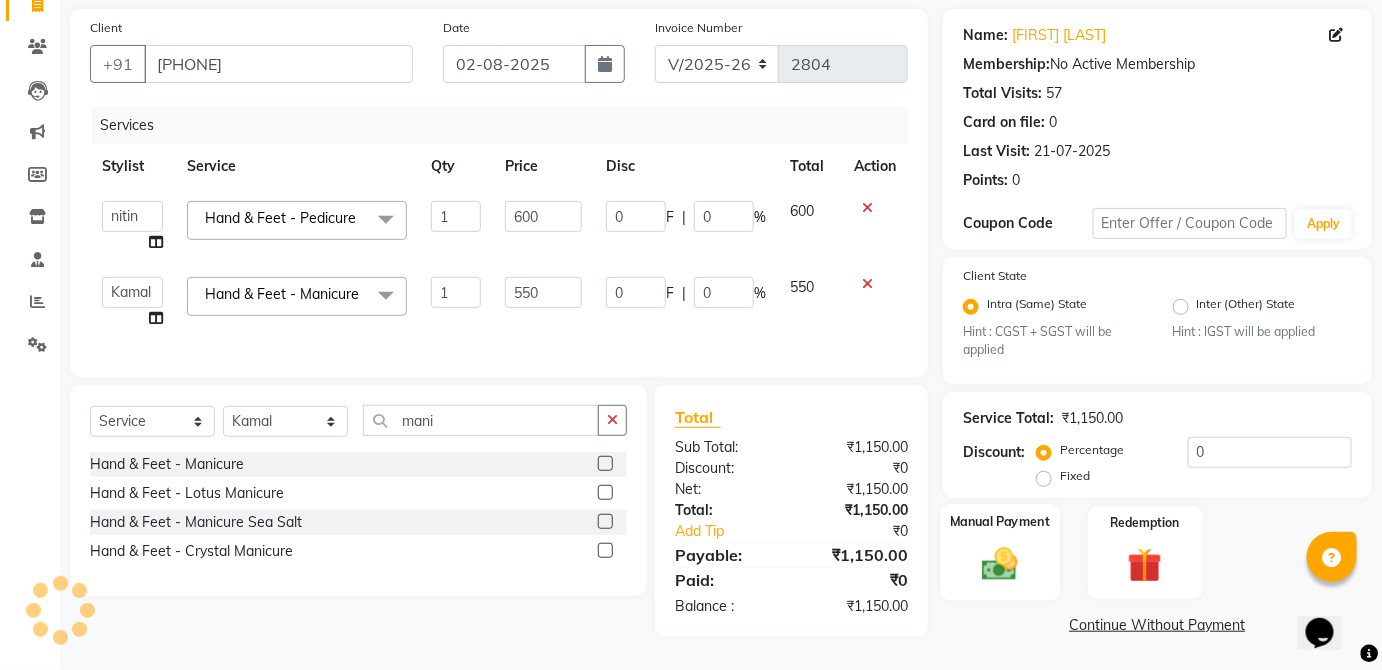 click on "Manual Payment" 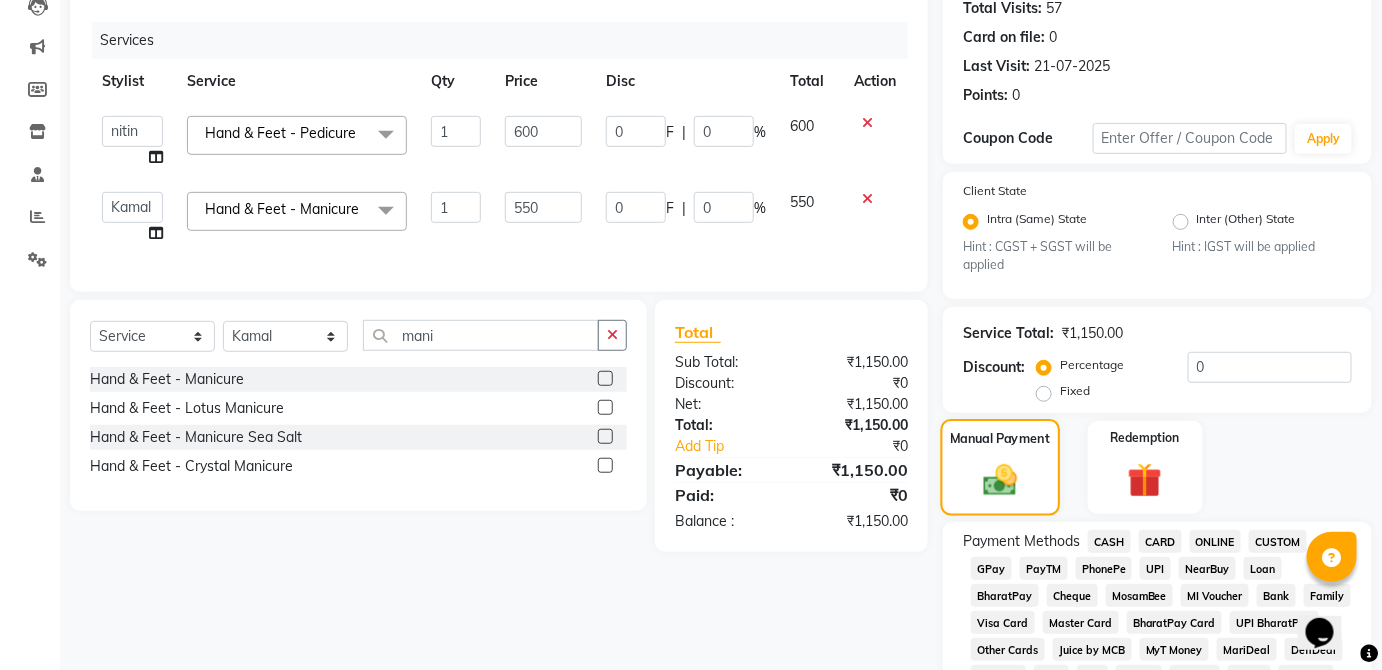 scroll, scrollTop: 234, scrollLeft: 0, axis: vertical 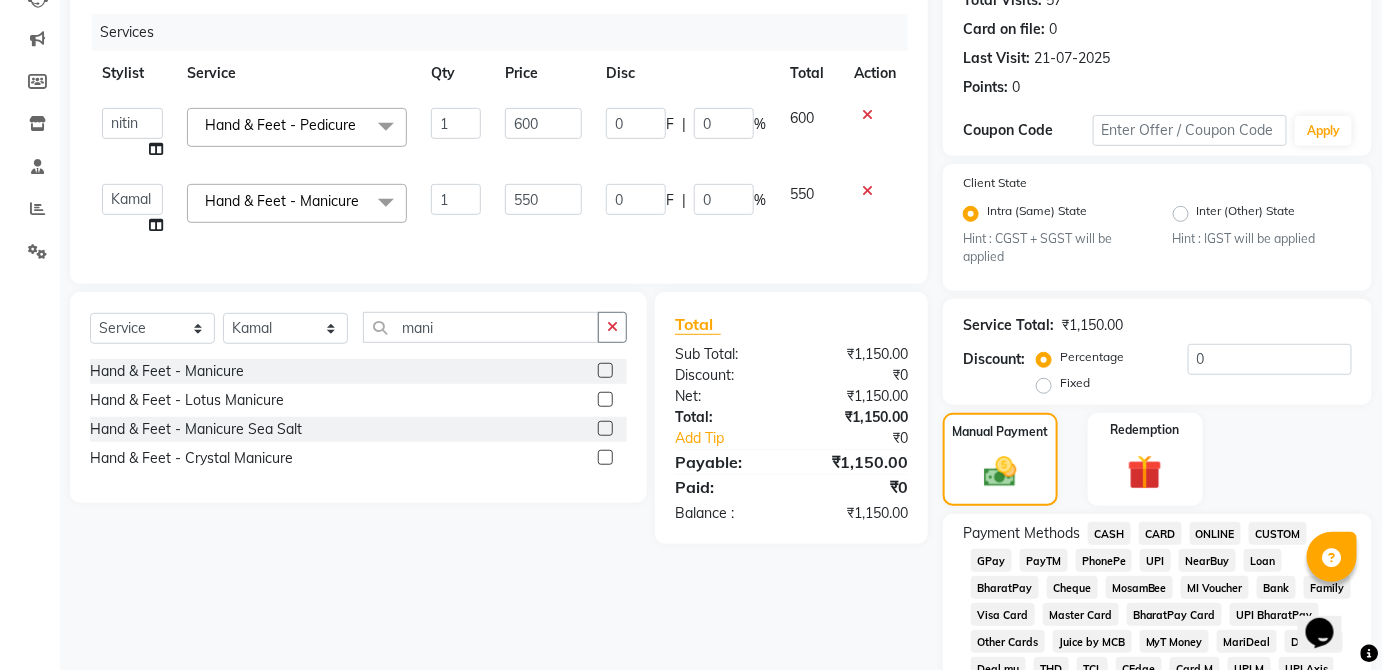 click on "CASH" 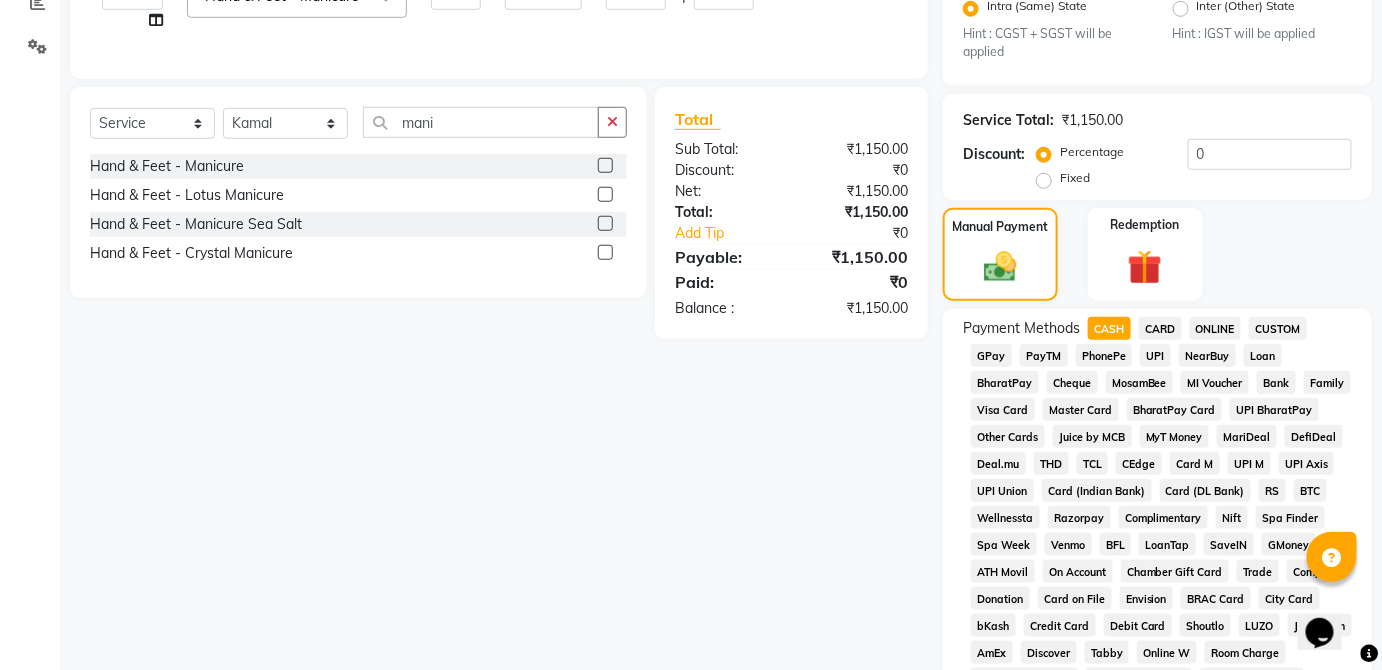 scroll, scrollTop: 943, scrollLeft: 0, axis: vertical 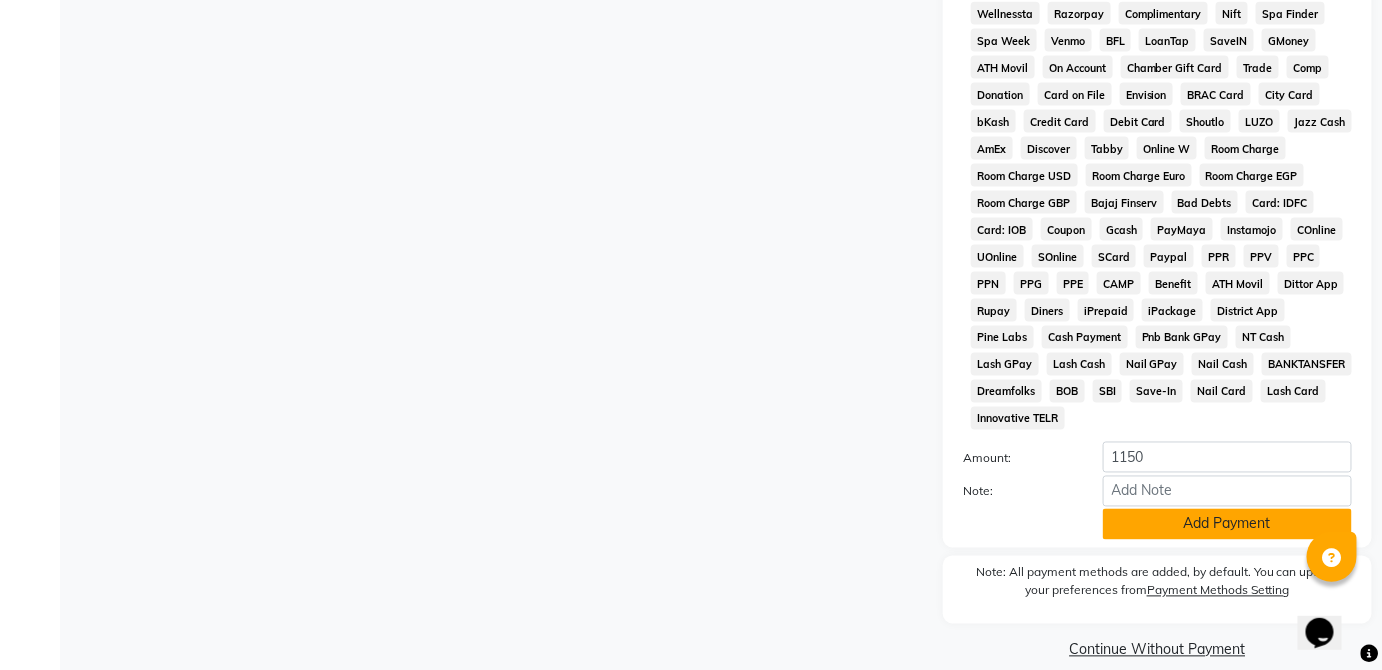 click on "Add Payment" 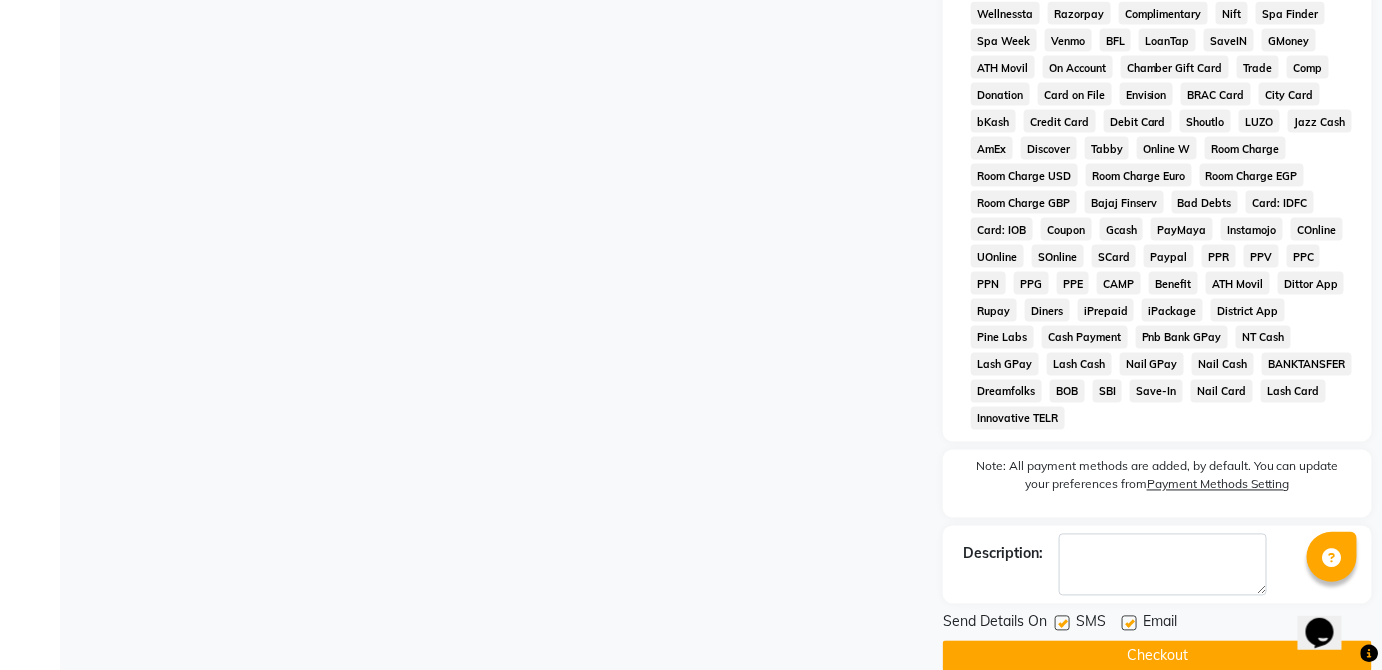 click on "Checkout" 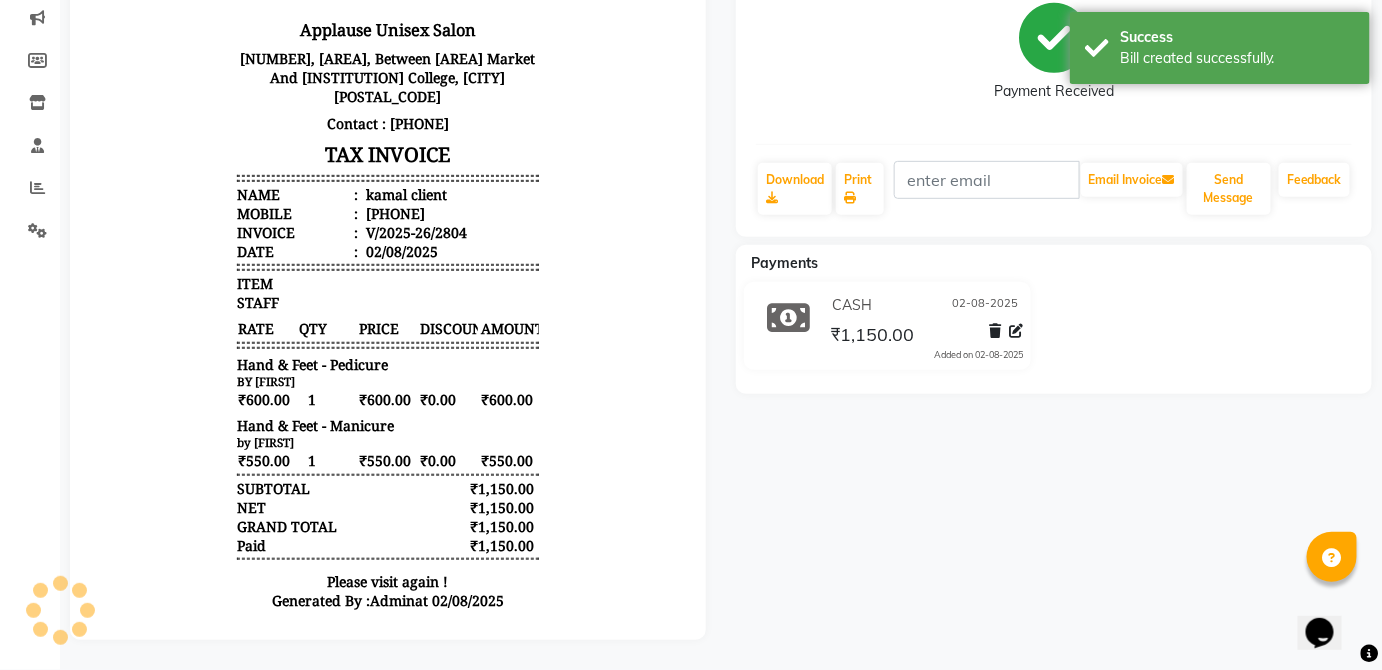 scroll, scrollTop: 0, scrollLeft: 0, axis: both 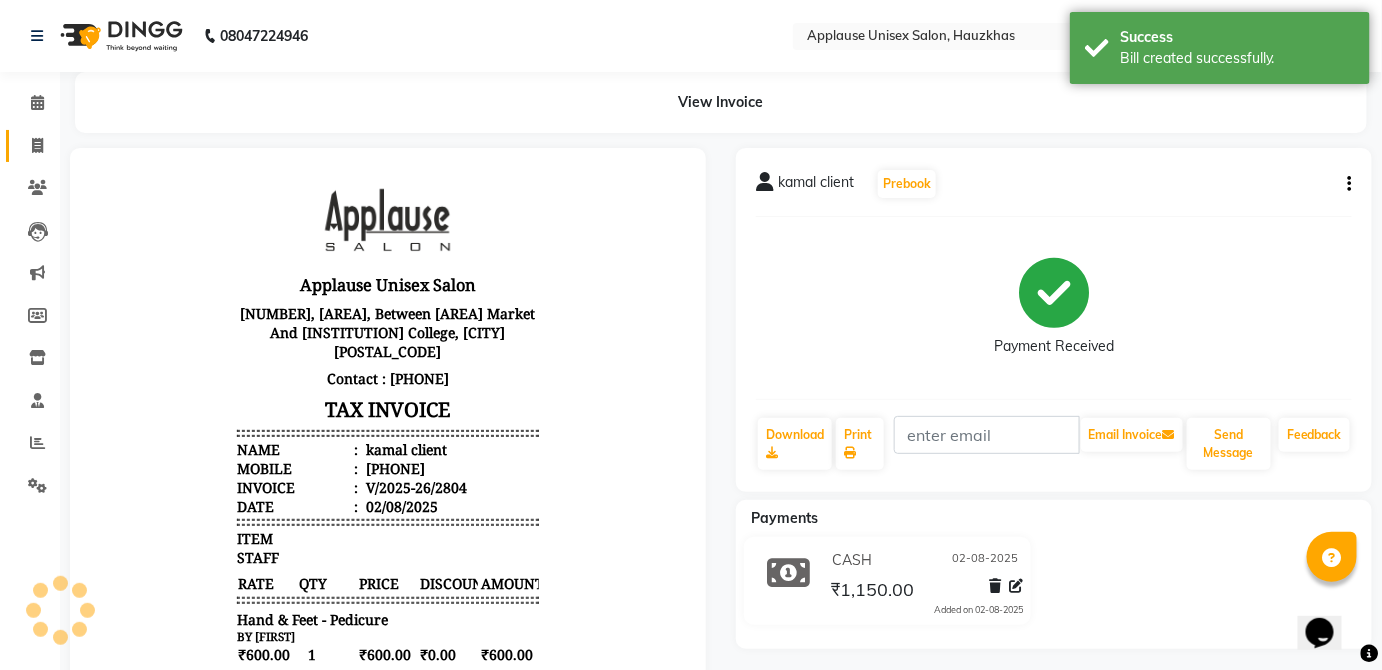 click 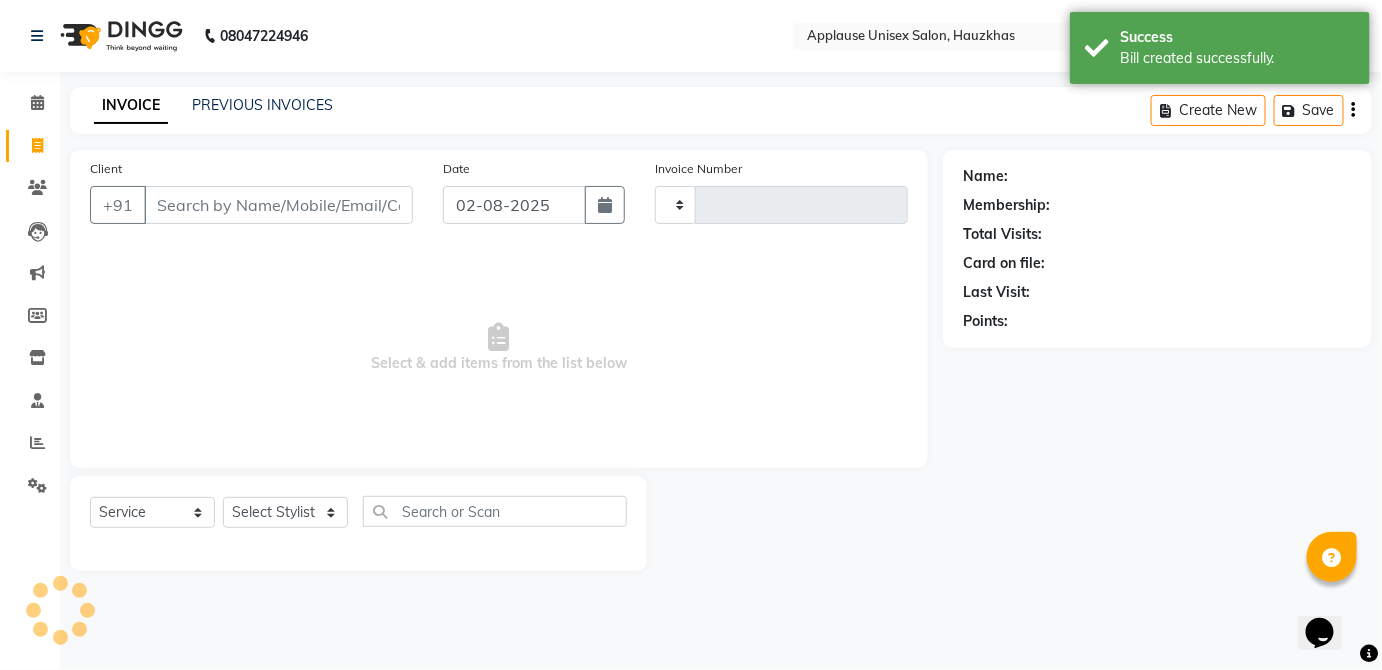 type on "2805" 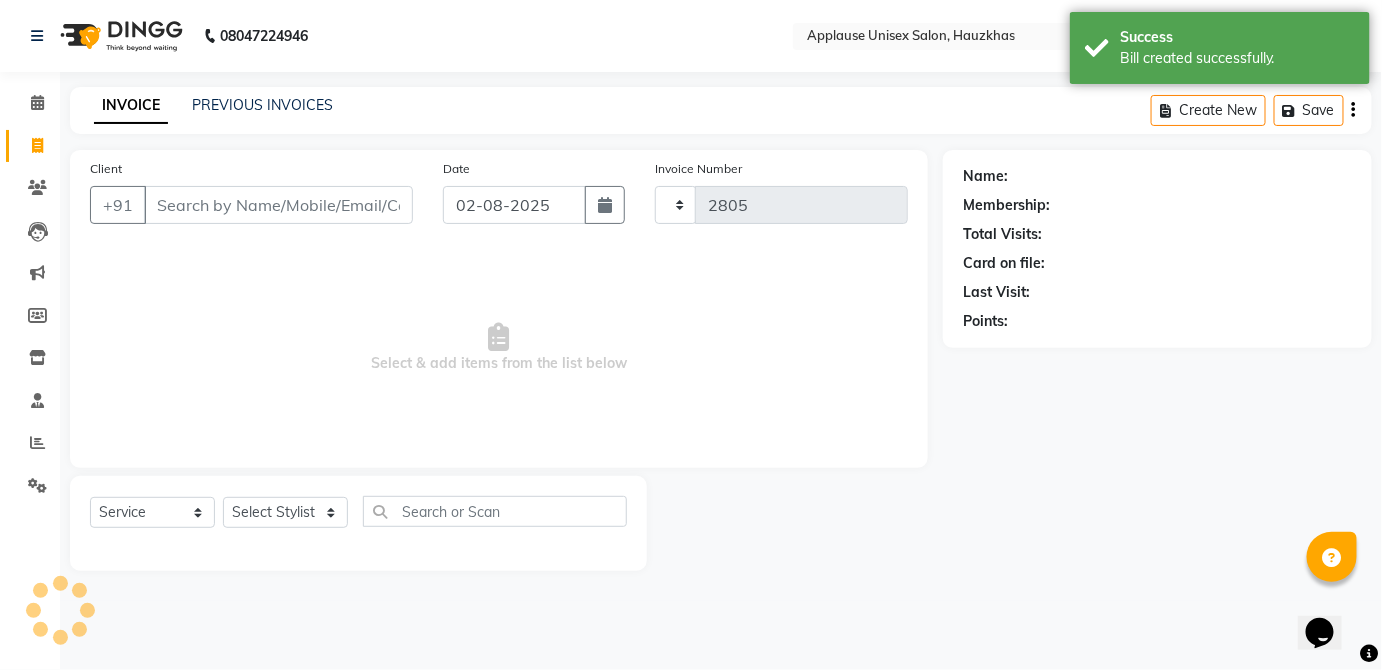 select on "5082" 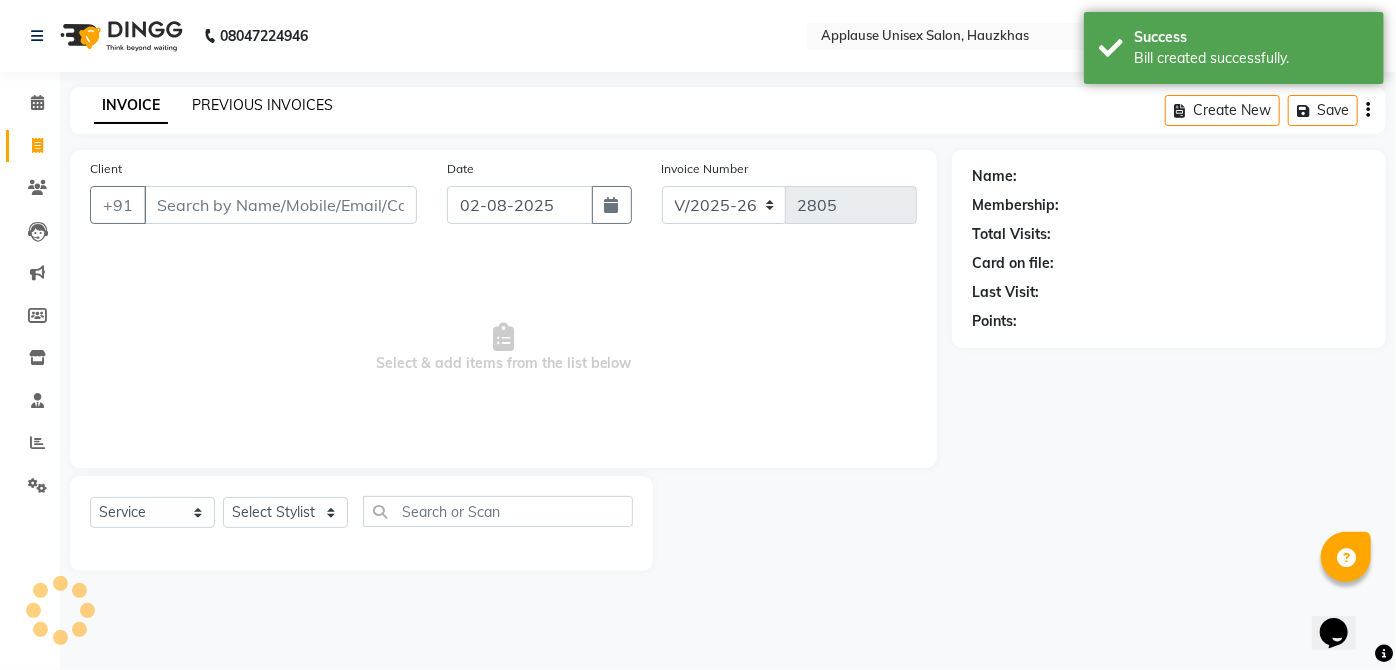 click on "PREVIOUS INVOICES" 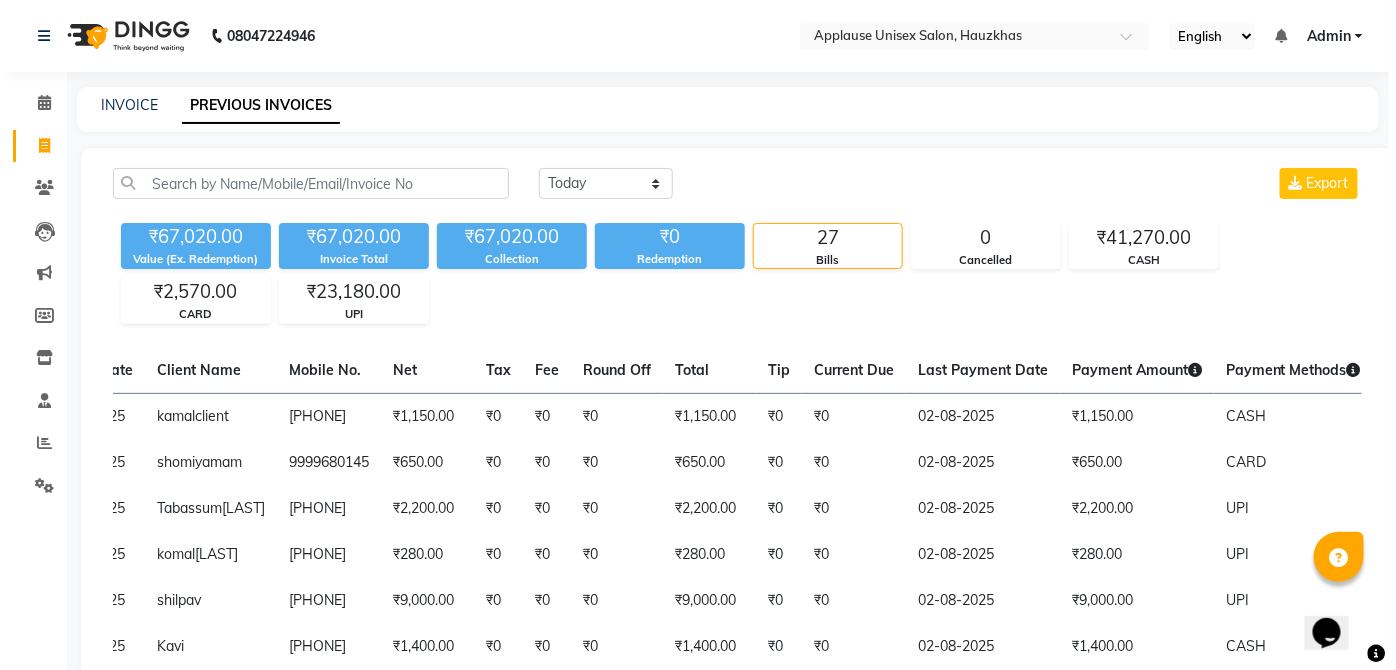 scroll, scrollTop: 0, scrollLeft: 190, axis: horizontal 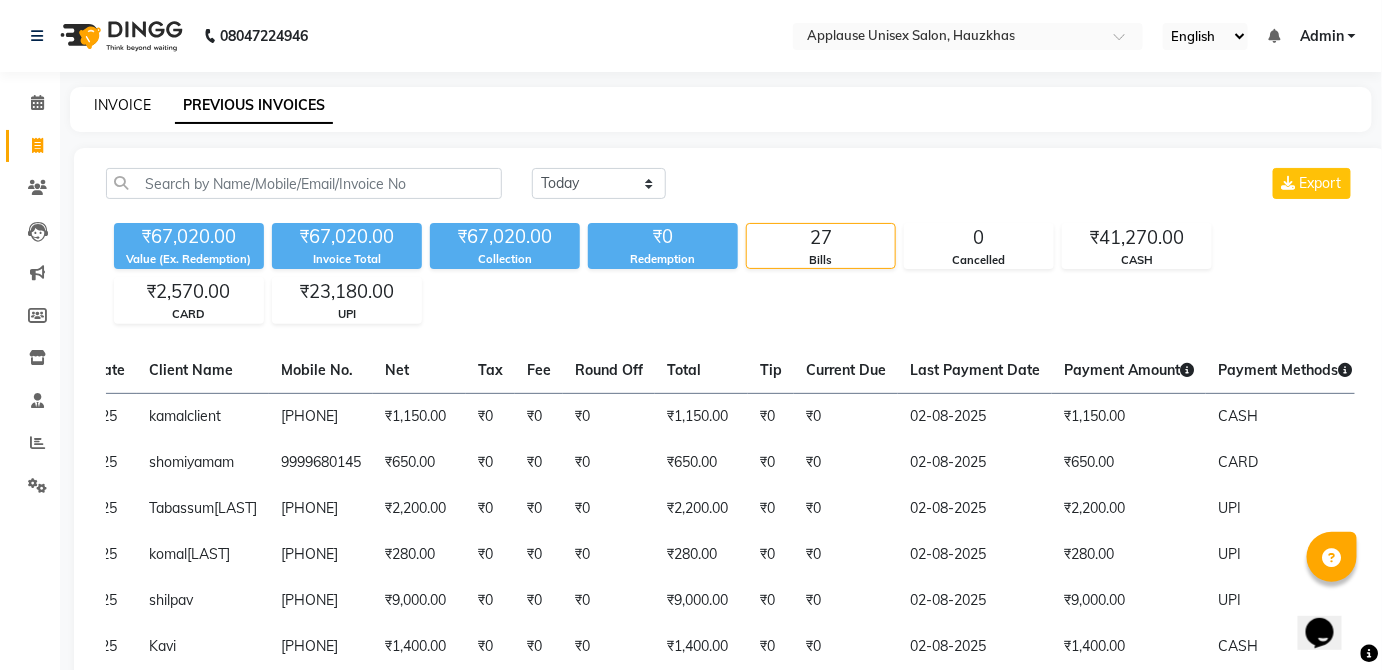 click on "INVOICE" 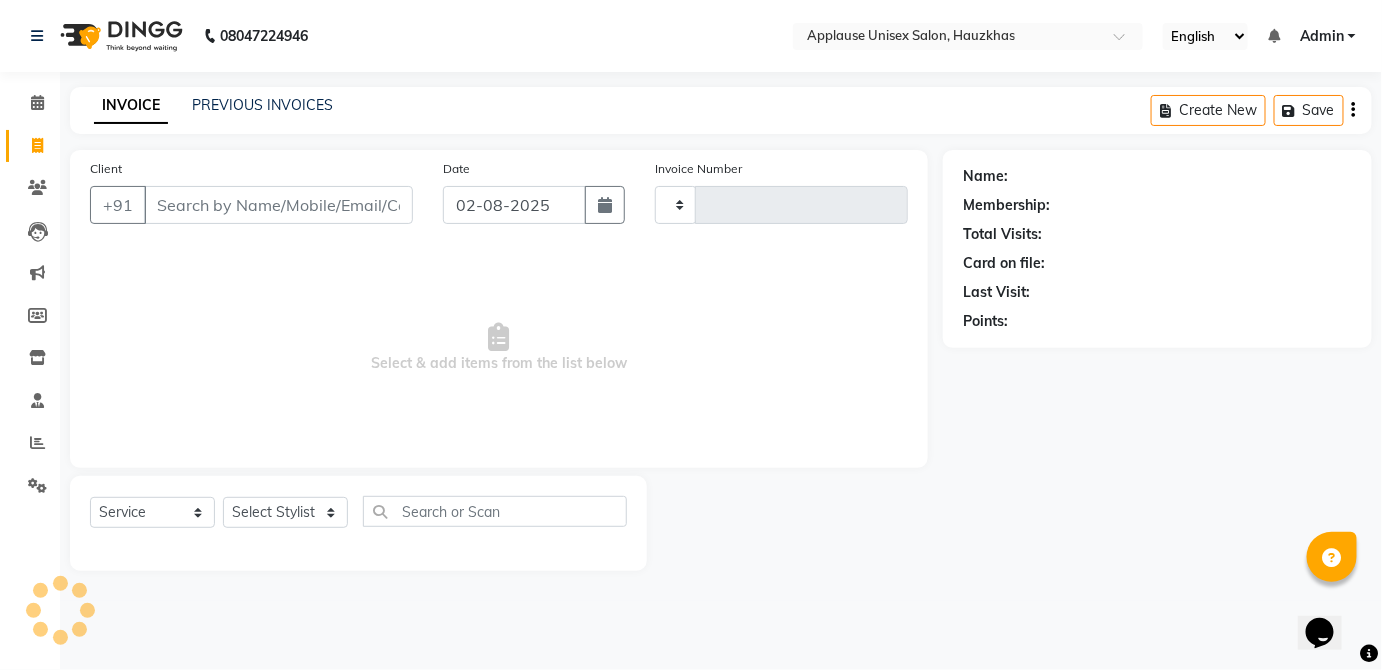 type on "2805" 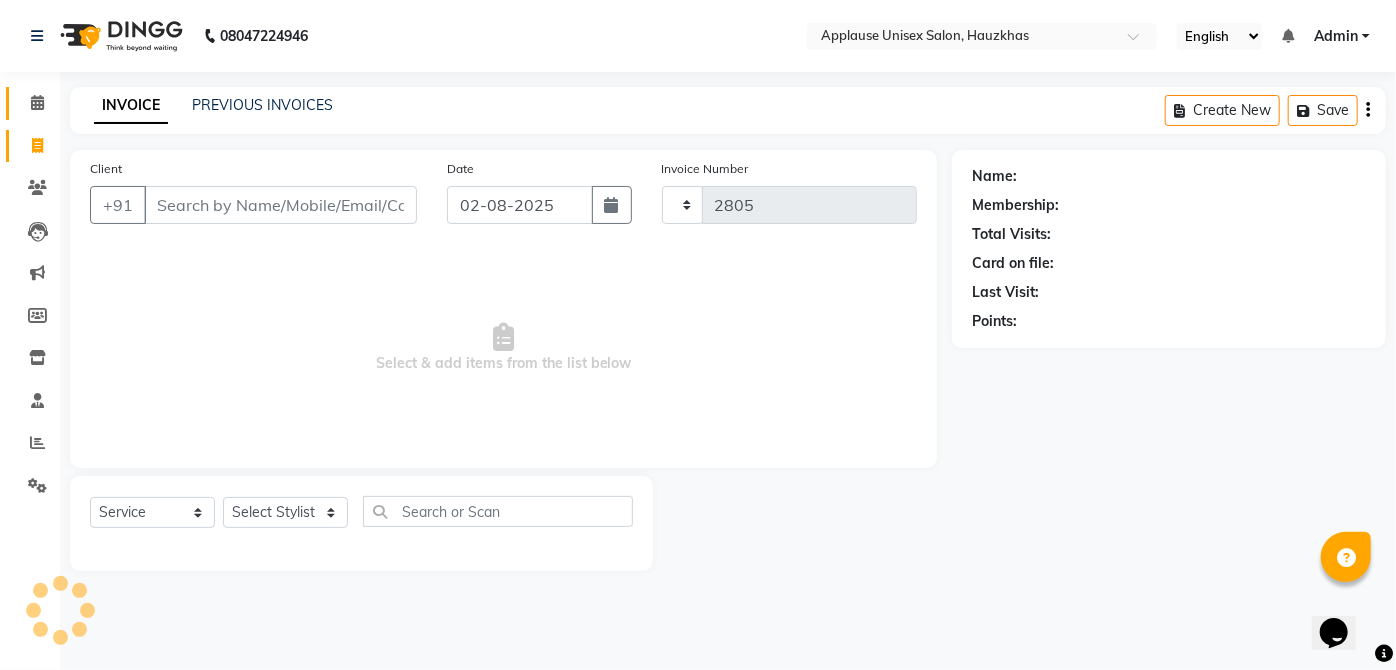 click on "Calendar" 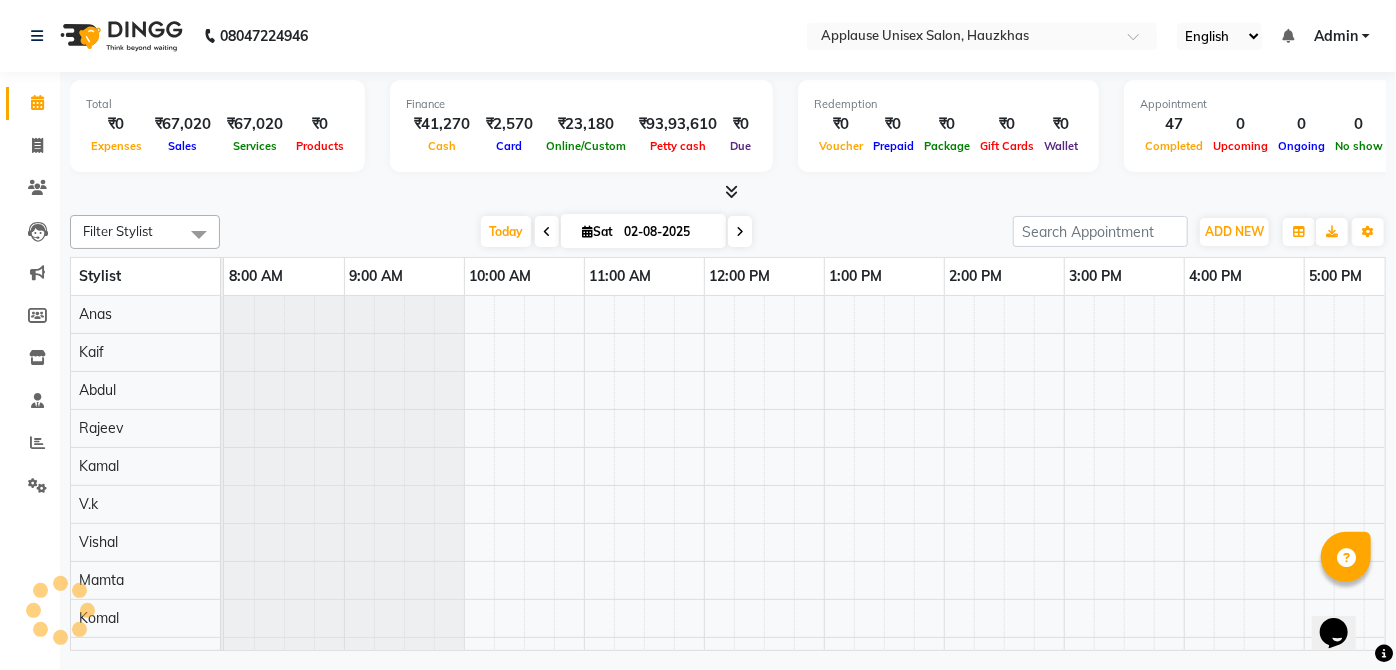 scroll, scrollTop: 0, scrollLeft: 0, axis: both 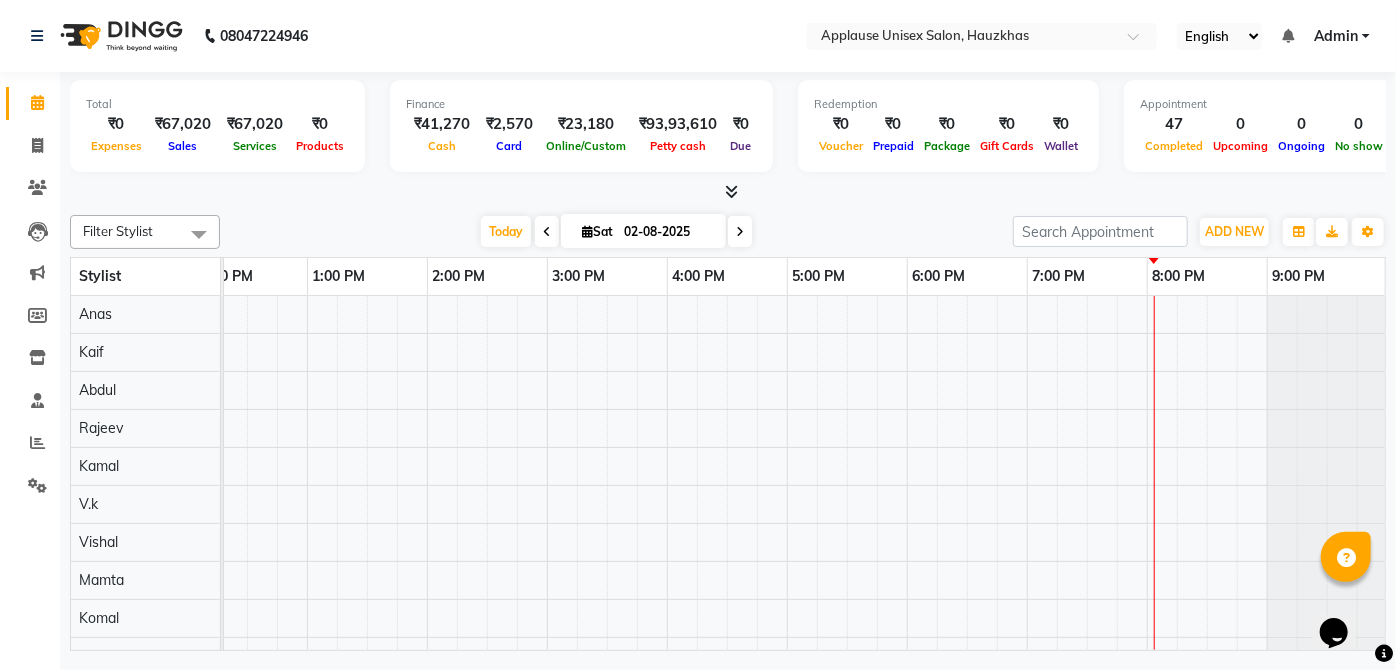 click on "SELECT LOCATION × Applause Unisex Salon, [CITY]" at bounding box center [982, 36] 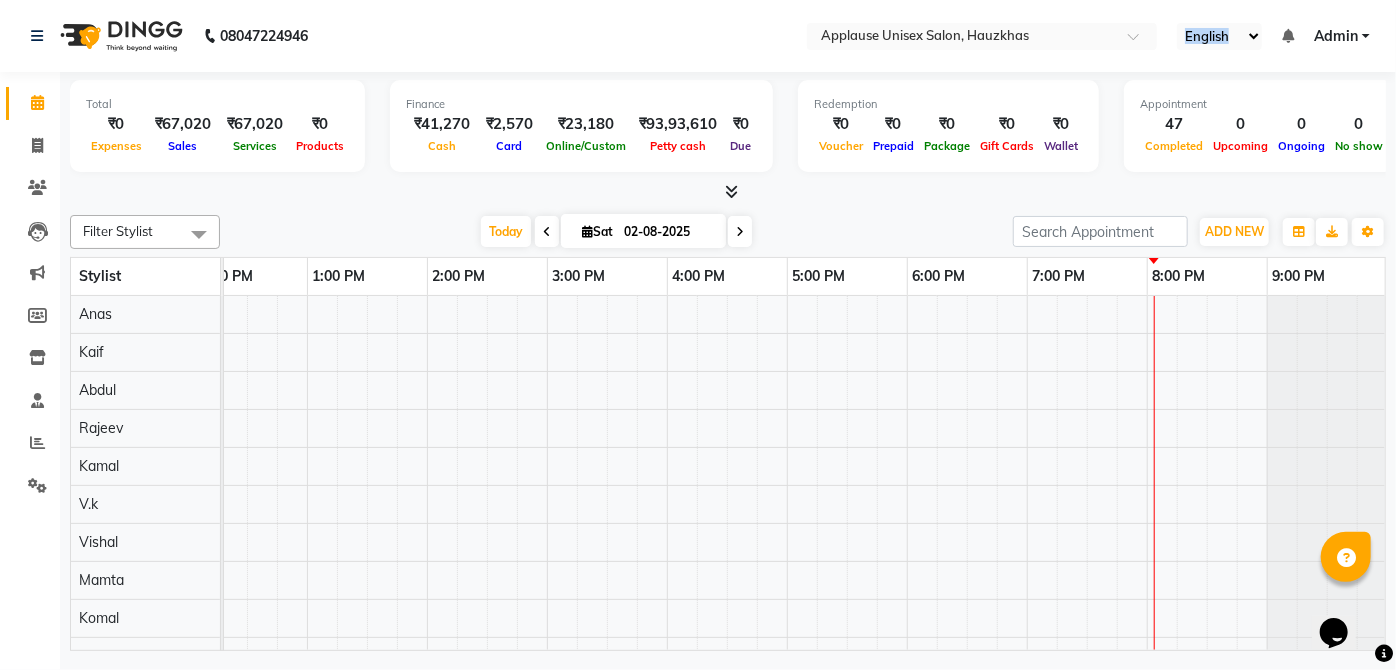 click on "SELECT LOCATION × Applause Unisex Salon, [CITY]" at bounding box center [982, 36] 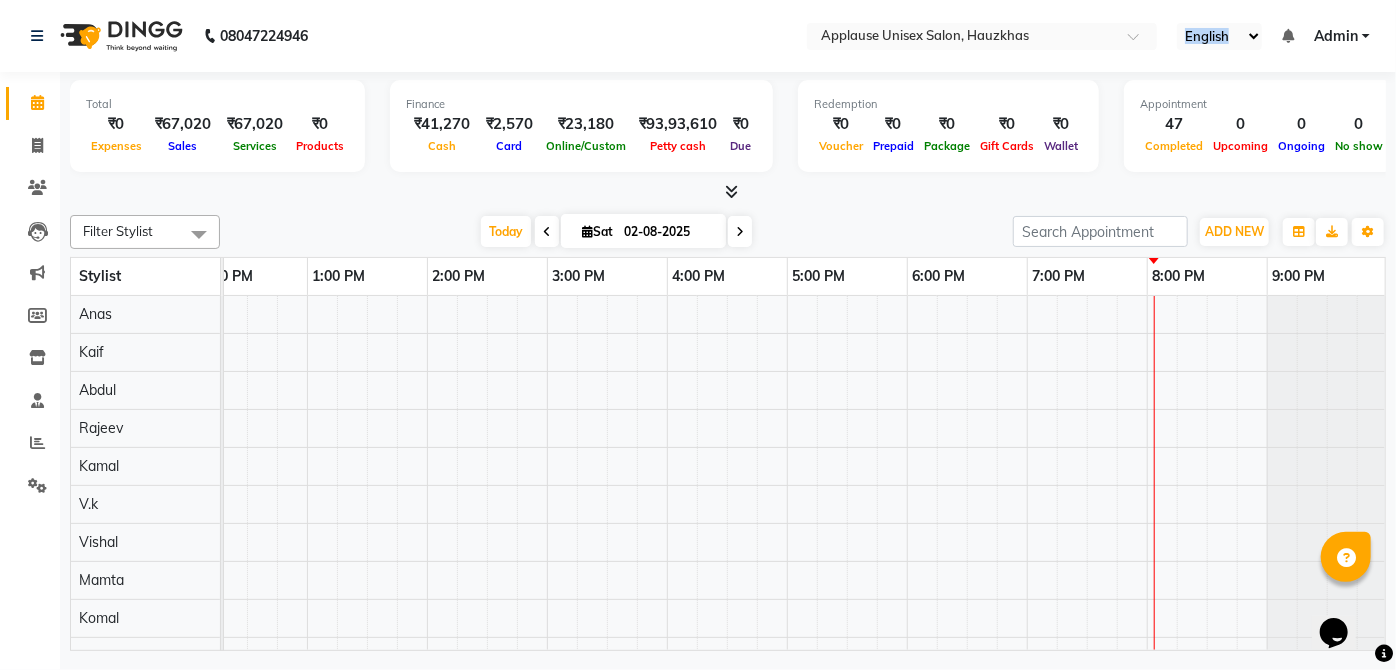 click on "SELECT LOCATION × Applause Unisex Salon, [CITY]" at bounding box center [982, 36] 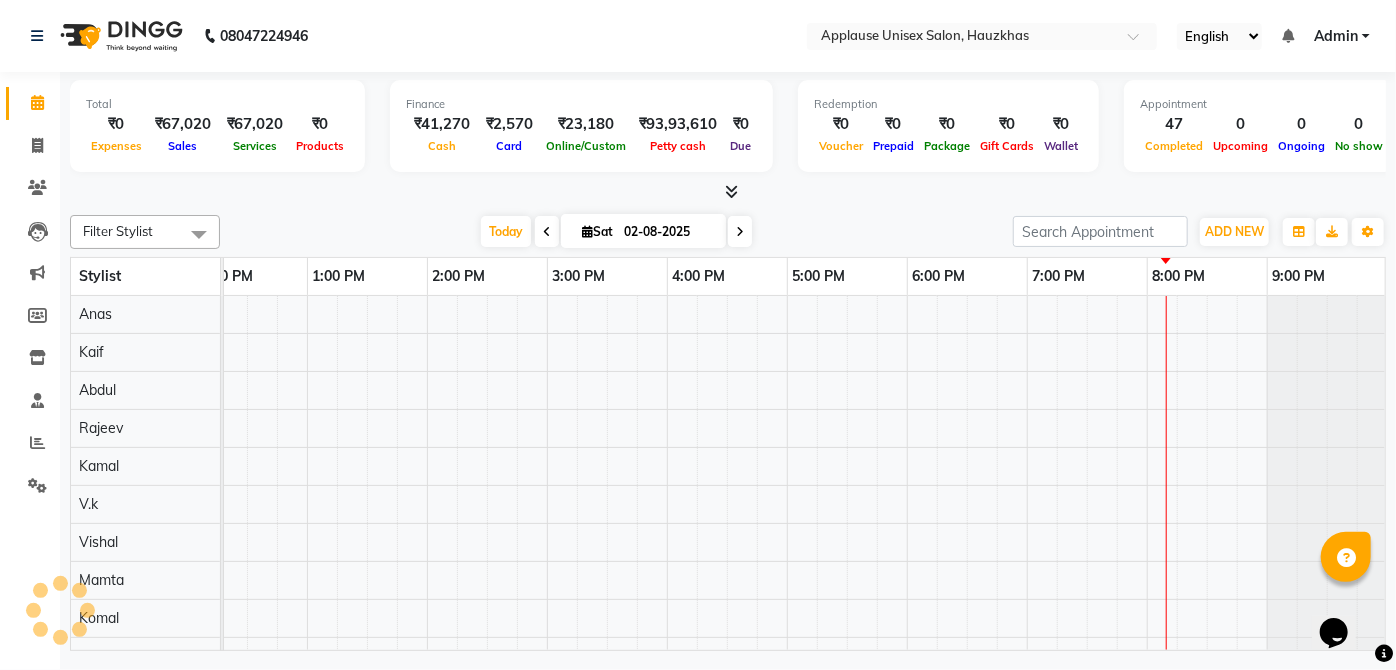 click on "SELECT LOCATION × Applause Unisex Salon, [CITY]" at bounding box center [982, 36] 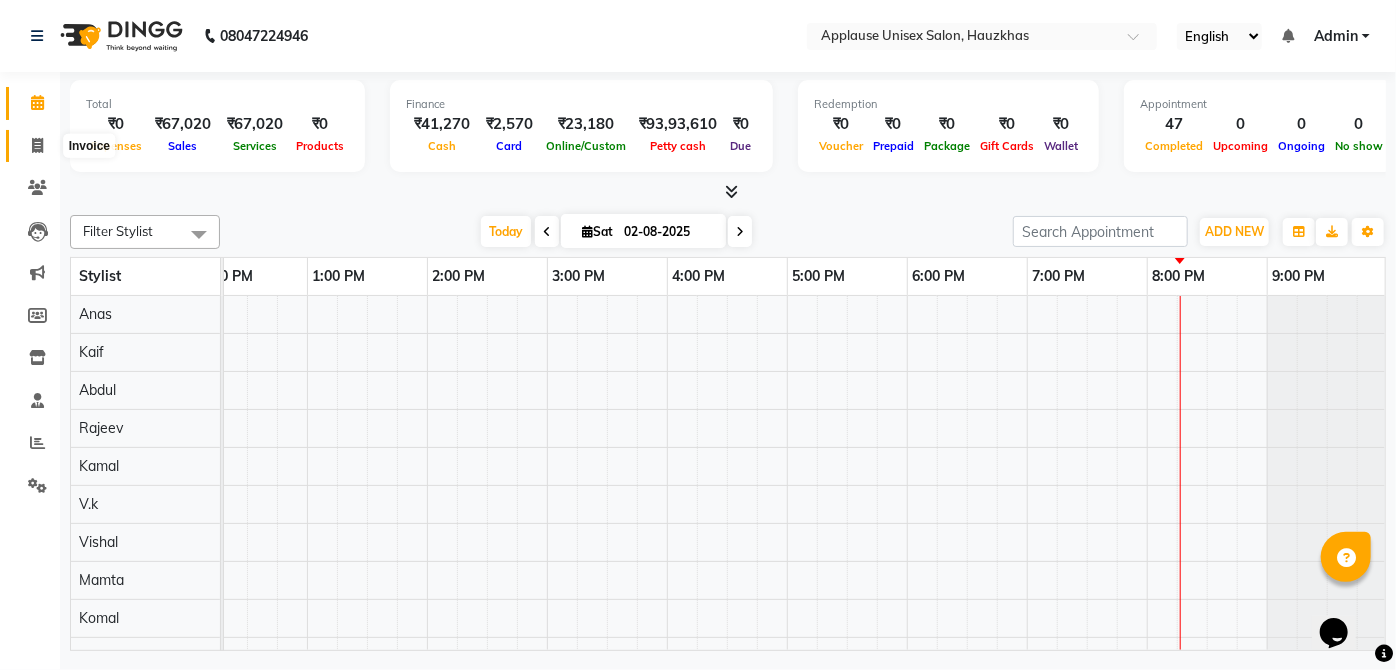 click 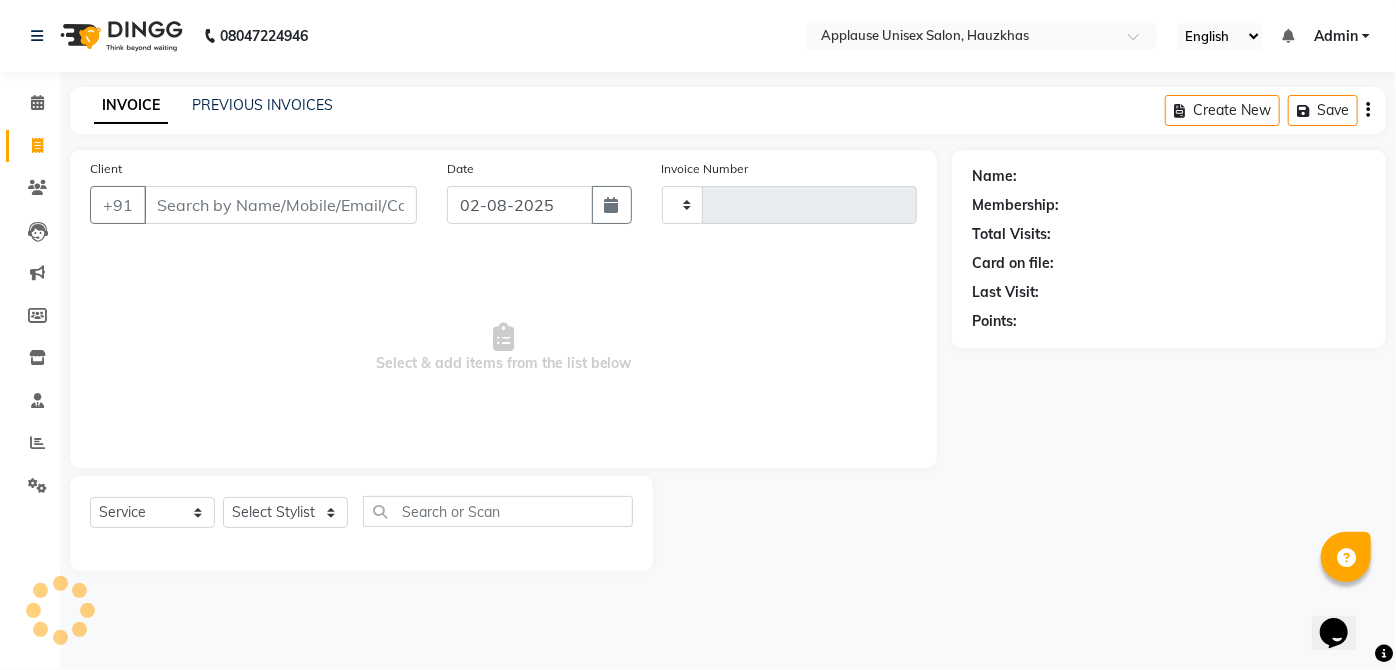 type on "2805" 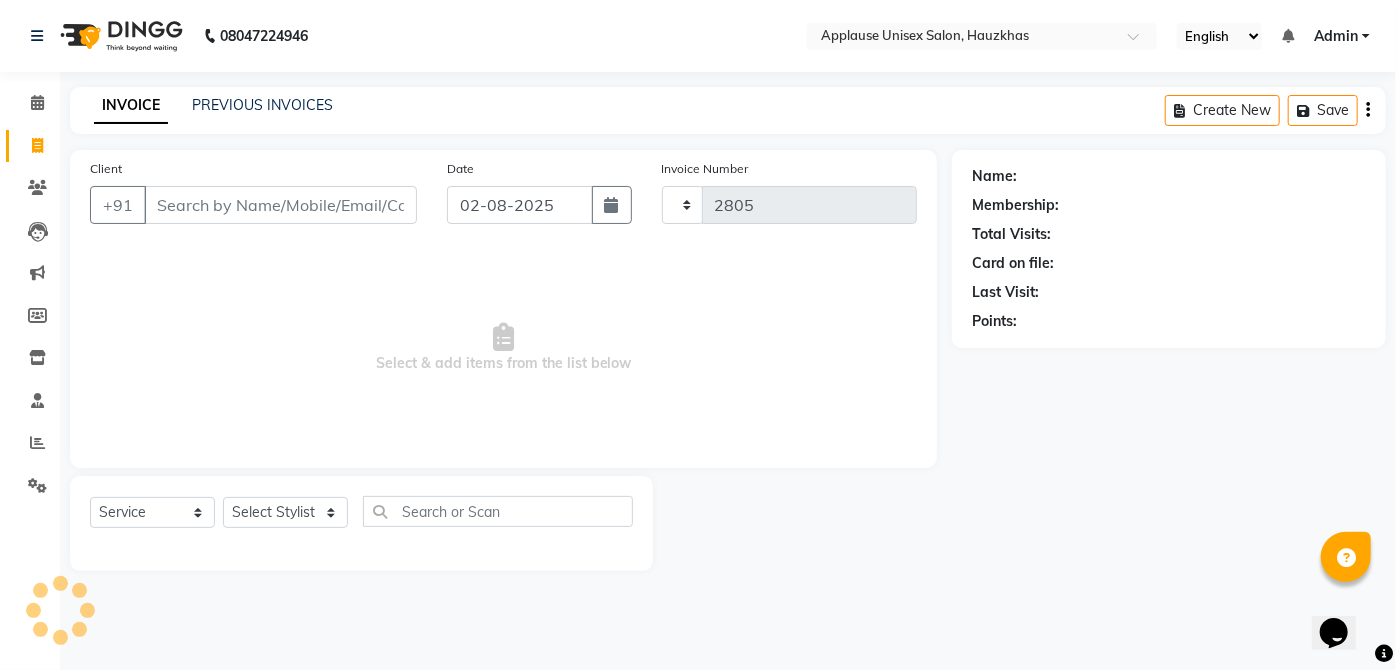 select on "5082" 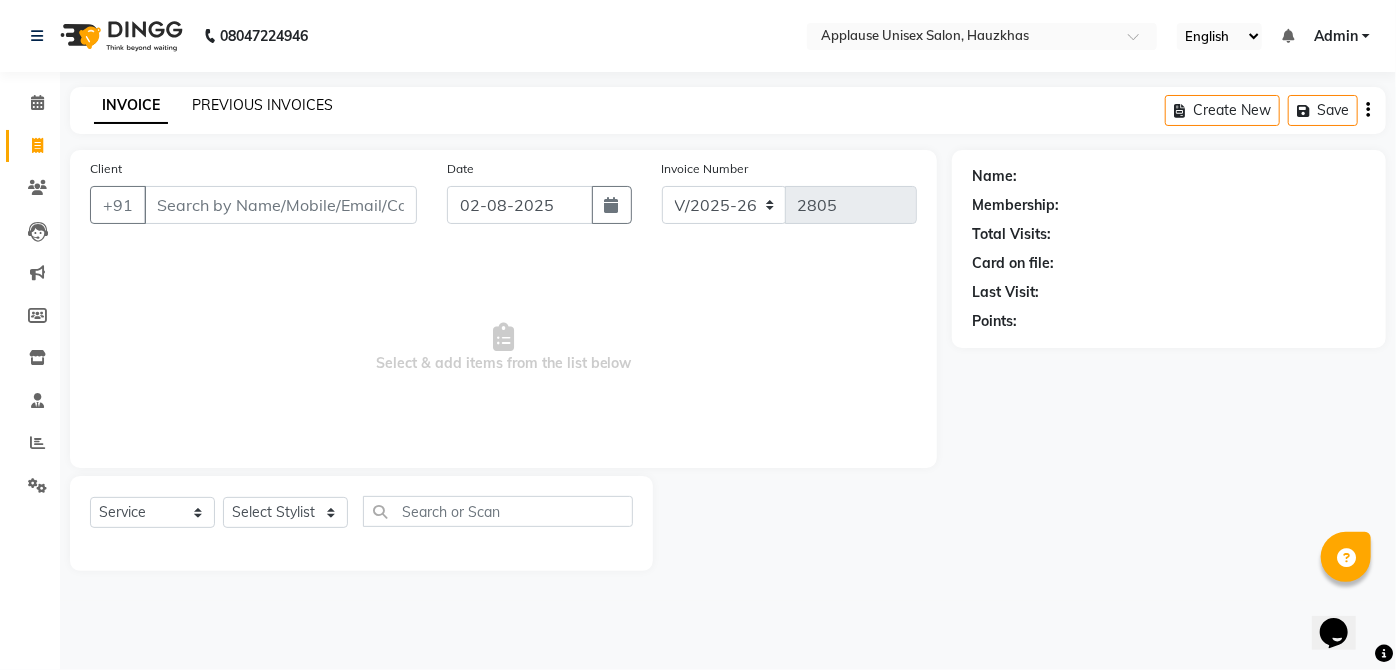 click on "PREVIOUS INVOICES" 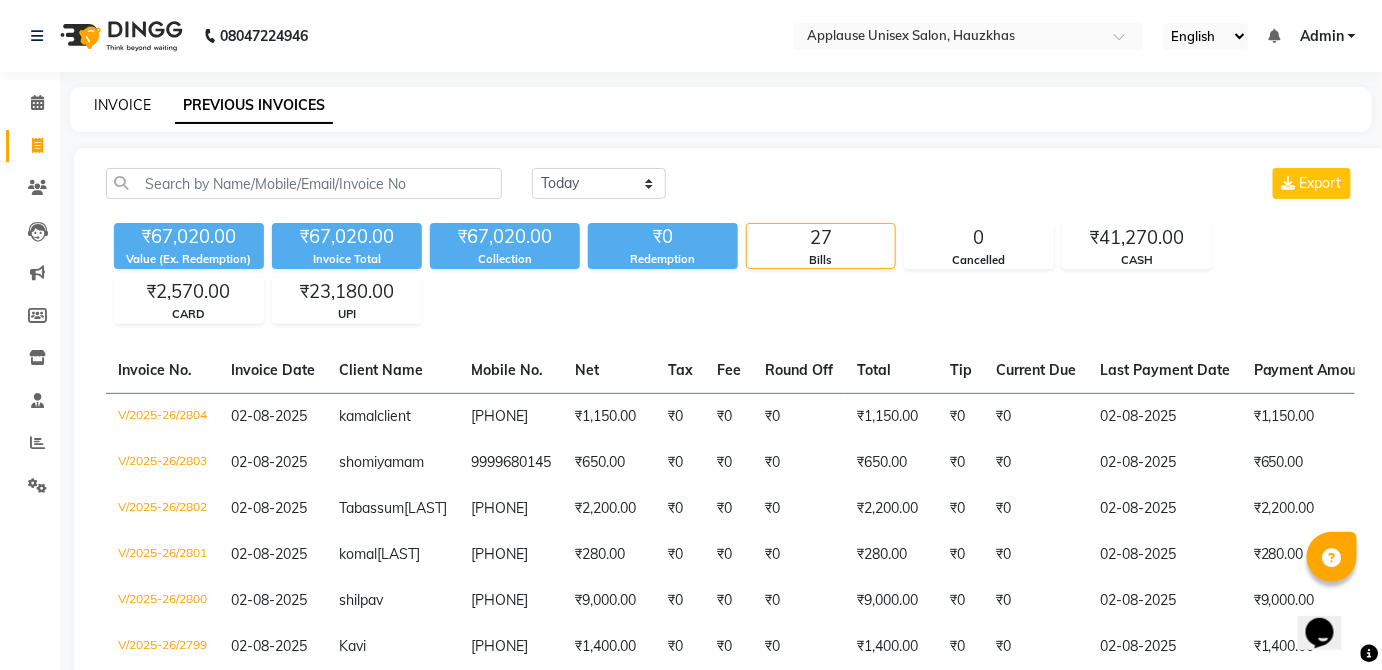 click on "INVOICE" 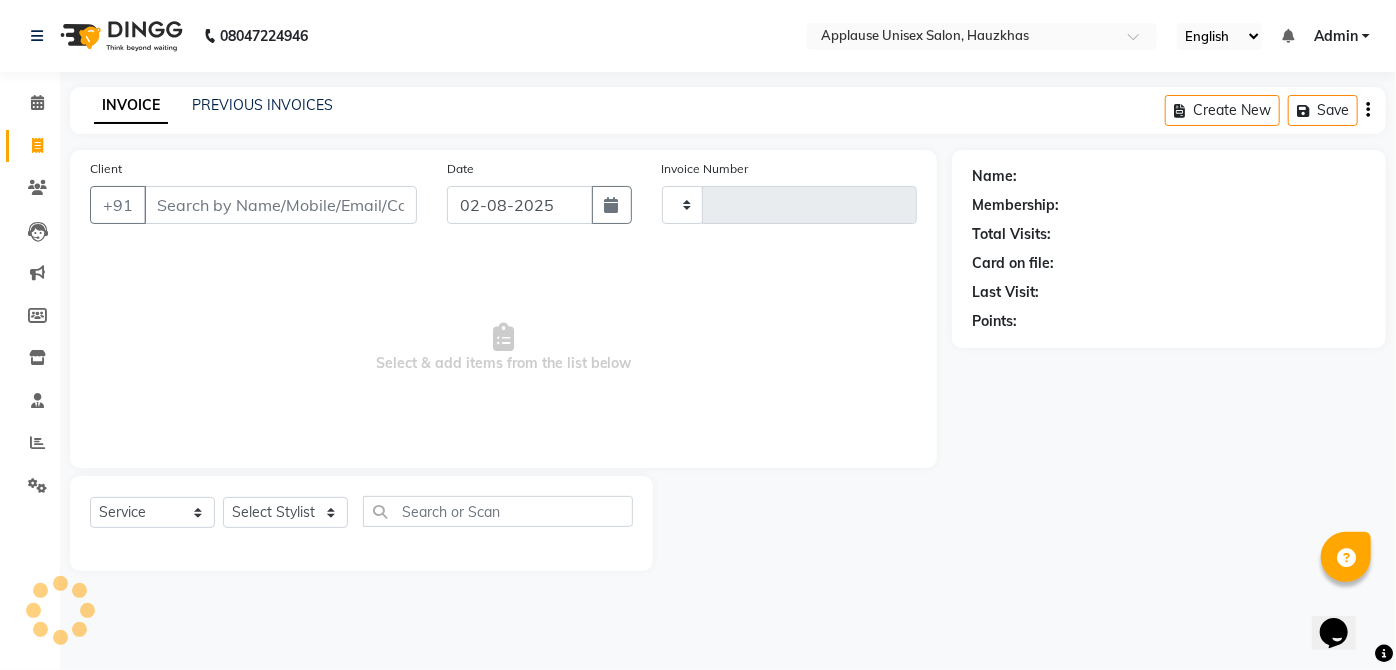 type on "2805" 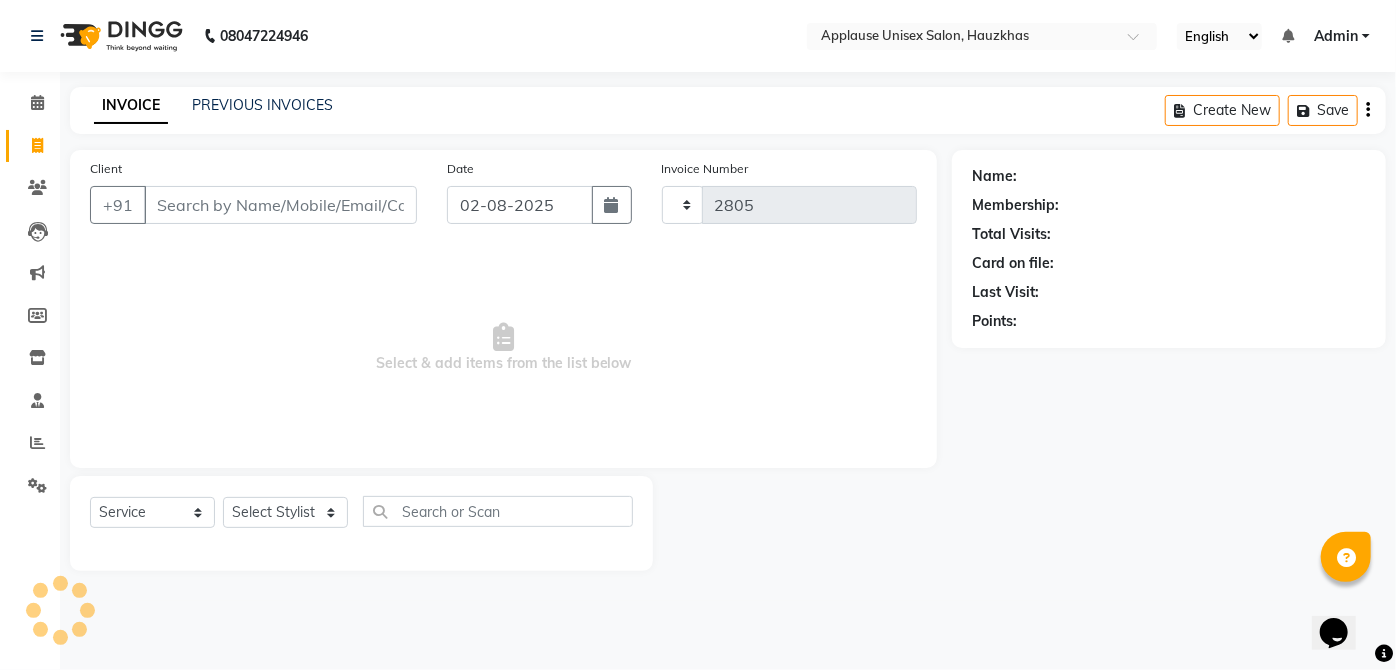 select on "5082" 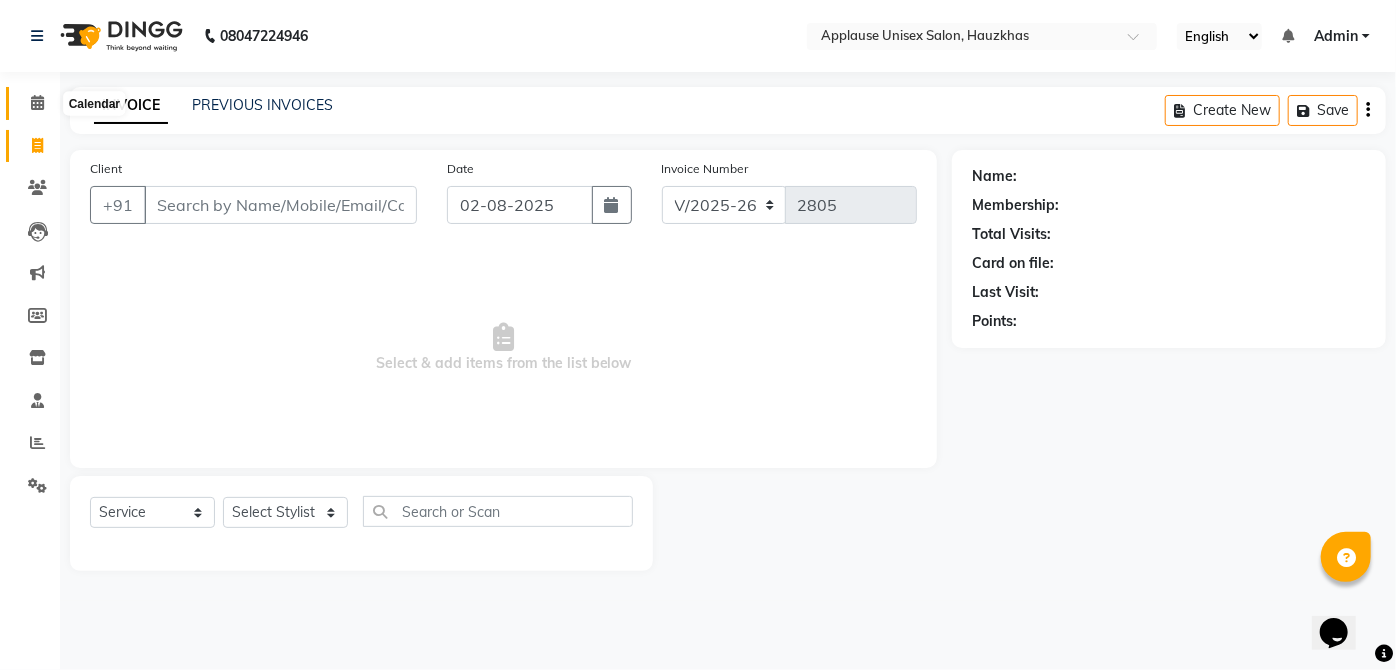 click 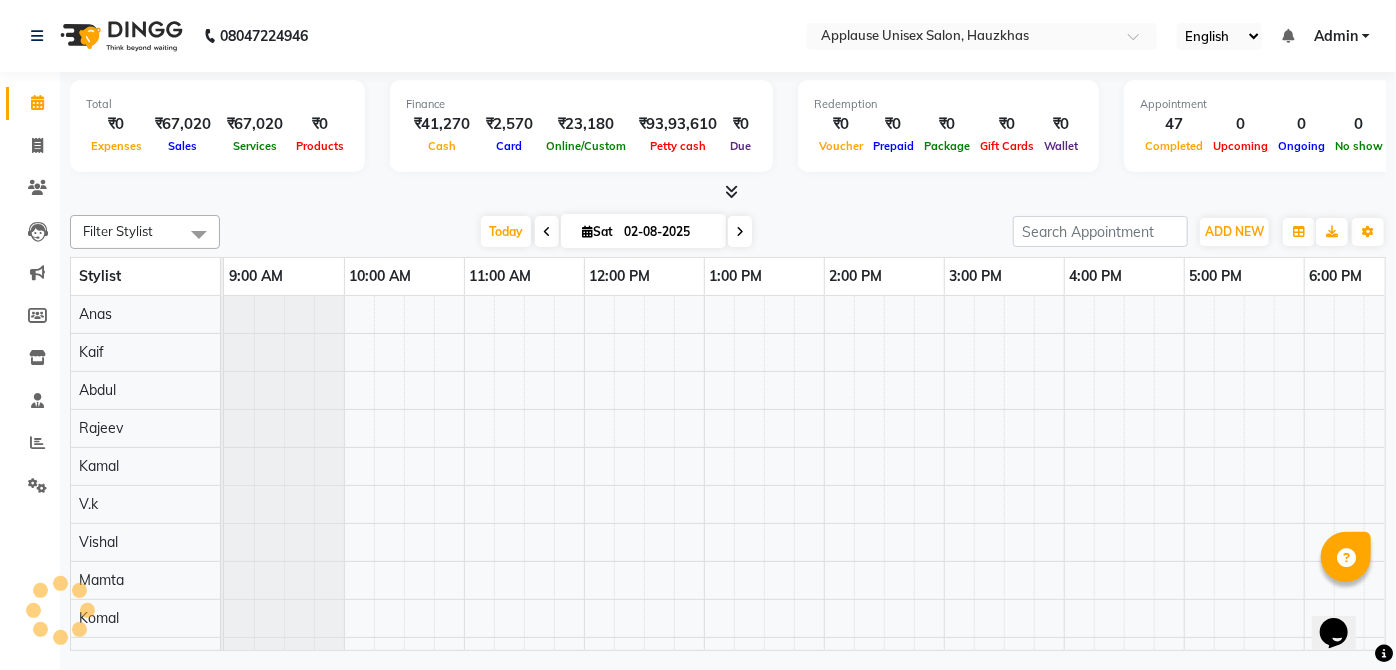 scroll, scrollTop: 0, scrollLeft: 0, axis: both 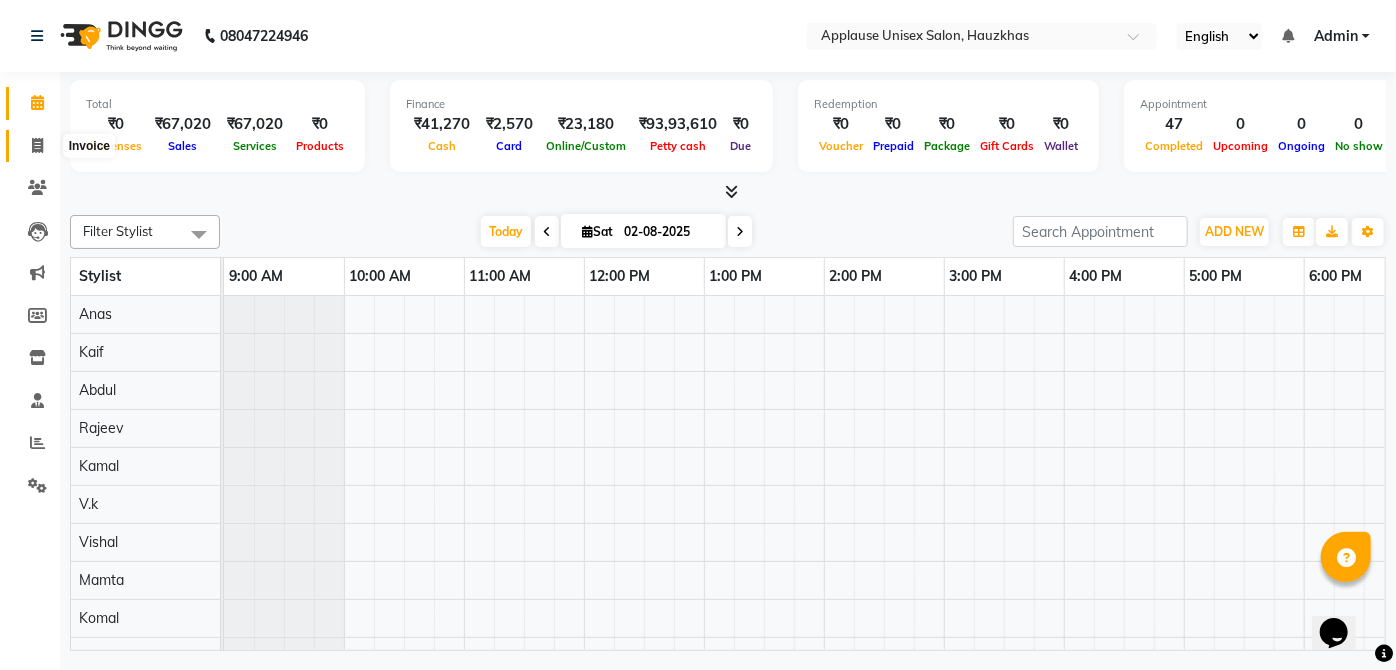 click 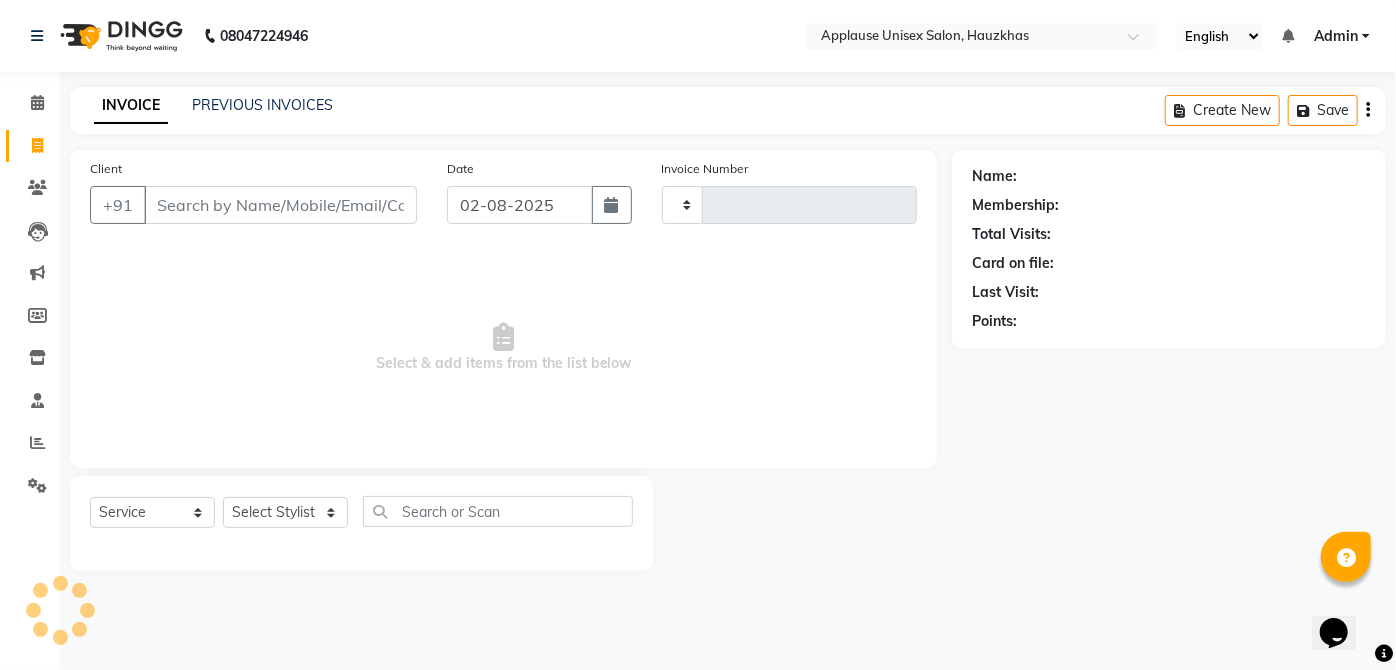 type on "2805" 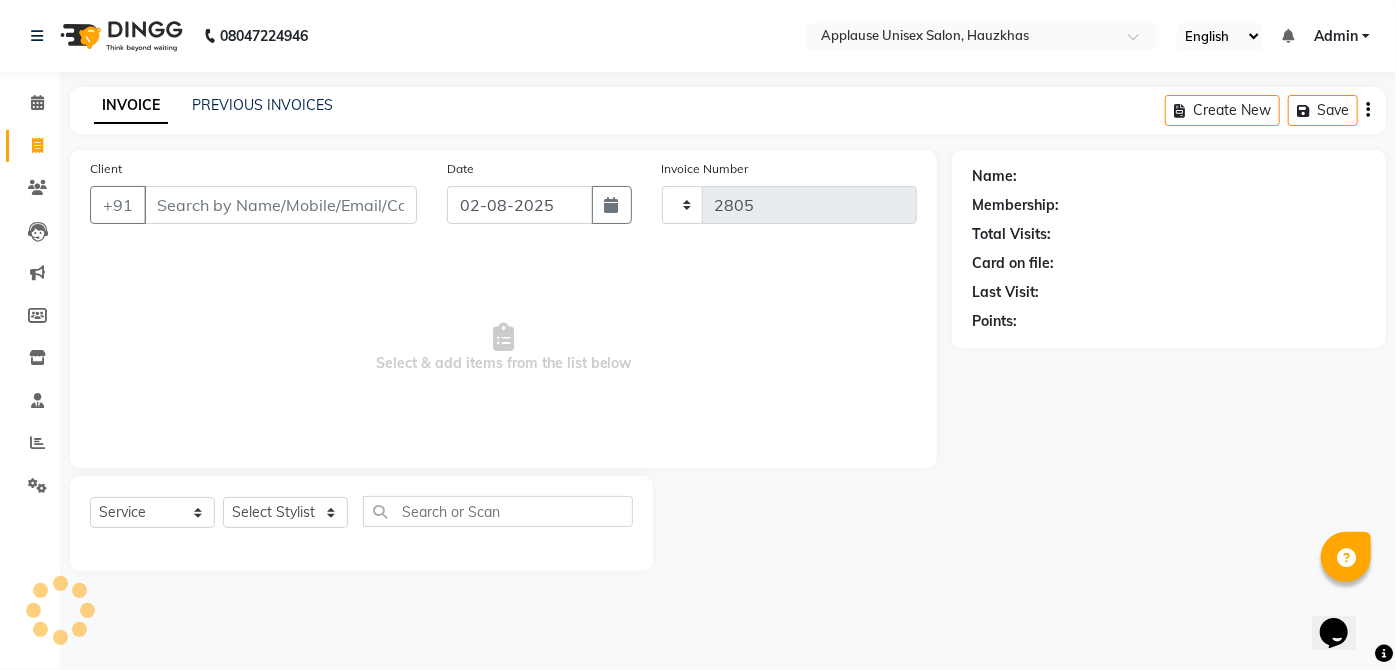 select on "5082" 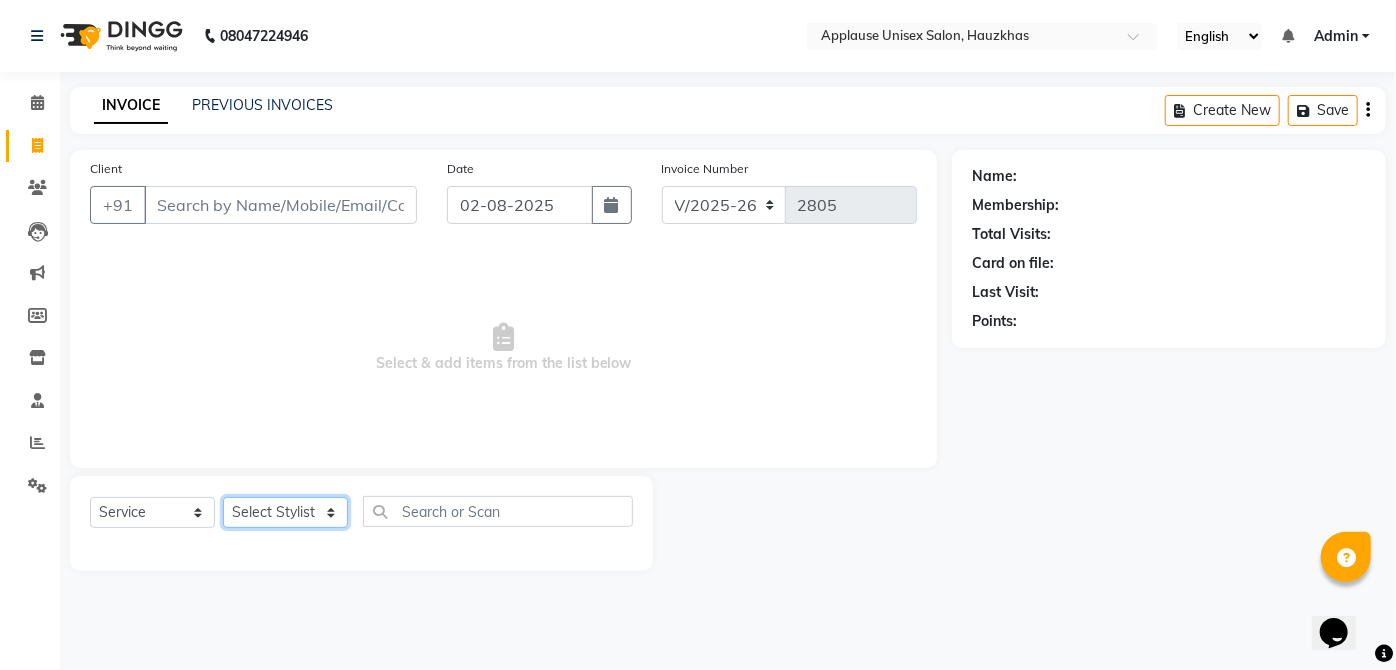 click on "SELECT STYLIST ABDUL ANAS ARTI ARUNA ASIF FAISAL GURI HEENA KAIF KAMAL KARAN KOMAL LAXMI MAMTA MANAGER MOHSIN NITIN RAHUL RAJEEV RASHID SAIF SANGEETA SANGEETA SHARUKH VISHAL V.K" 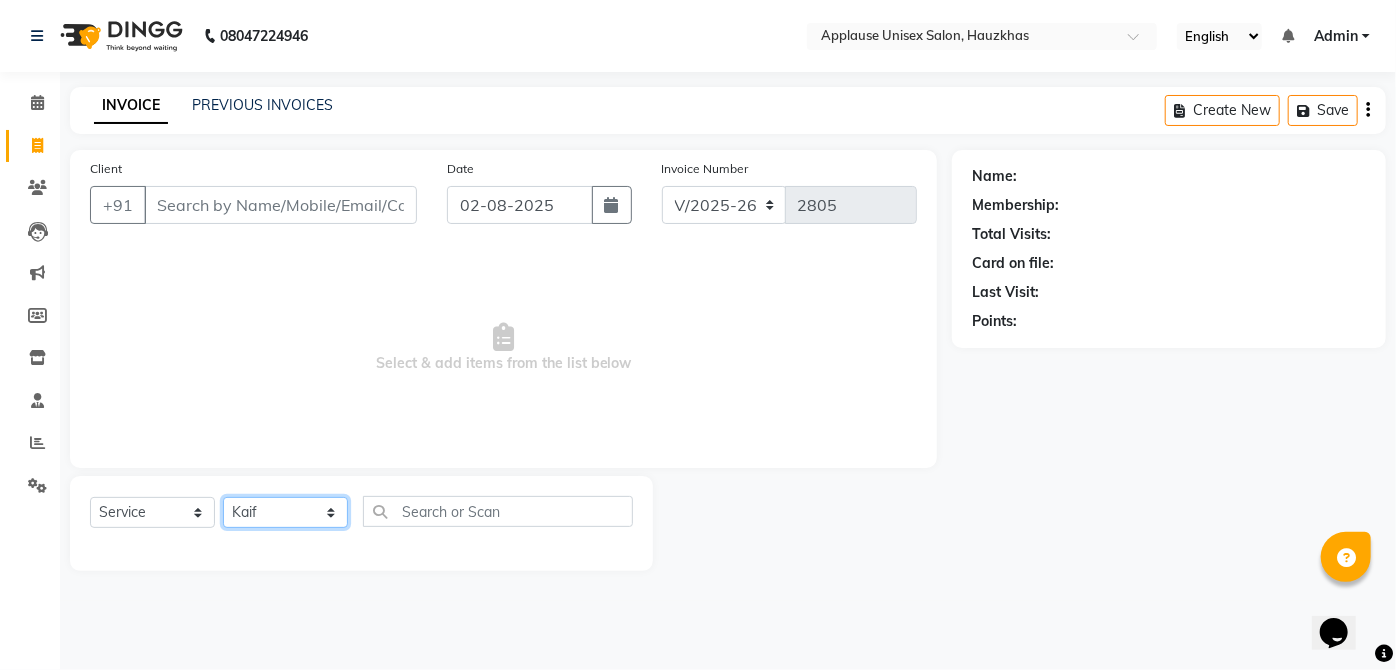 click on "SELECT STYLIST ABDUL ANAS ARTI ARUNA ASIF FAISAL GURI HEENA KAIF KAMAL KARAN KOMAL LAXMI MAMTA MANAGER MOHSIN NITIN RAHUL RAJEEV RASHID SAIF SANGEETA SANGEETA SHARUKH VISHAL V.K" 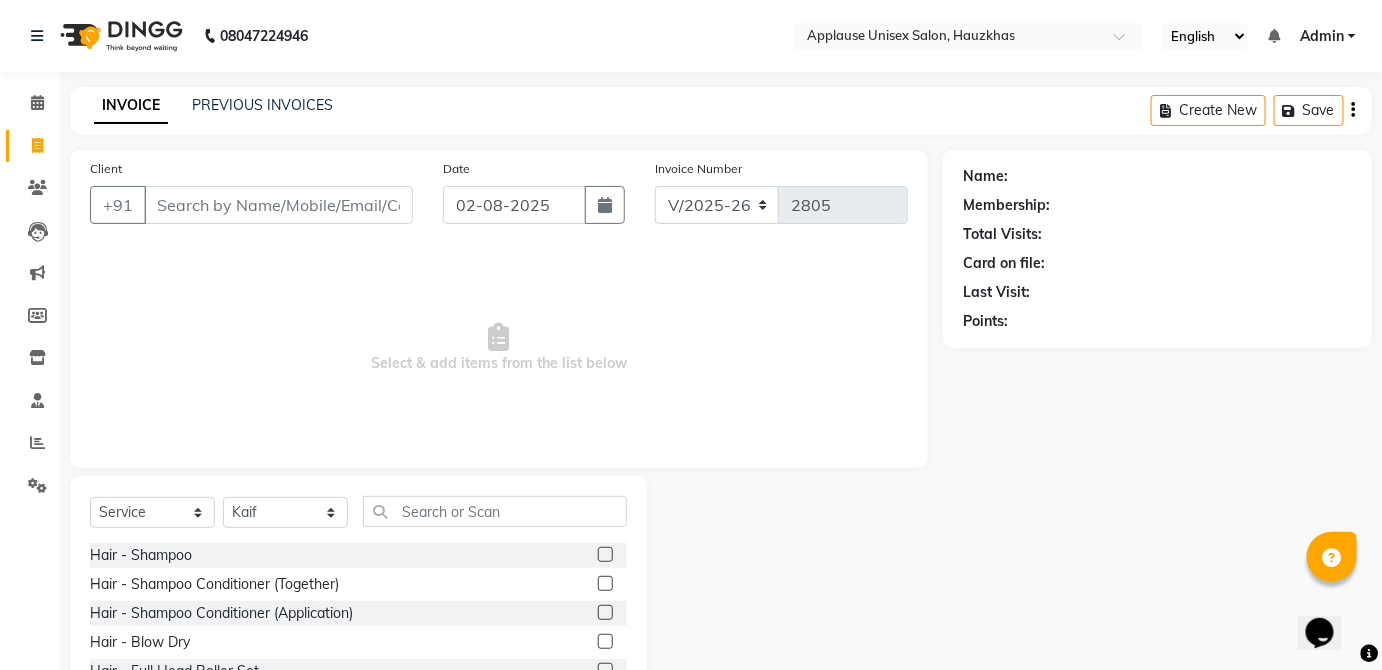 click 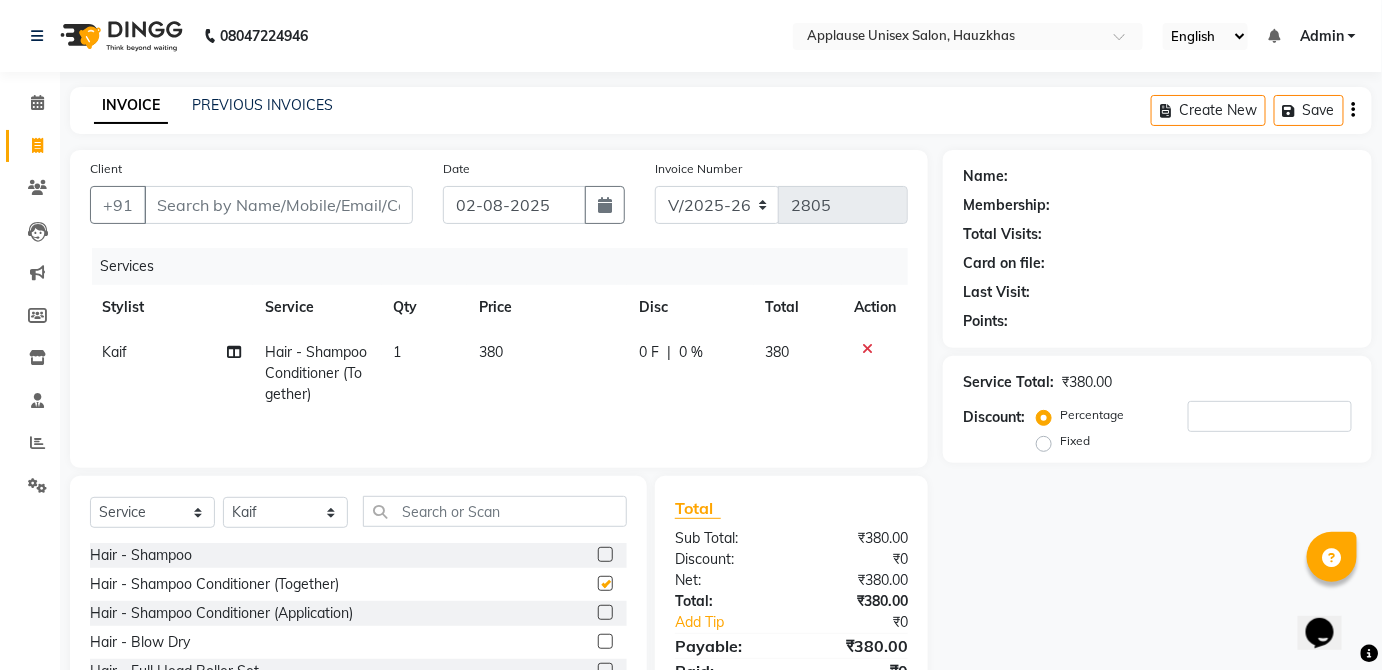 click on "380" 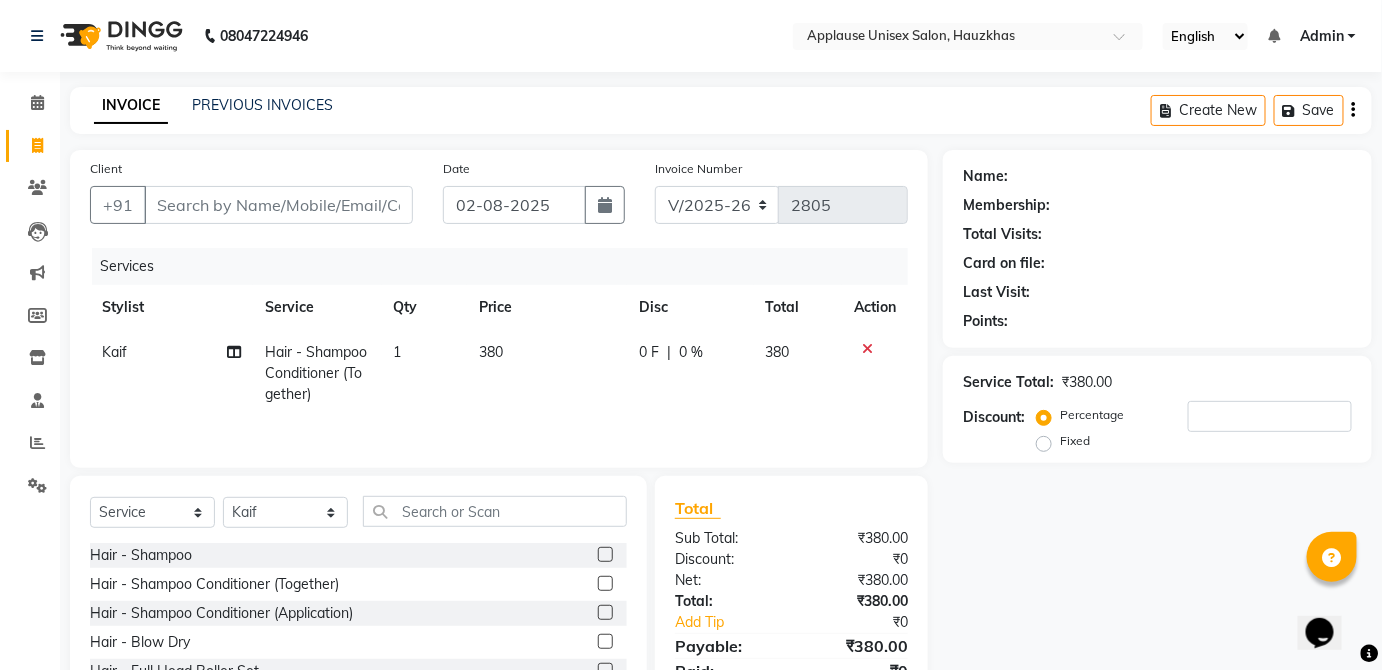 checkbox on "false" 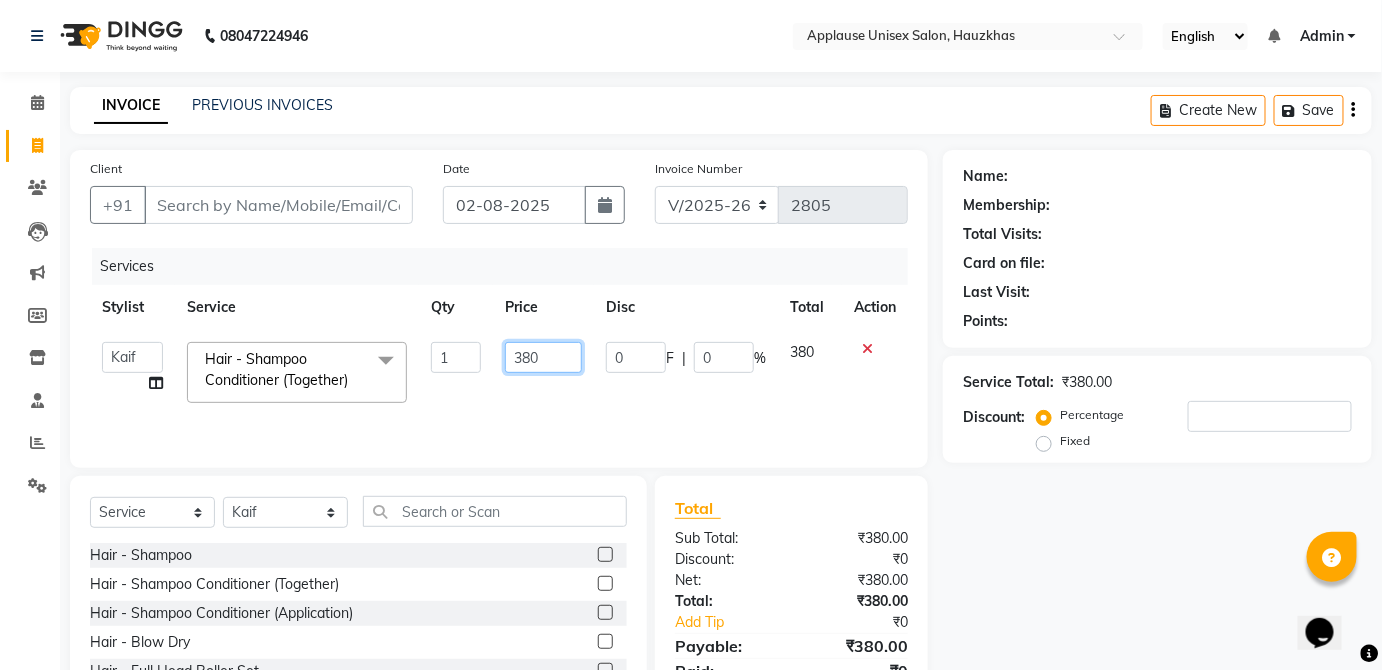 click on "380" 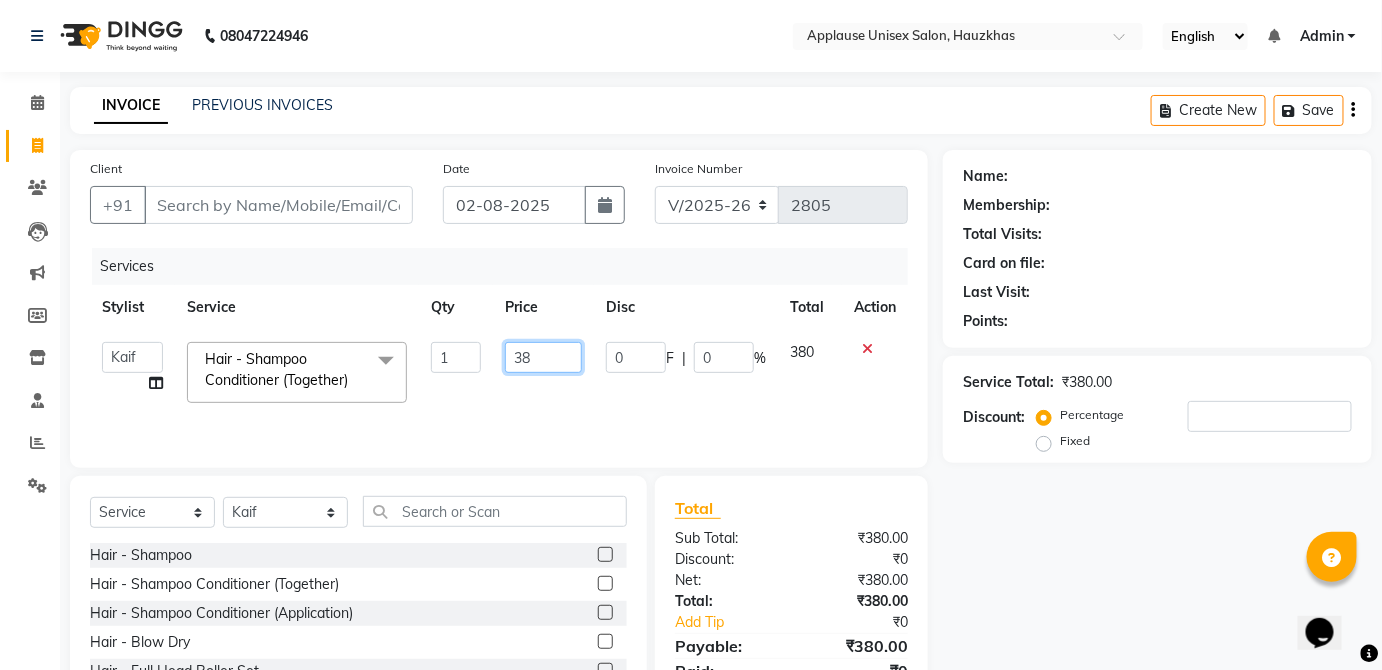 type on "3" 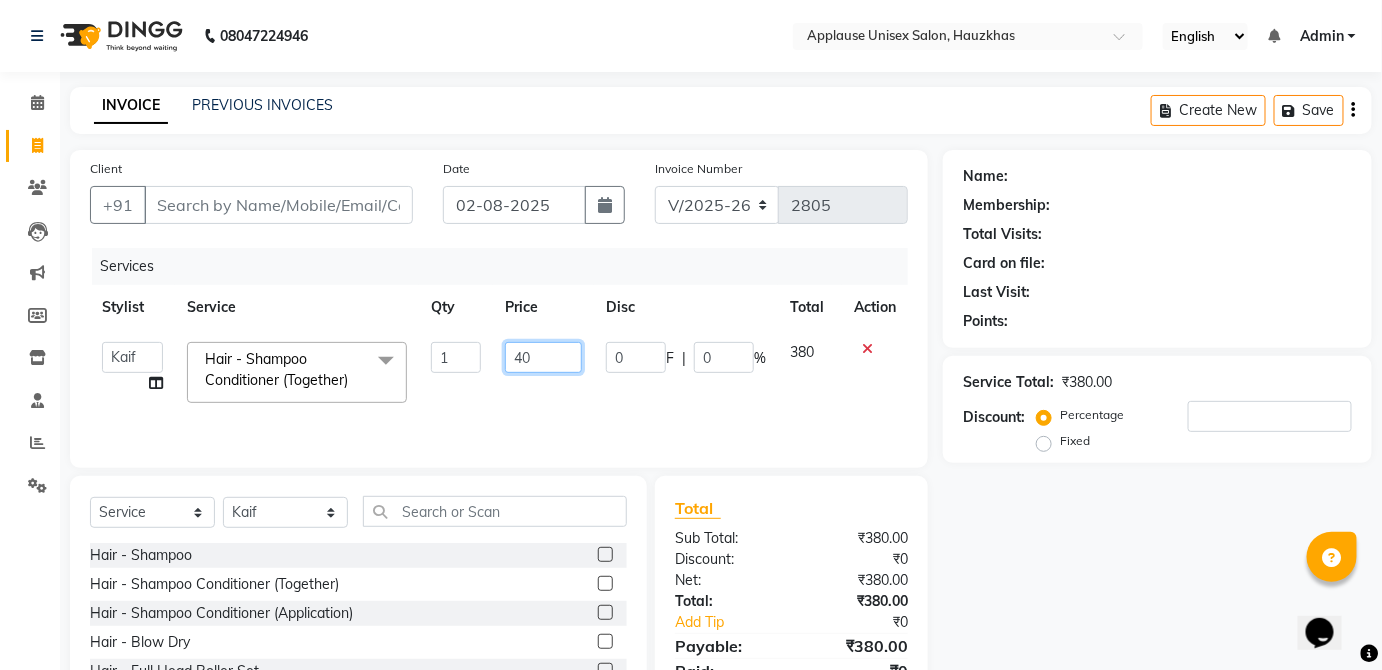 type on "400" 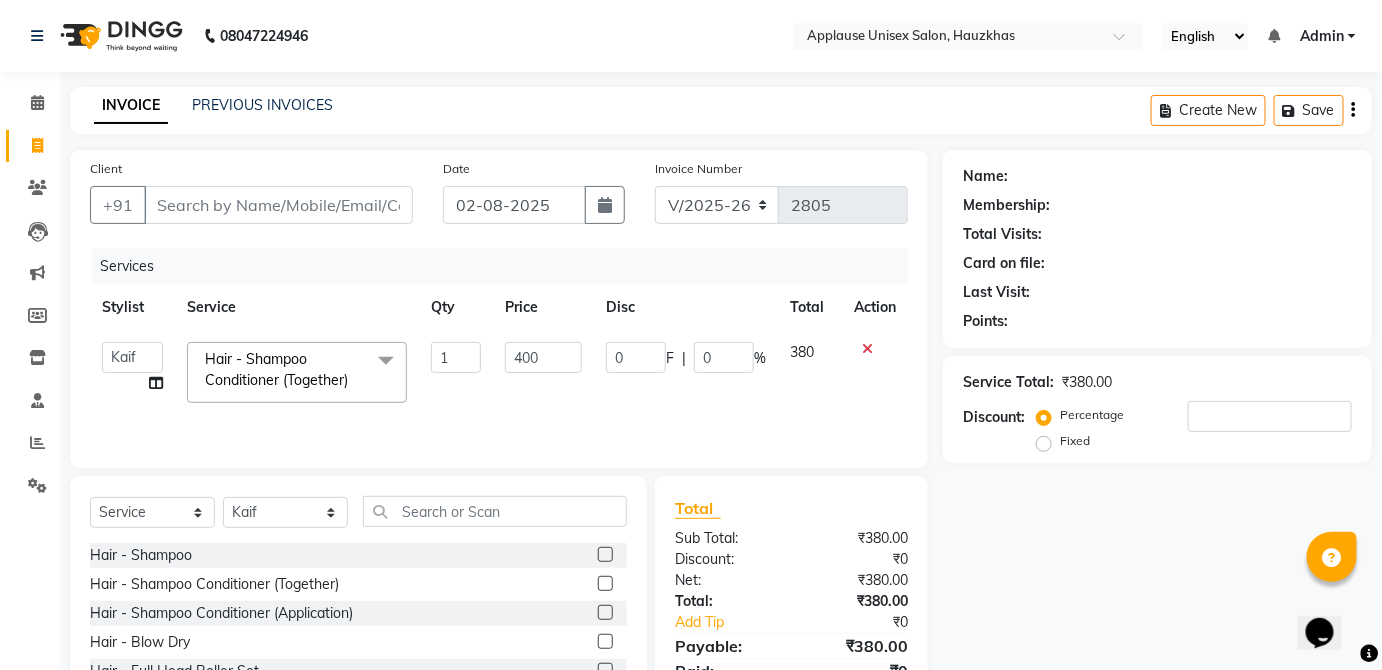 click on "380" 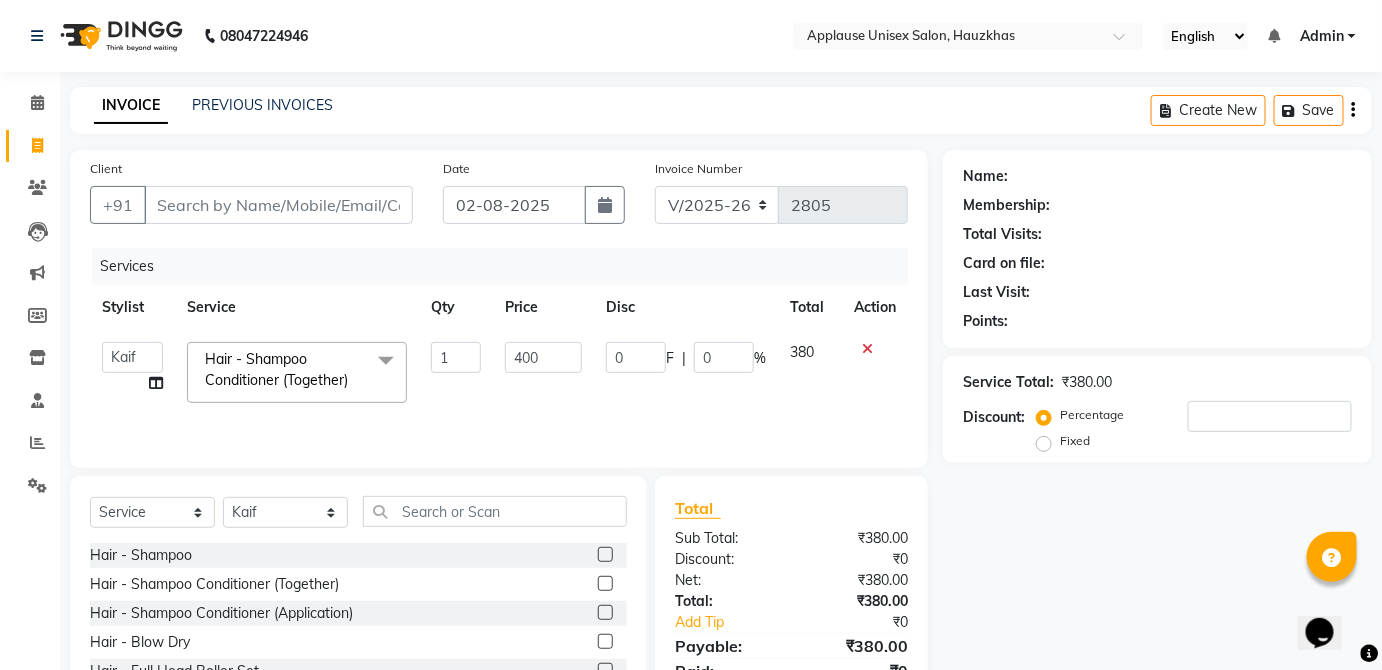 select on "32126" 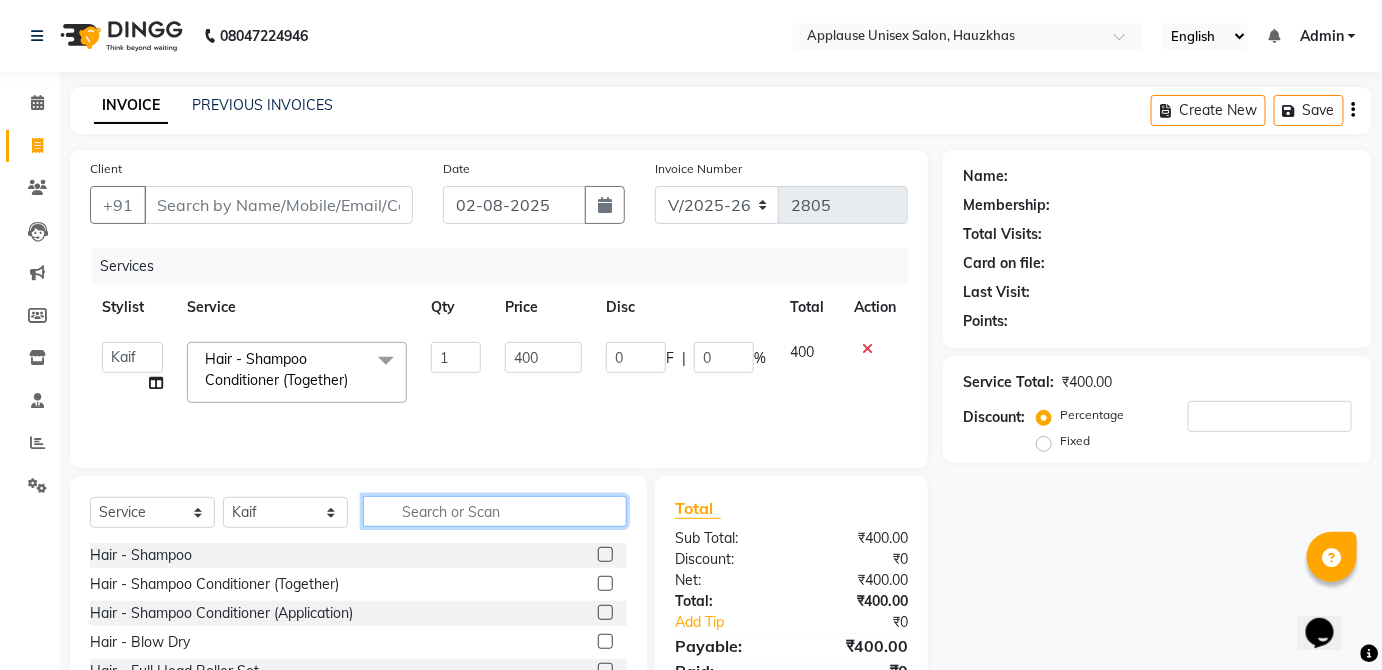 click 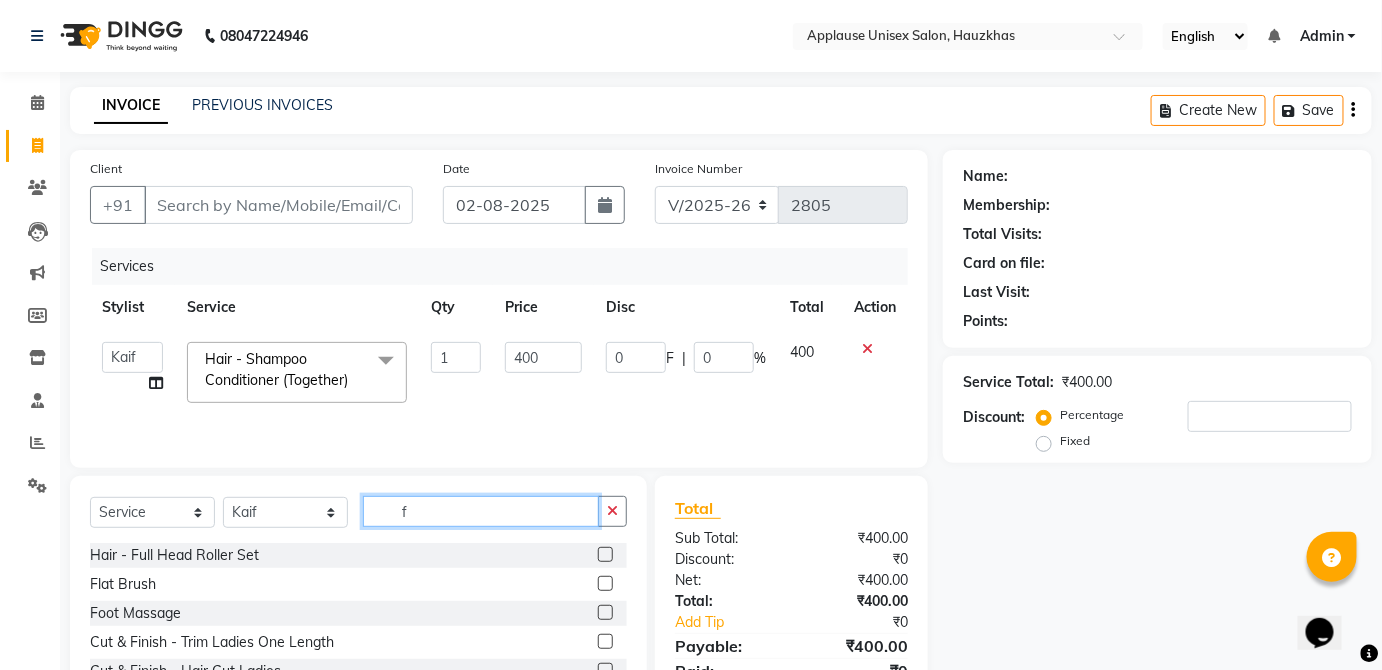 type on "f" 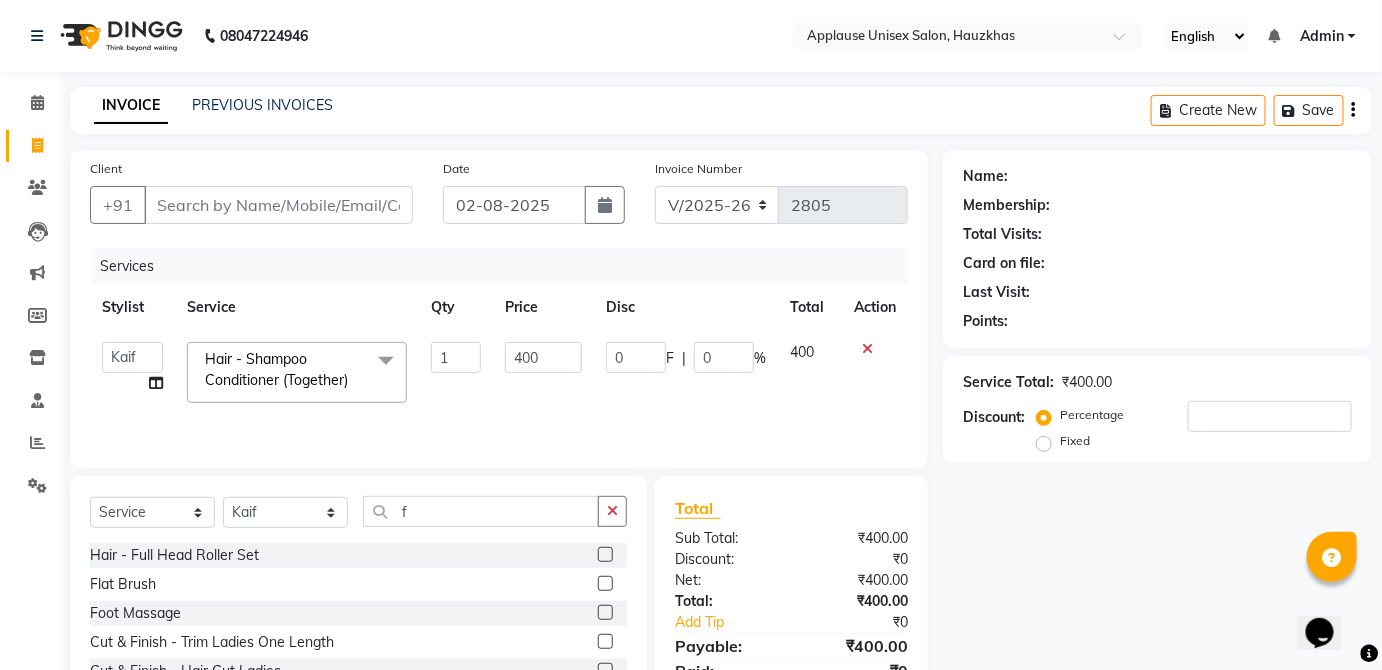 click 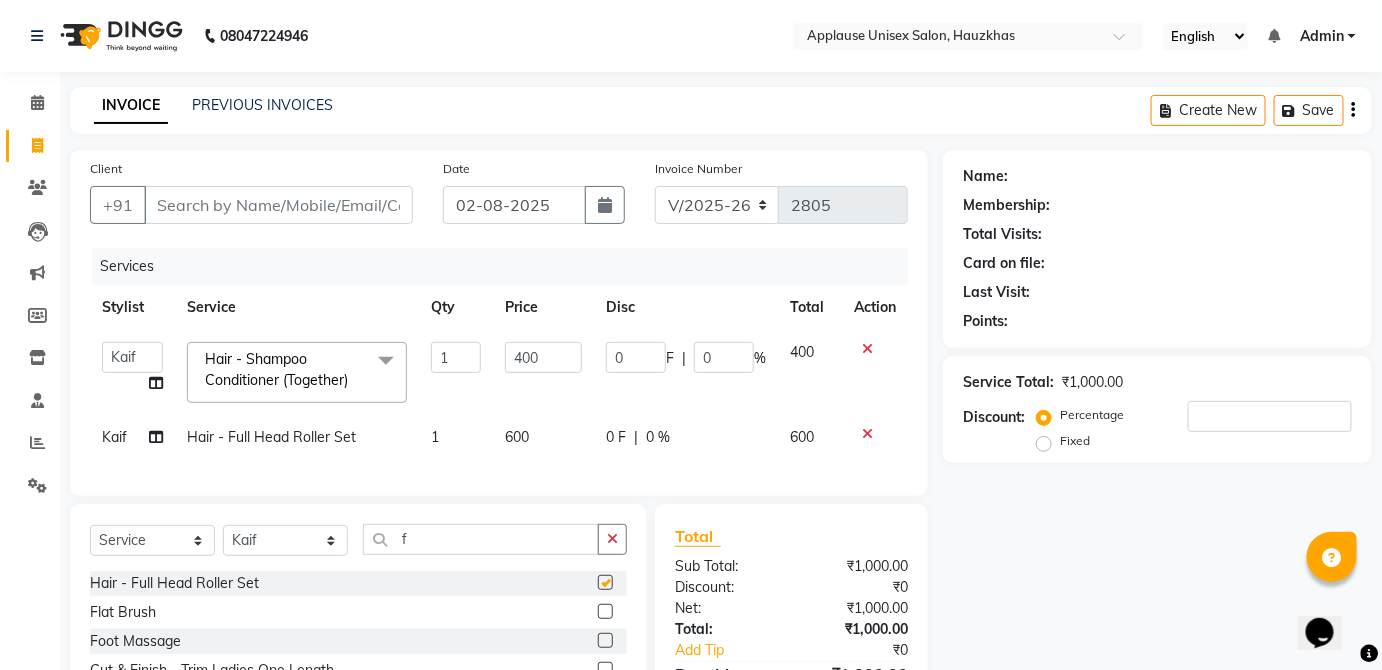 click on "0 F | 0 %" 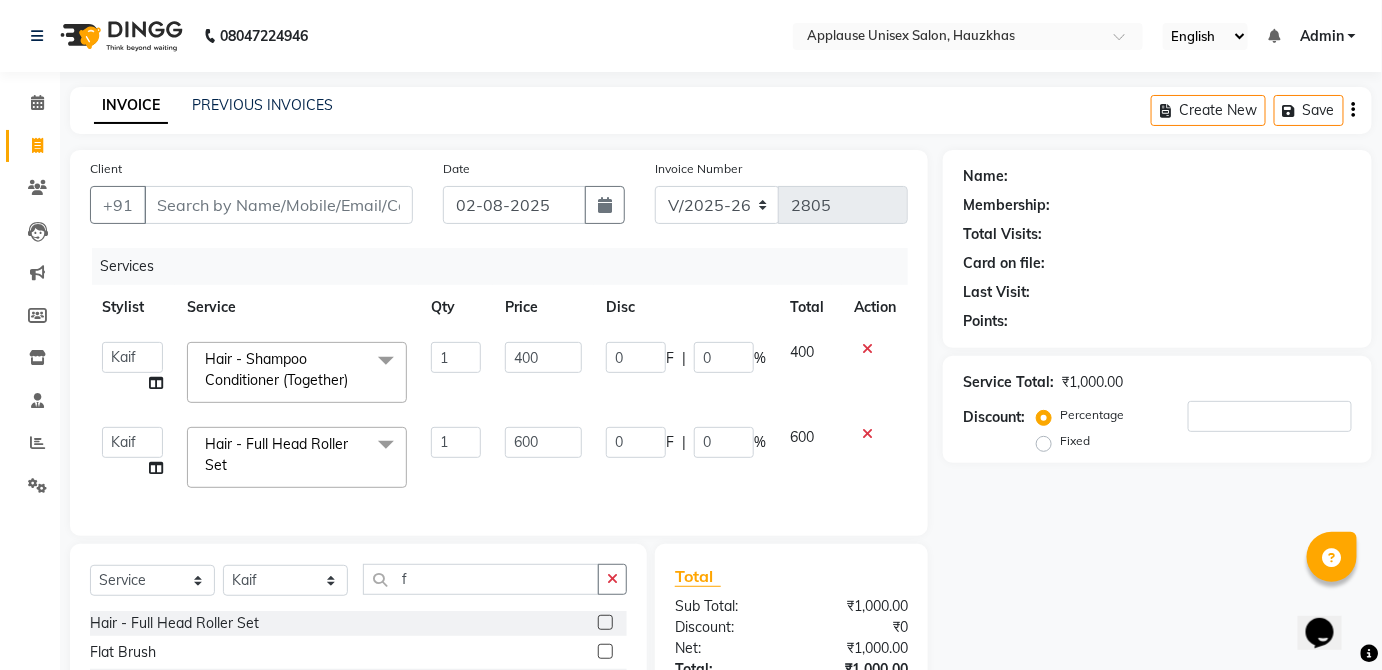 checkbox on "false" 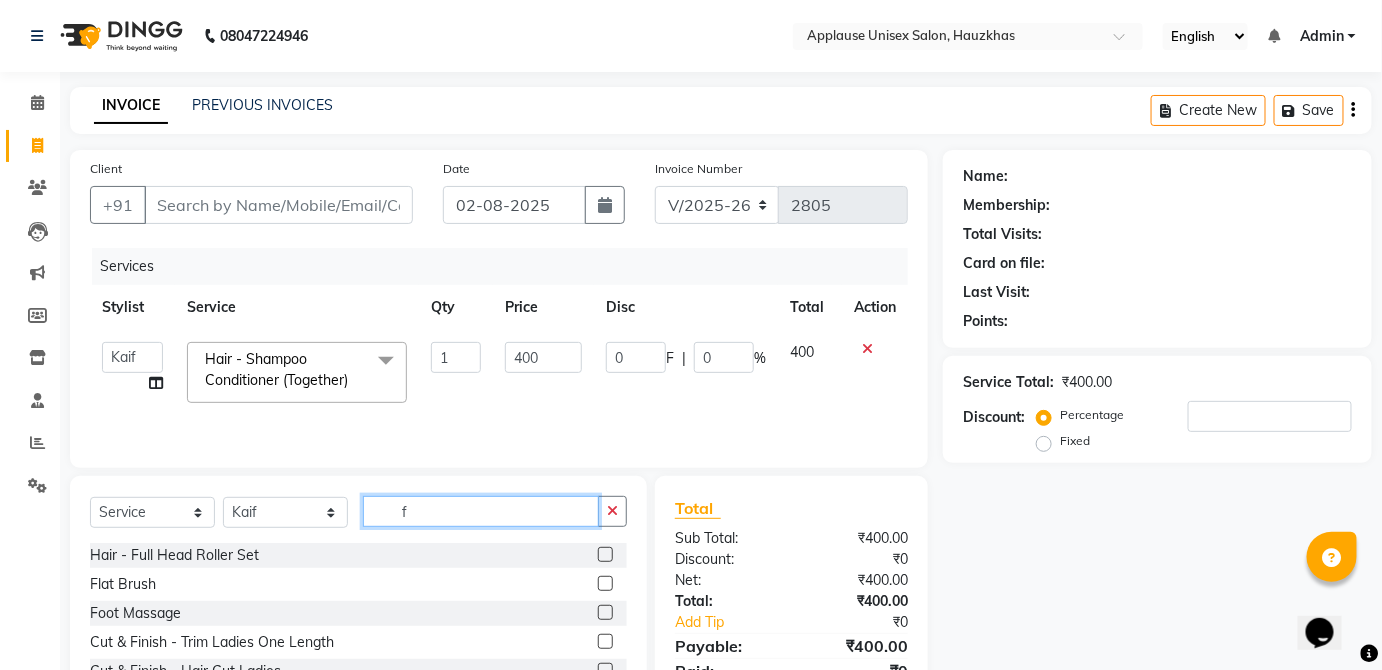 click on "f" 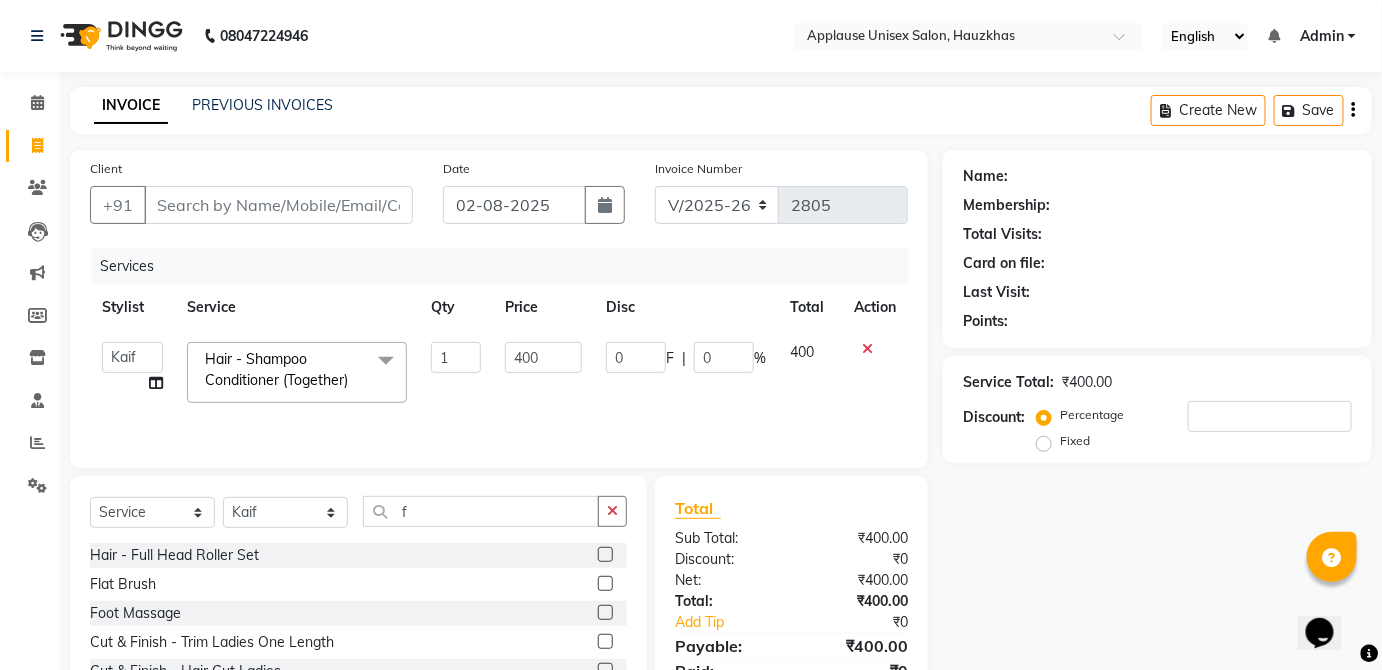 click 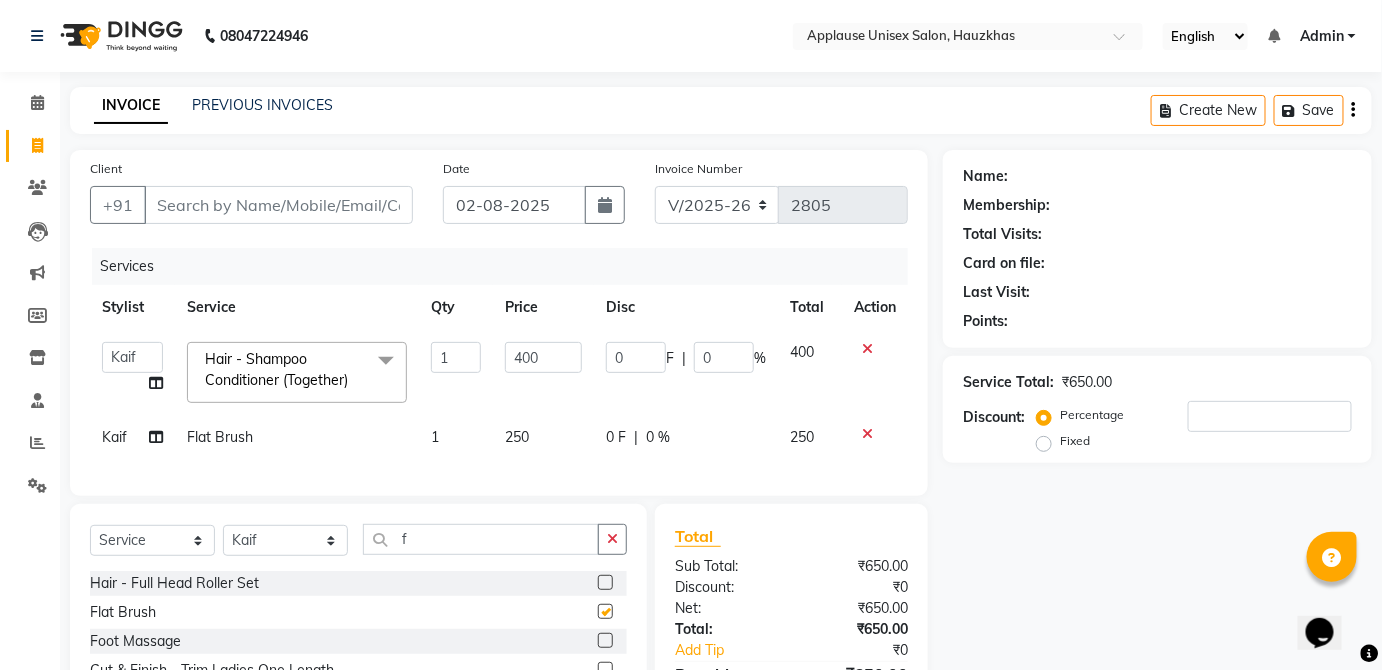 click on "0 F | 0 %" 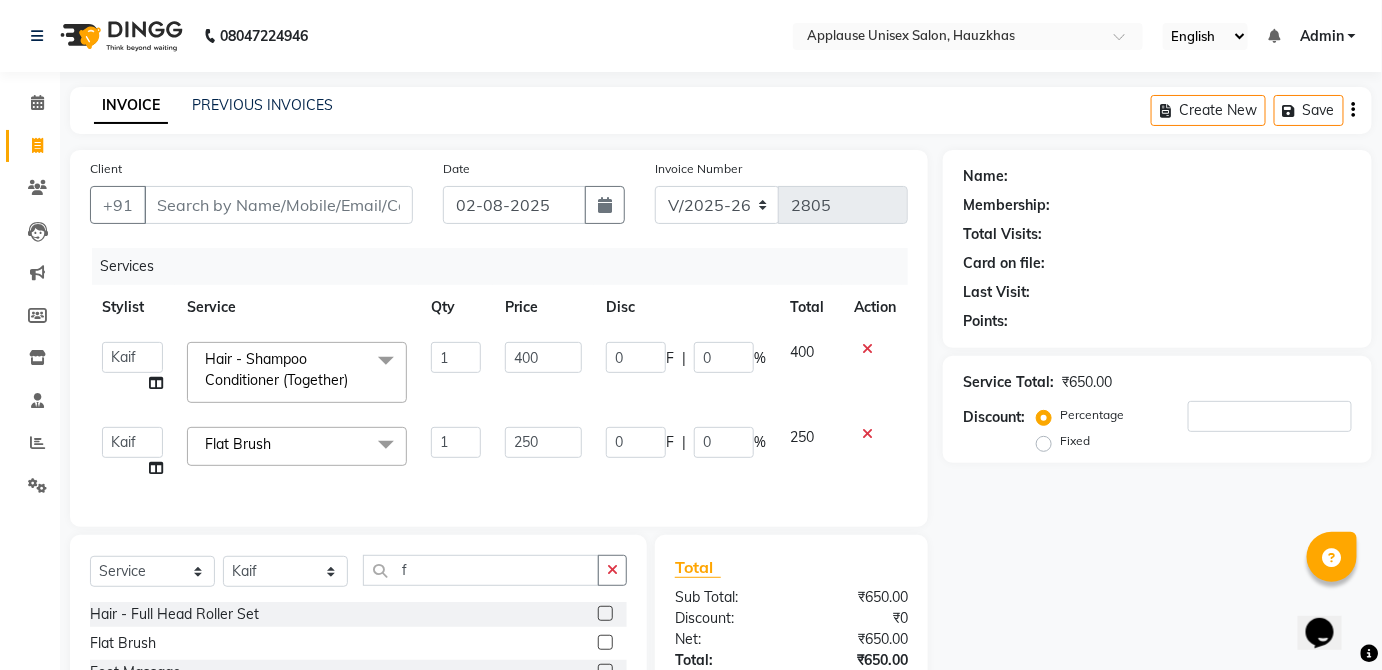 checkbox on "false" 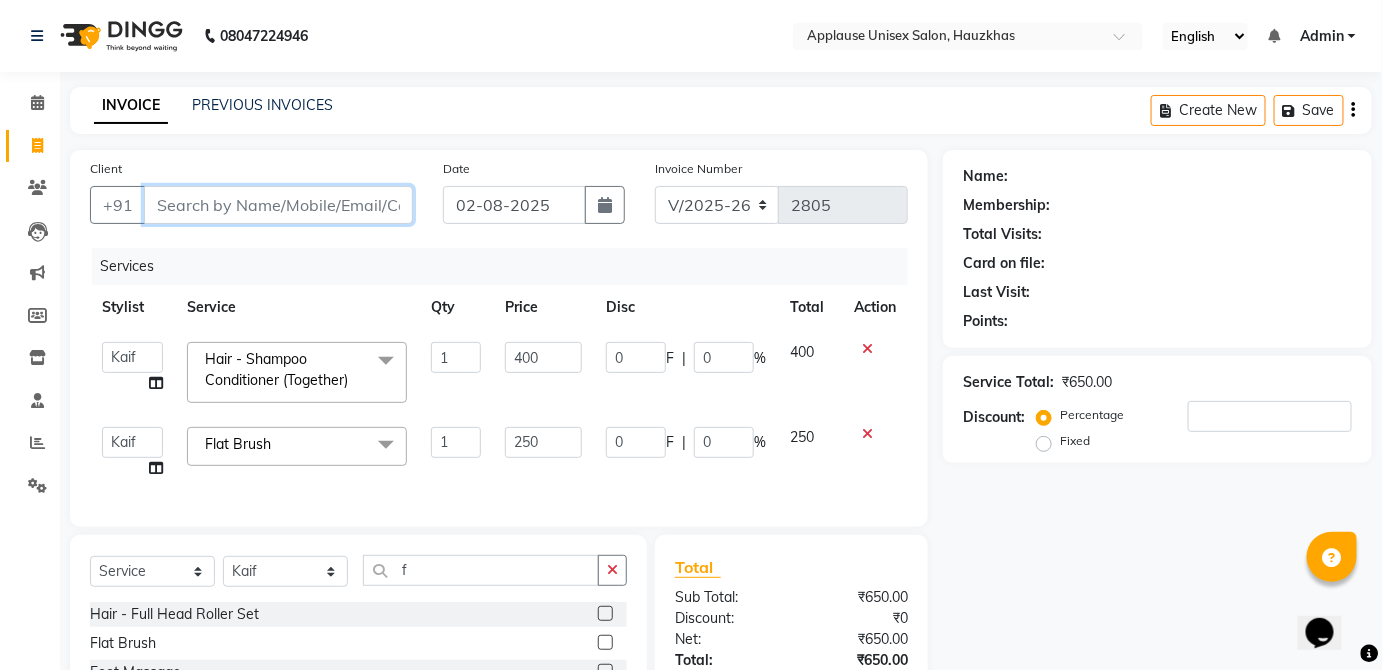 click on "Client" at bounding box center (278, 205) 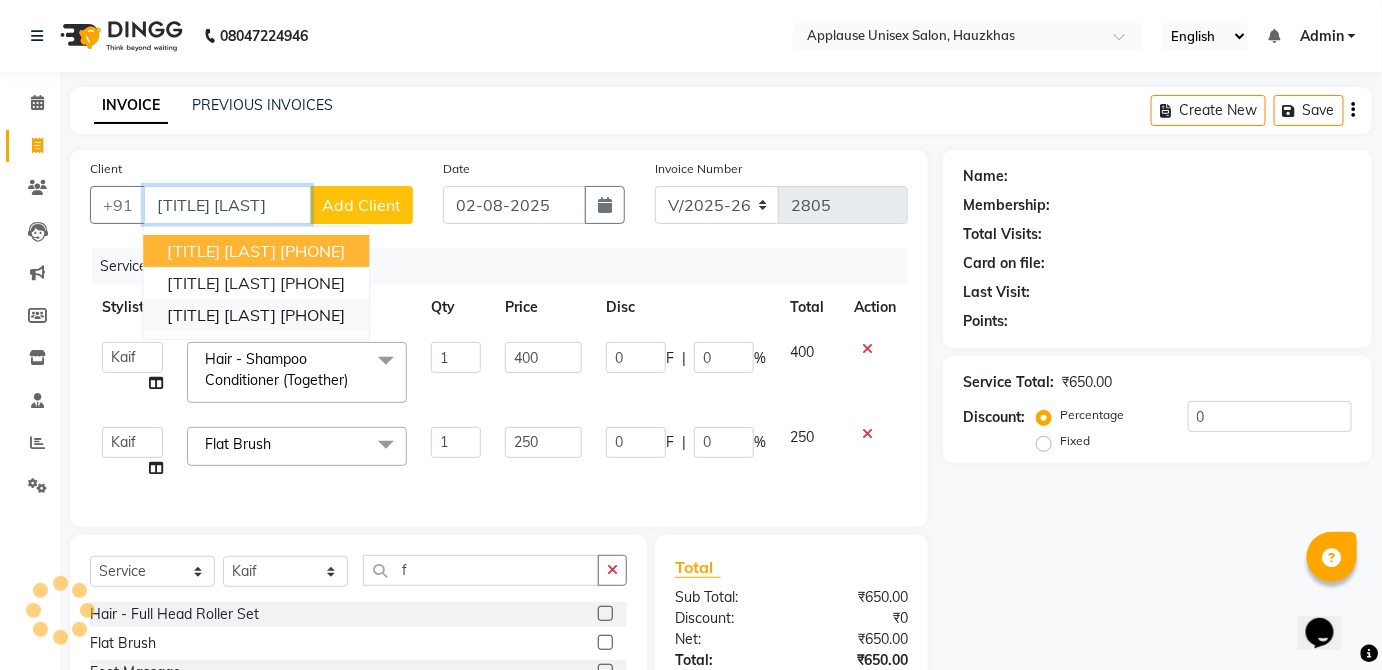 click on "[PHONE]" at bounding box center (312, 315) 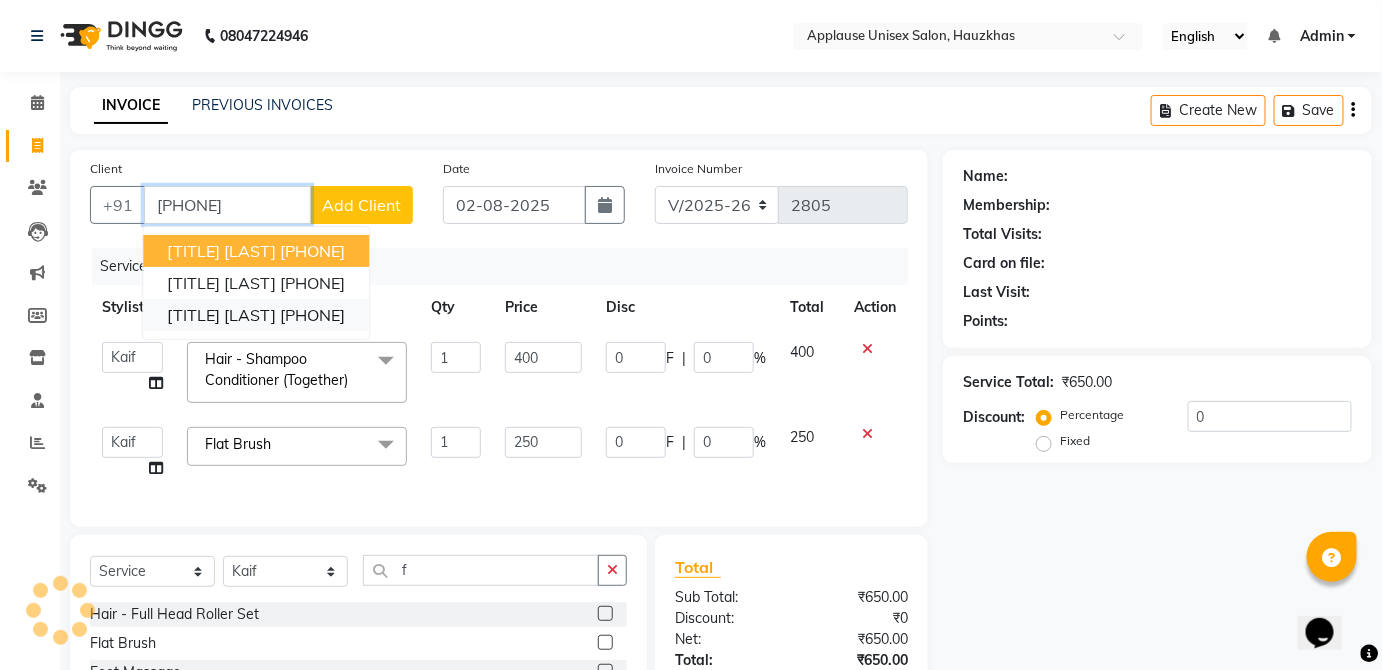 type on "[PHONE]" 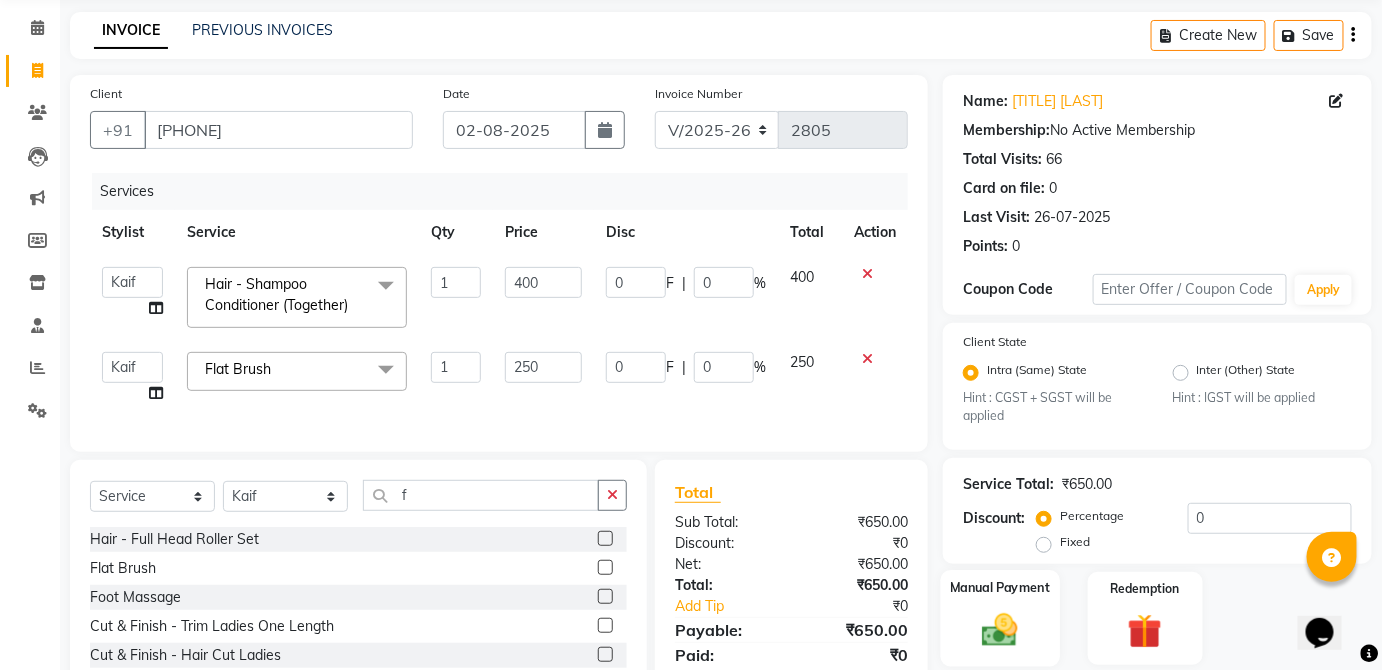click 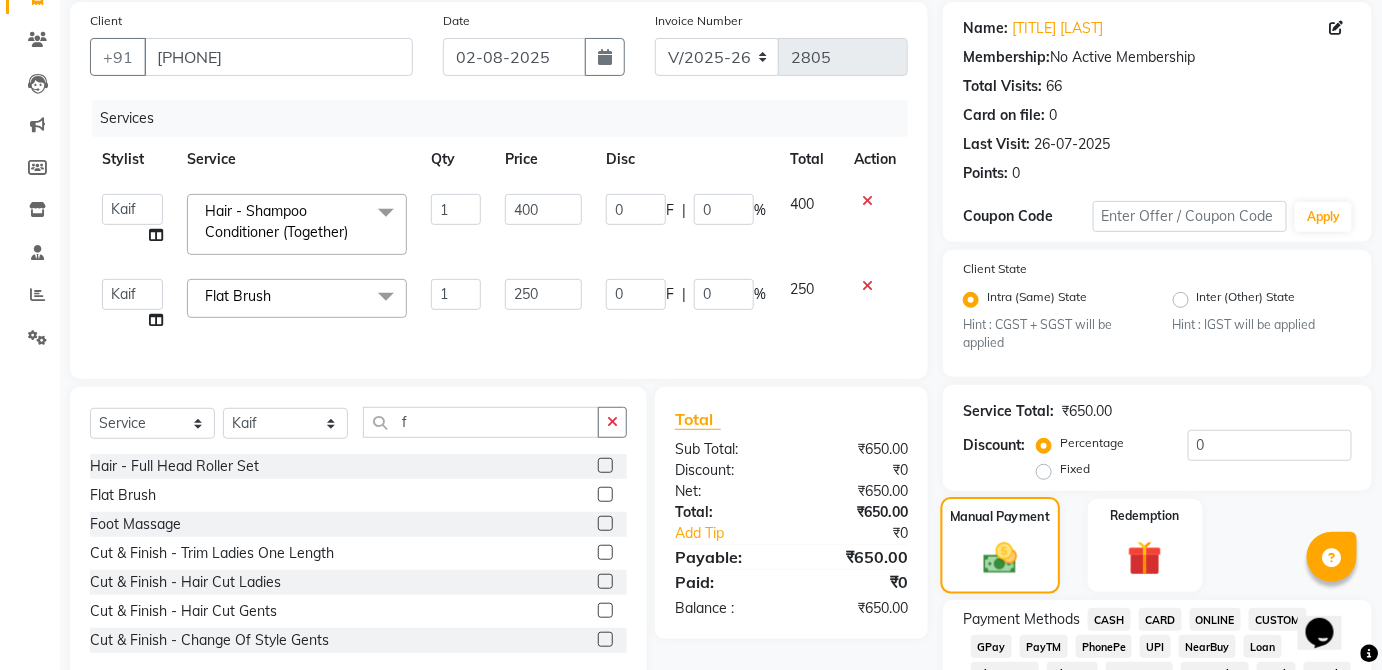 scroll, scrollTop: 165, scrollLeft: 0, axis: vertical 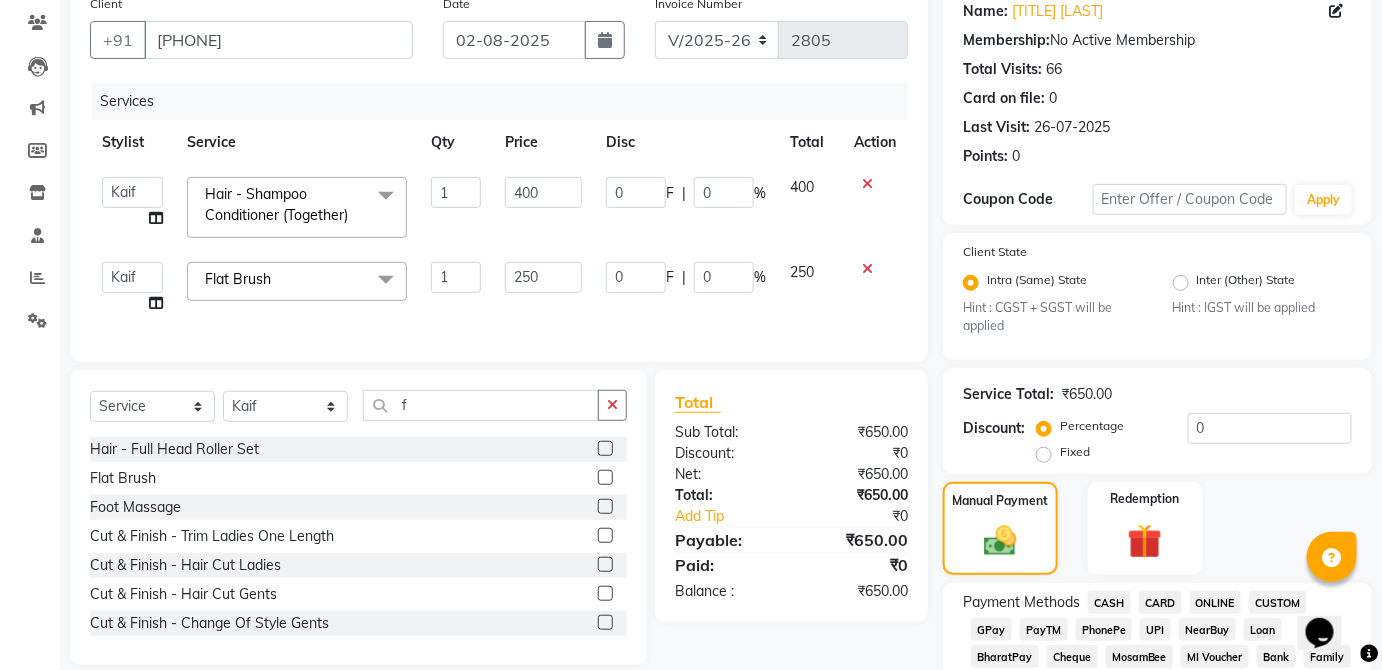 click on "CASH" 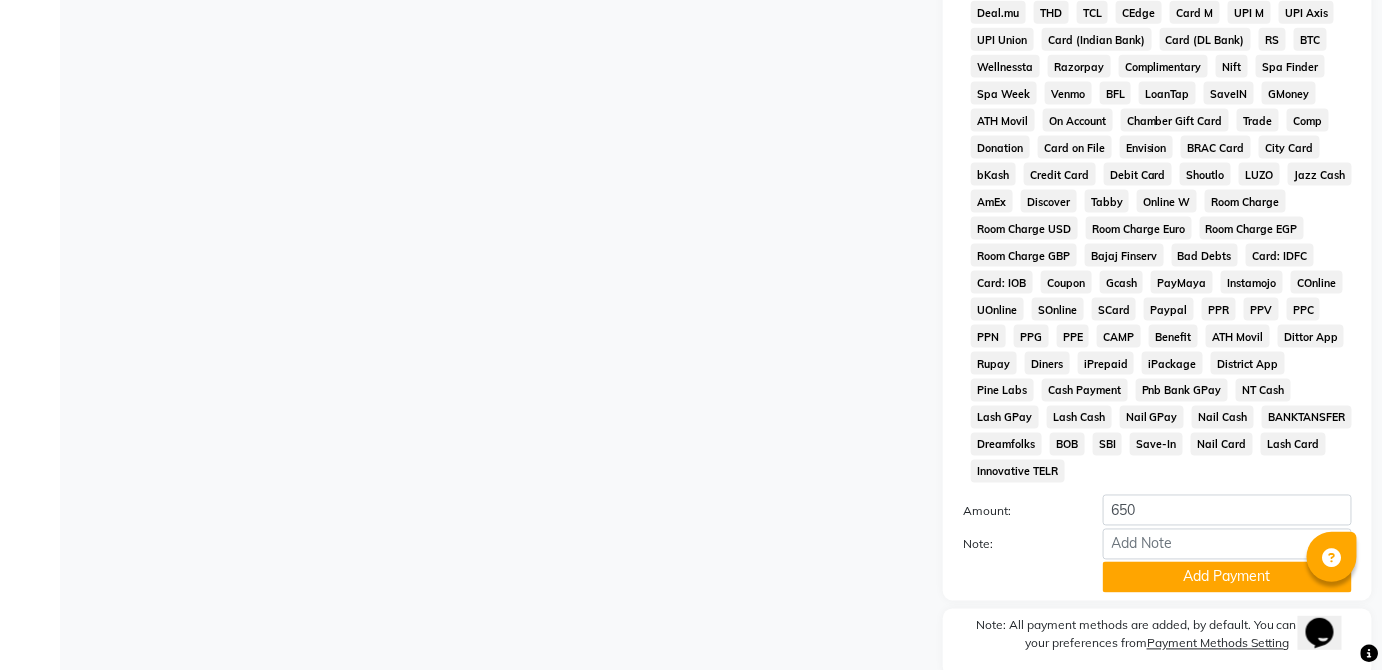 scroll, scrollTop: 943, scrollLeft: 0, axis: vertical 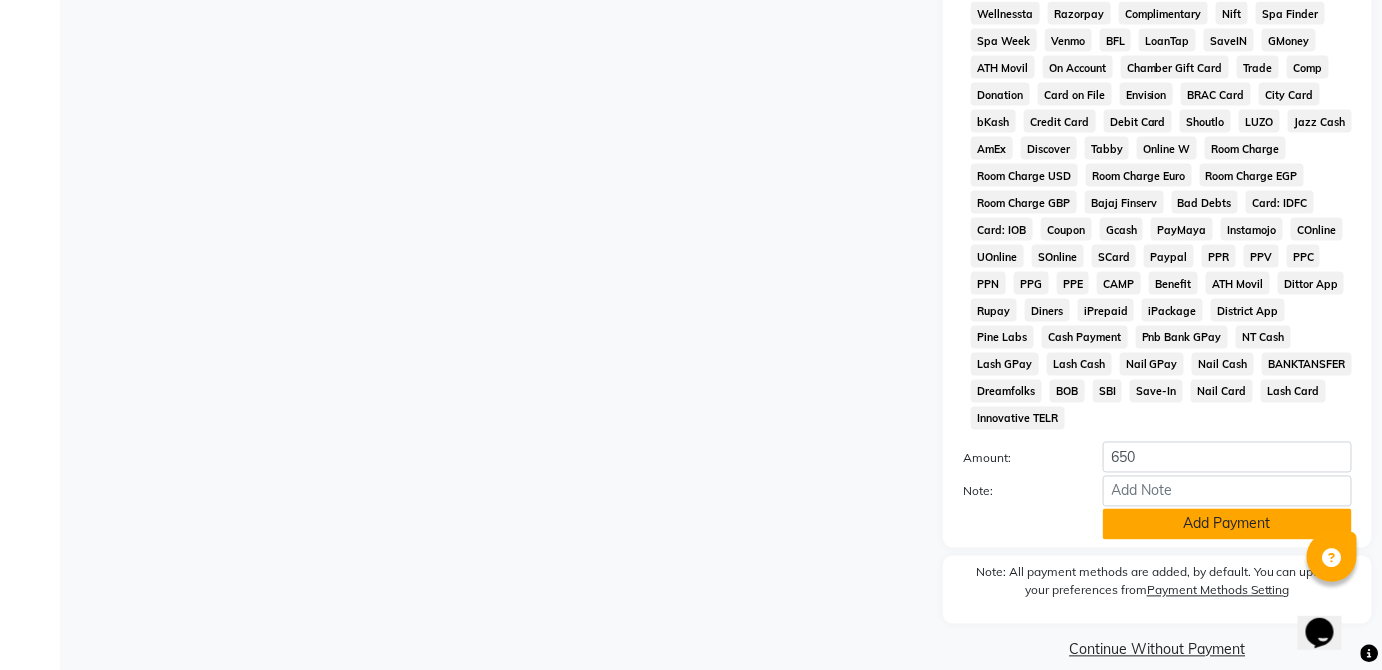 click on "Add Payment" 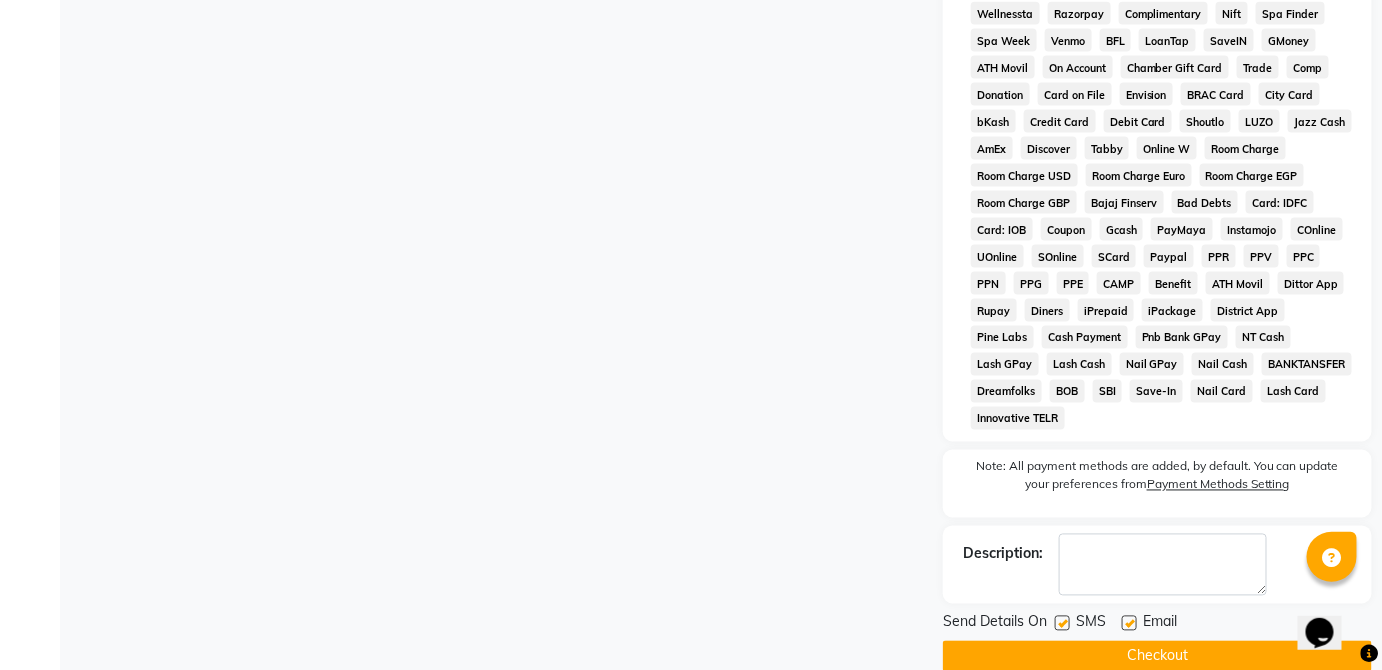 click on "Checkout" 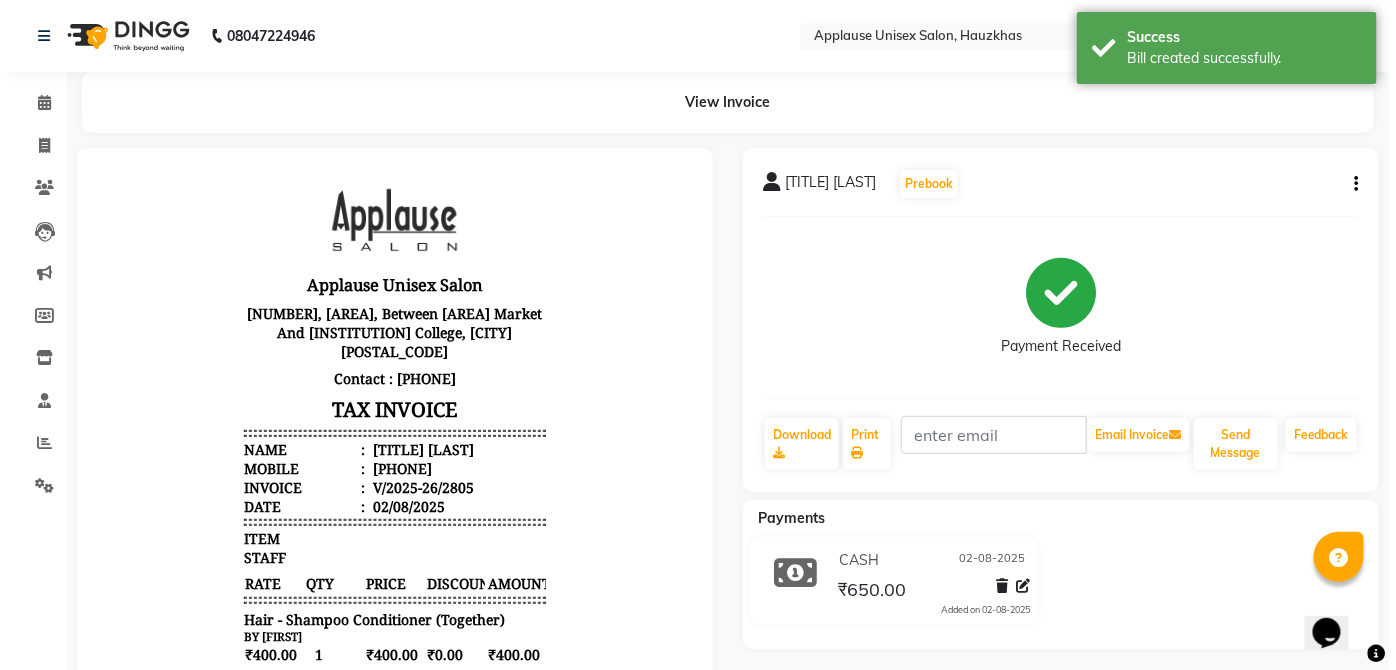 scroll, scrollTop: 0, scrollLeft: 0, axis: both 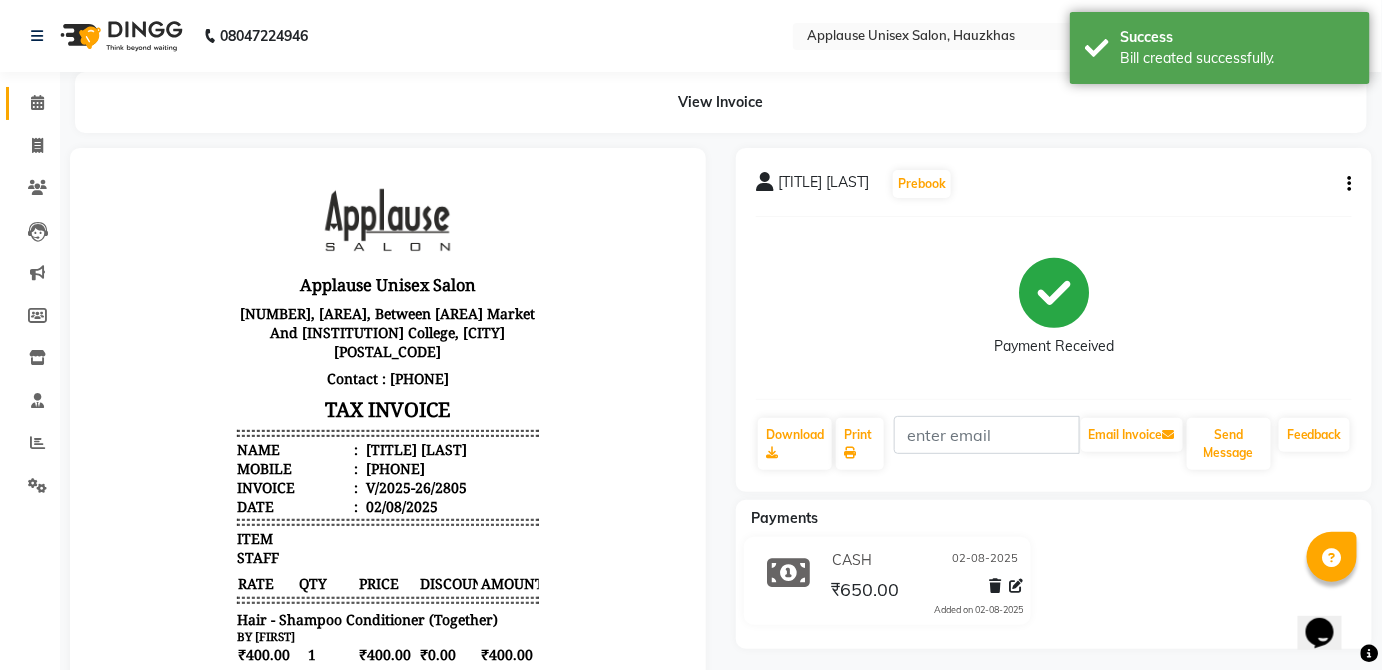 click 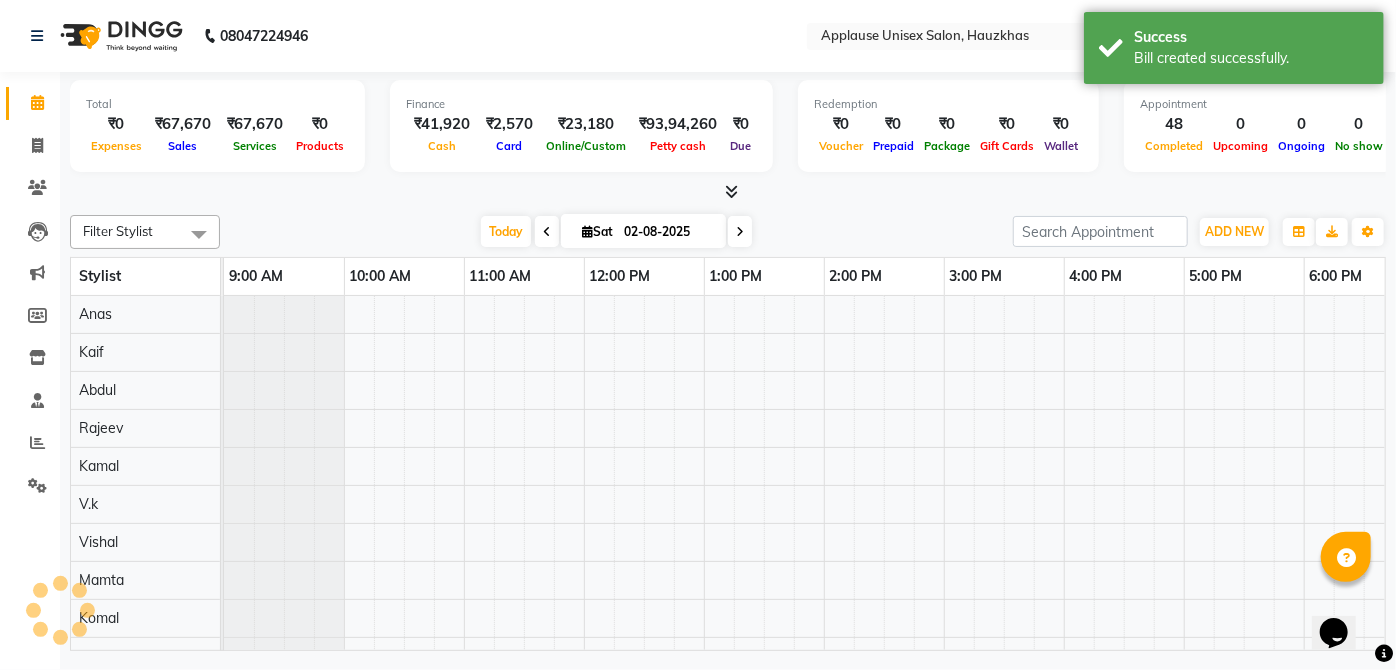scroll, scrollTop: 0, scrollLeft: 0, axis: both 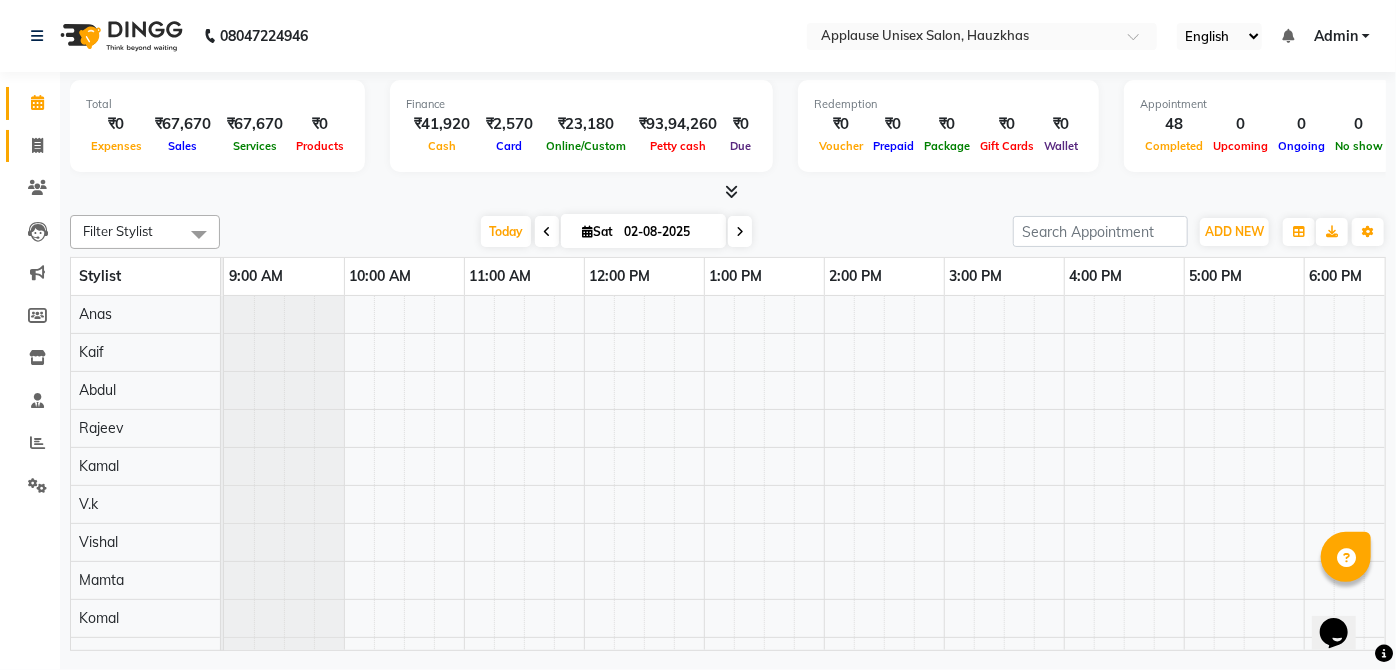 click 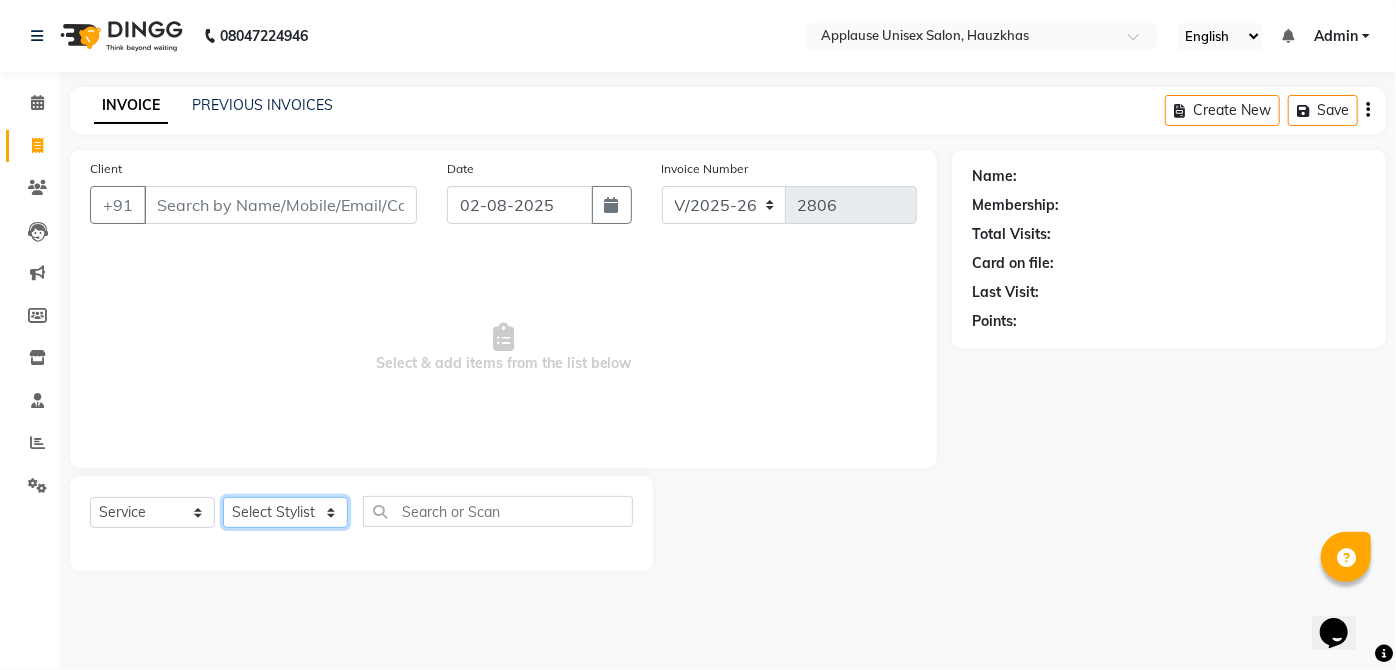 click on "SELECT STYLIST ABDUL ANAS ARTI ARUNA ASIF FAISAL GURI HEENA KAIF KAMAL KARAN KOMAL LAXMI MAMTA MANAGER MOHSIN NITIN RAHUL RAJEEV RASHID SAIF SANGEETA SANGEETA SHARUKH VISHAL V.K" 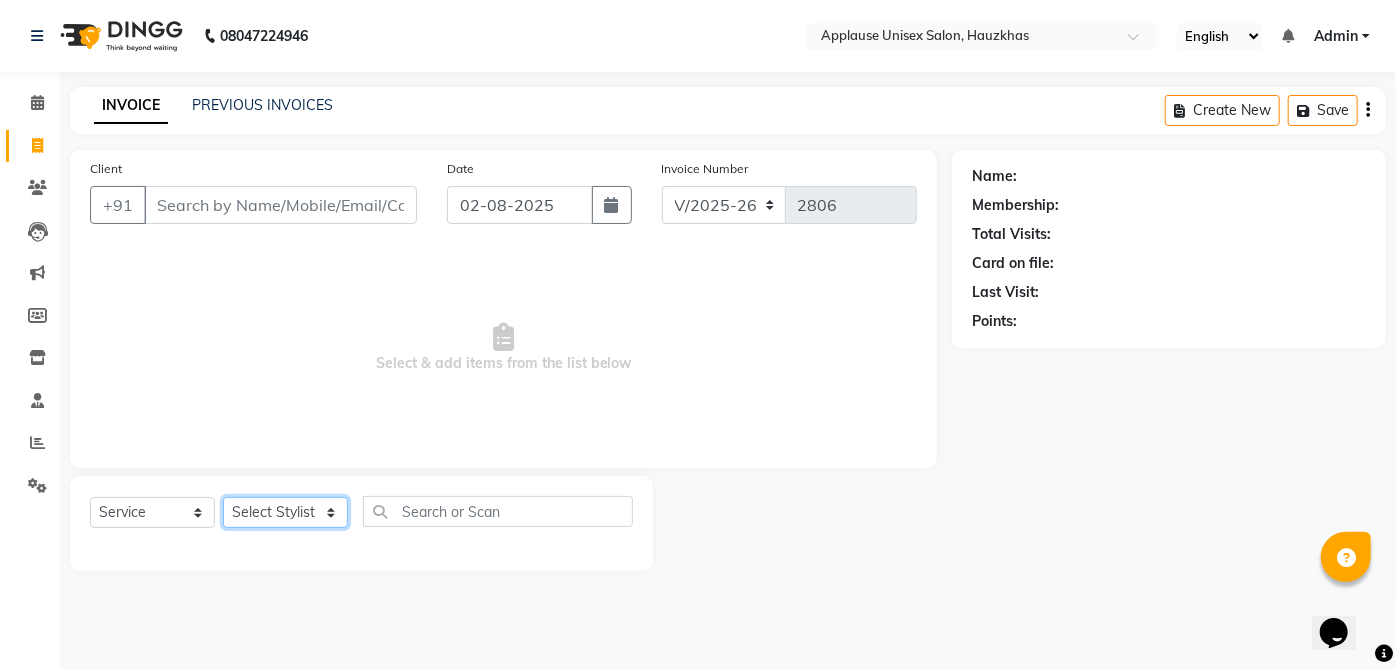select on "[PHONE]" 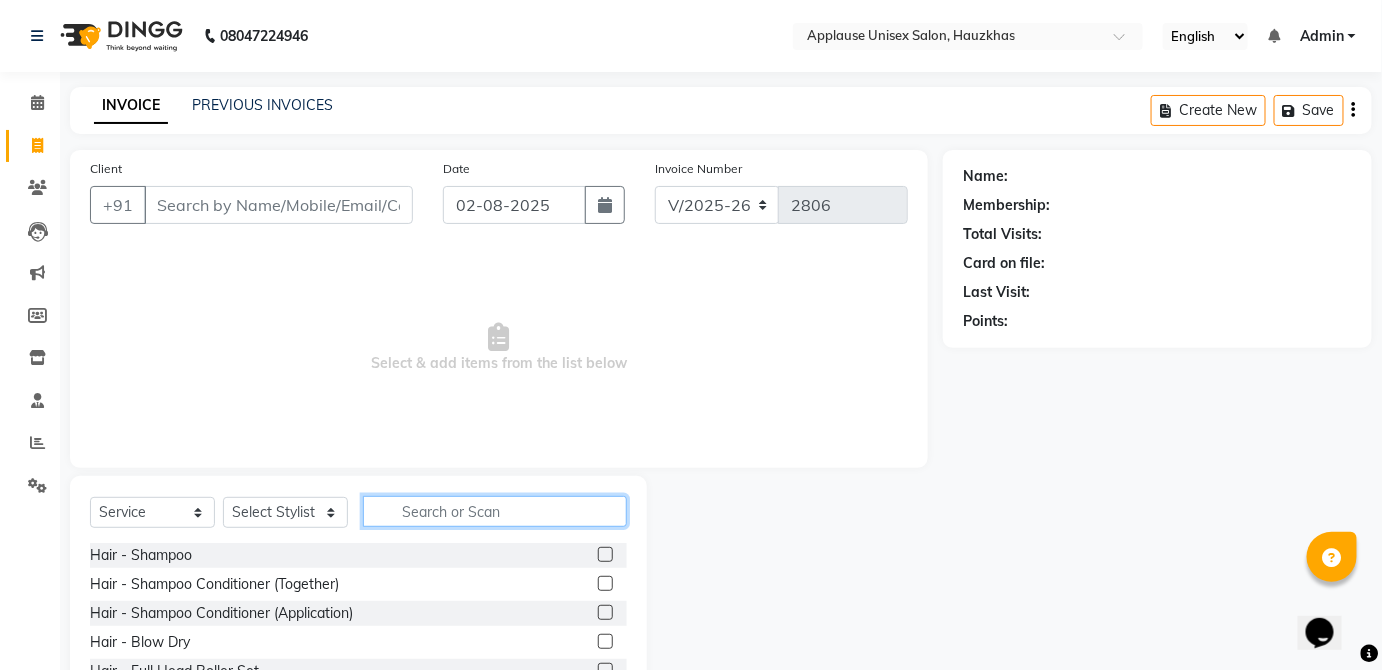 click 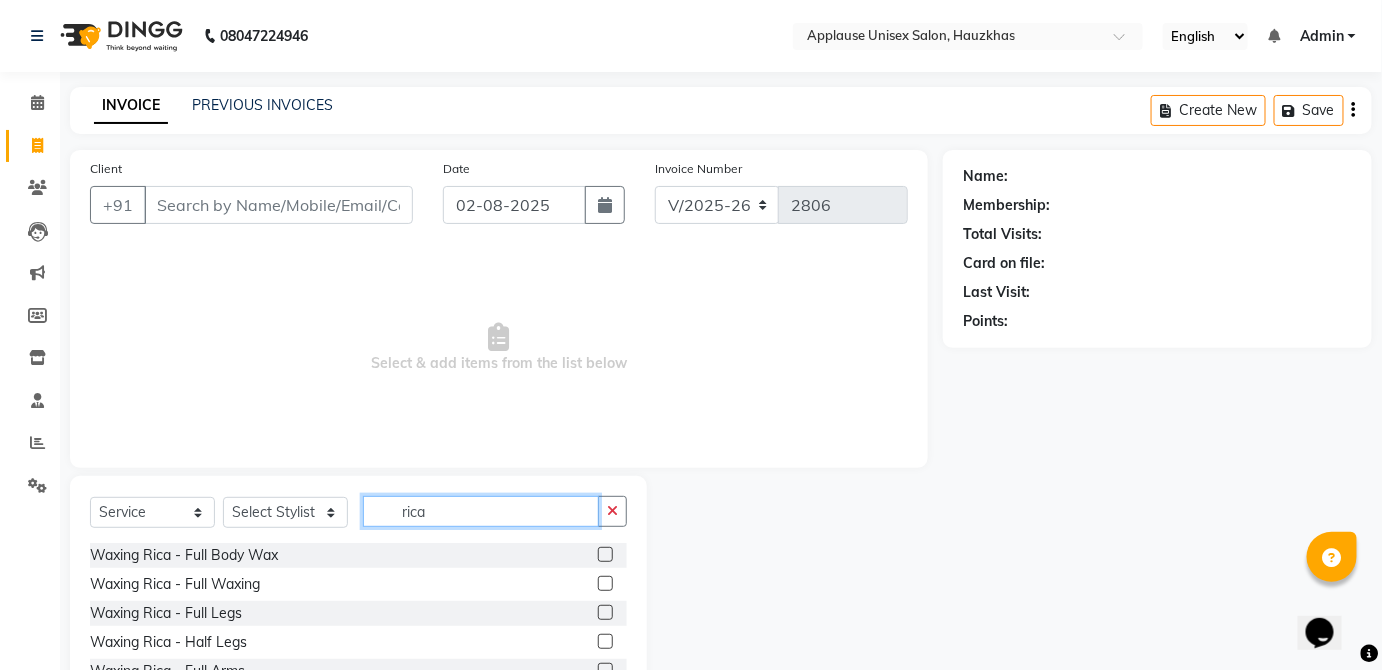 type on "rica" 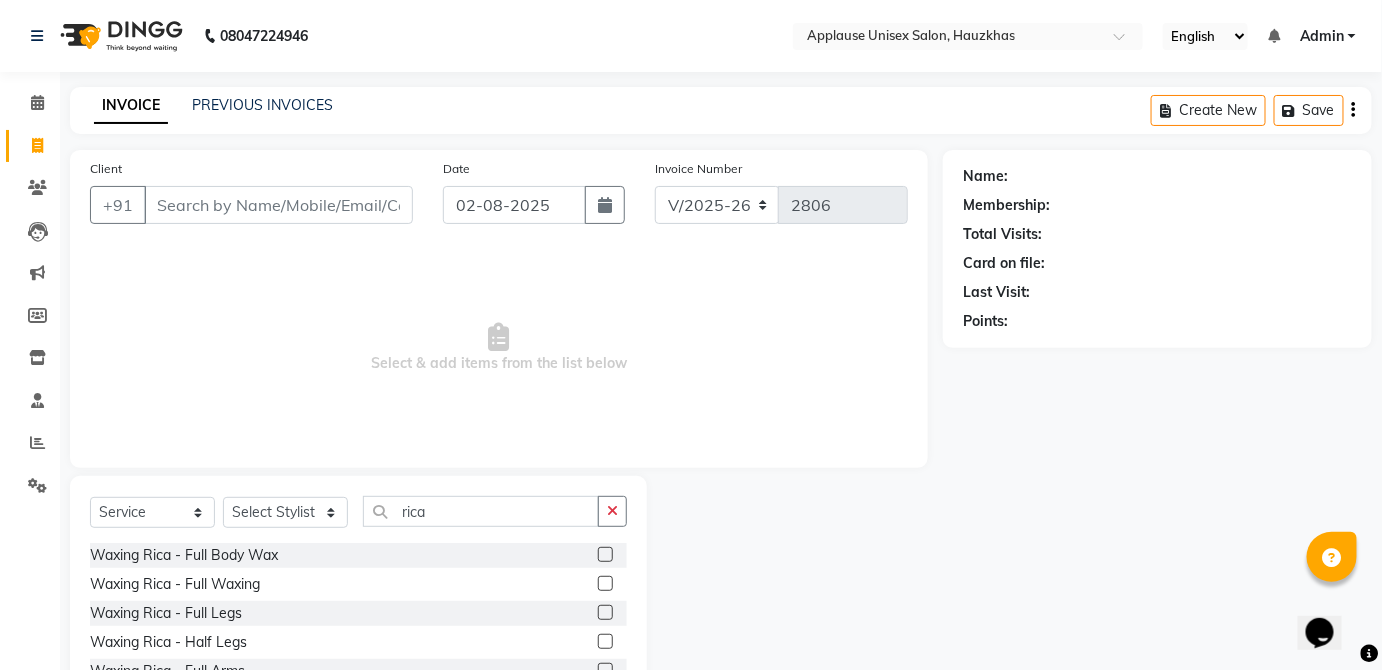 click 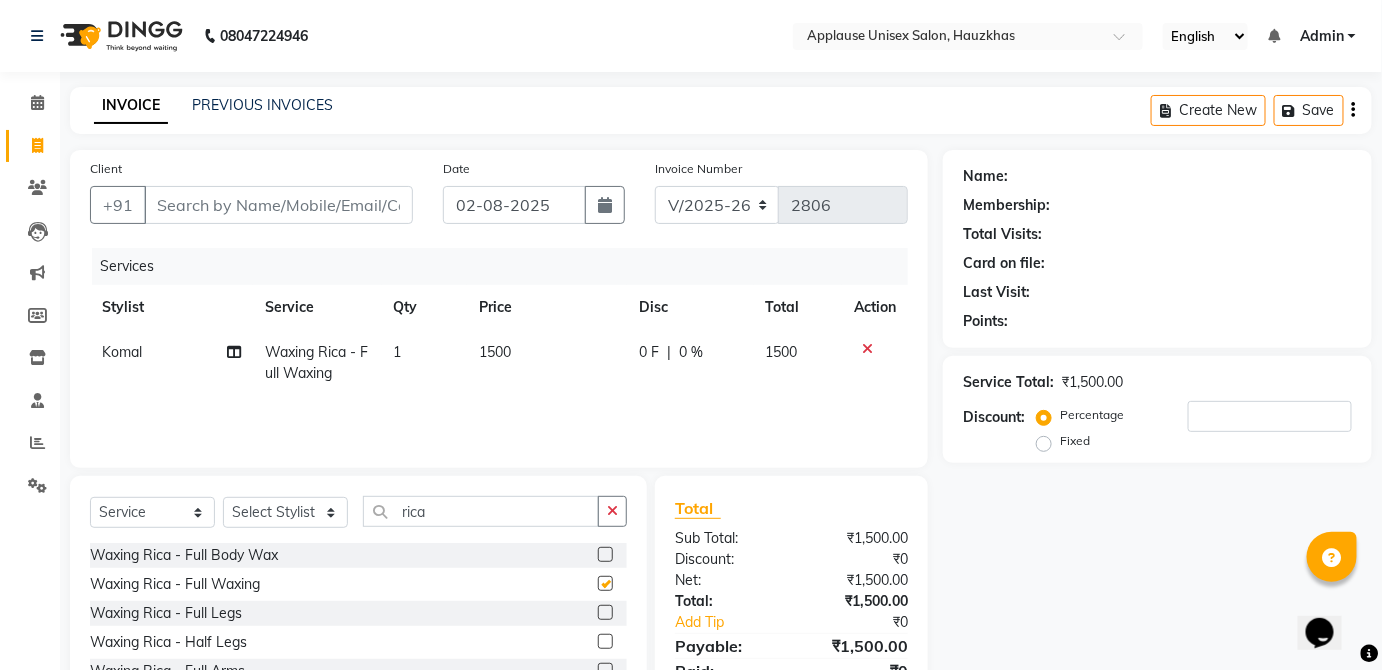 checkbox on "false" 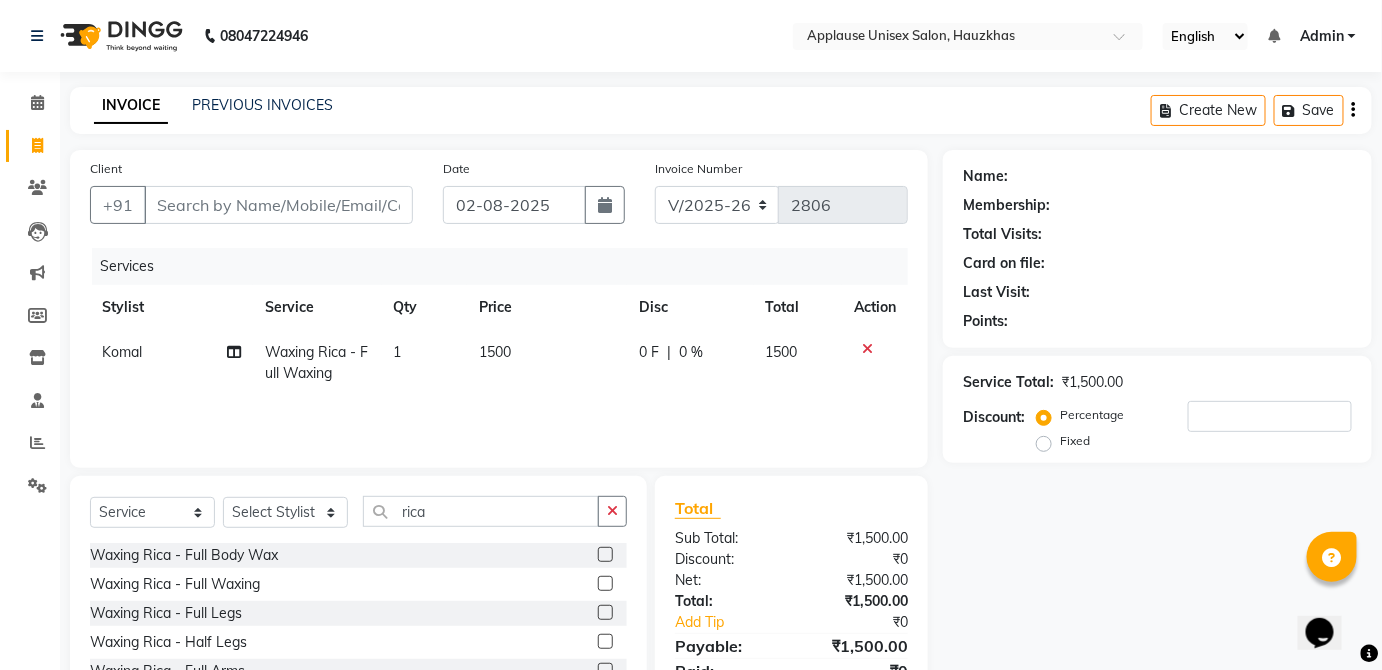 click on "1500" 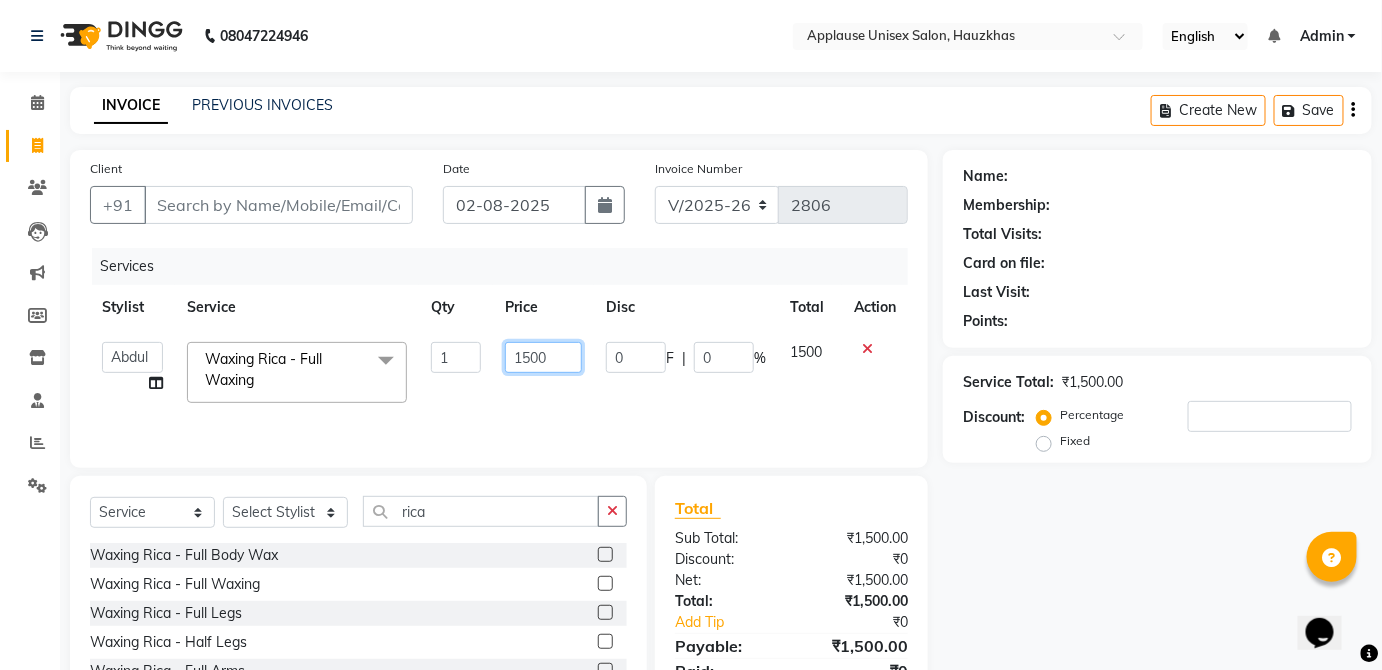 click on "1500" 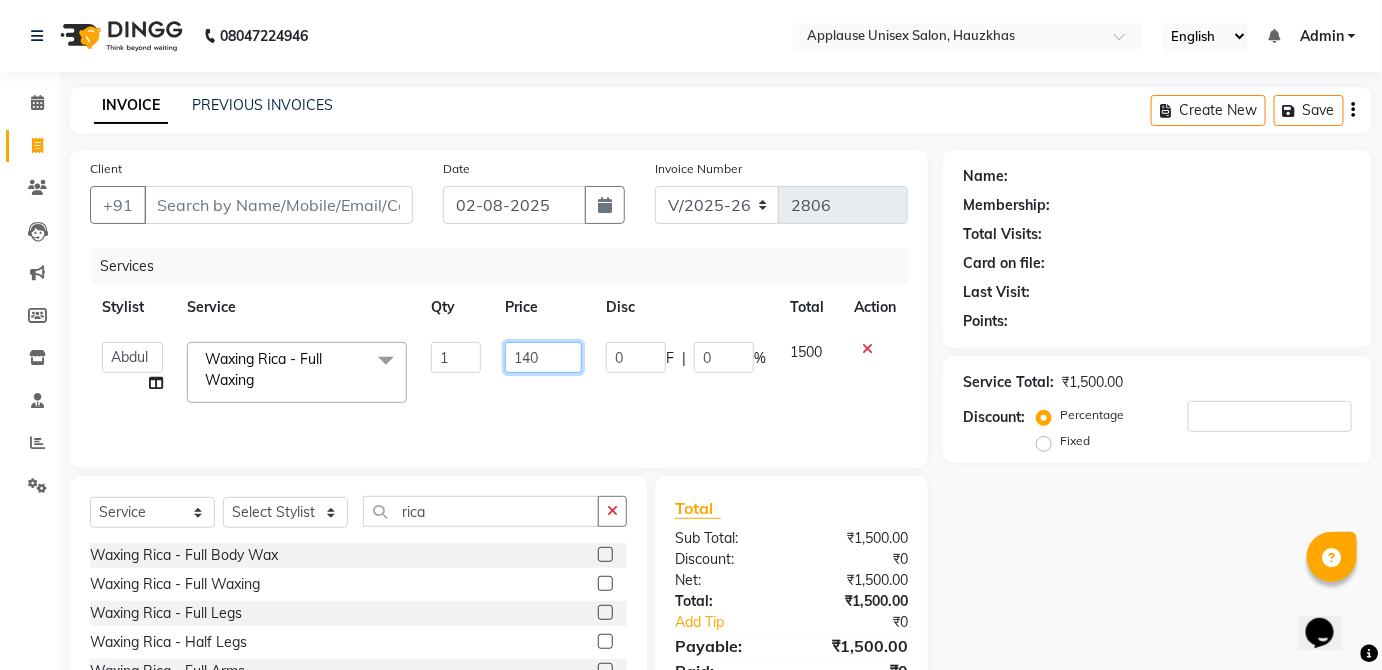 type on "1400" 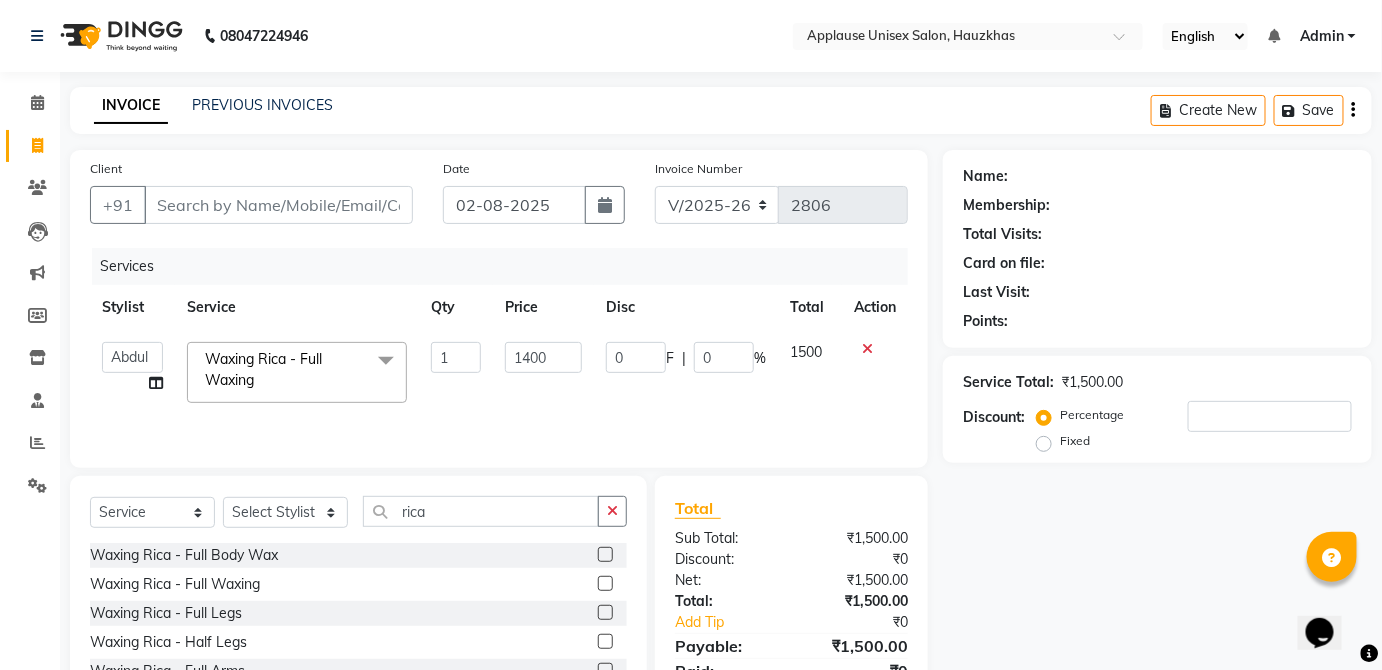 click on "1500" 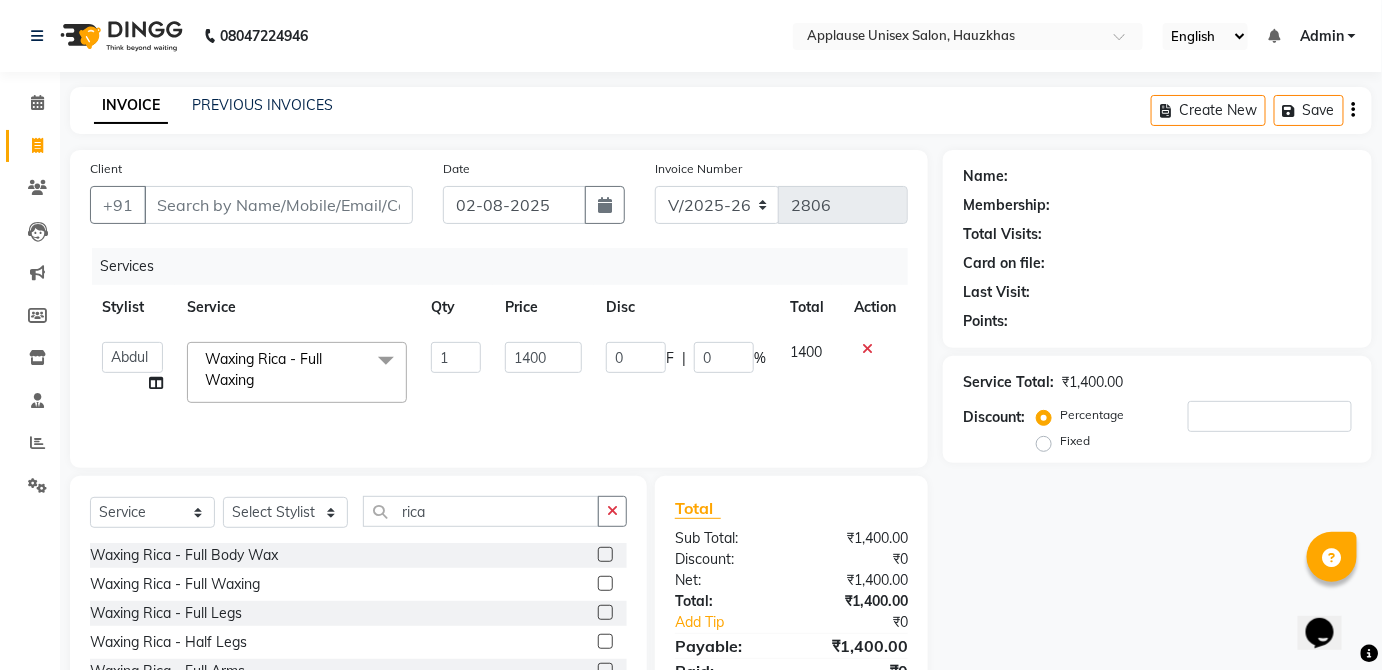 scroll, scrollTop: 130, scrollLeft: 0, axis: vertical 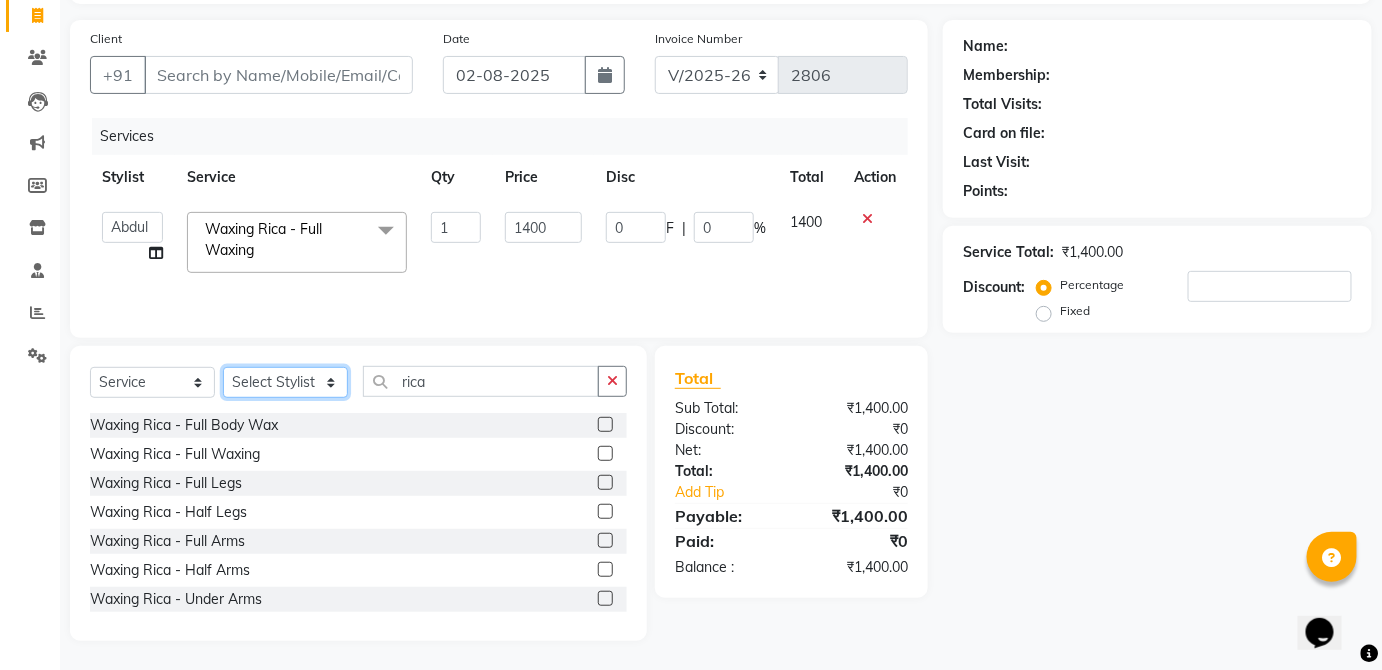 click on "SELECT STYLIST ABDUL ANAS ARTI ARUNA ASIF FAISAL GURI HEENA KAIF KAMAL KARAN KOMAL LAXMI MAMTA MANAGER MOHSIN NITIN RAHUL RAJEEV RASHID SAIF SANGEETA SANGEETA SHARUKH VISHAL V.K" 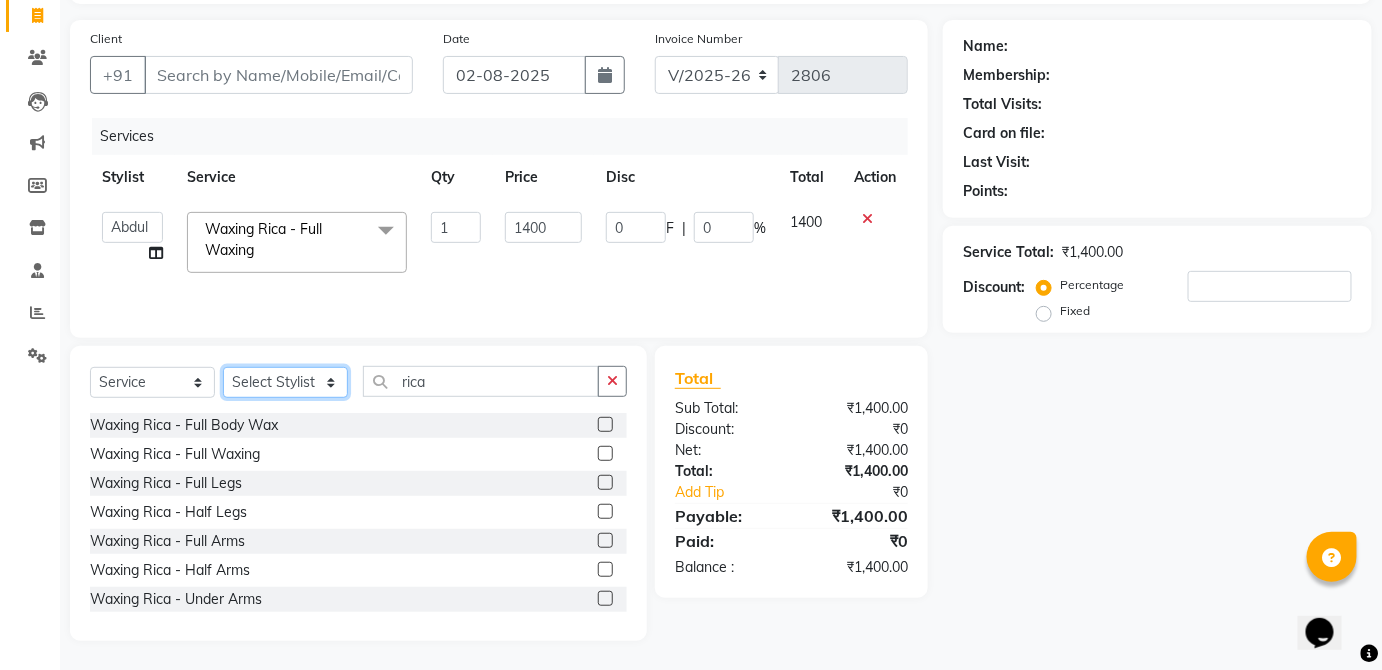 click on "SELECT STYLIST ABDUL ANAS ARTI ARUNA ASIF FAISAL GURI HEENA KAIF KAMAL KARAN KOMAL LAXMI MAMTA MANAGER MOHSIN NITIN RAHUL RAJEEV RASHID SAIF SANGEETA SANGEETA SHARUKH VISHAL V.K" 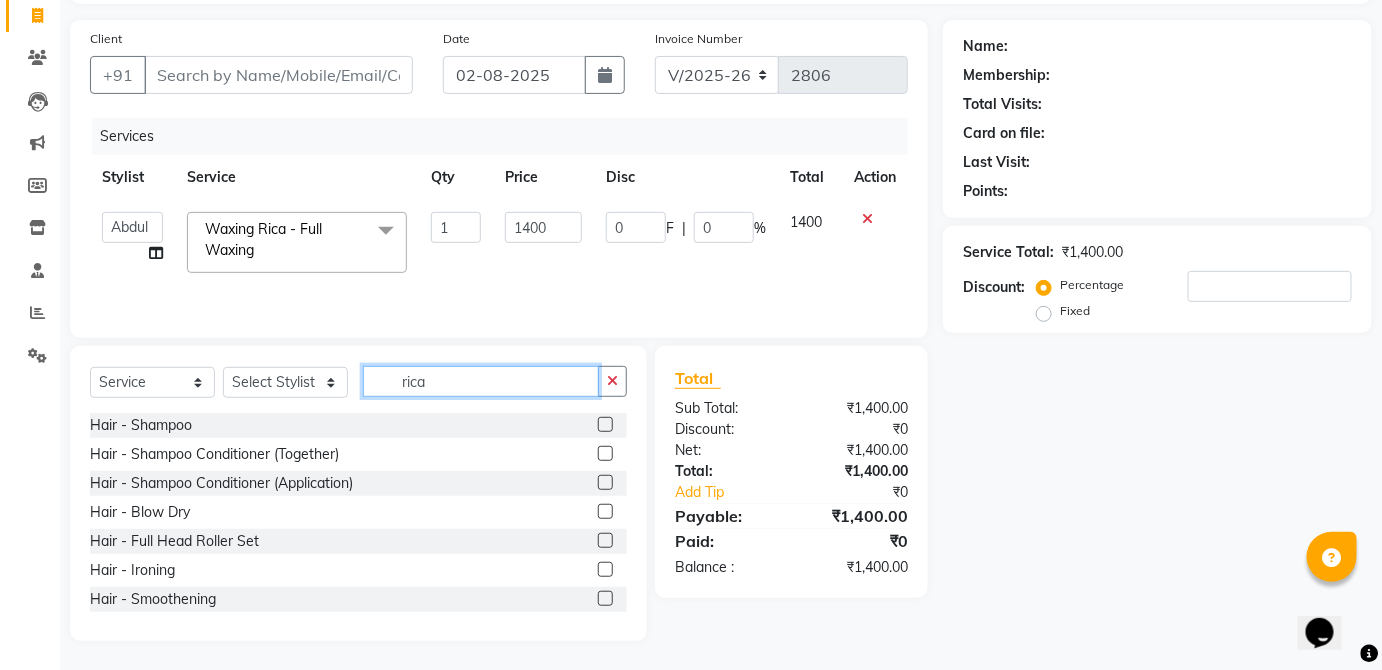 click on "rica" 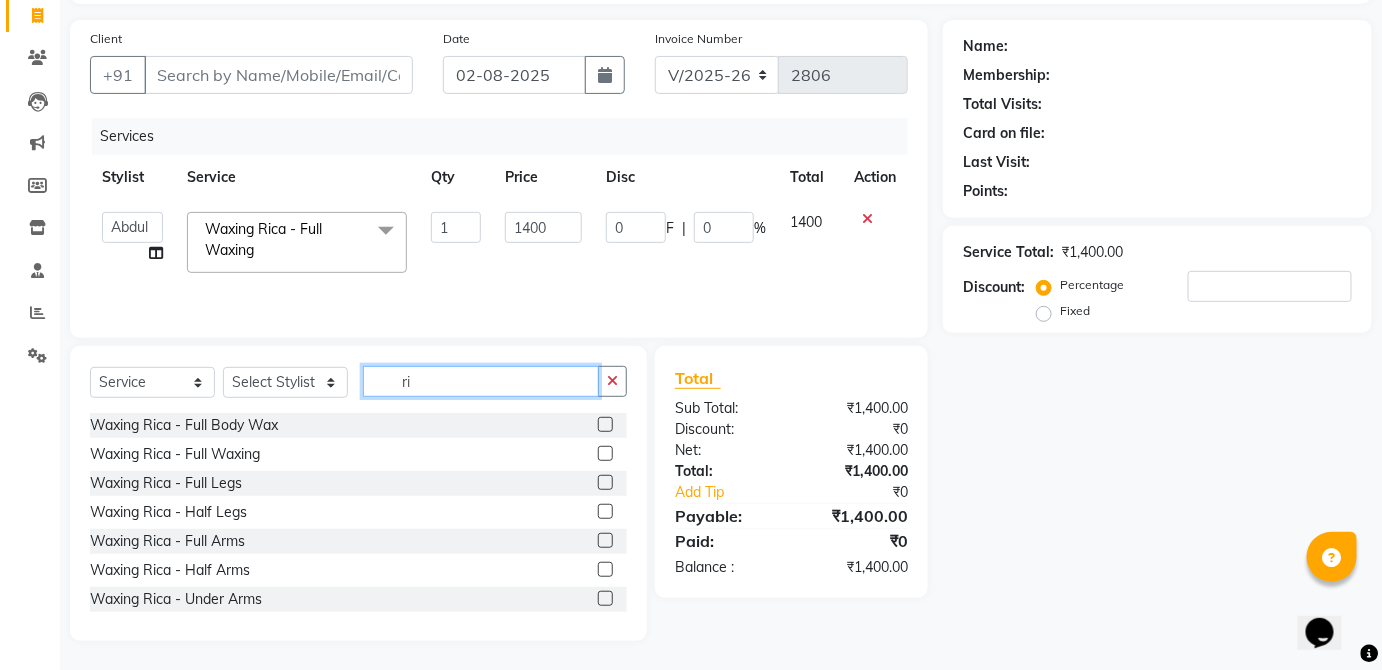 type on "r" 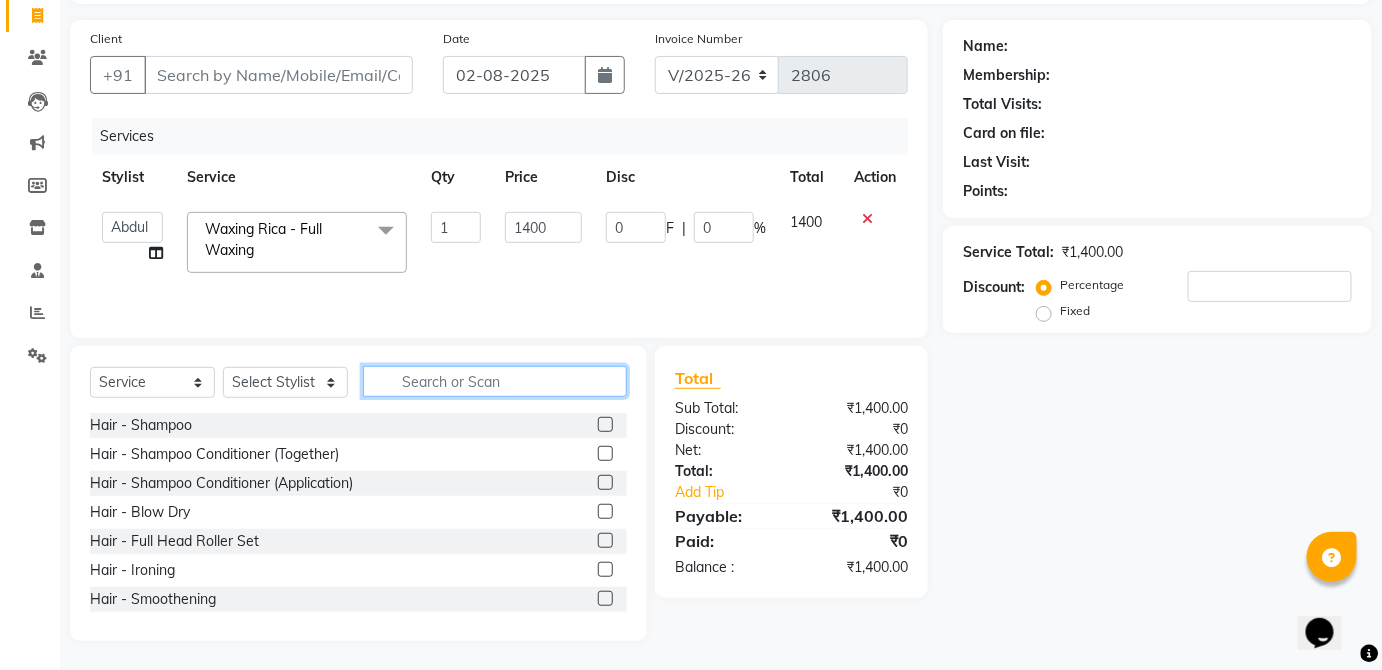 type on "-" 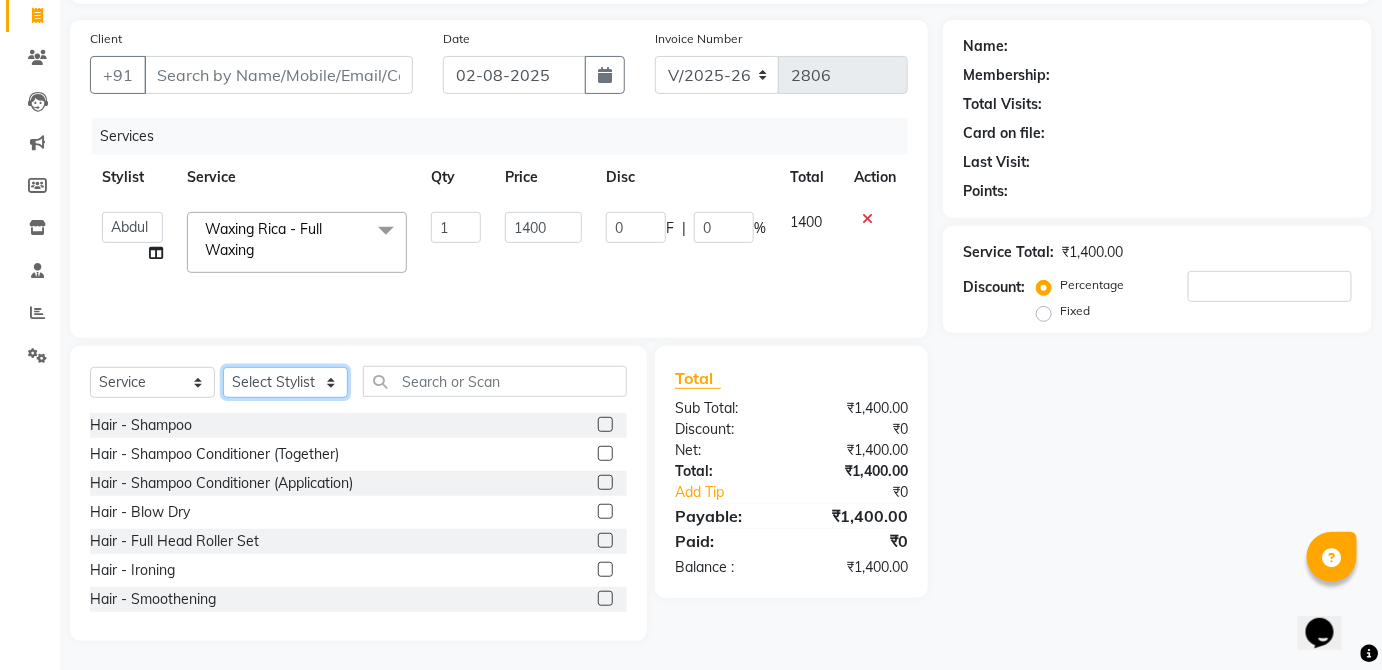 click on "SELECT STYLIST ABDUL ANAS ARTI ARUNA ASIF FAISAL GURI HEENA KAIF KAMAL KARAN KOMAL LAXMI MAMTA MANAGER MOHSIN NITIN RAHUL RAJEEV RASHID SAIF SANGEETA SANGEETA SHARUKH VISHAL V.K" 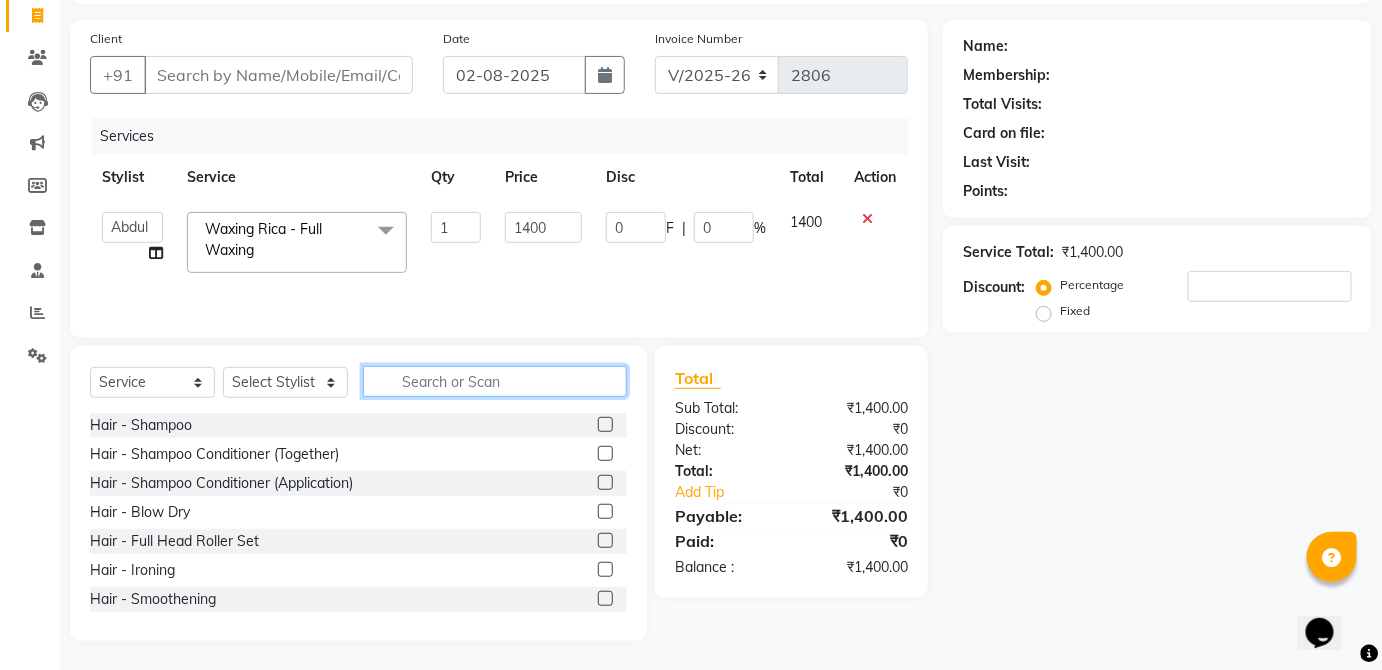 click 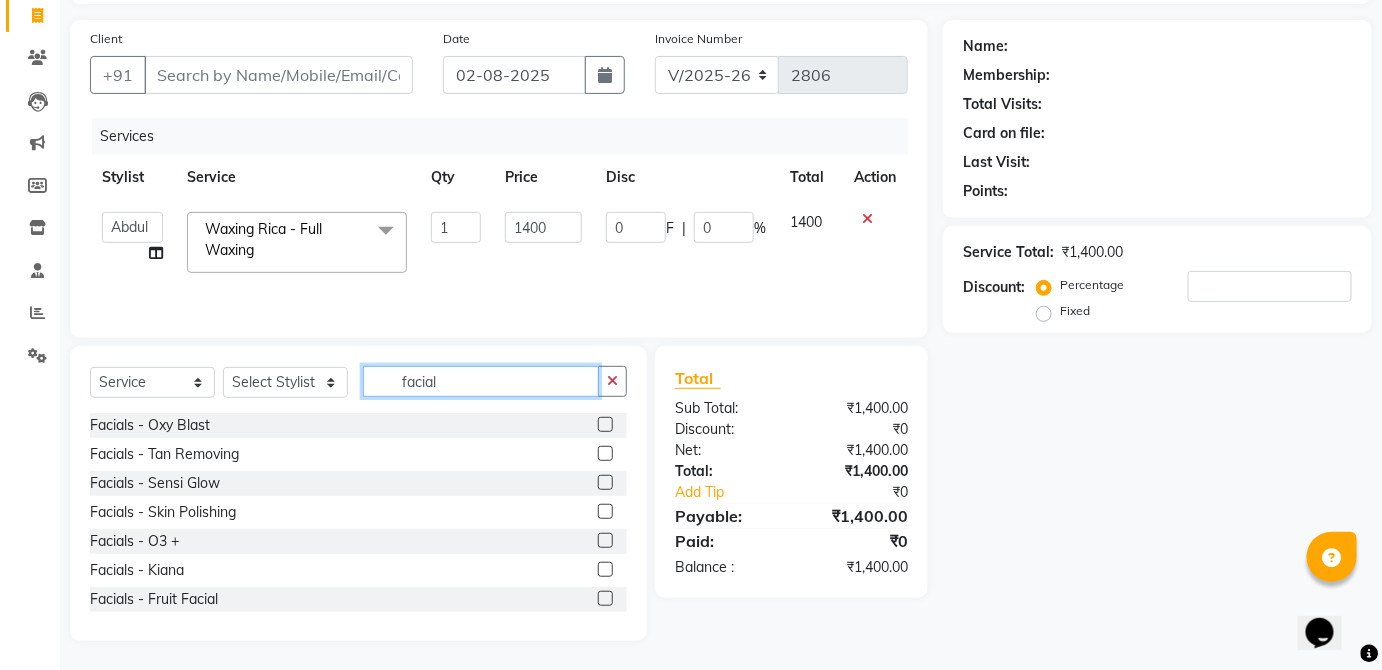type on "facial" 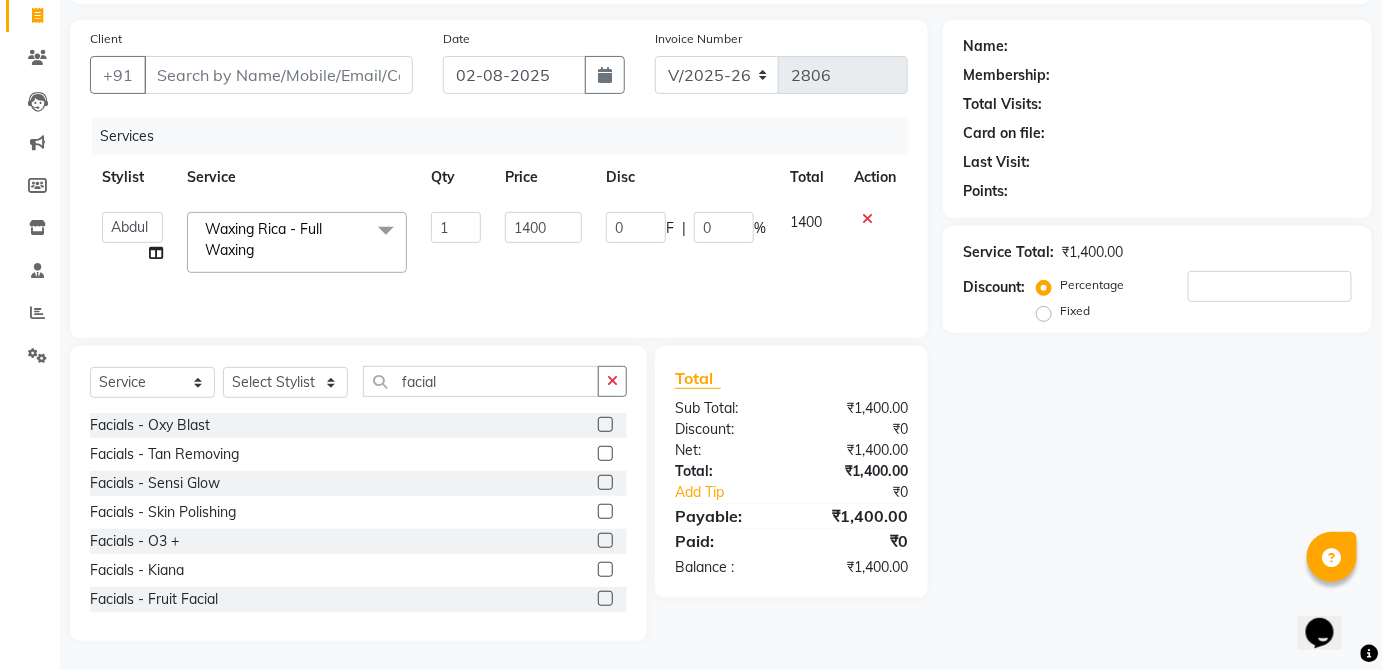 click 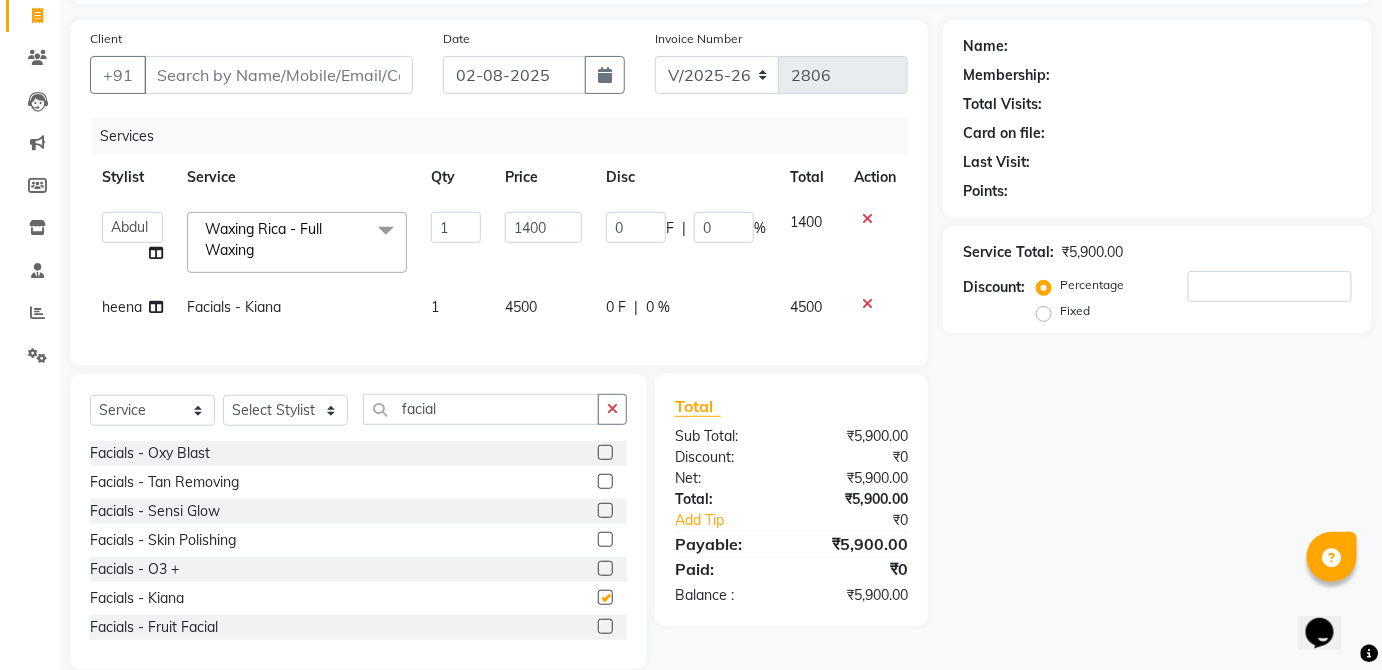 checkbox on "false" 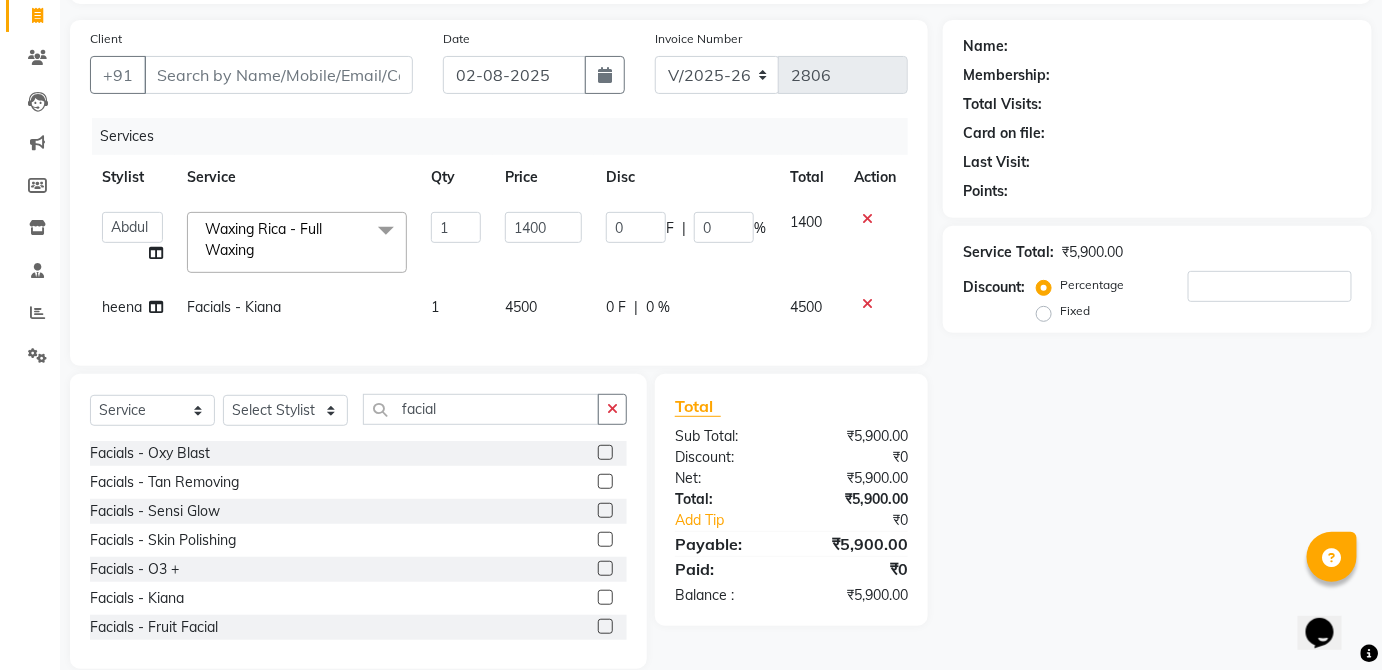 click on "4500" 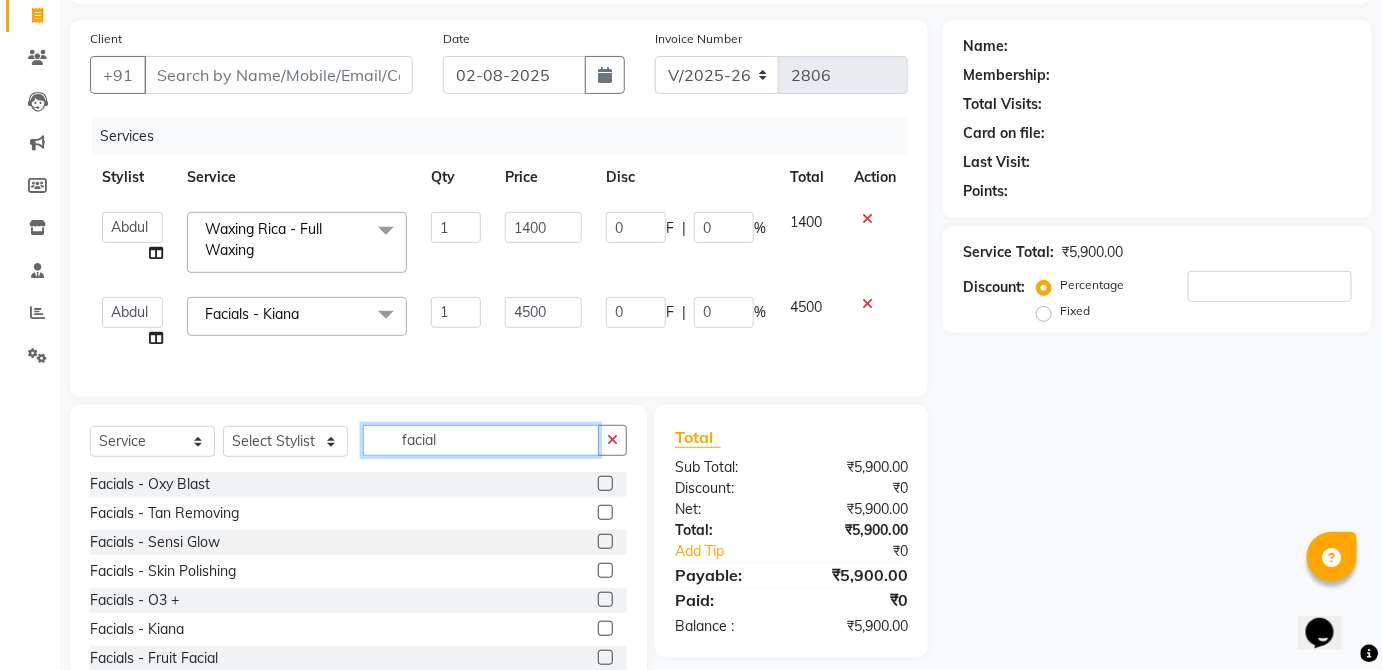 click on "facial" 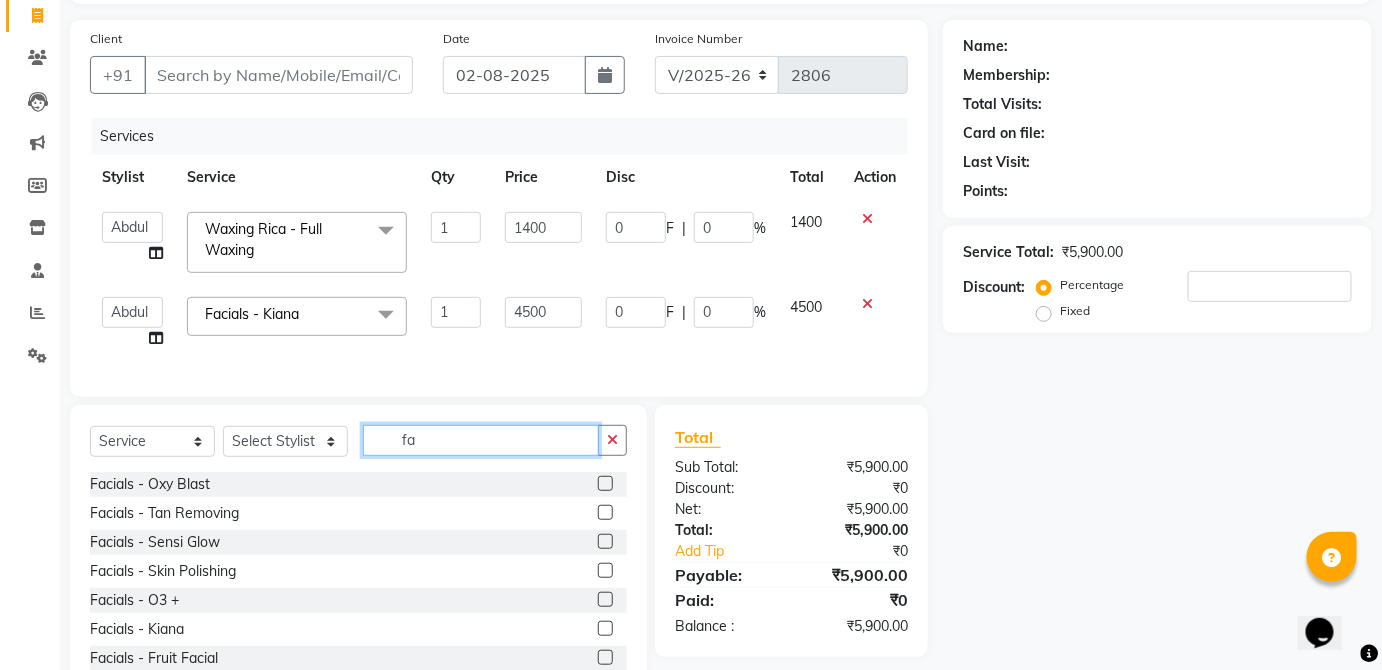 type on "f" 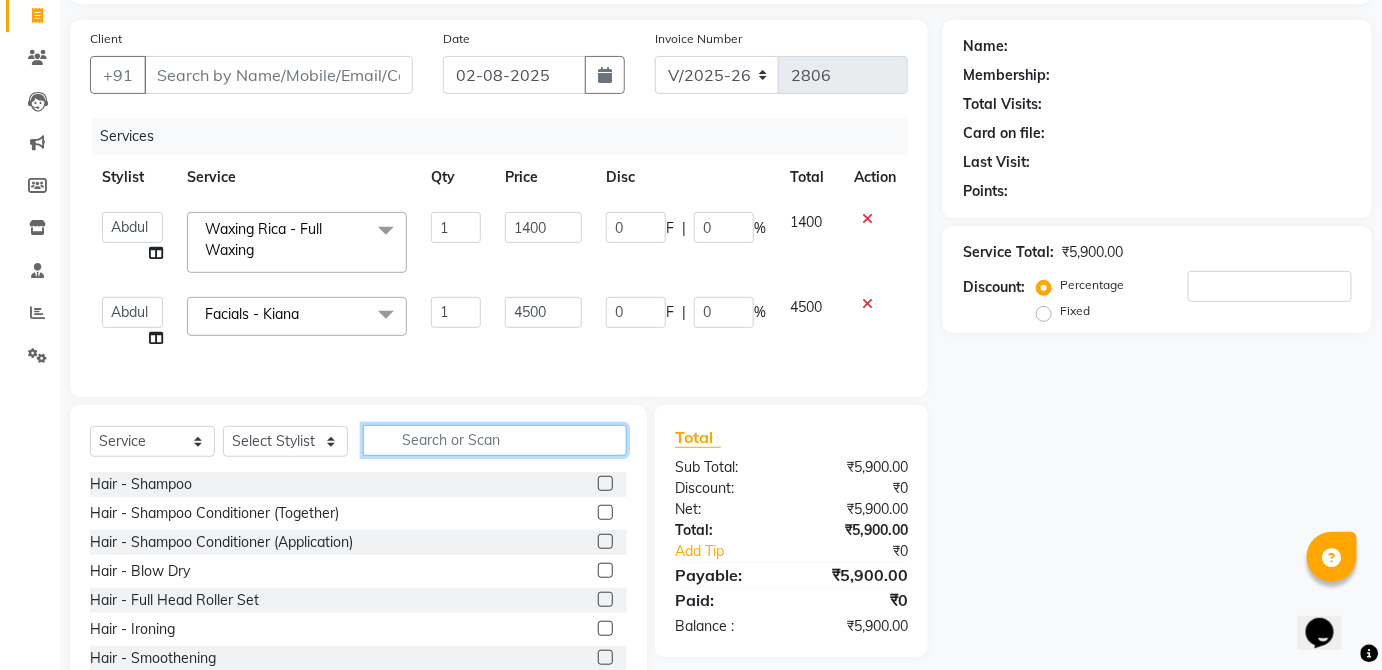click 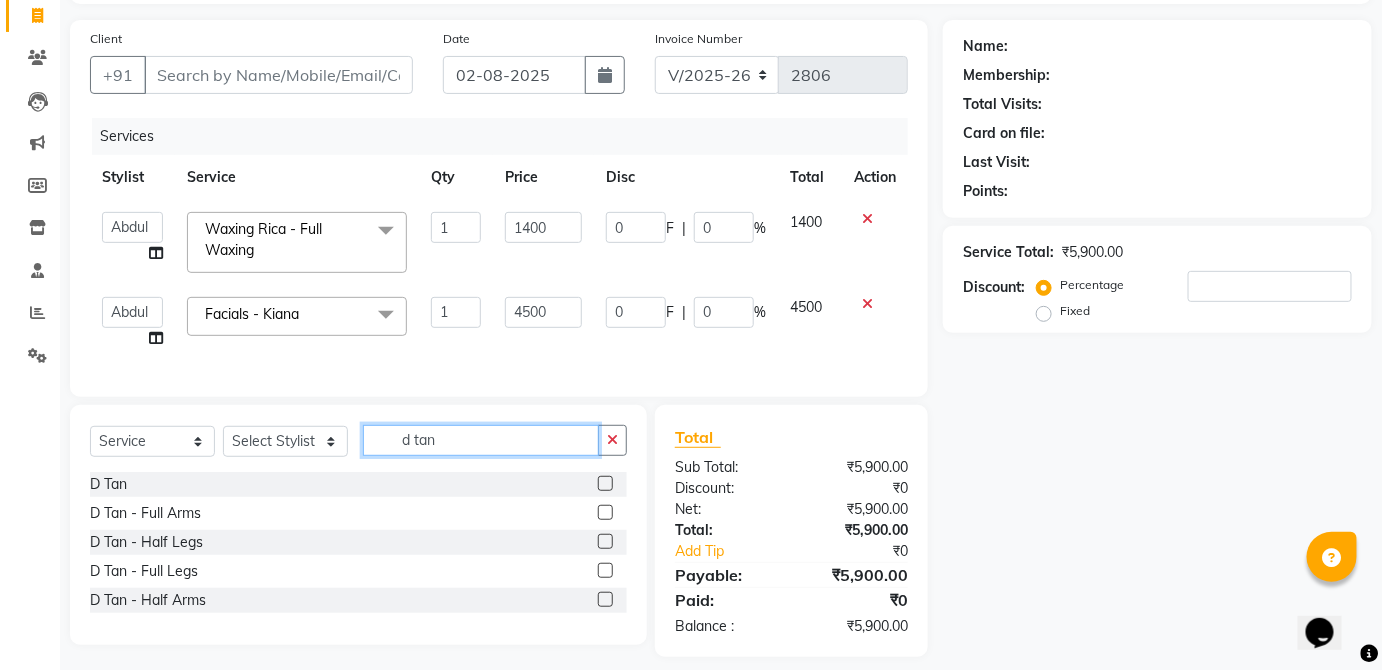 type on "d tan" 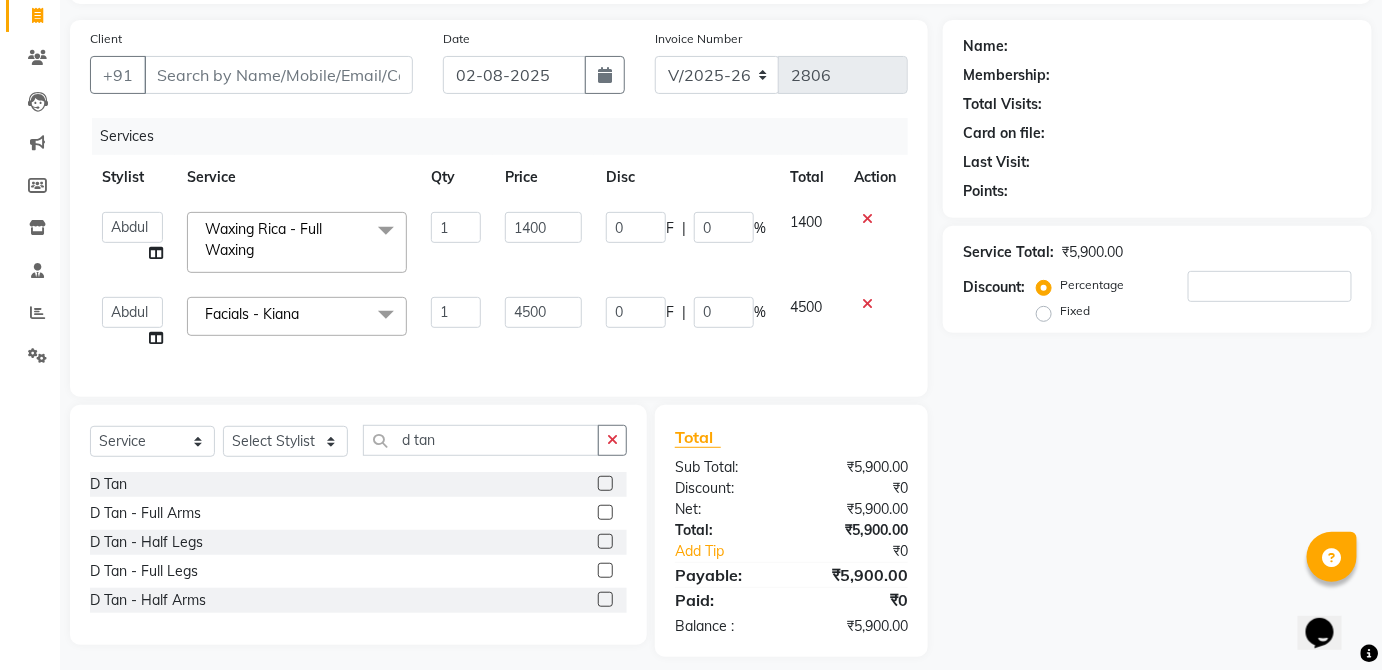 click 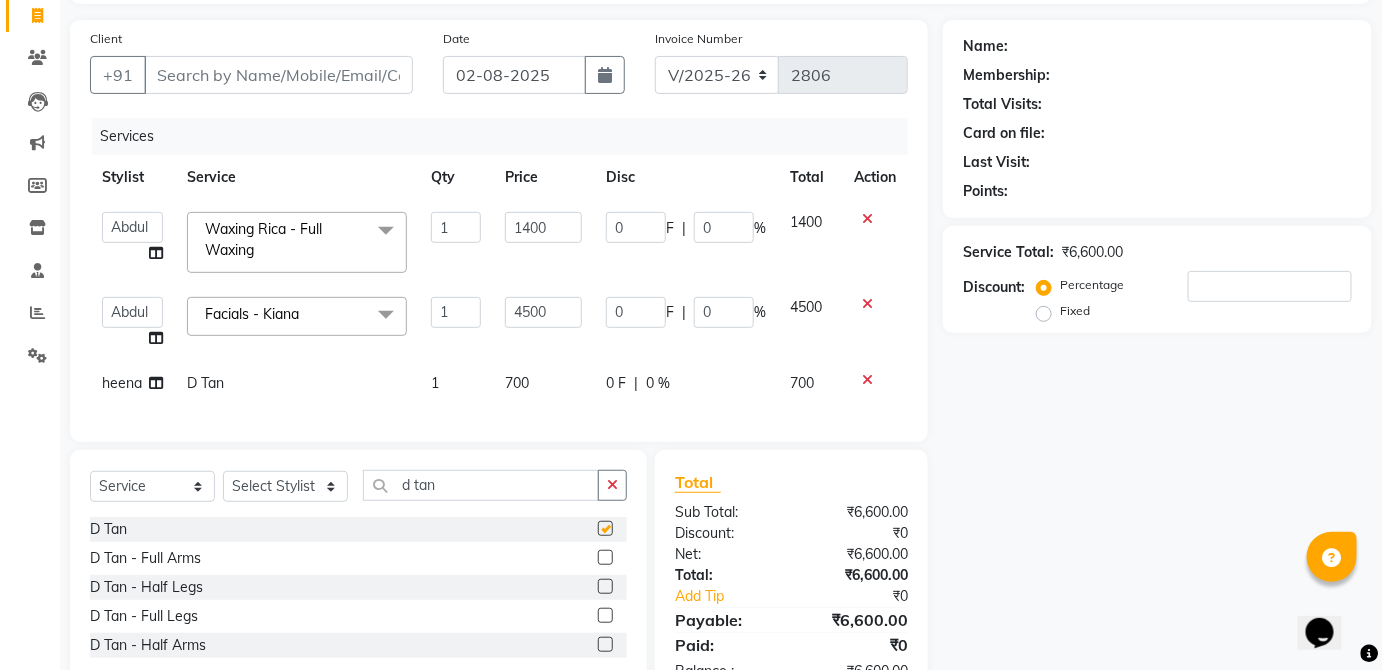 checkbox on "false" 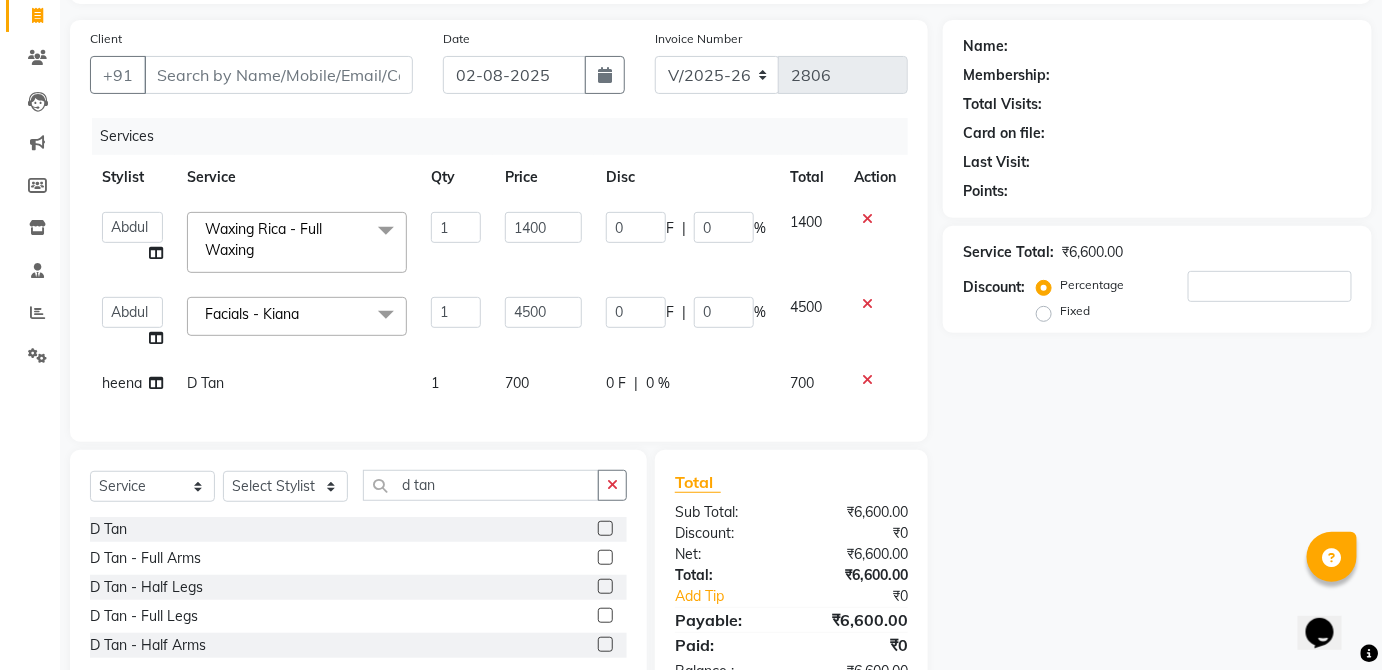 click on "700" 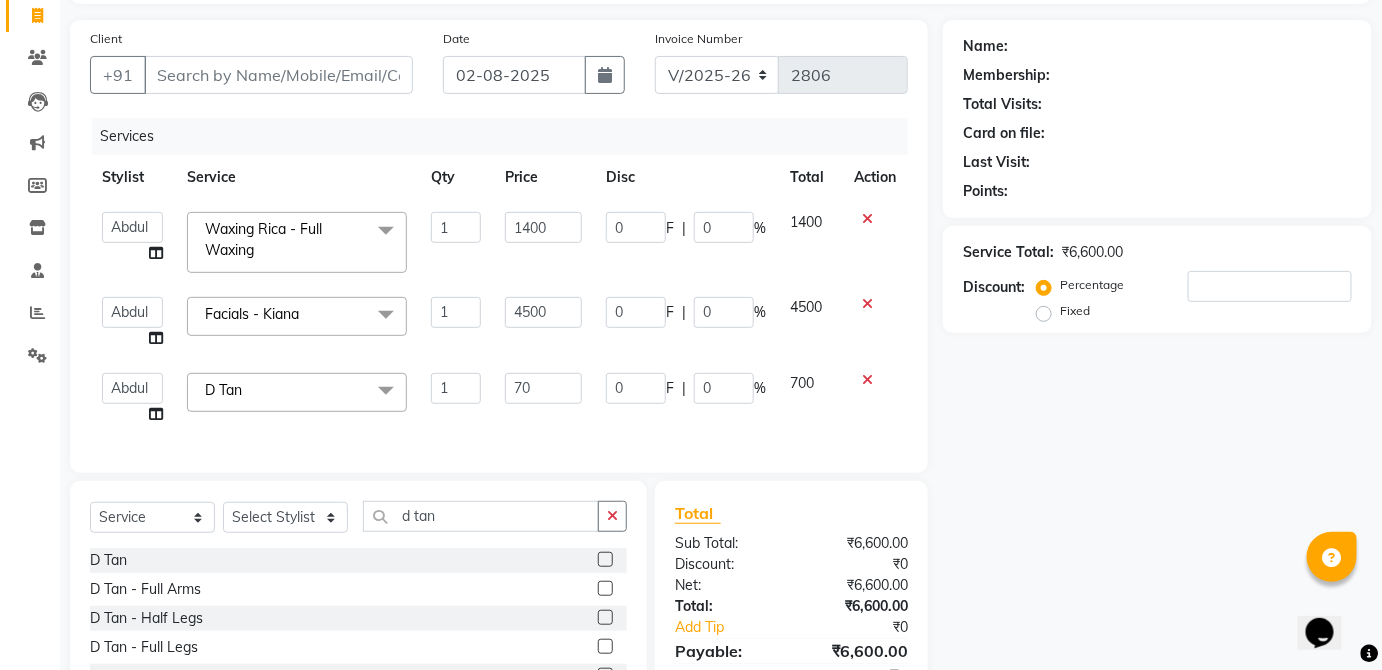 type on "7" 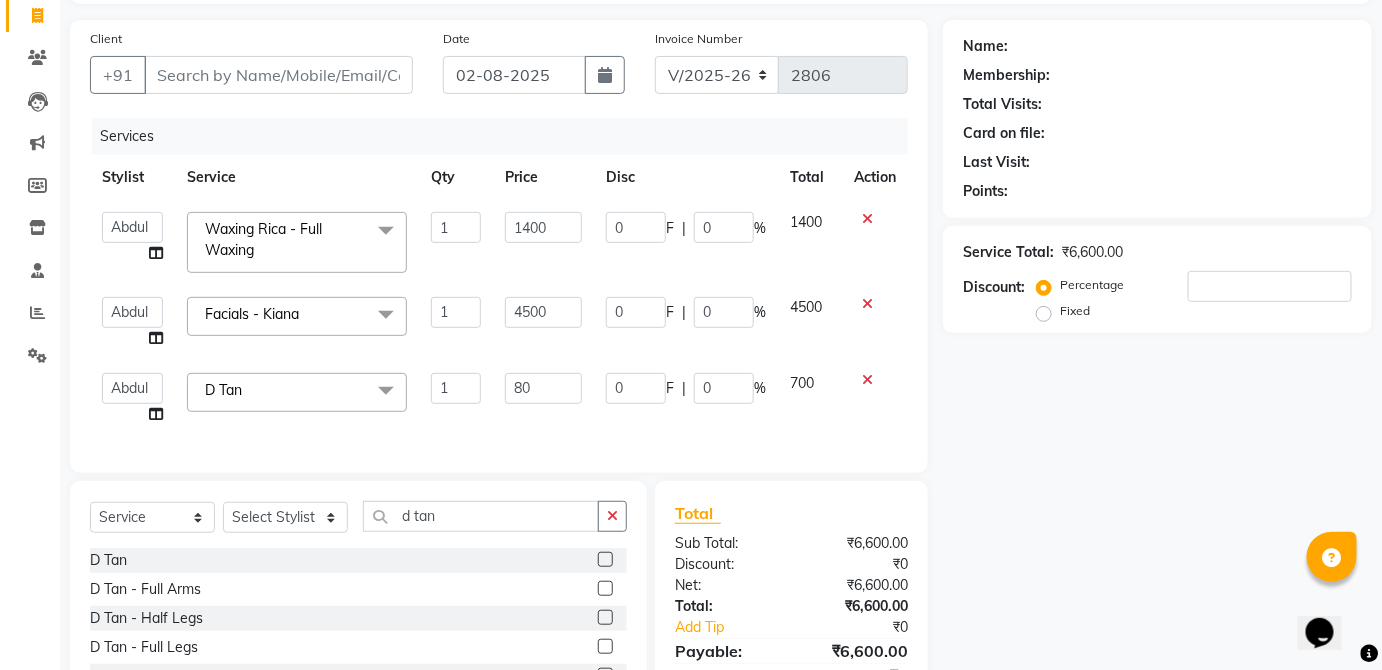 type on "800" 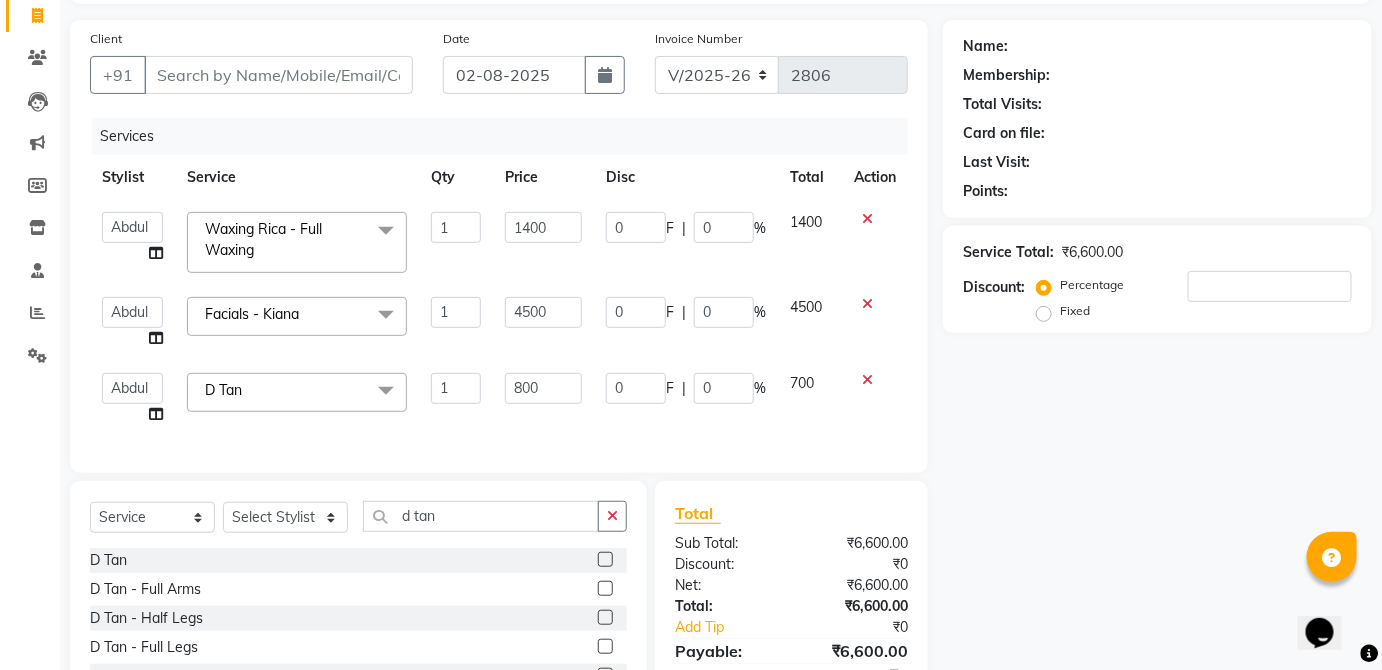 click on "700" 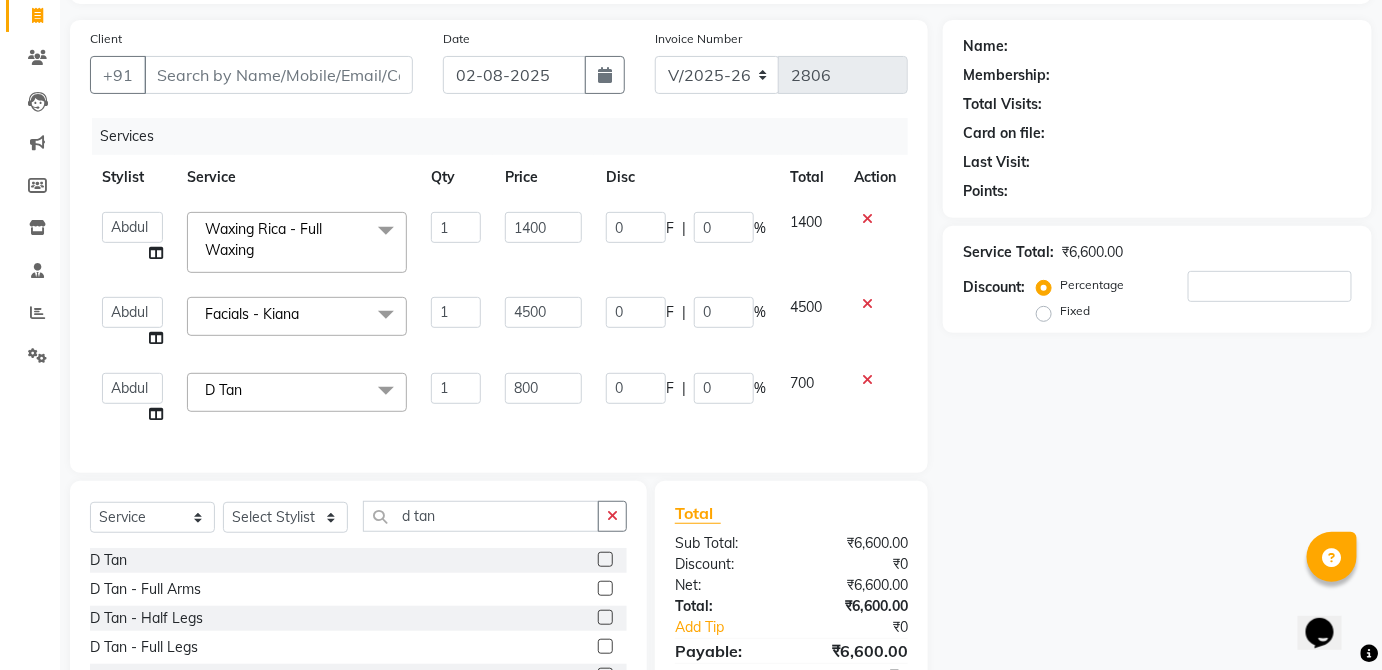 select on "[PHONE]" 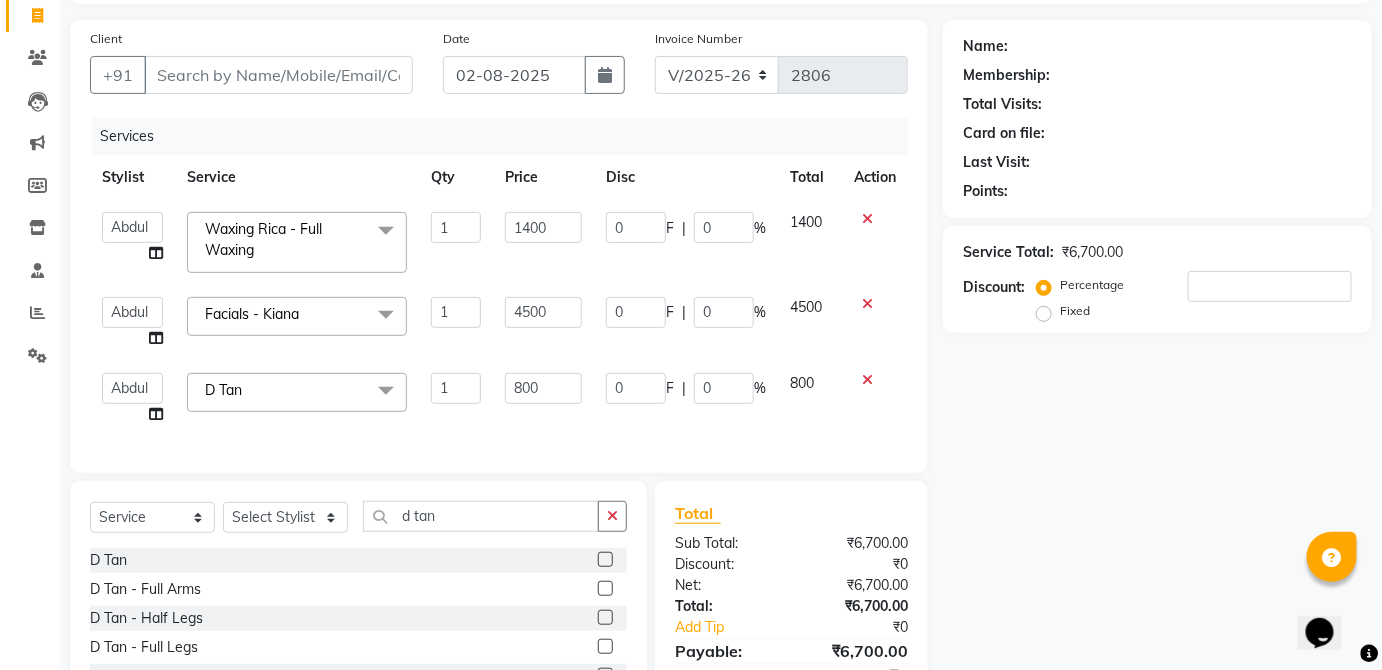 scroll, scrollTop: 234, scrollLeft: 0, axis: vertical 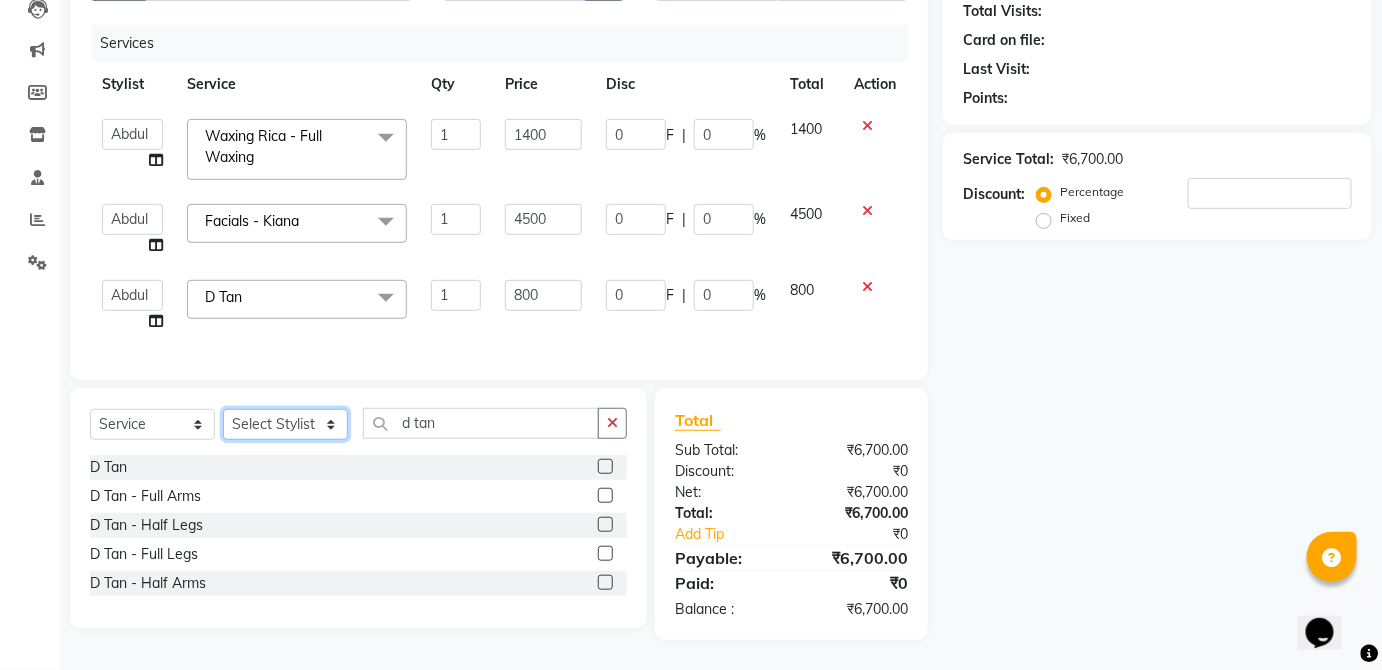 click on "SELECT STYLIST ABDUL ANAS ARTI ARUNA ASIF FAISAL GURI HEENA KAIF KAMAL KARAN KOMAL LAXMI MAMTA MANAGER MOHSIN NITIN RAHUL RAJEEV RASHID SAIF SANGEETA SANGEETA SHARUKH VISHAL V.K" 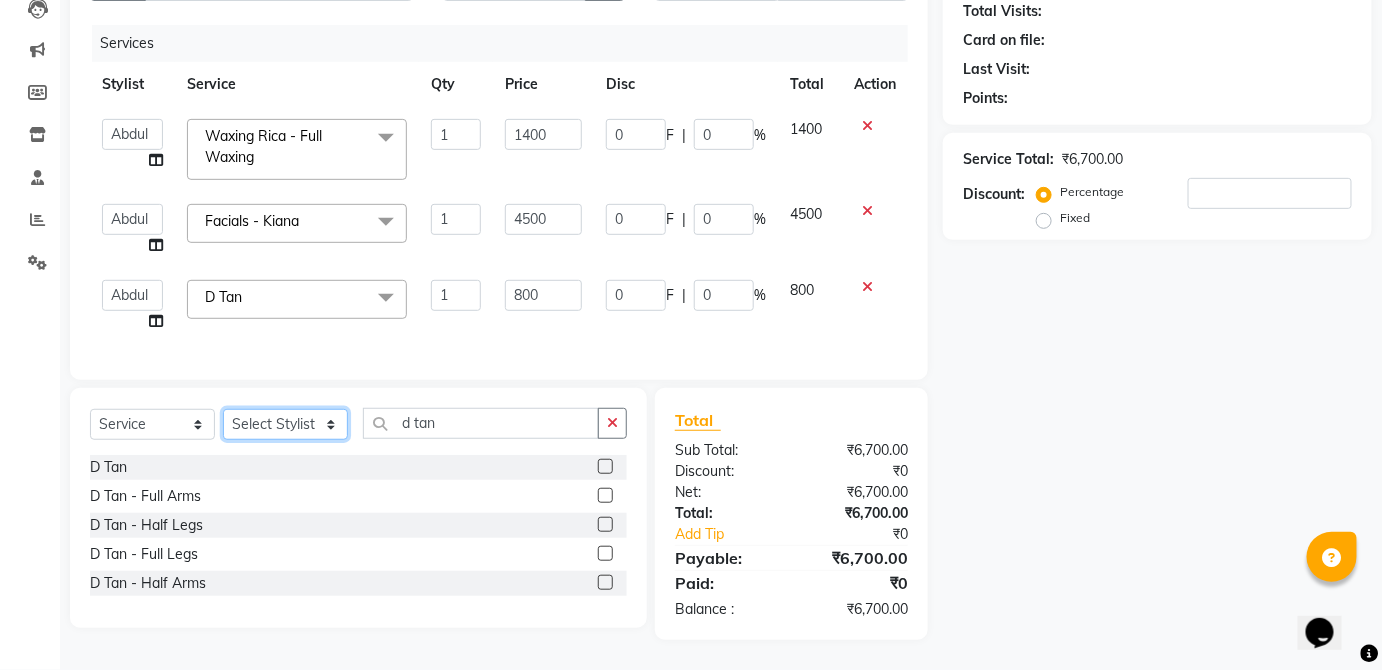 select on "32126" 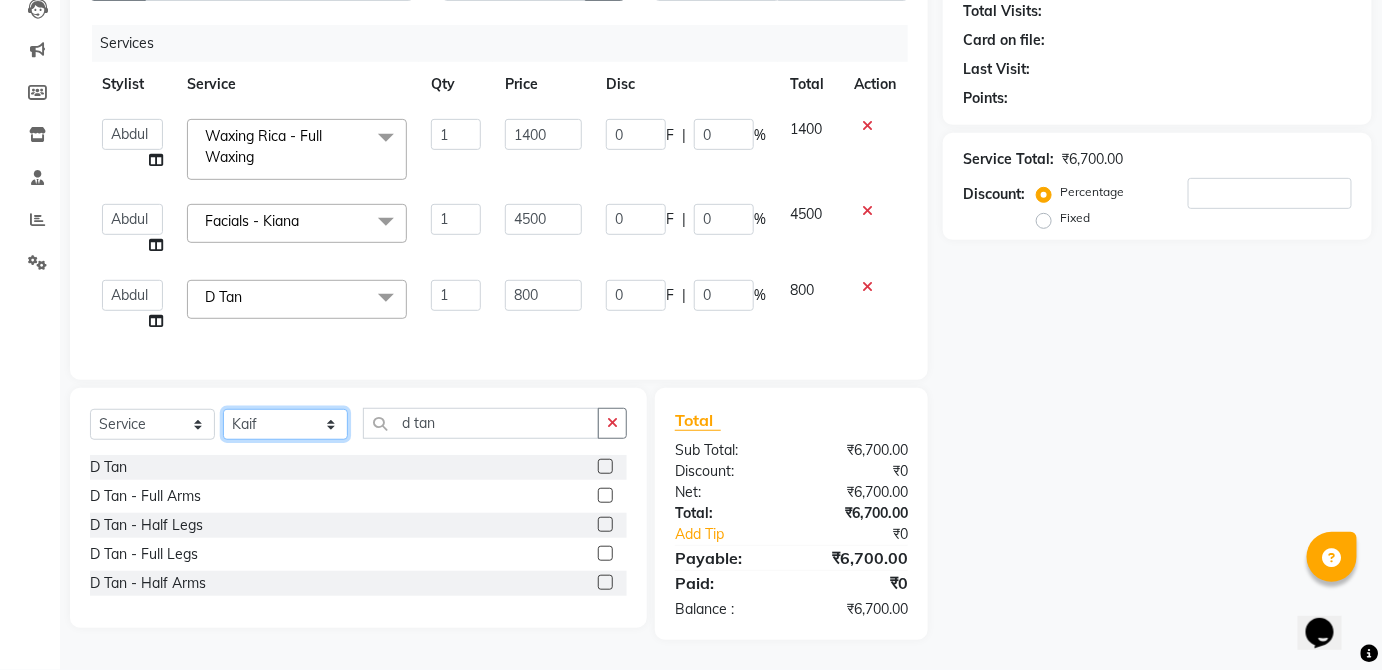 click on "SELECT STYLIST ABDUL ANAS ARTI ARUNA ASIF FAISAL GURI HEENA KAIF KAMAL KARAN KOMAL LAXMI MAMTA MANAGER MOHSIN NITIN RAHUL RAJEEV RASHID SAIF SANGEETA SANGEETA SHARUKH VISHAL V.K" 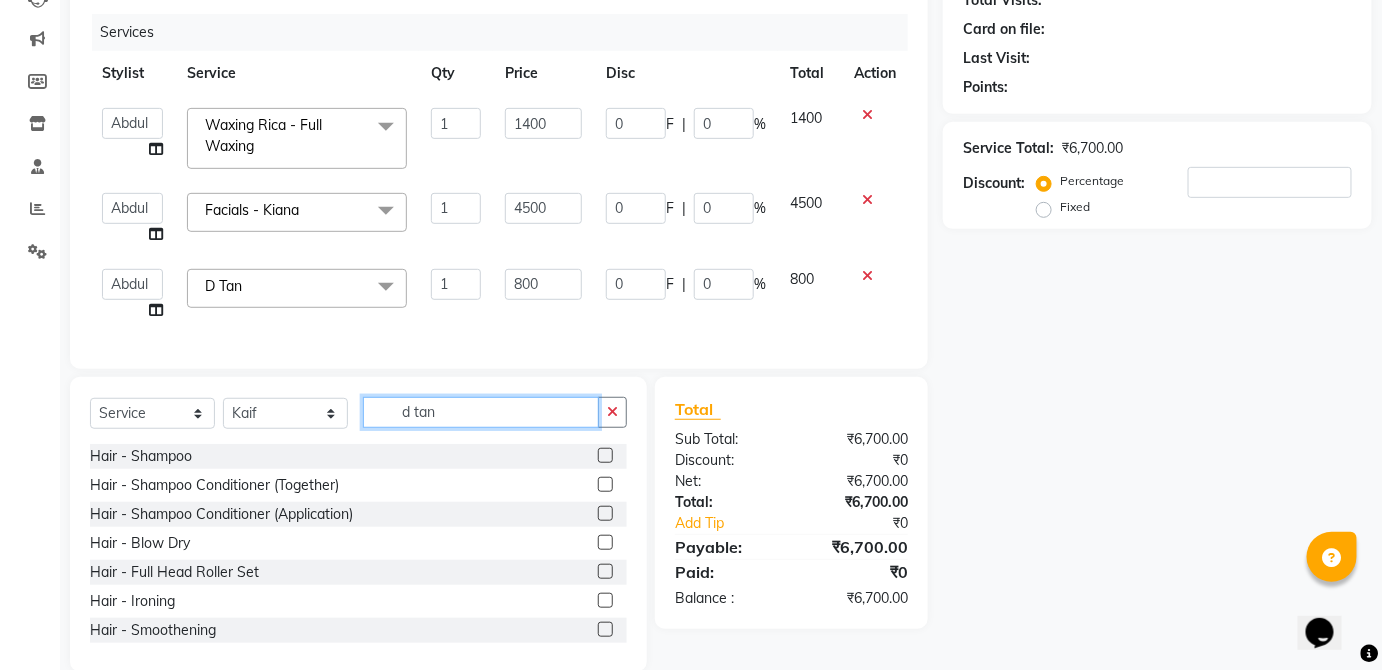 click on "d tan" 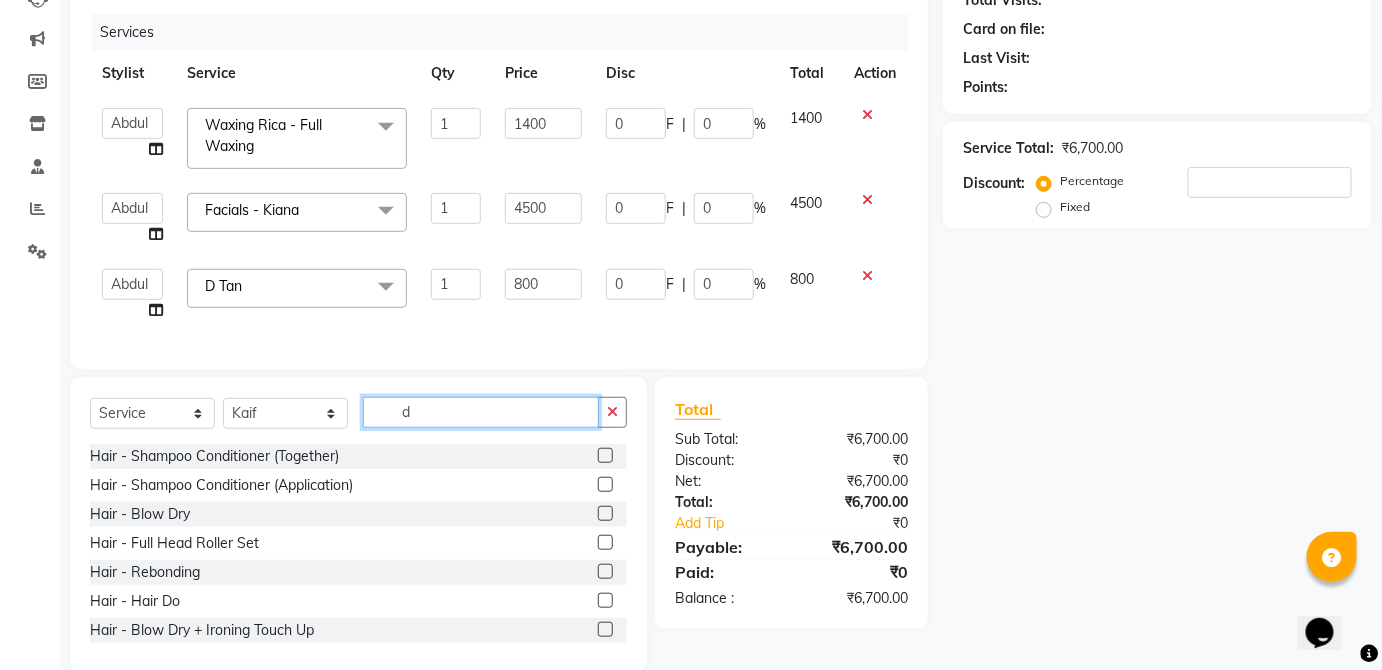 type on "d" 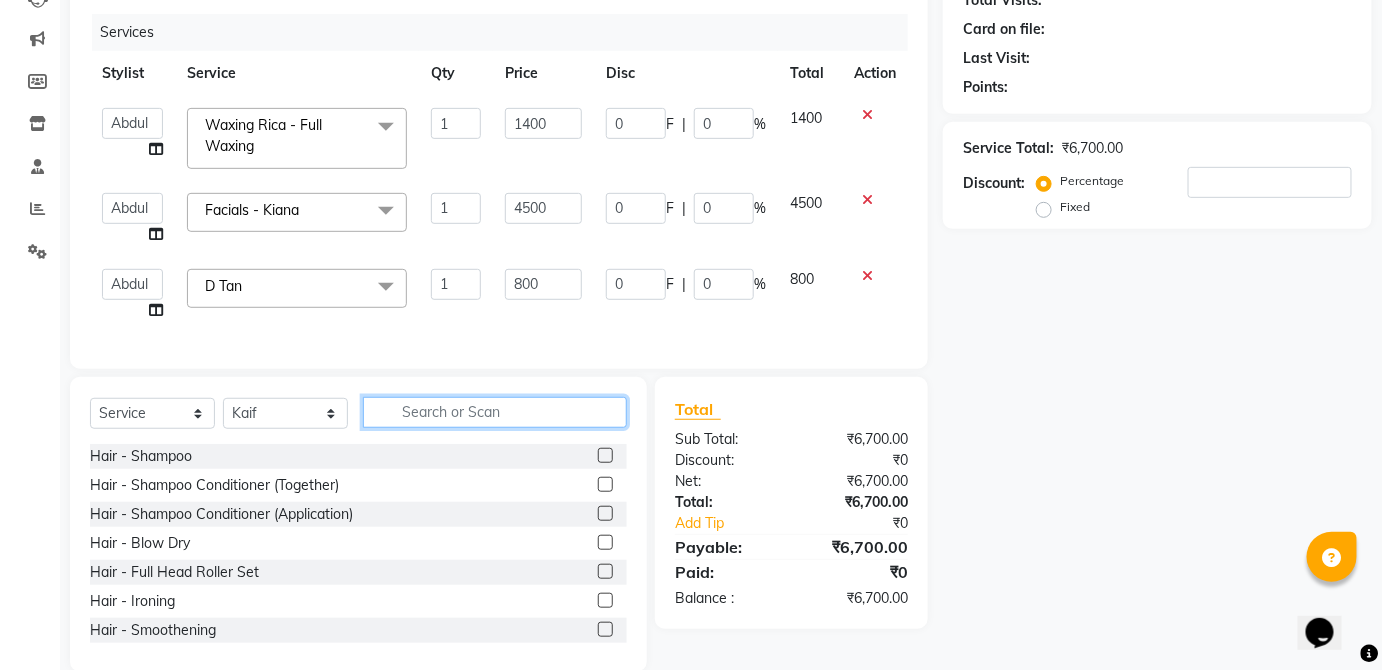 type 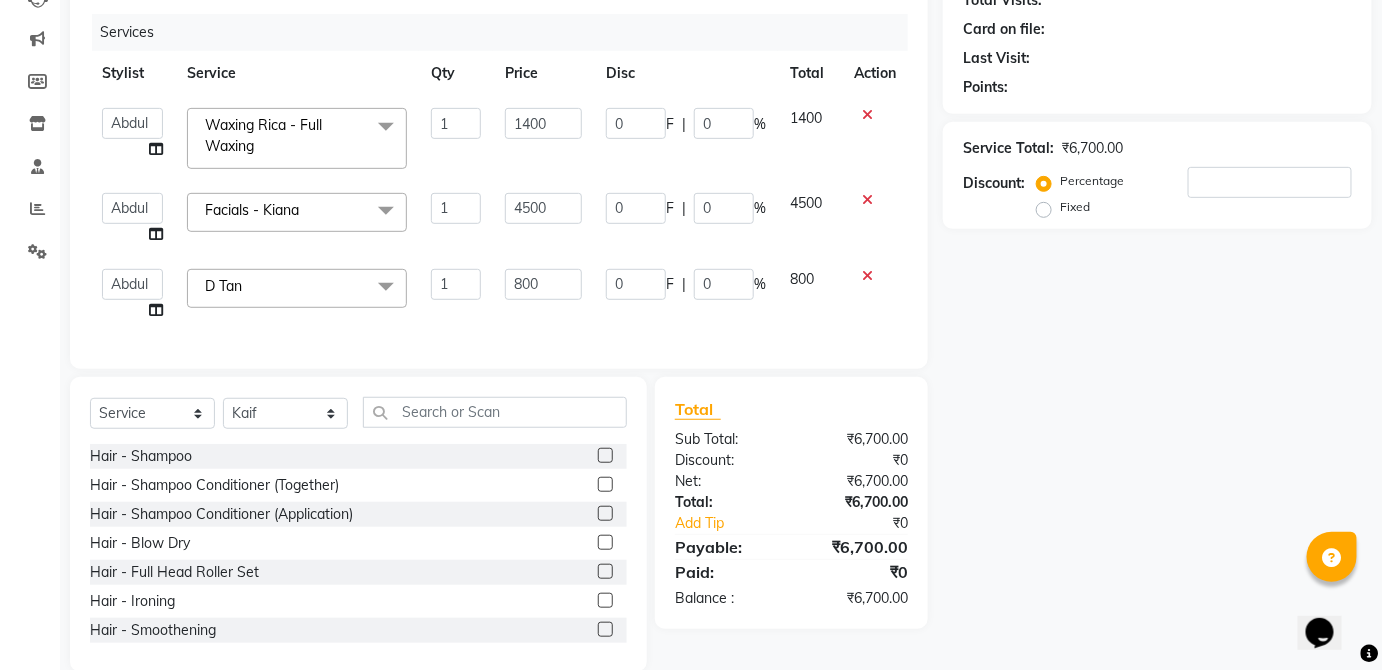 click 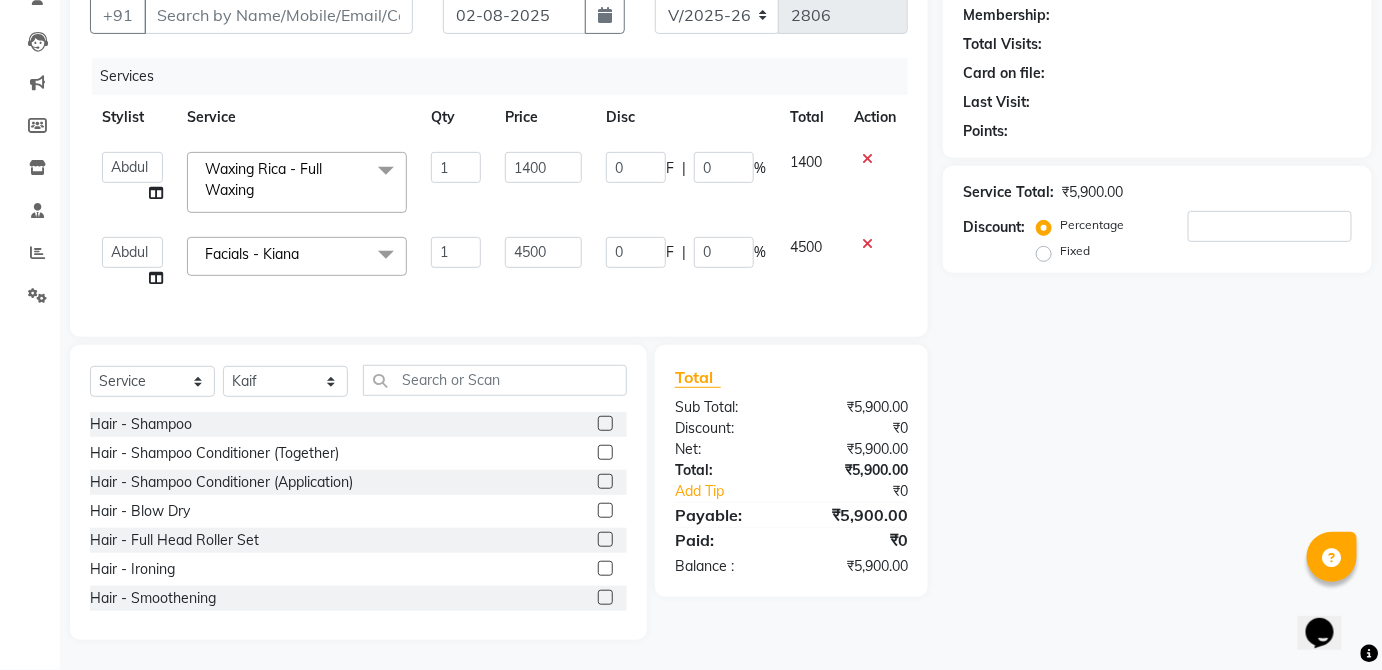 click 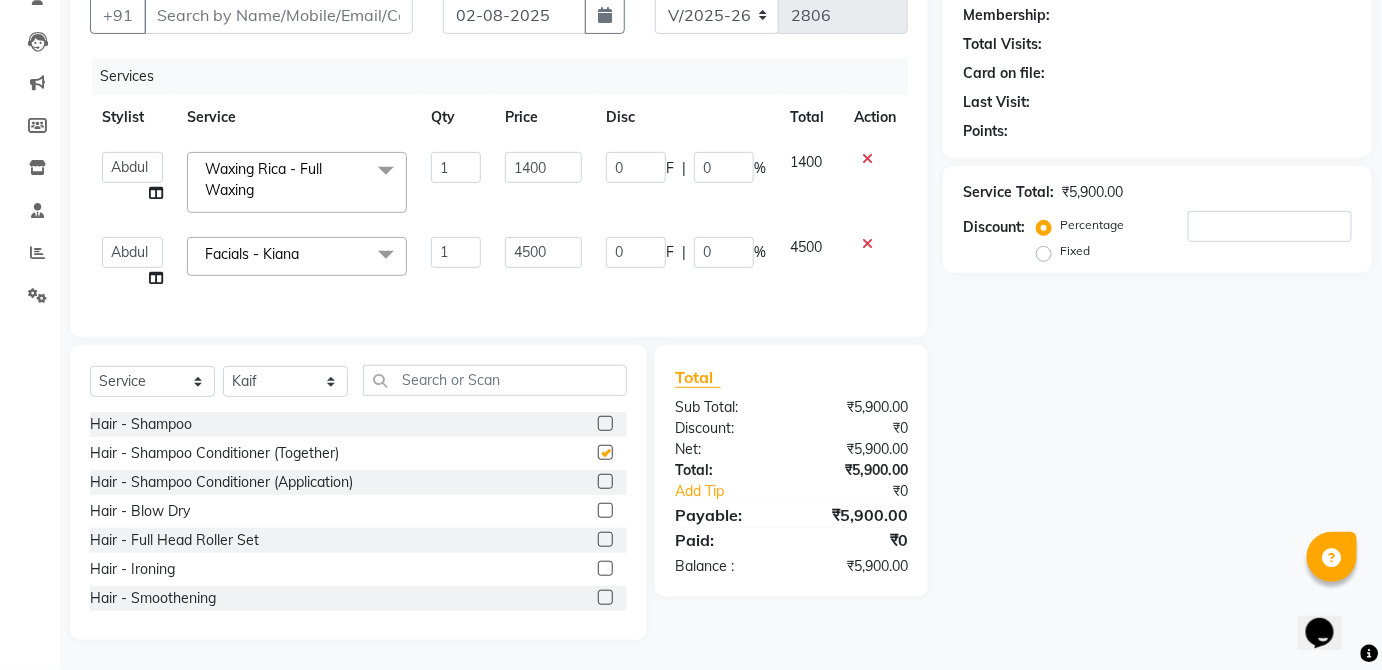 scroll, scrollTop: 234, scrollLeft: 0, axis: vertical 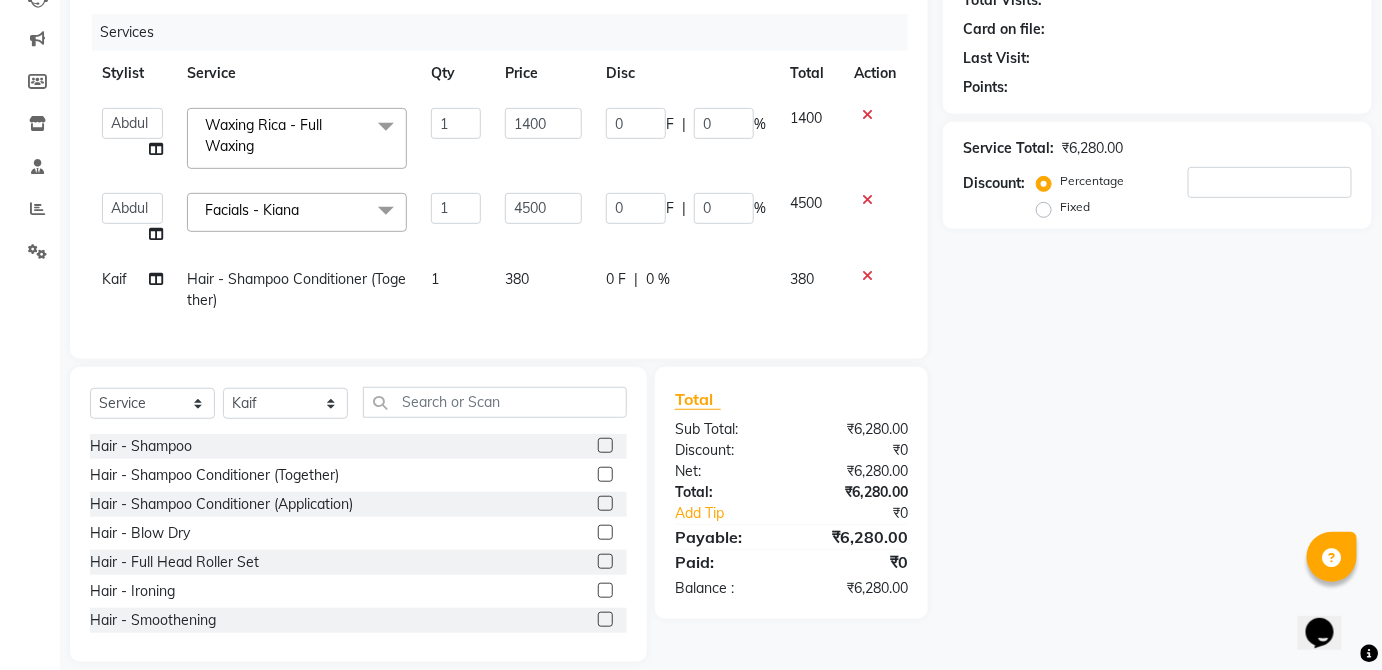 checkbox on "false" 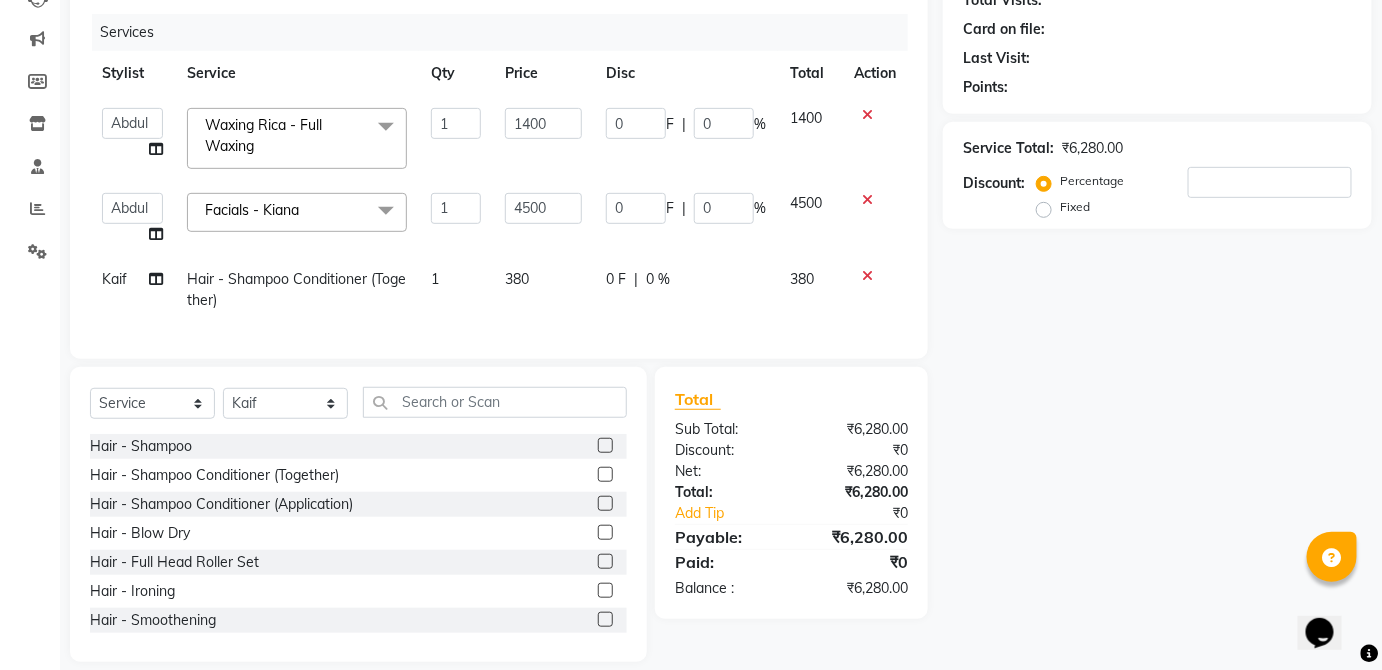 click on "380" 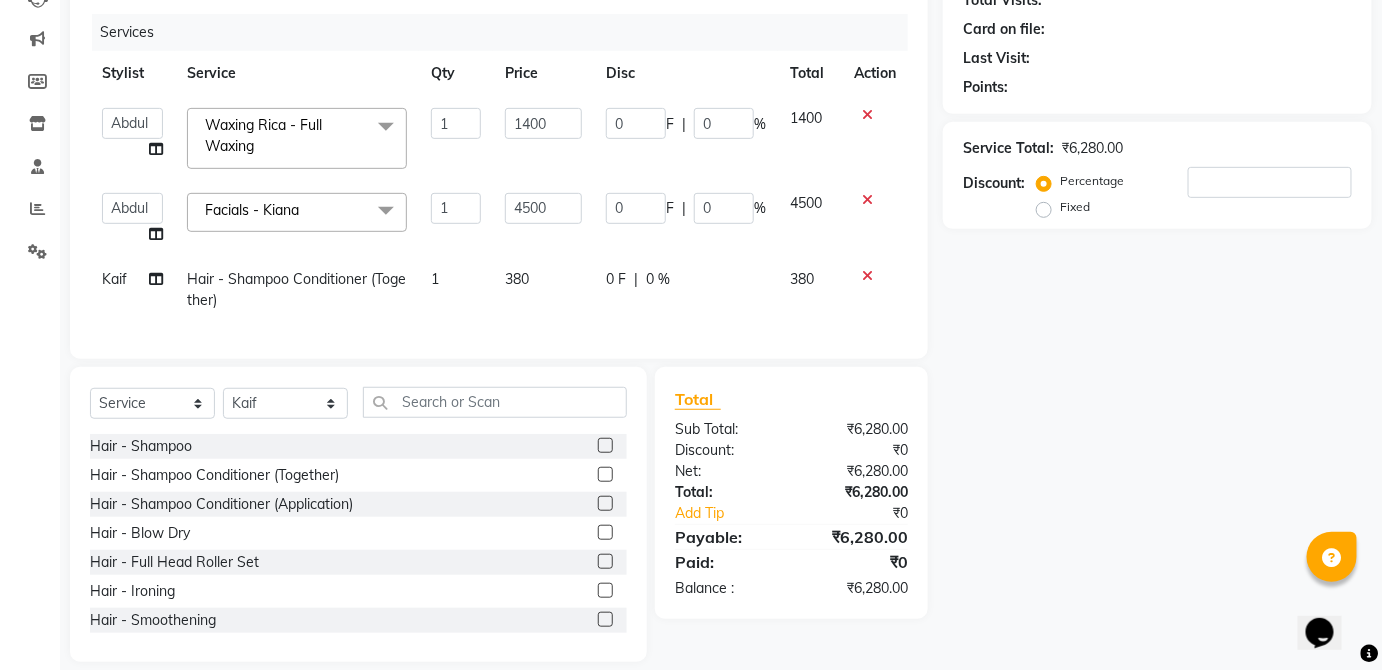 select on "32126" 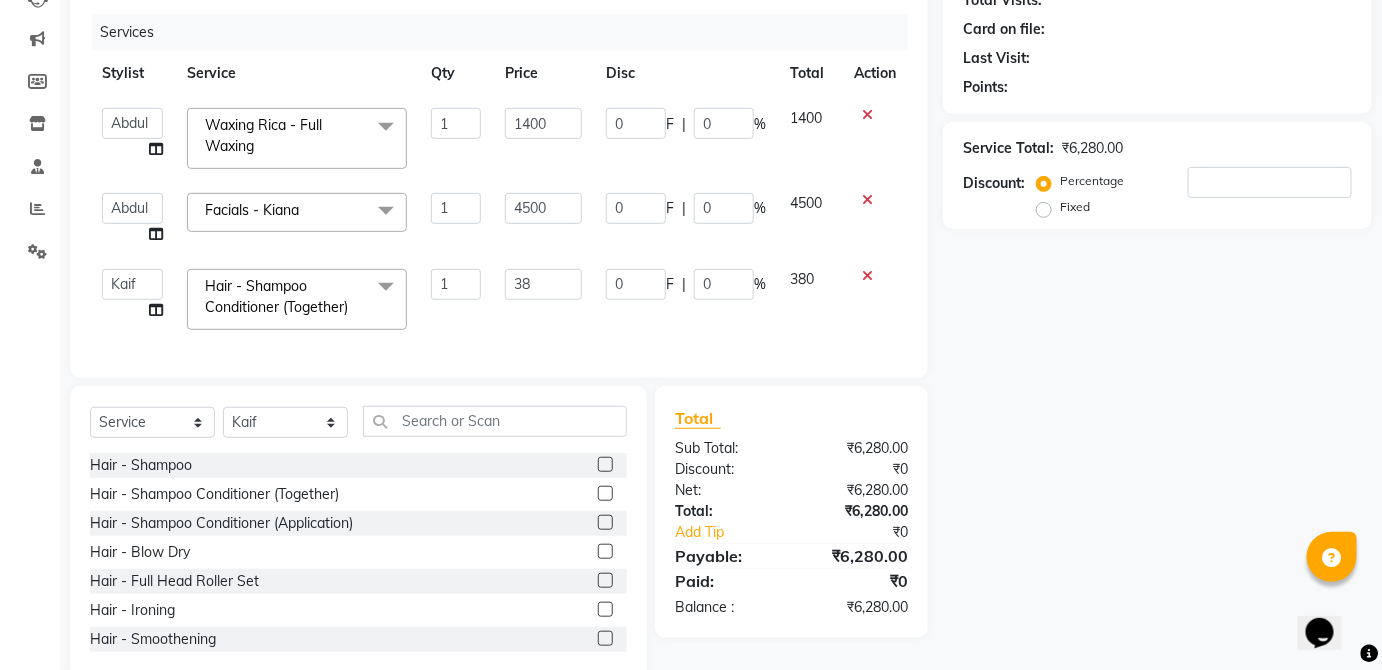 type on "3" 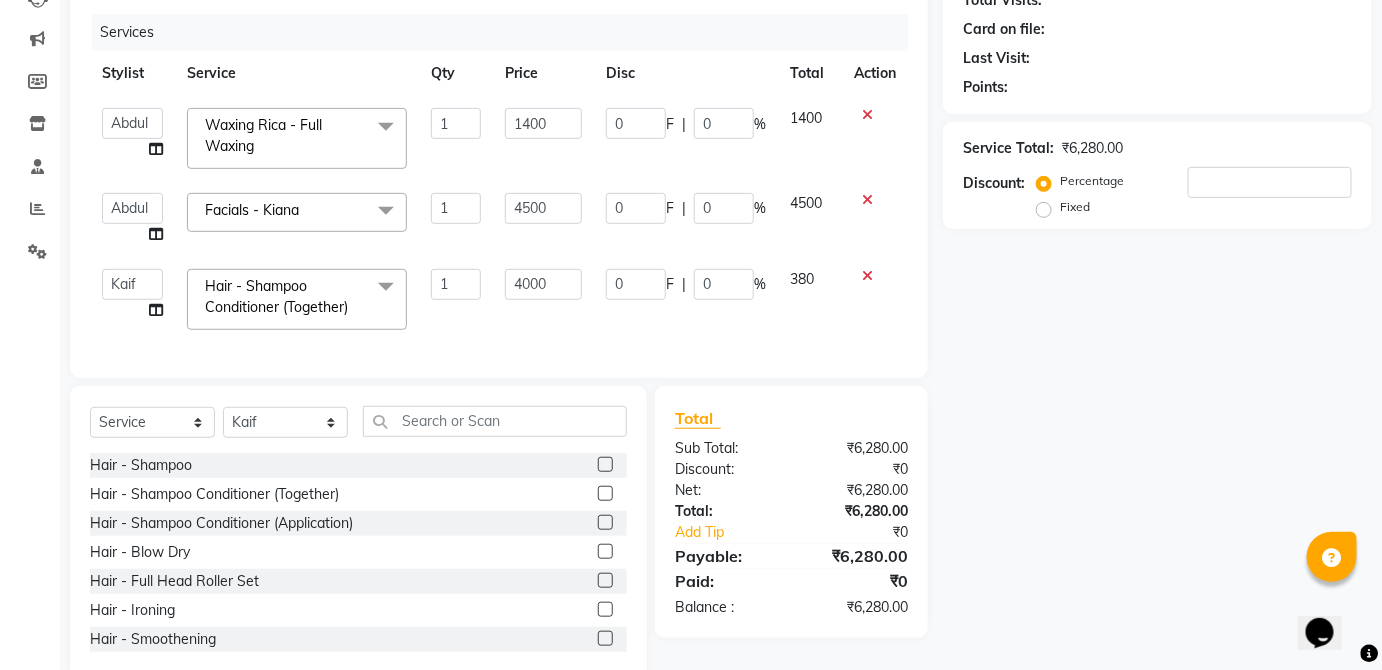 type on "400" 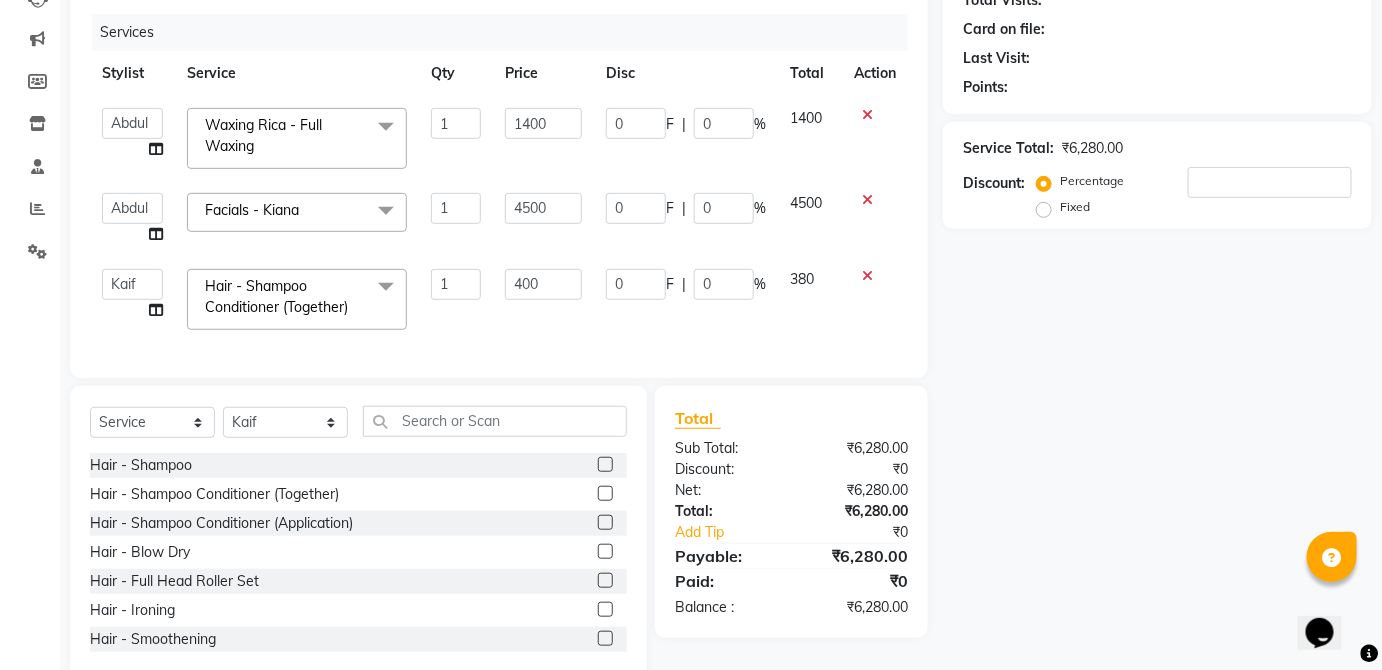 click on "380" 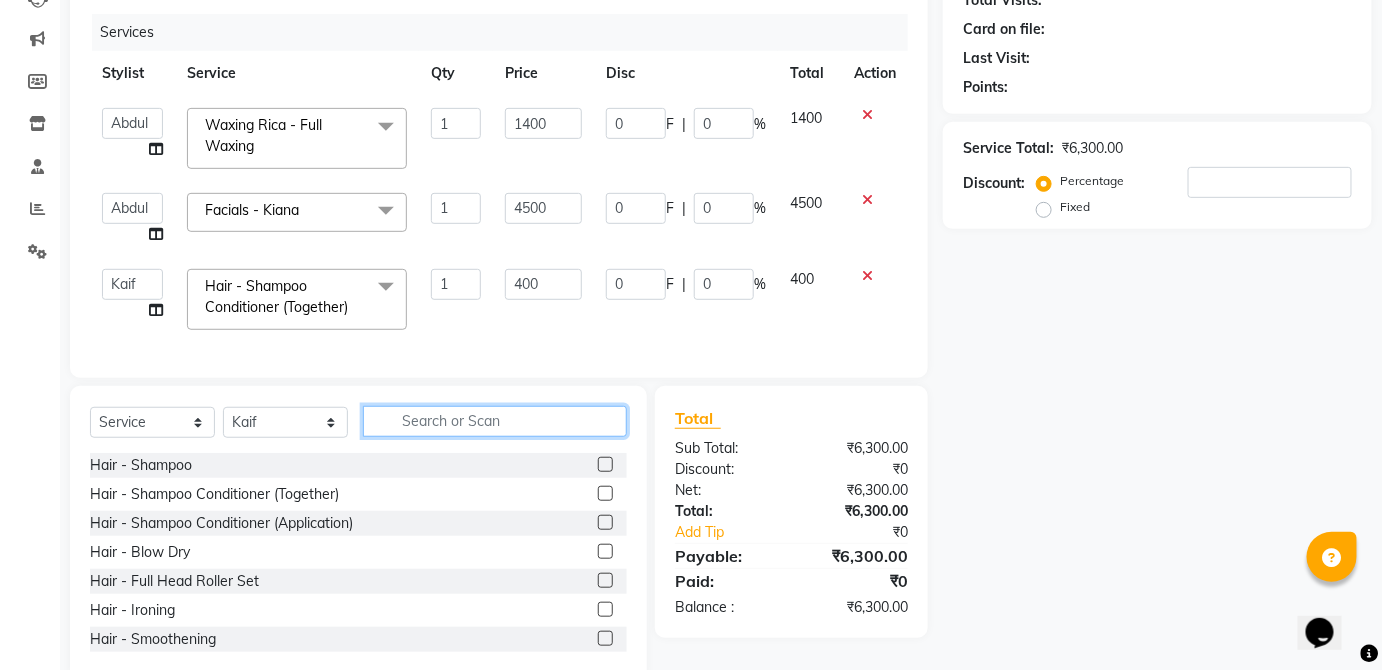 click 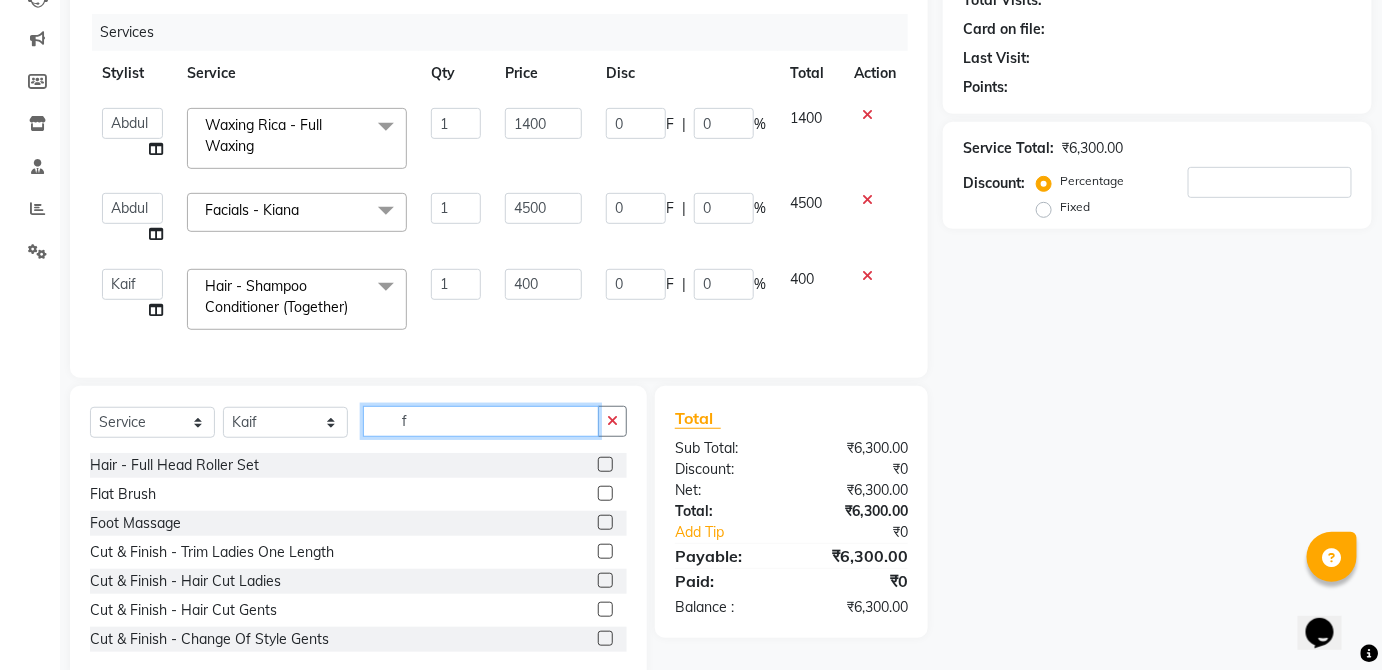 type on "f" 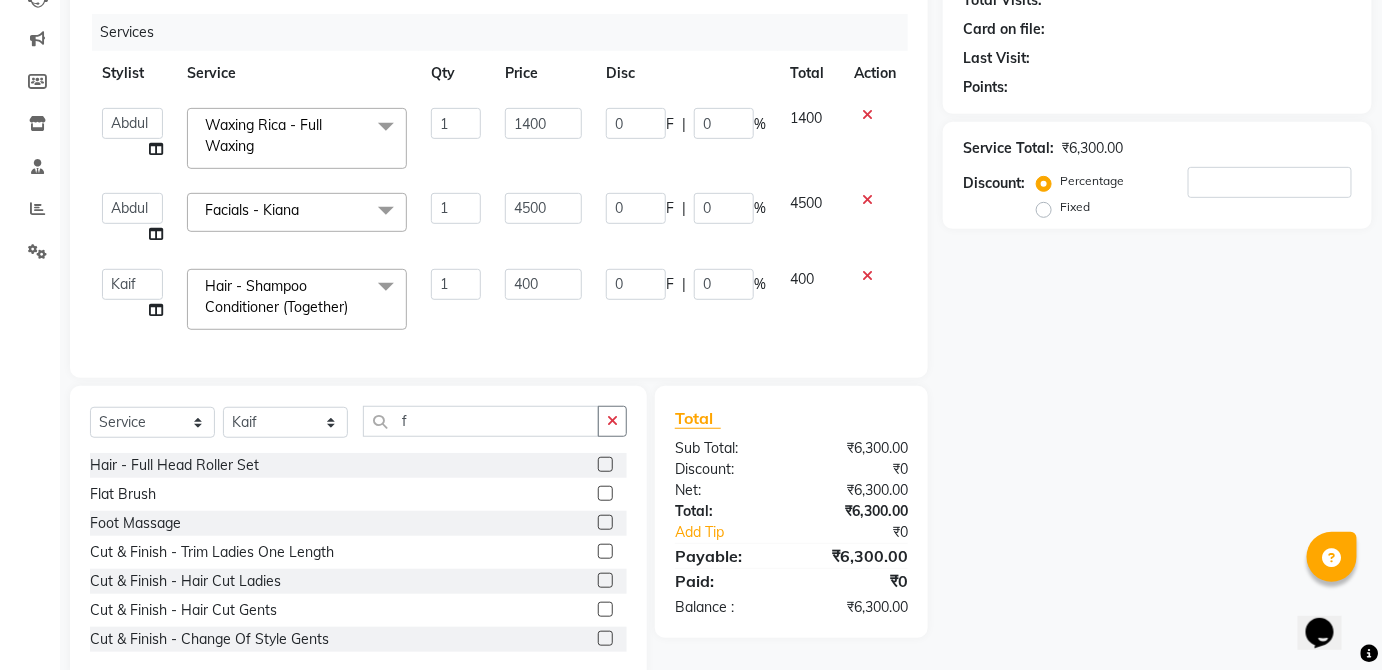 click 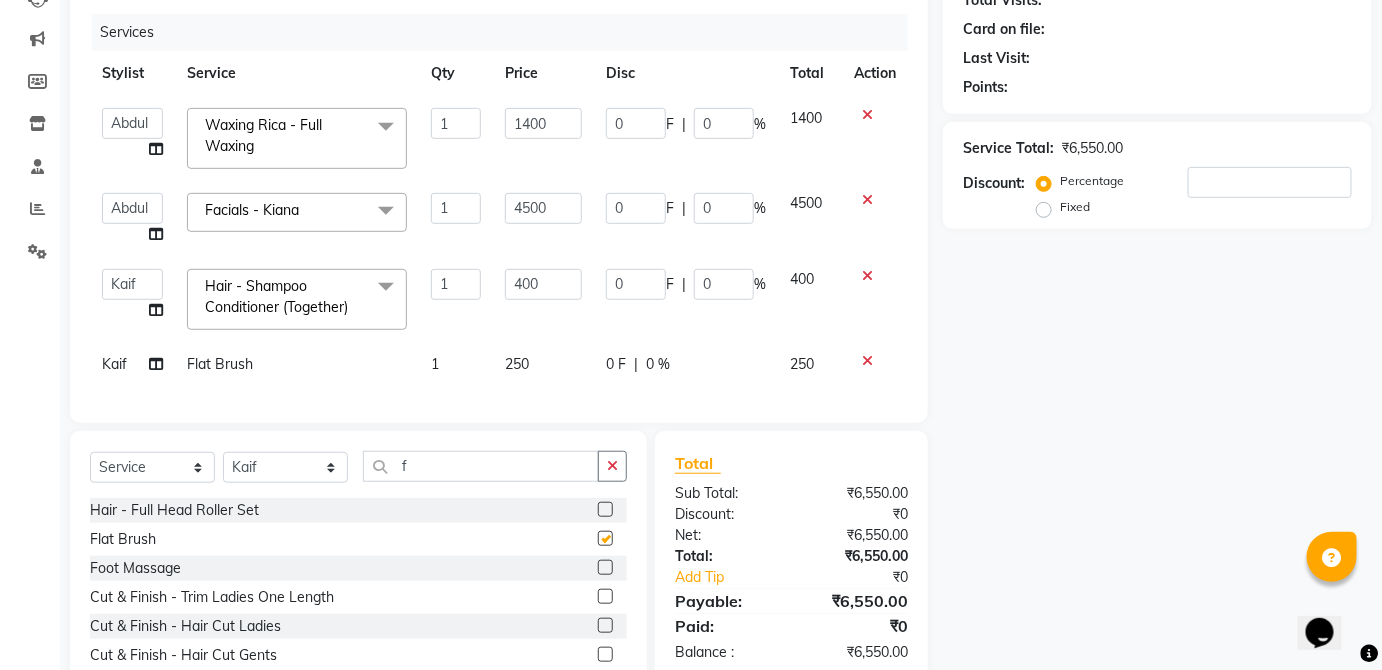 click on "0 F | 0 %" 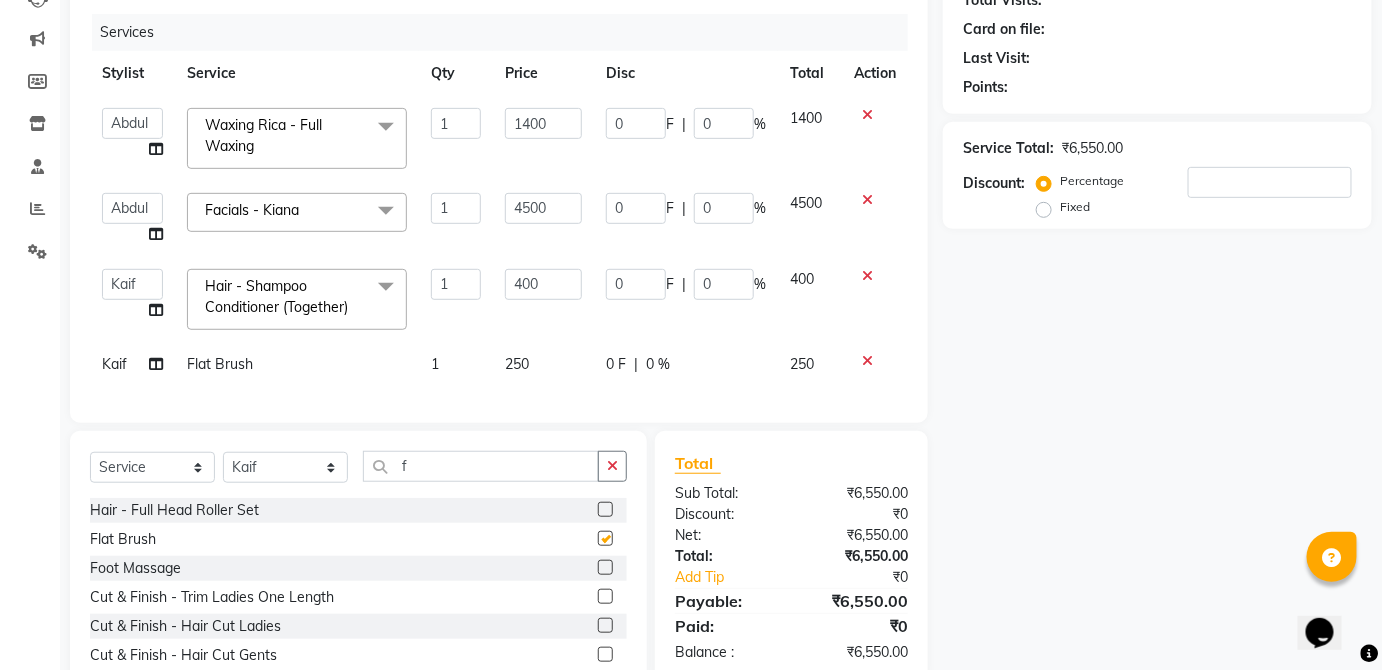 select on "32126" 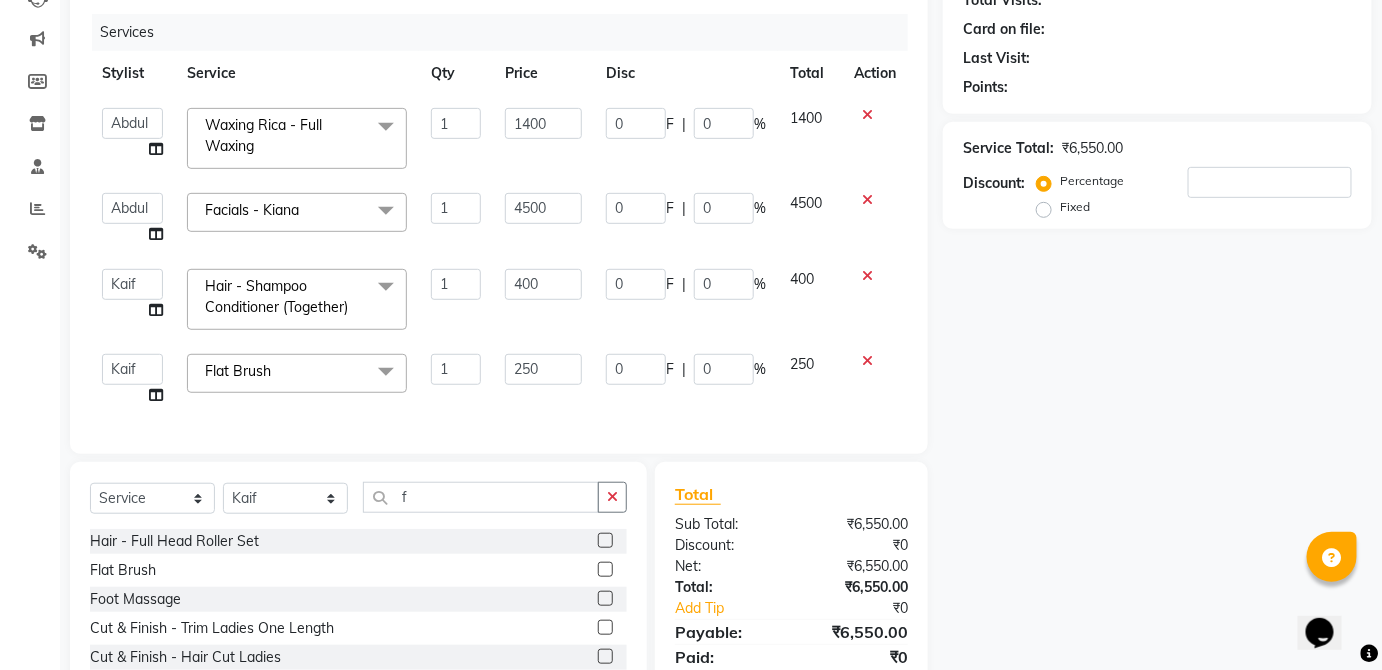 checkbox on "false" 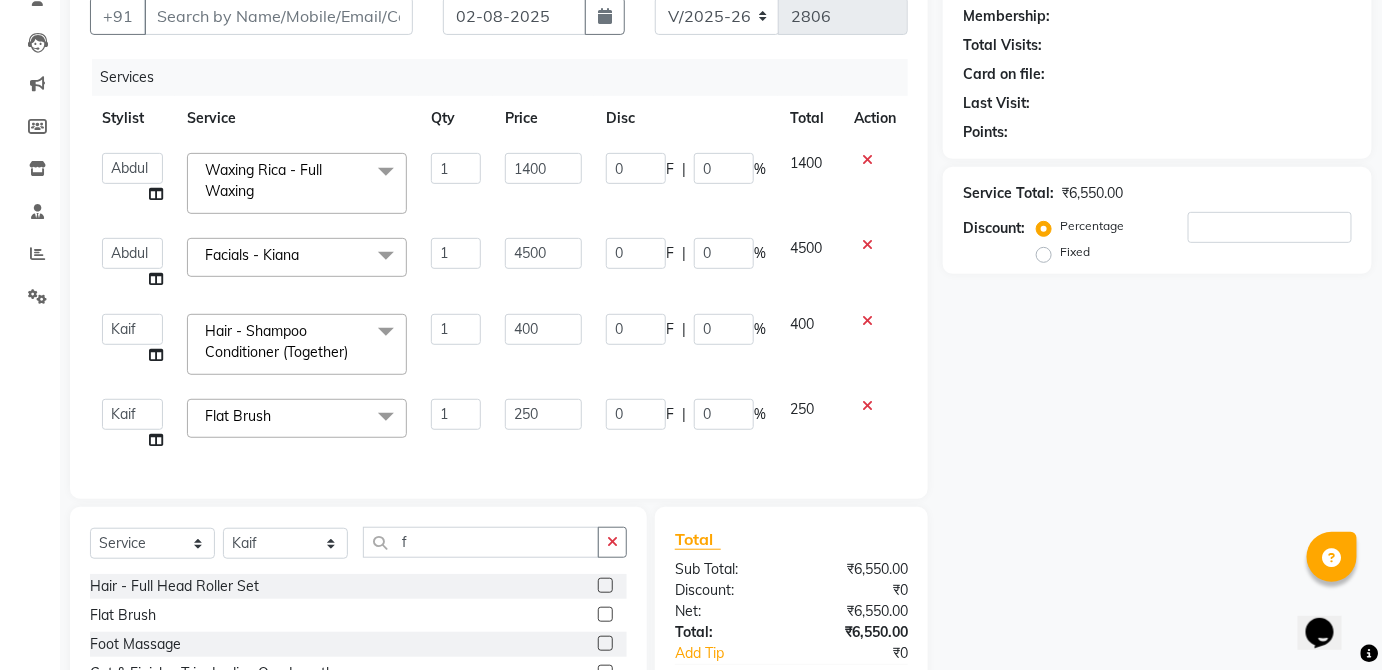 scroll, scrollTop: 184, scrollLeft: 0, axis: vertical 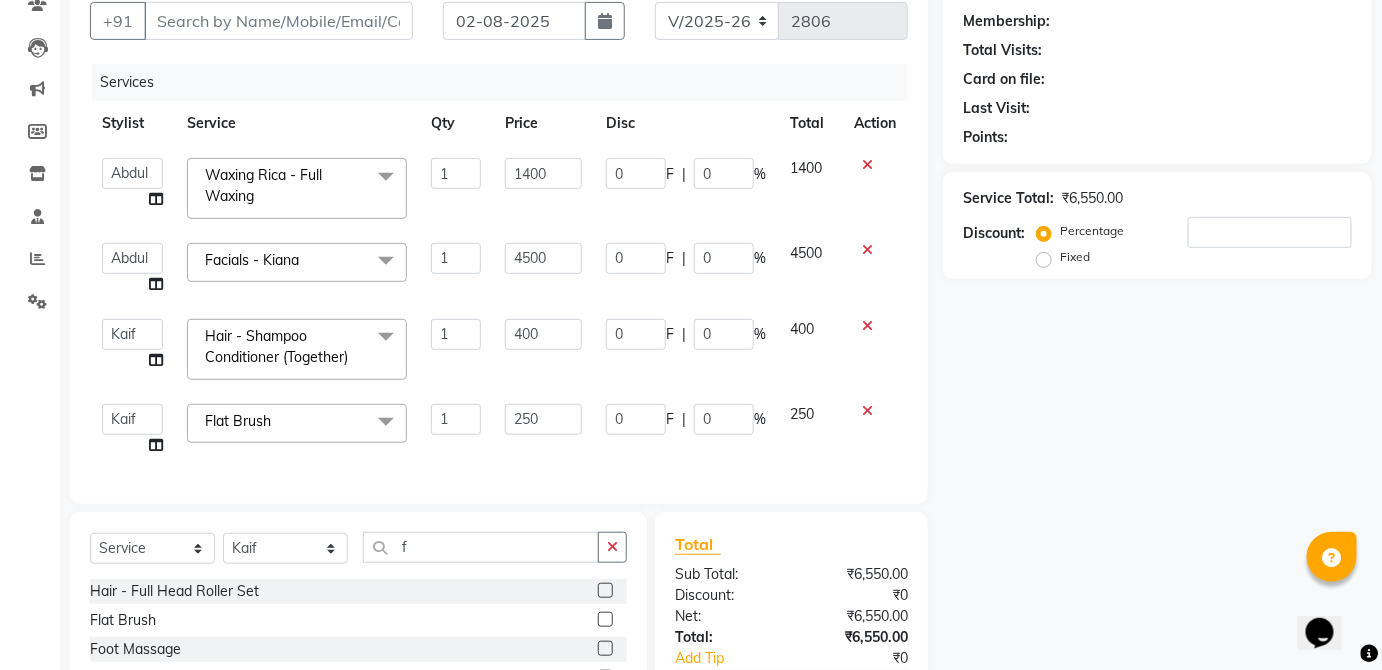 click on "0 F | 0 %" 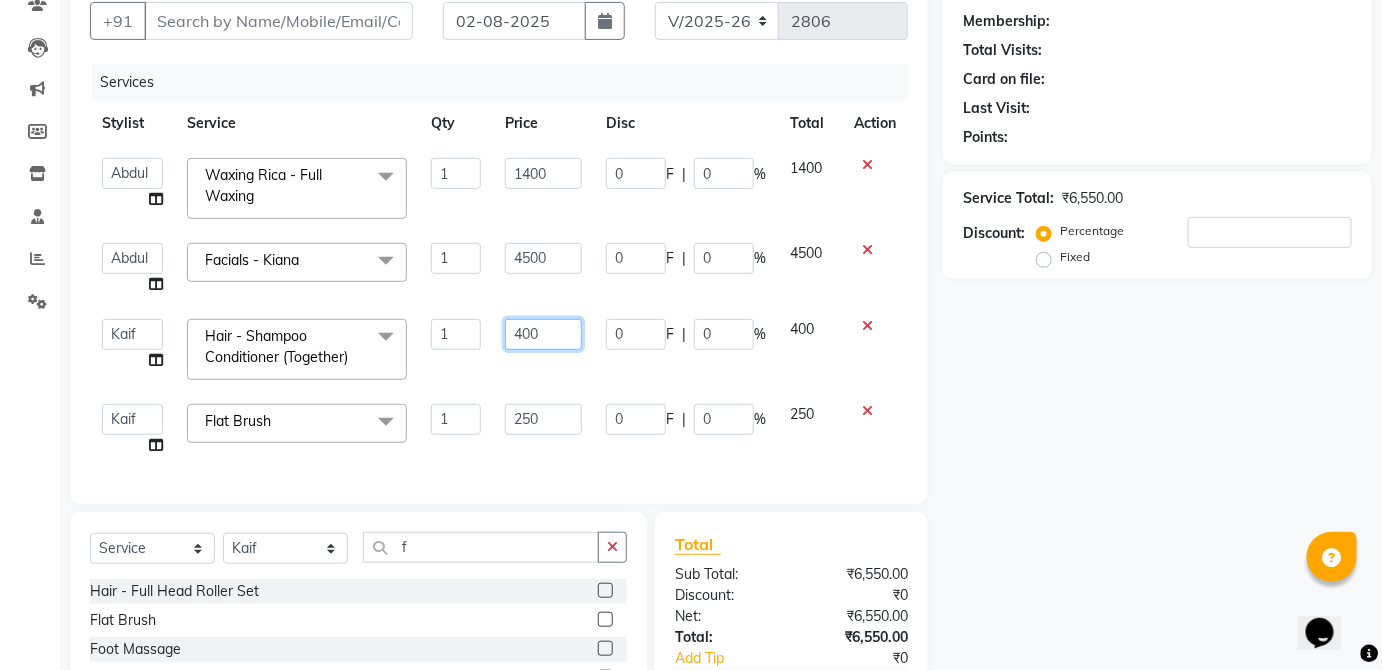 click on "400" 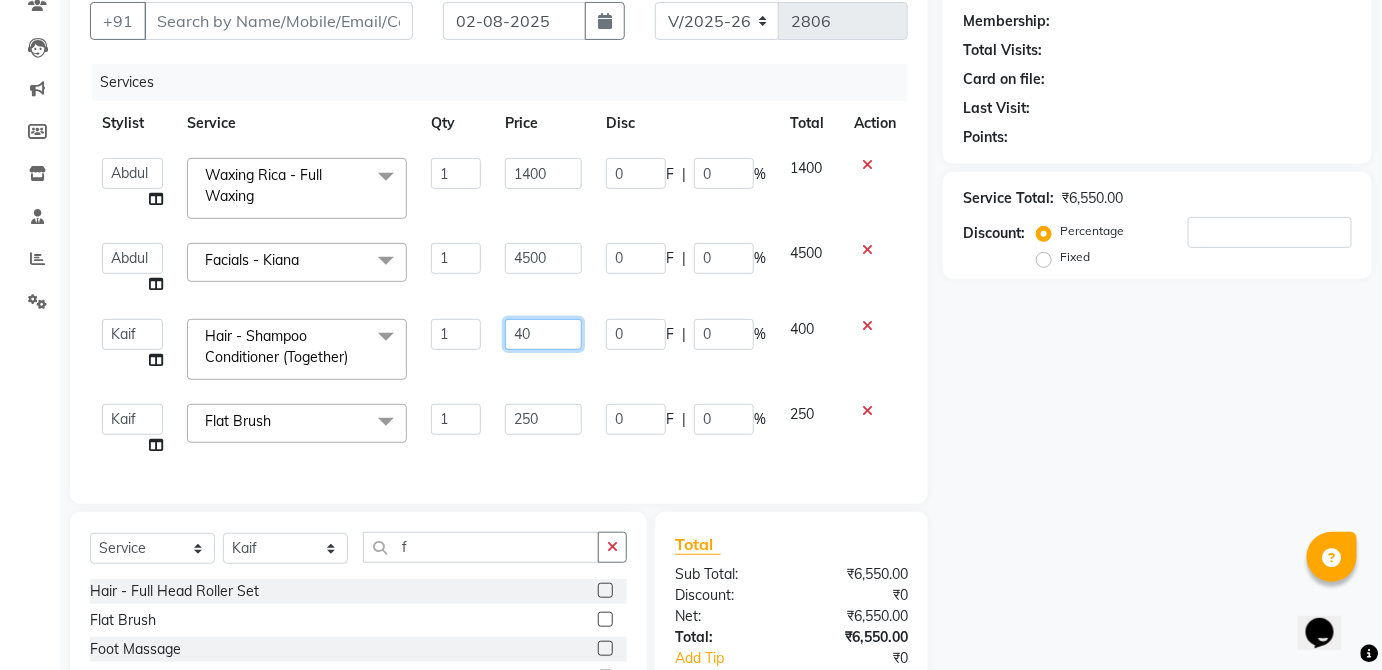type on "4" 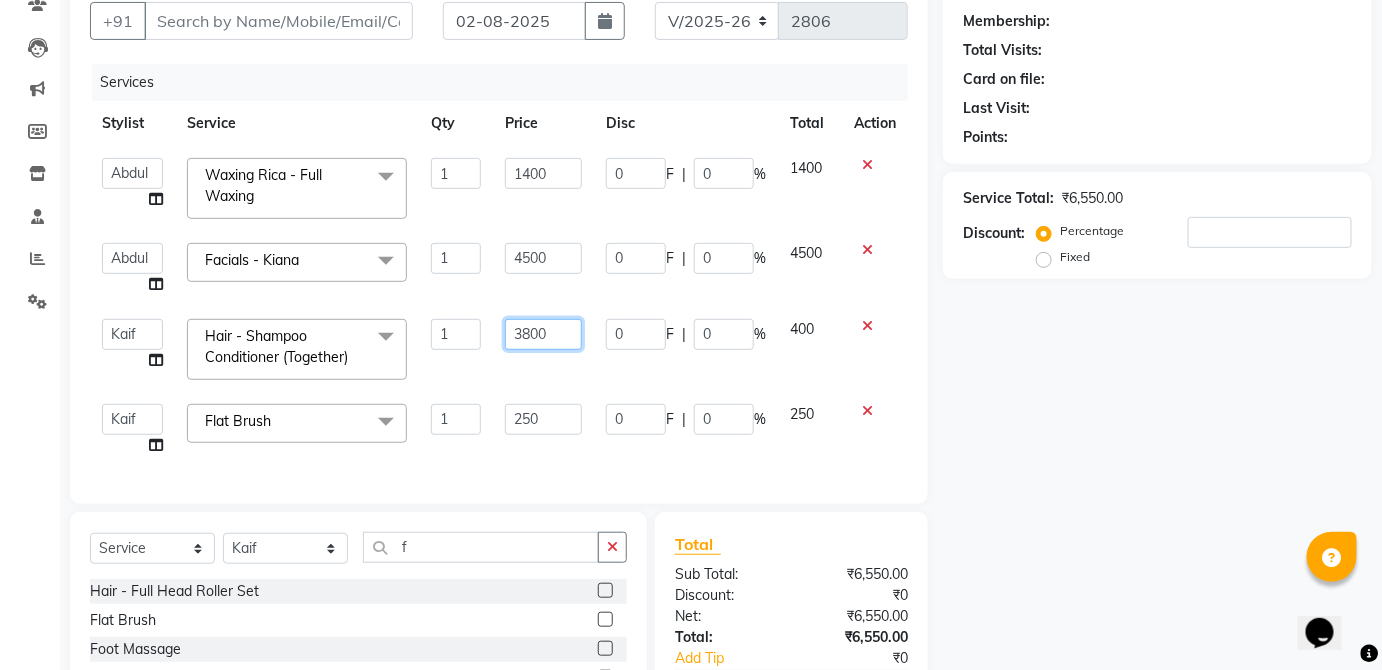 type on "380" 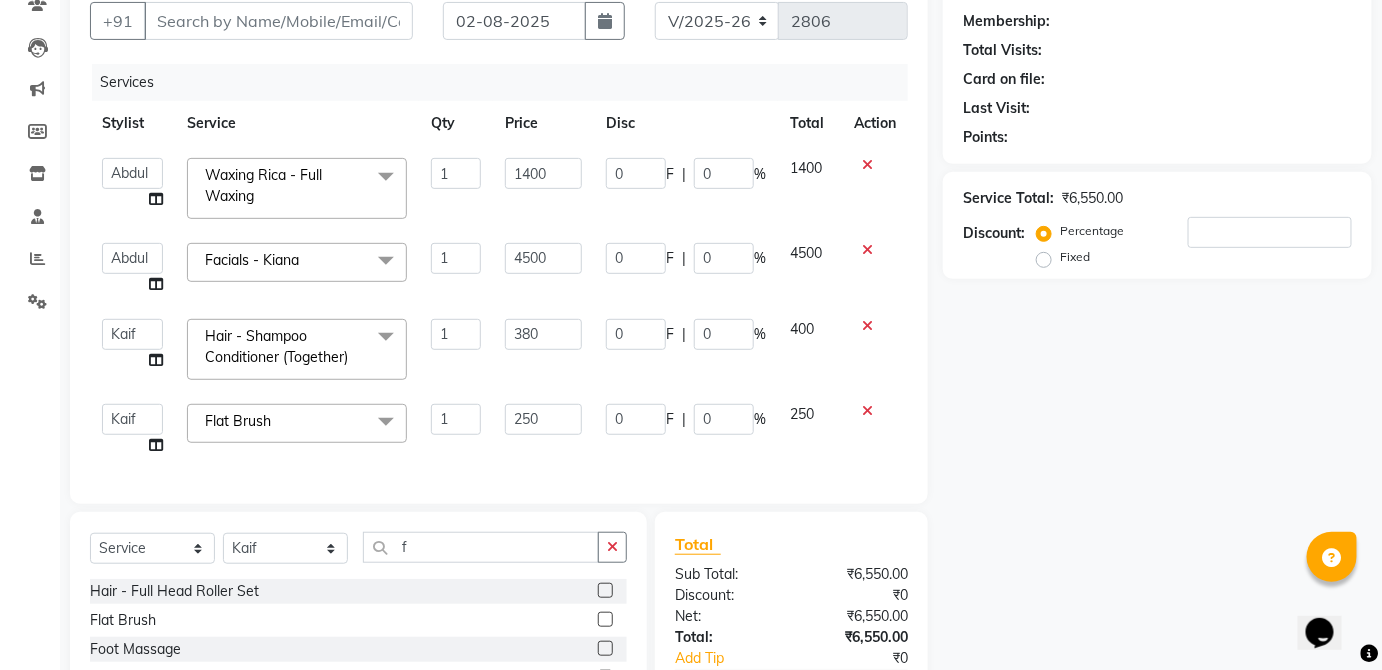 click on "400" 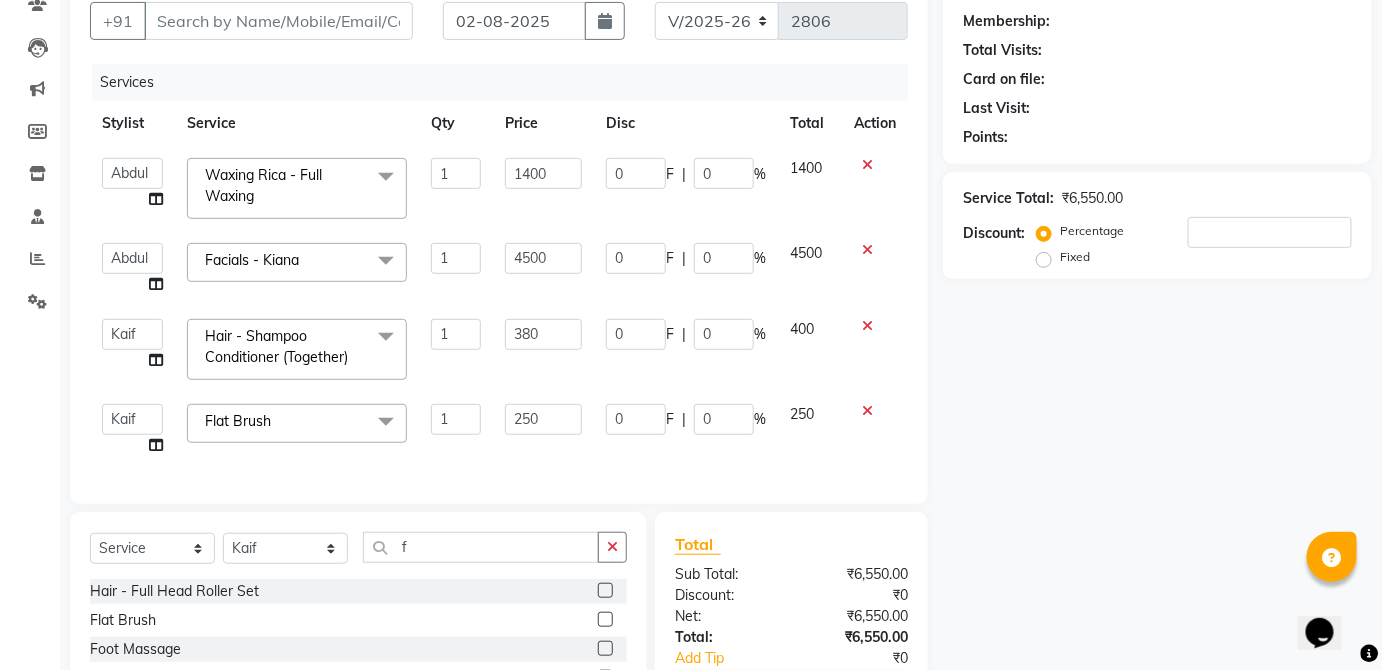 select on "32126" 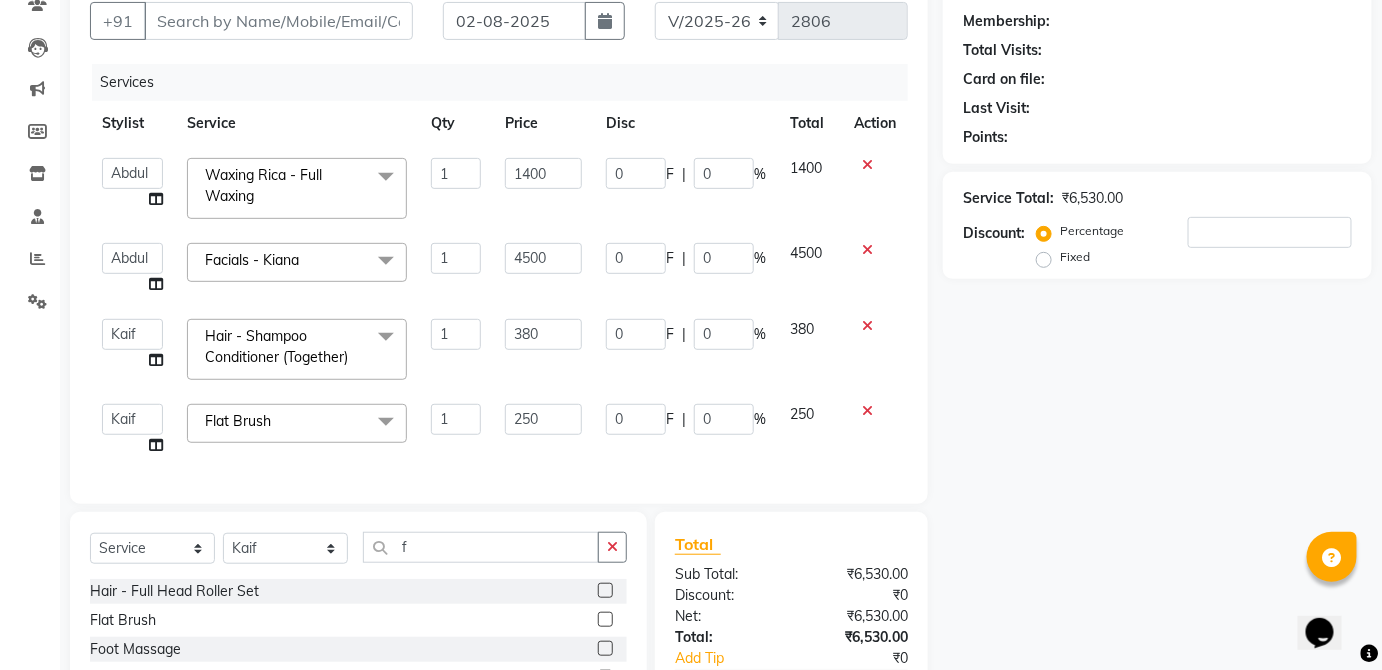 scroll, scrollTop: 0, scrollLeft: 0, axis: both 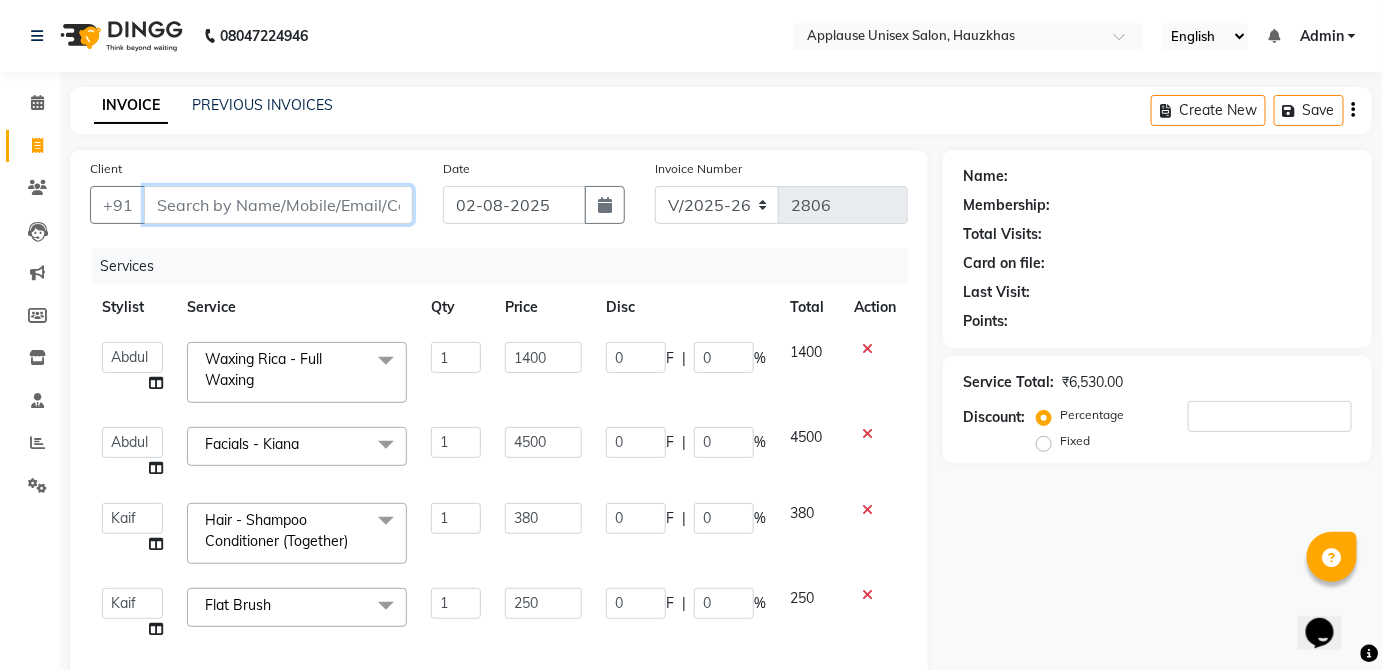 click on "Client" at bounding box center [278, 205] 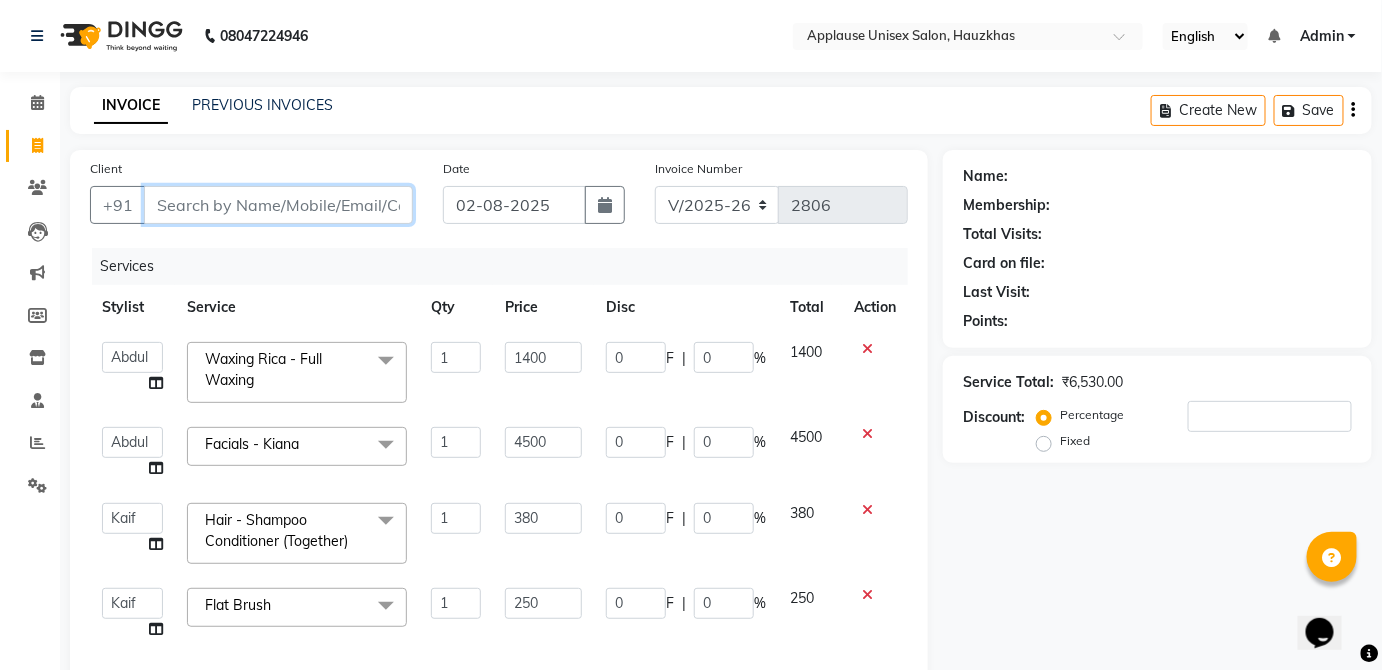 type on "r" 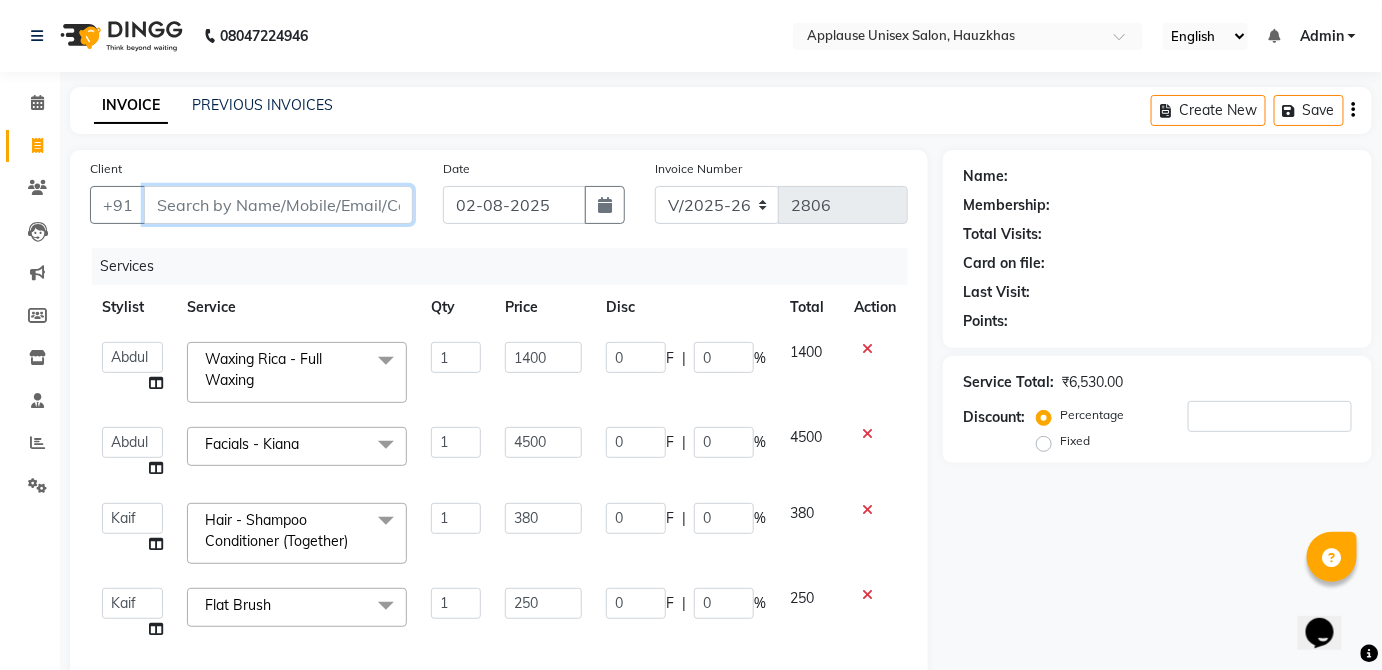 type on "0" 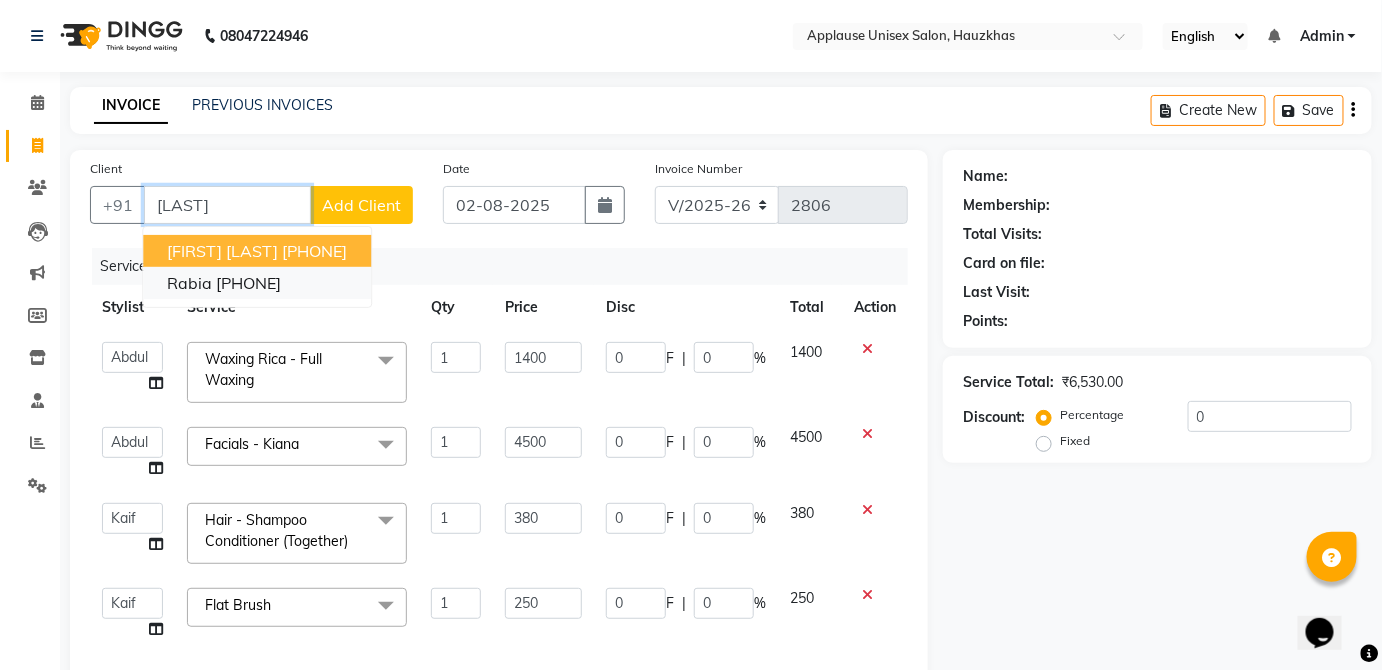 click on "[FIRST] [PHONE]" at bounding box center (257, 283) 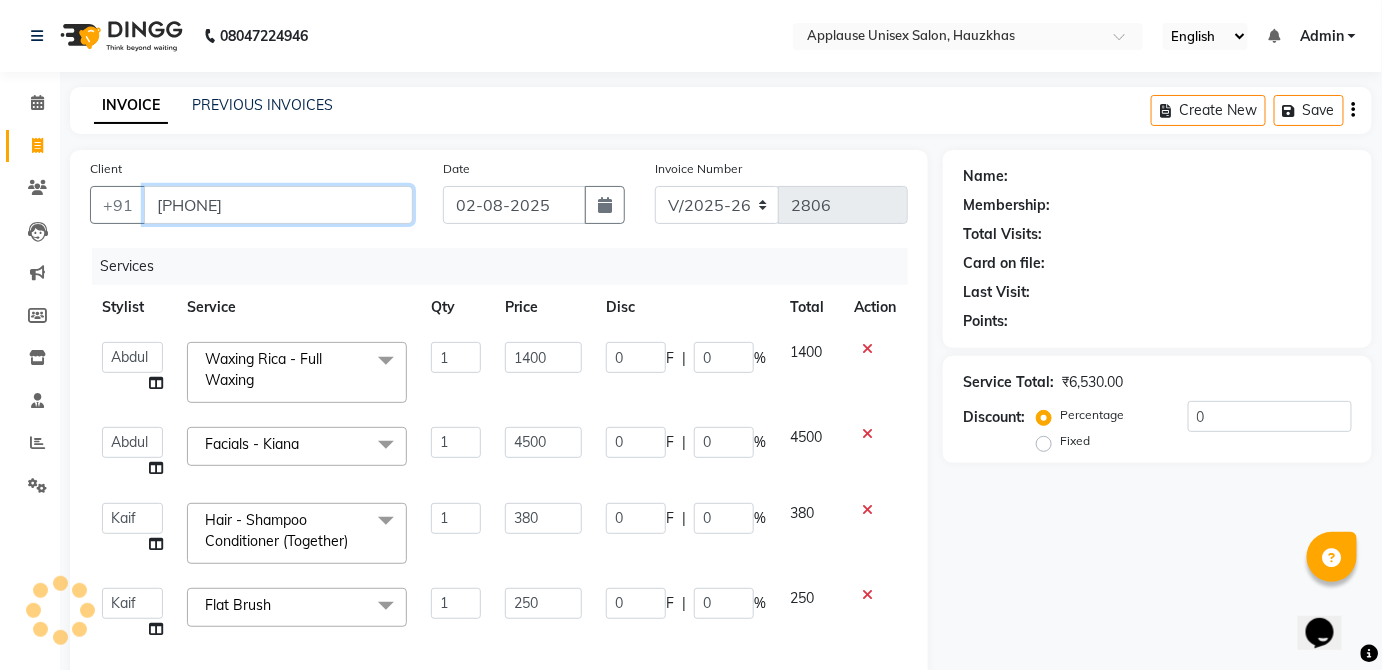 type on "[PHONE]" 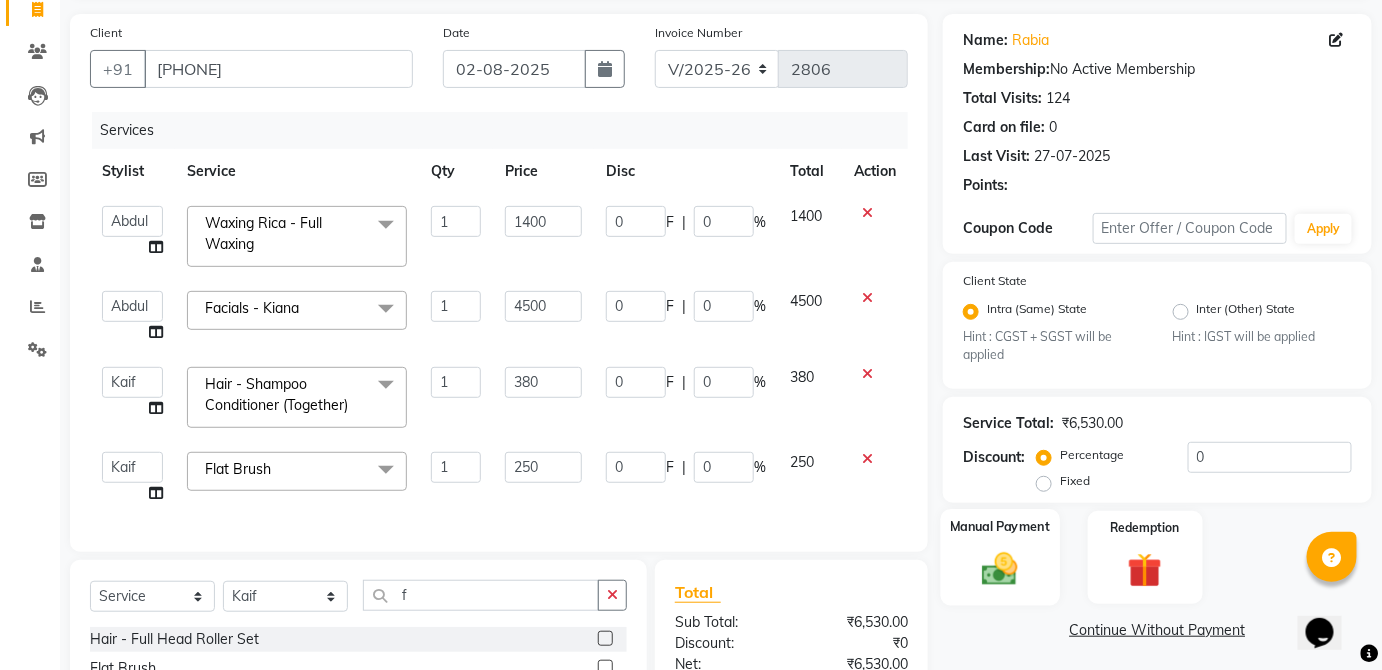 click on "Manual Payment" 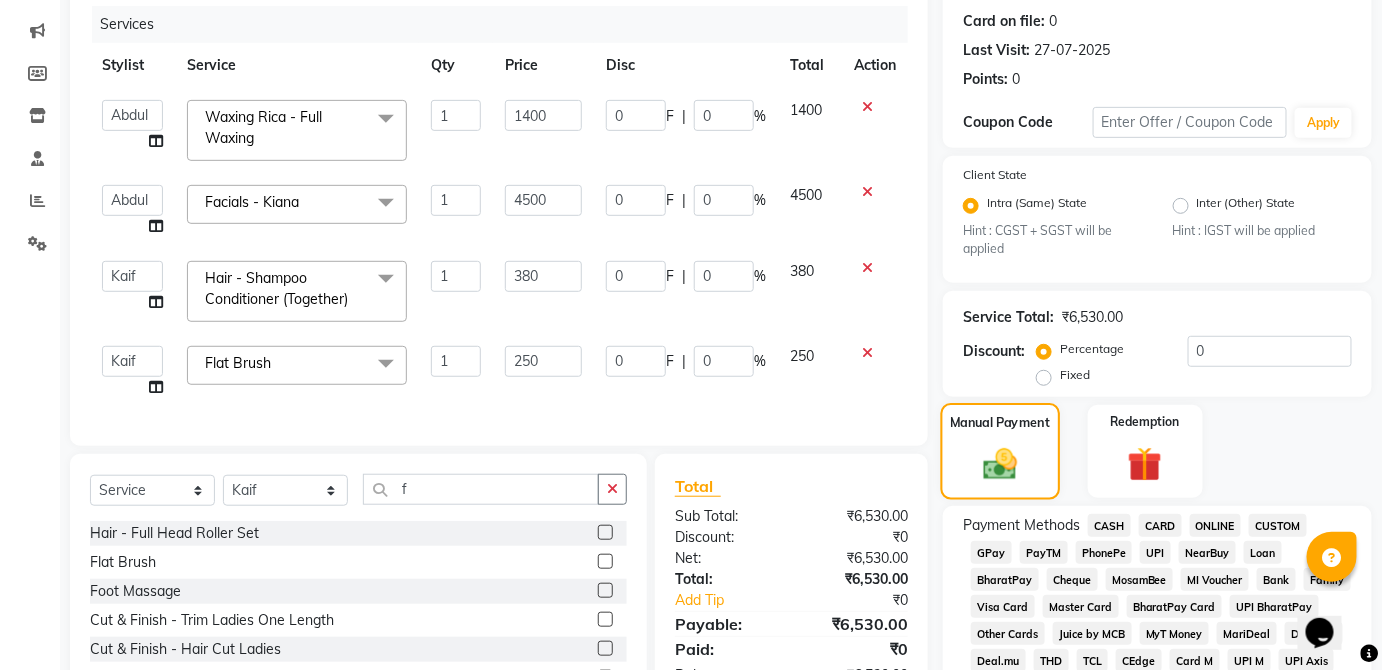 scroll, scrollTop: 250, scrollLeft: 0, axis: vertical 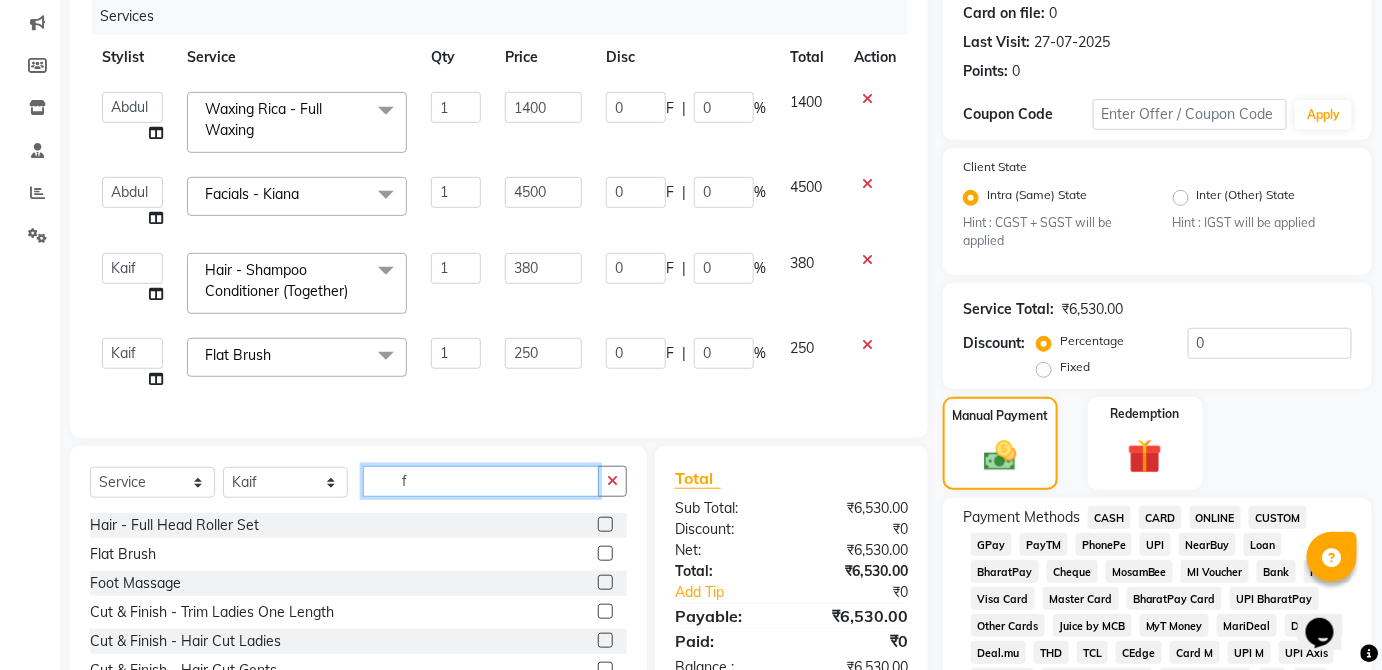 click on "f" 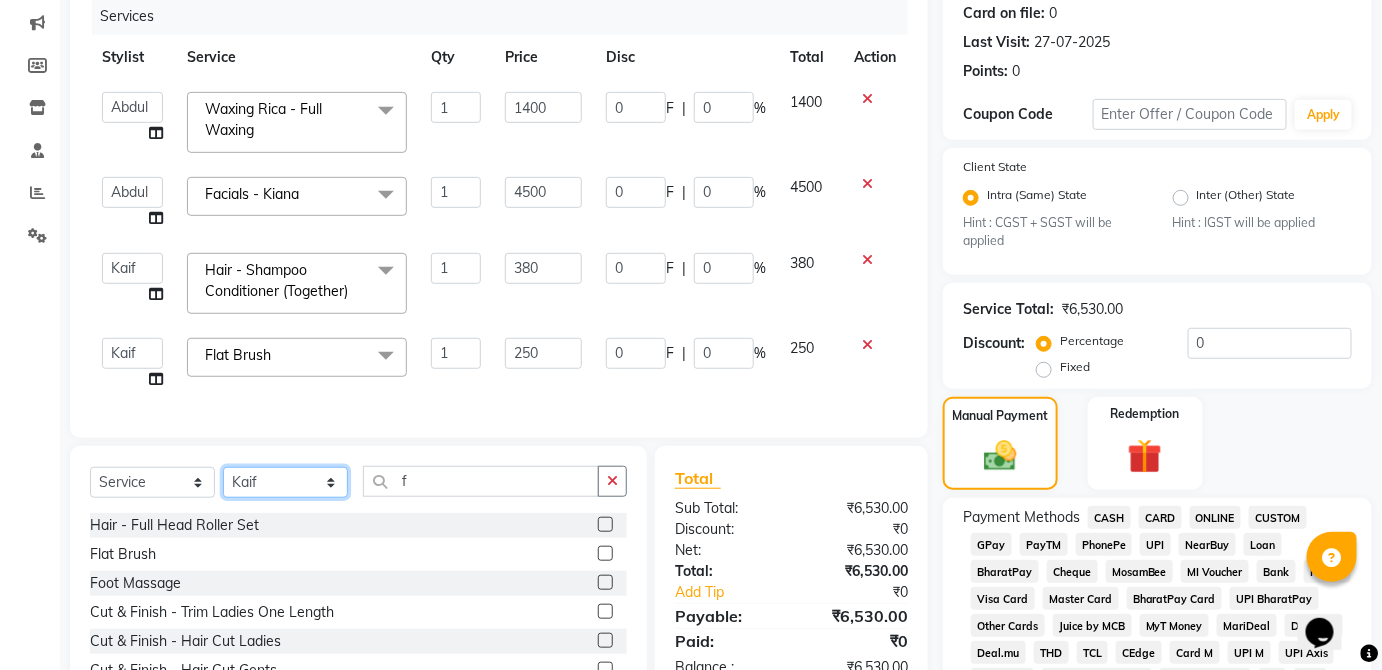click on "SELECT STYLIST ABDUL ANAS ARTI ARUNA ASIF FAISAL GURI HEENA KAIF KAMAL KARAN KOMAL LAXMI MAMTA MANAGER MOHSIN NITIN RAHUL RAJEEV RASHID SAIF SANGEETA SANGEETA SHARUKH VISHAL V.K" 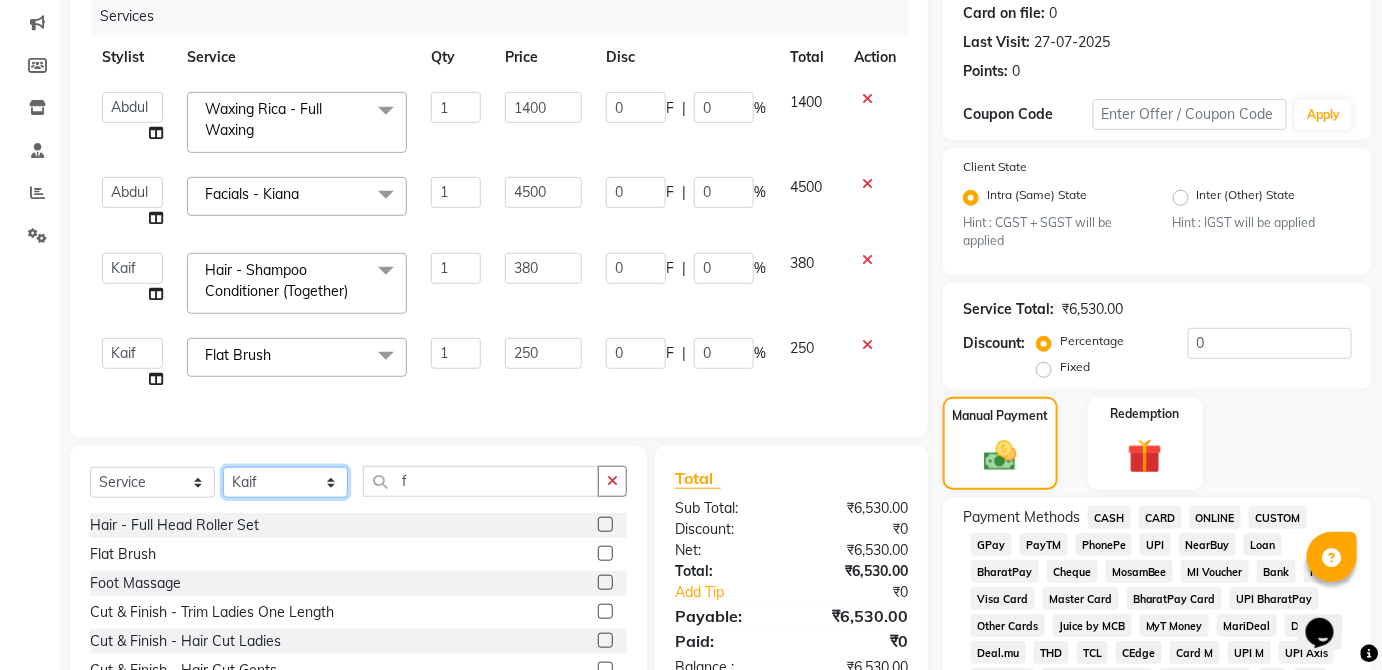 select on "66558" 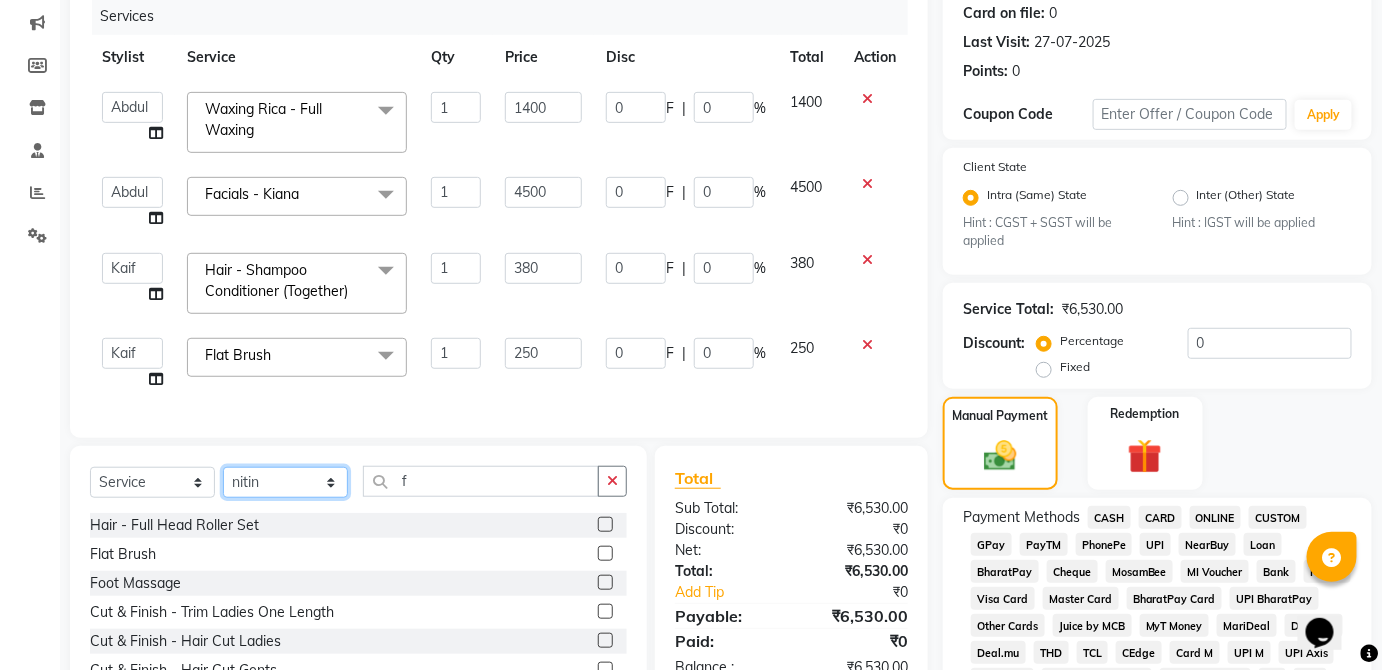 click on "SELECT STYLIST ABDUL ANAS ARTI ARUNA ASIF FAISAL GURI HEENA KAIF KAMAL KARAN KOMAL LAXMI MAMTA MANAGER MOHSIN NITIN RAHUL RAJEEV RASHID SAIF SANGEETA SANGEETA SHARUKH VISHAL V.K" 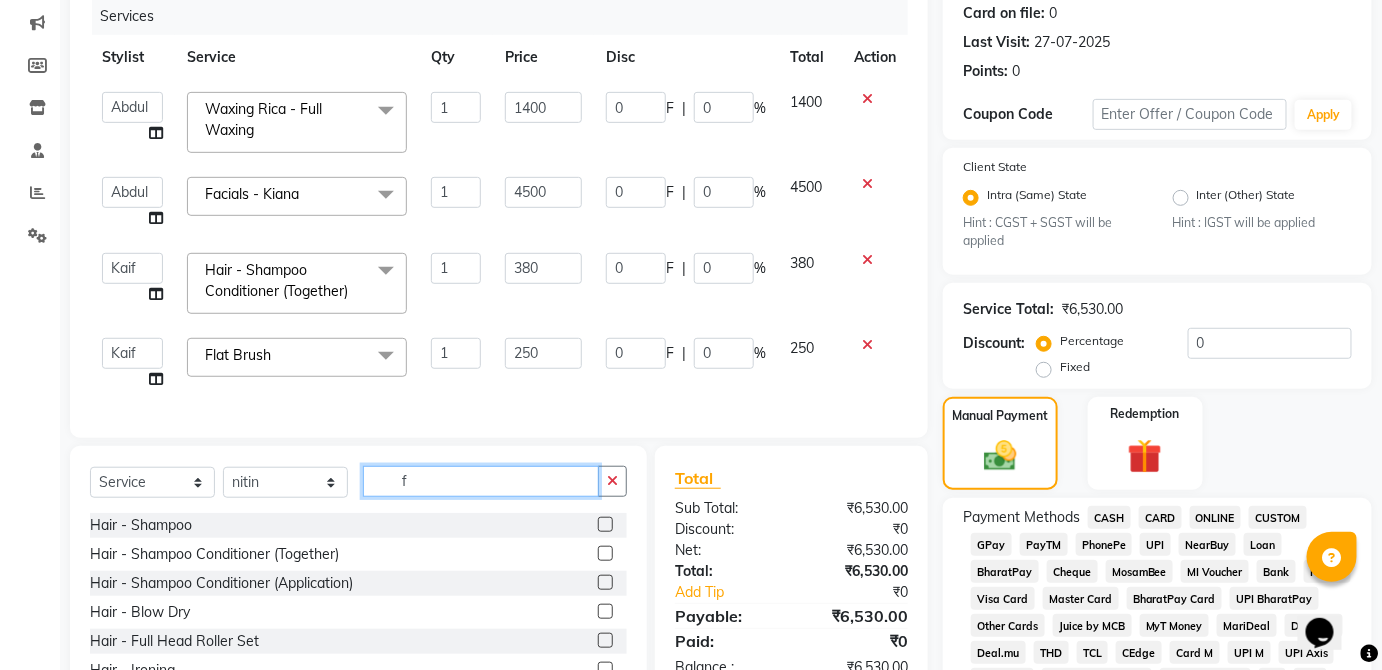 click on "f" 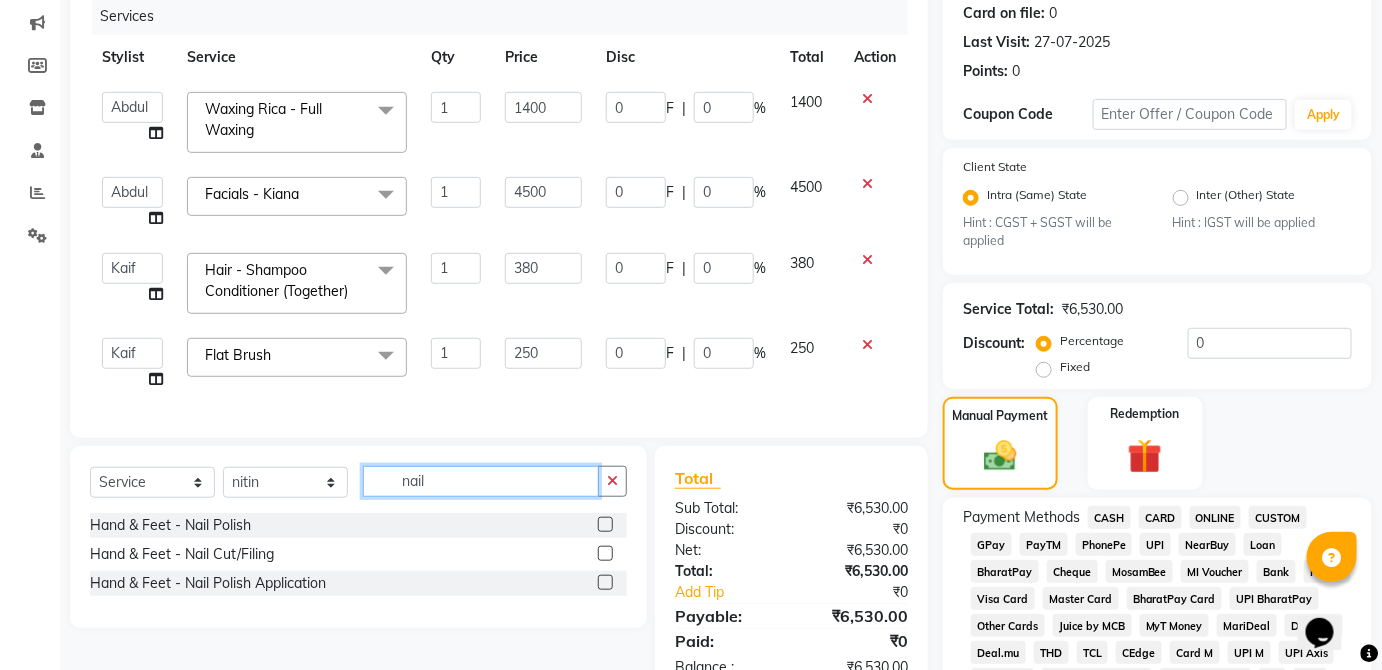 type on "nail" 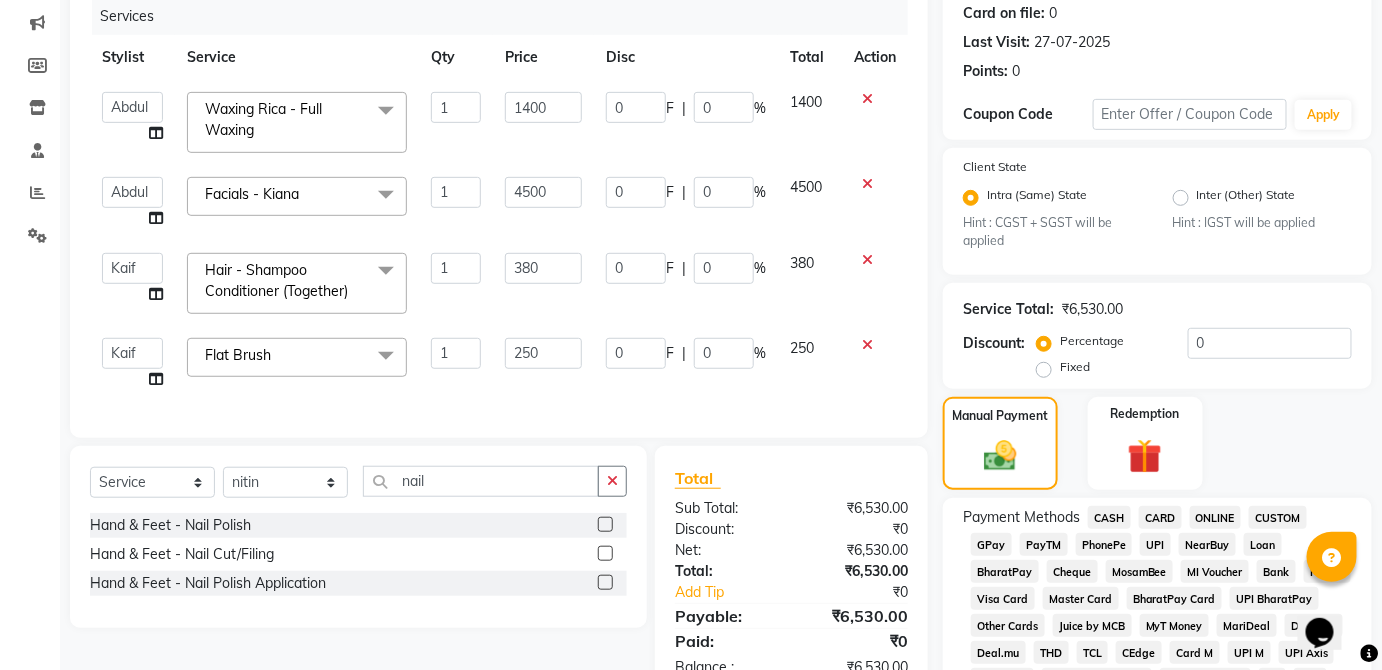 click 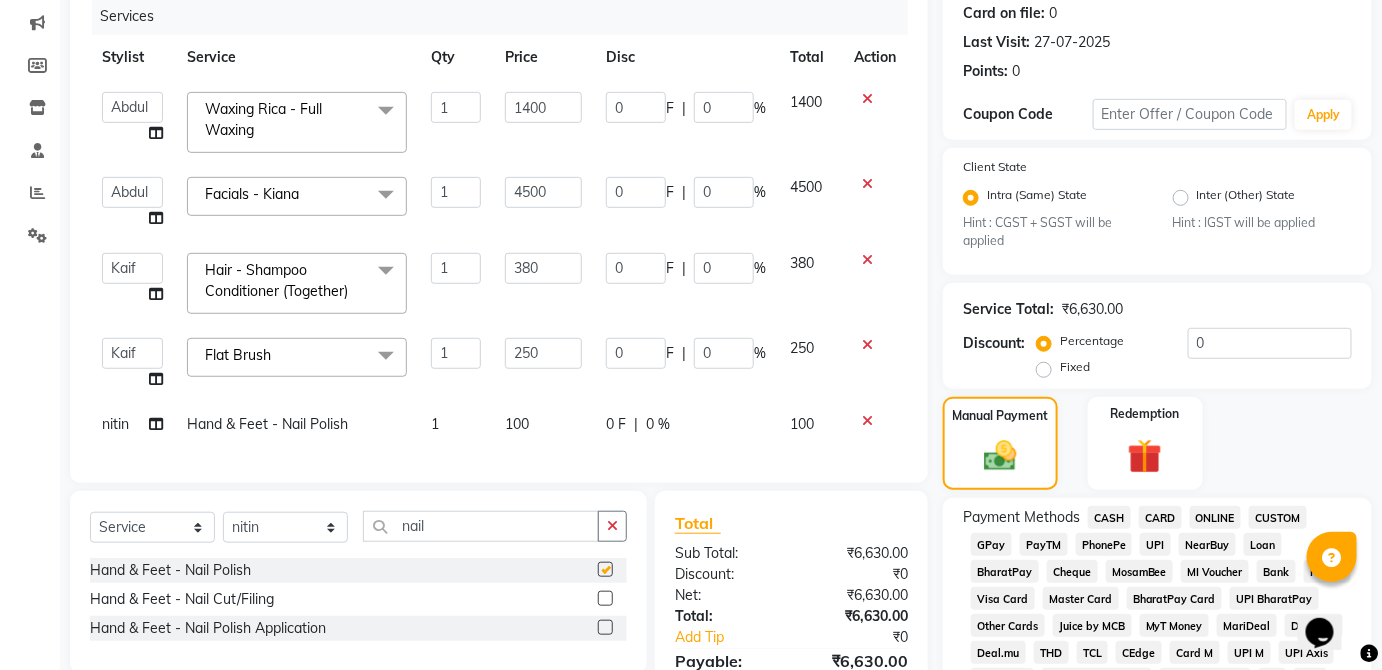 checkbox on "false" 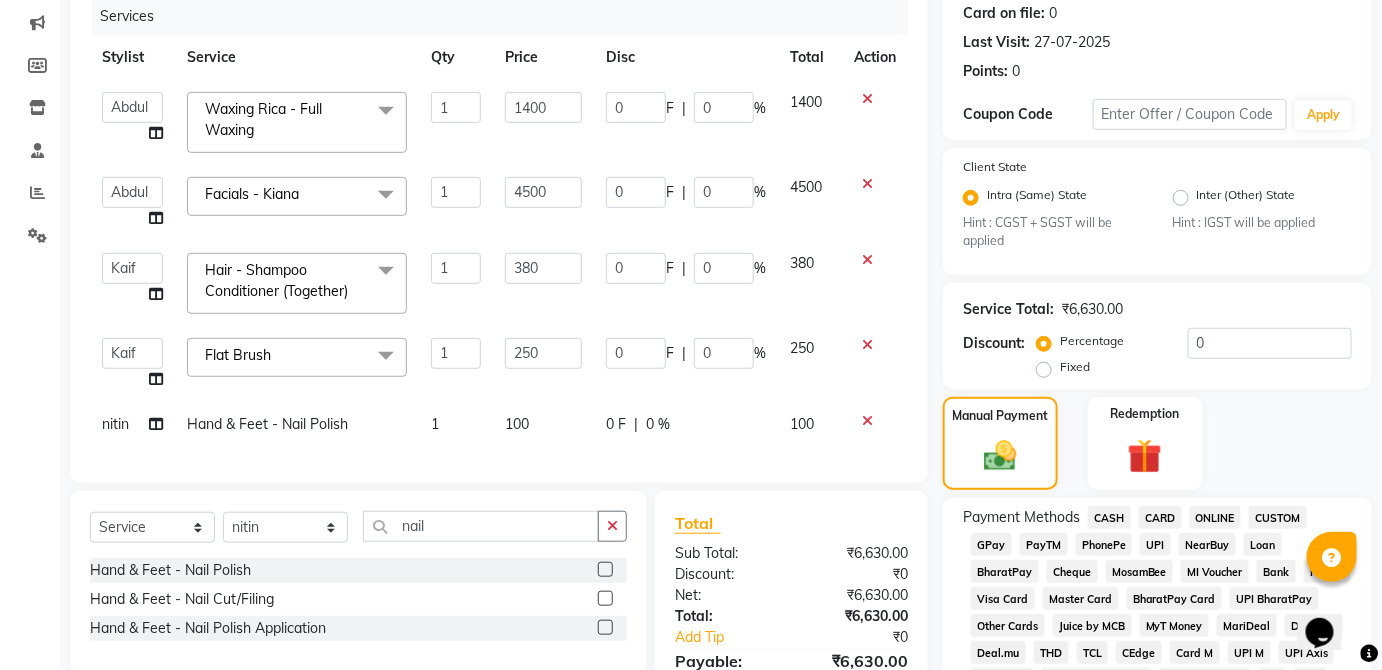 click on "100" 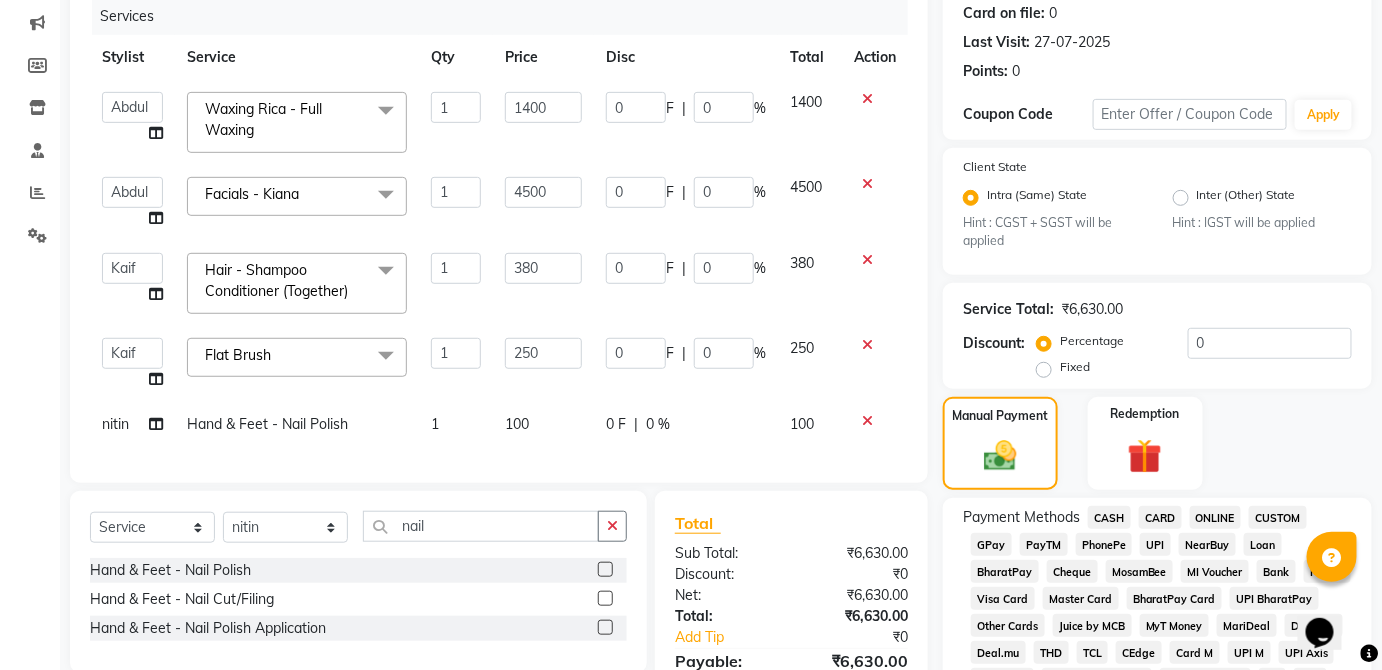 select on "66558" 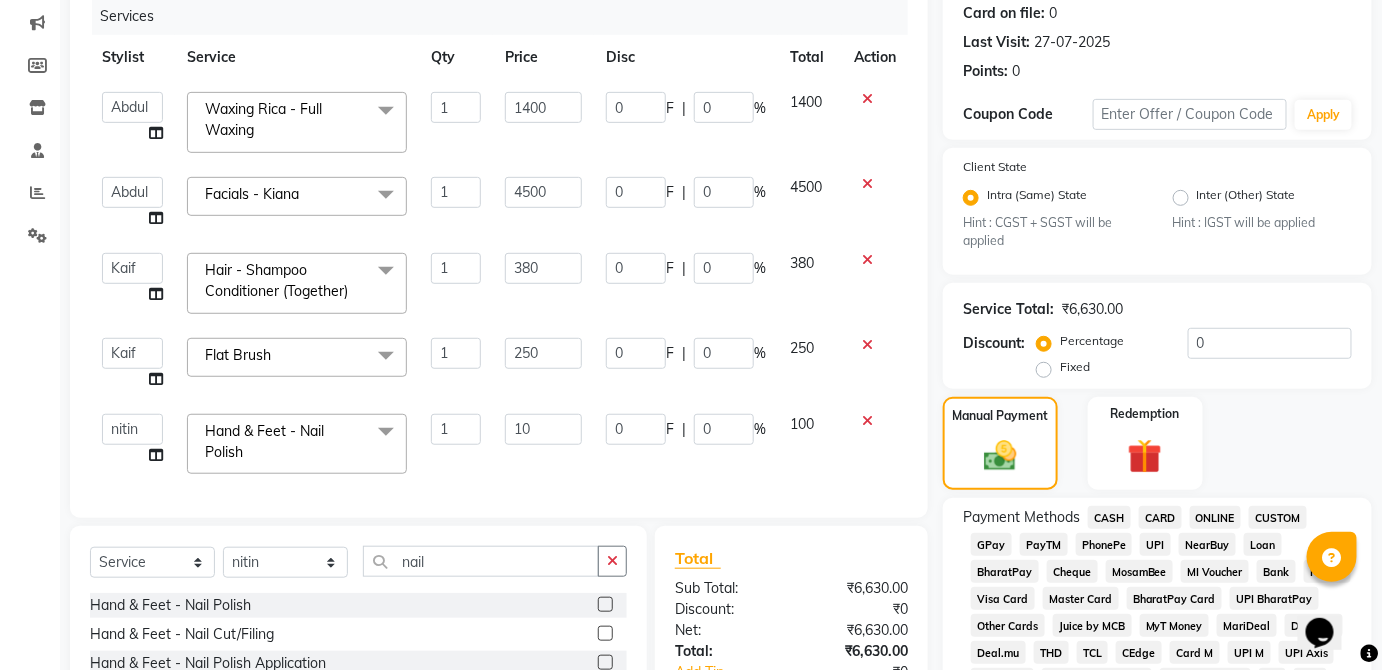 type on "1" 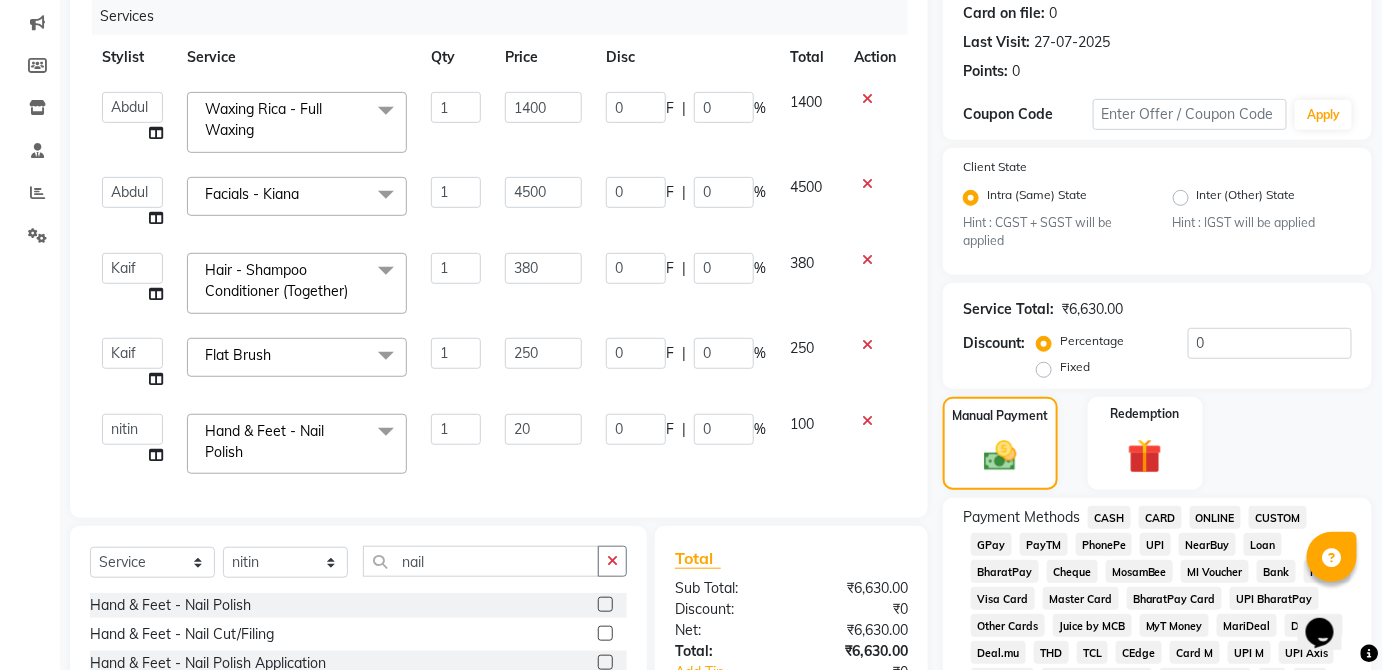 type on "200" 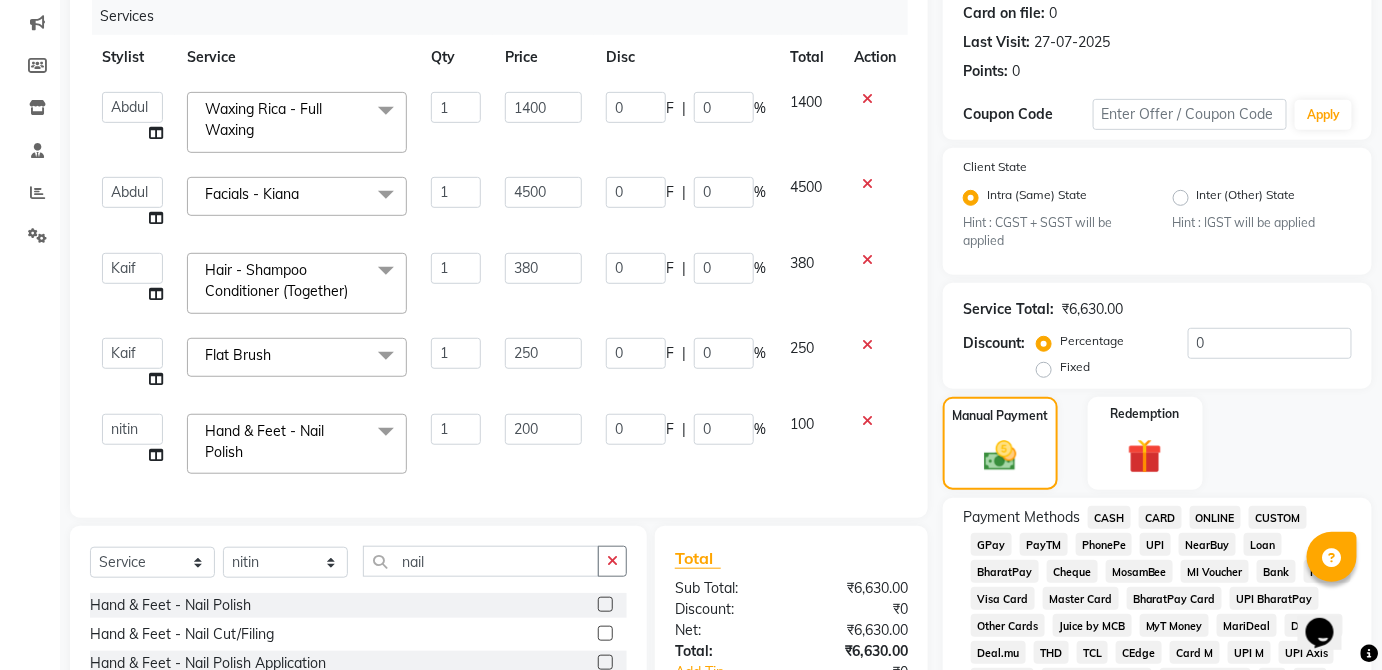 click on "100" 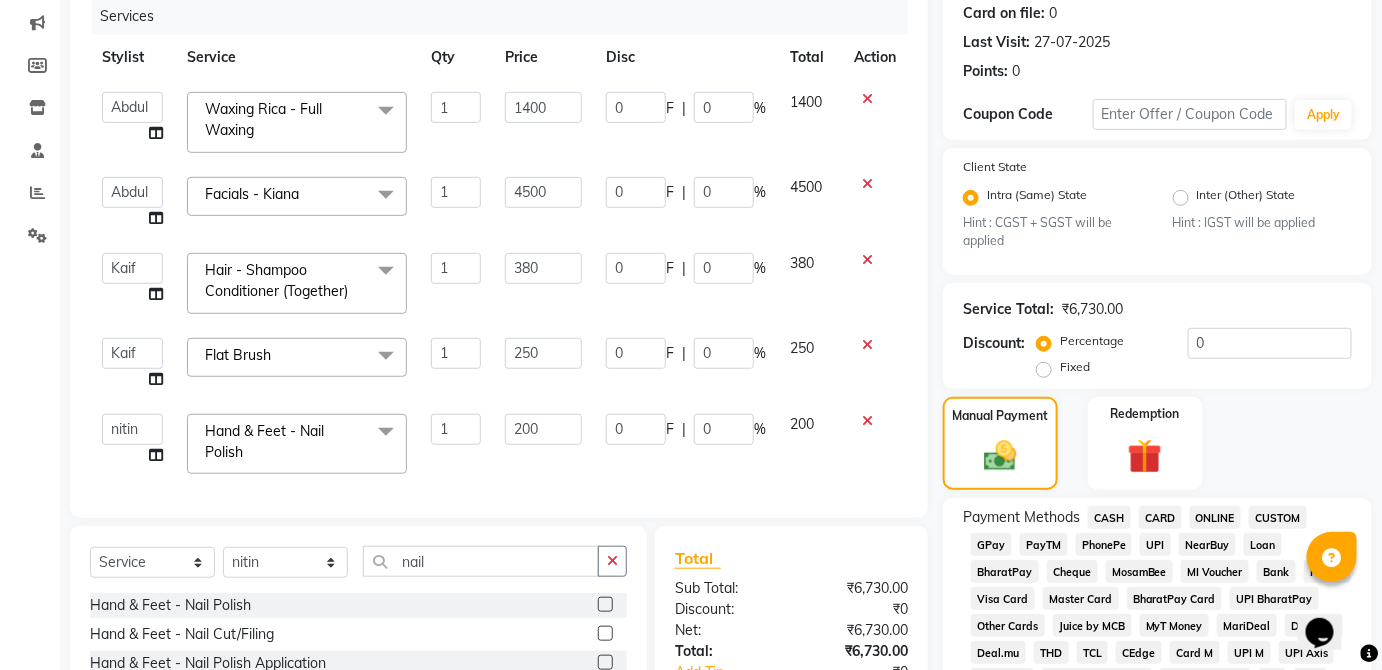 scroll, scrollTop: 16, scrollLeft: 0, axis: vertical 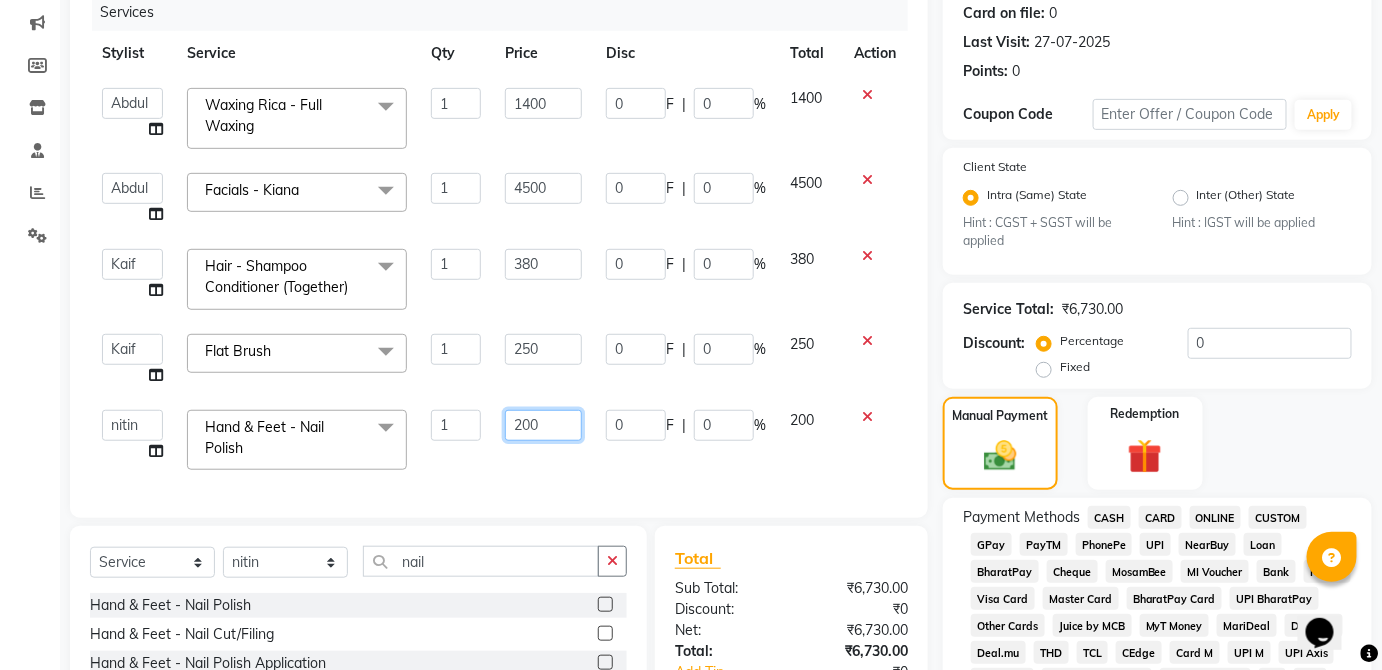 click on "200" 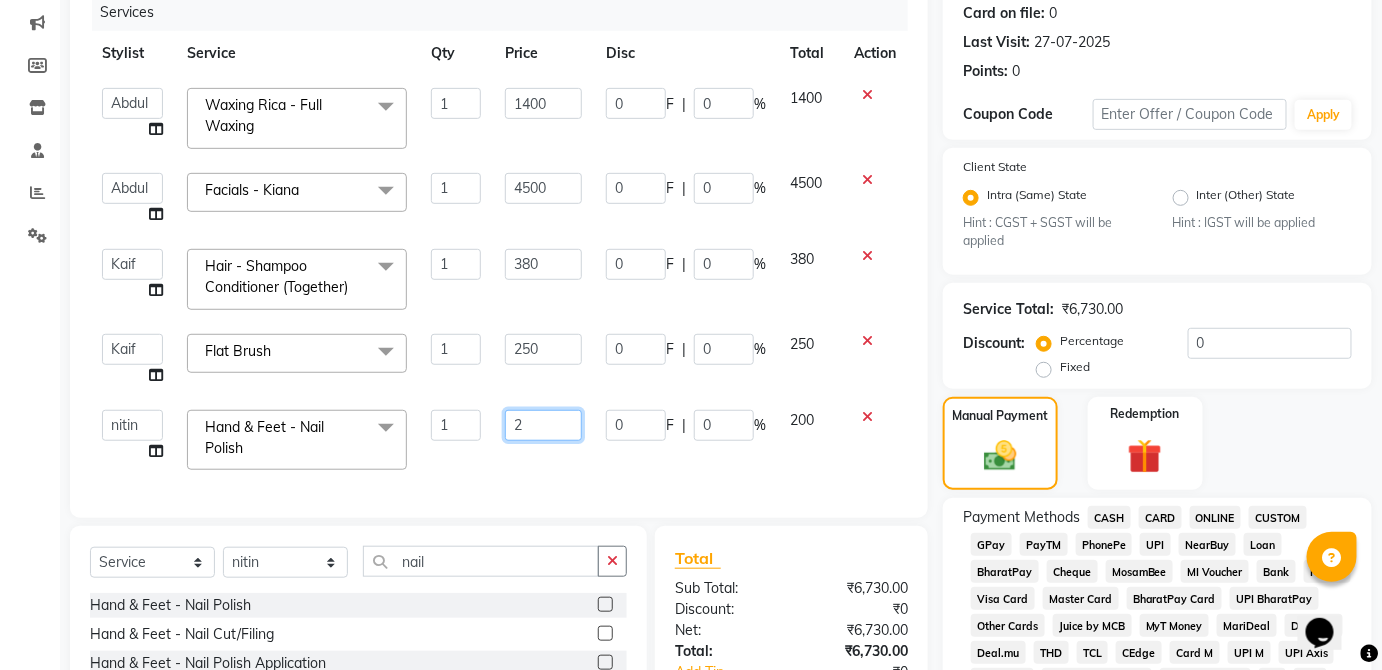 type on "25" 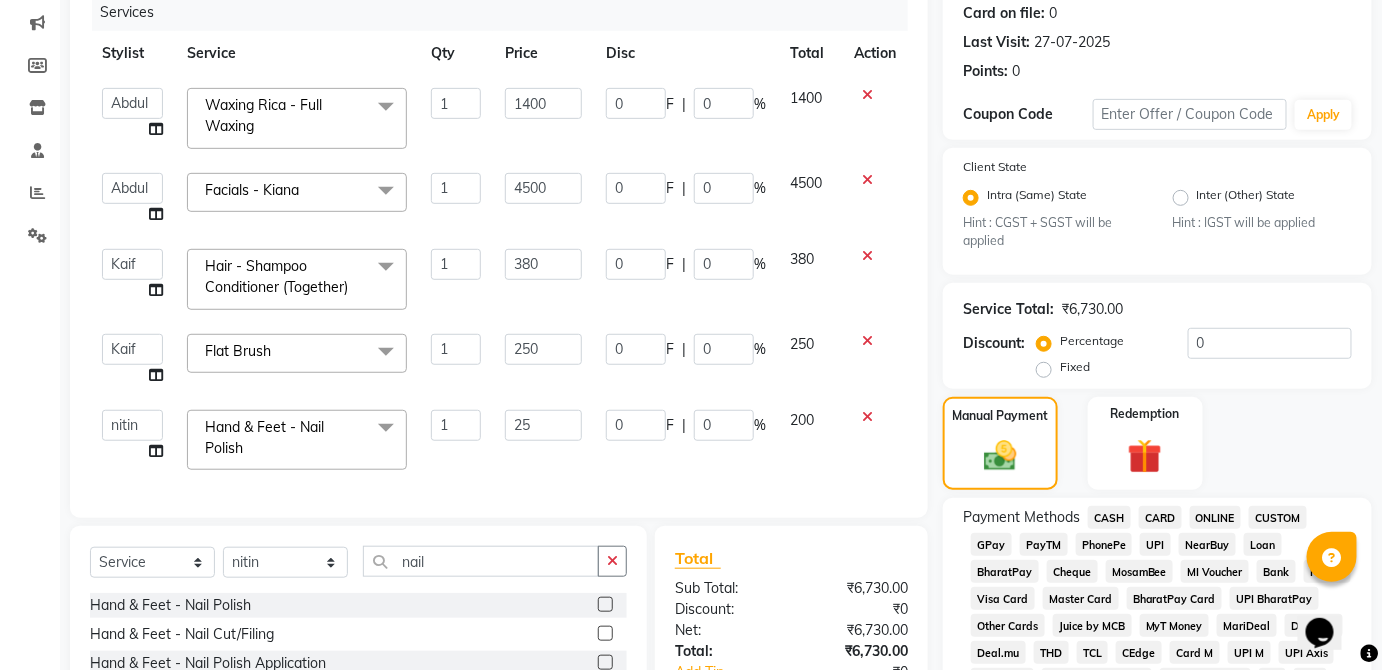 click on "200" 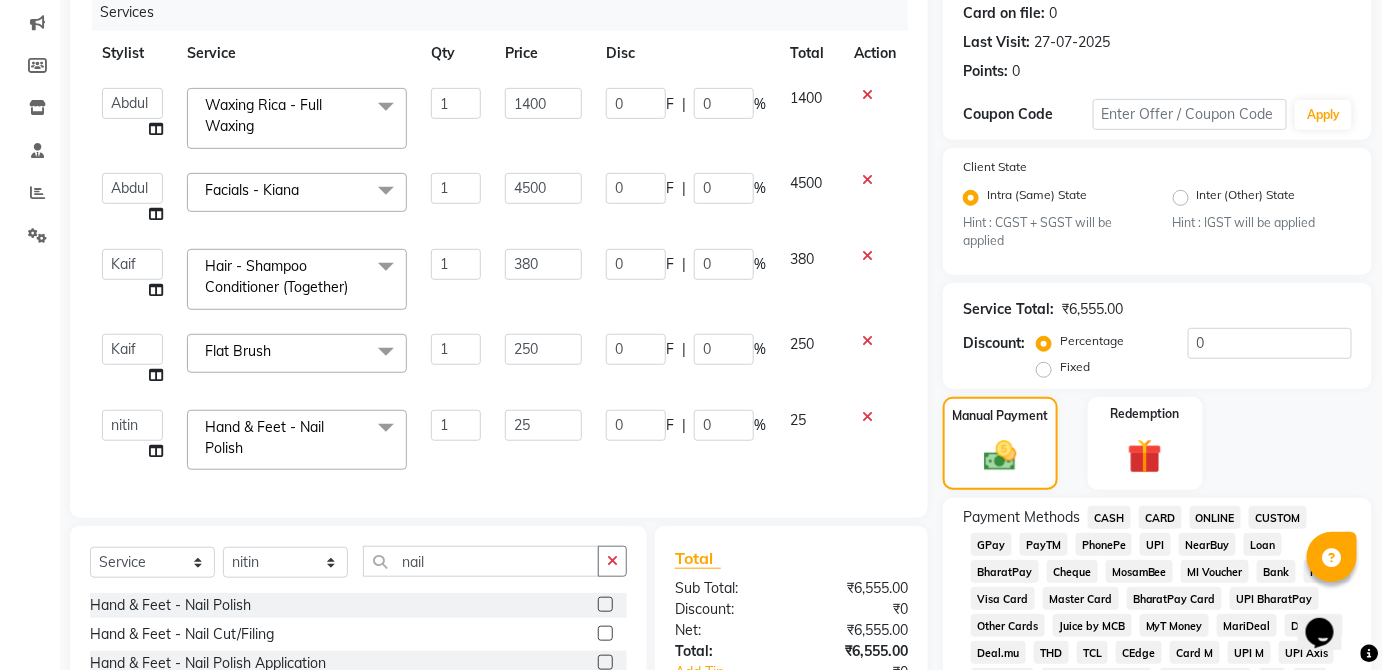 scroll, scrollTop: 0, scrollLeft: 0, axis: both 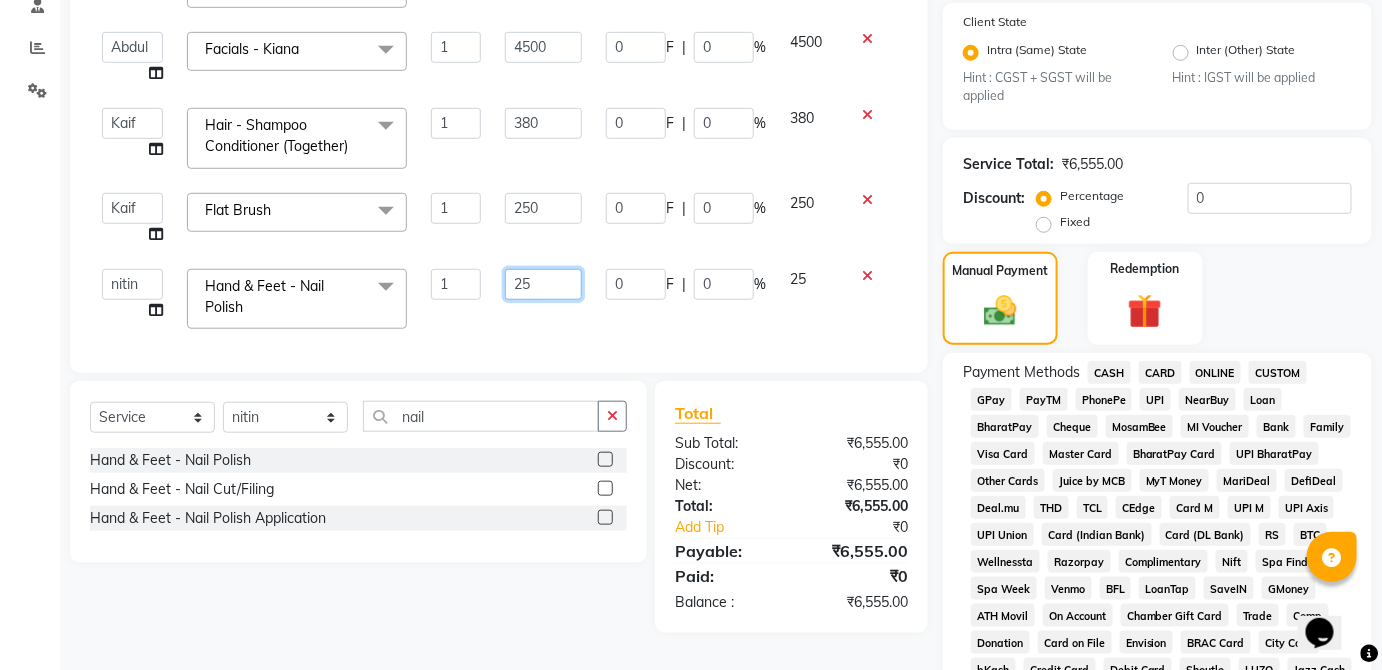 click on "25" 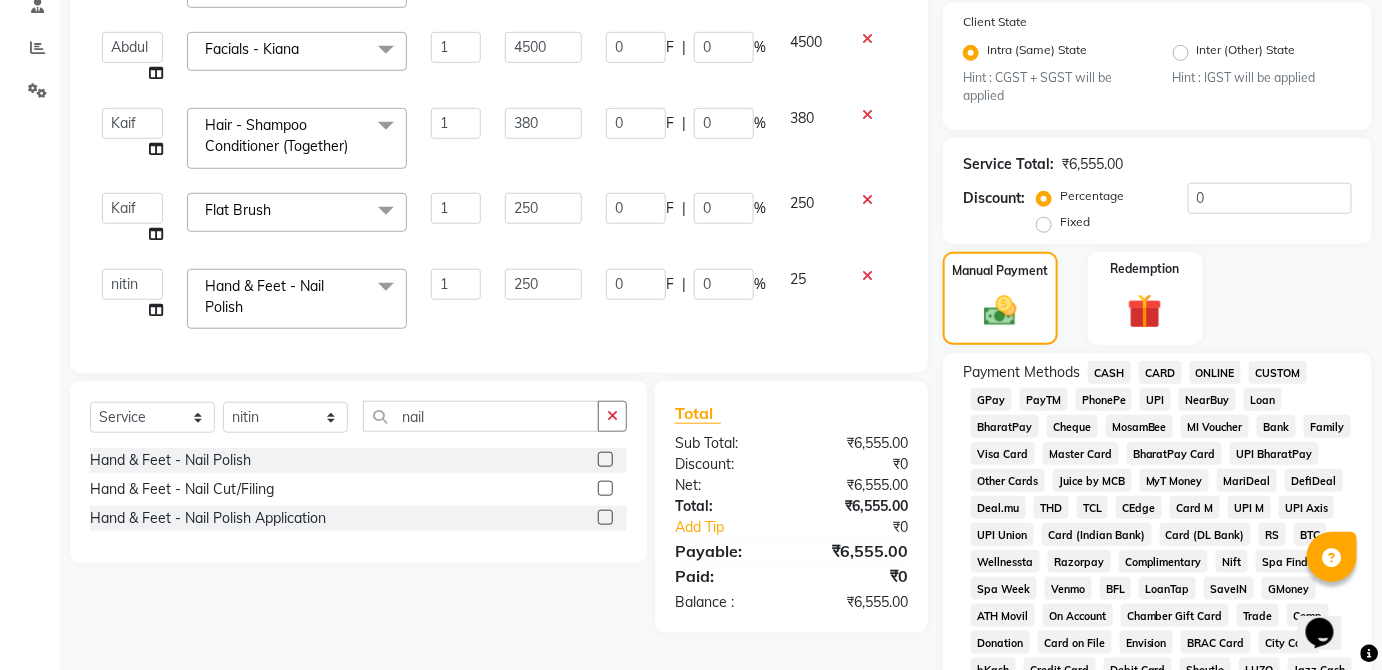 click on "FACIALS - KIANA HAIR - SHAMPOO HAIR - SHAMPOO CONDITIONER (TOGETHER) HAIR - SHAMPOO CONDITIONER (APPLICATION) HAIR - BLOW DRY HAIR - FULL HEAD ROLLER SET HAIR - IRONING HAIR - SMOOTHENING HAIR - REBONDING HAIR - KERATIN TREATMENT HAIR - PERMING HAIR - HAIR DO HAIR - IRON CURLS HAIR - BLOW DRY + IRONING TOUCH UP HAIR -BOTOX OLAPLEX SHAMPOO & CONDITIONER FLAT BRUSH GK HAIR SHAMPOO OLAPLEX TREATMENT MAJIREL HAIR COLOR FOOT MASSAGE SHOULDER MASSAGE CUT & FINISH - TRIM LADIES ONE LENGTH CUT & FINISH - HAIR CUT LADIES CUT & FINISH - HAIR CUT GENTS CUT & FINISH - CHANGE OF STYLE GENTS CUT & FINISH - HAIR CUT BOY CUT & FINISH - HAIR CUT GIRL CUT & FINISH - FRINGE TRIM CUT & FINISH - SPLIT ENDS CUT & FINISH - SHAVE REG. CUT & FINISH - SHAVE DELUXE CUT & FINISH - BEARD TRIM COLOR - HEENA 1 0" 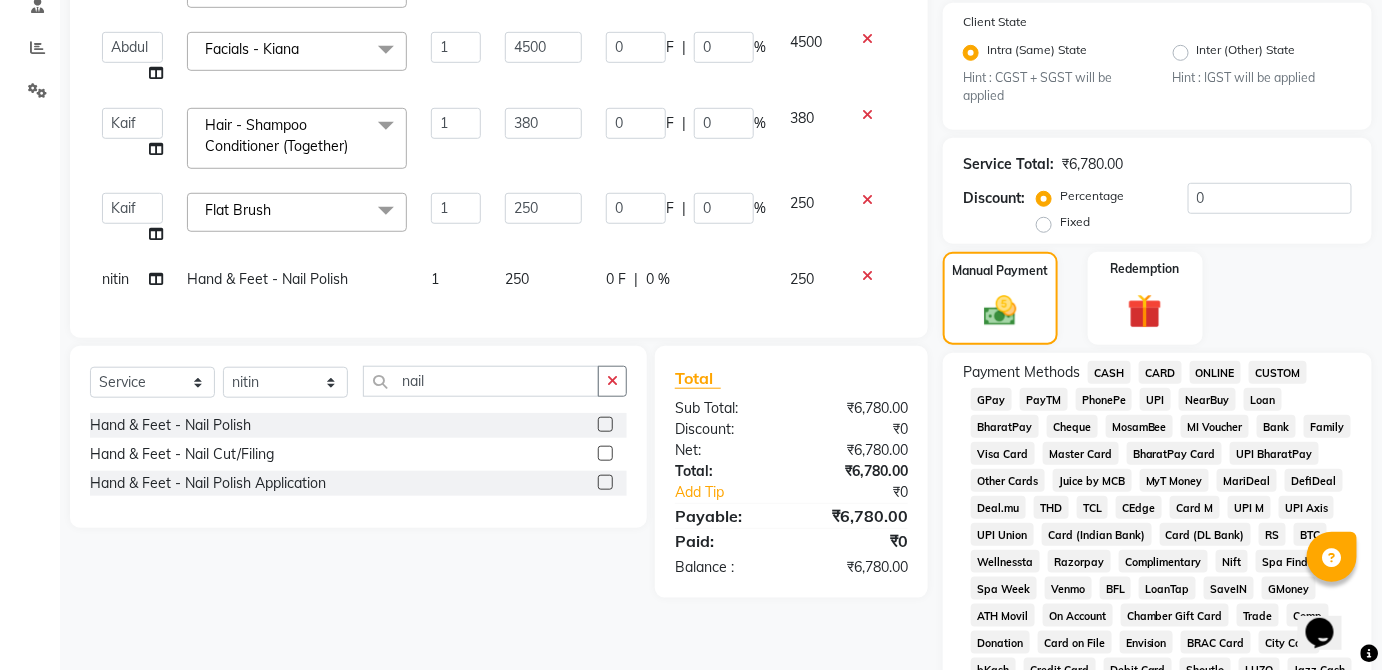 click on "0 F | 0 %" 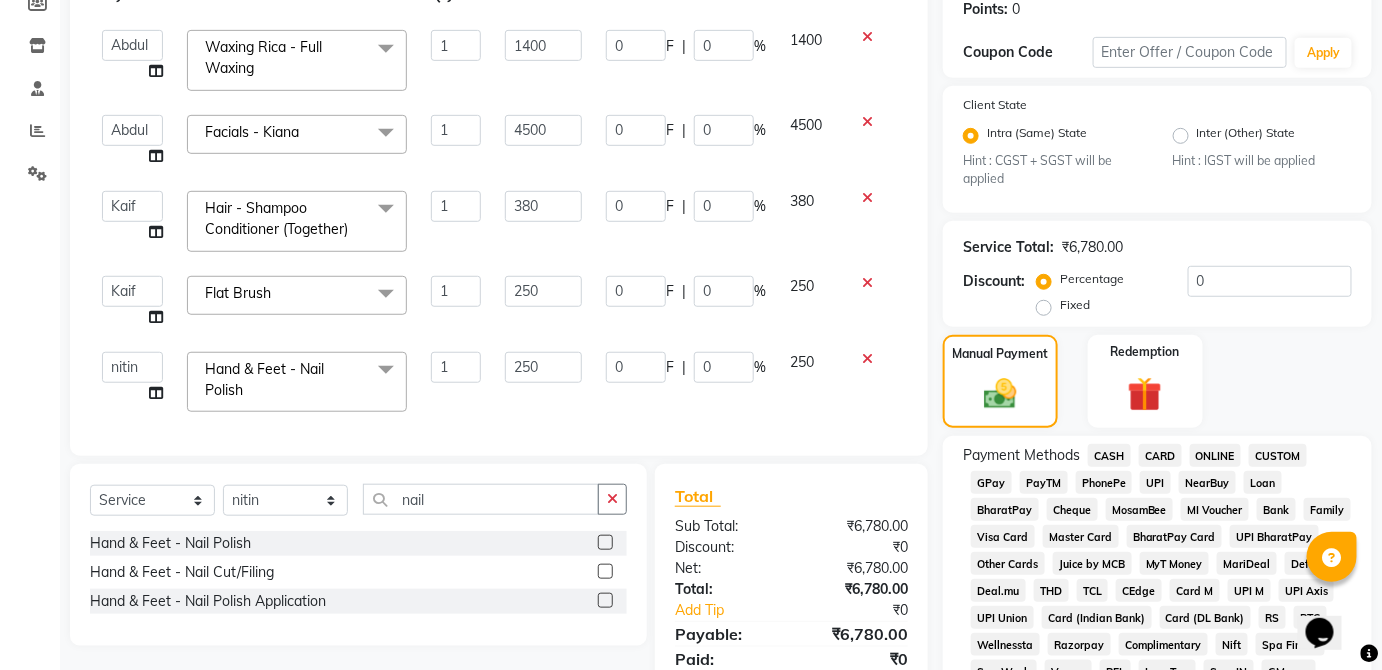 scroll, scrollTop: 314, scrollLeft: 0, axis: vertical 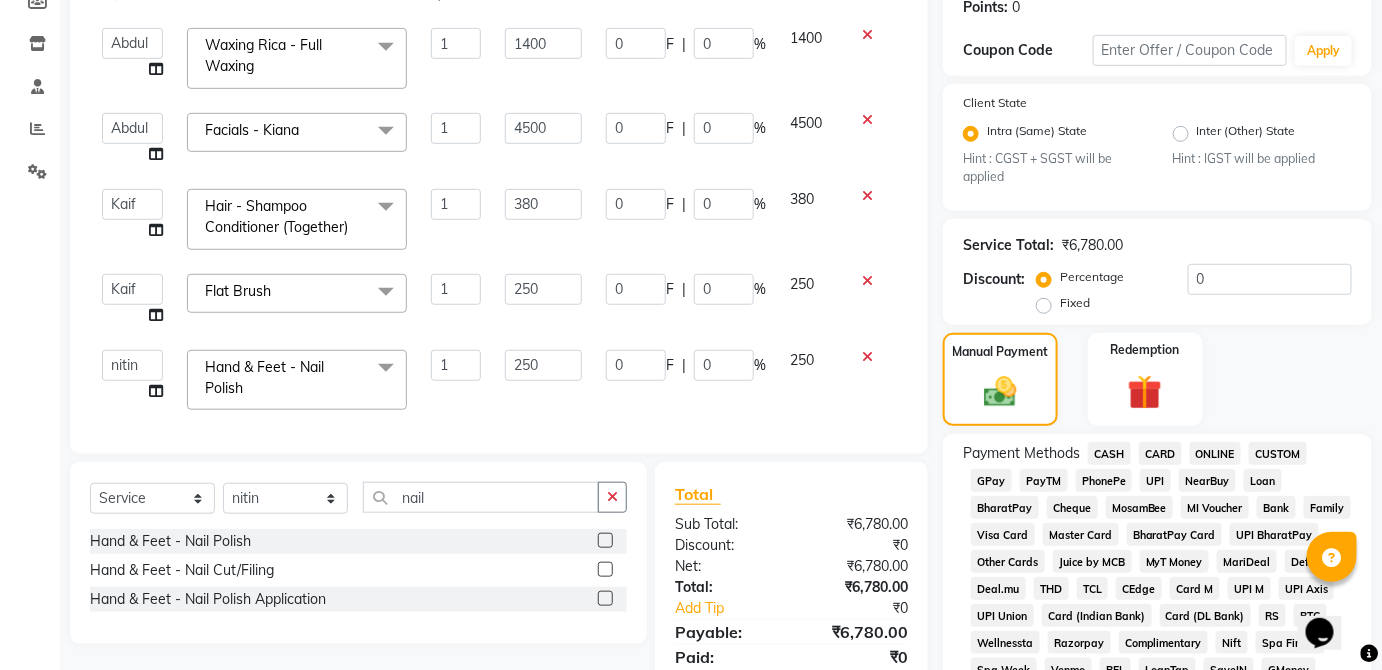 click on "UPI" 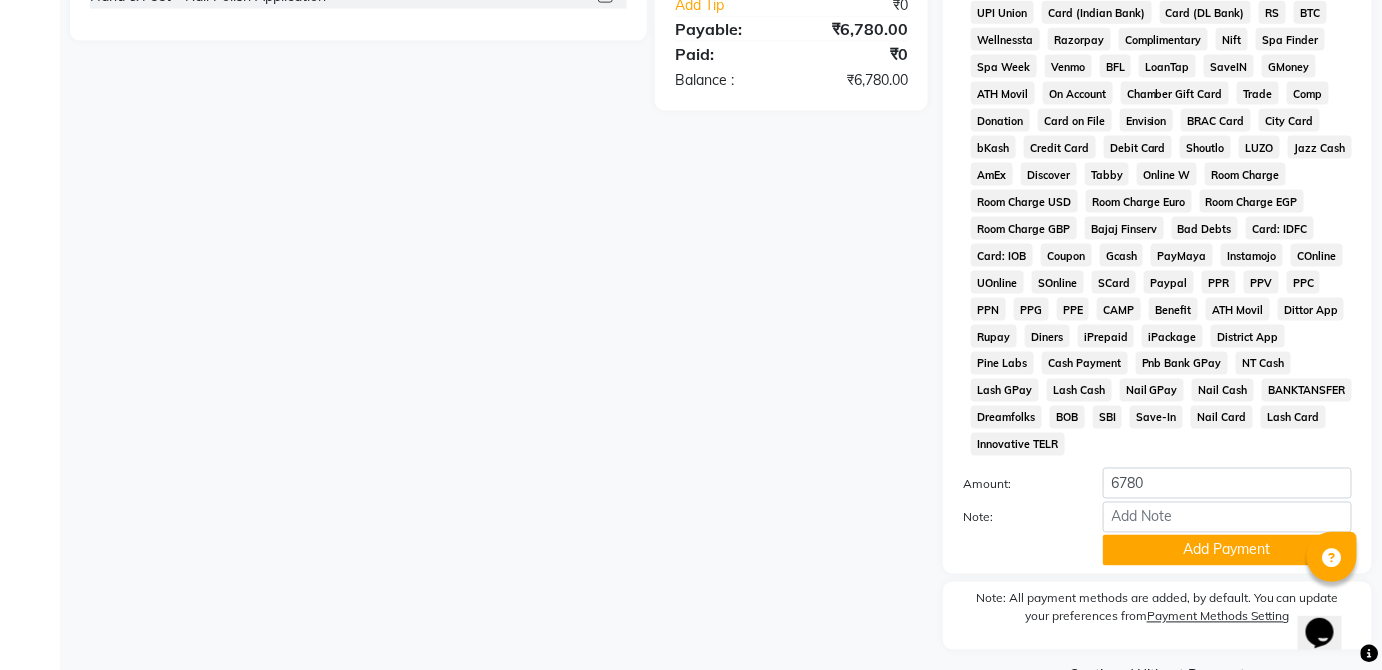 scroll, scrollTop: 943, scrollLeft: 0, axis: vertical 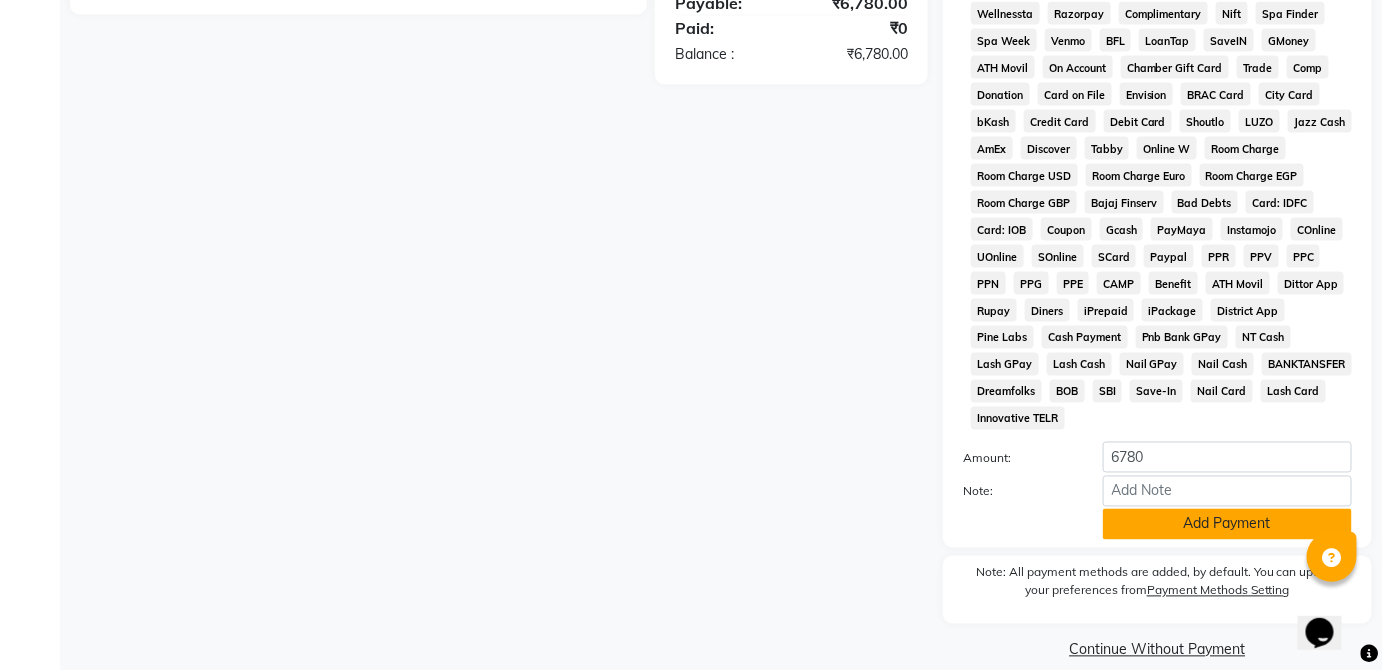 click on "Add Payment" 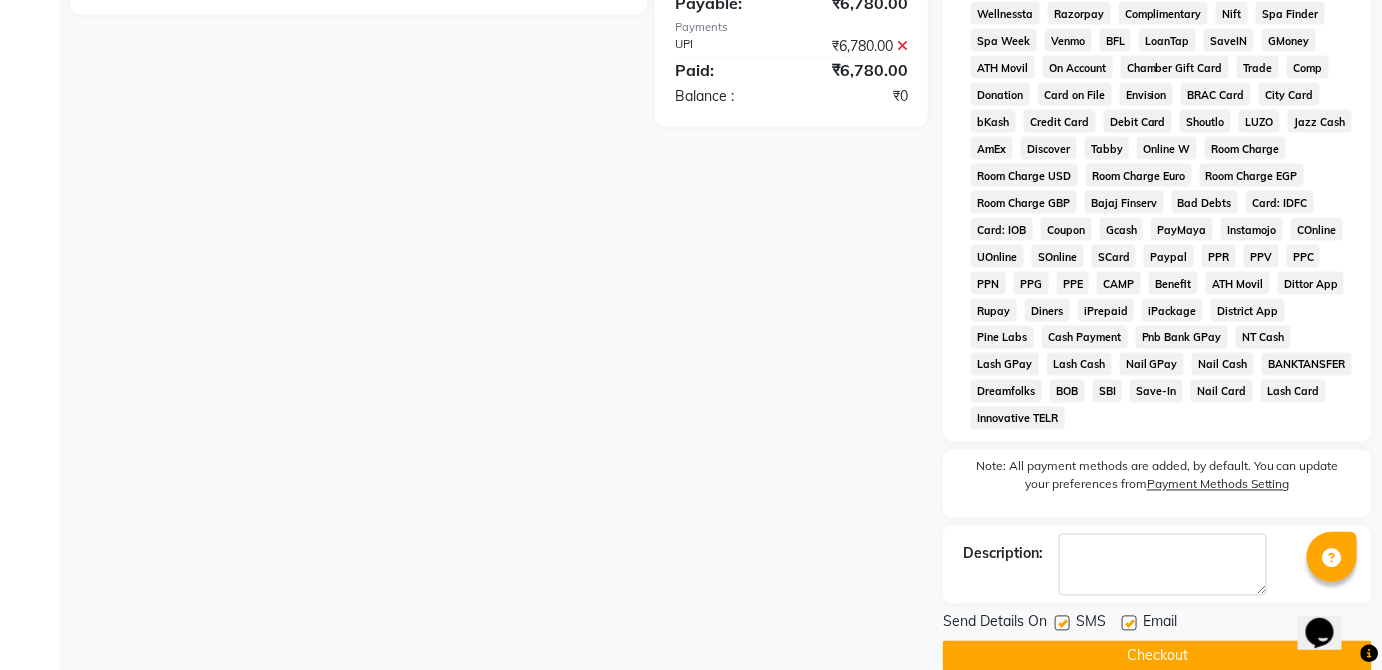 click on "Checkout" 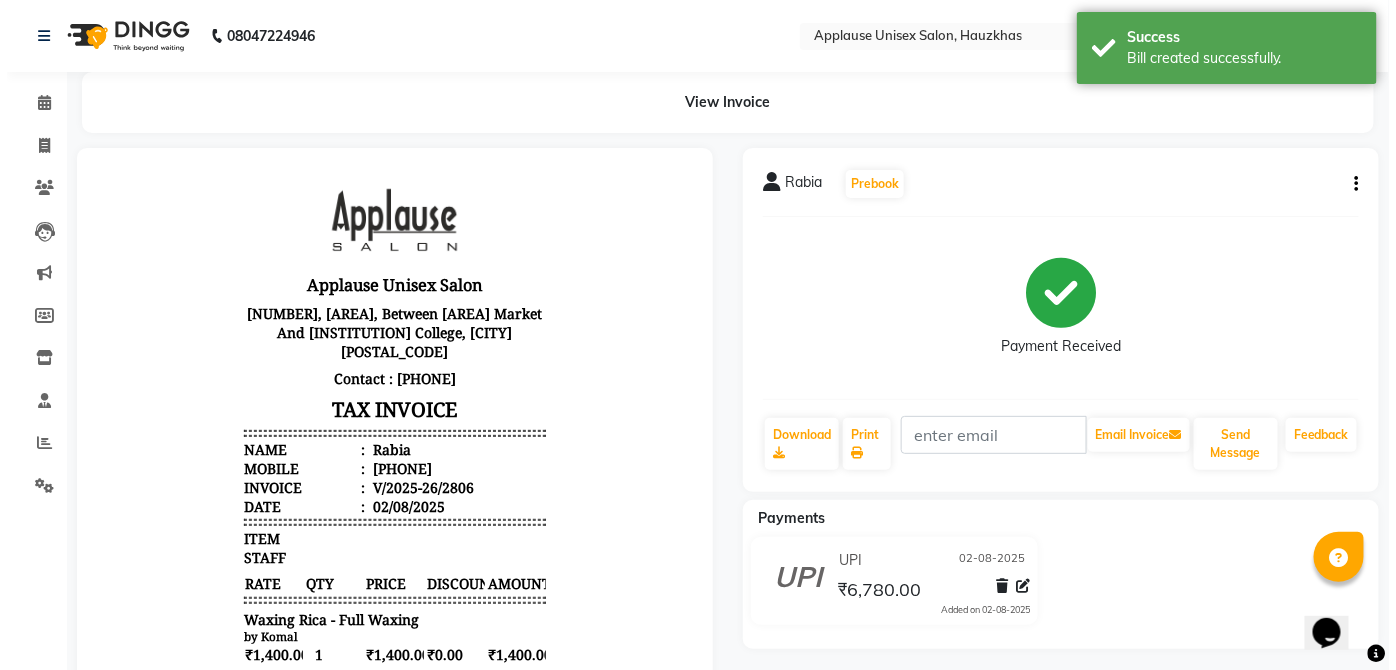 scroll, scrollTop: 0, scrollLeft: 0, axis: both 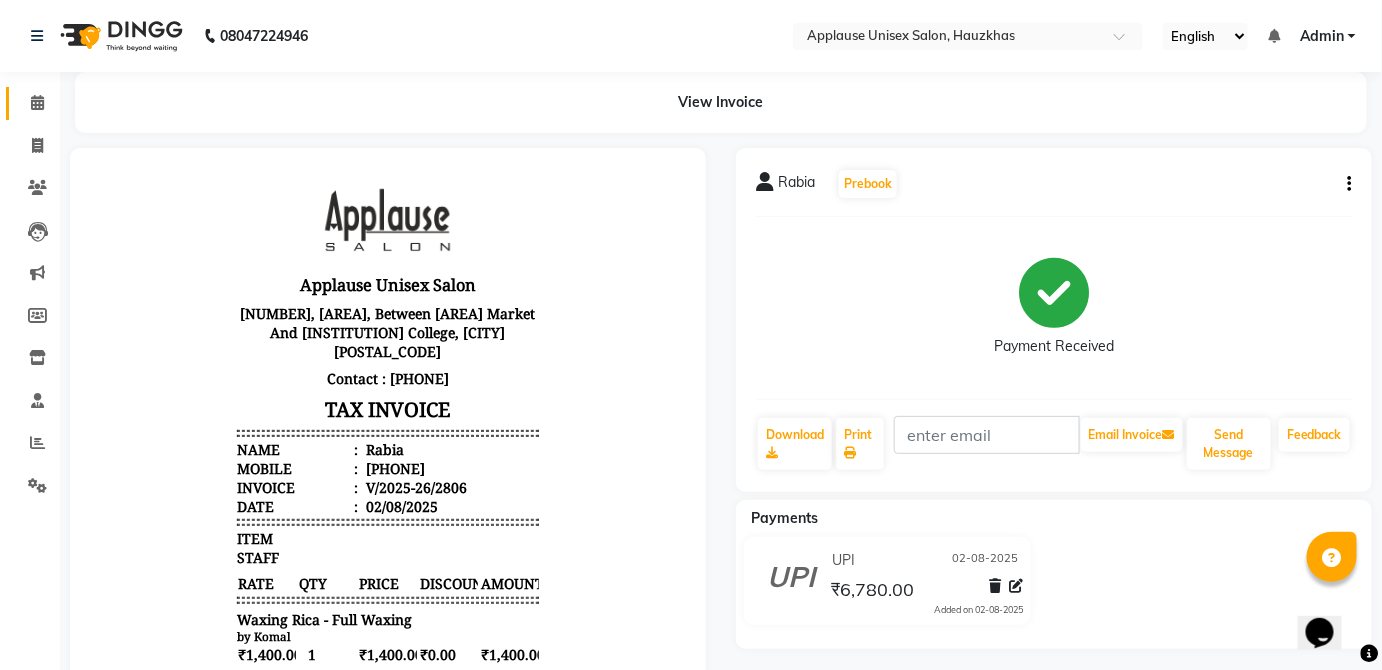 click 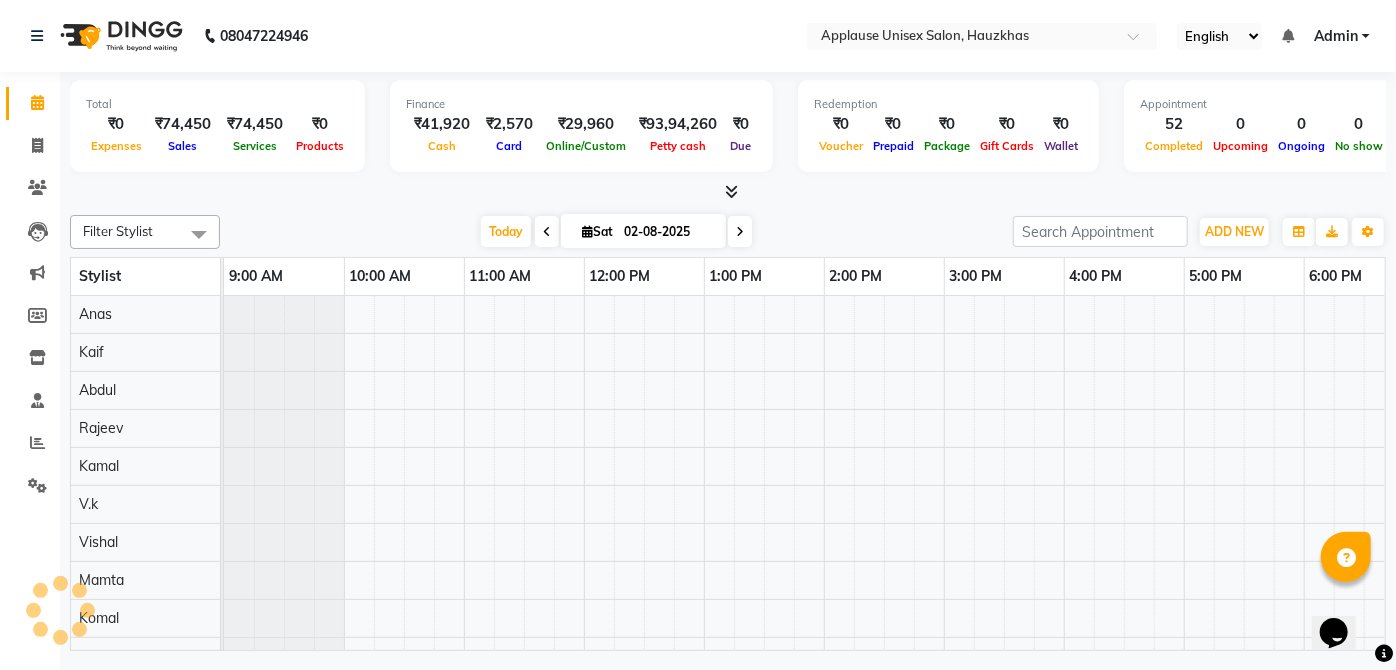 scroll, scrollTop: 0, scrollLeft: 0, axis: both 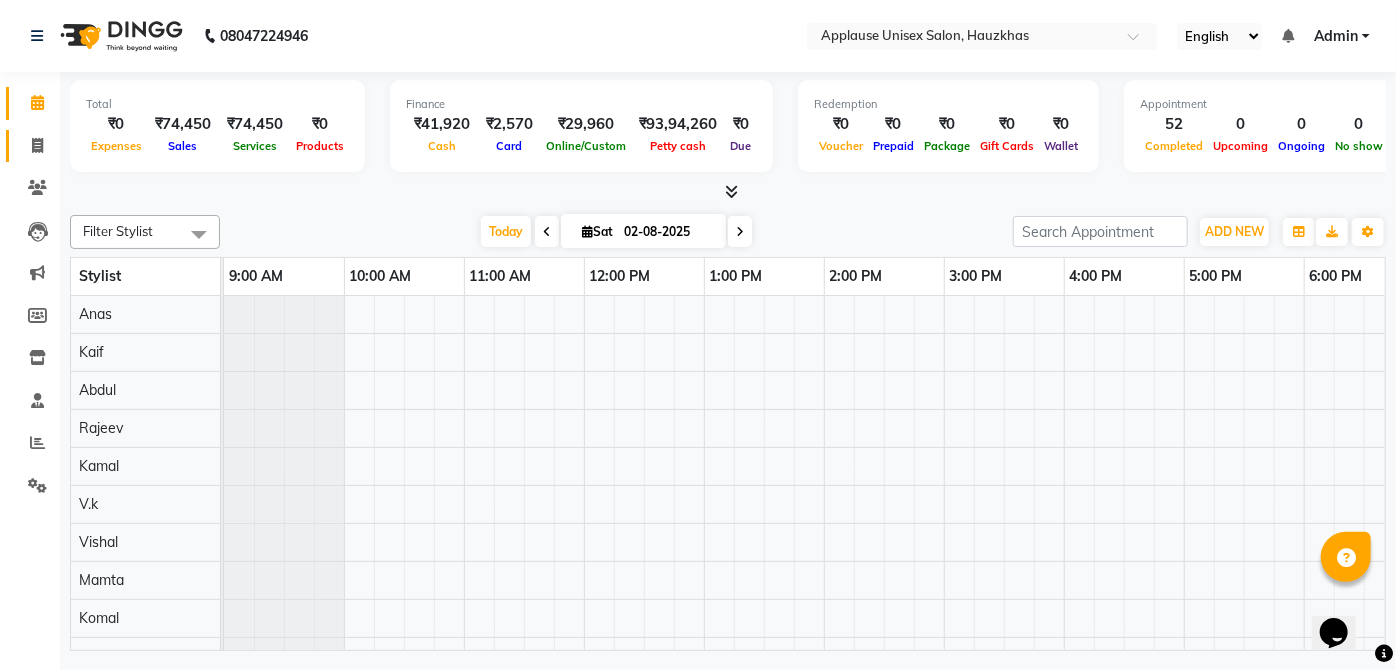 click on "Invoice" 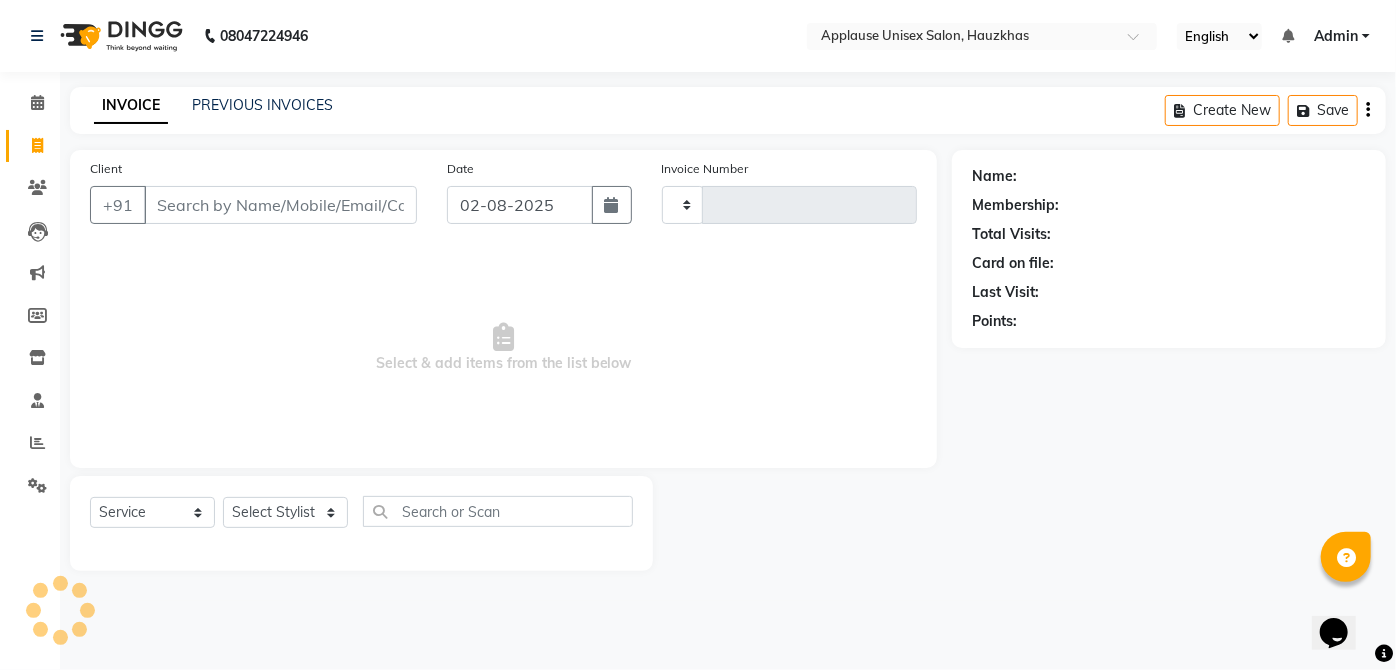 type on "2807" 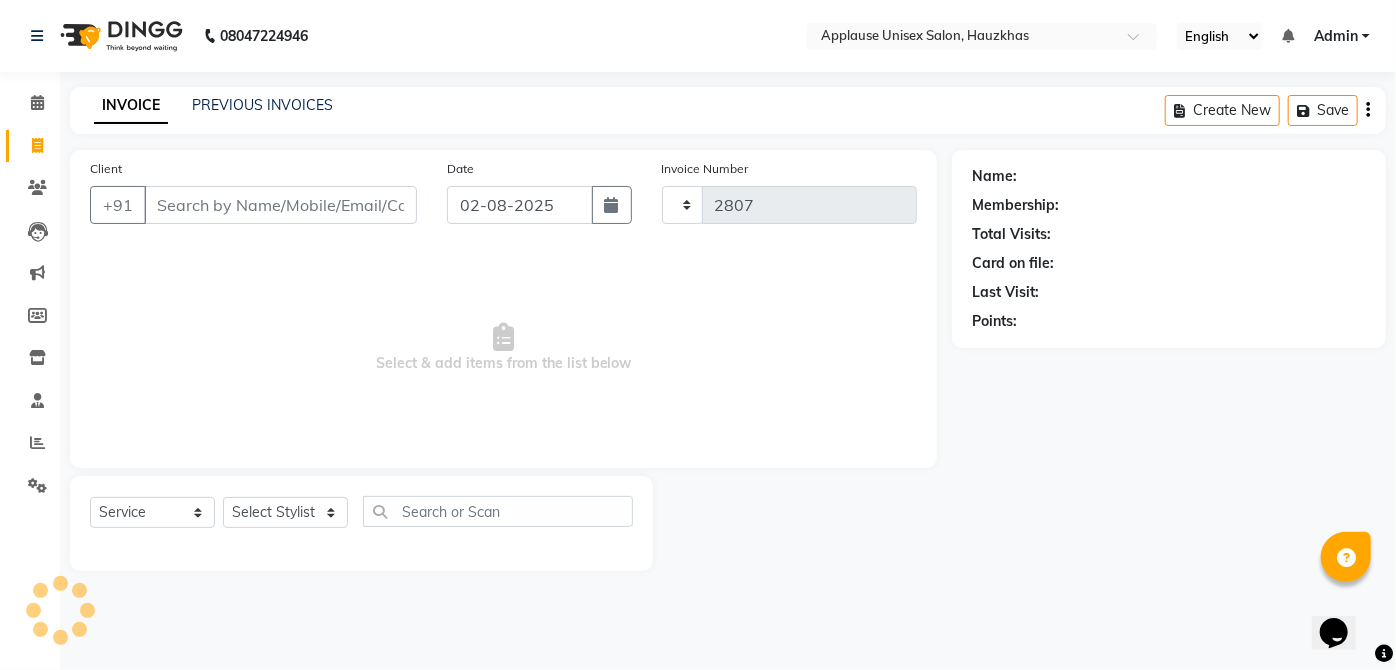 select on "5082" 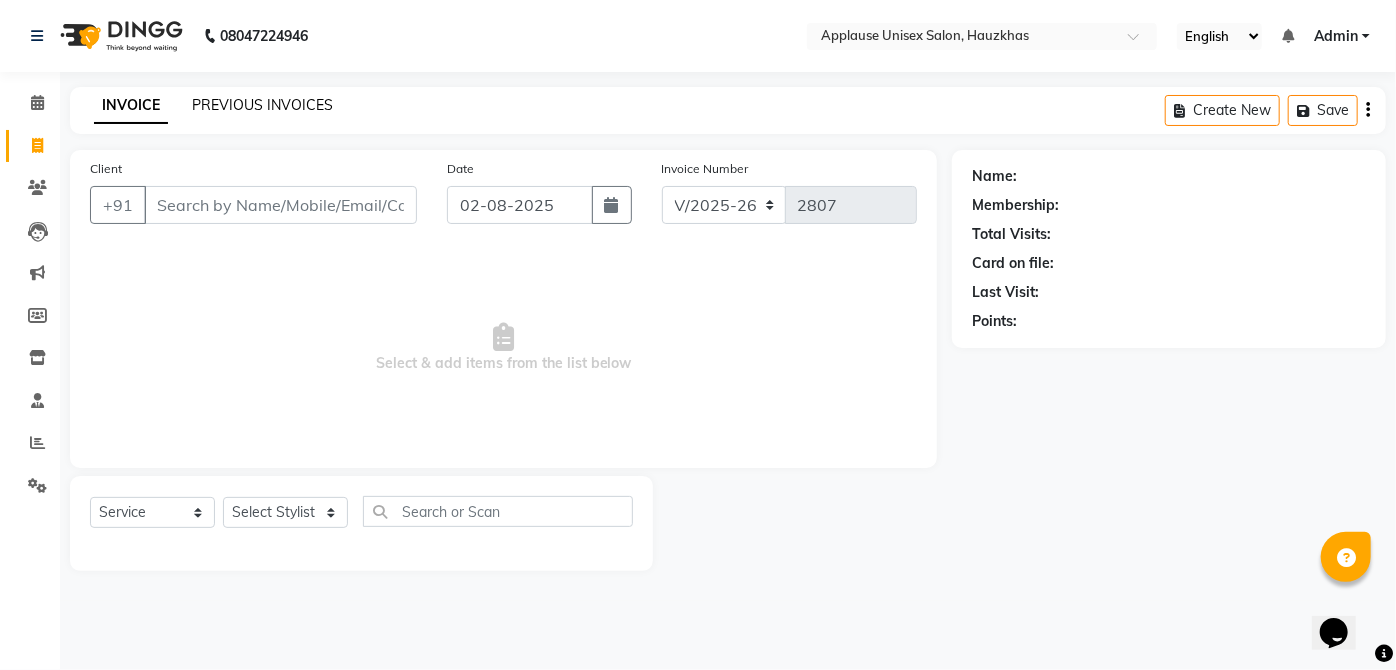 click on "PREVIOUS INVOICES" 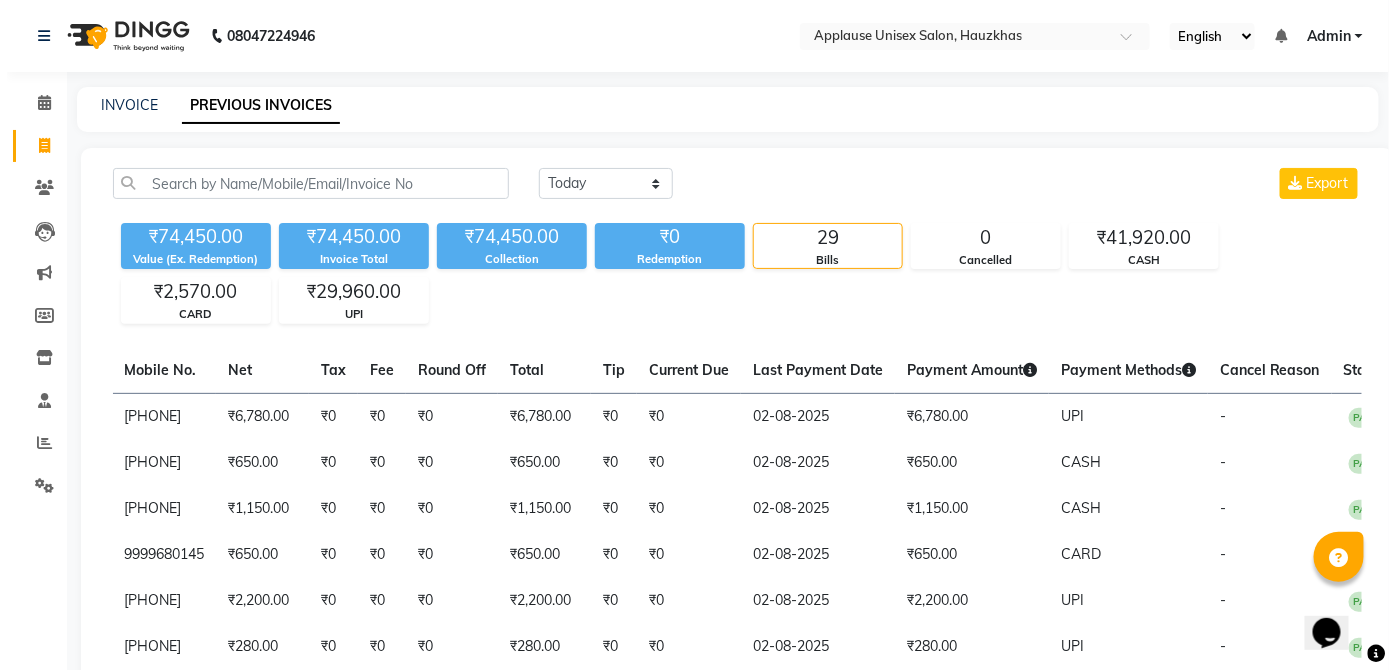 scroll, scrollTop: 0, scrollLeft: 356, axis: horizontal 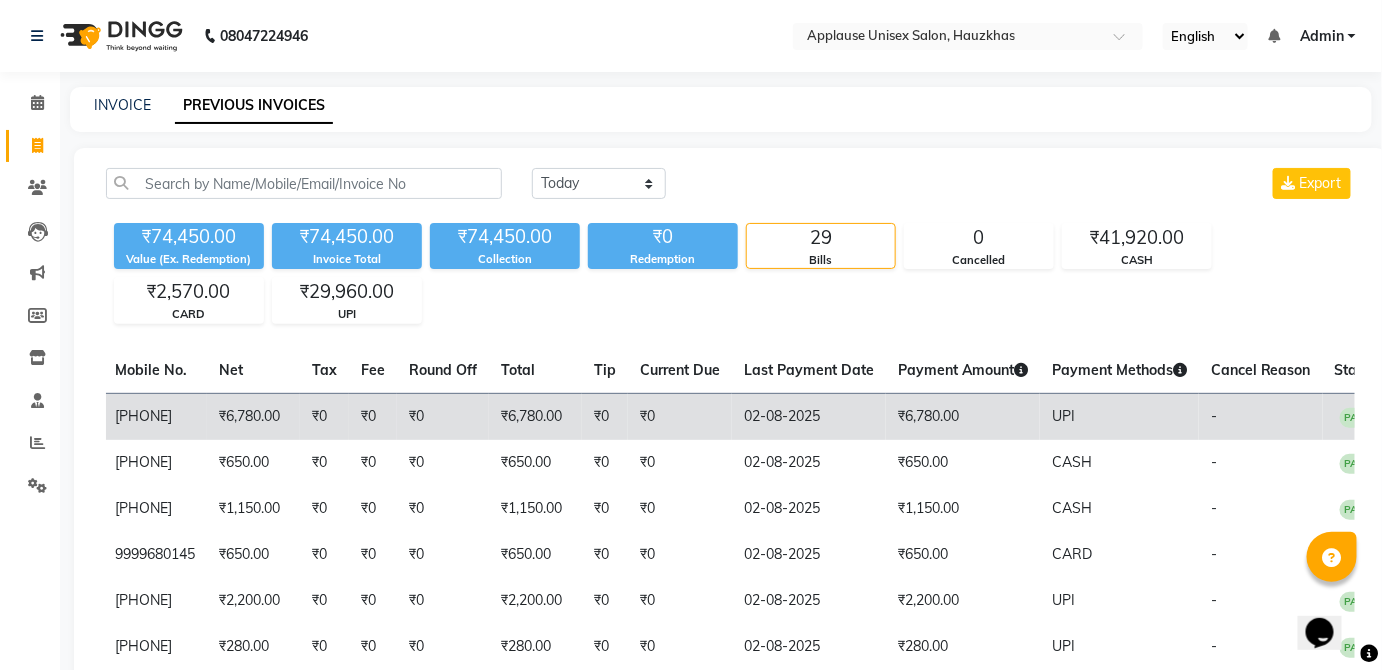 click on "₹6,780.00" 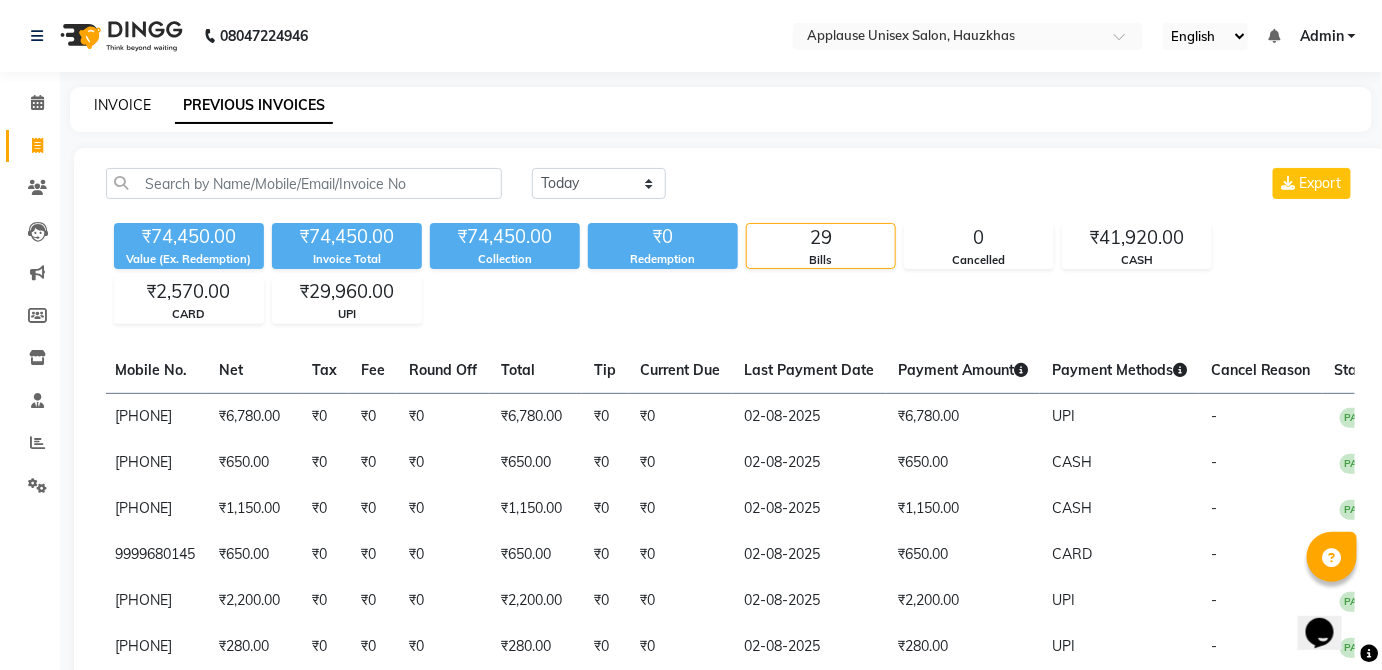 click on "INVOICE" 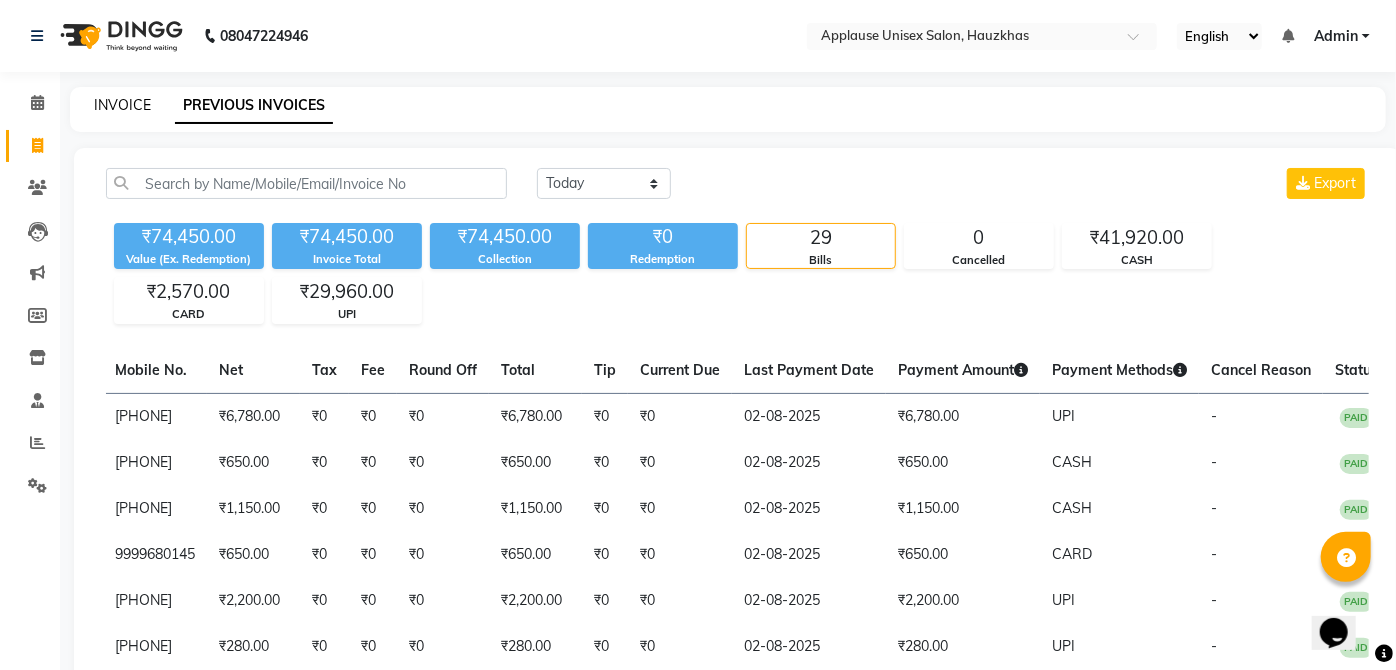 select on "service" 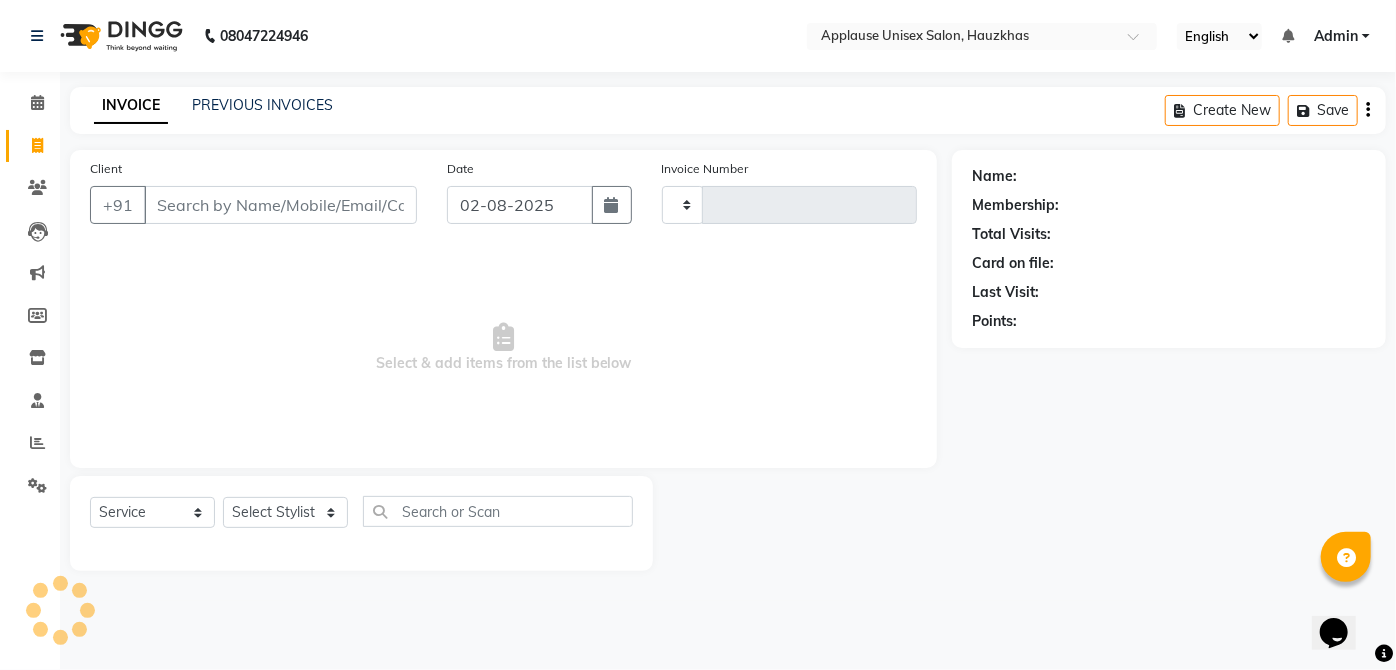 type on "2807" 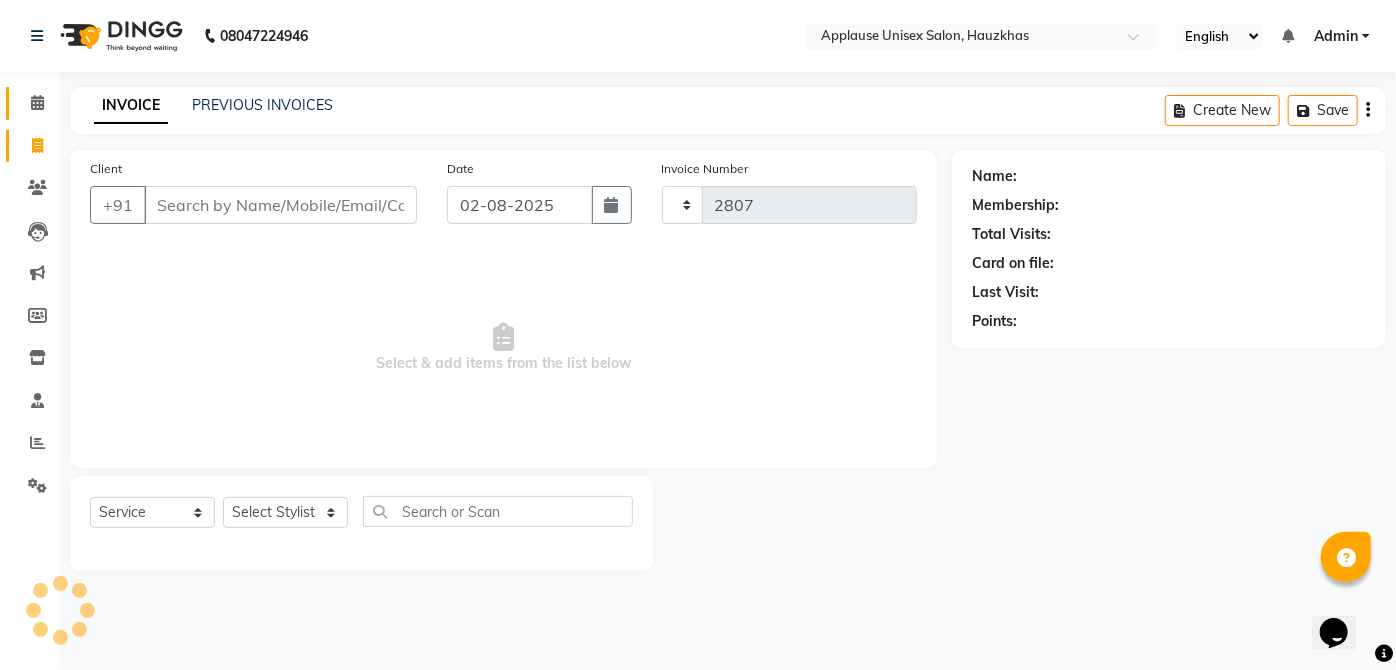 click 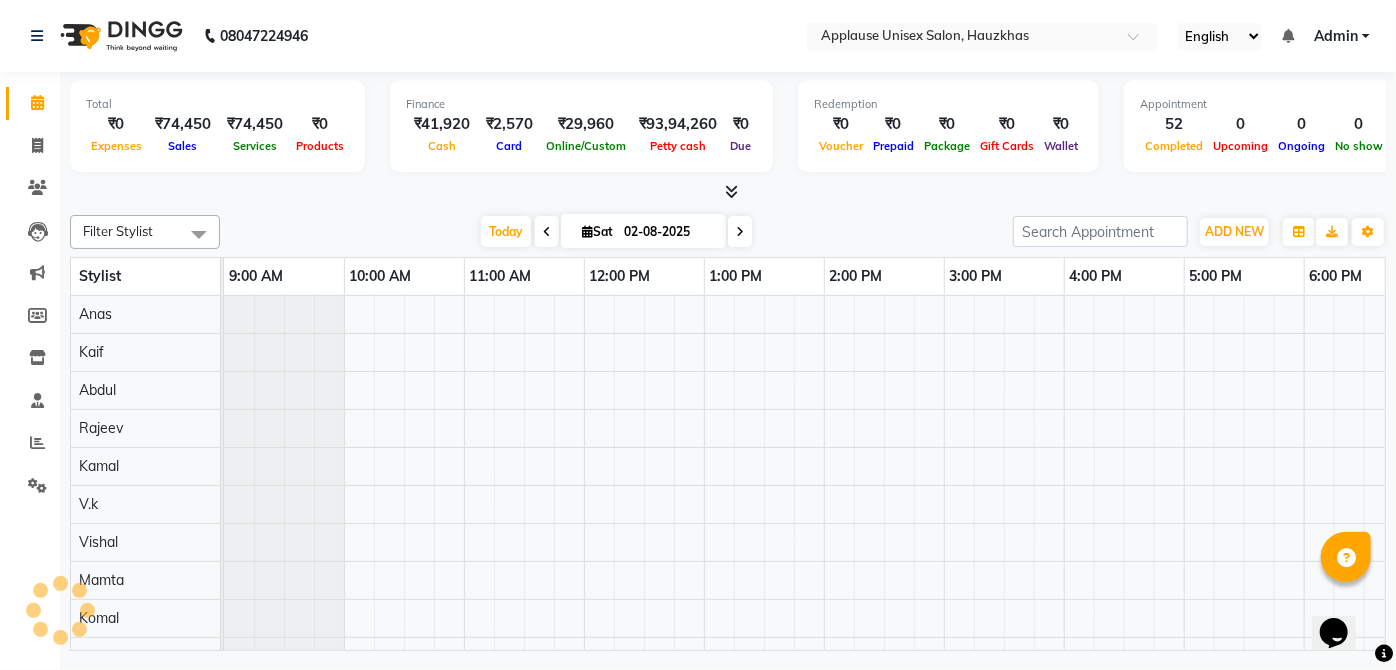 scroll, scrollTop: 0, scrollLeft: 0, axis: both 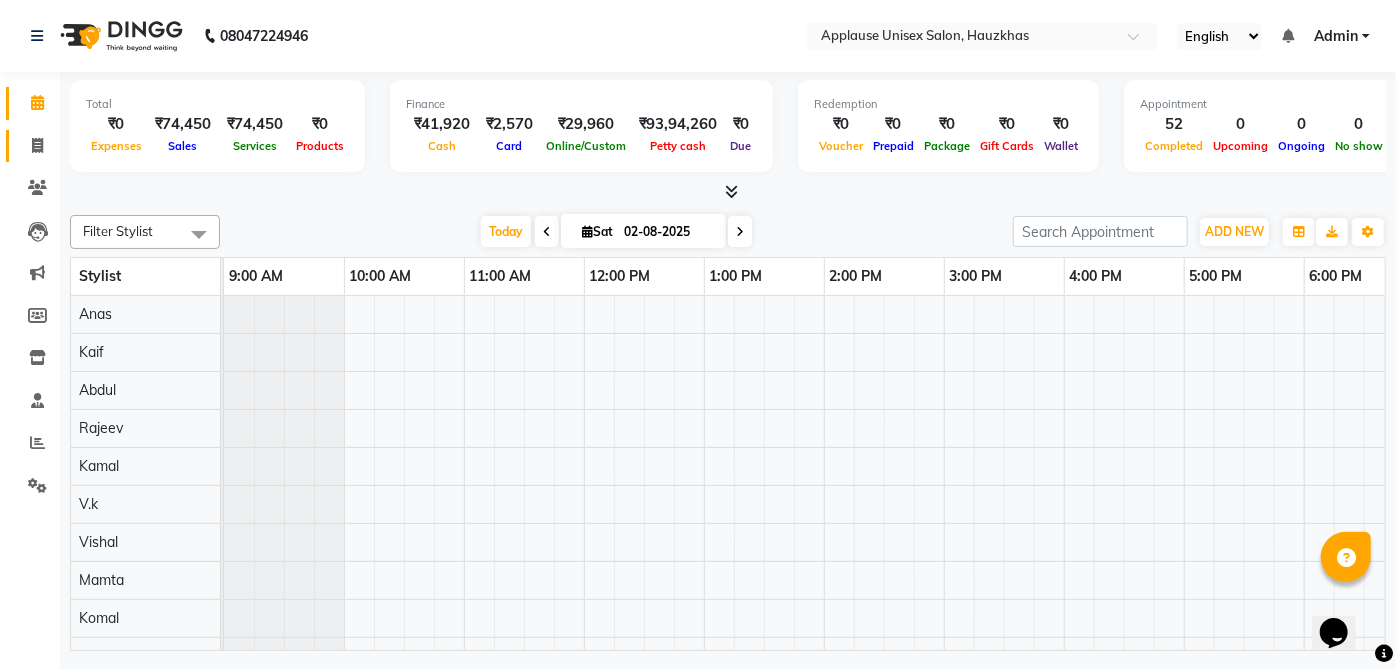 click 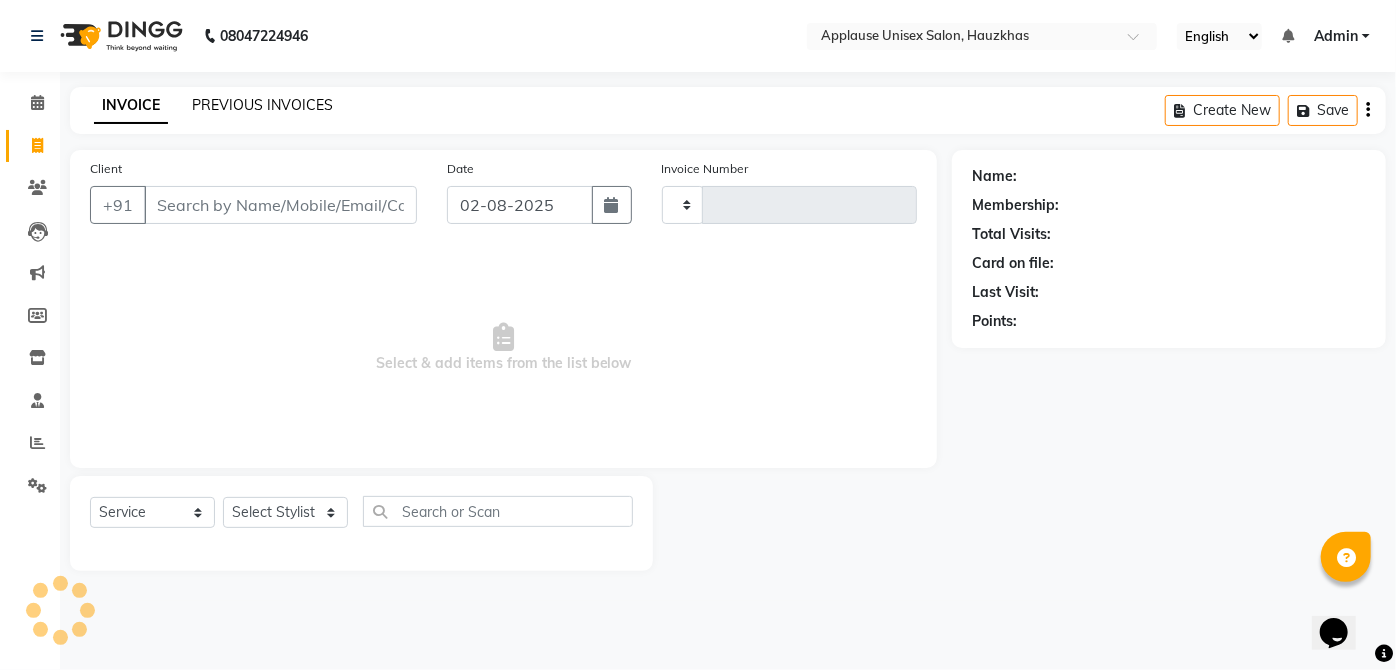 click on "PREVIOUS INVOICES" 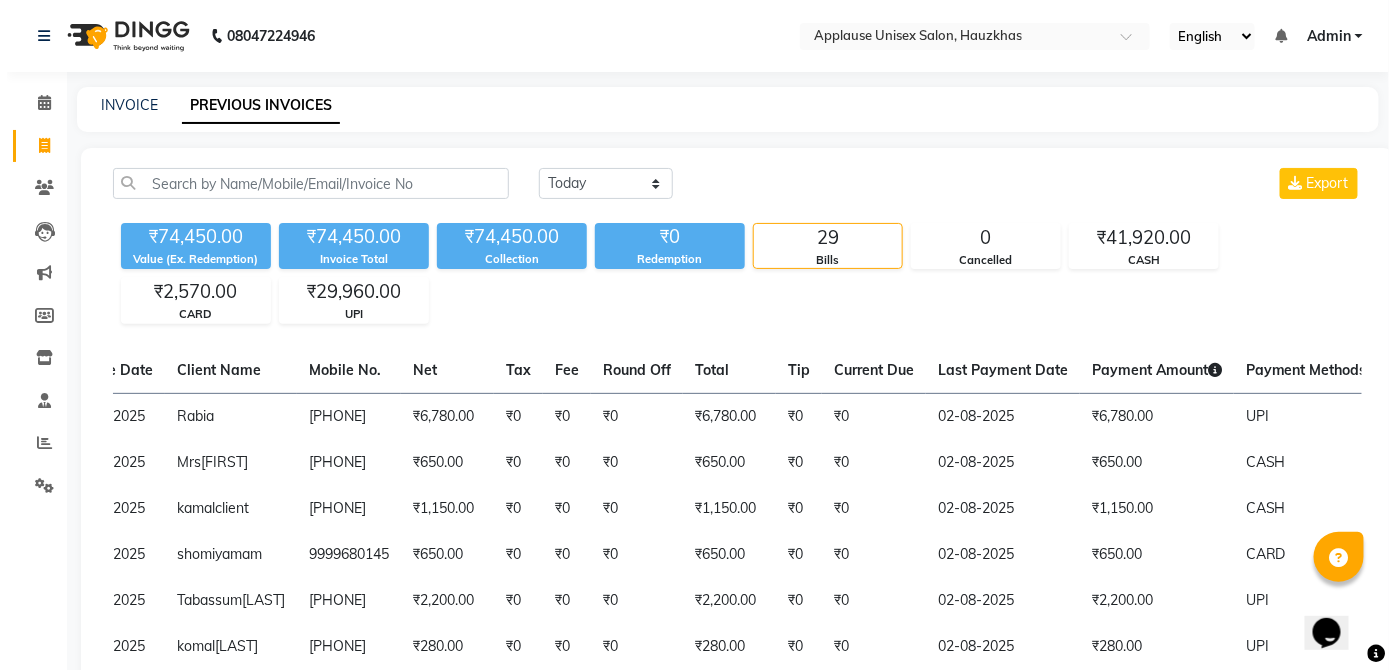 scroll, scrollTop: 0, scrollLeft: 178, axis: horizontal 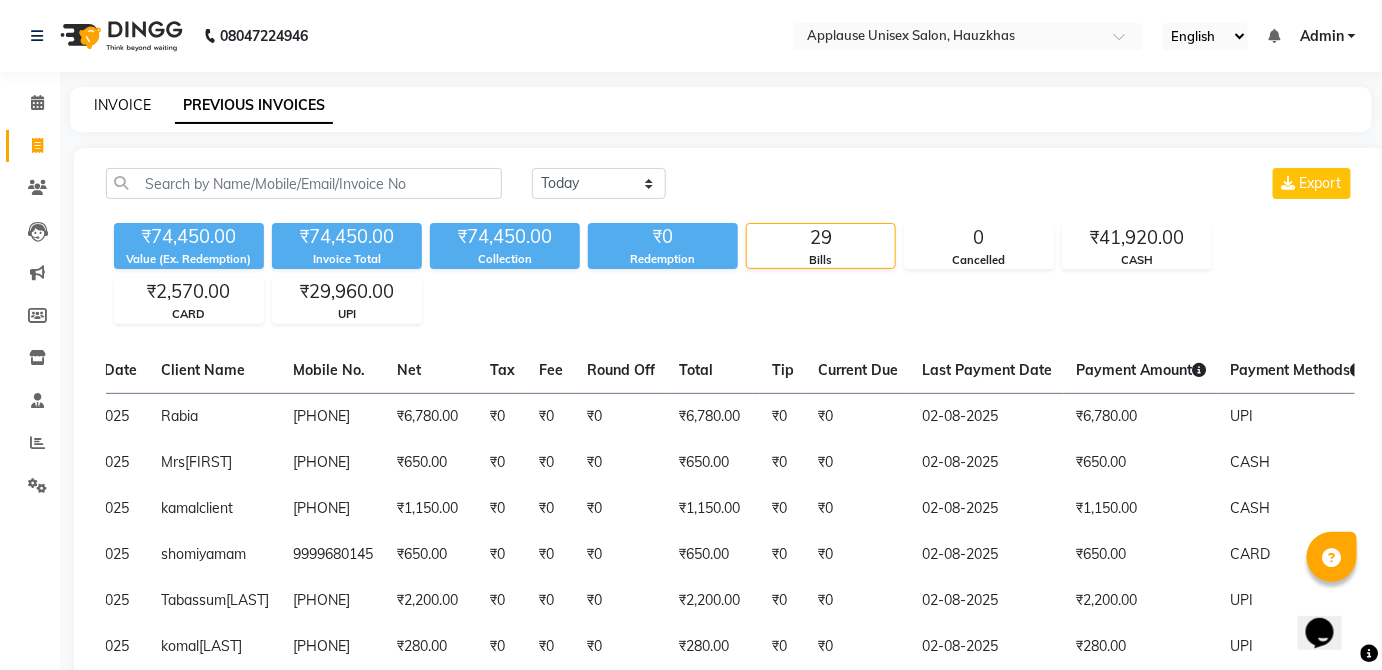 click on "INVOICE" 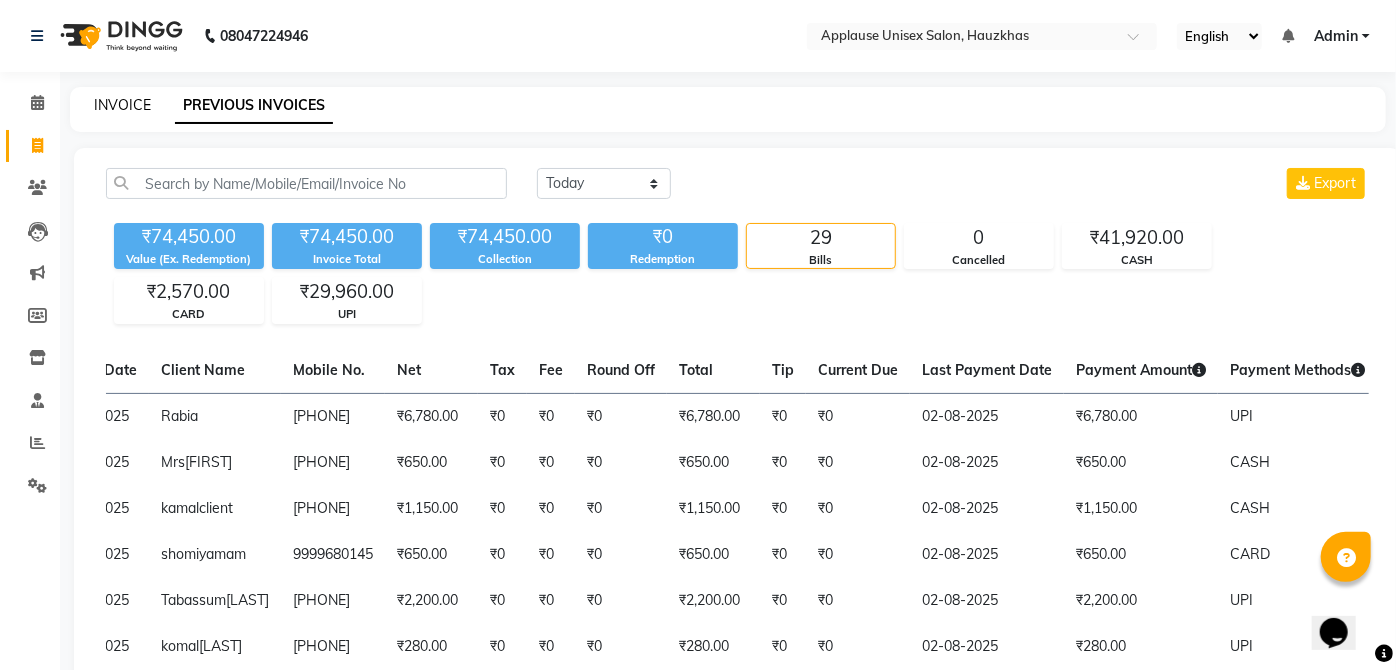 select on "5082" 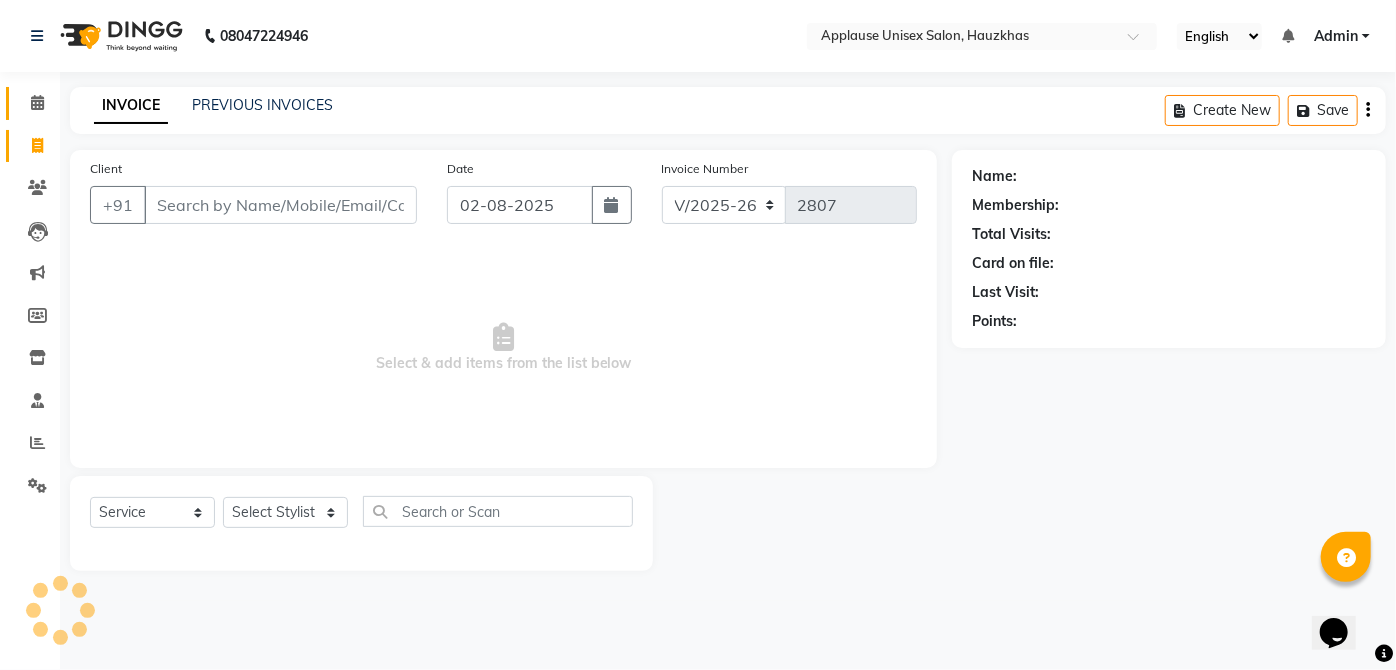 click 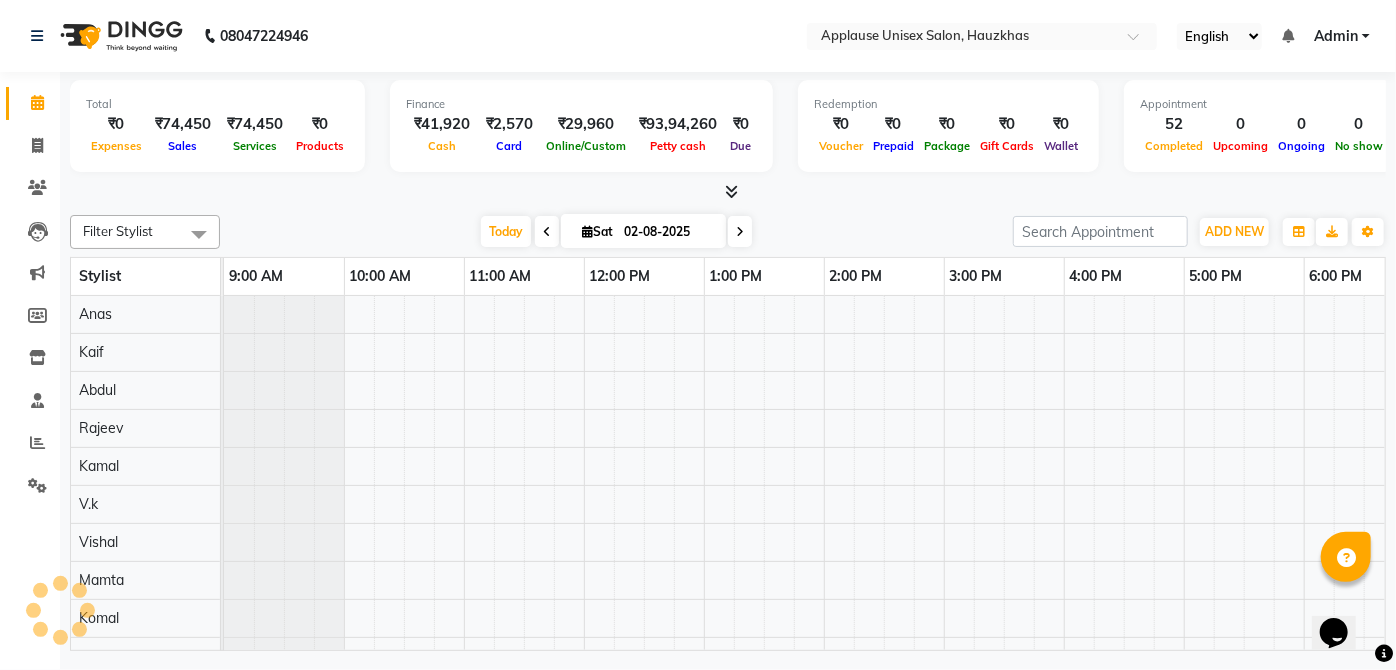 scroll, scrollTop: 0, scrollLeft: 0, axis: both 